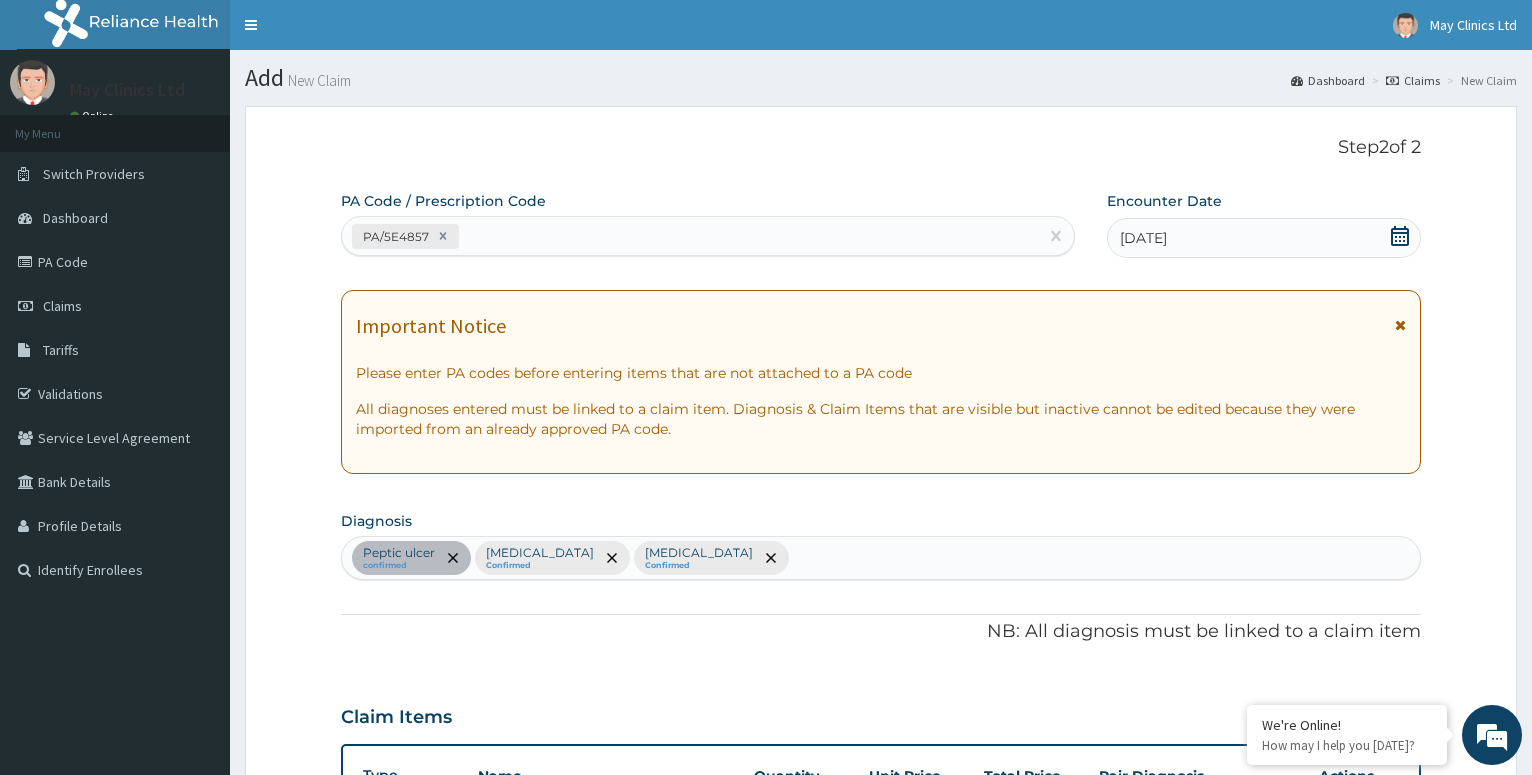 scroll, scrollTop: 266, scrollLeft: 0, axis: vertical 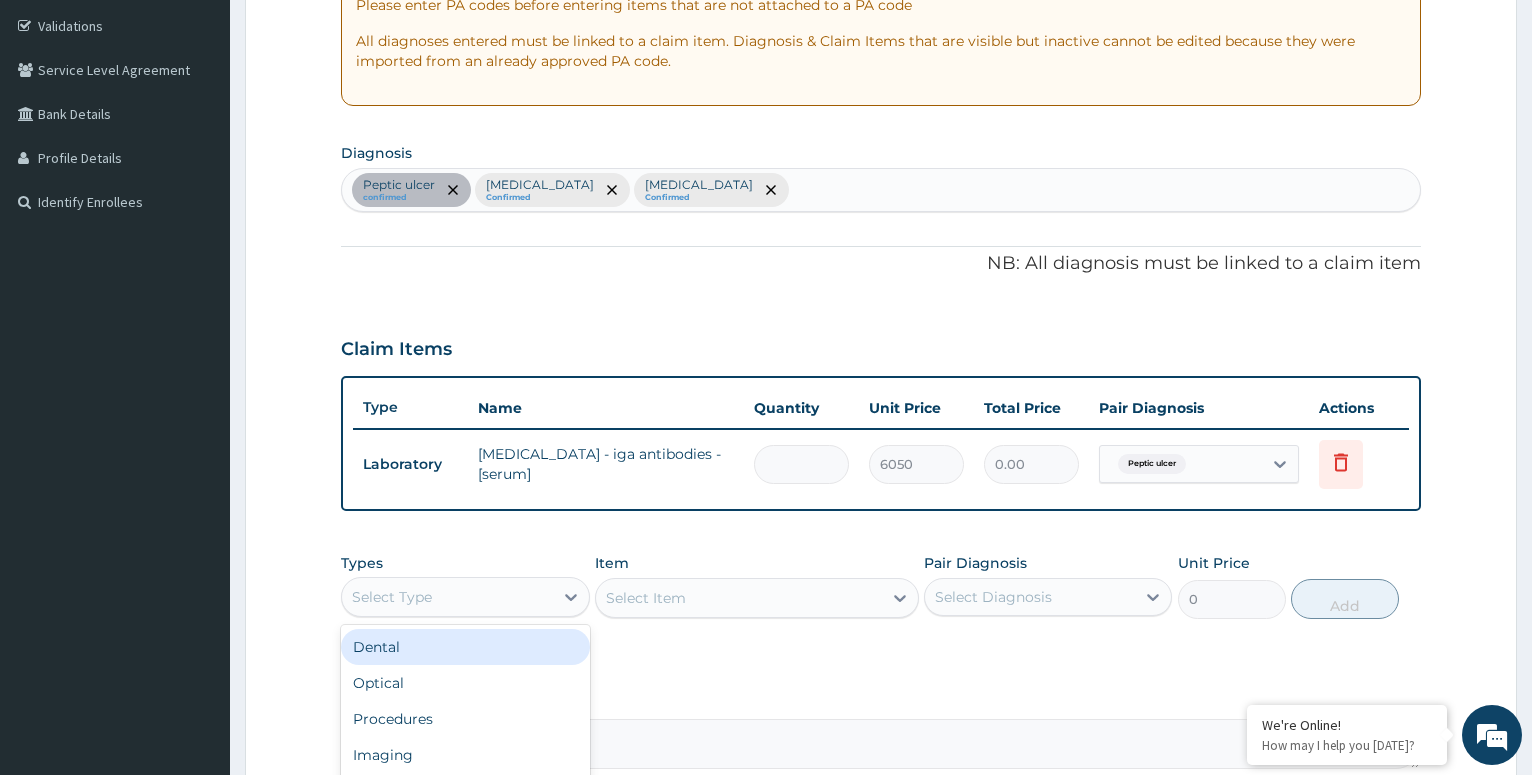 click on "Select Type" at bounding box center [447, 597] 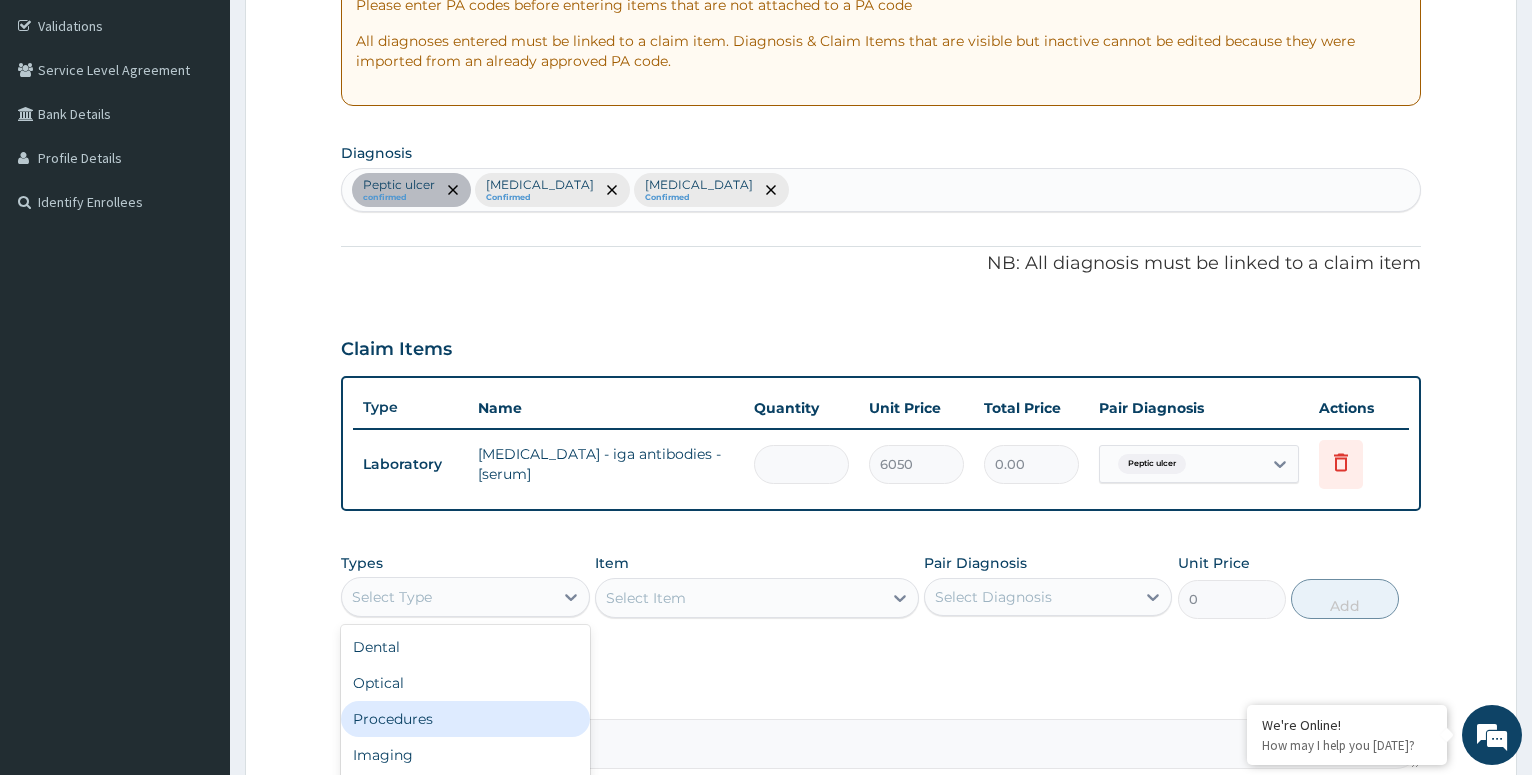 click on "Procedures" at bounding box center (465, 719) 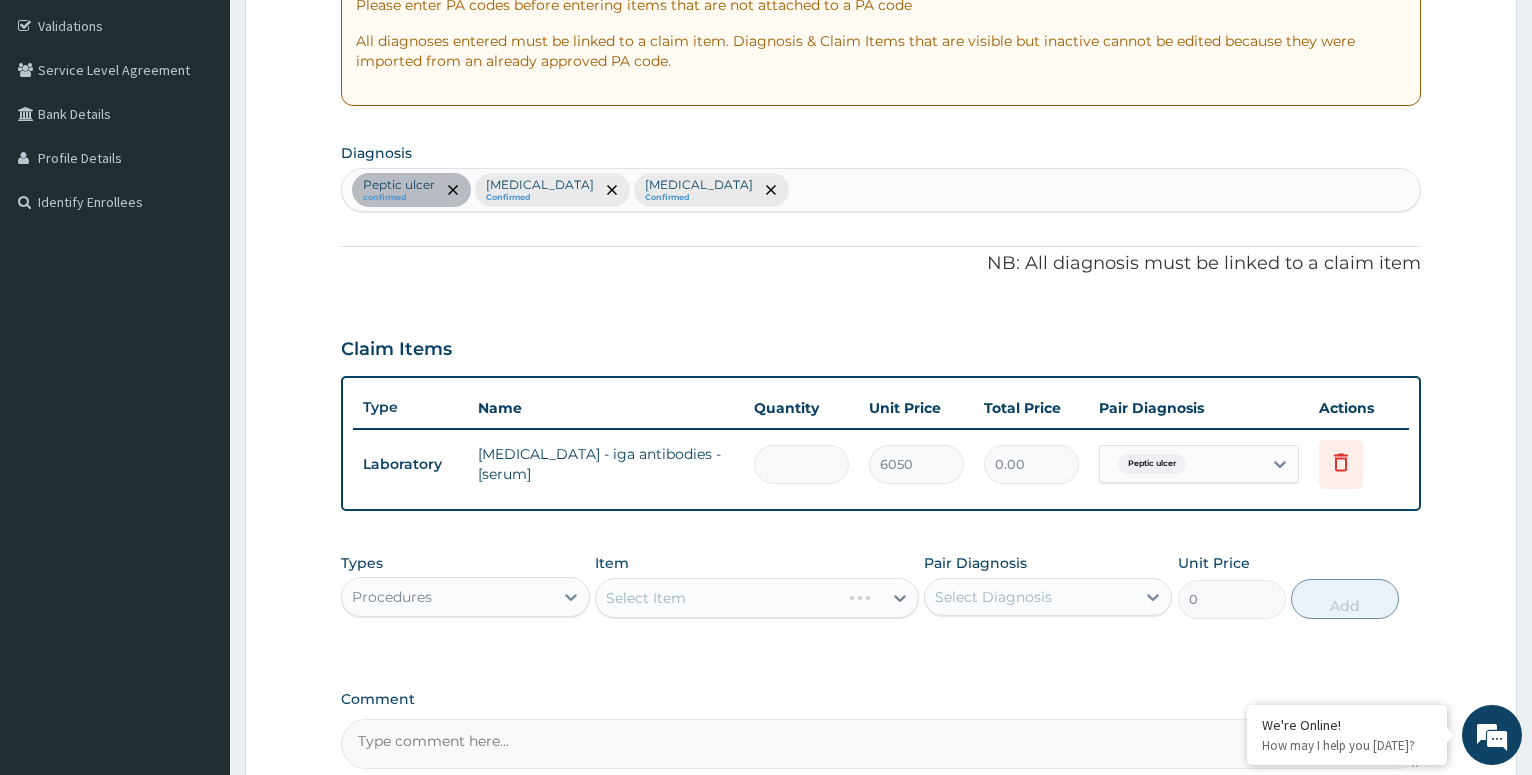 click on "Select Item" at bounding box center (757, 598) 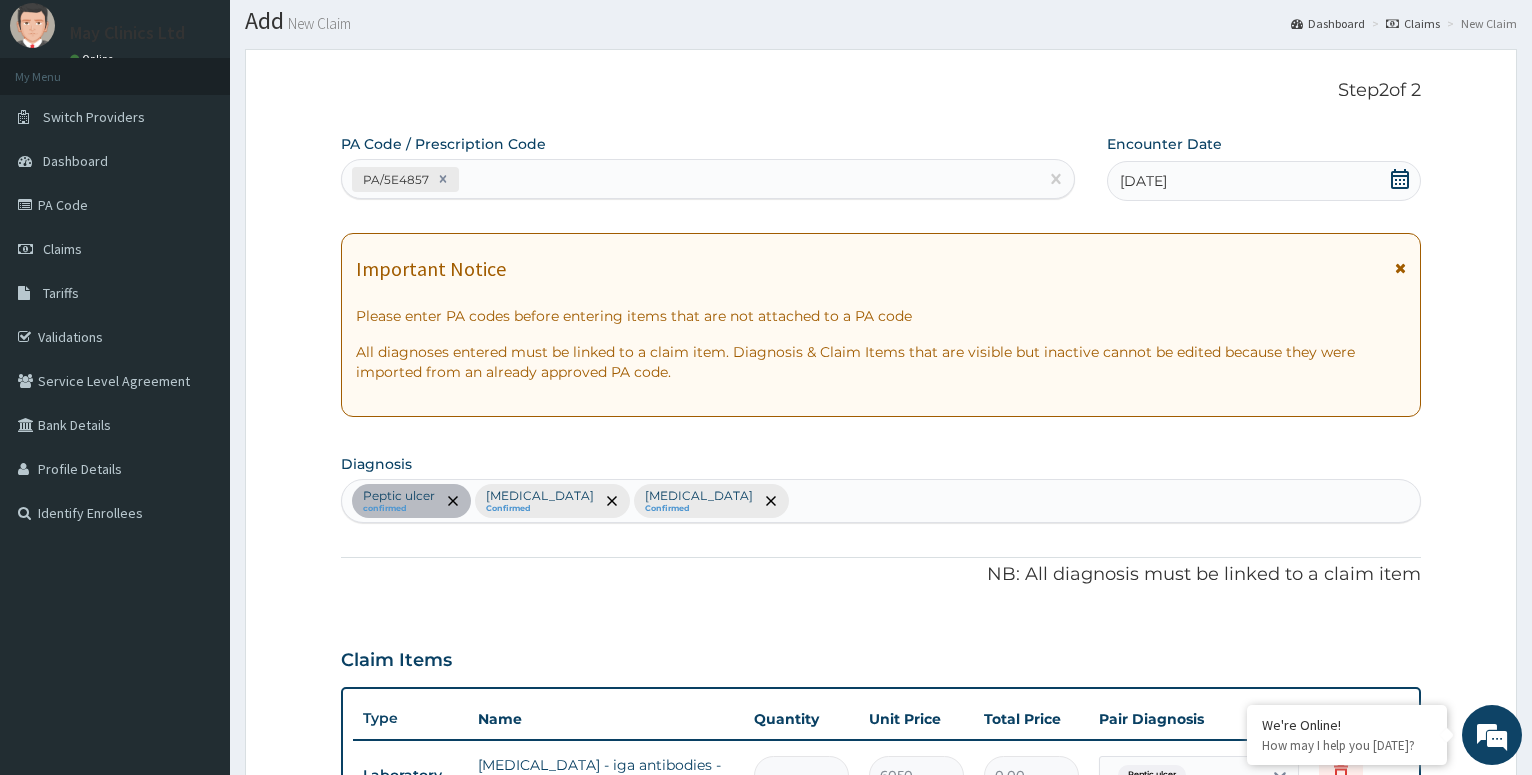 scroll, scrollTop: 0, scrollLeft: 0, axis: both 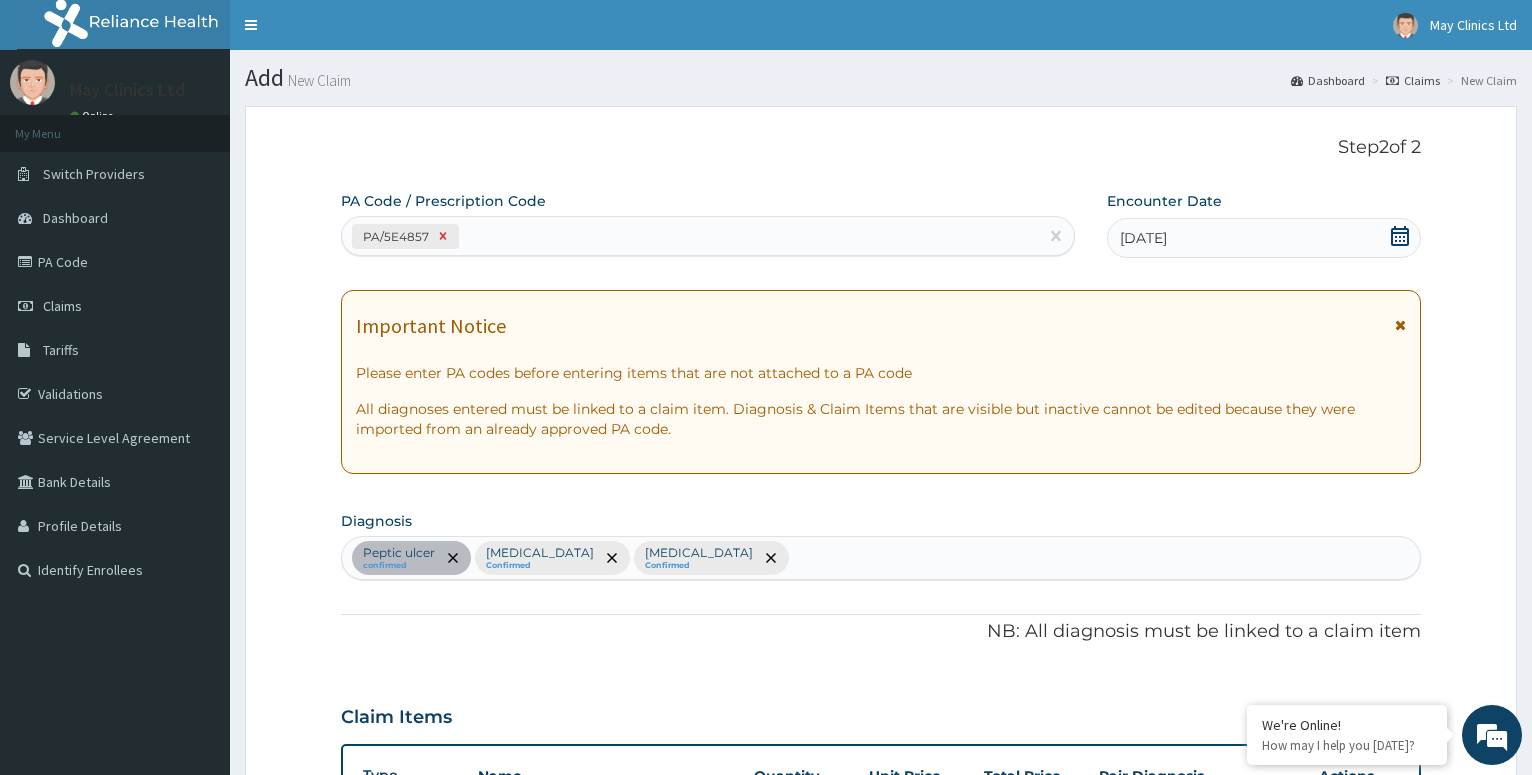 click 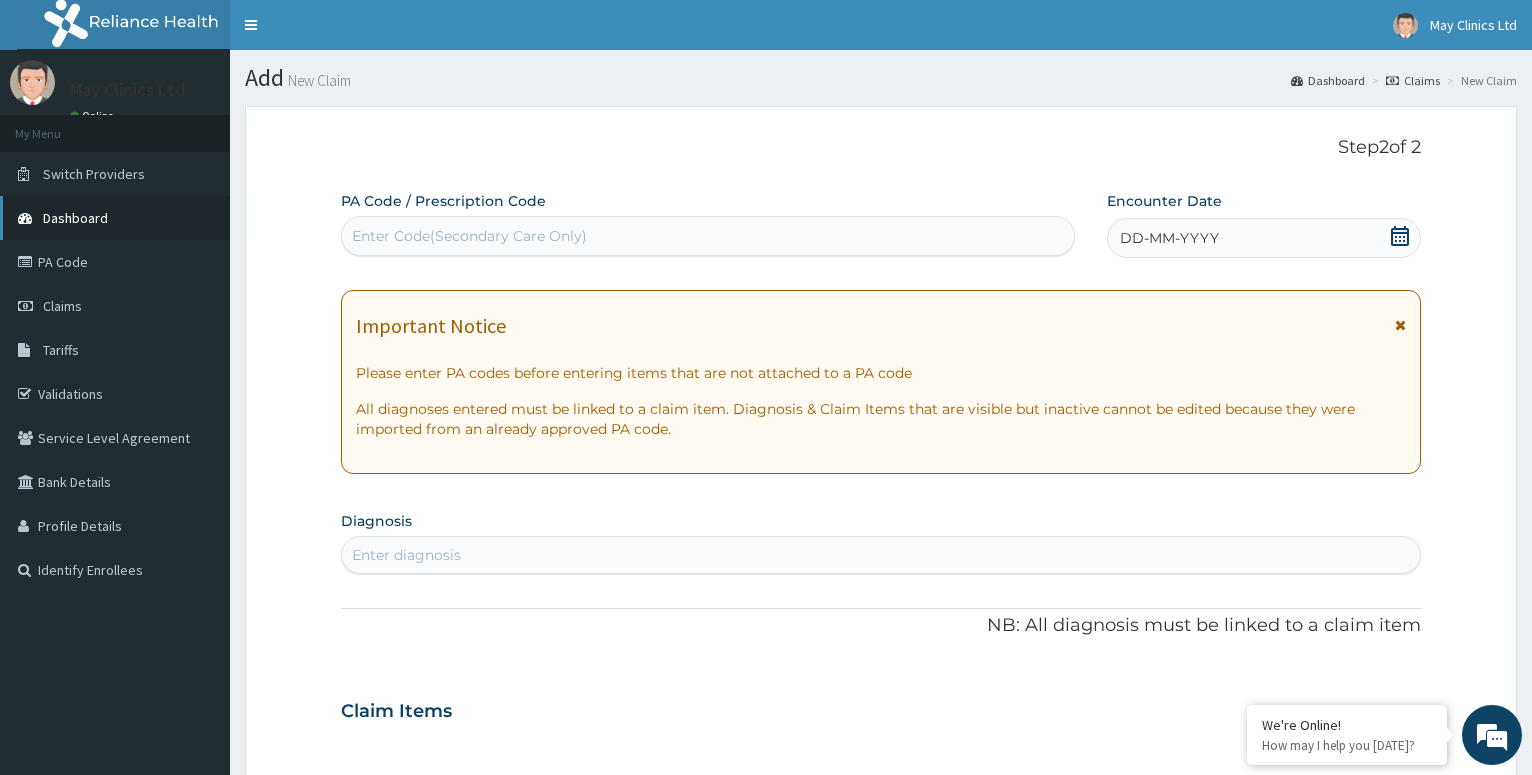 click on "Dashboard" at bounding box center (75, 218) 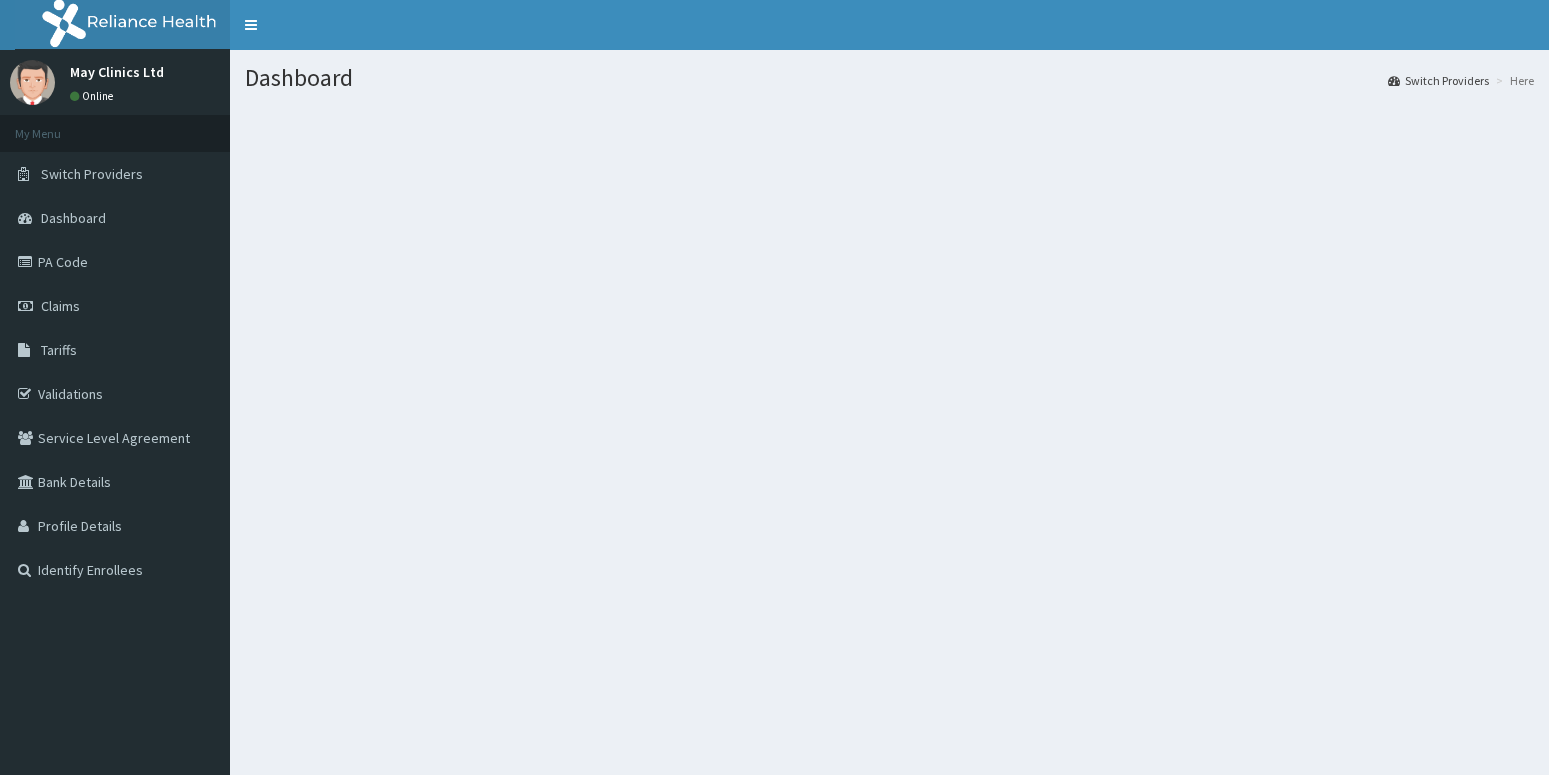 scroll, scrollTop: 0, scrollLeft: 0, axis: both 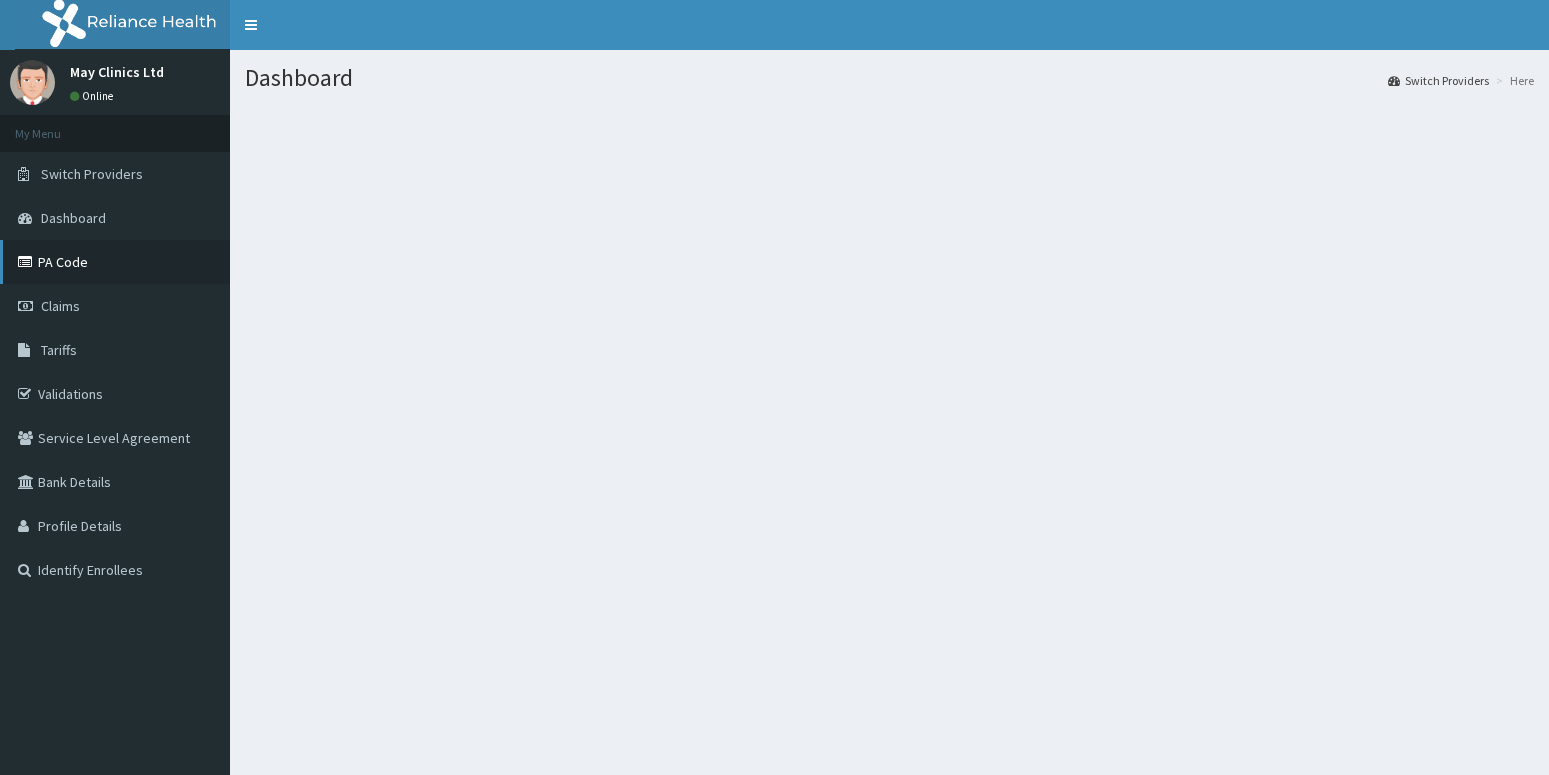 click on "PA Code" at bounding box center [115, 262] 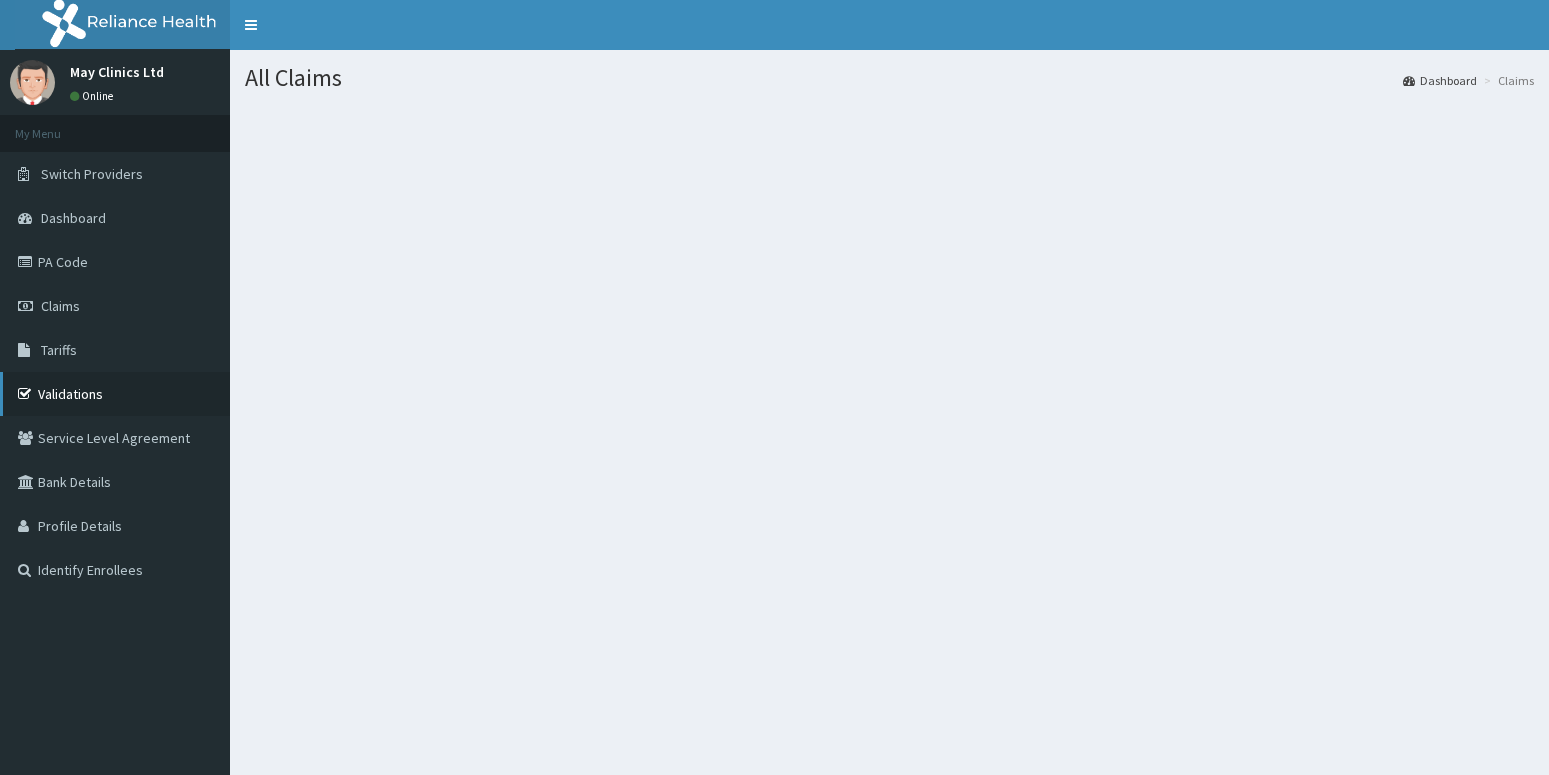 scroll, scrollTop: 0, scrollLeft: 0, axis: both 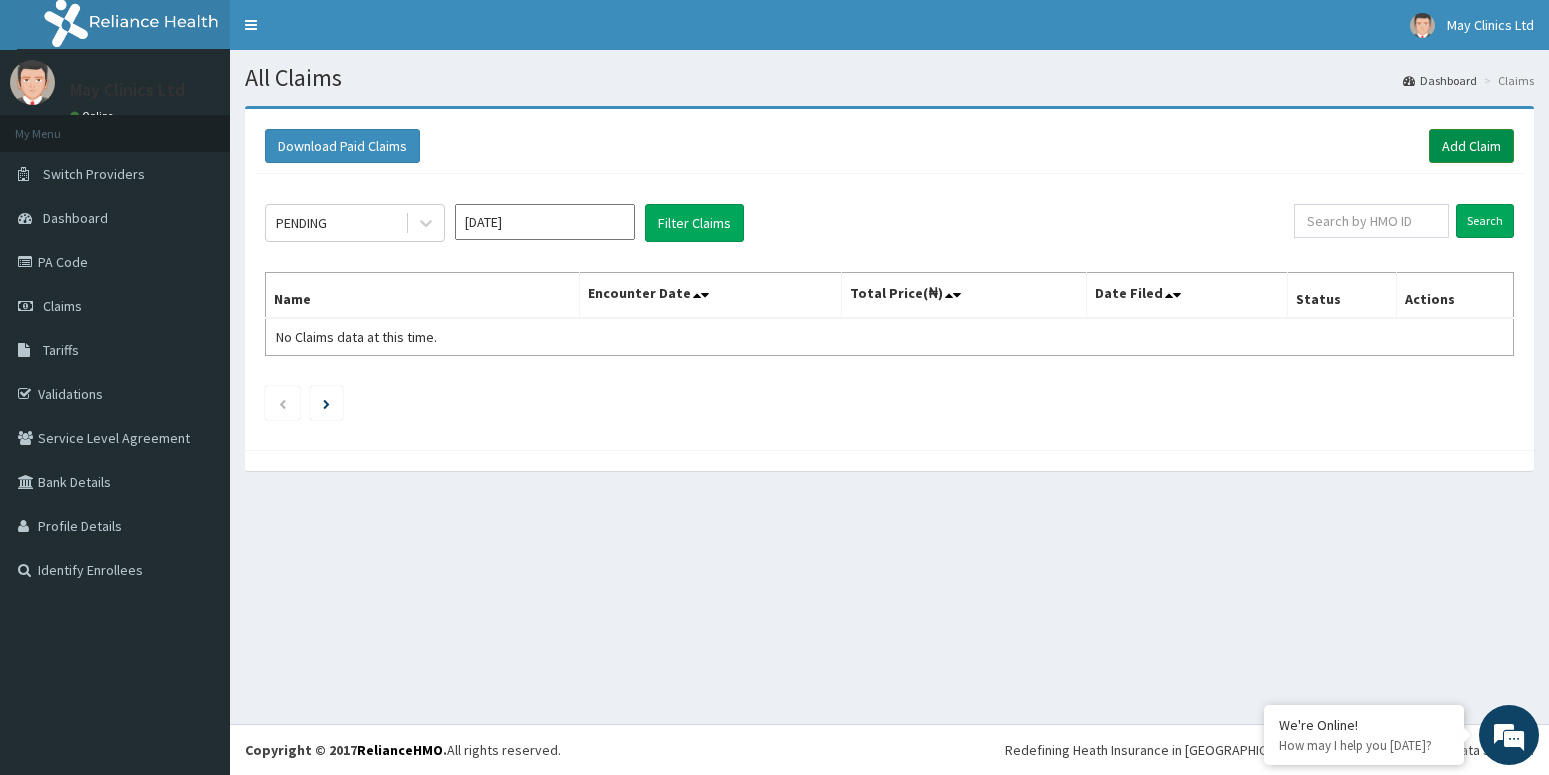 click on "Add Claim" at bounding box center [1471, 146] 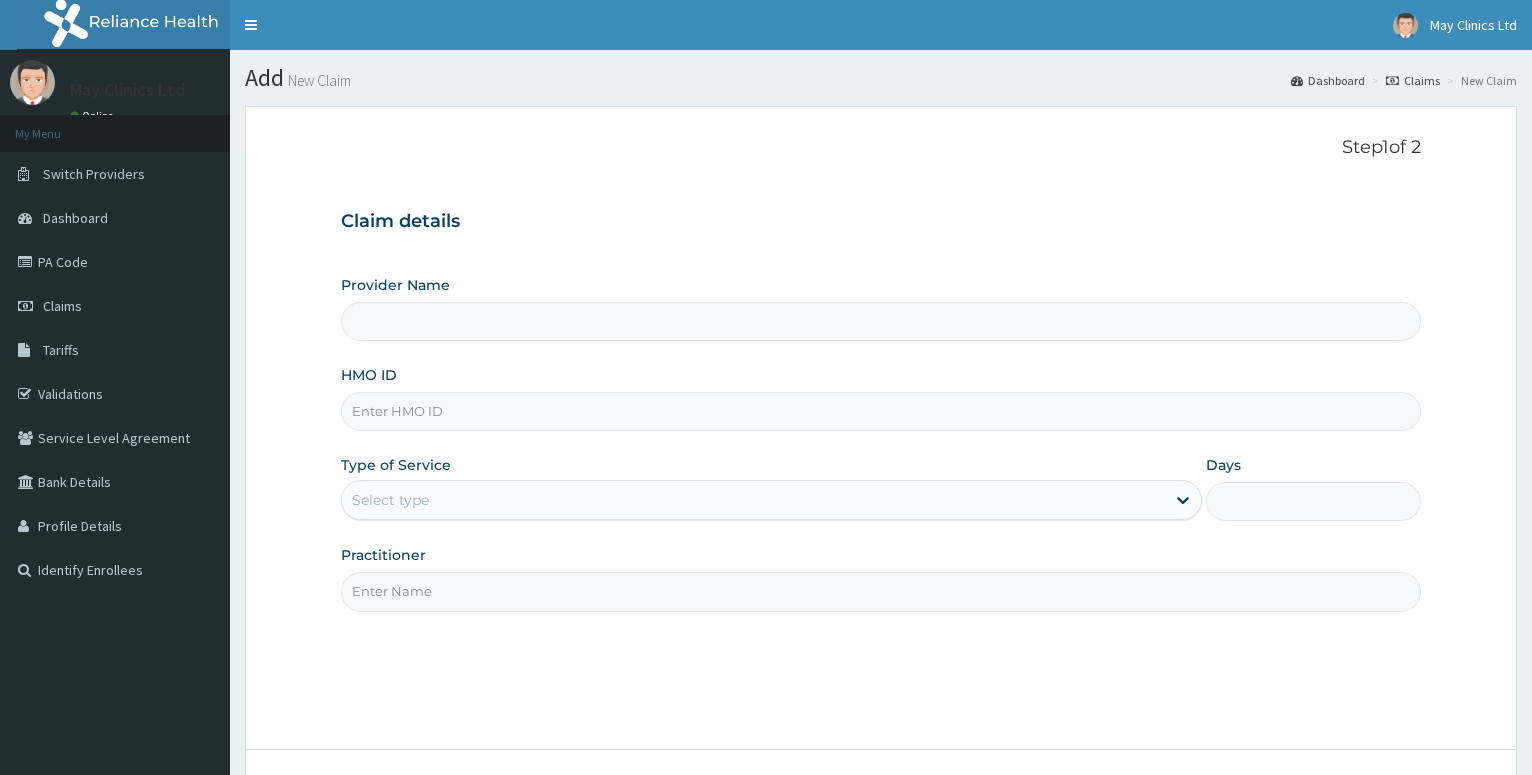 scroll, scrollTop: 0, scrollLeft: 0, axis: both 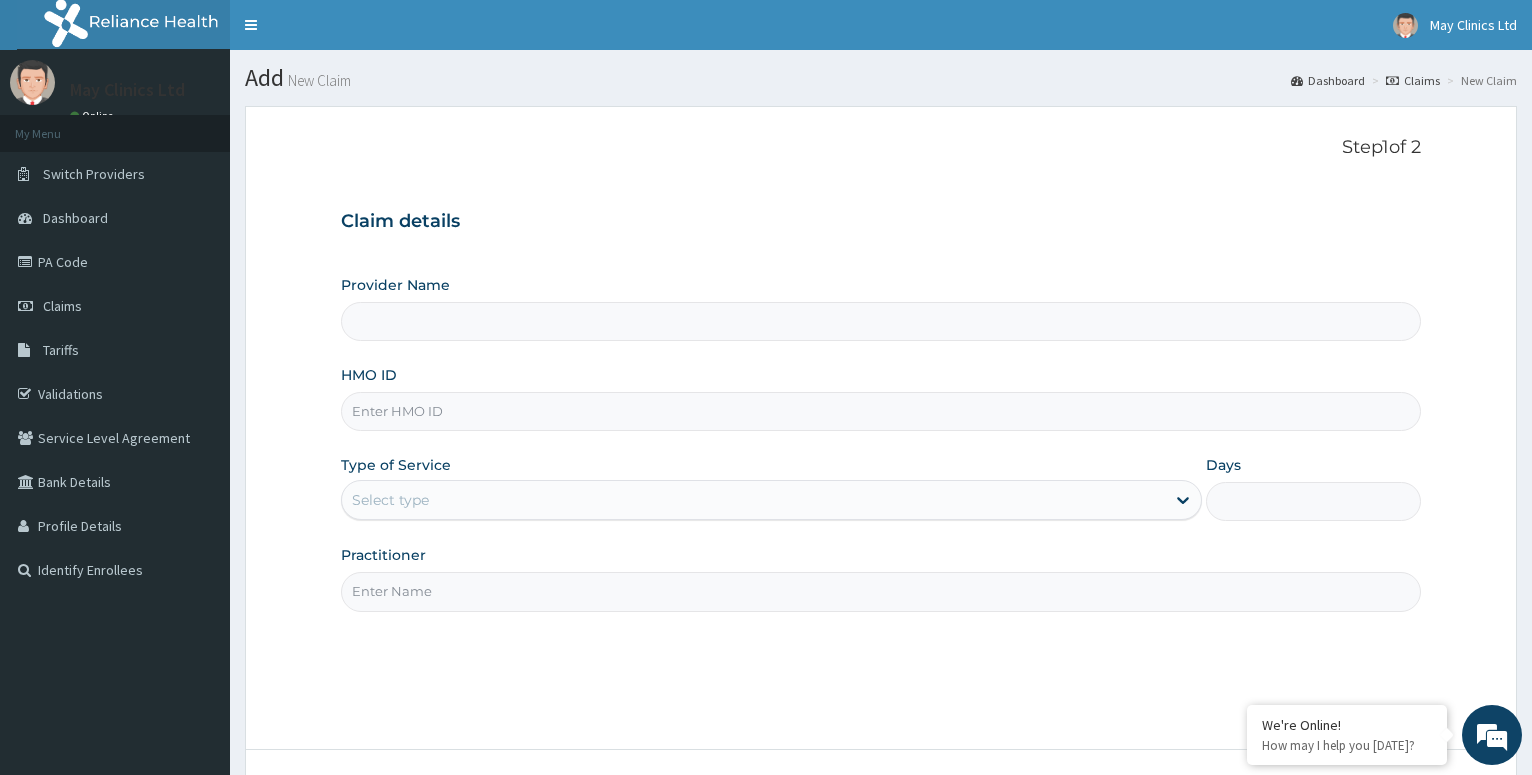 type on "May Clinics Ltd- [GEOGRAPHIC_DATA]" 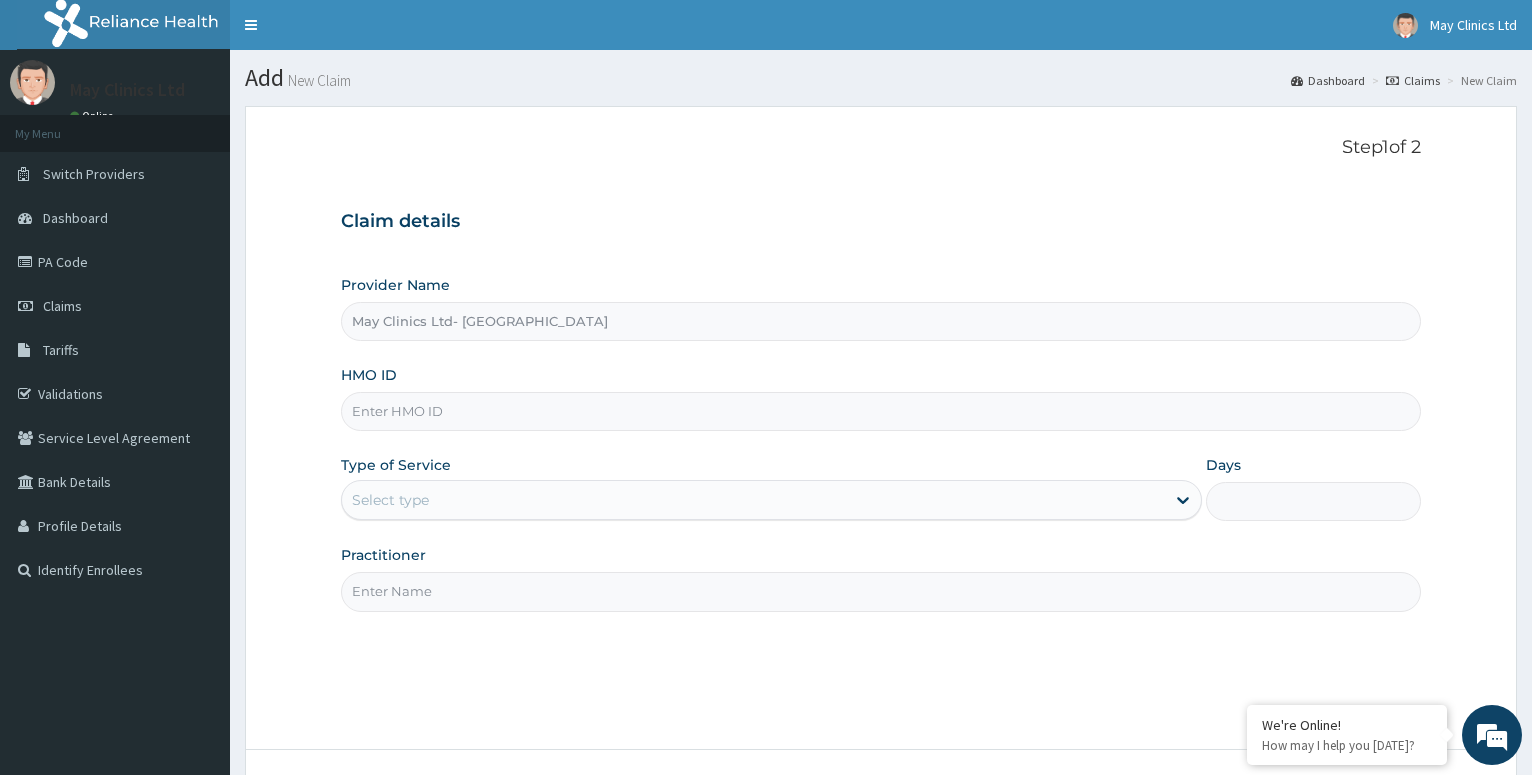 click on "HMO ID" at bounding box center [881, 411] 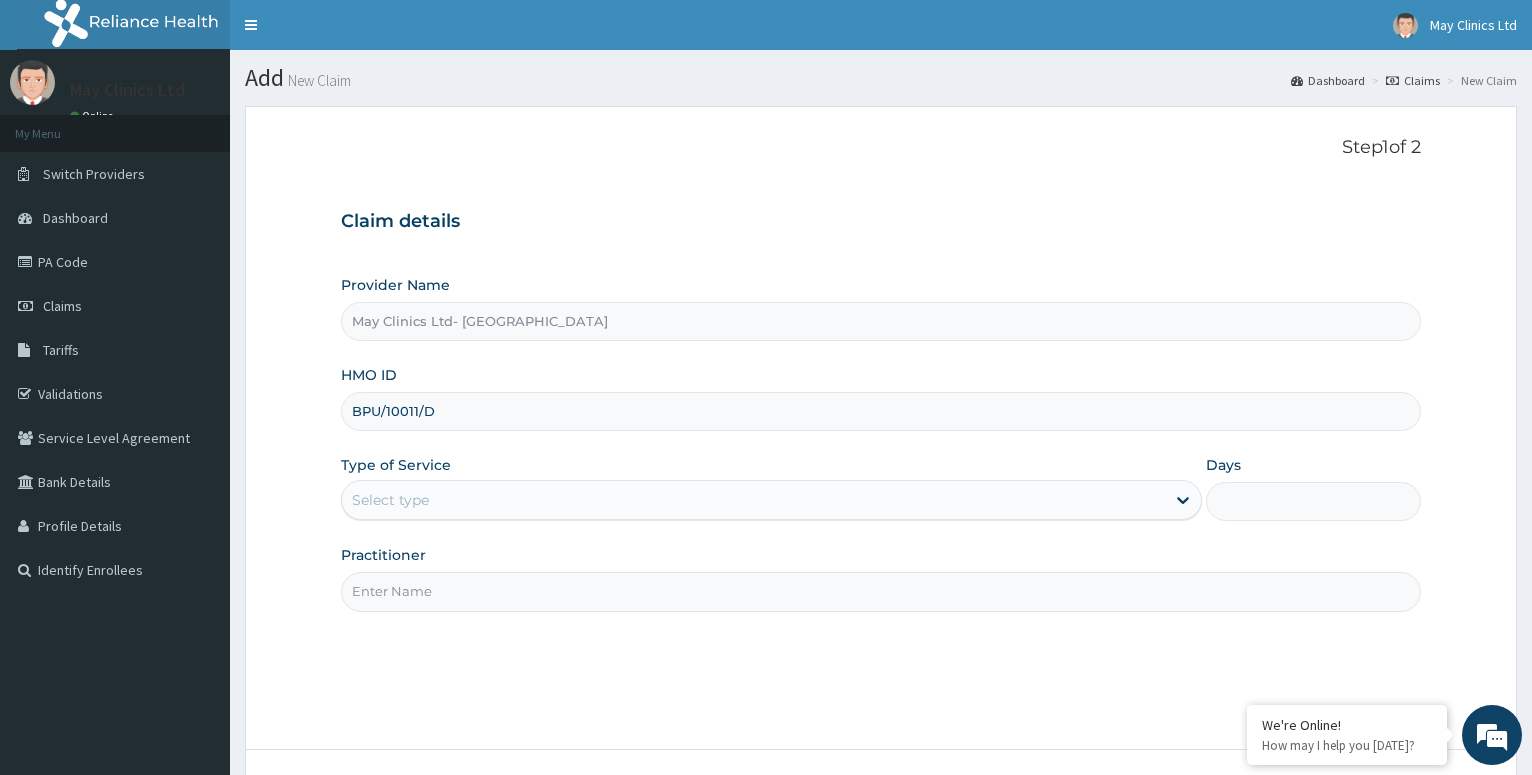 type on "BPU/10011/D" 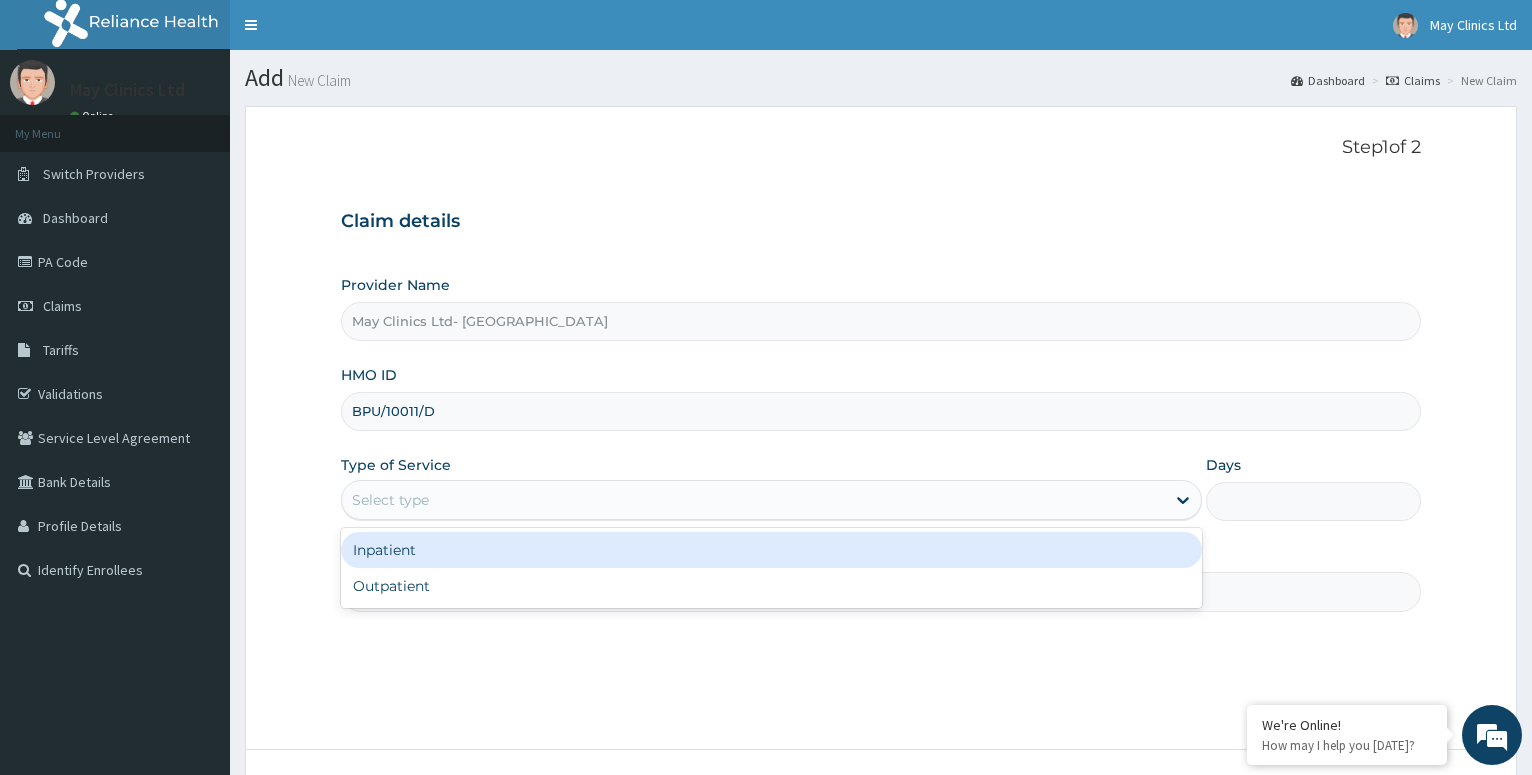 click on "Select type" at bounding box center (753, 500) 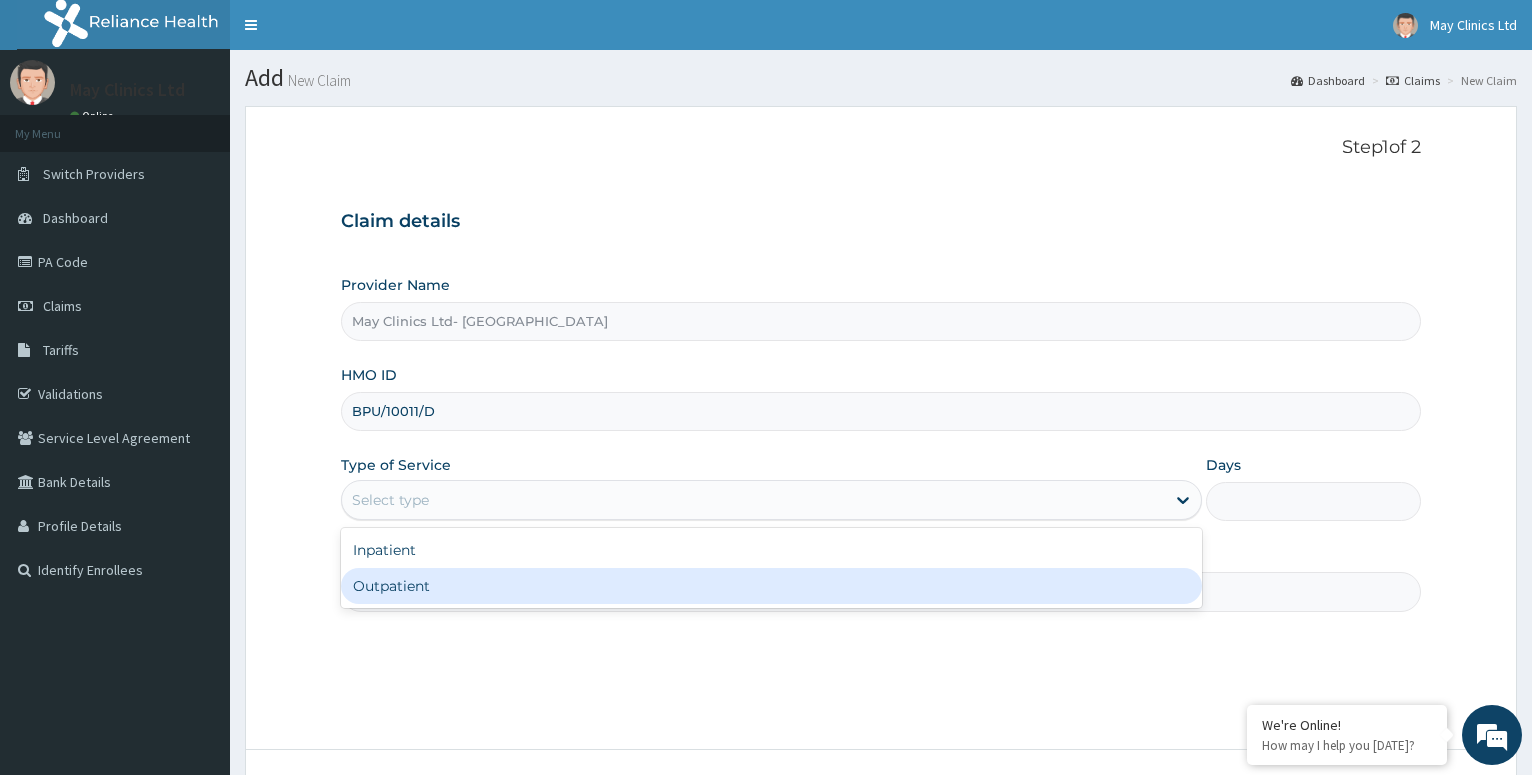 click on "Outpatient" at bounding box center [771, 586] 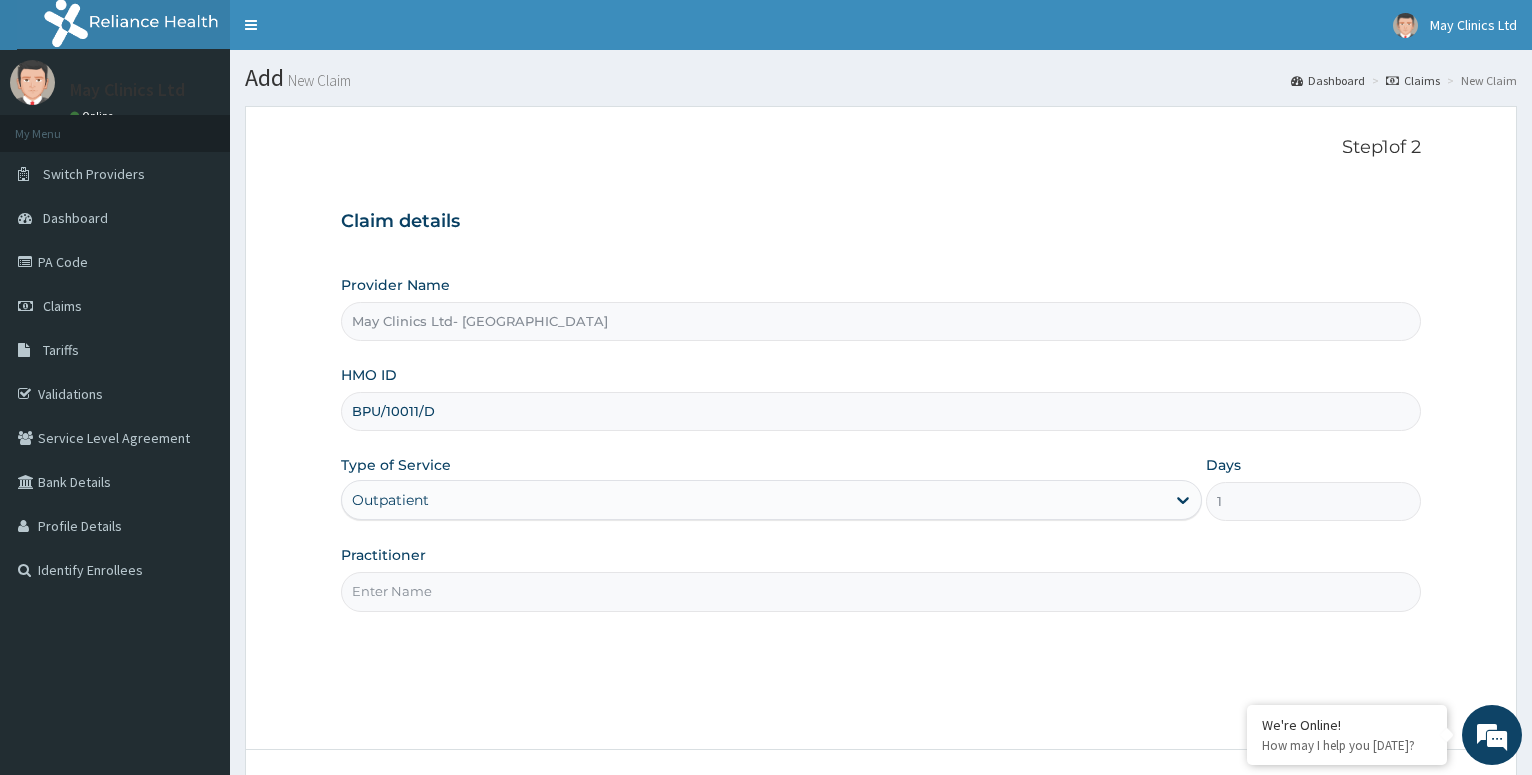 click on "Practitioner" at bounding box center [881, 591] 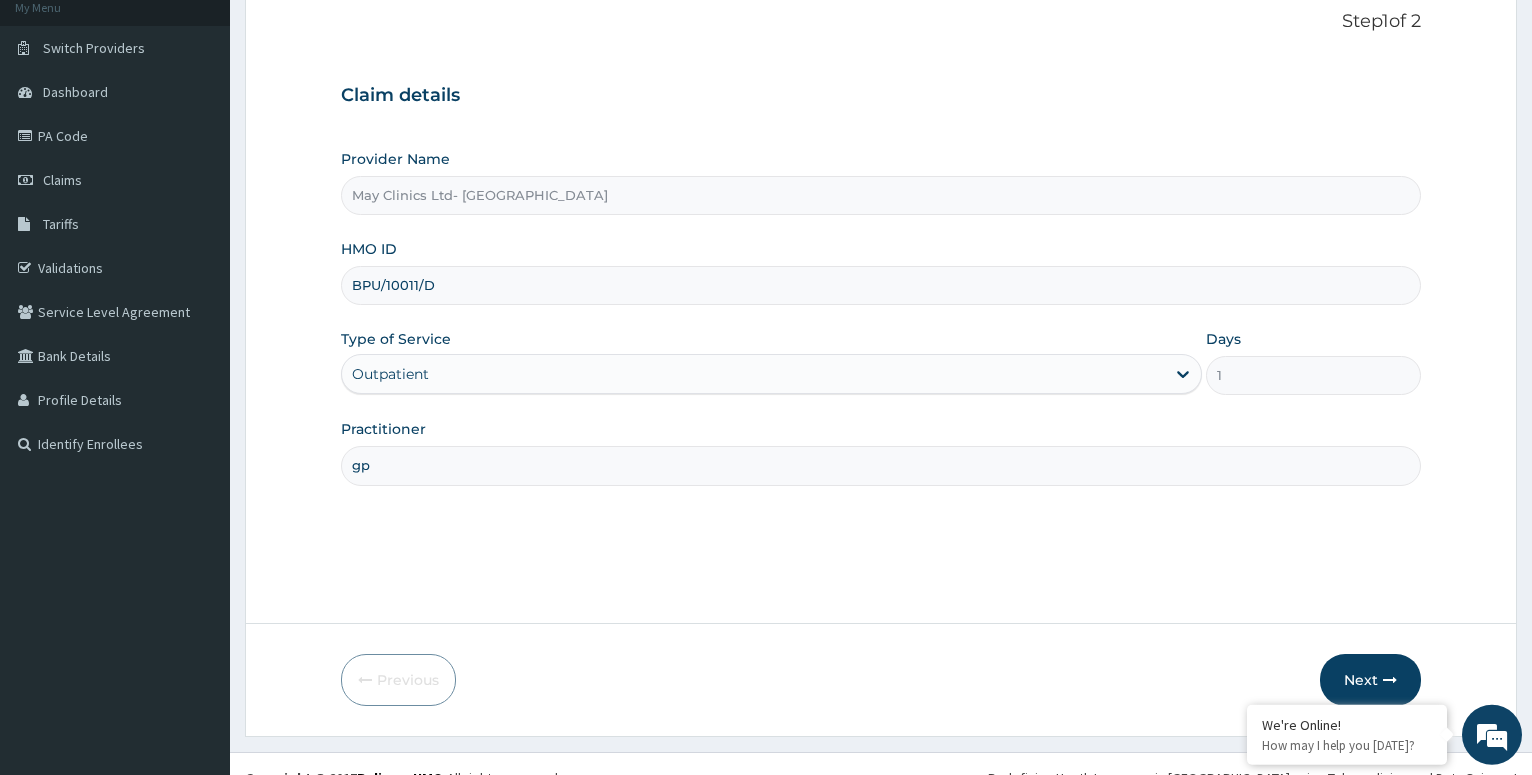 scroll, scrollTop: 154, scrollLeft: 0, axis: vertical 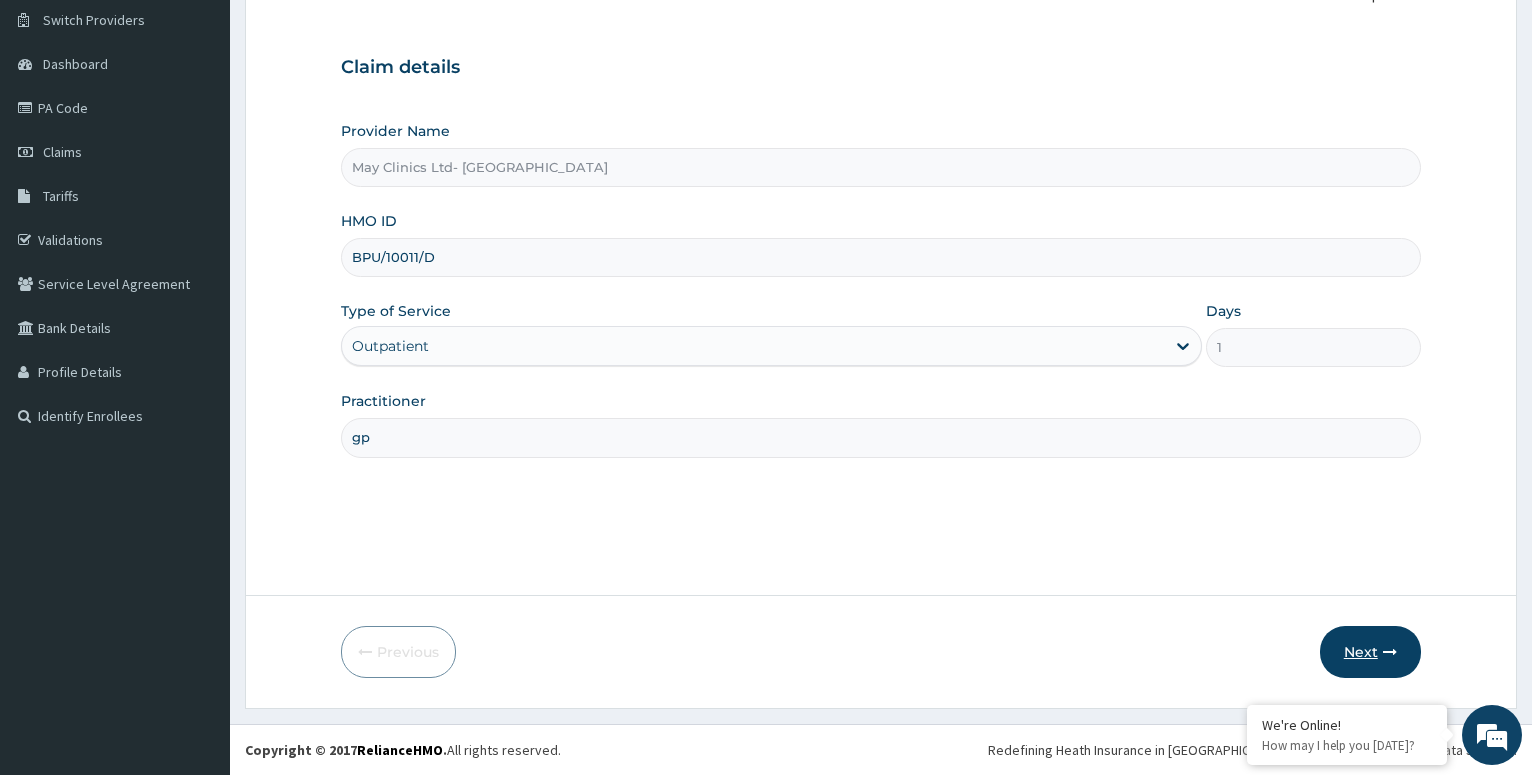 type on "gp" 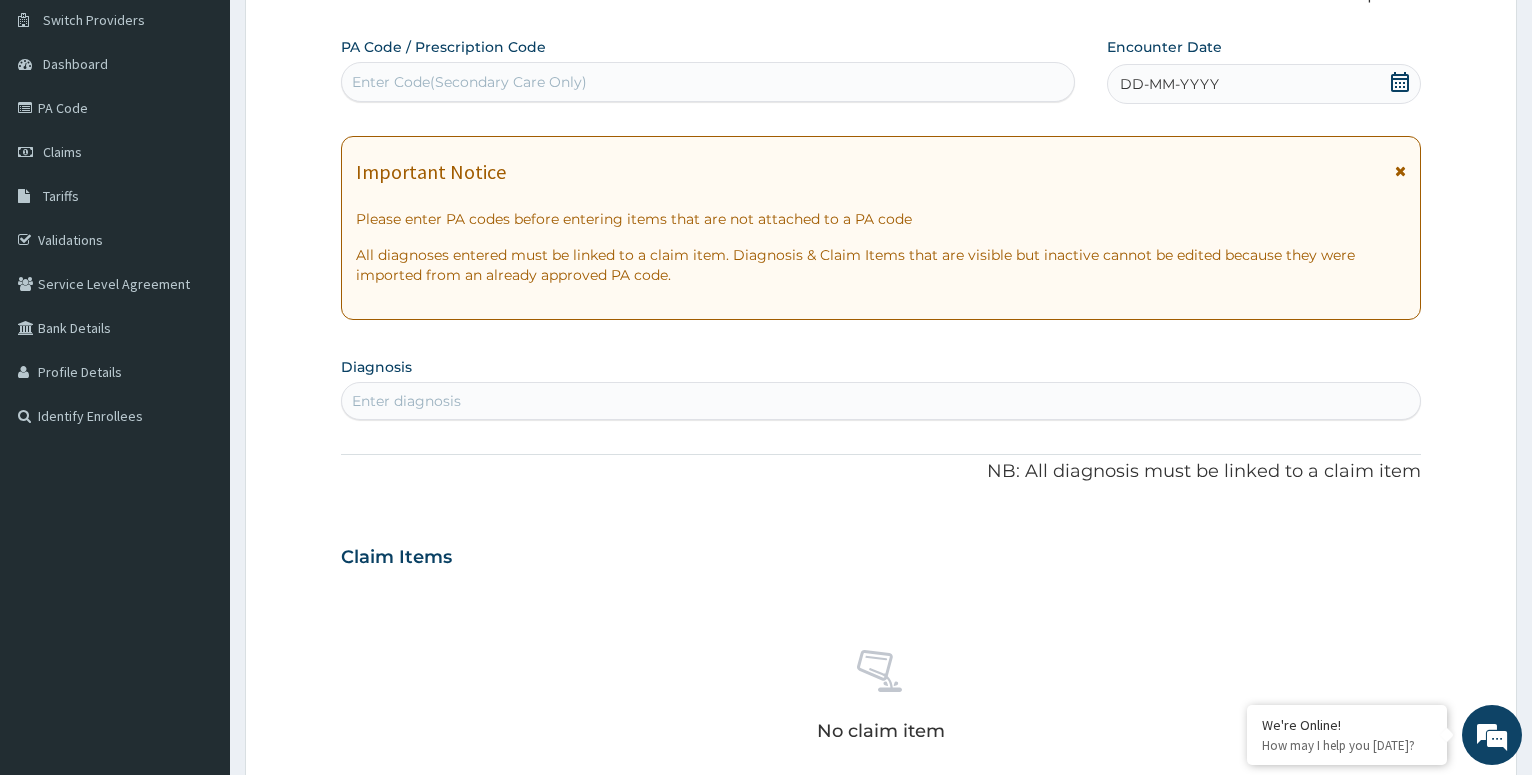 click on "Enter diagnosis" at bounding box center [406, 401] 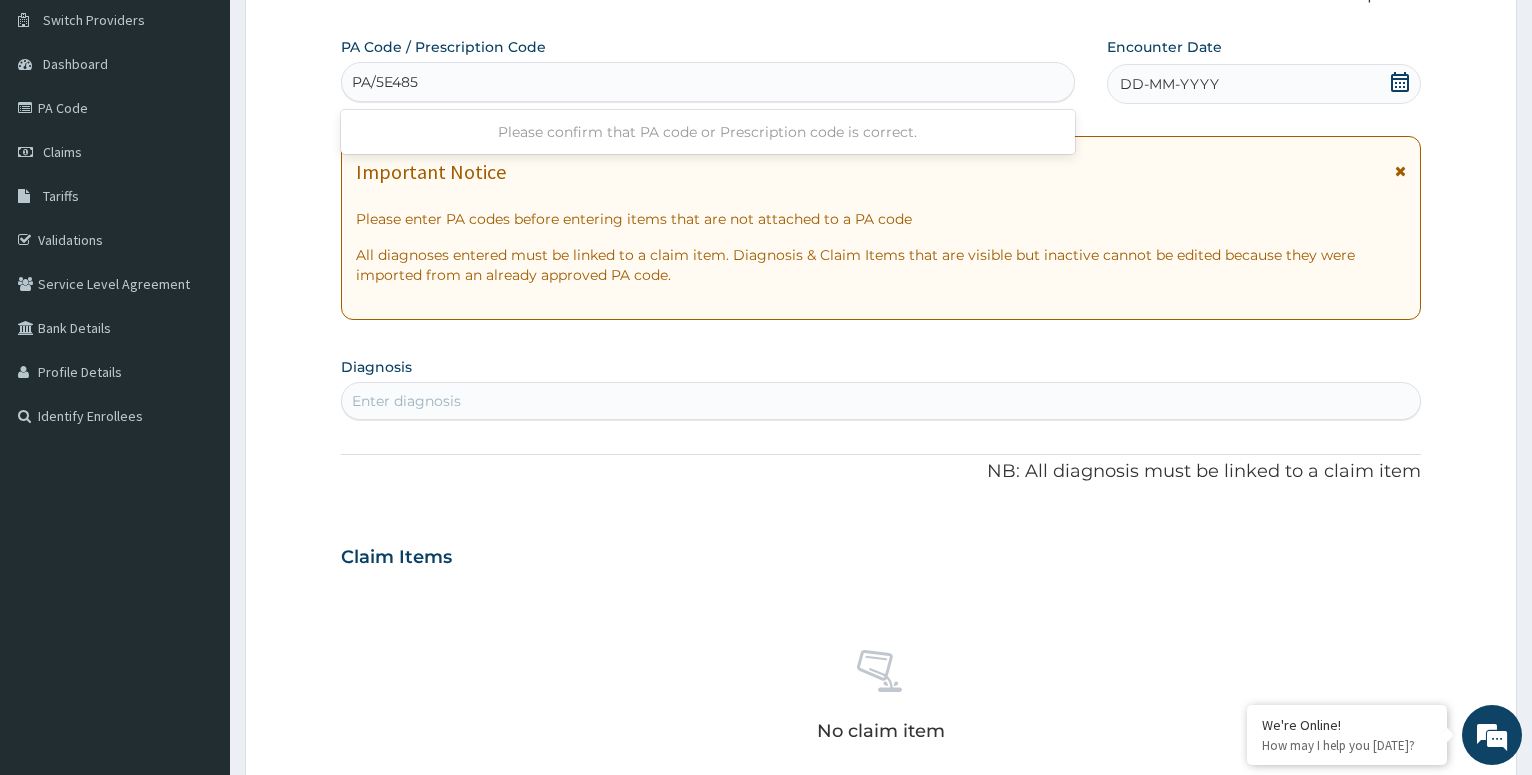 type on "PA/5E4857" 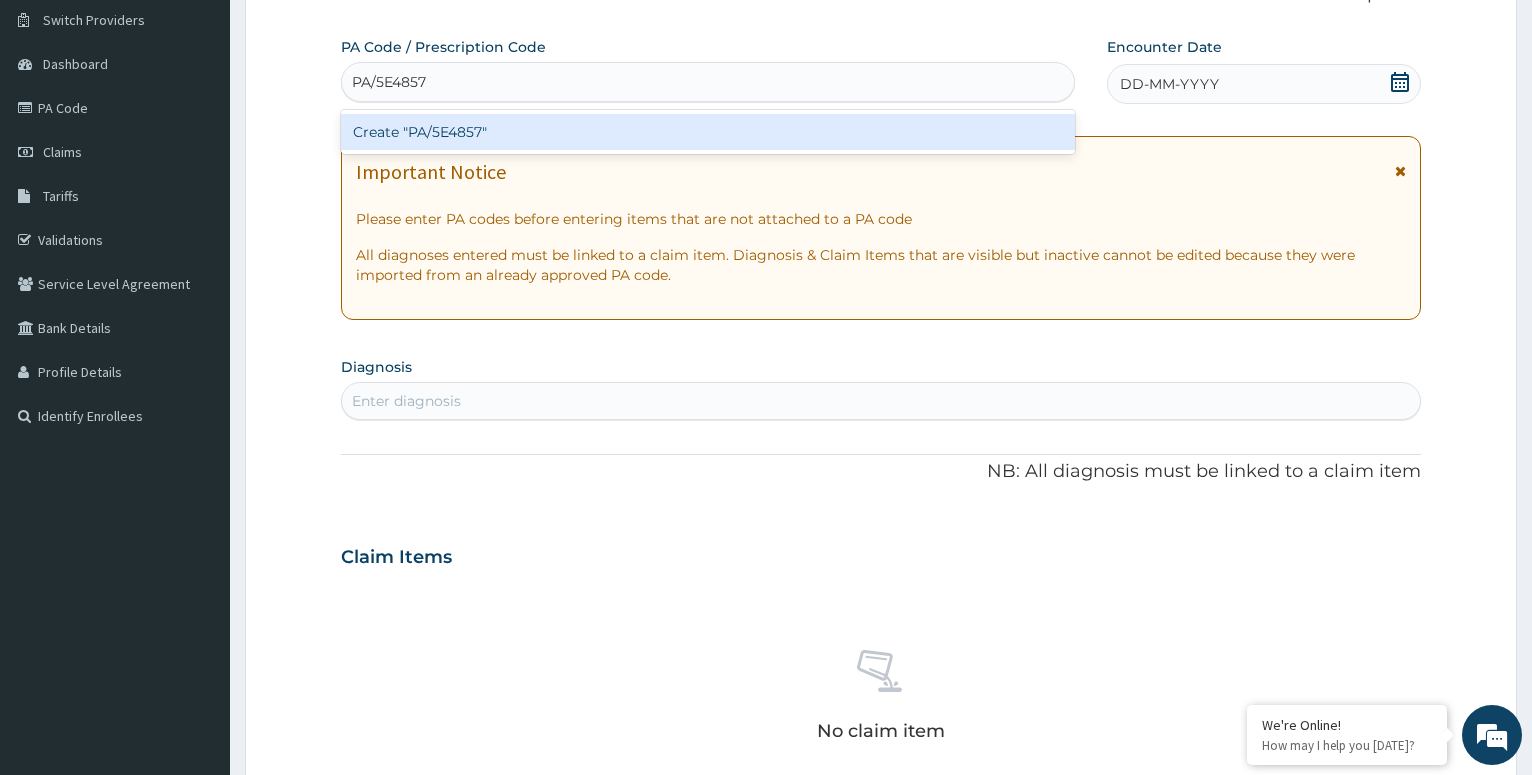 click on "Create "PA/5E4857"" at bounding box center [707, 132] 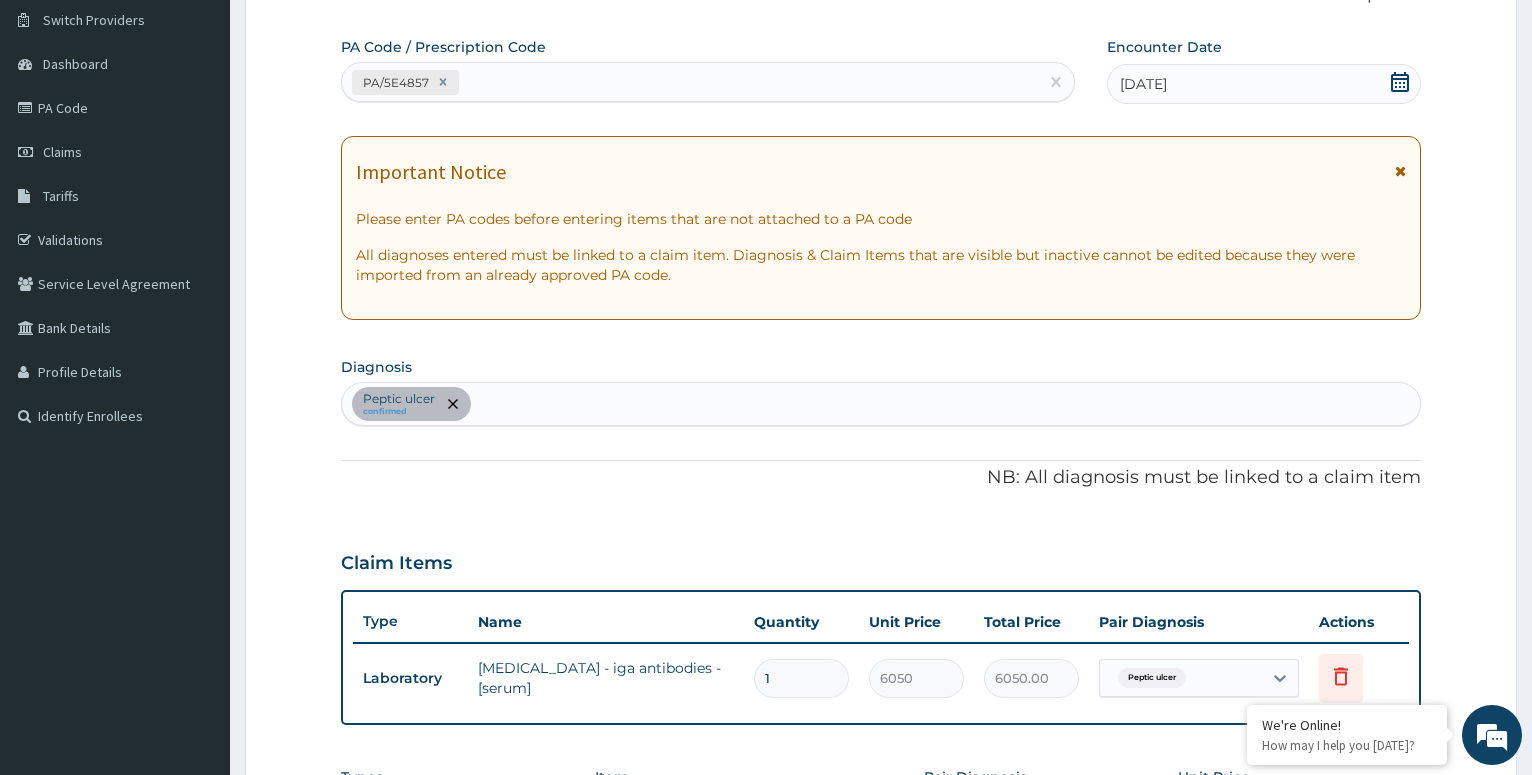 click on "Peptic ulcer confirmed" at bounding box center (881, 404) 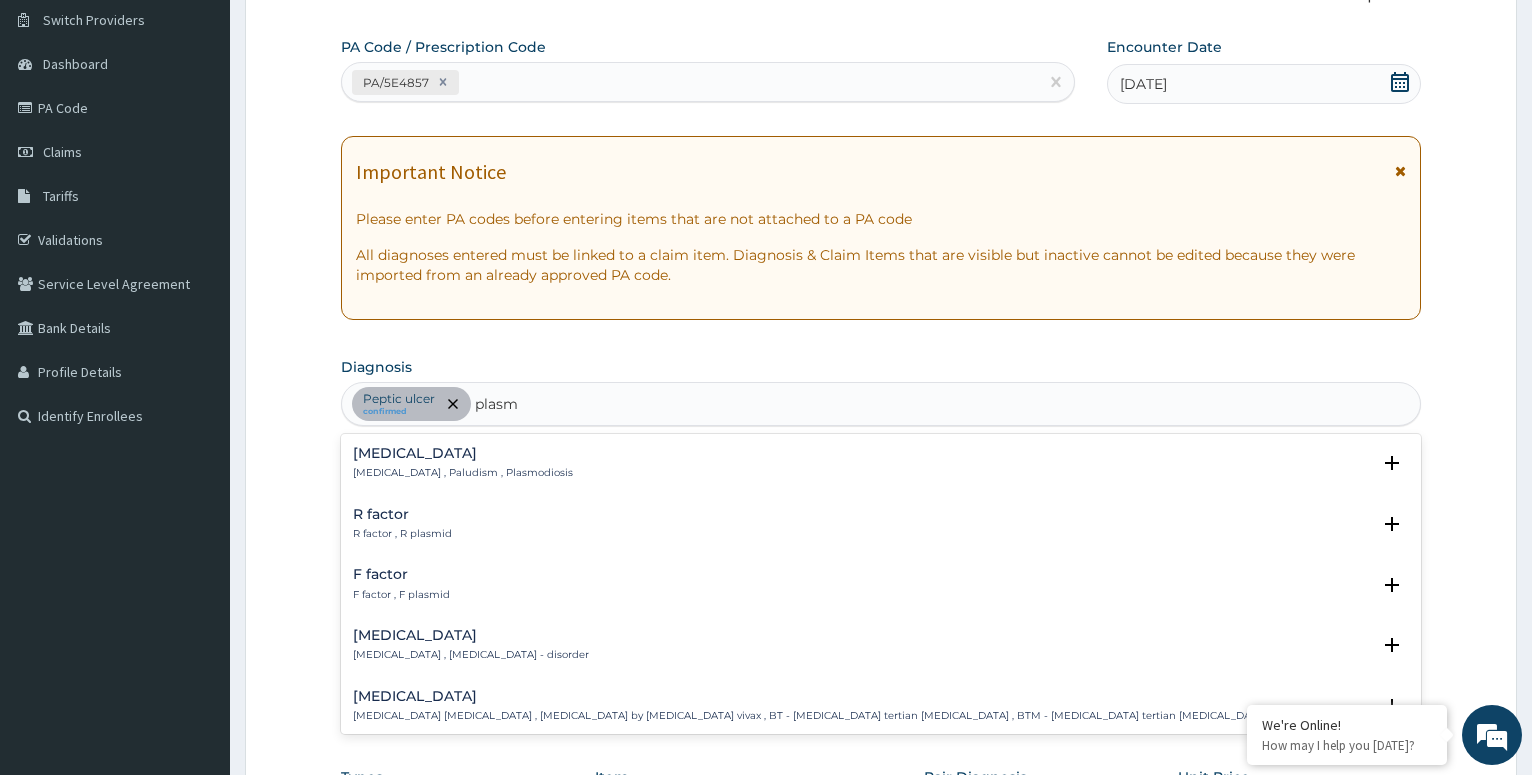 type on "plasmo" 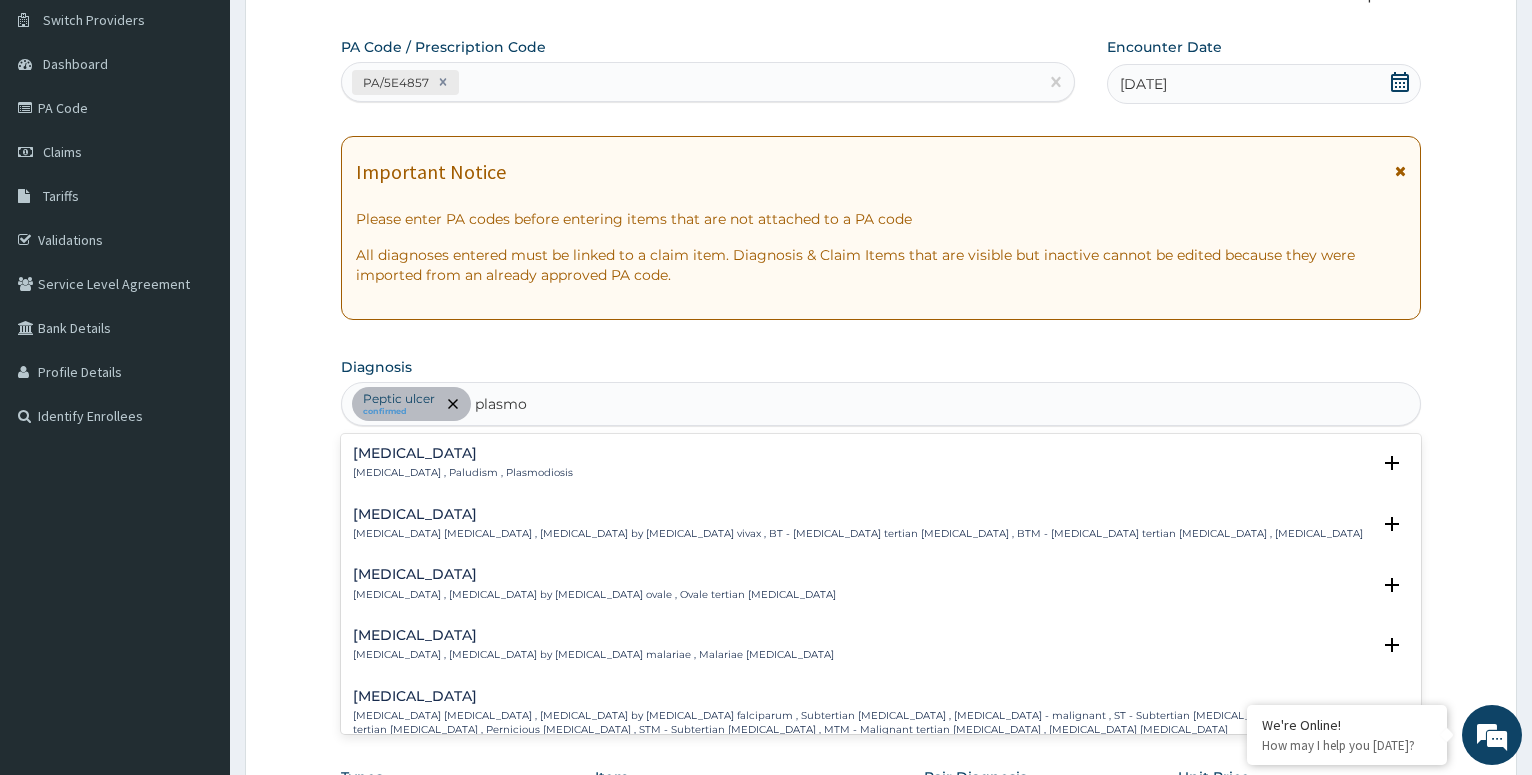 click on "Falciparum malaria , Malignant tertian malaria , Malaria by Plasmodium falciparum , Subtertian malaria , Falciparum malaria - malignant , ST - Subtertian malaria , MT - Malignant tertian malaria , Pernicious malaria , STM - Subtertian malaria , MTM - Malignant tertian malaria , Plasmodium falciparum malaria" at bounding box center [861, 723] 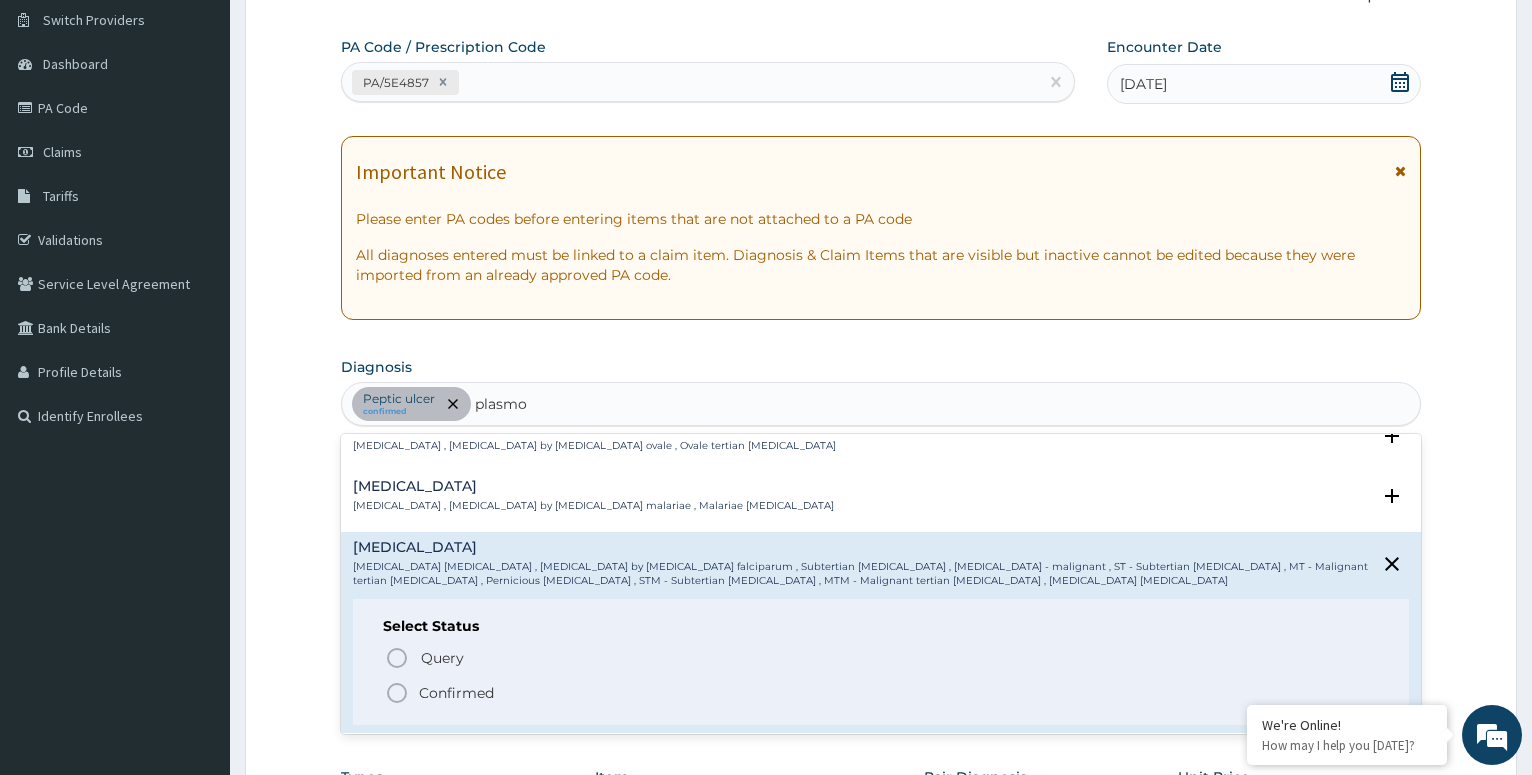 scroll, scrollTop: 216, scrollLeft: 0, axis: vertical 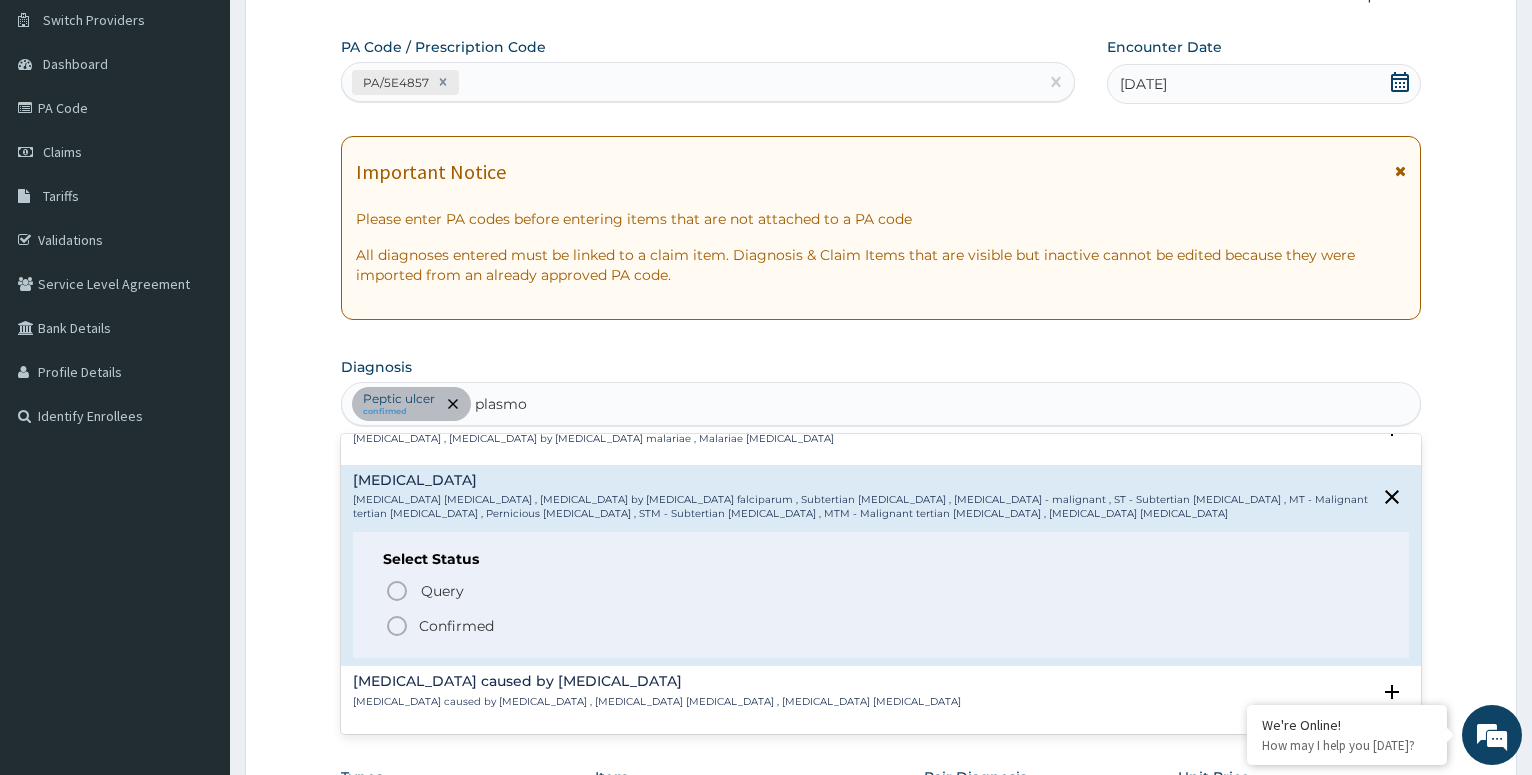 click 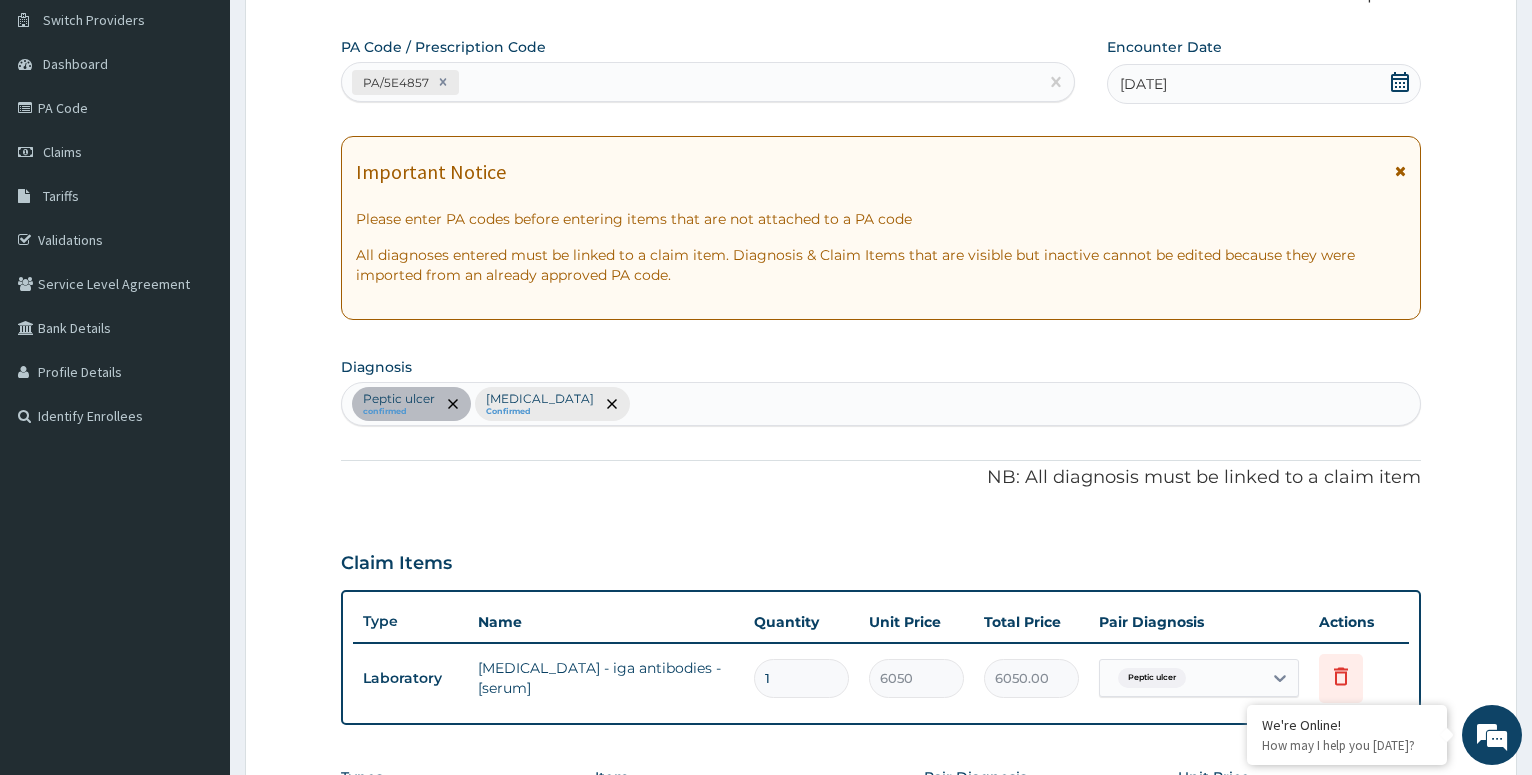 click on "Peptic ulcer confirmed Falciparum malaria Confirmed" at bounding box center [881, 404] 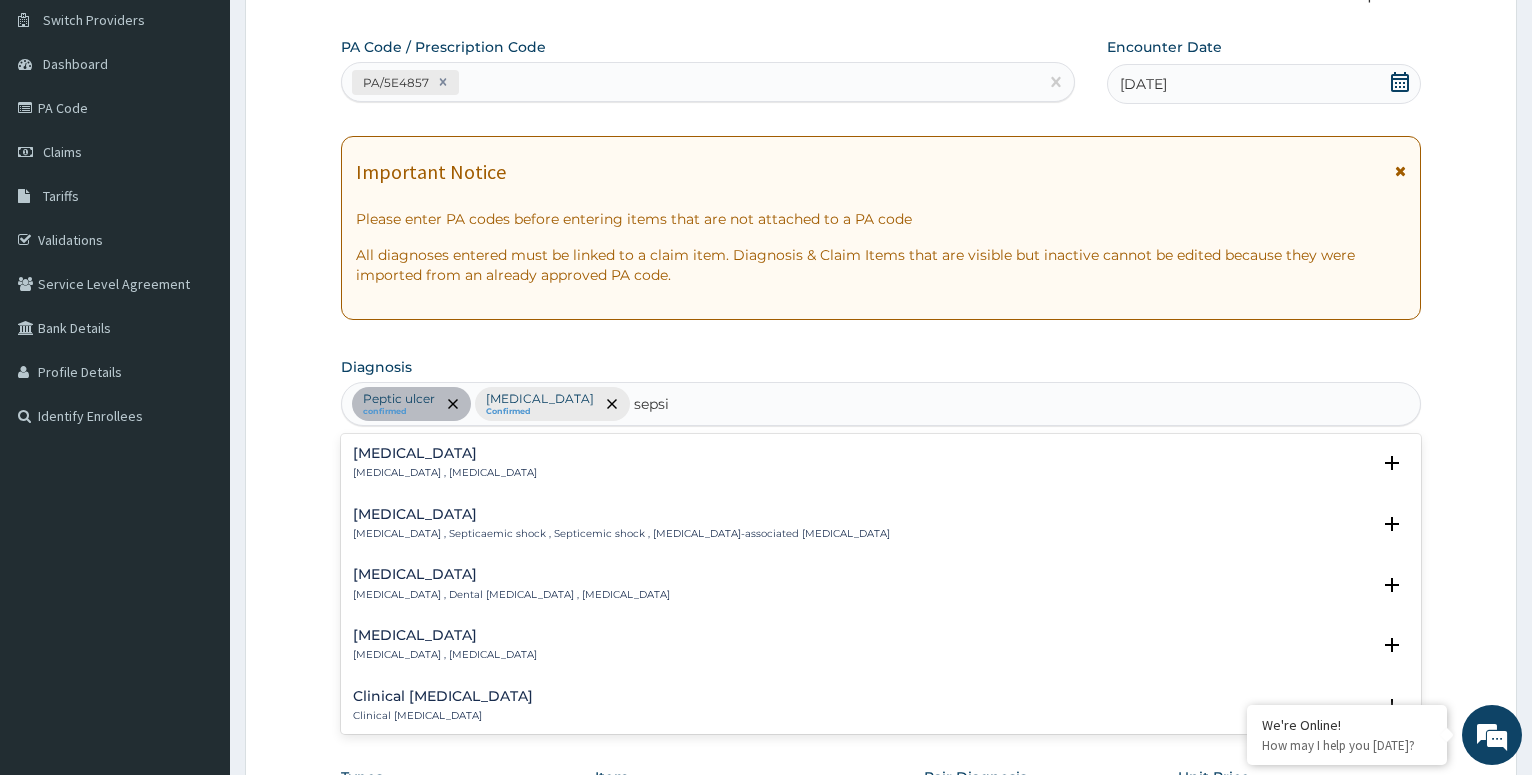 type on "sepsis" 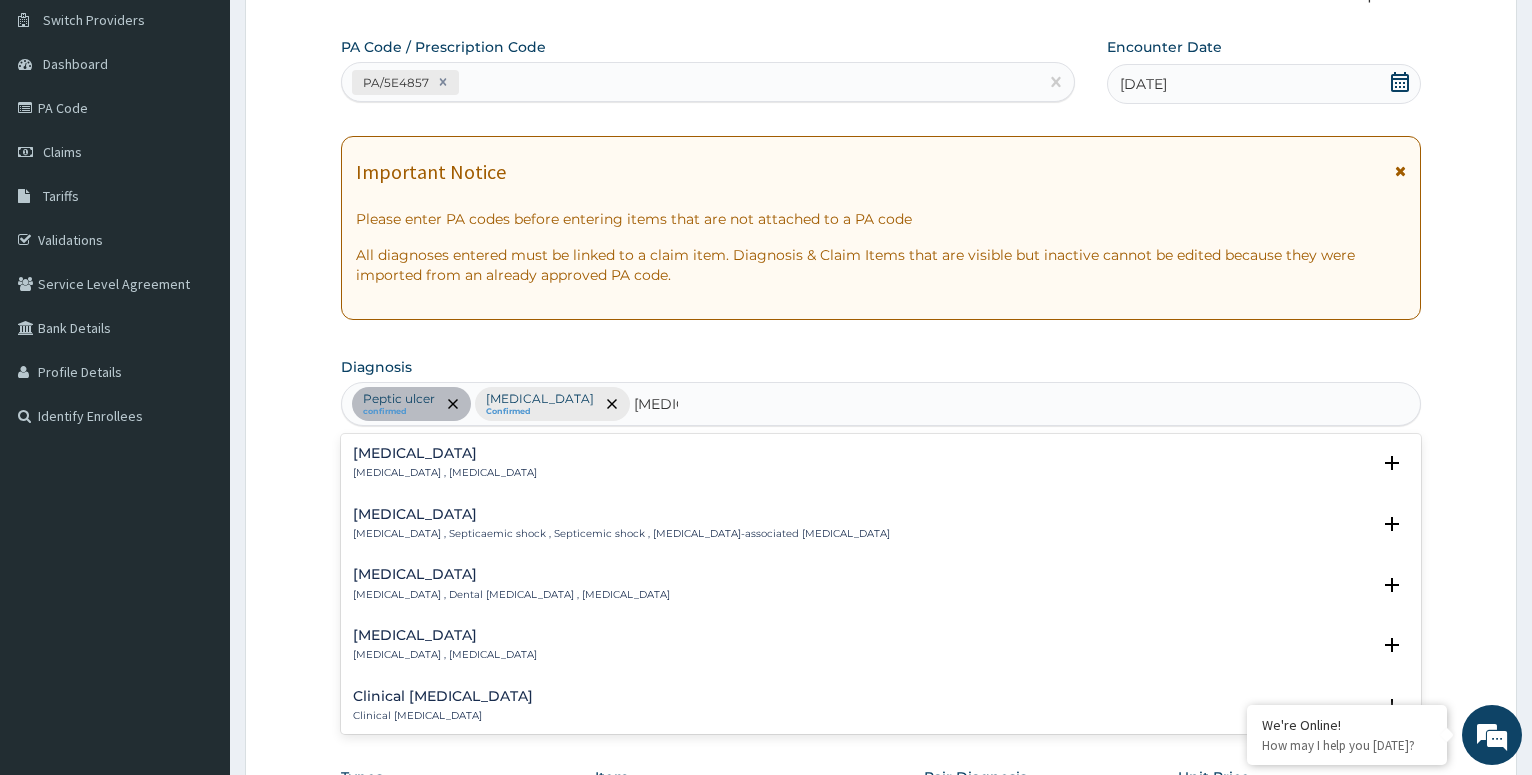 click on "Septic shock , Septicaemic shock , Septicemic shock , Sepsis-associated hypotension" at bounding box center [621, 534] 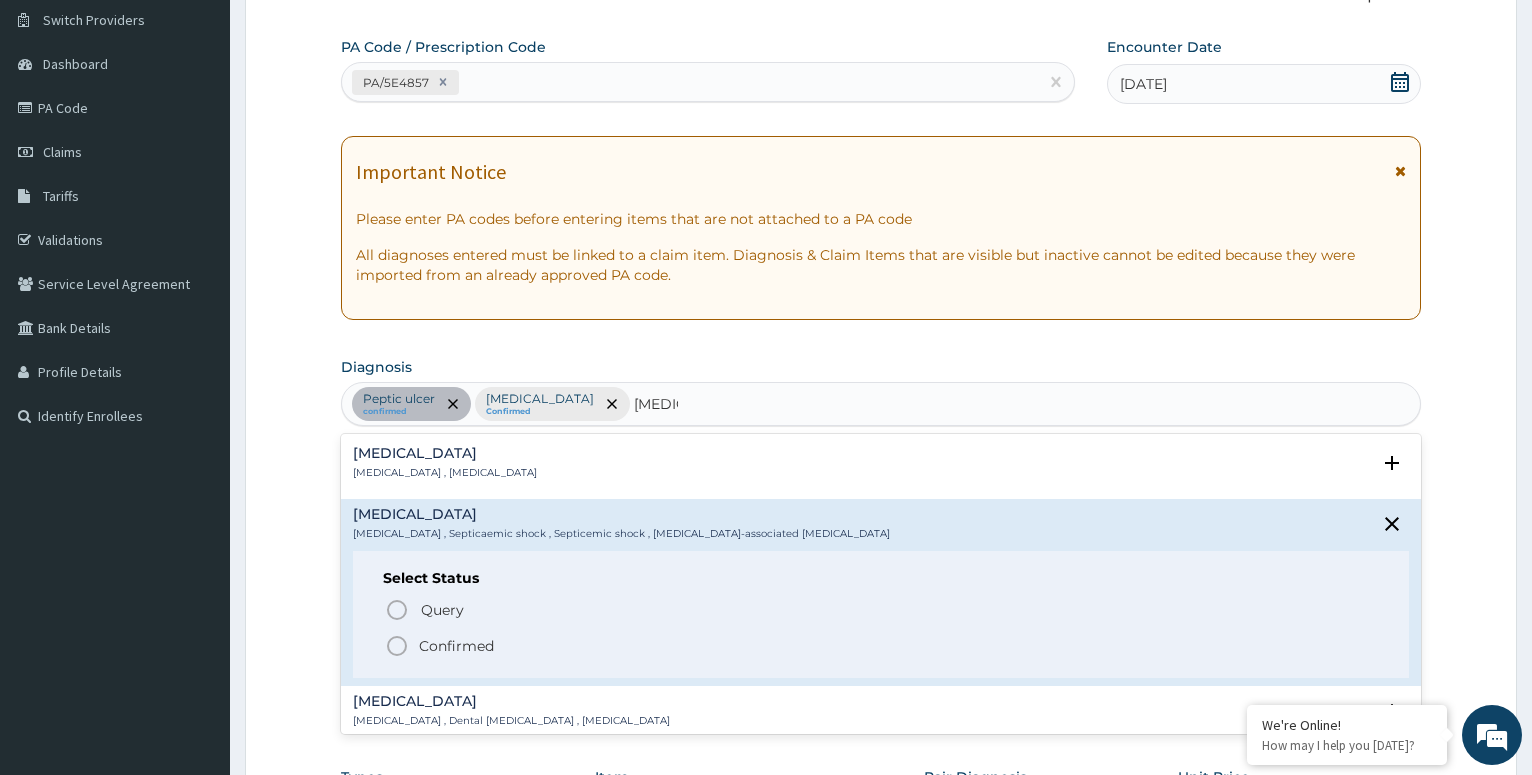 click 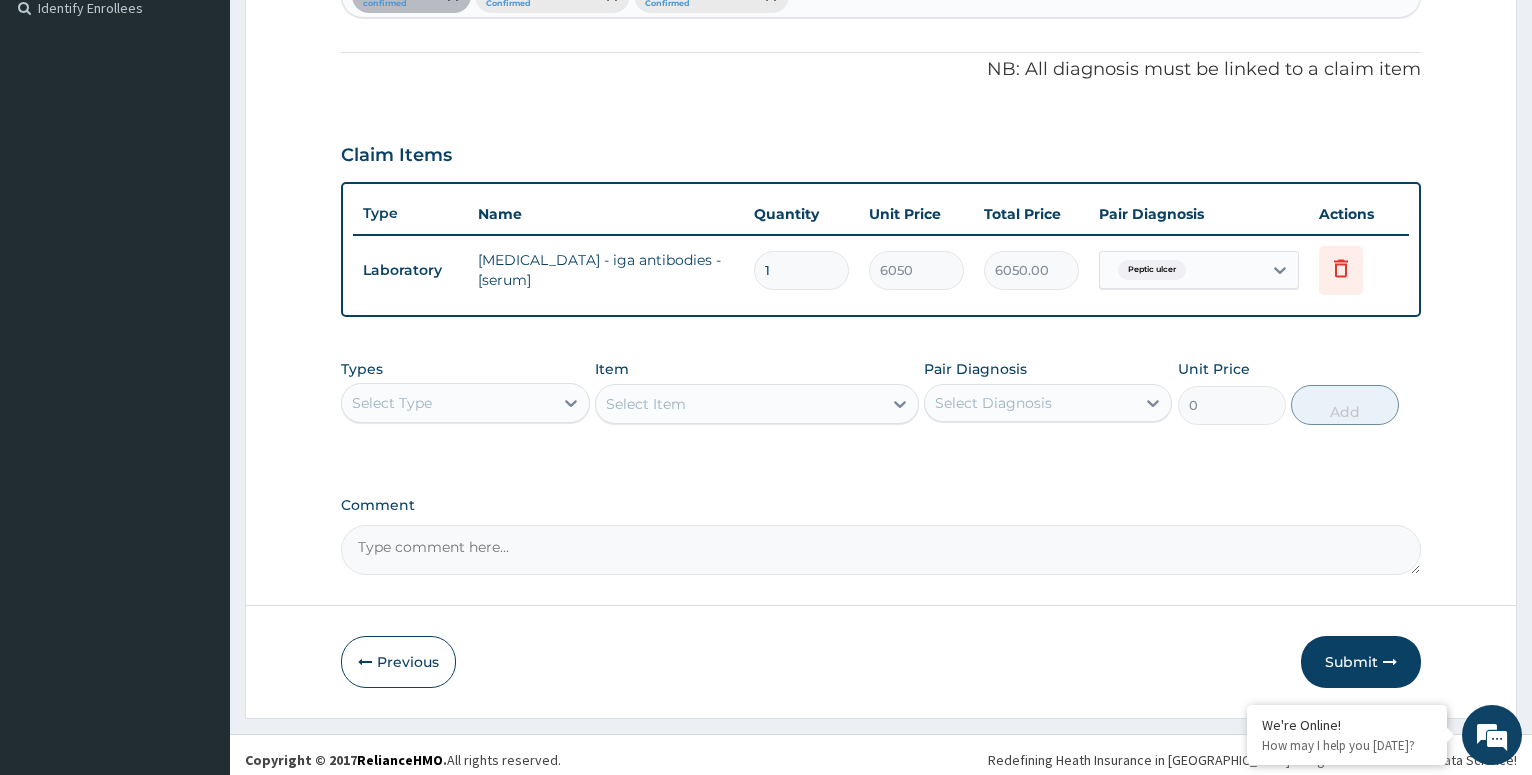 scroll, scrollTop: 572, scrollLeft: 0, axis: vertical 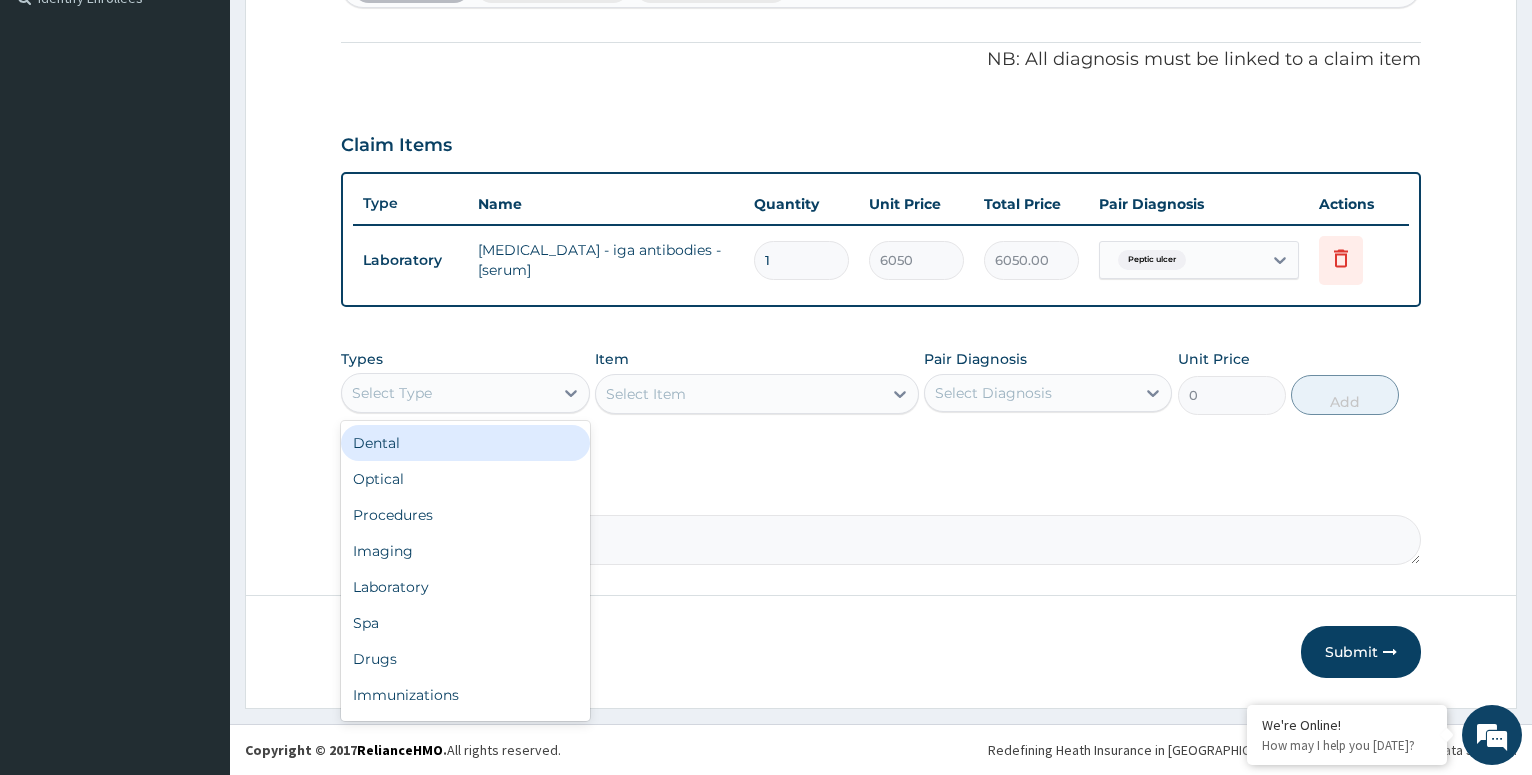 click on "Select Type" at bounding box center [447, 393] 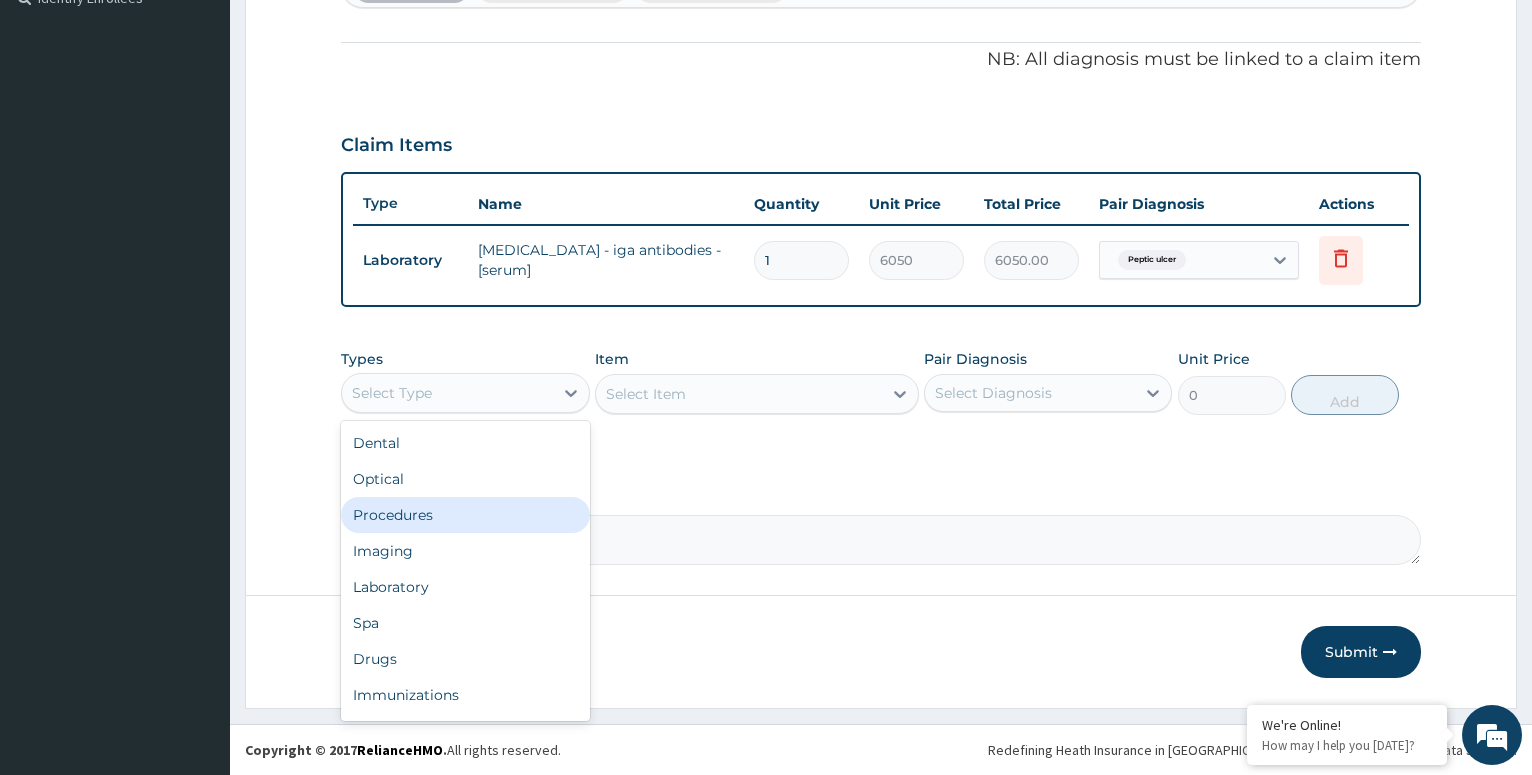 click on "Procedures" at bounding box center [465, 515] 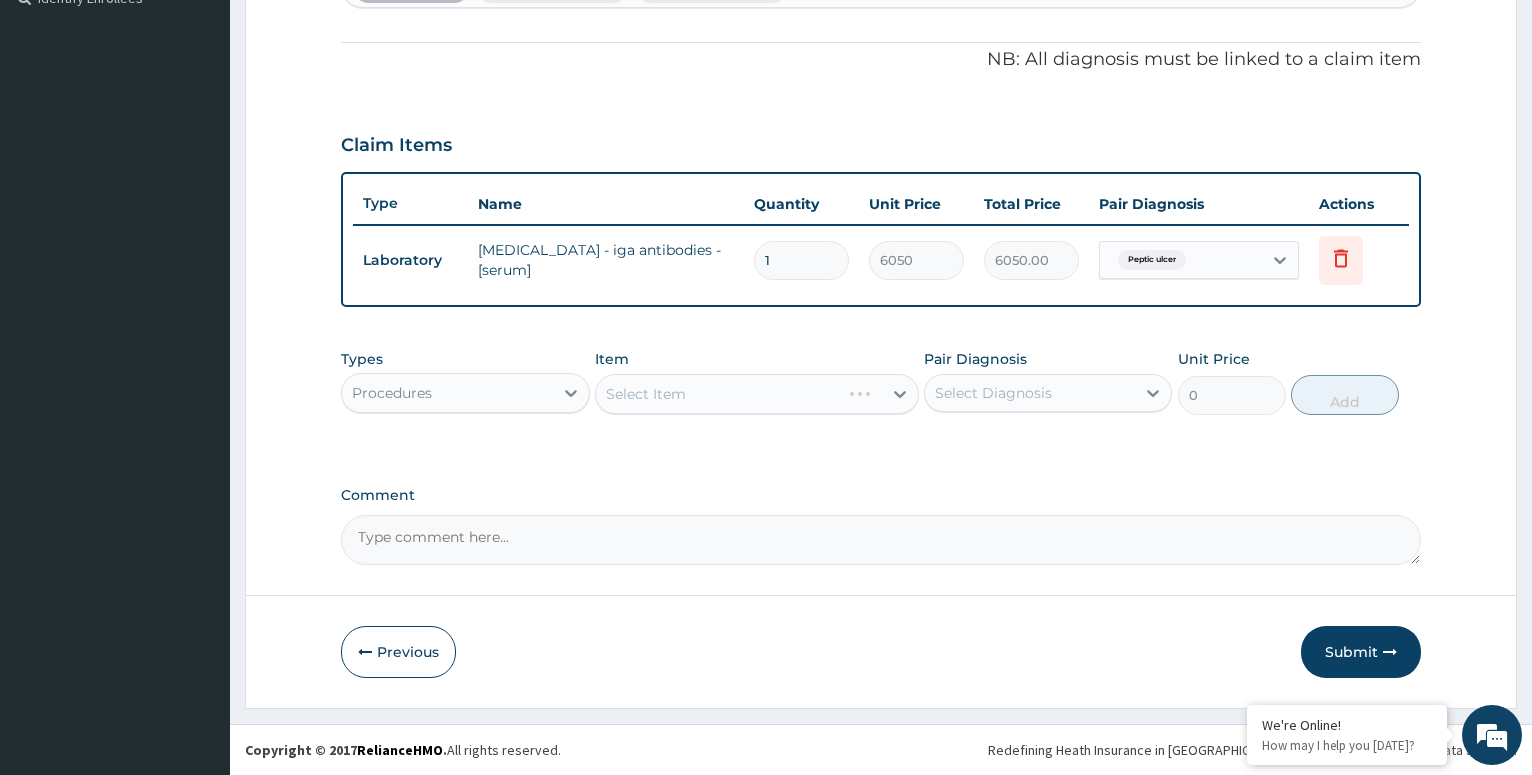 click on "Select Item" at bounding box center (757, 394) 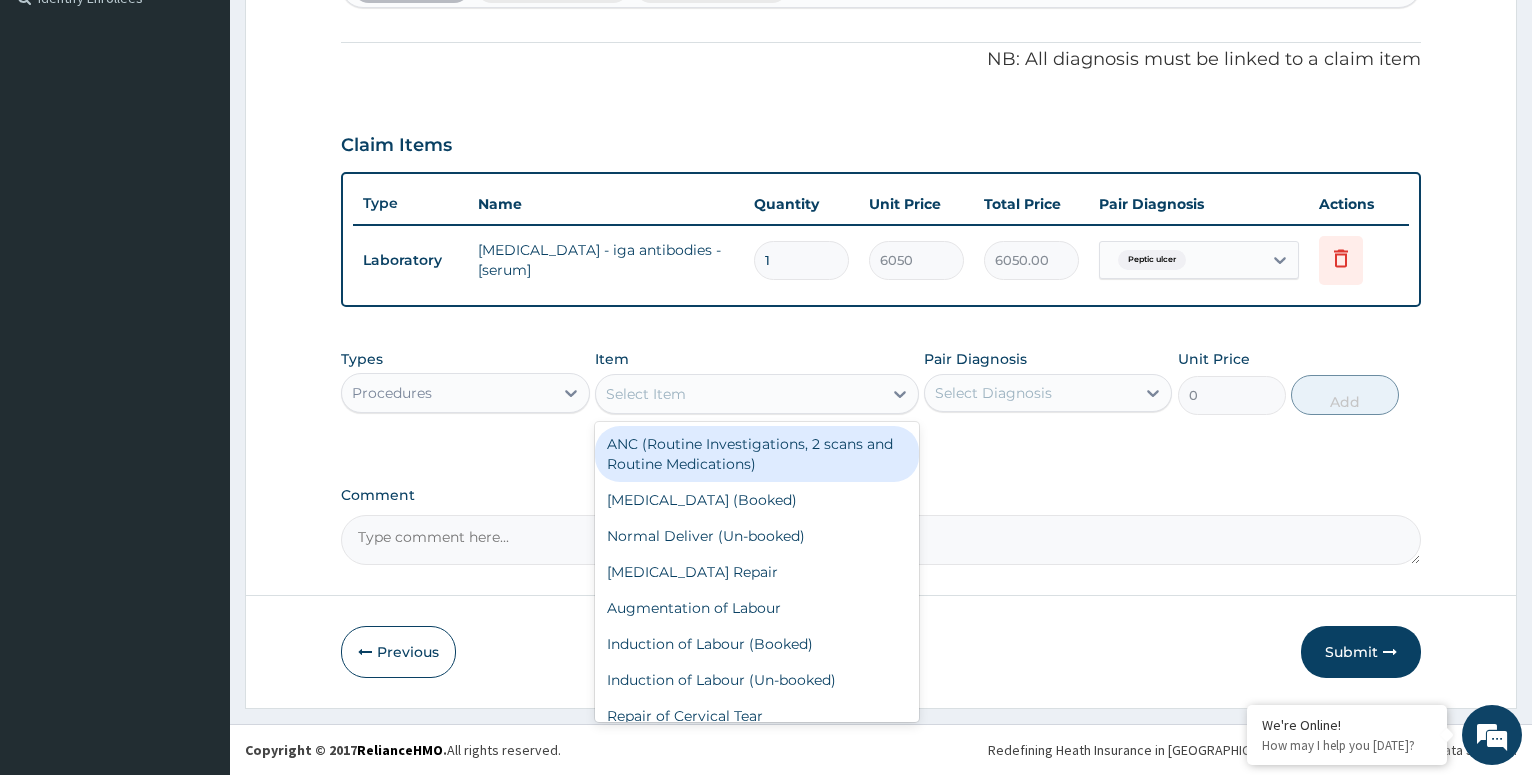 click on "Select Item" at bounding box center [739, 394] 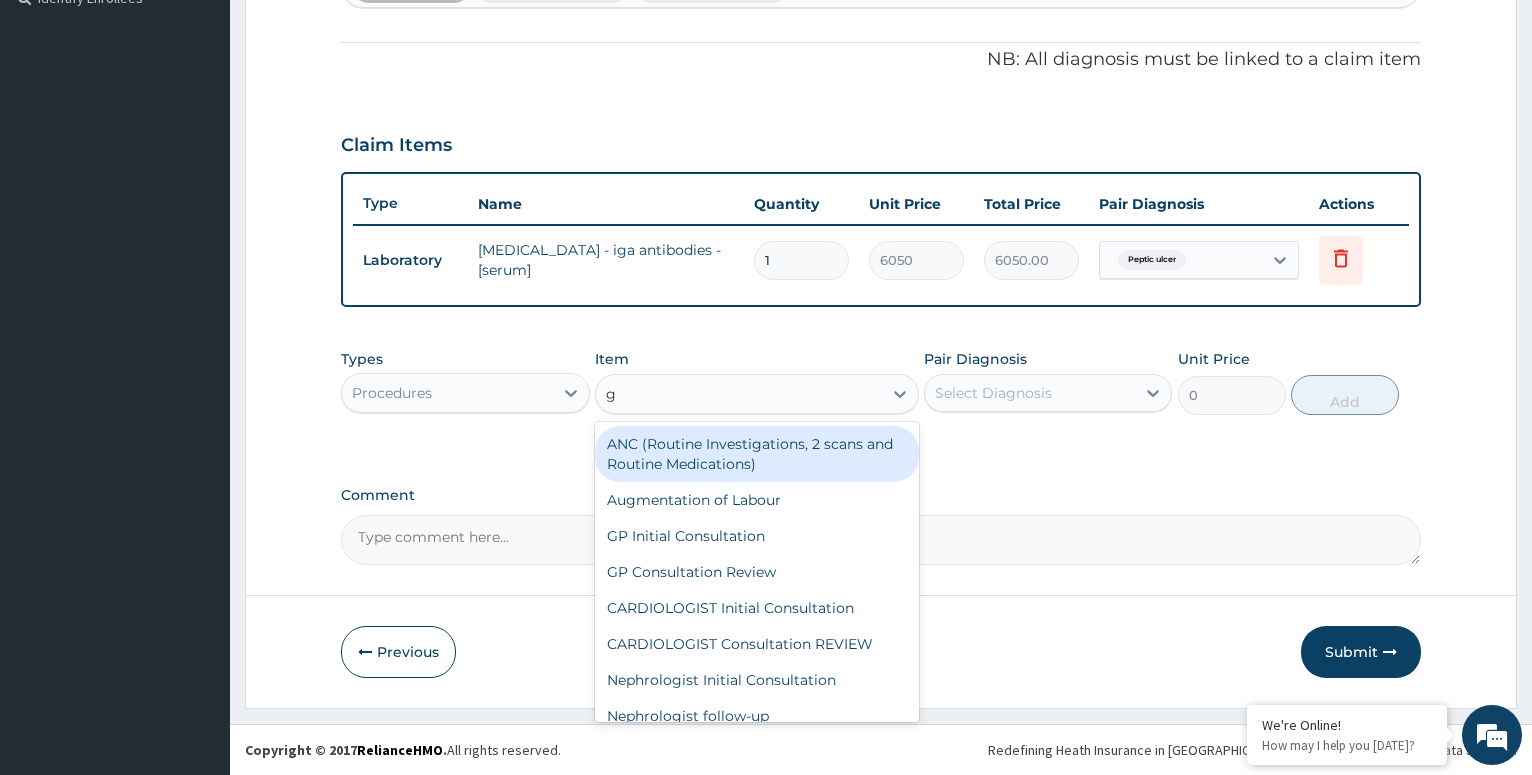 type on "gp" 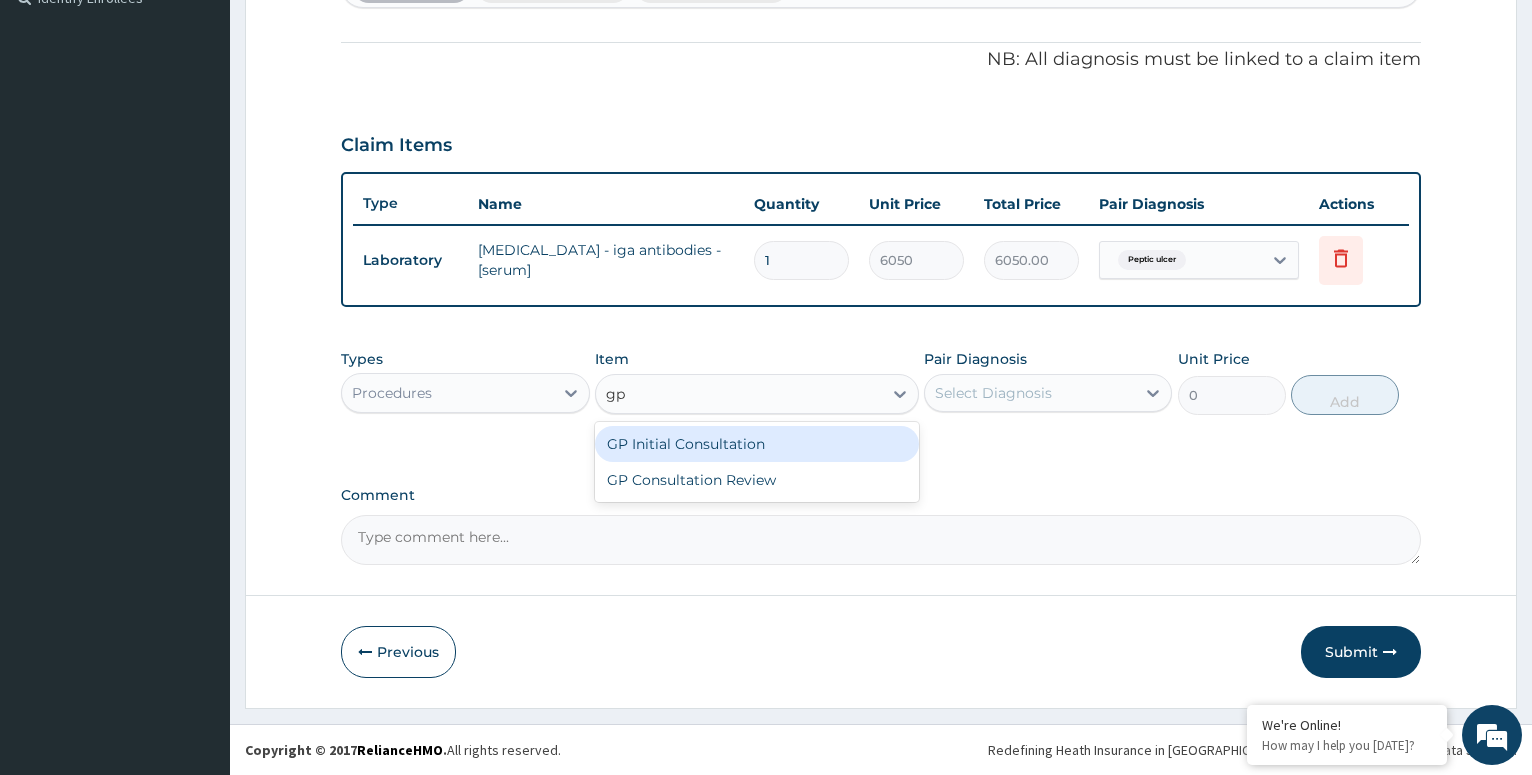 click on "GP Initial Consultation" at bounding box center [757, 444] 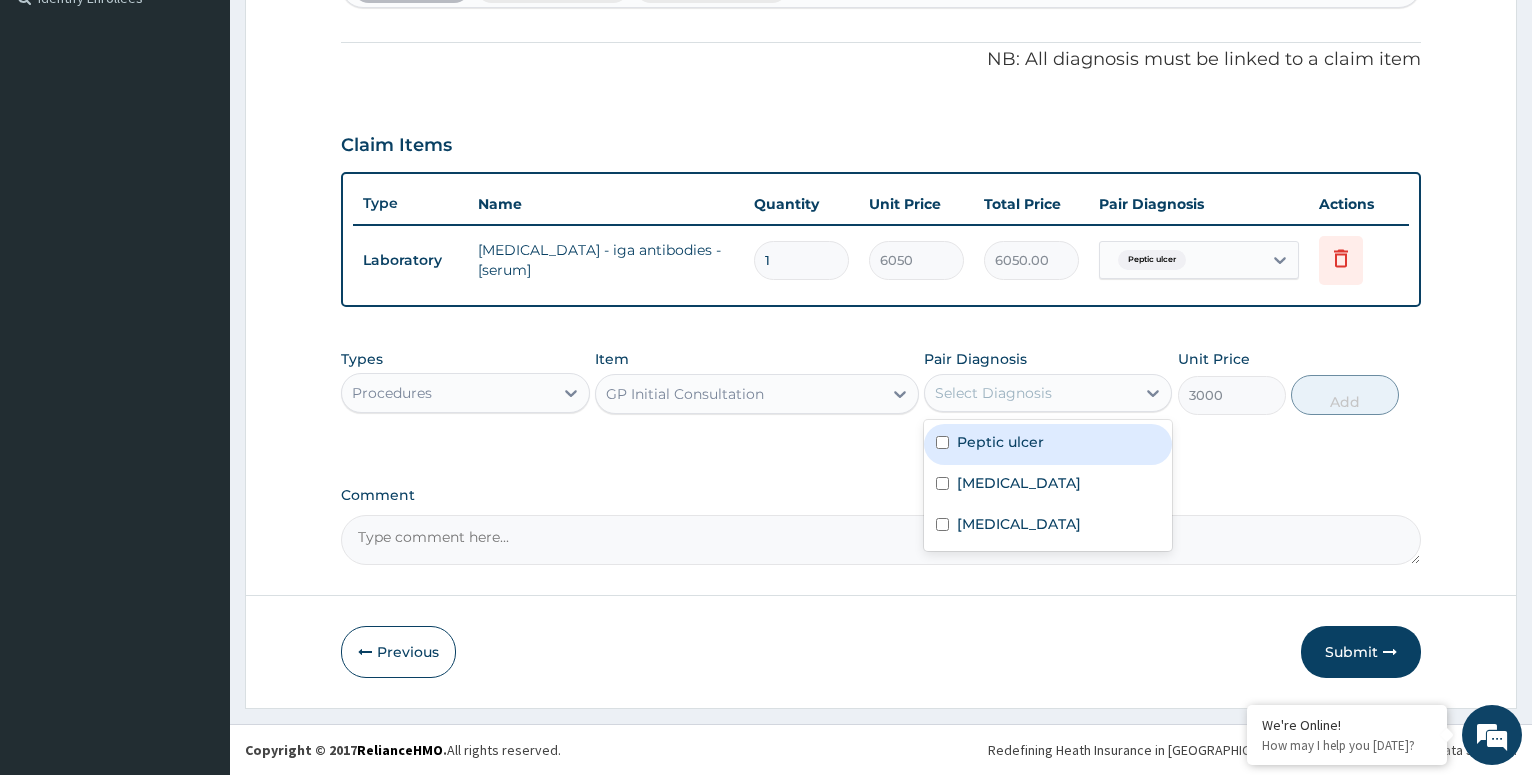 click on "Select Diagnosis" at bounding box center [1030, 393] 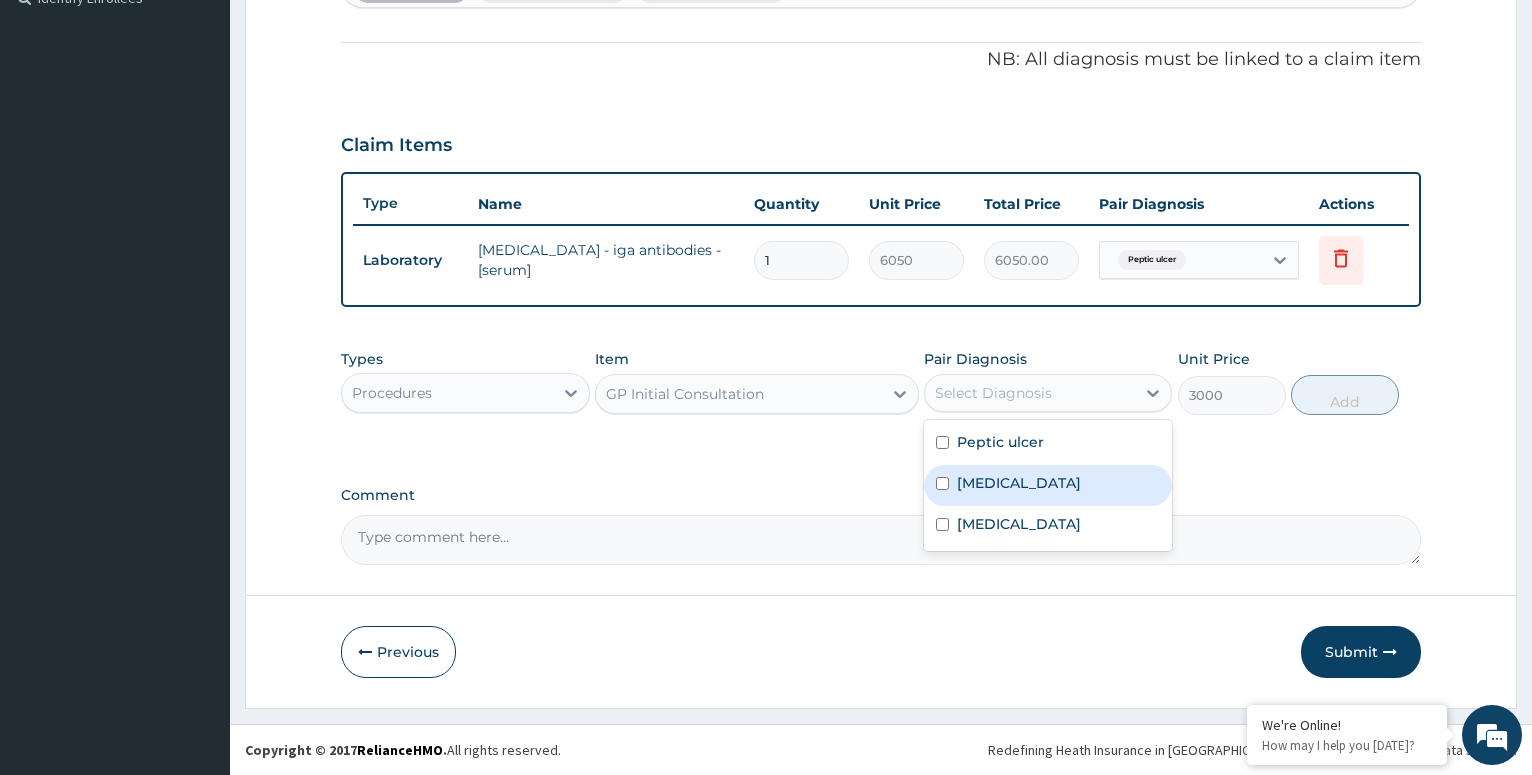 click on "Falciparum malaria" at bounding box center (1048, 485) 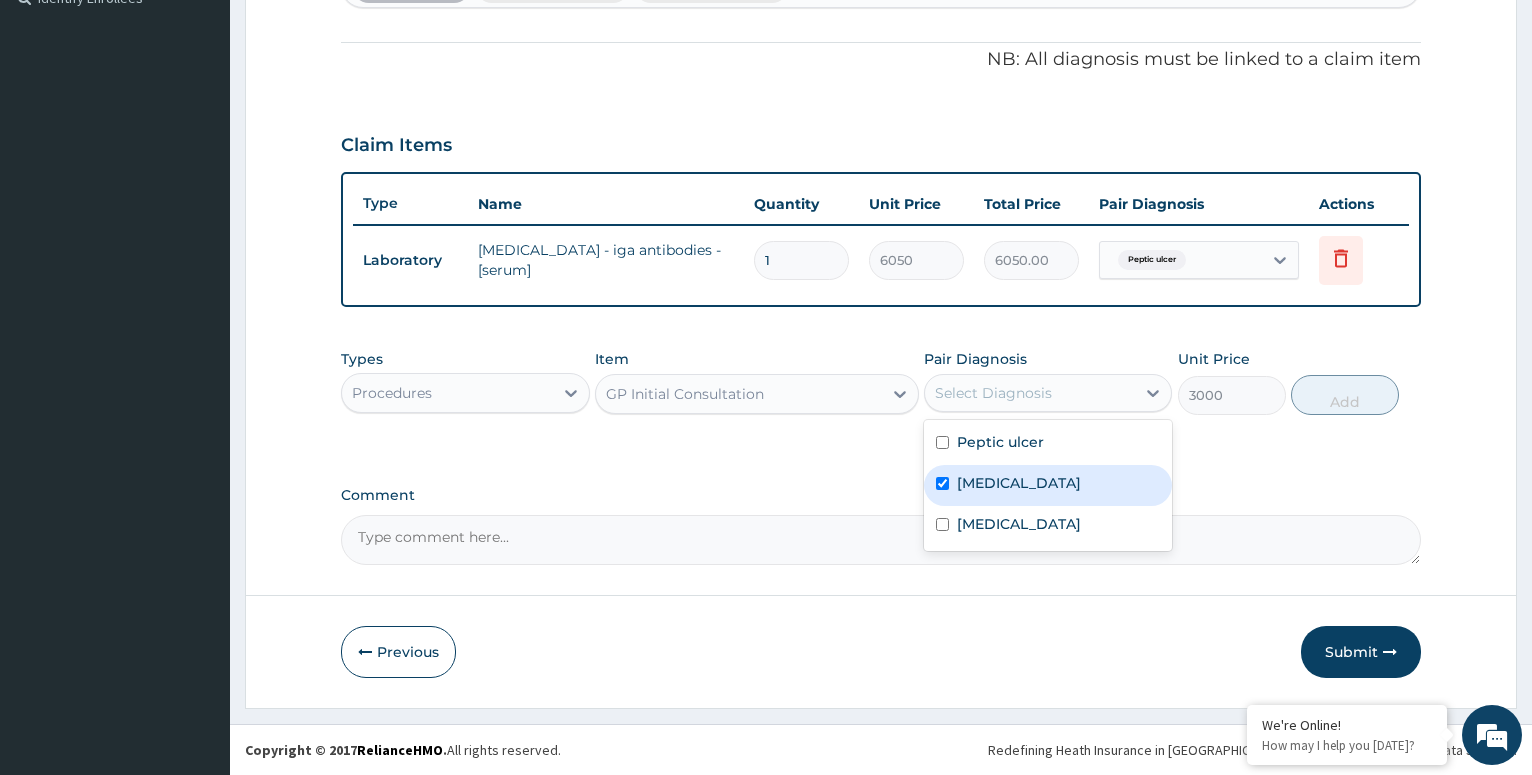 checkbox on "true" 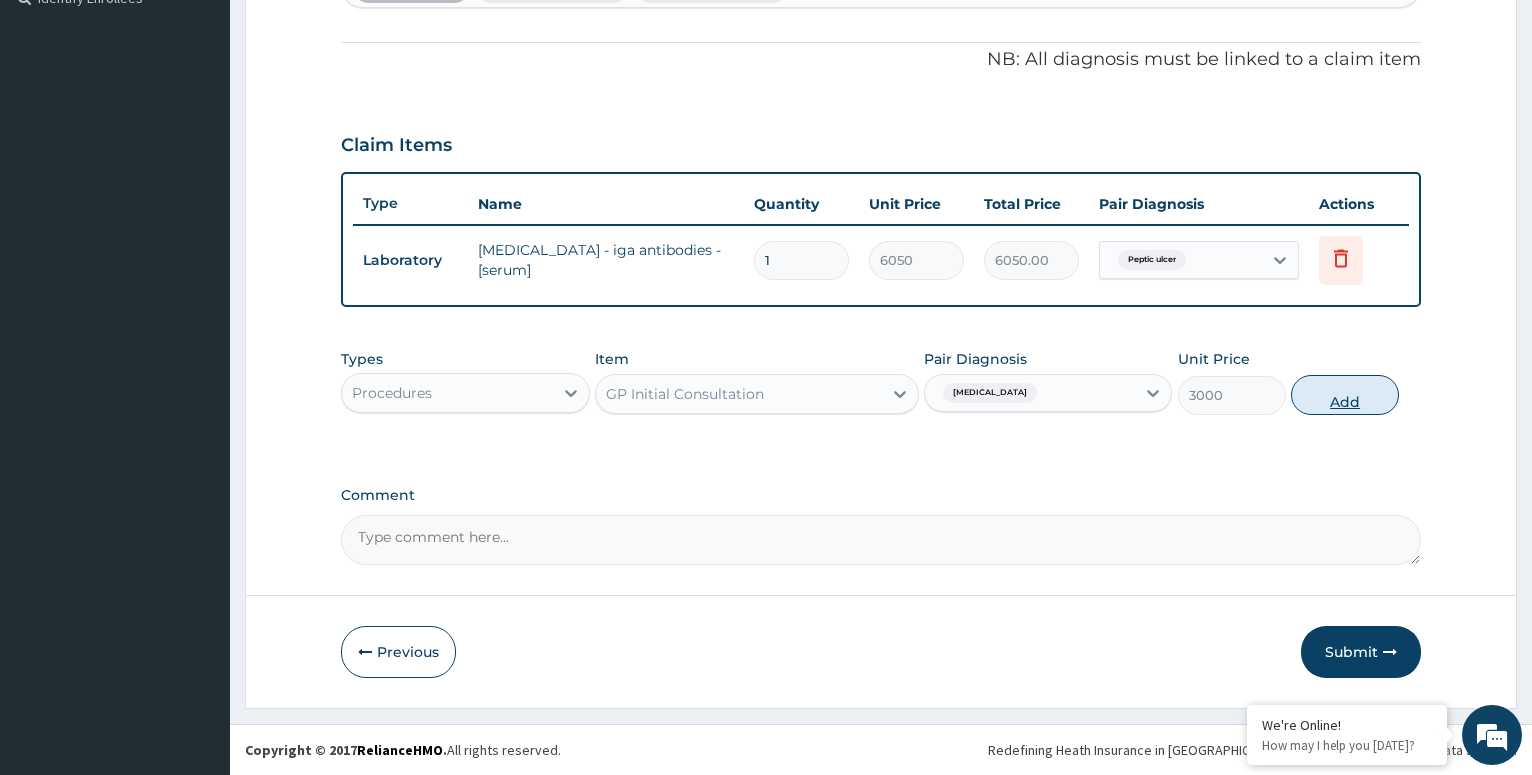 click on "Add" at bounding box center (1345, 395) 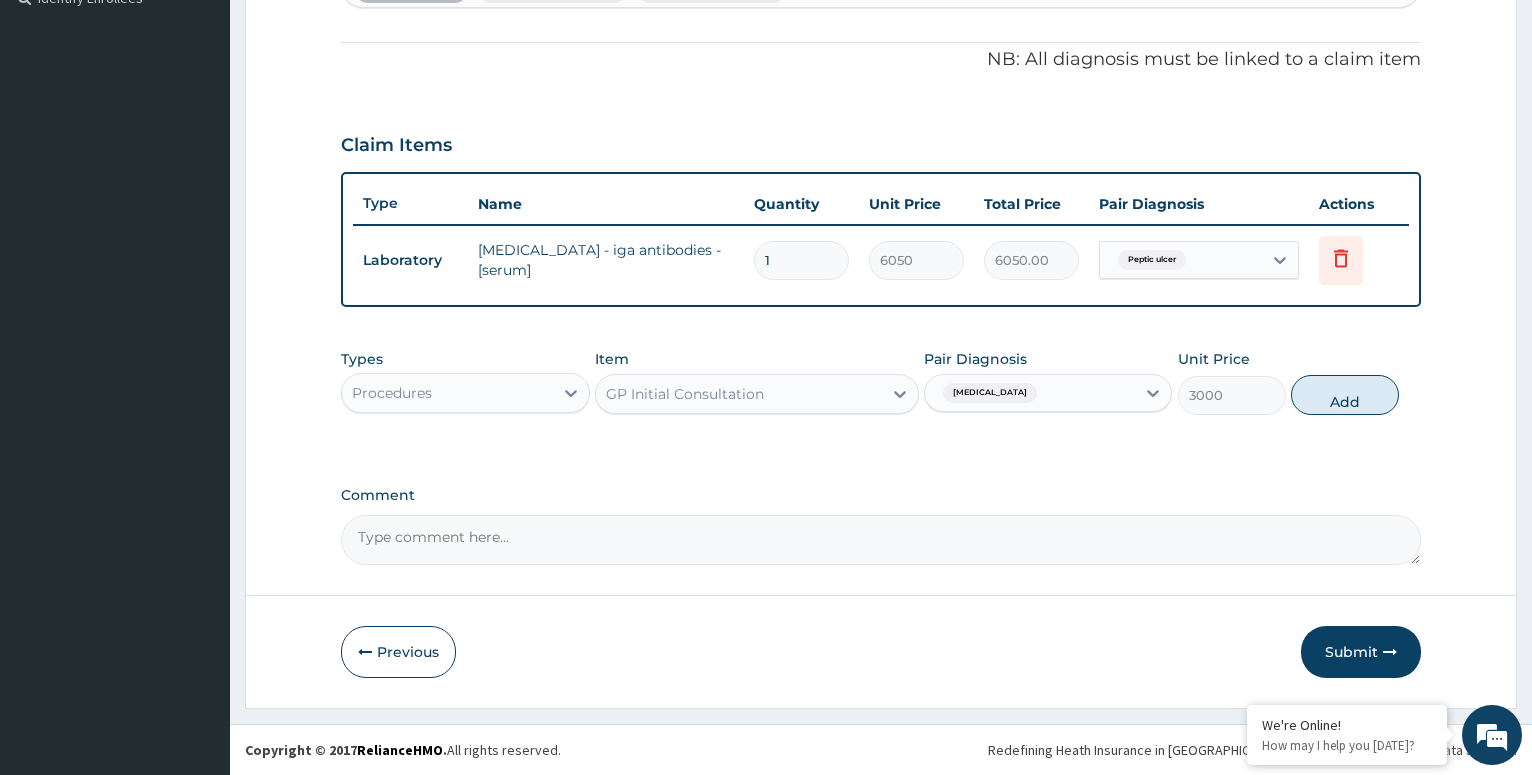 type on "0" 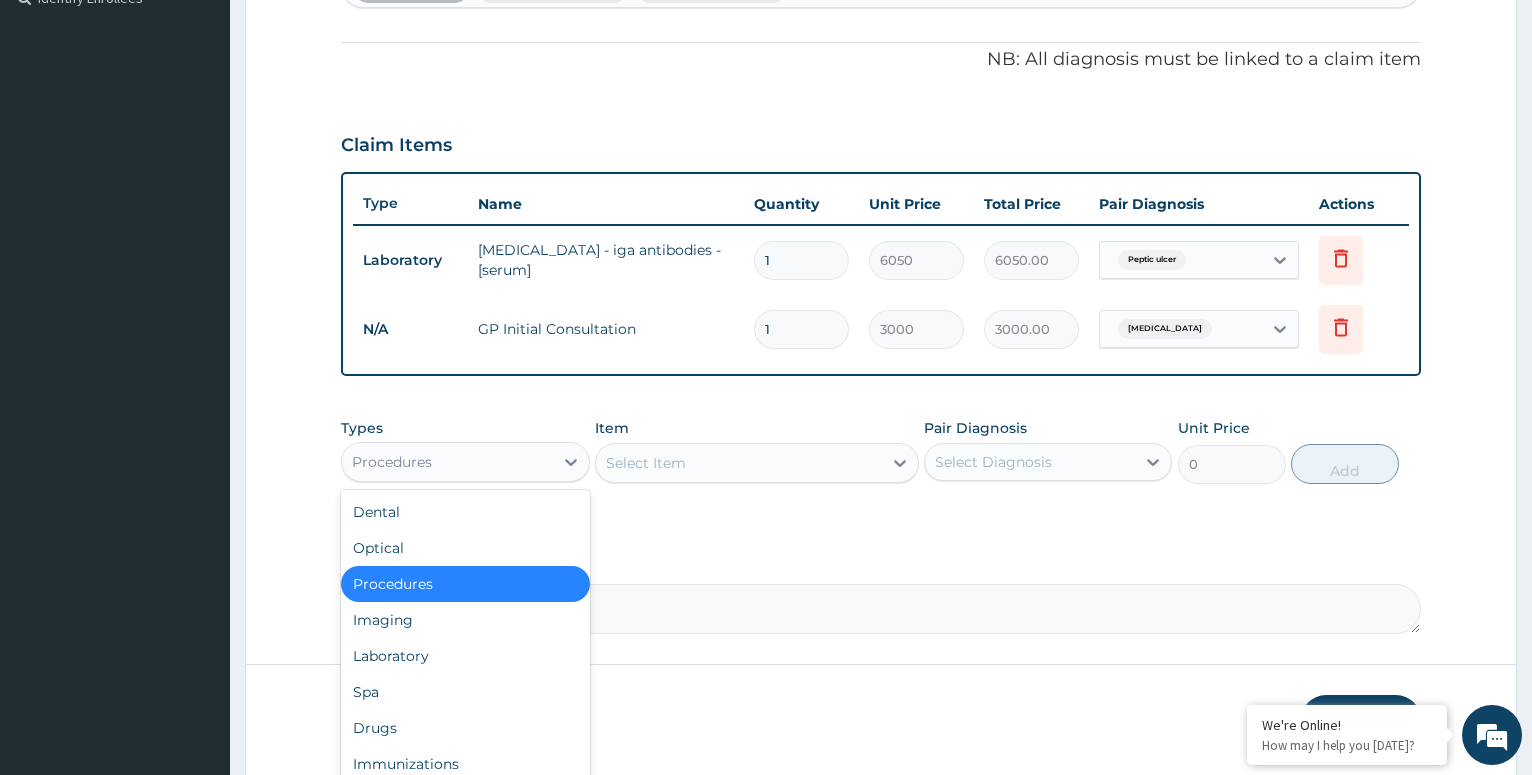 click on "Procedures" at bounding box center (447, 462) 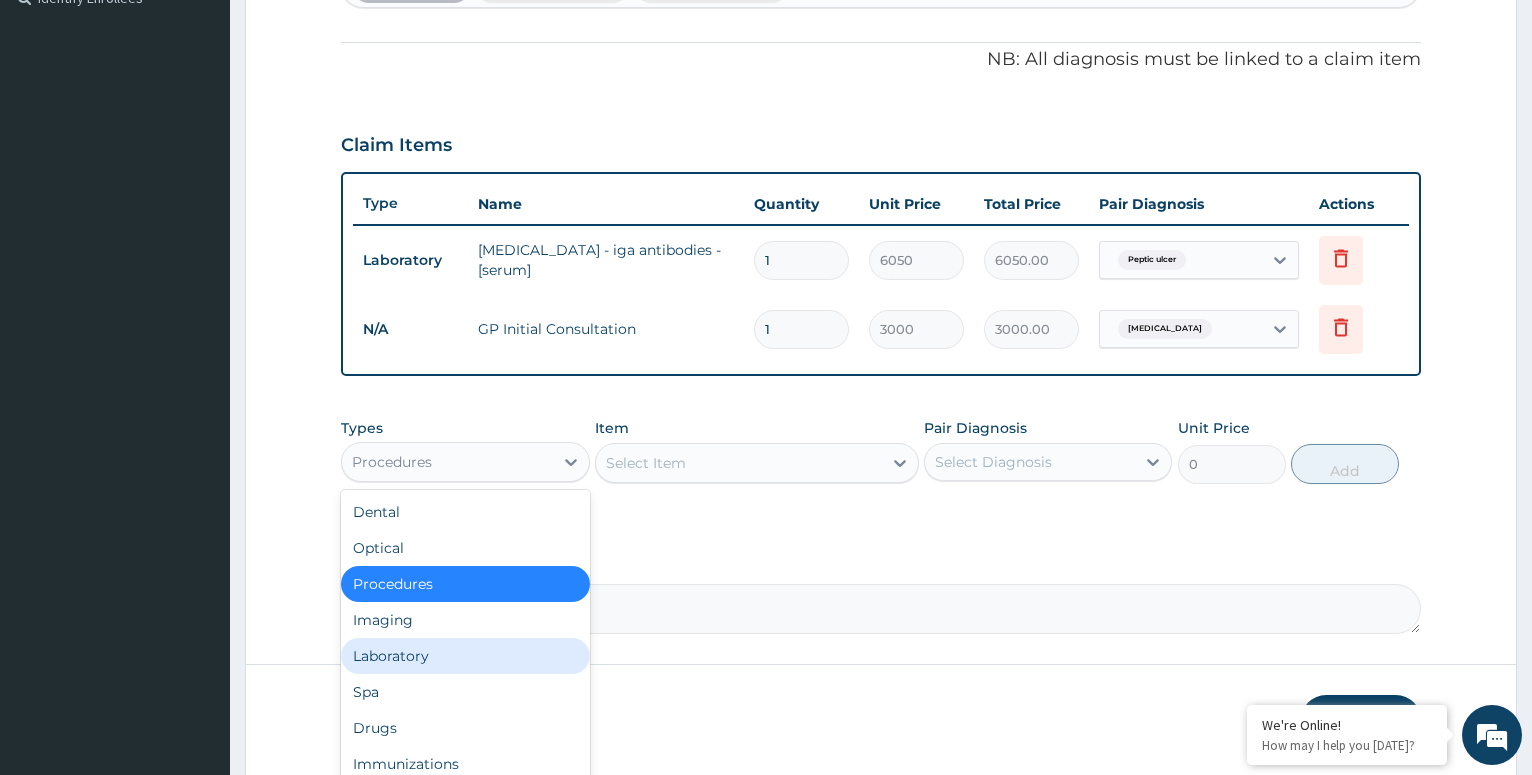 click on "Laboratory" at bounding box center (465, 656) 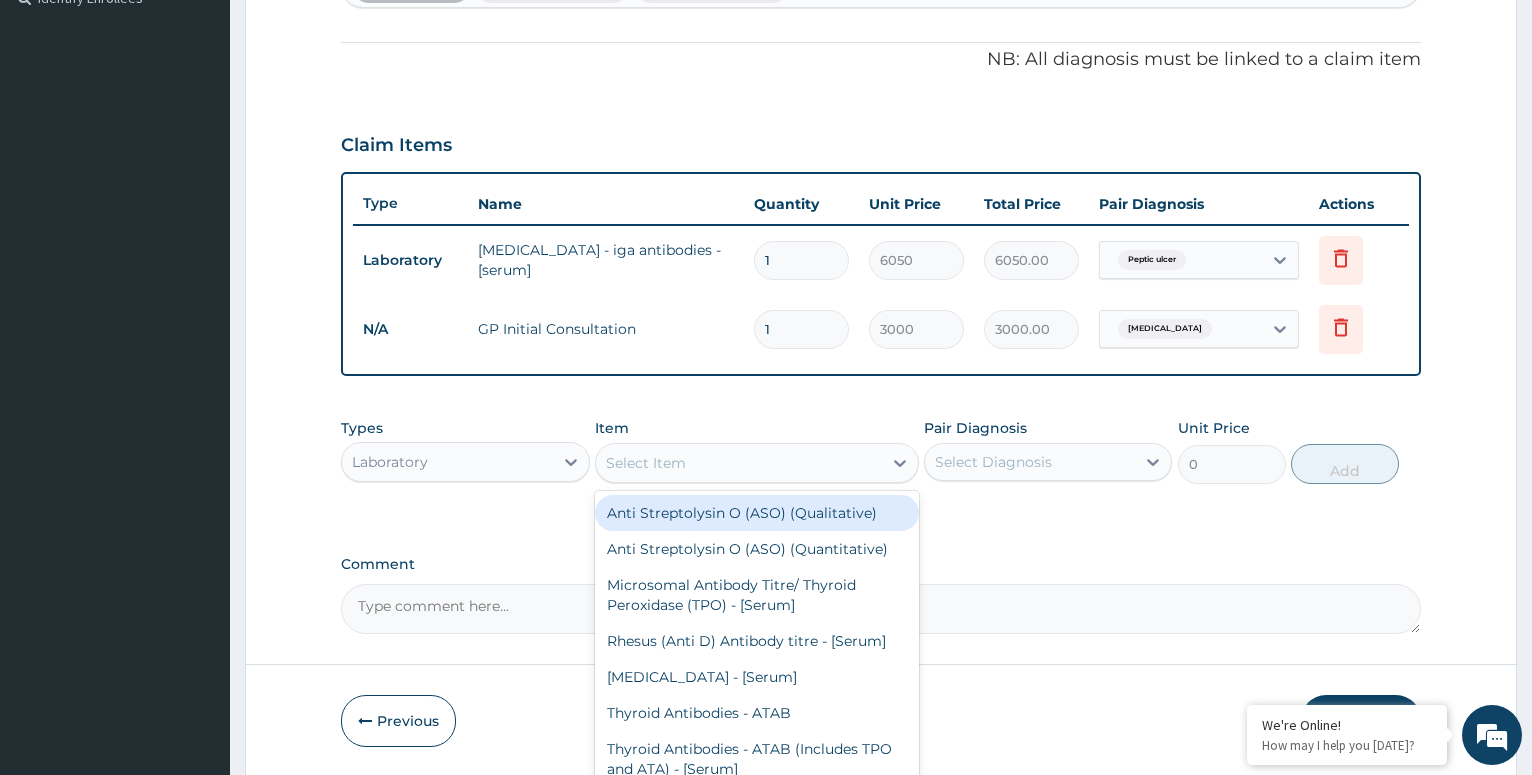 click on "Select Item" at bounding box center (739, 463) 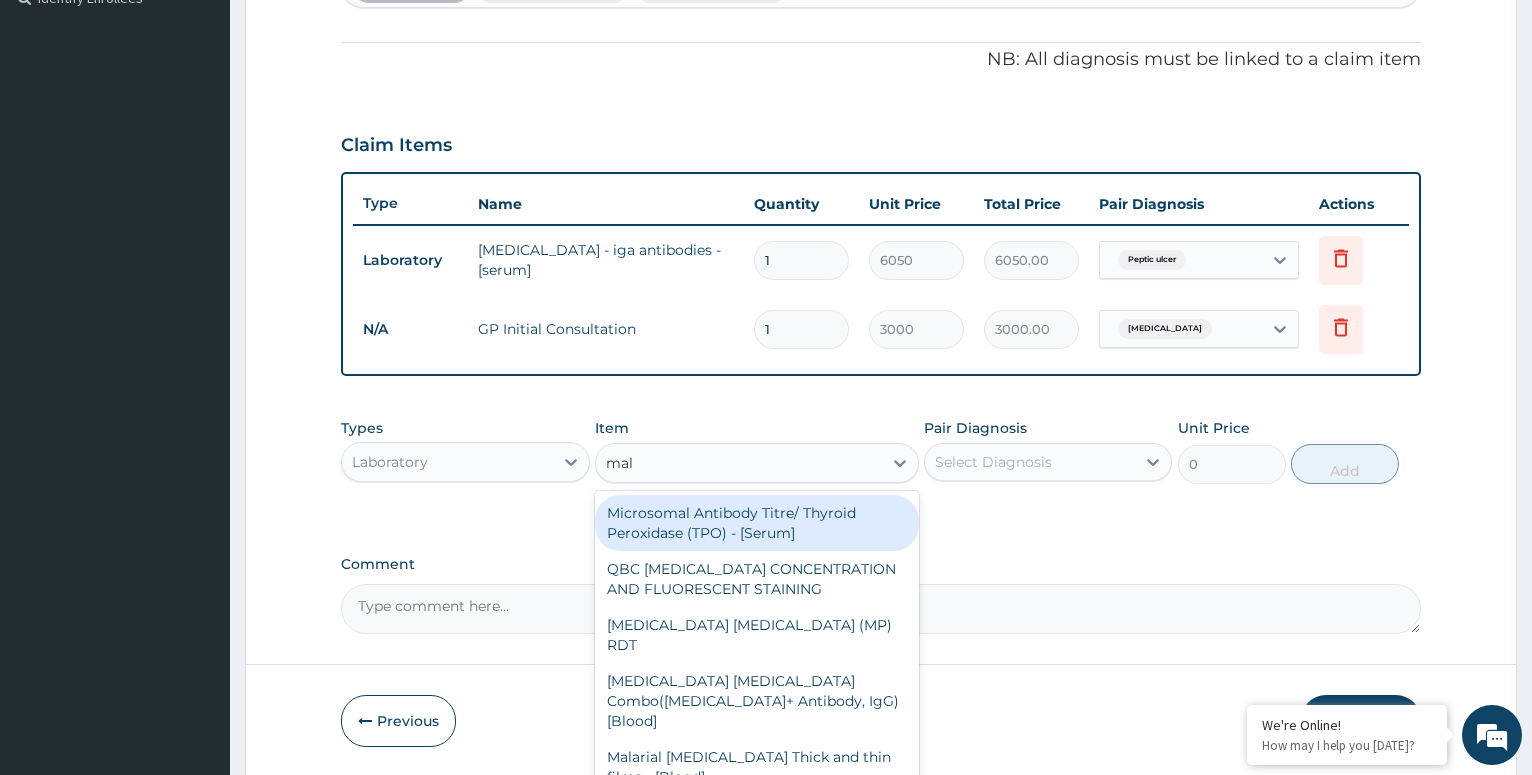 type on "mala" 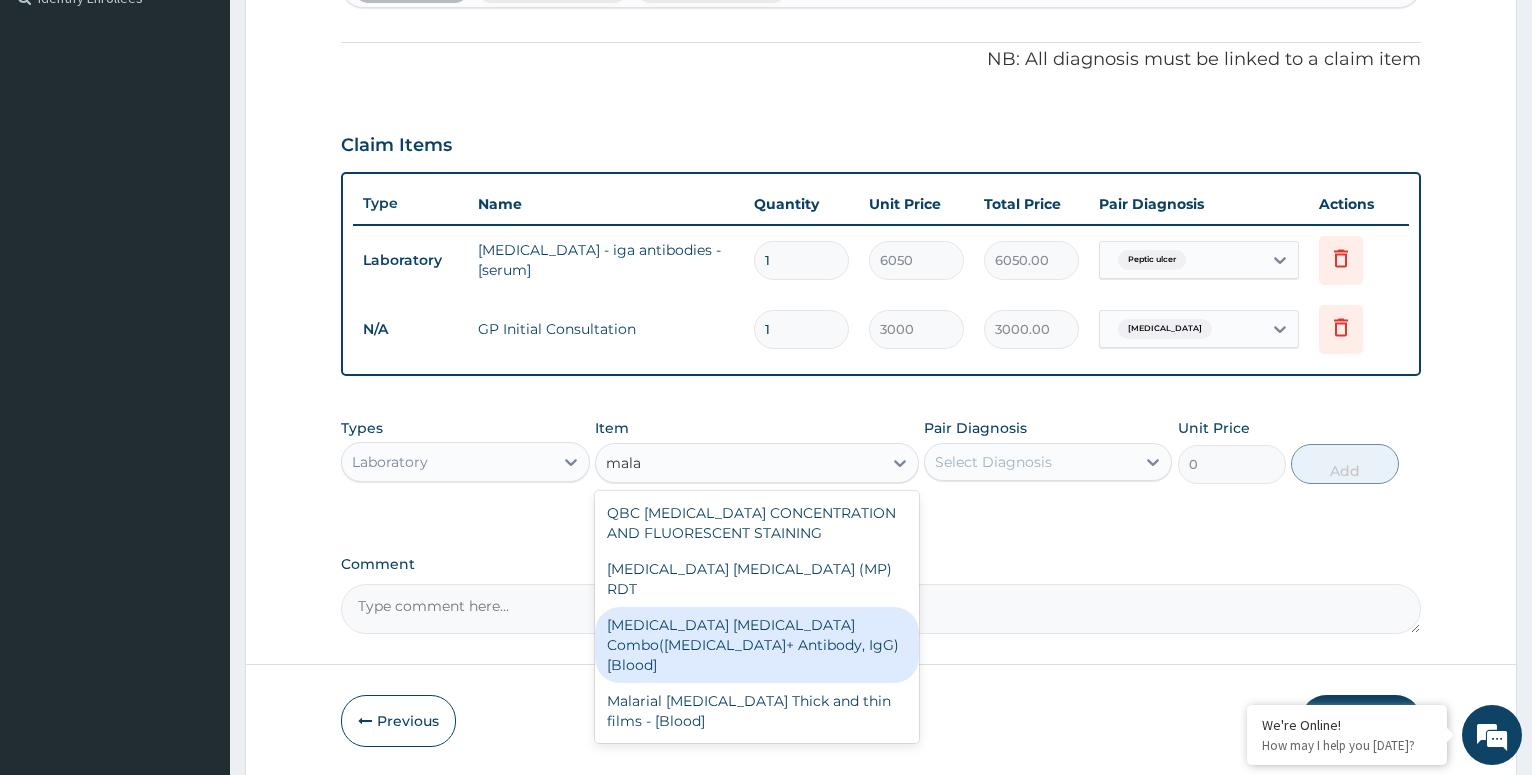 click on "[MEDICAL_DATA] [MEDICAL_DATA] Combo([MEDICAL_DATA]+ Antibody, IgG) [Blood]" at bounding box center (757, 645) 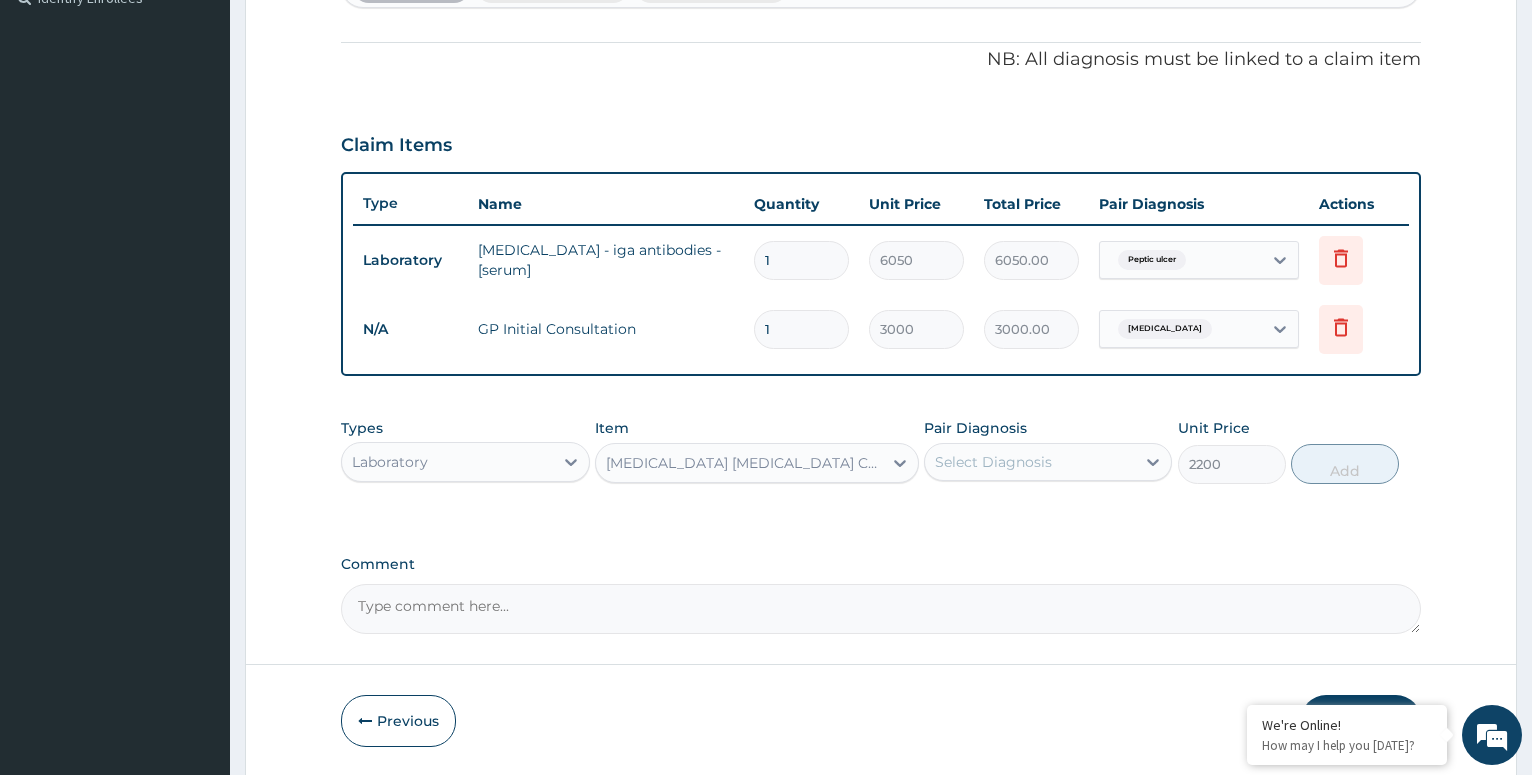 click on "Select Diagnosis" at bounding box center [993, 462] 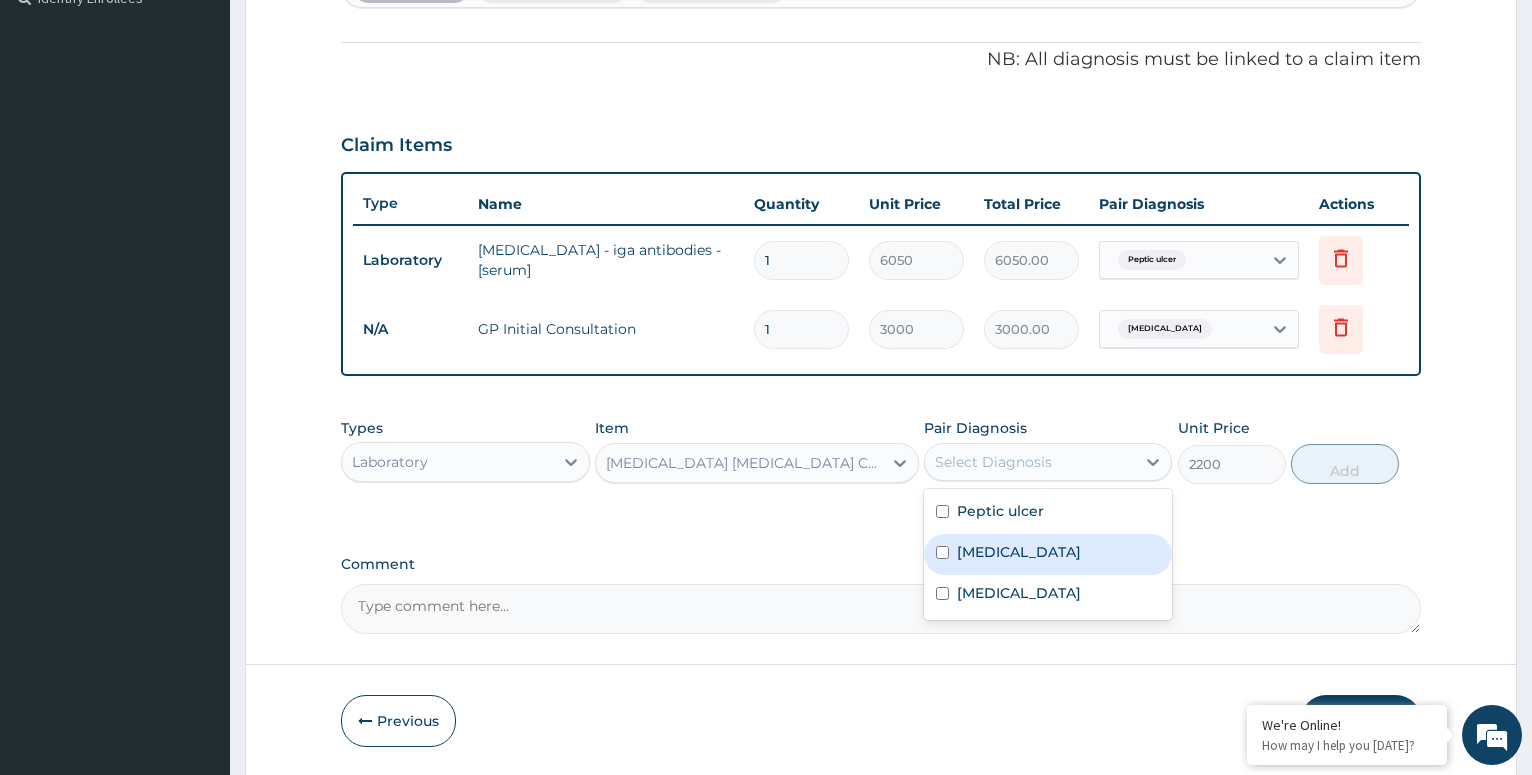 click at bounding box center [942, 552] 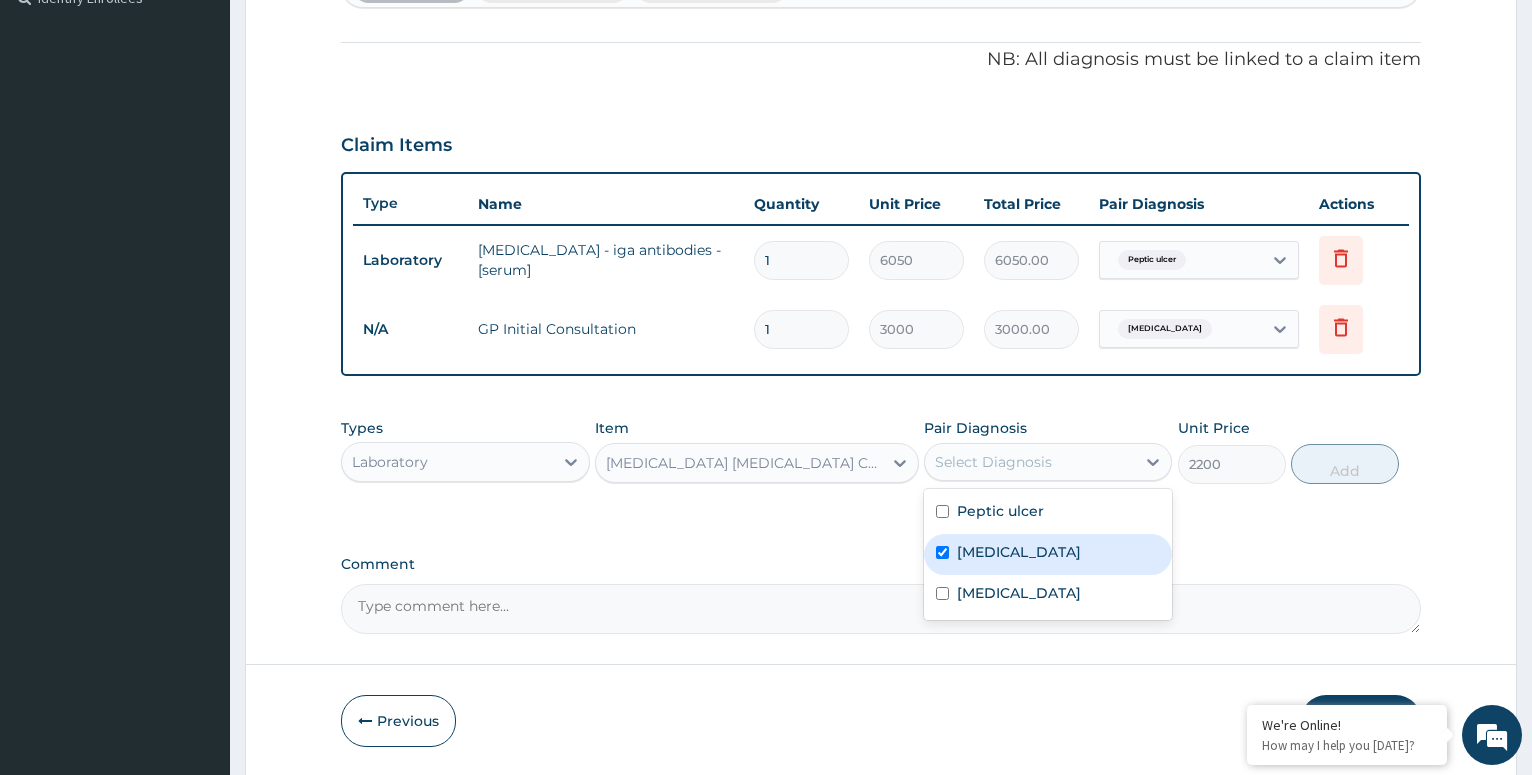 checkbox on "true" 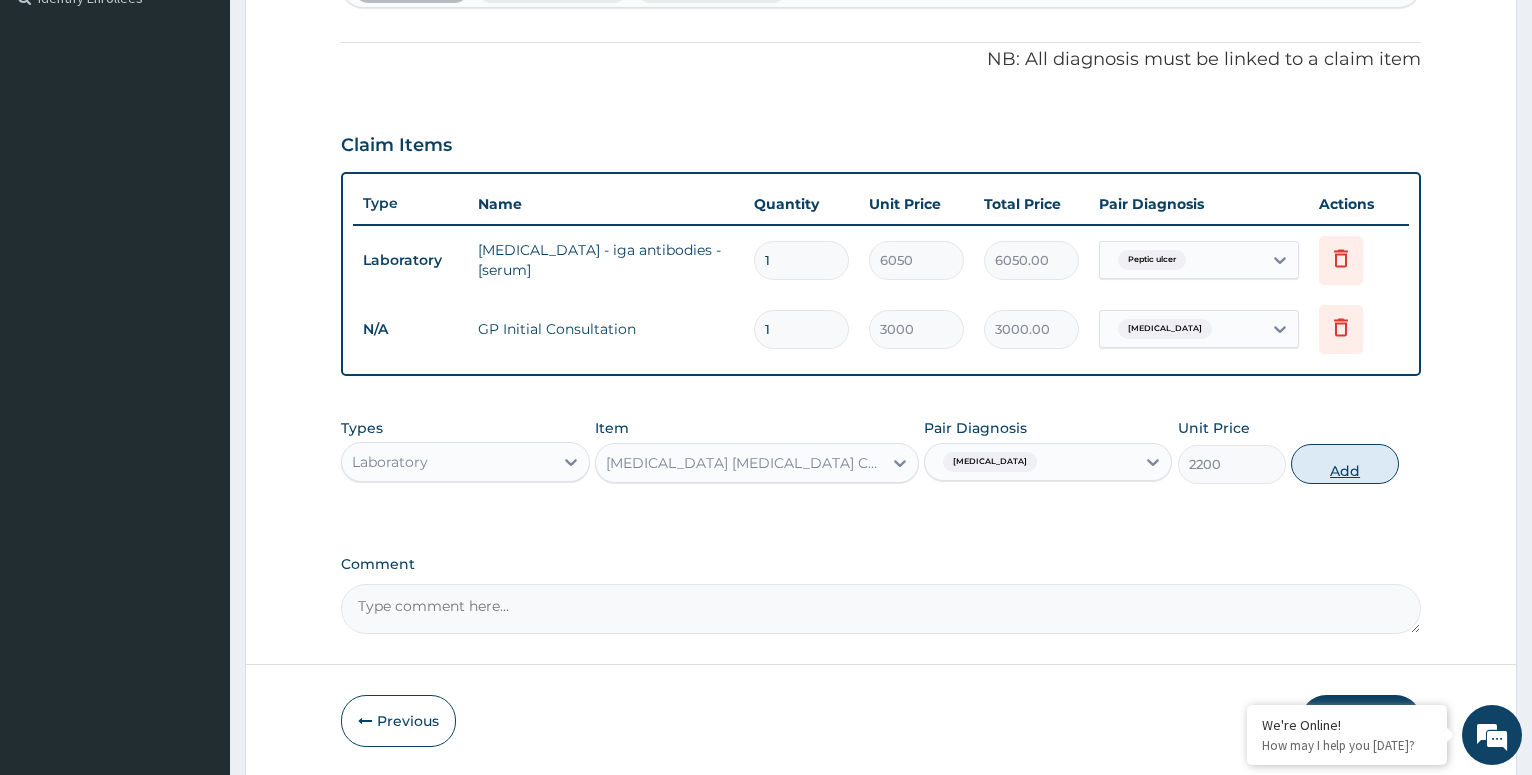 click on "Add" at bounding box center (1345, 464) 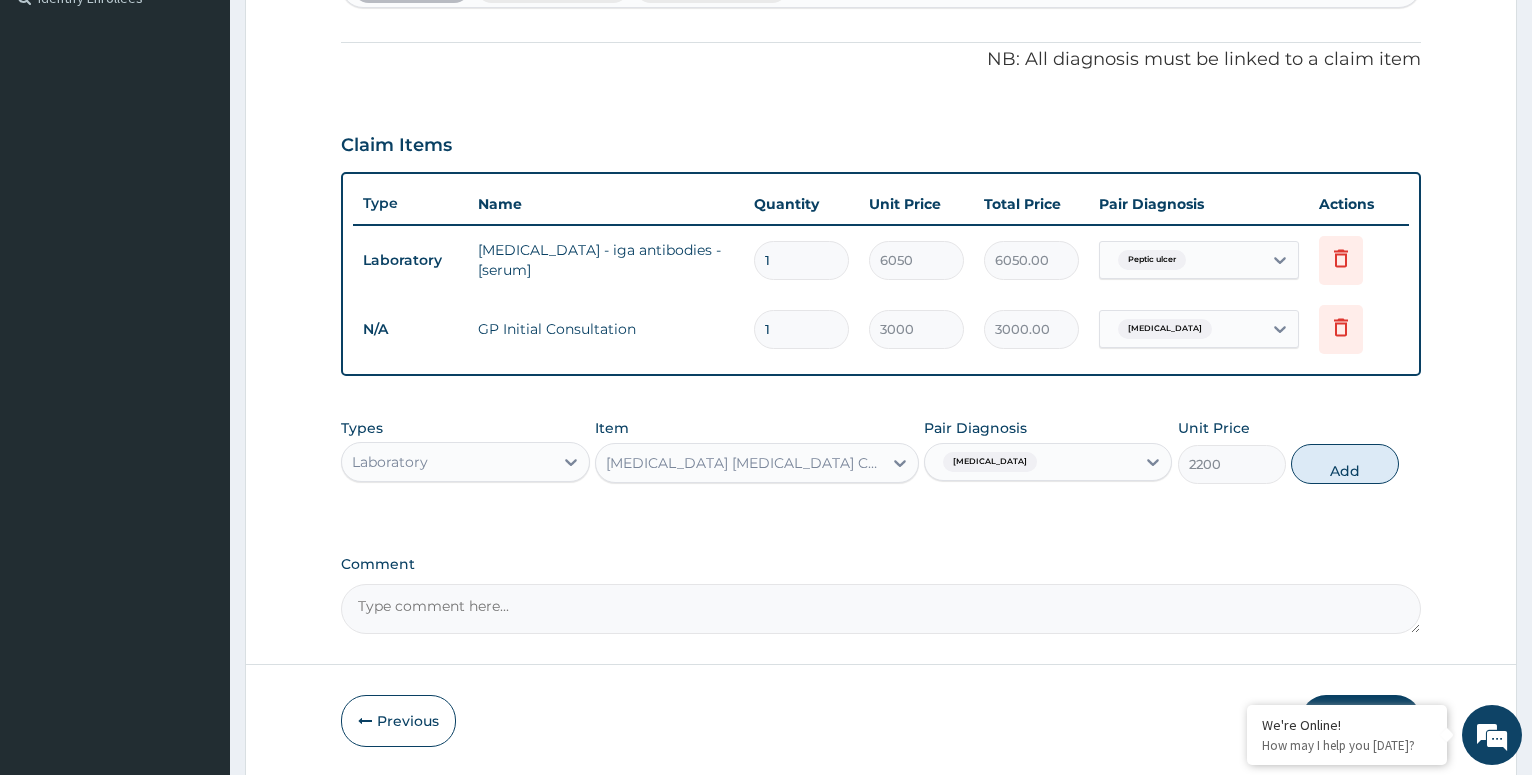 type on "0" 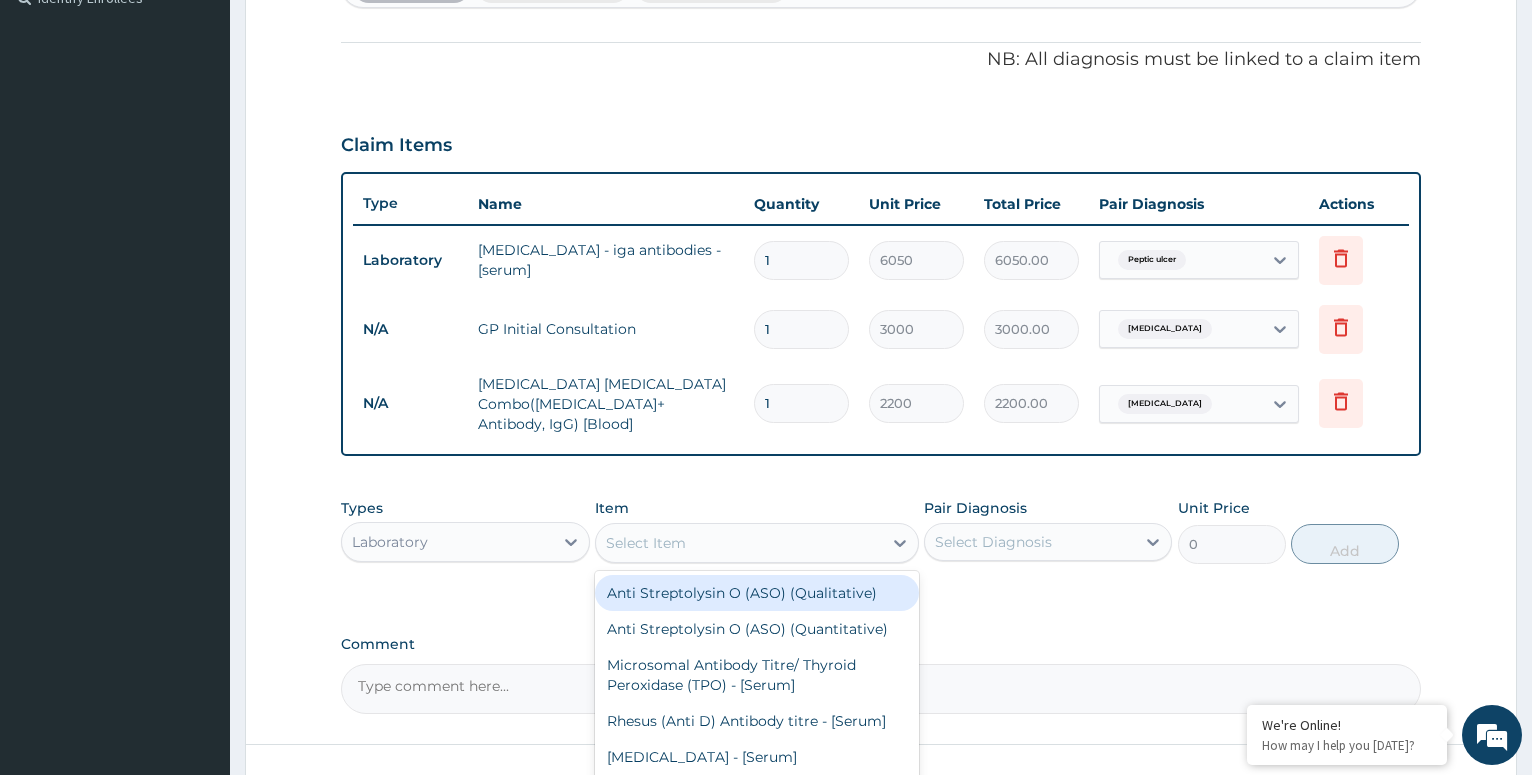 click on "Select Item" at bounding box center [646, 543] 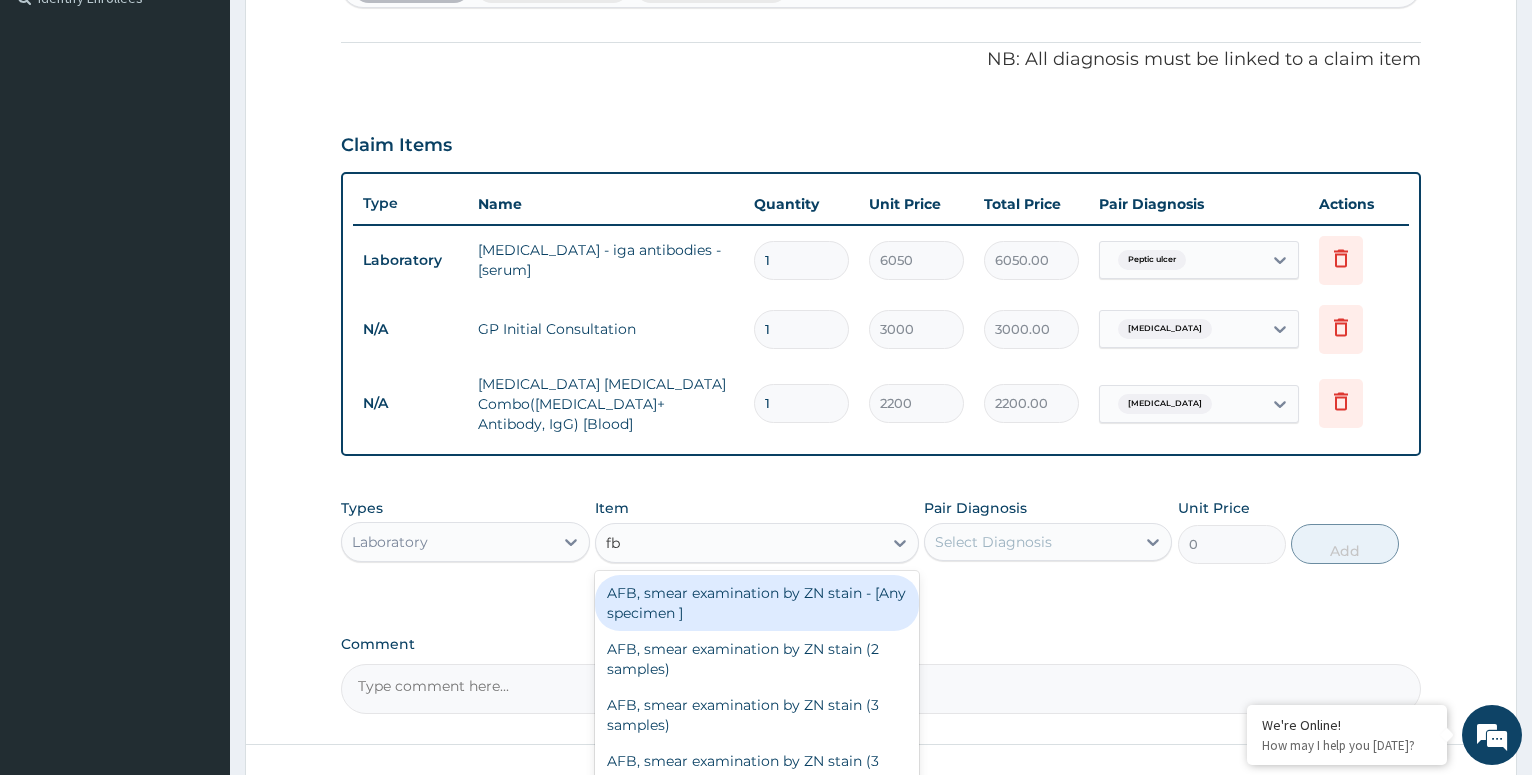 type on "fbc" 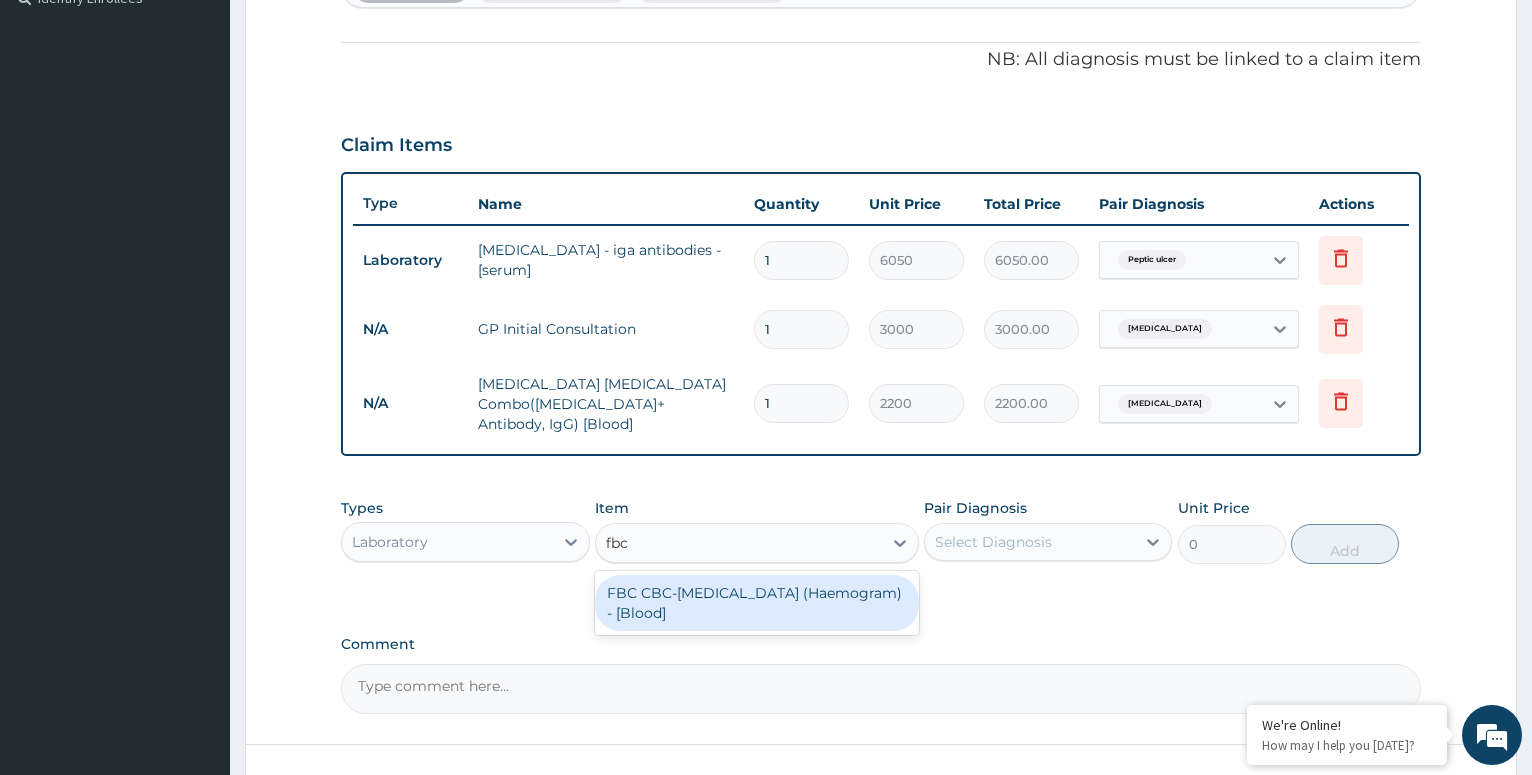 click on "FBC CBC-[MEDICAL_DATA] (Haemogram) - [Blood]" at bounding box center [757, 603] 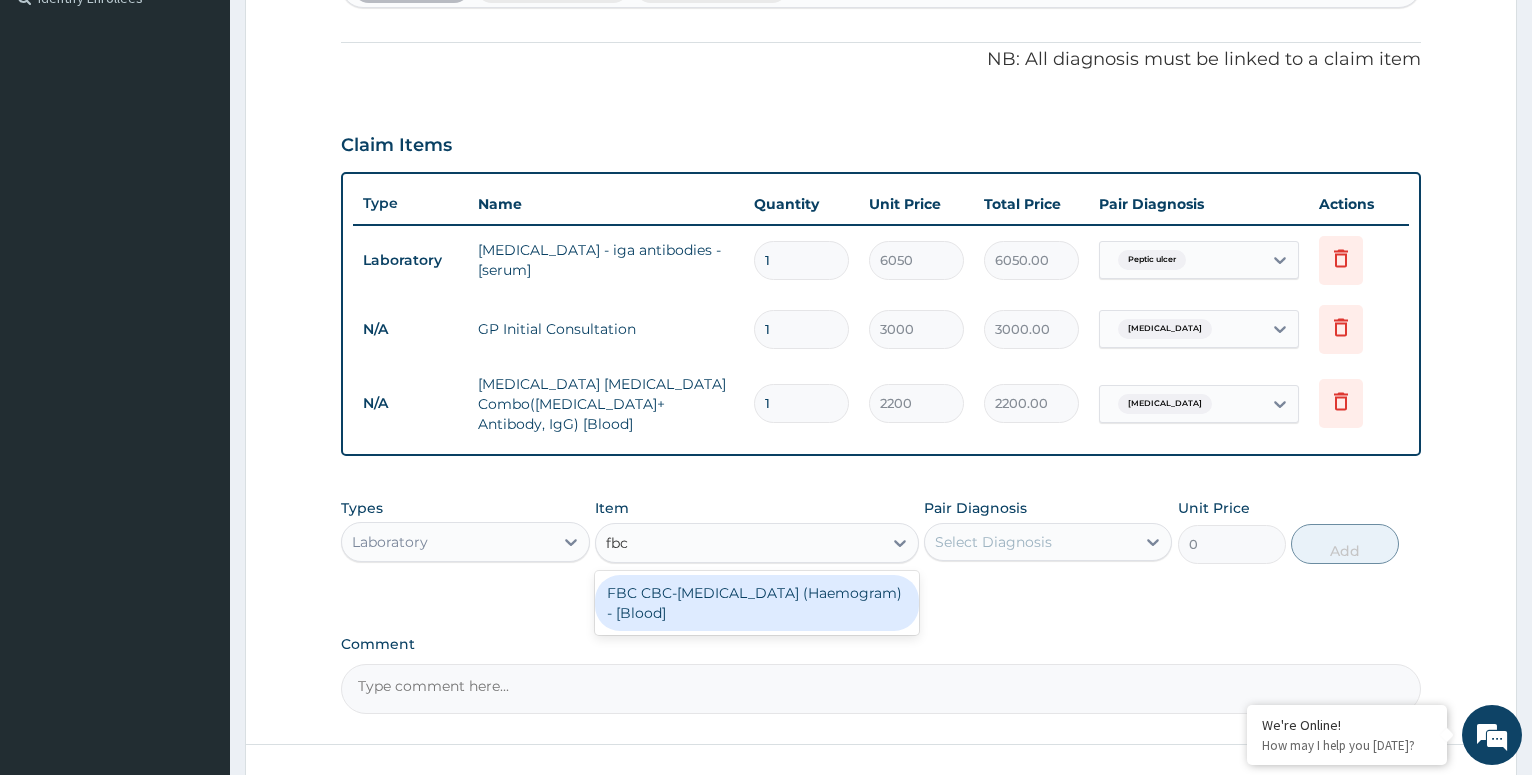 type 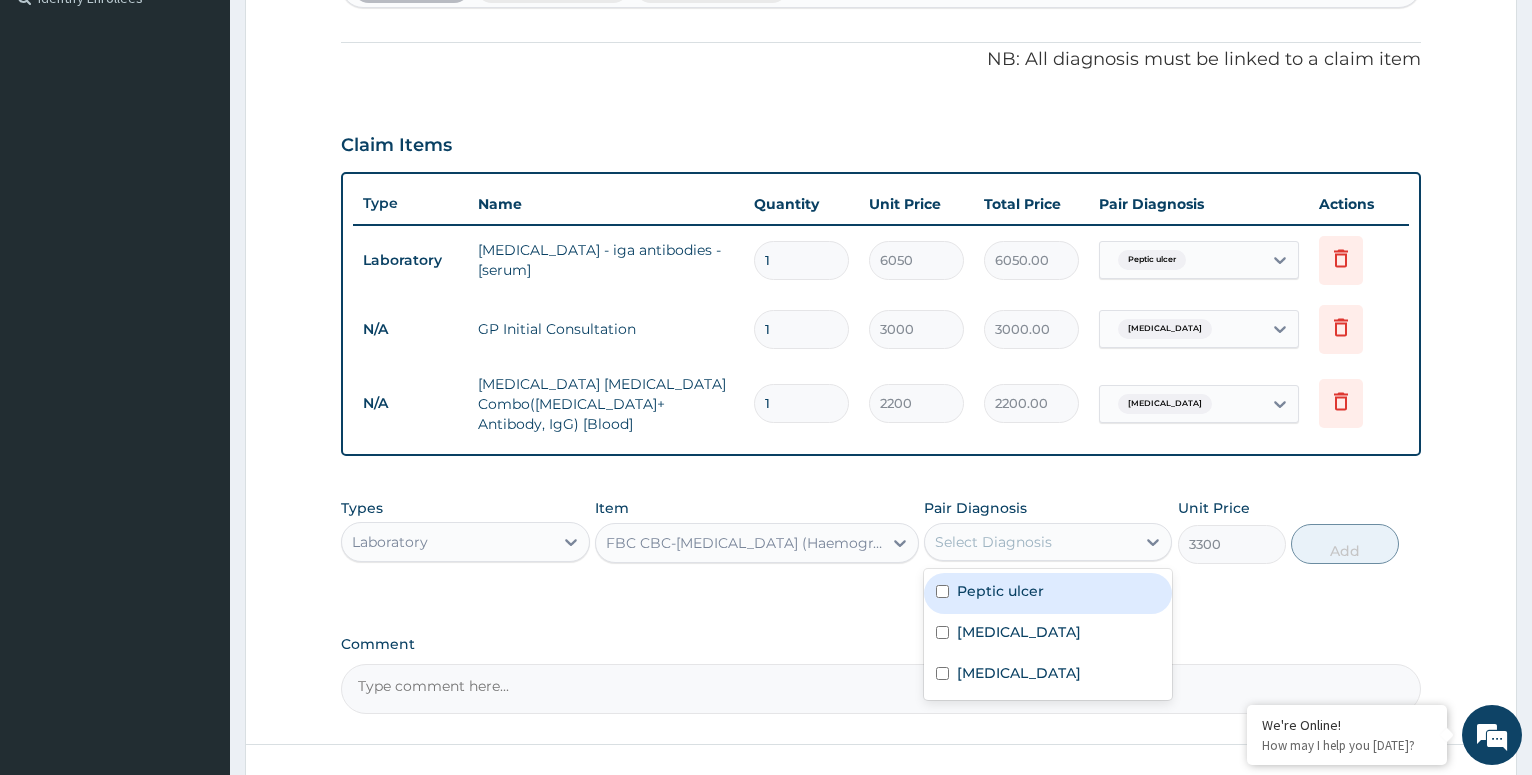 click on "Select Diagnosis" at bounding box center [1030, 542] 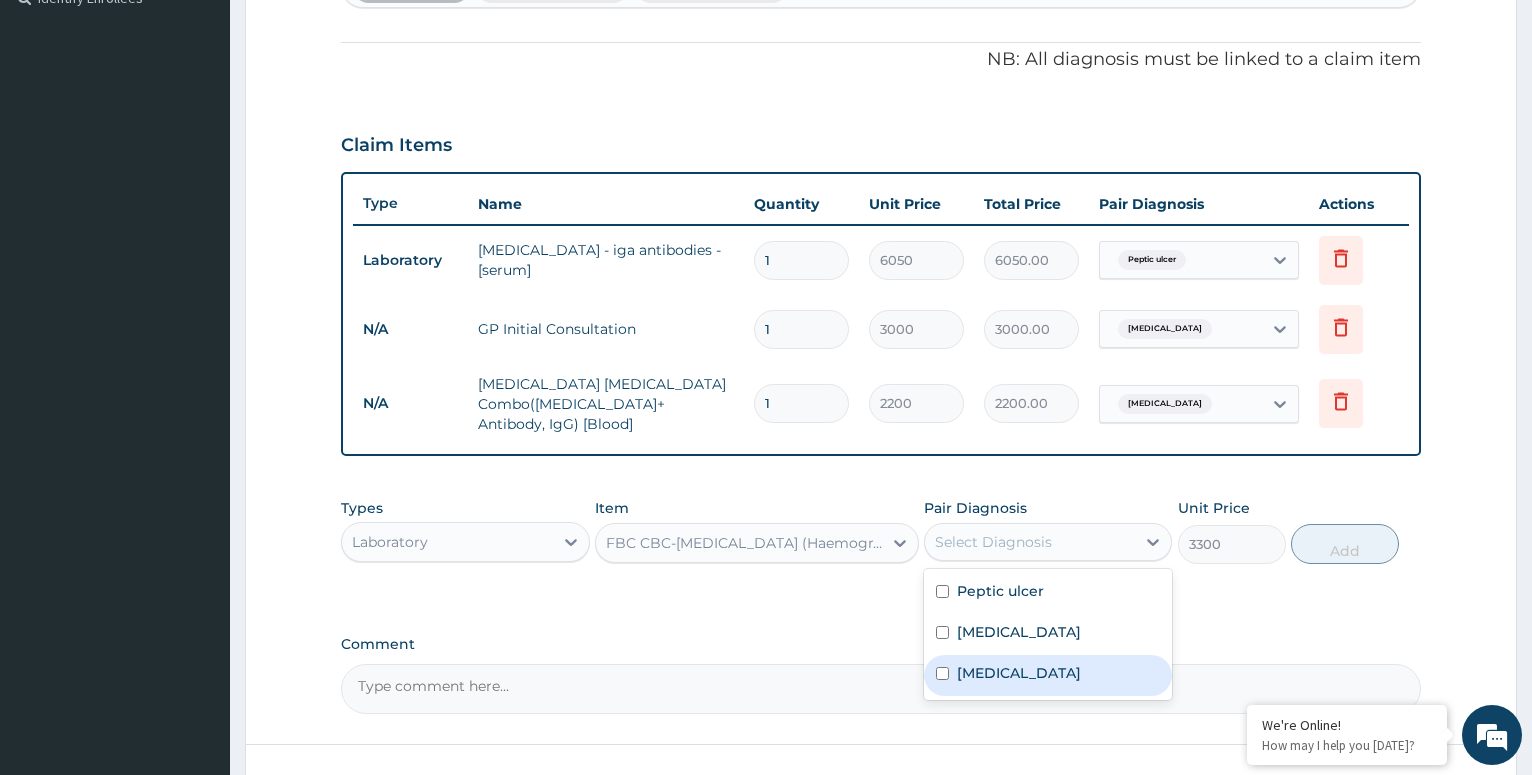 click on "[MEDICAL_DATA]" at bounding box center (1048, 675) 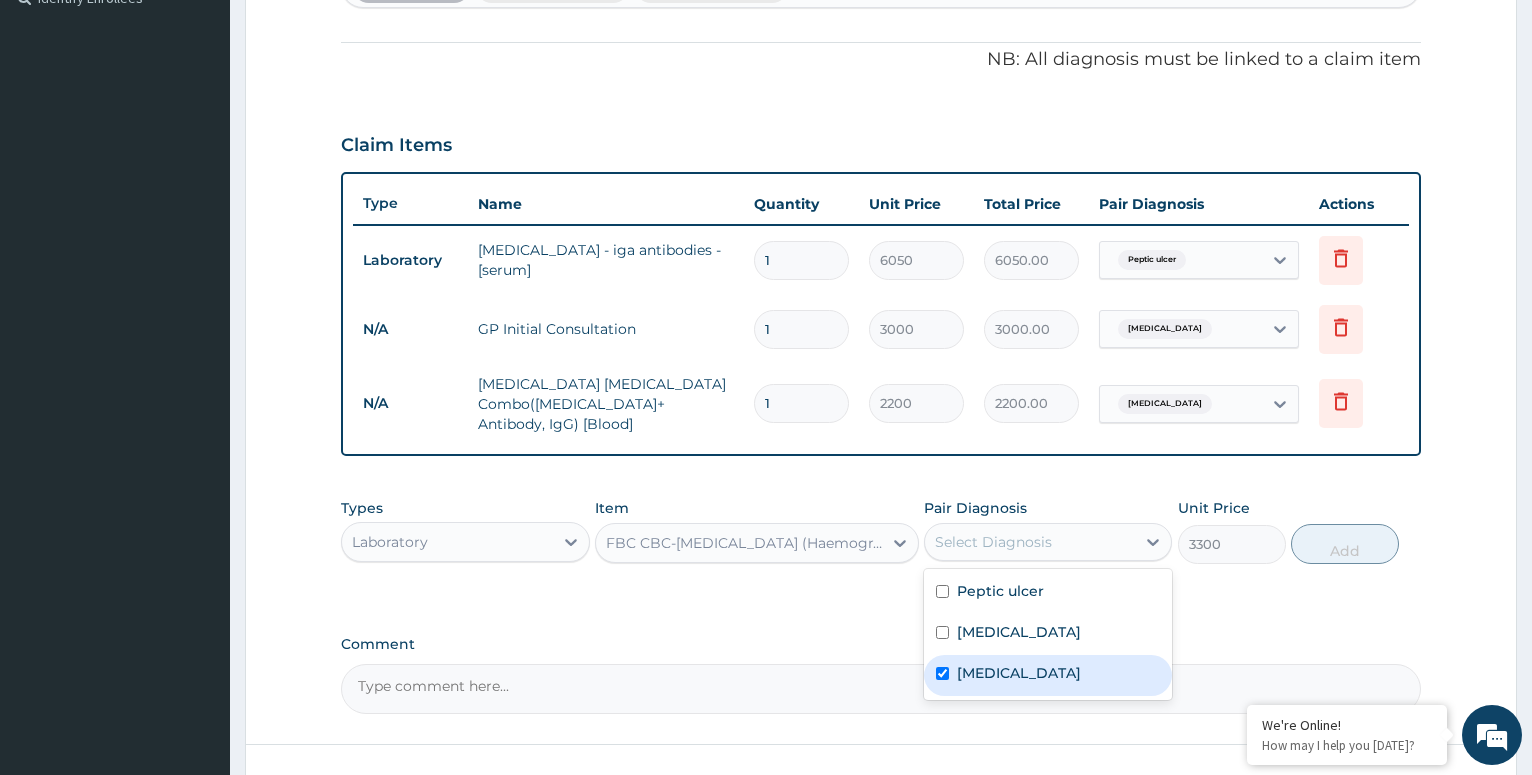 checkbox on "true" 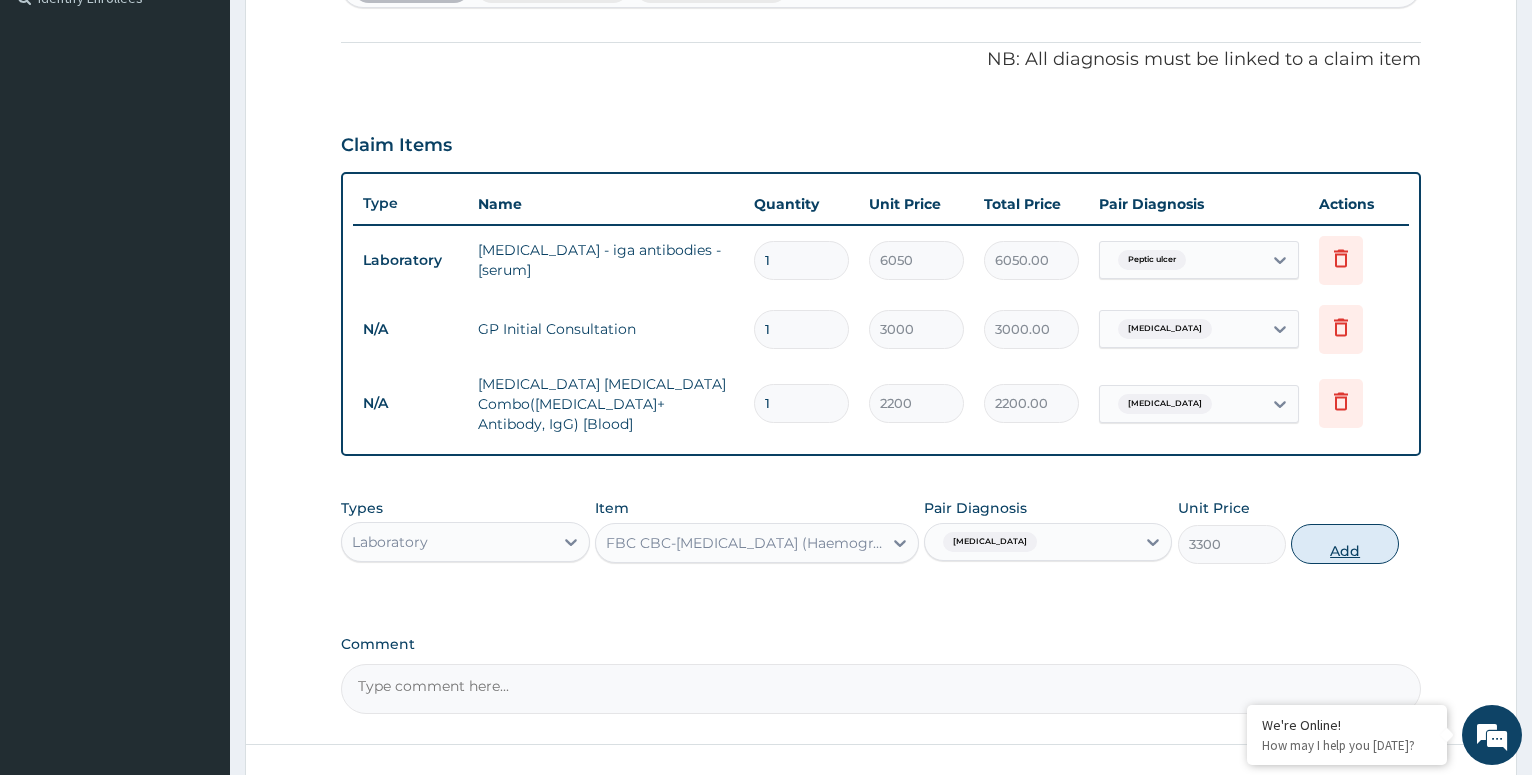 click on "Add" at bounding box center (1345, 544) 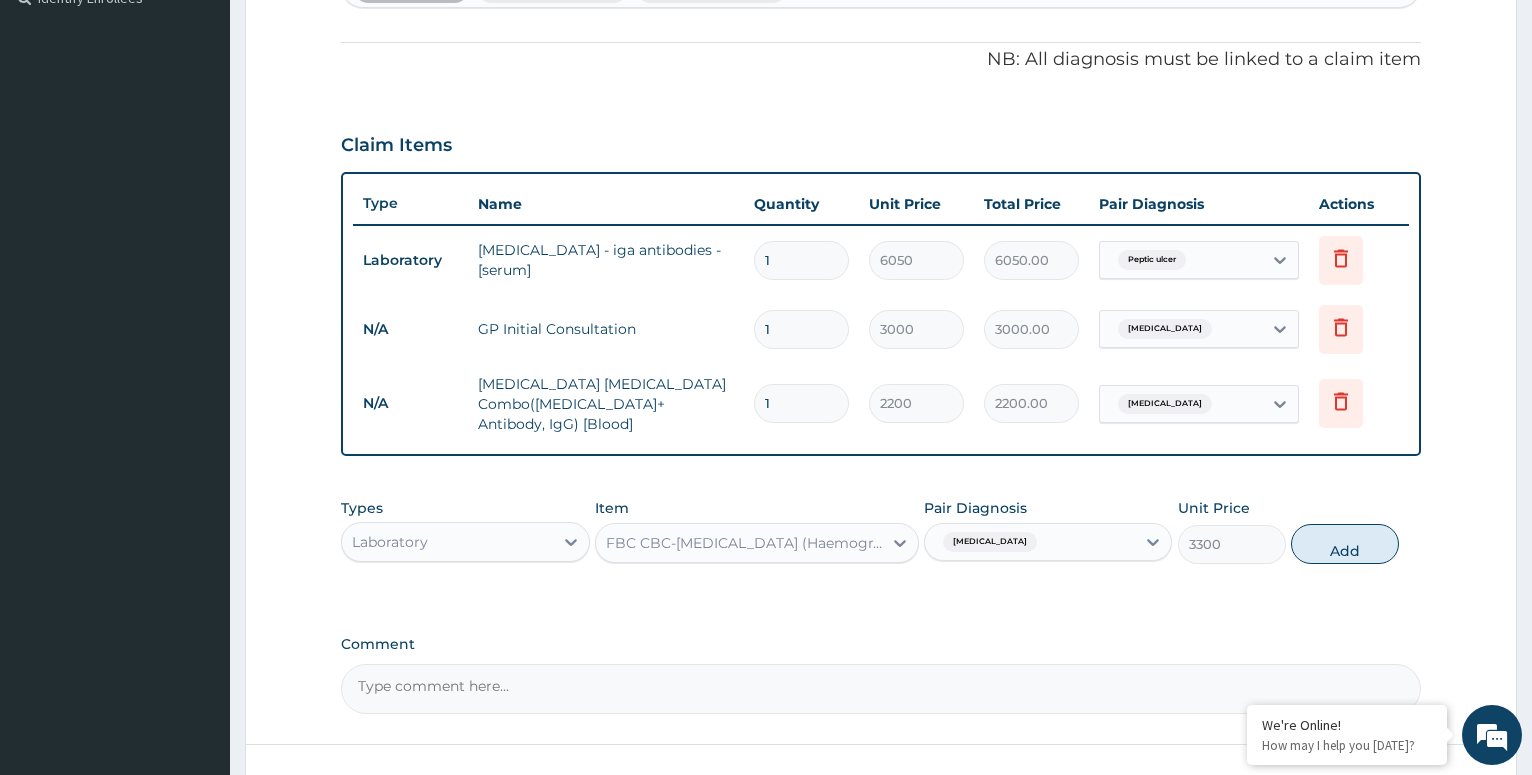 type on "0" 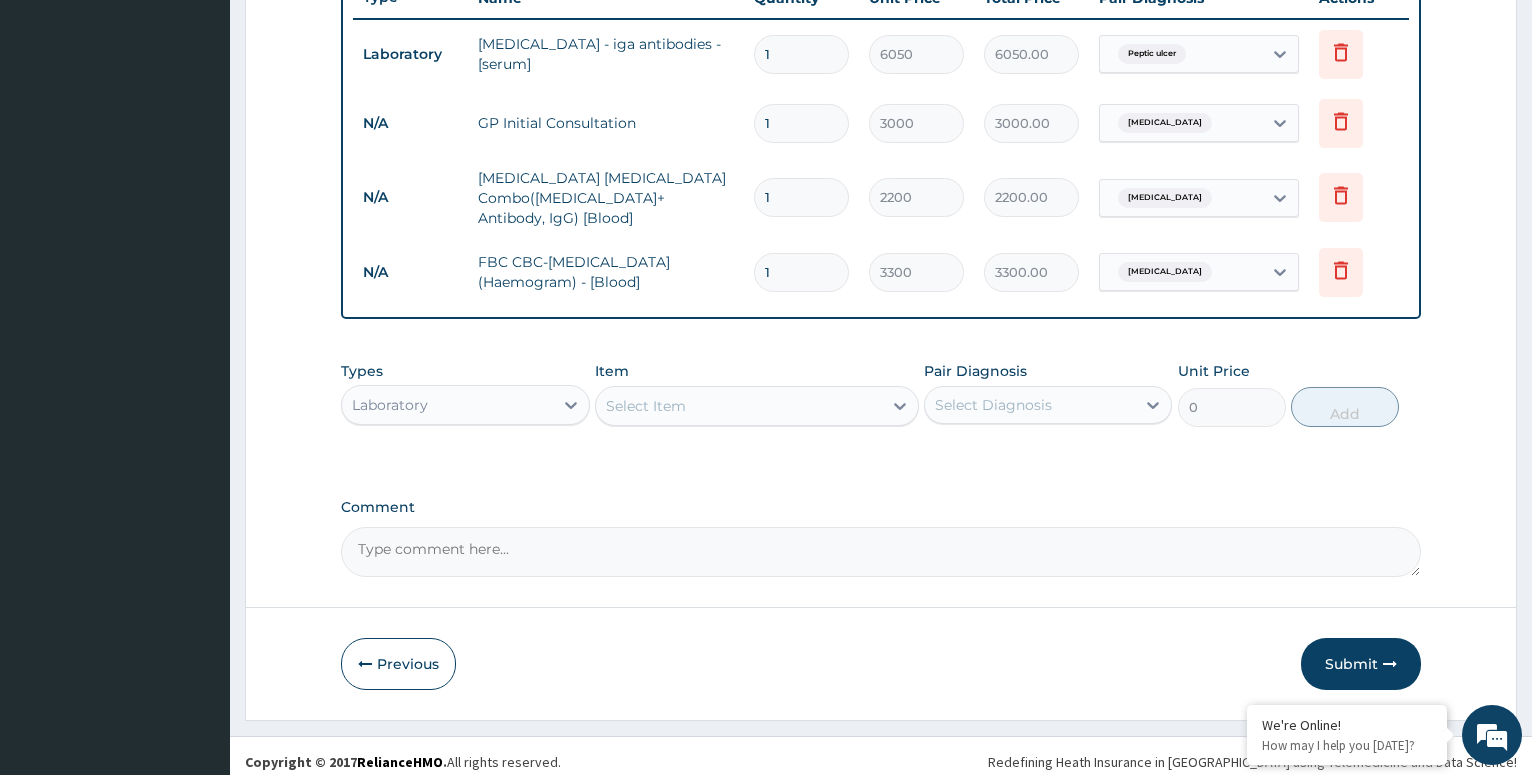 scroll, scrollTop: 779, scrollLeft: 0, axis: vertical 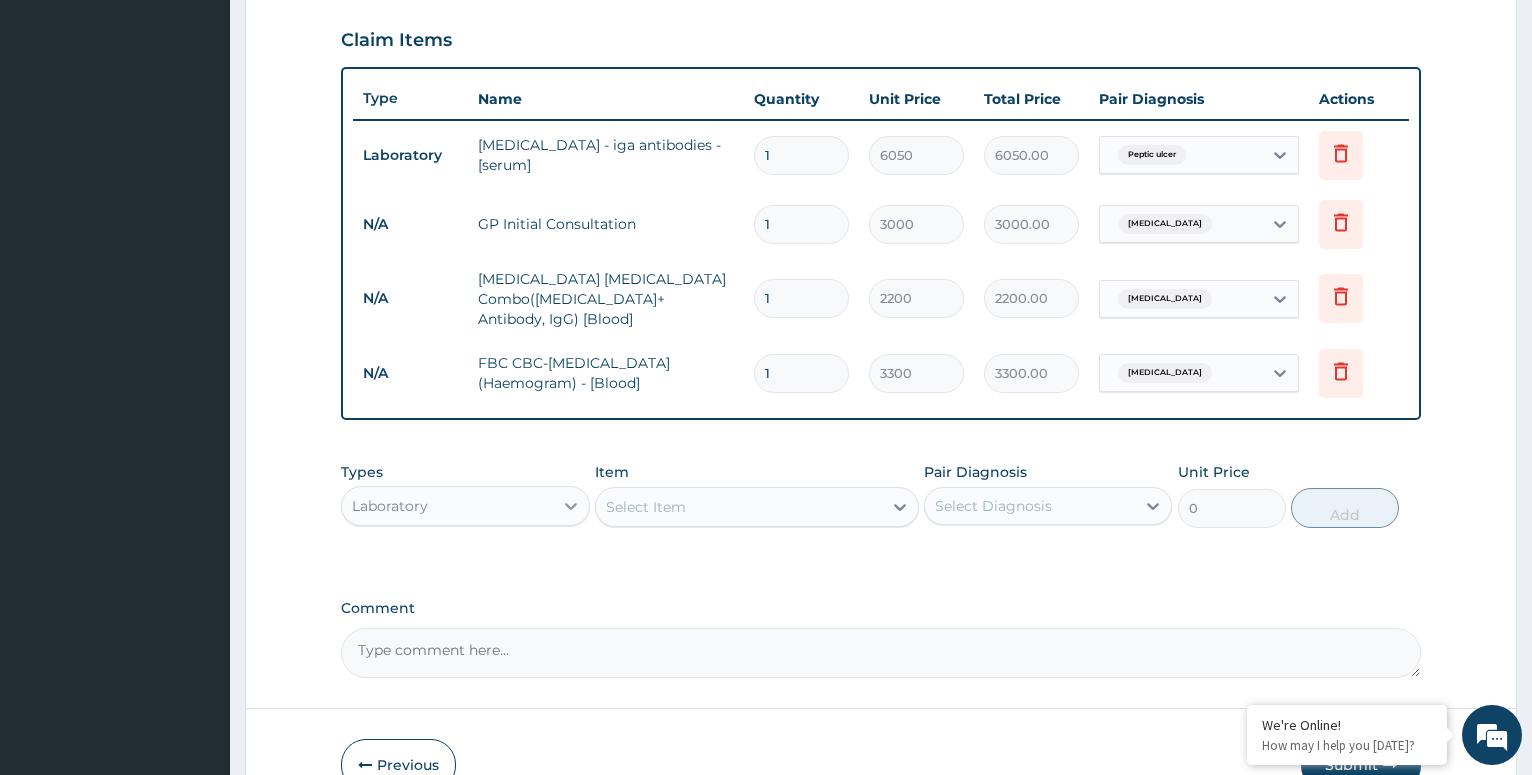 click 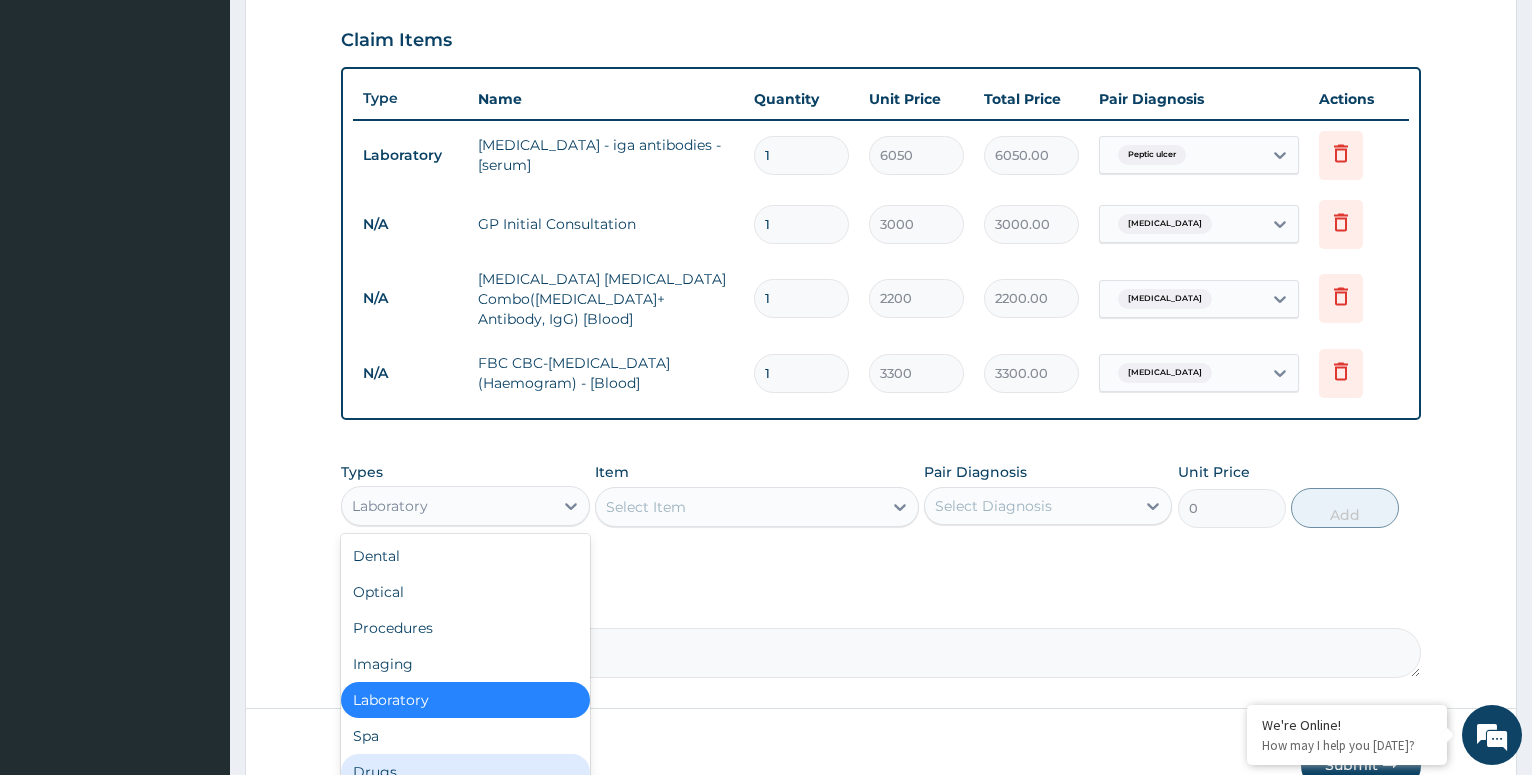 drag, startPoint x: 430, startPoint y: 762, endPoint x: 435, endPoint y: 752, distance: 11.18034 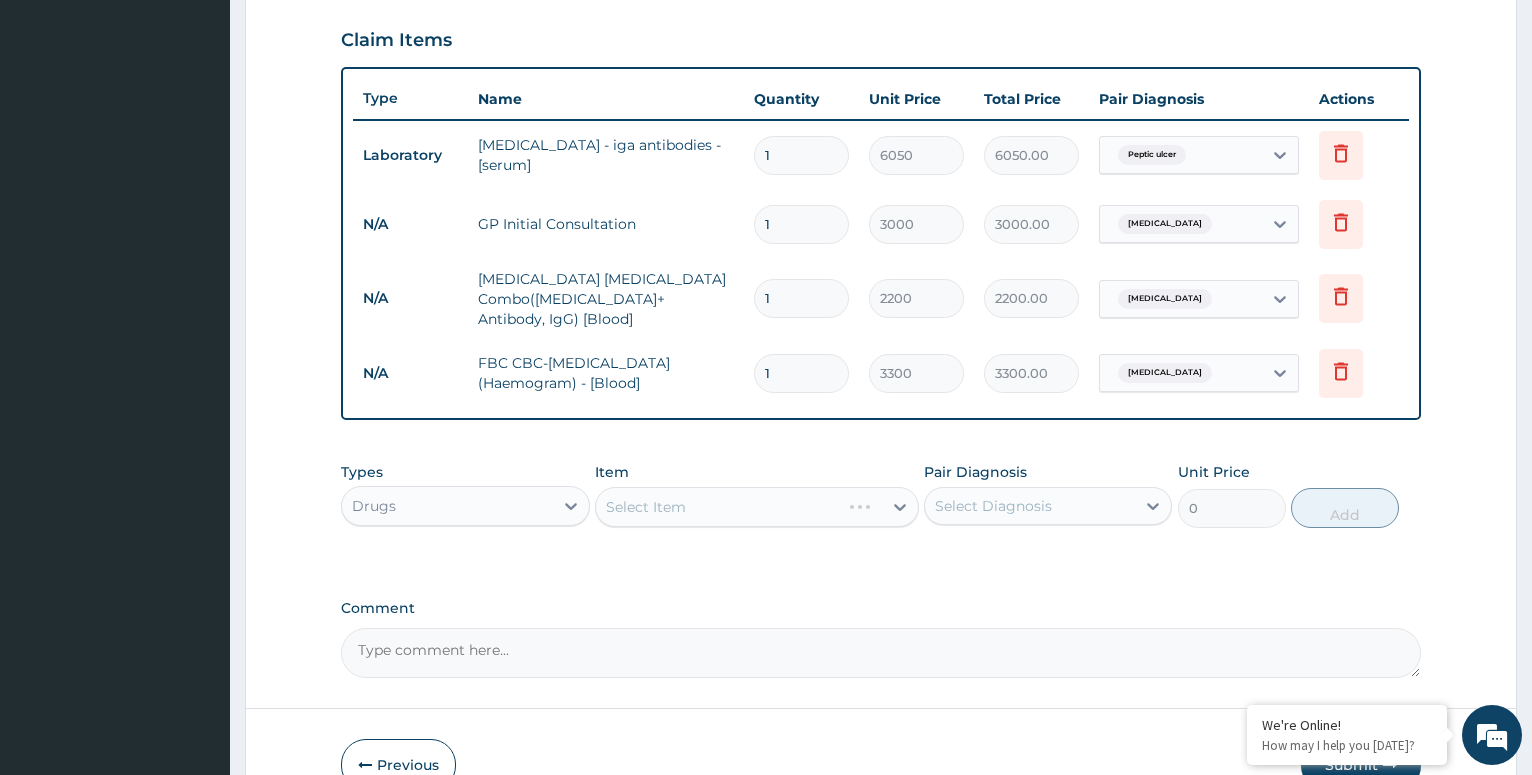 click on "Select Item" at bounding box center [757, 507] 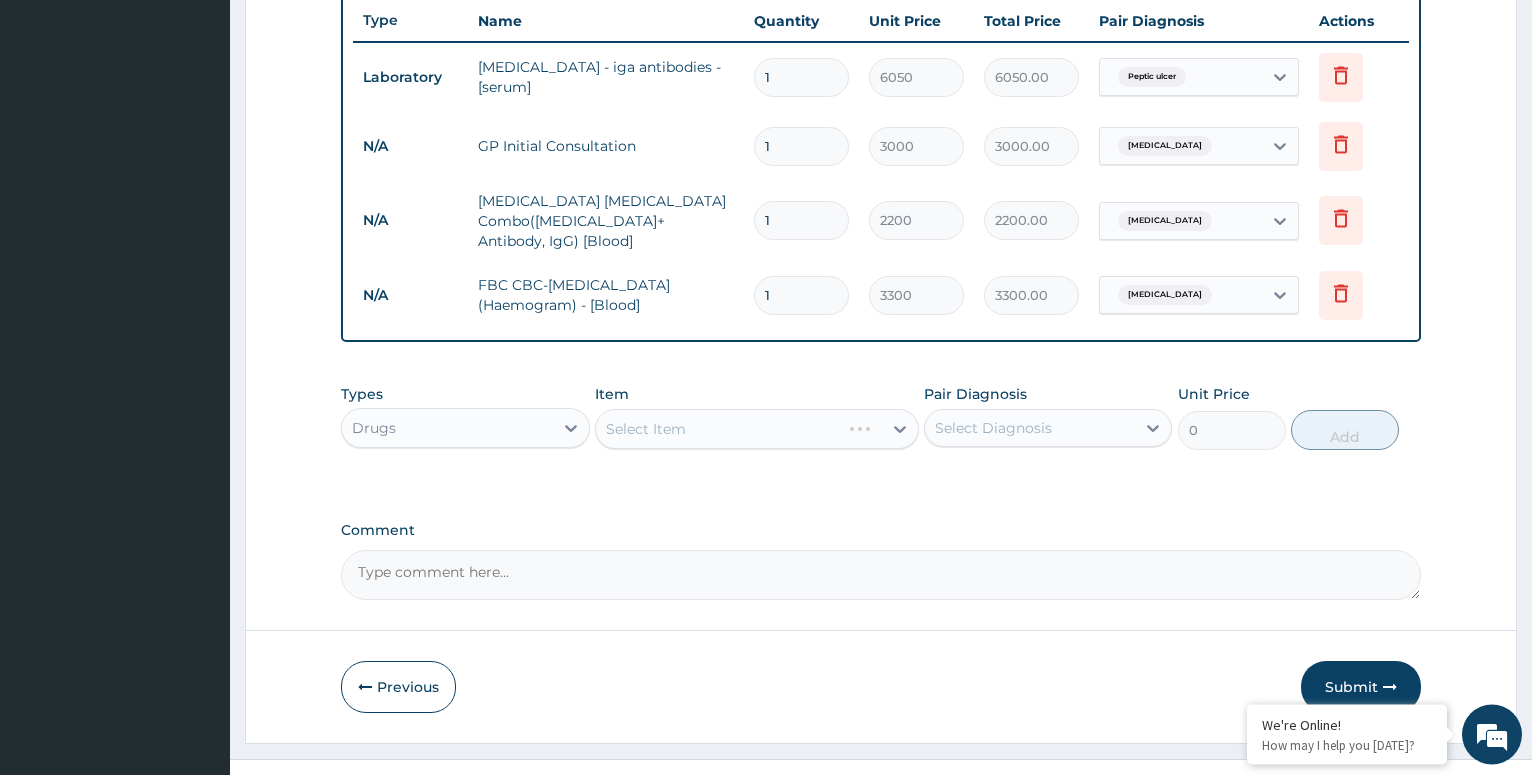 scroll, scrollTop: 779, scrollLeft: 0, axis: vertical 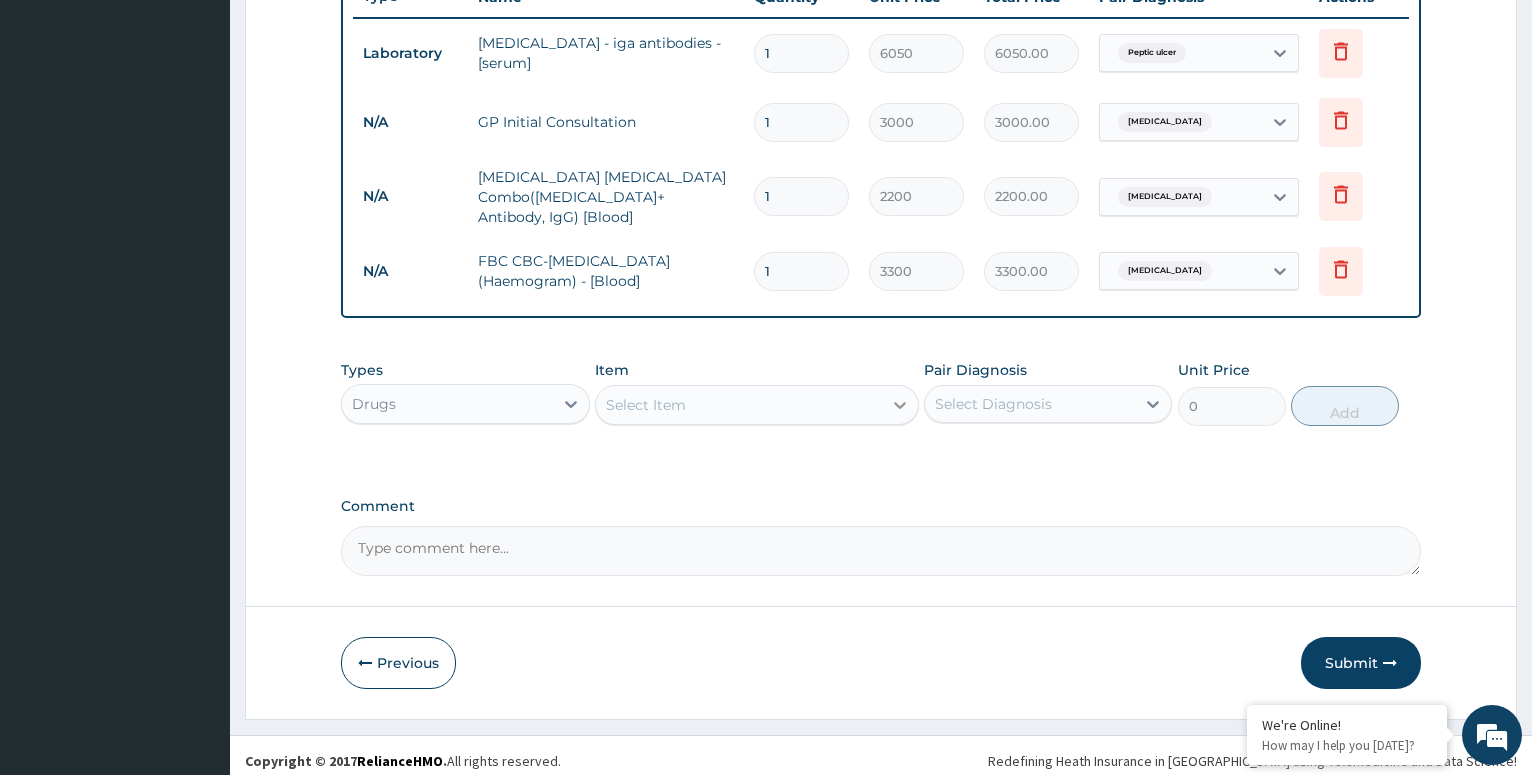 click 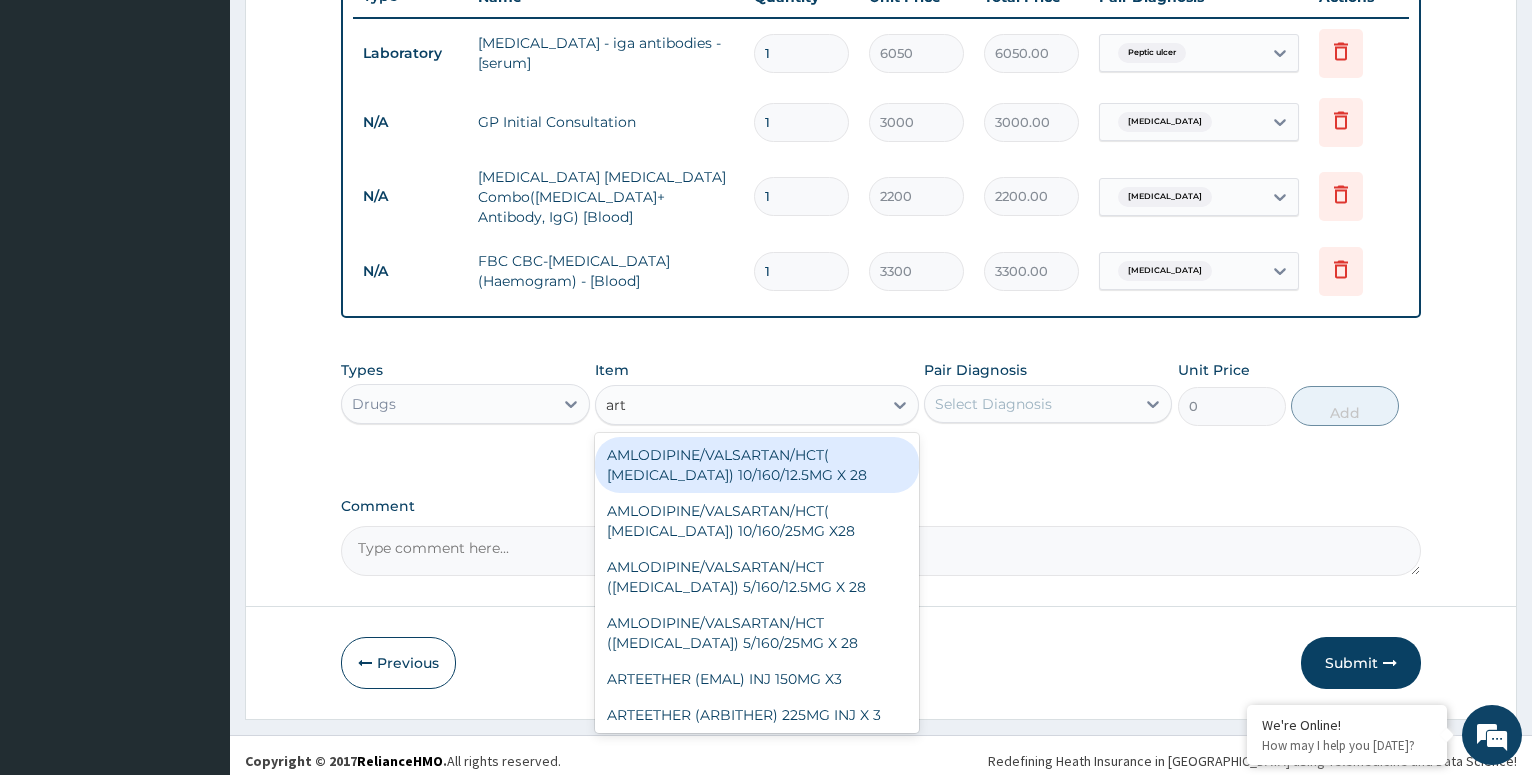 type on "arte" 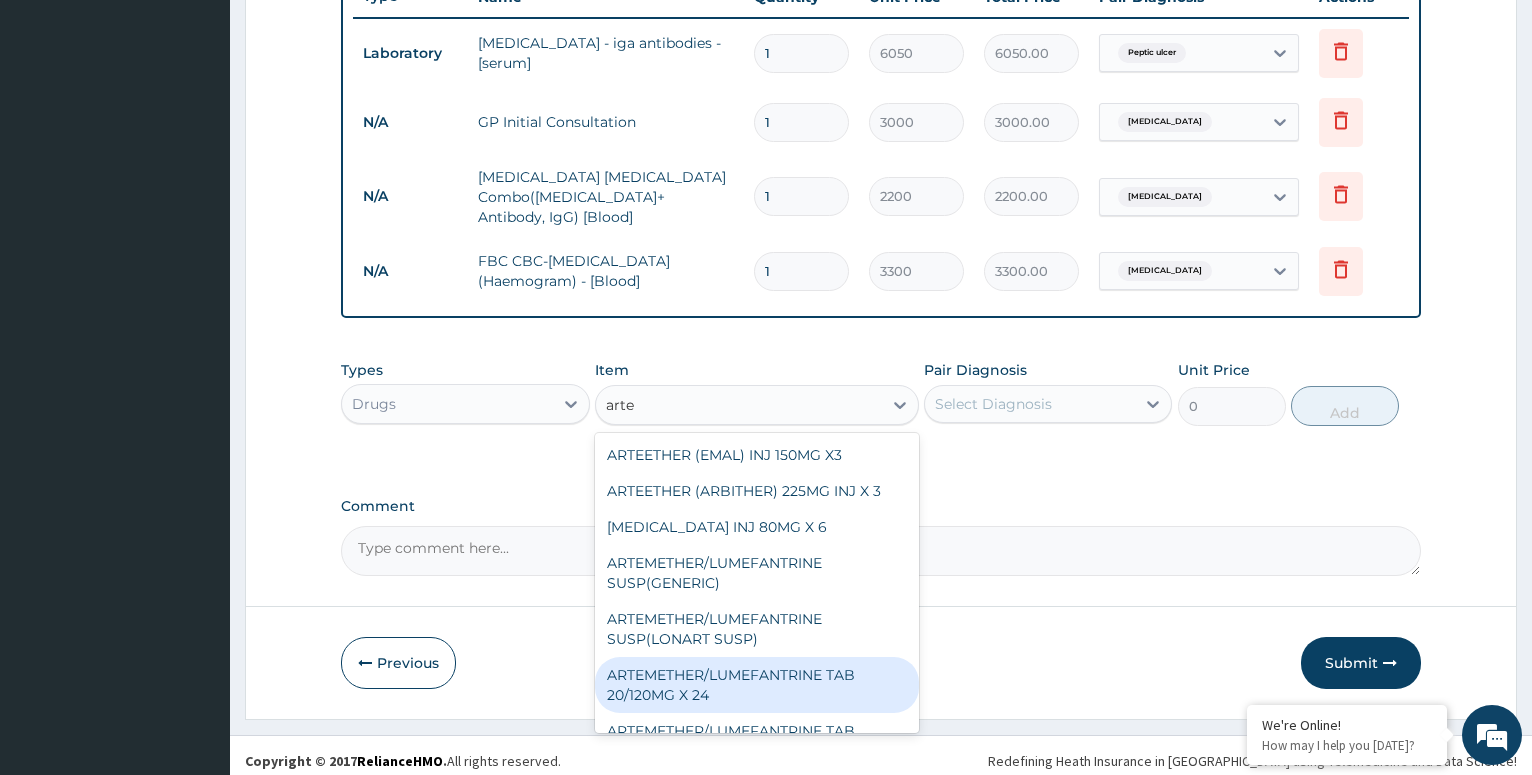 click on "ARTEMETHER/LUMEFANTRINE TAB 20/120MG X 24" at bounding box center (757, 685) 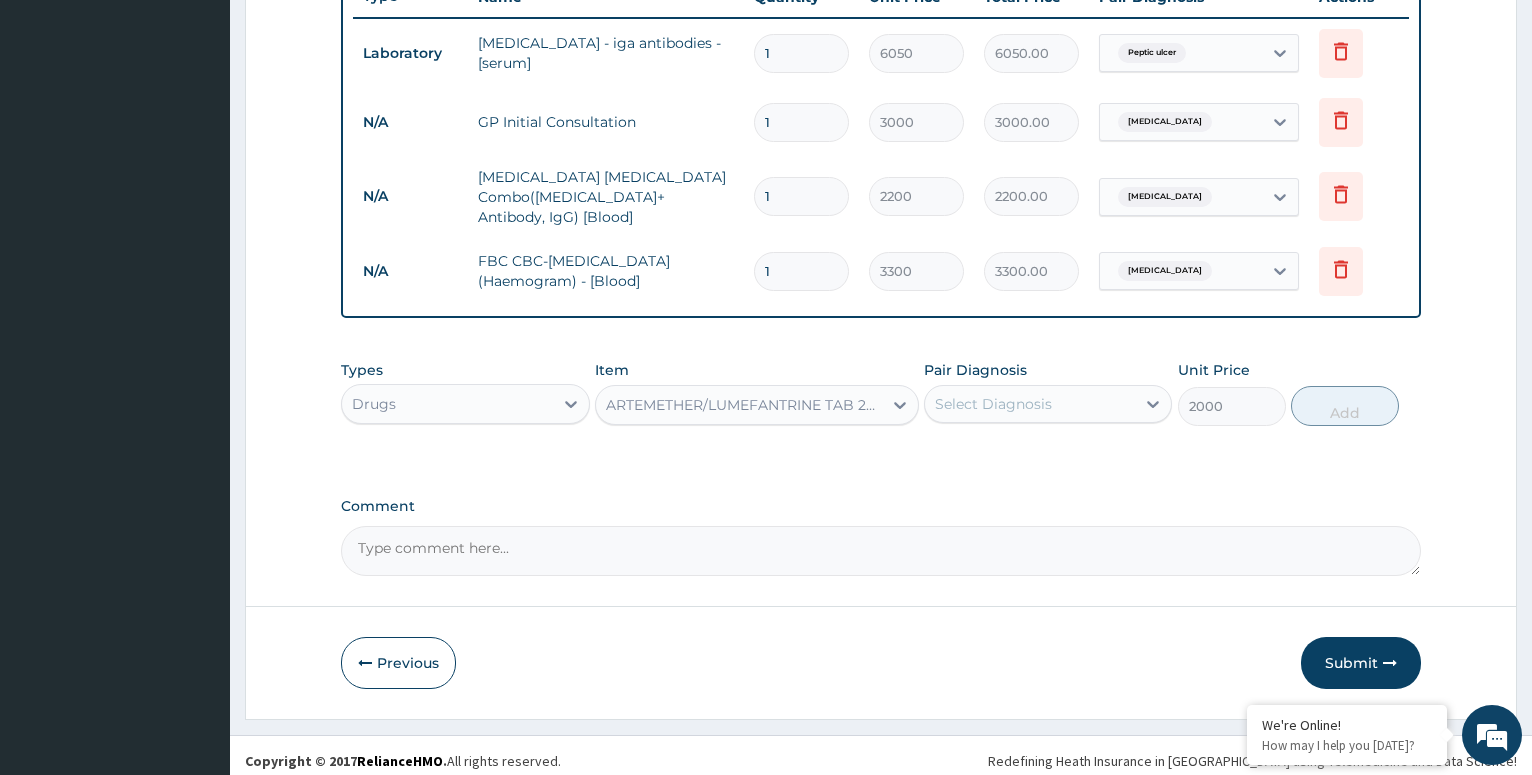 click on "Select Diagnosis" at bounding box center [1048, 404] 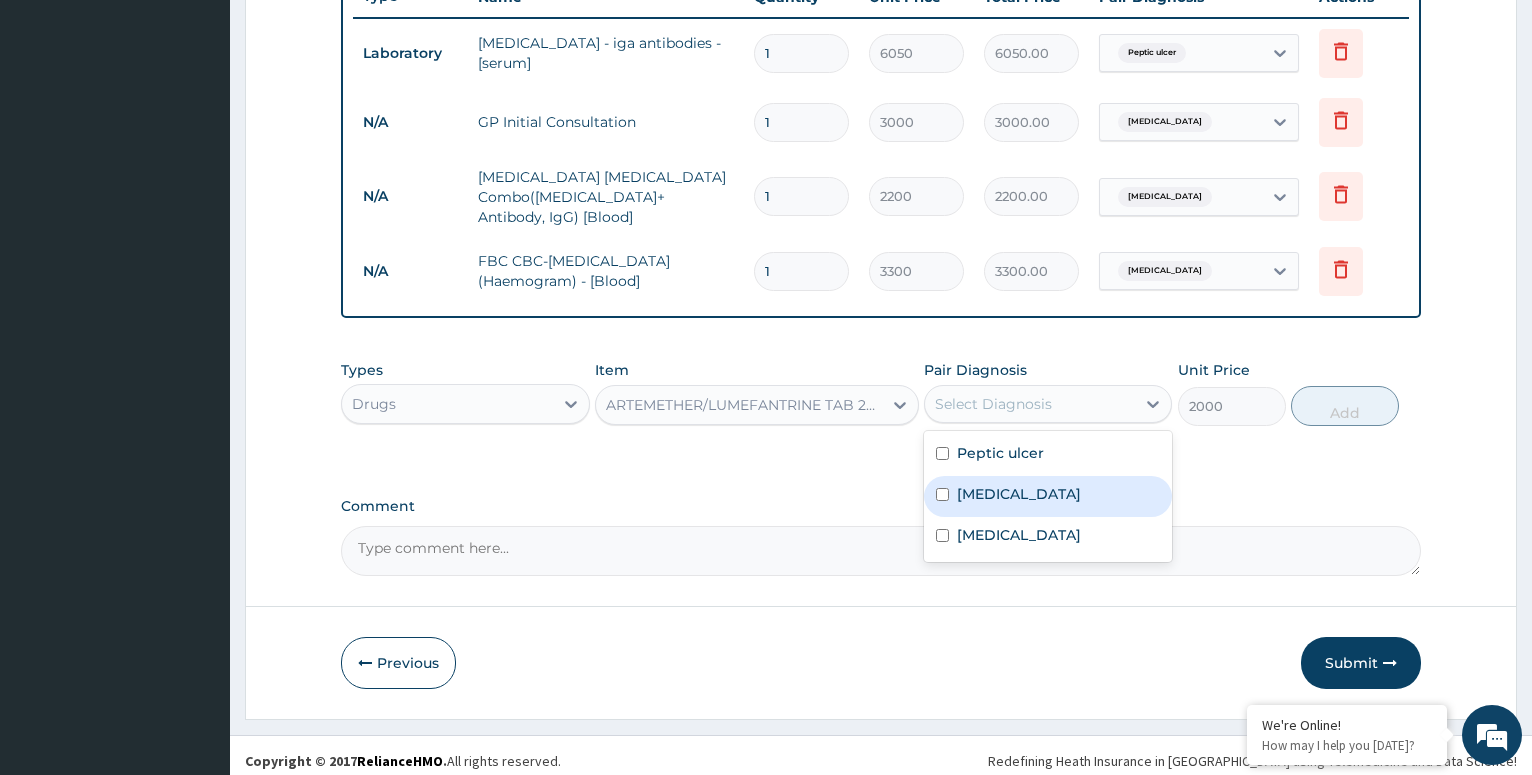 click on "[MEDICAL_DATA]" at bounding box center (1048, 496) 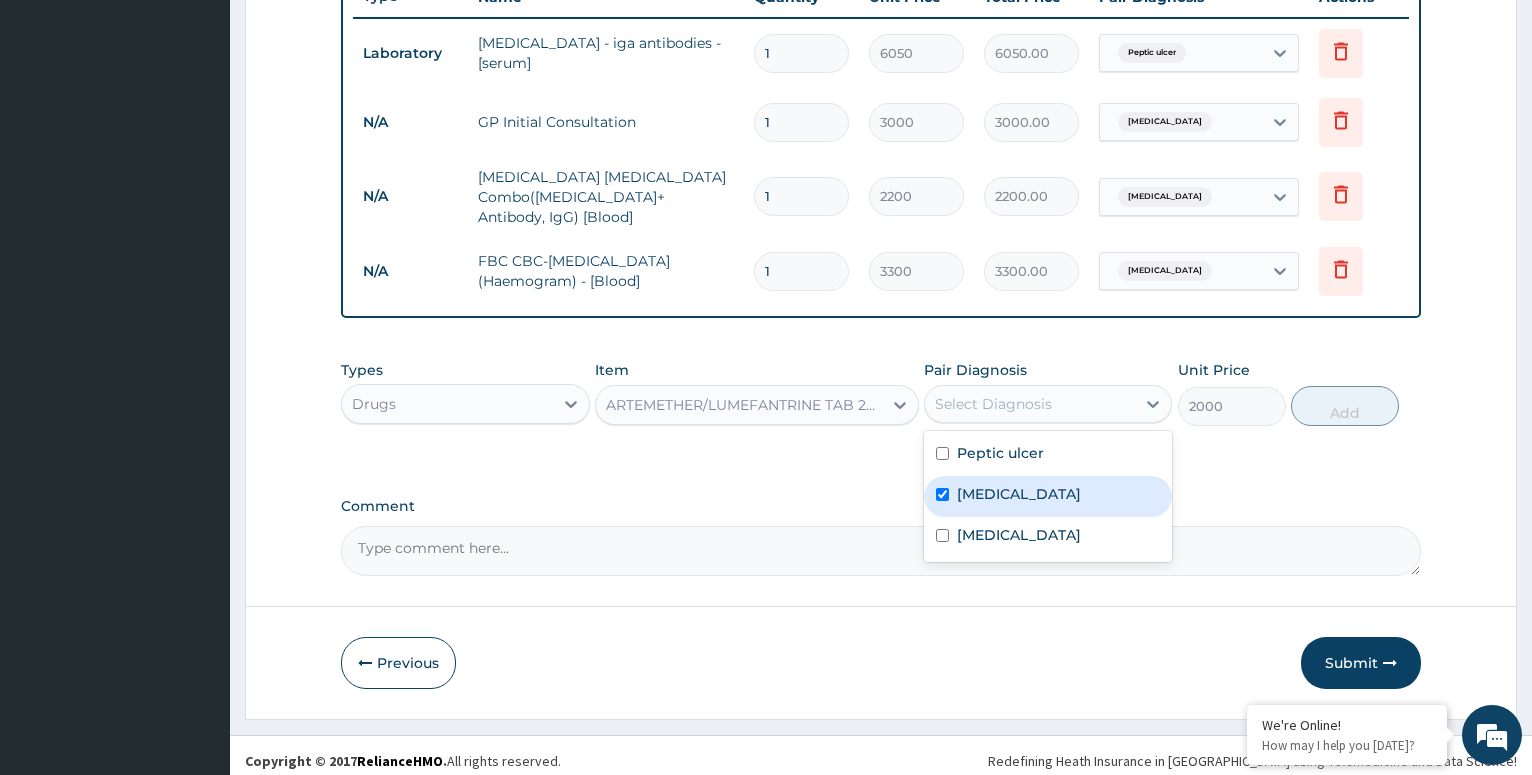 checkbox on "true" 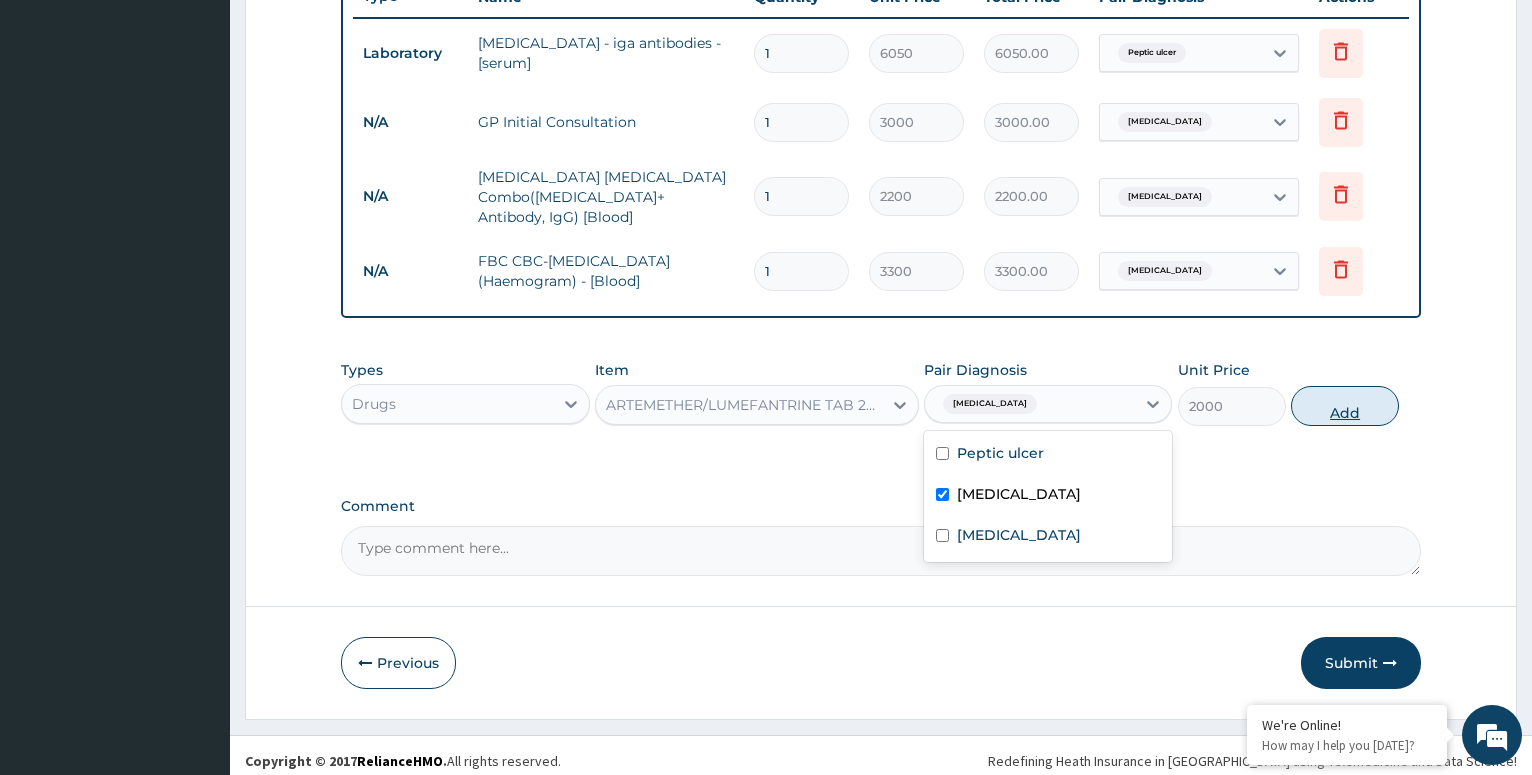 click on "Add" at bounding box center (1345, 406) 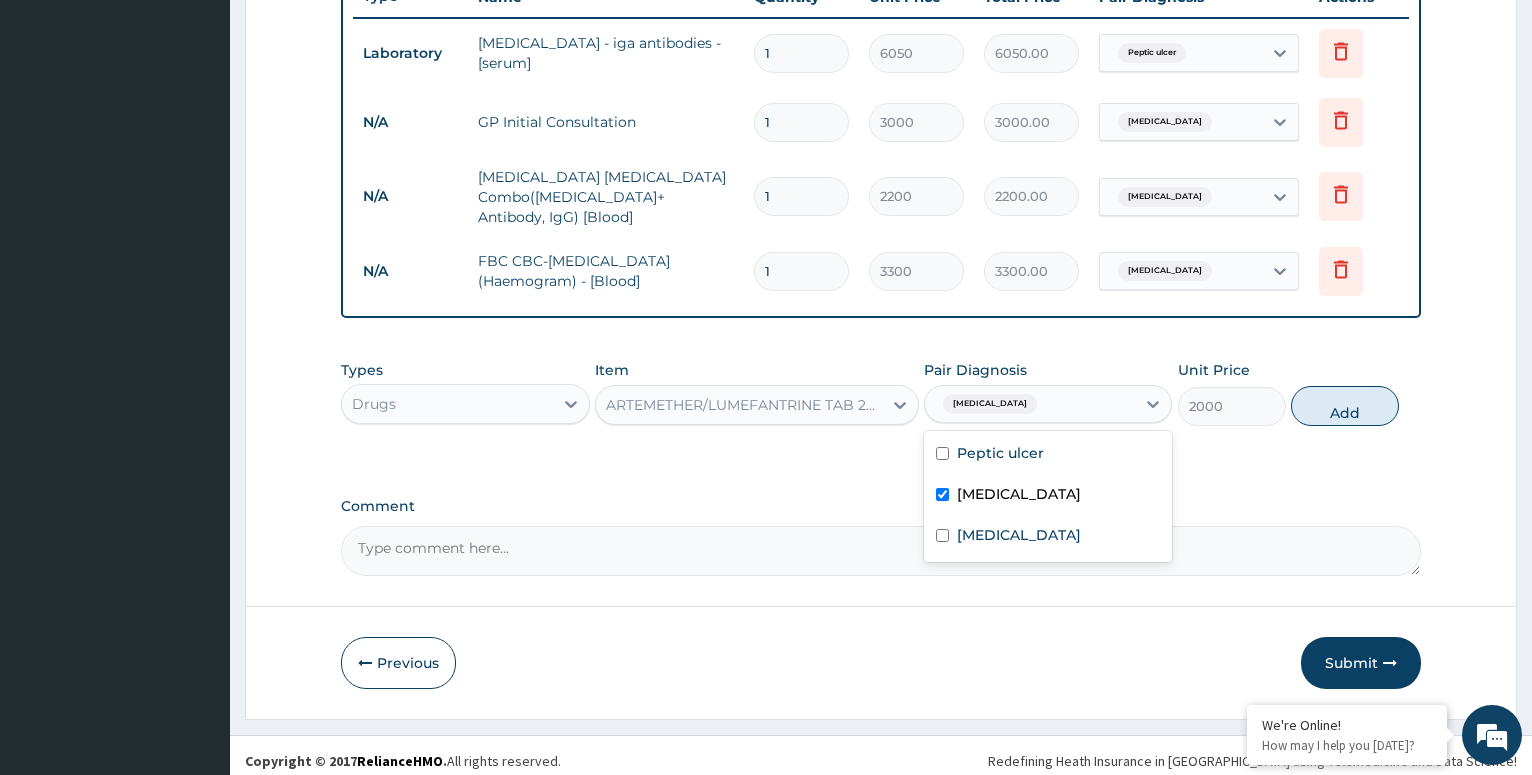 type on "0" 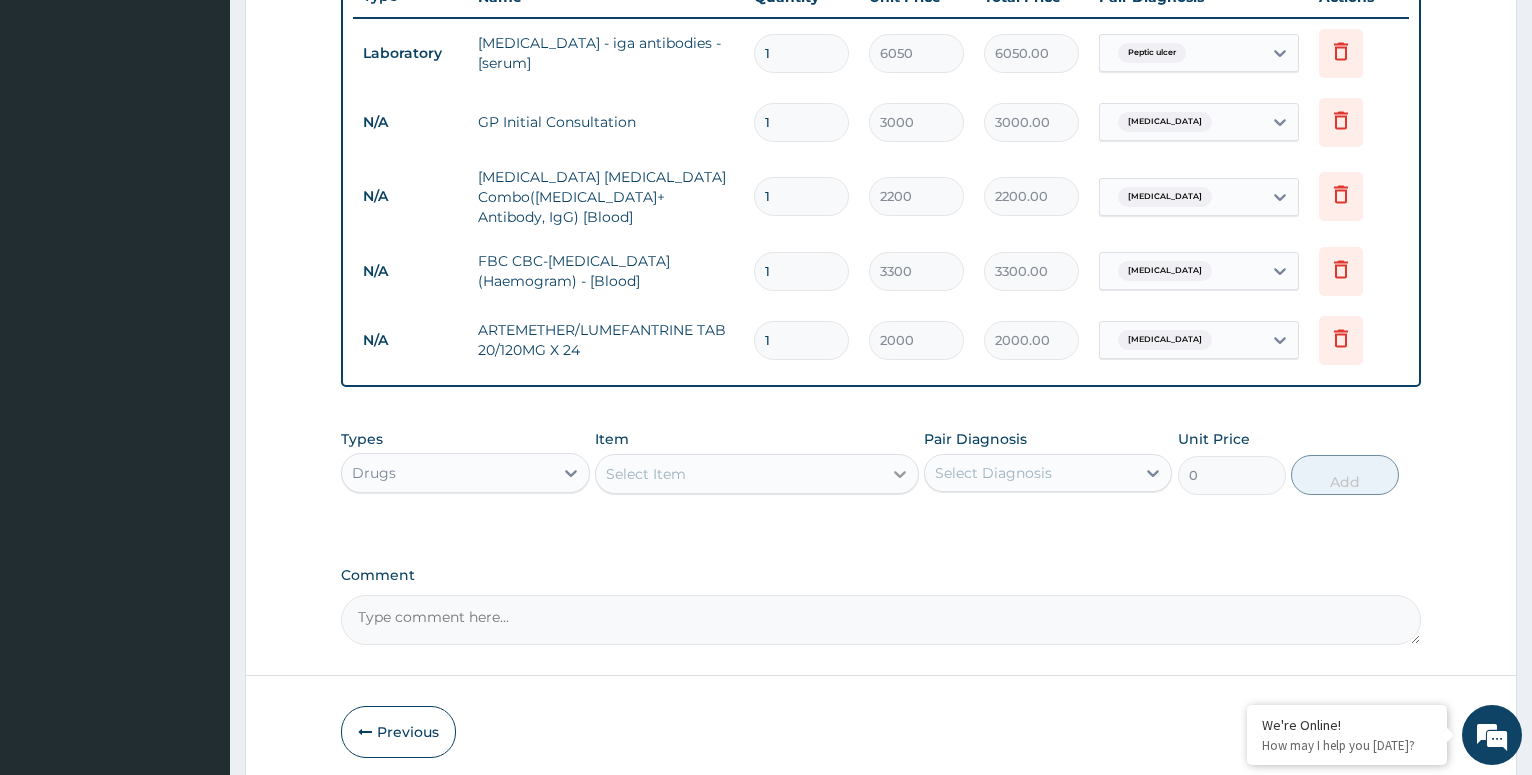 click at bounding box center [900, 474] 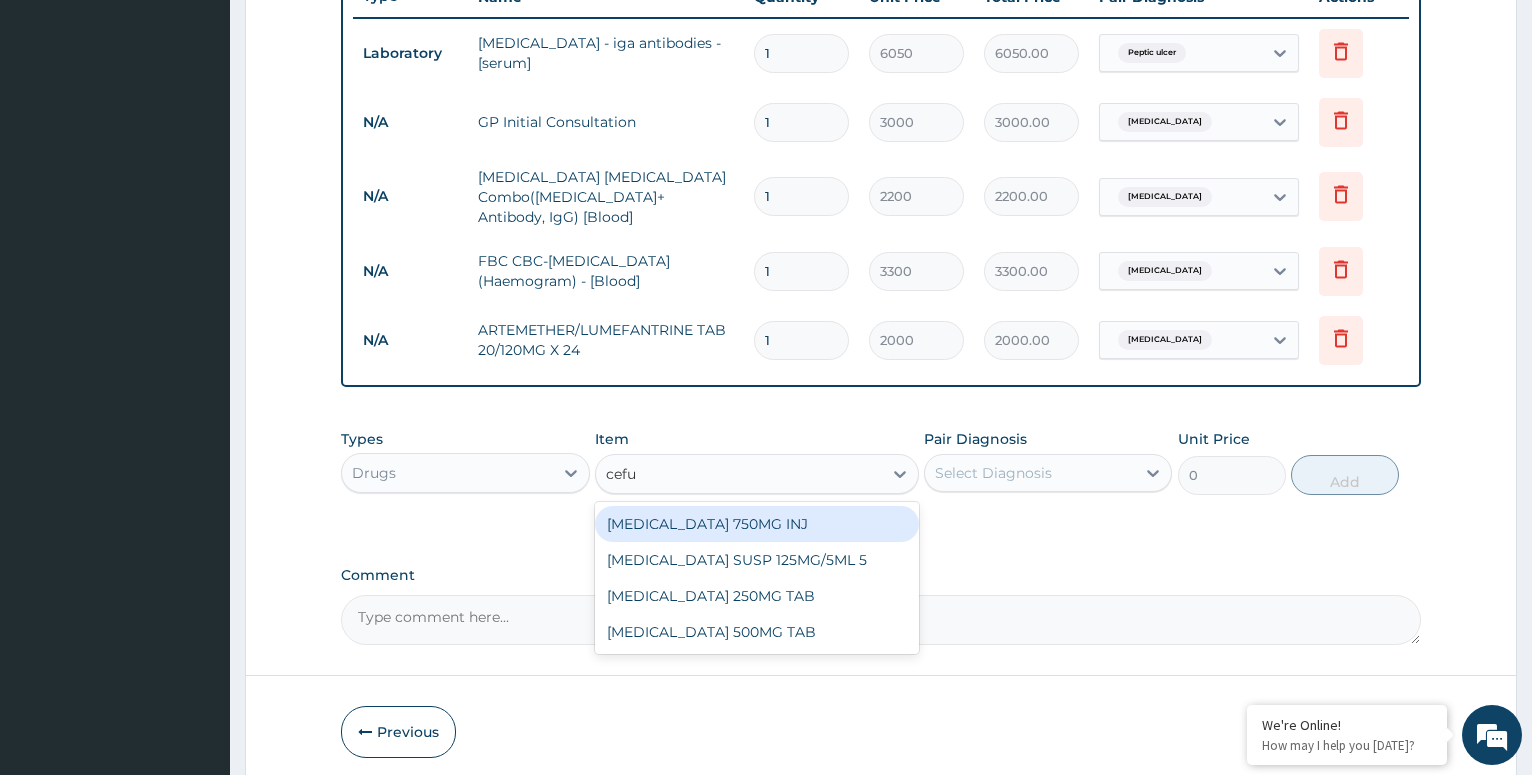 type on "cefur" 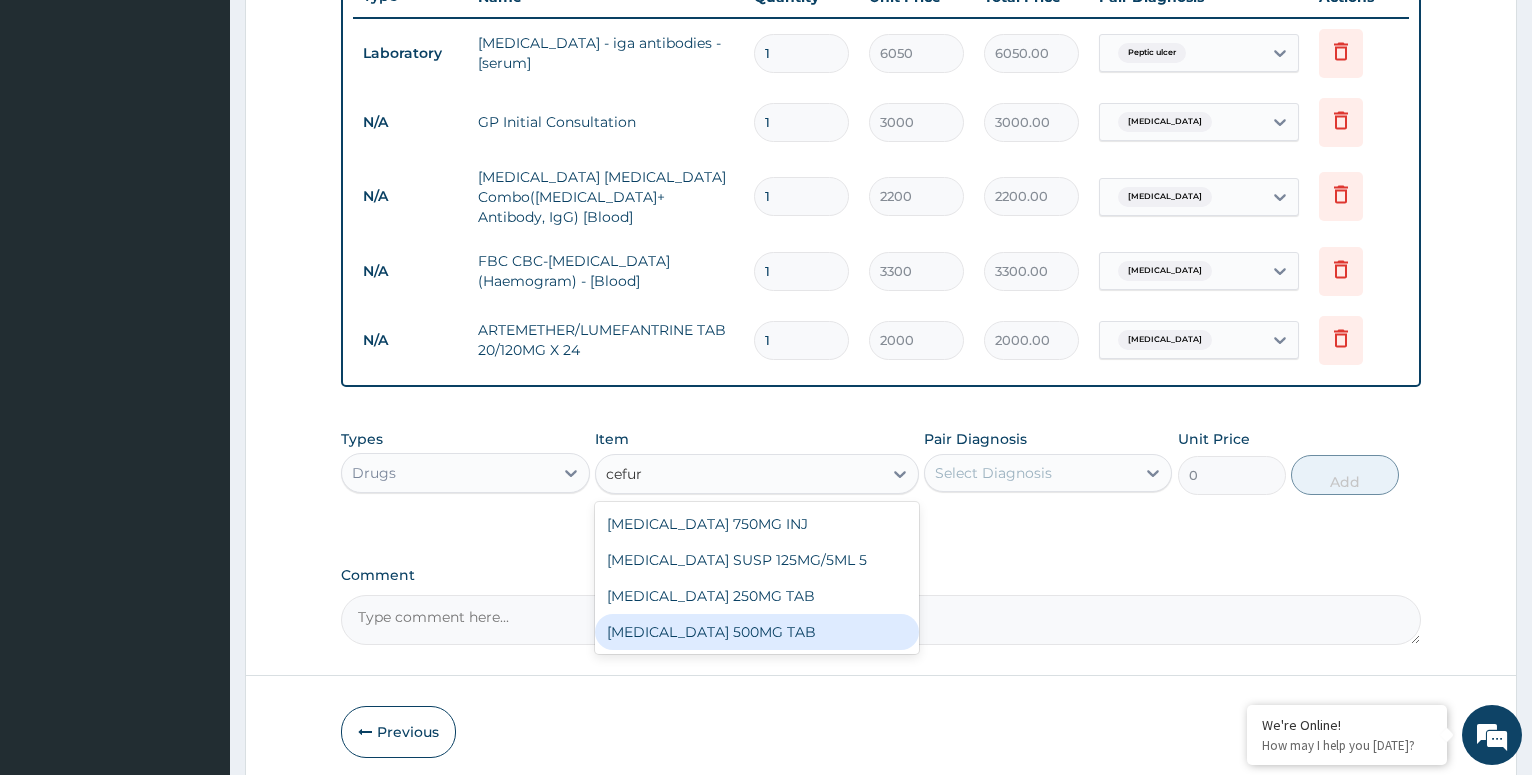 click on "[MEDICAL_DATA] 500MG TAB" at bounding box center (757, 632) 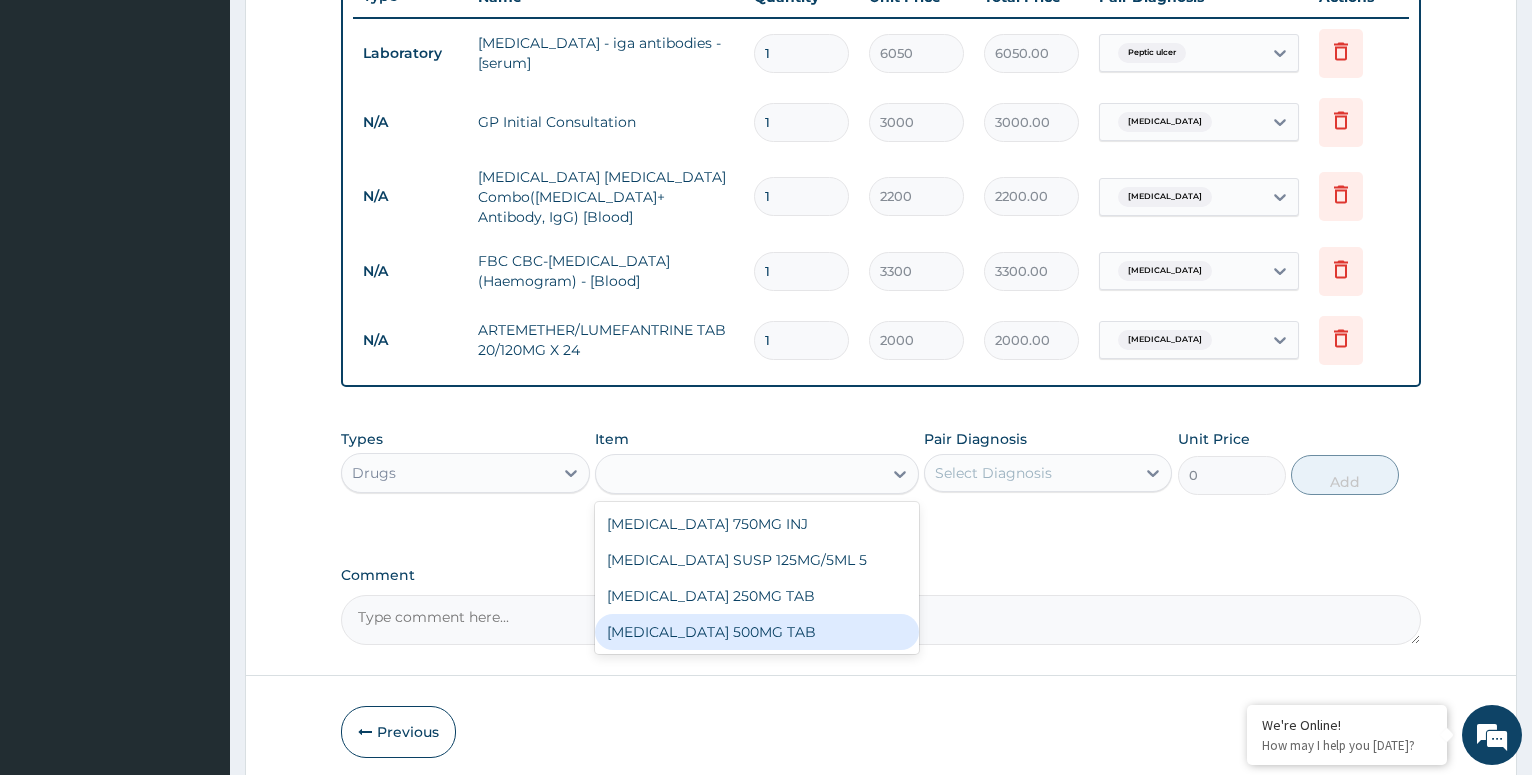 type on "250" 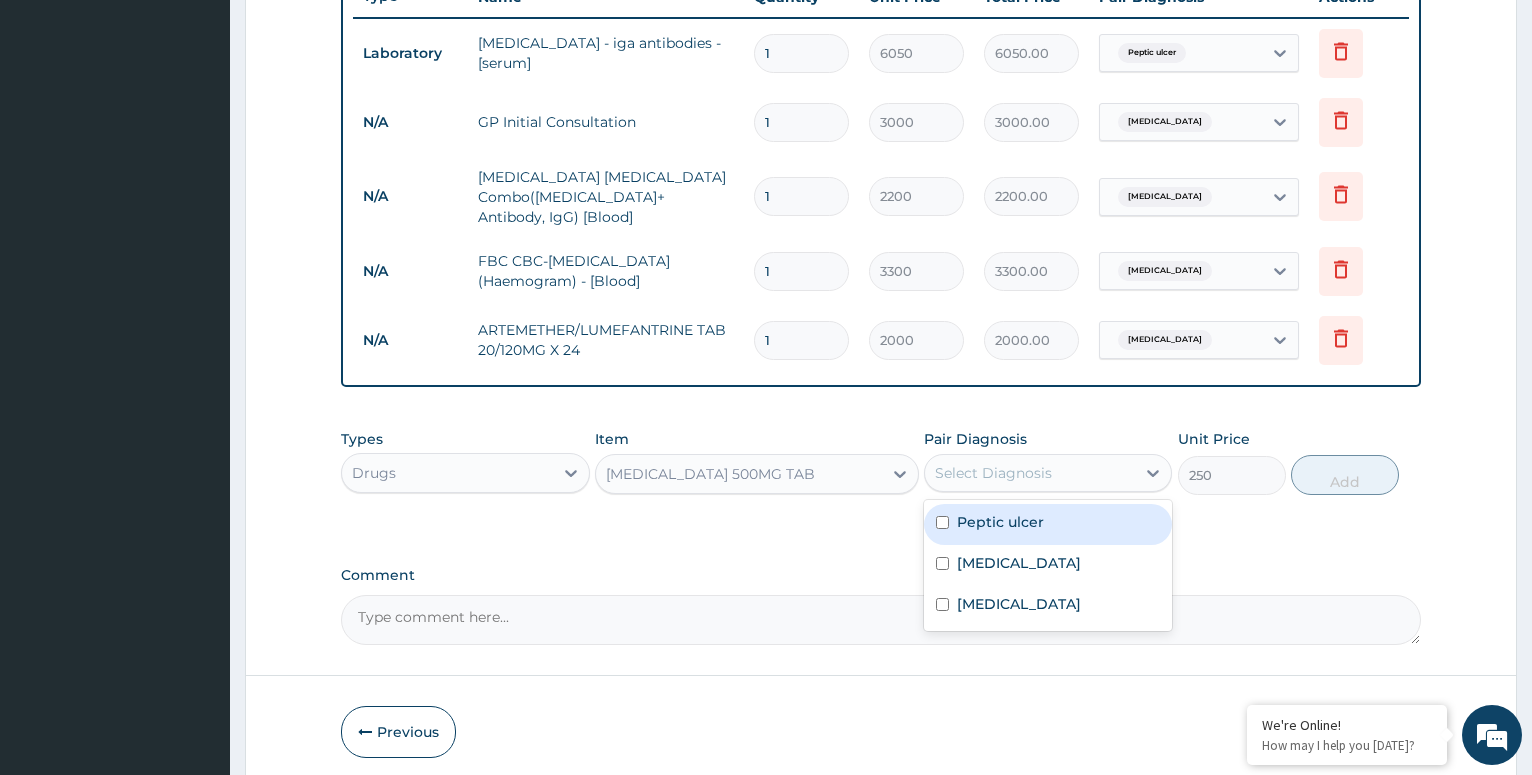 click on "Select Diagnosis" at bounding box center (993, 473) 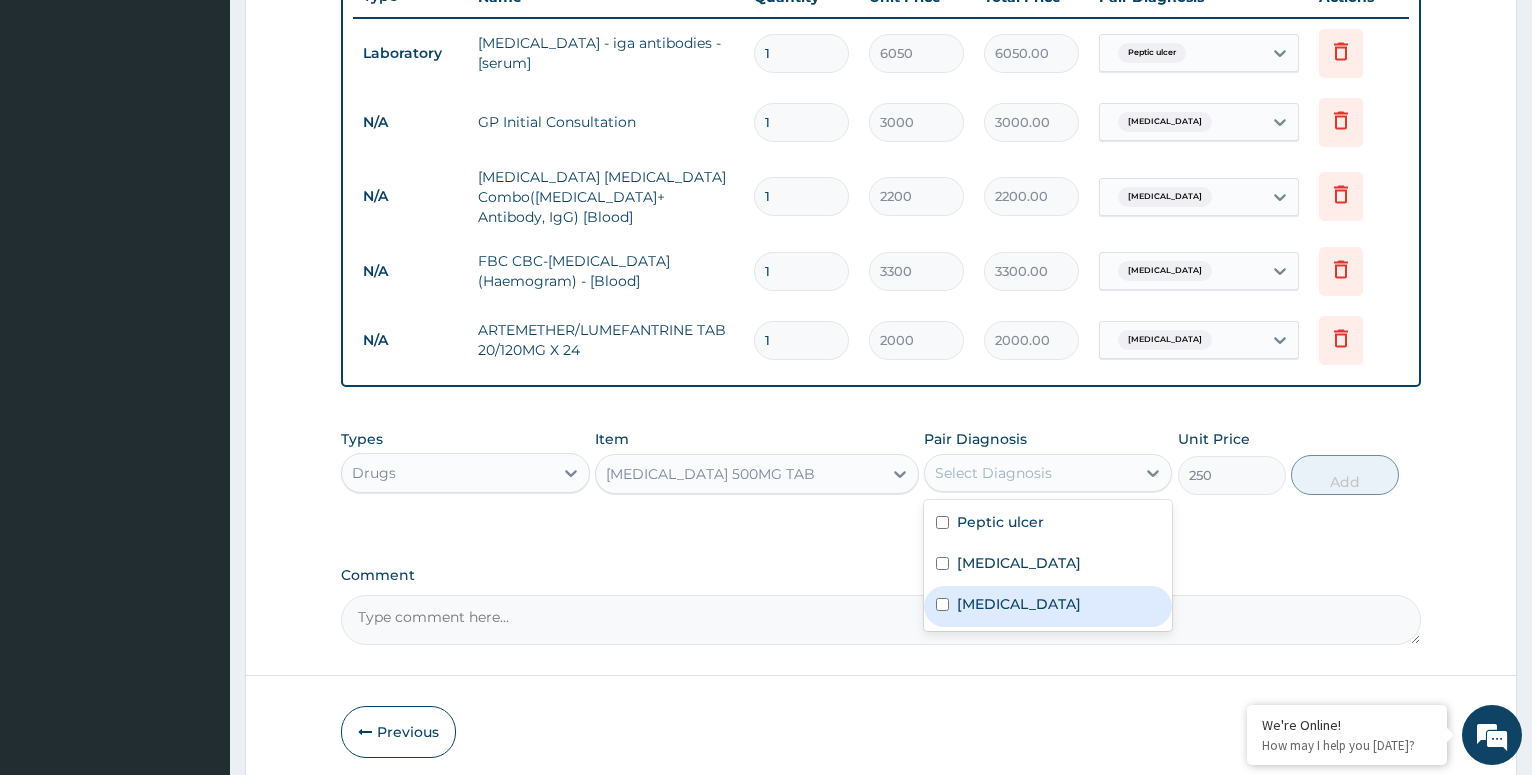 click at bounding box center (942, 604) 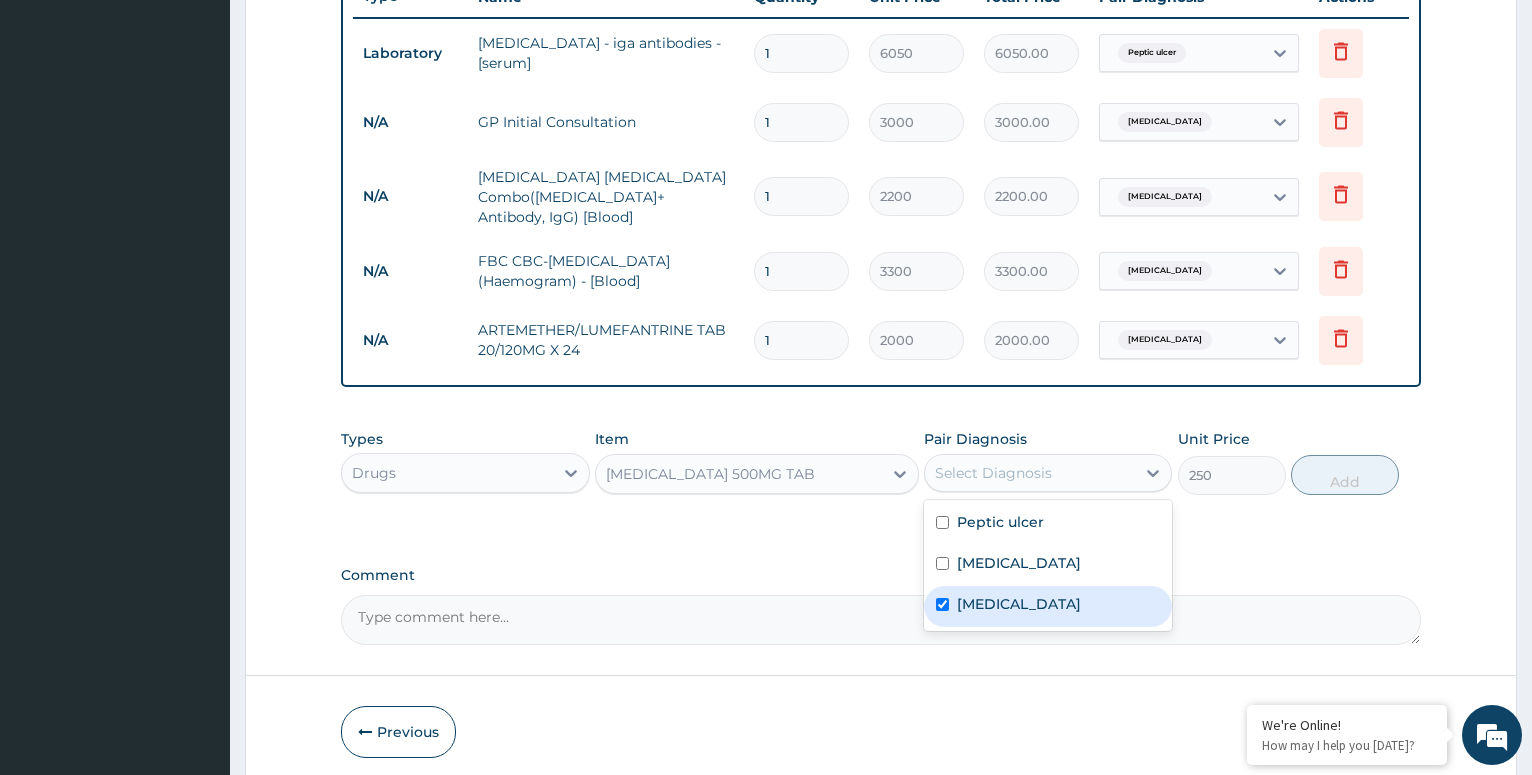 checkbox on "true" 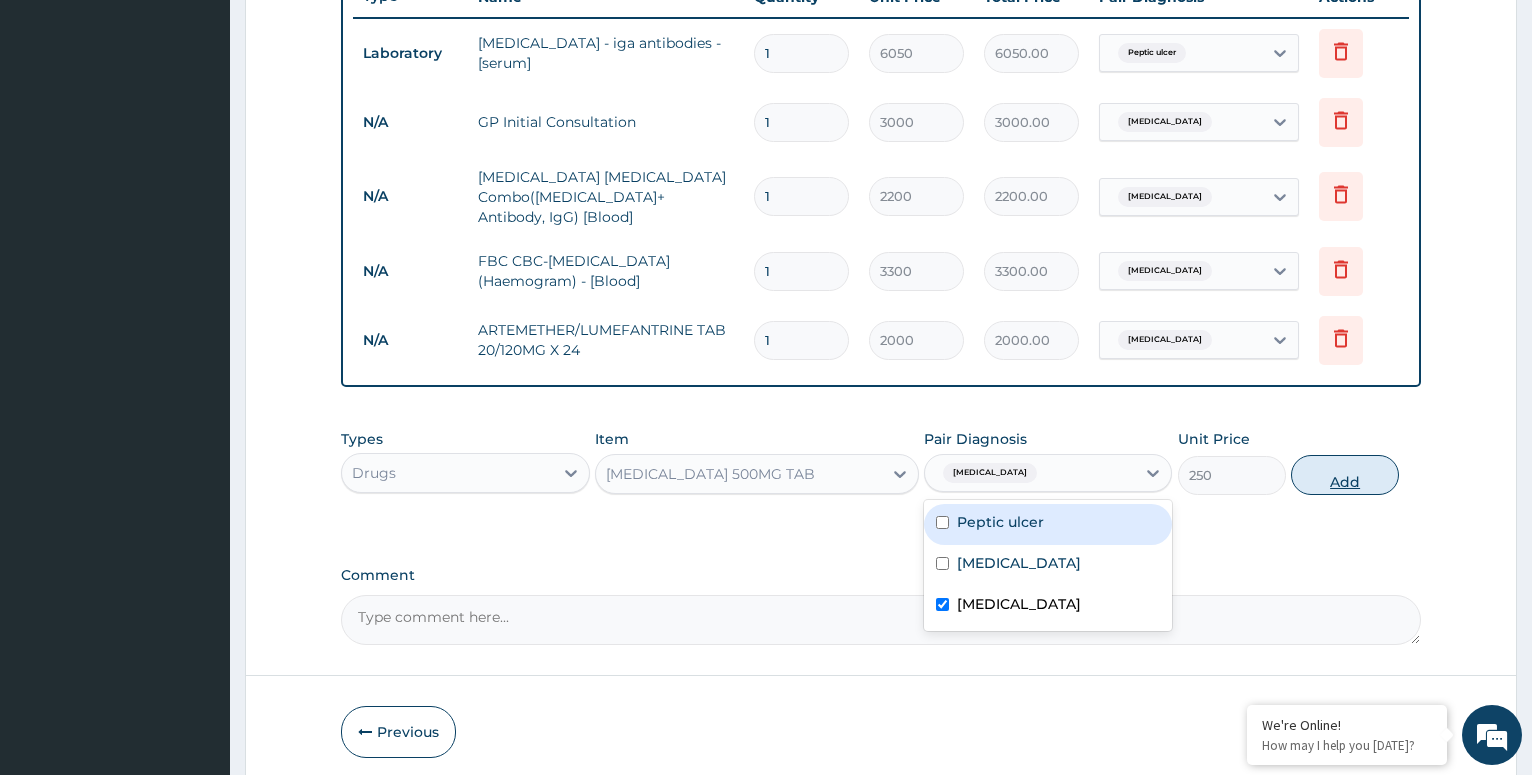 click on "Add" at bounding box center (1345, 475) 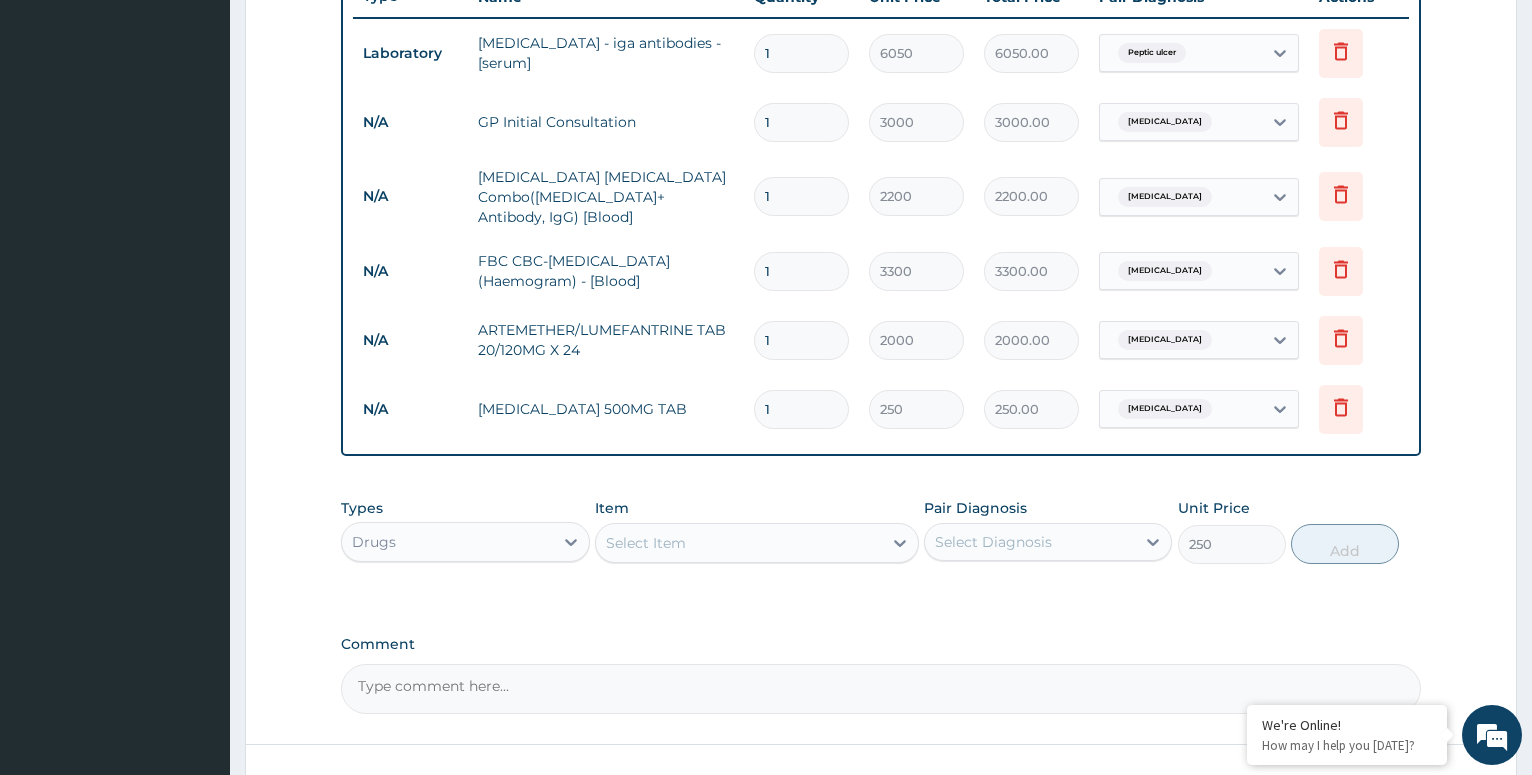 type on "0" 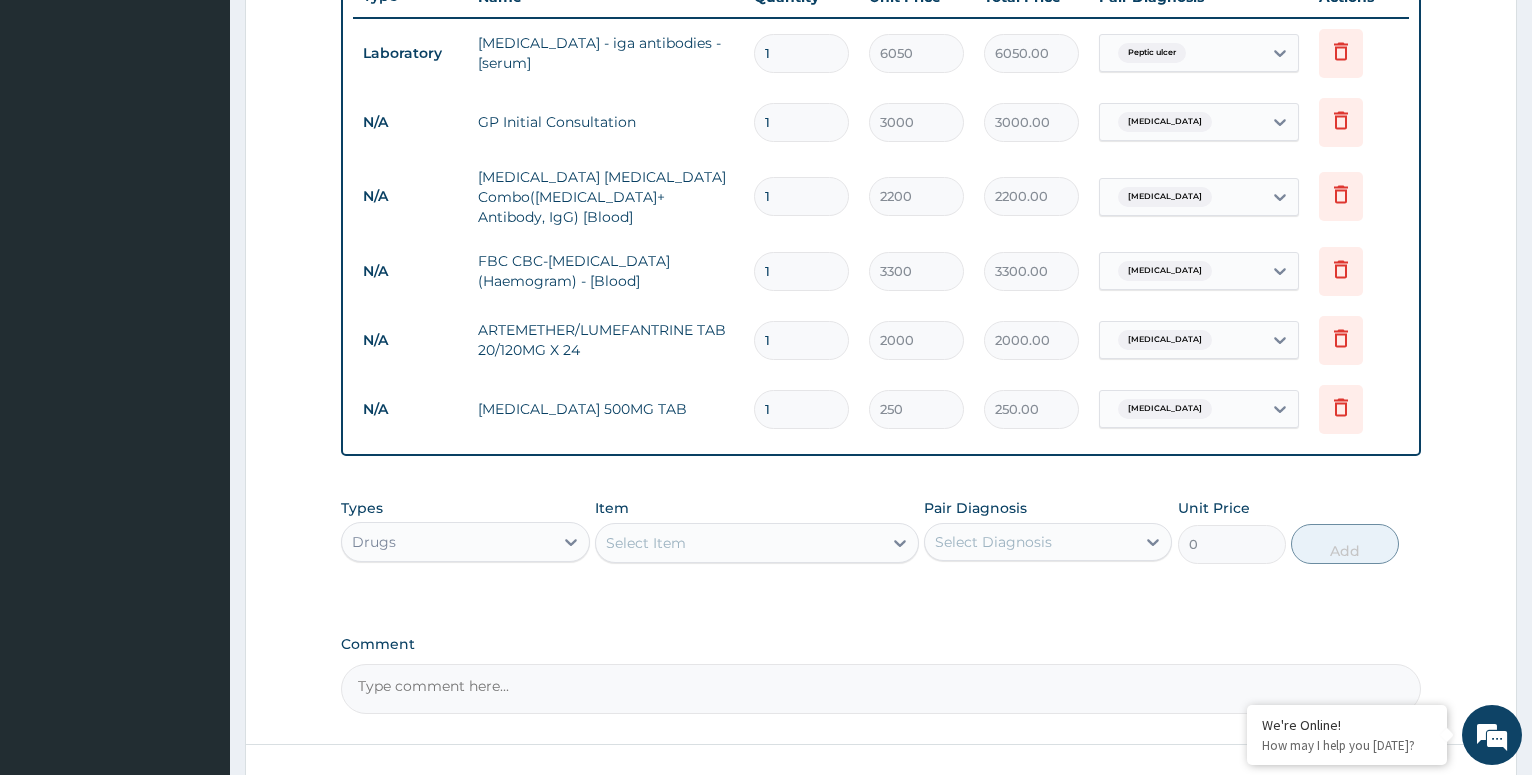 click on "Select Item" at bounding box center [739, 543] 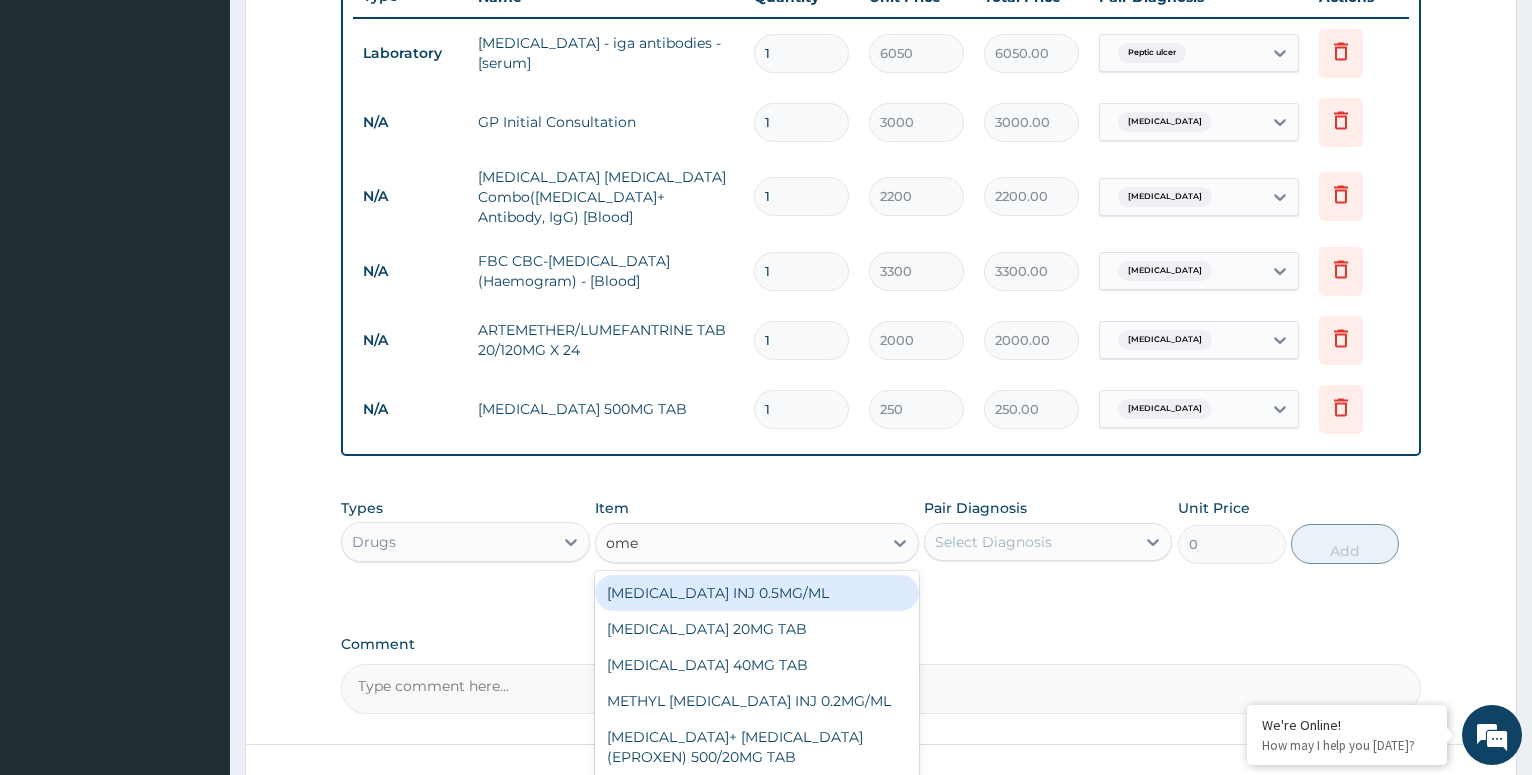type on "omep" 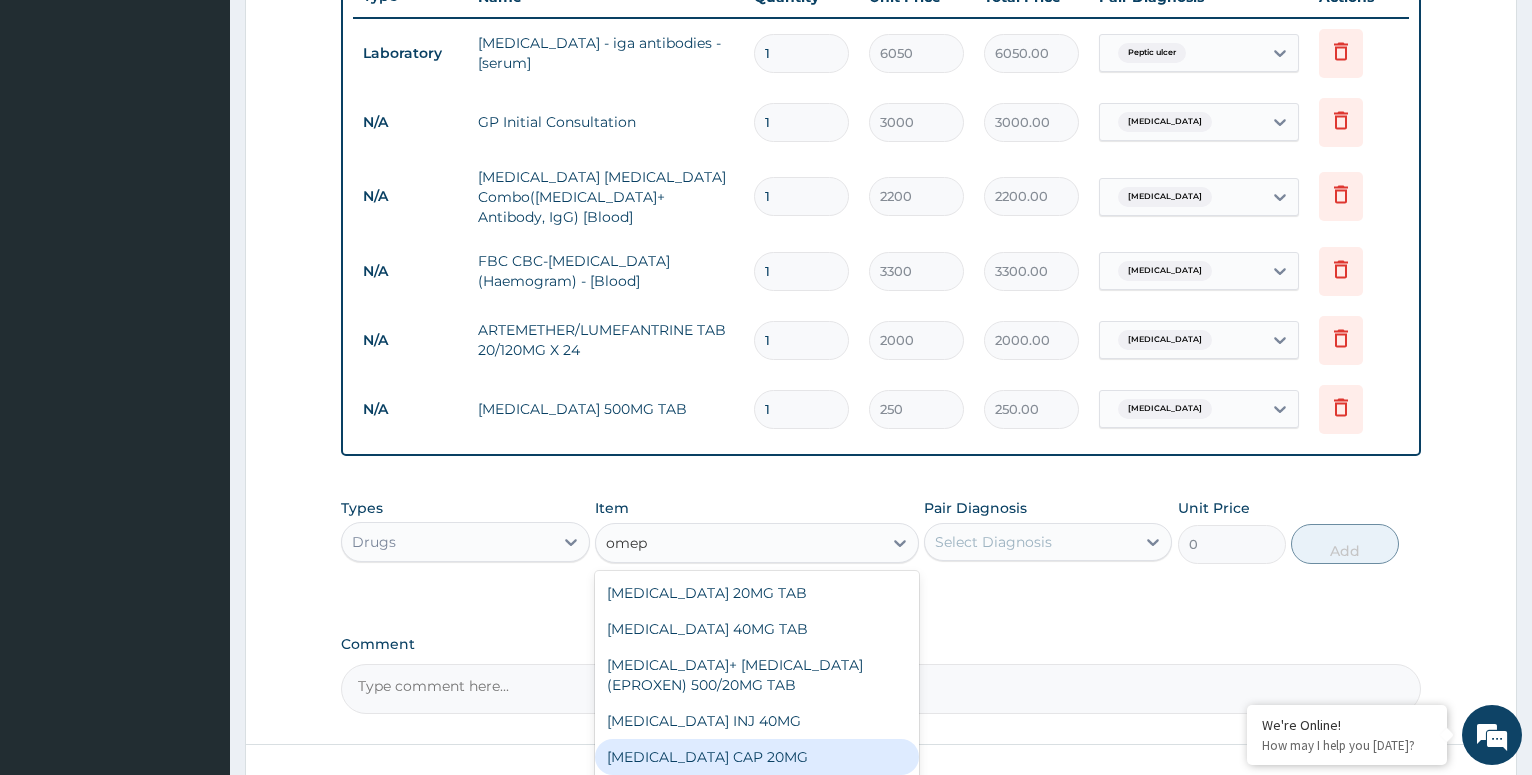 click on "[MEDICAL_DATA] CAP 20MG" at bounding box center (757, 757) 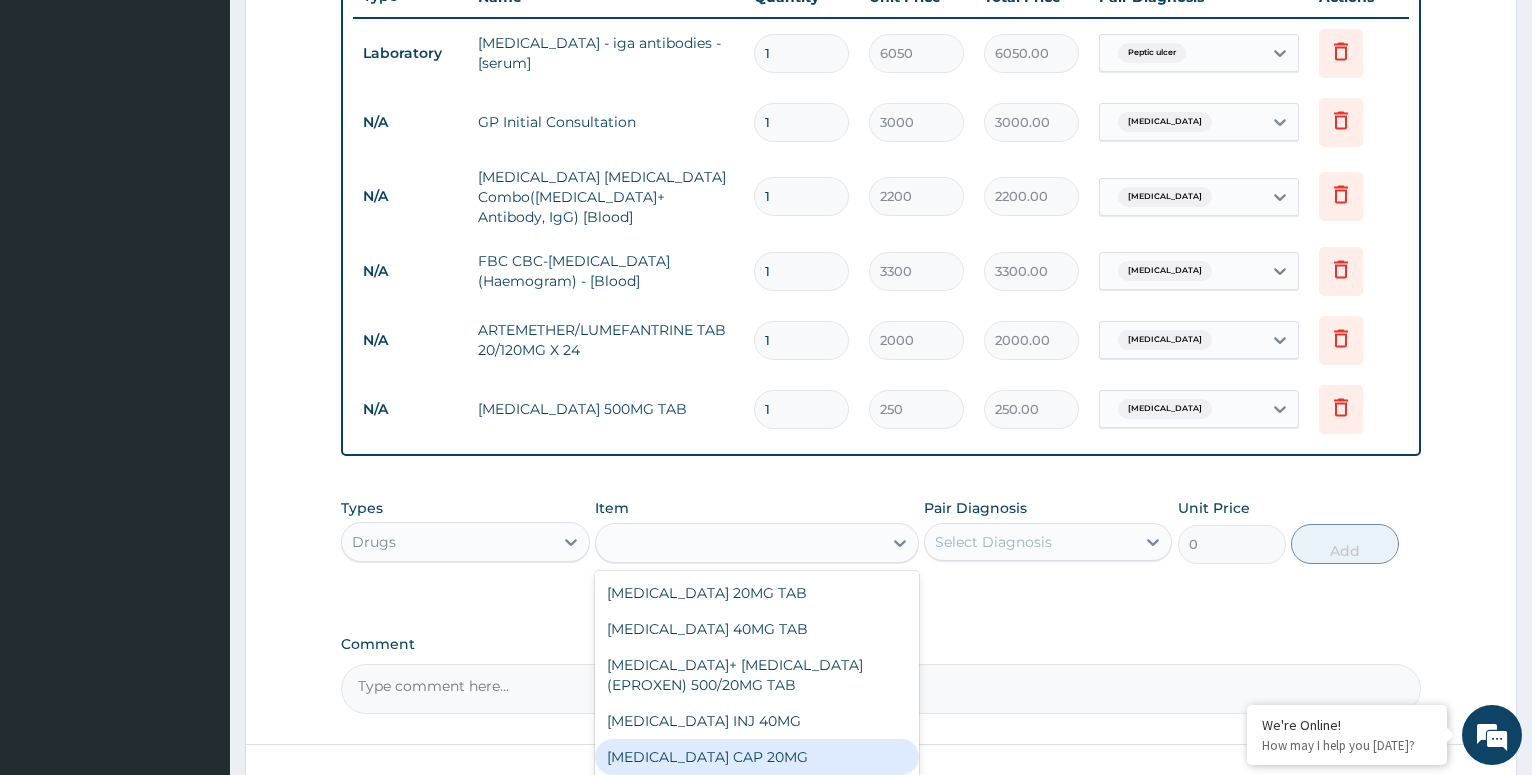 type on "100" 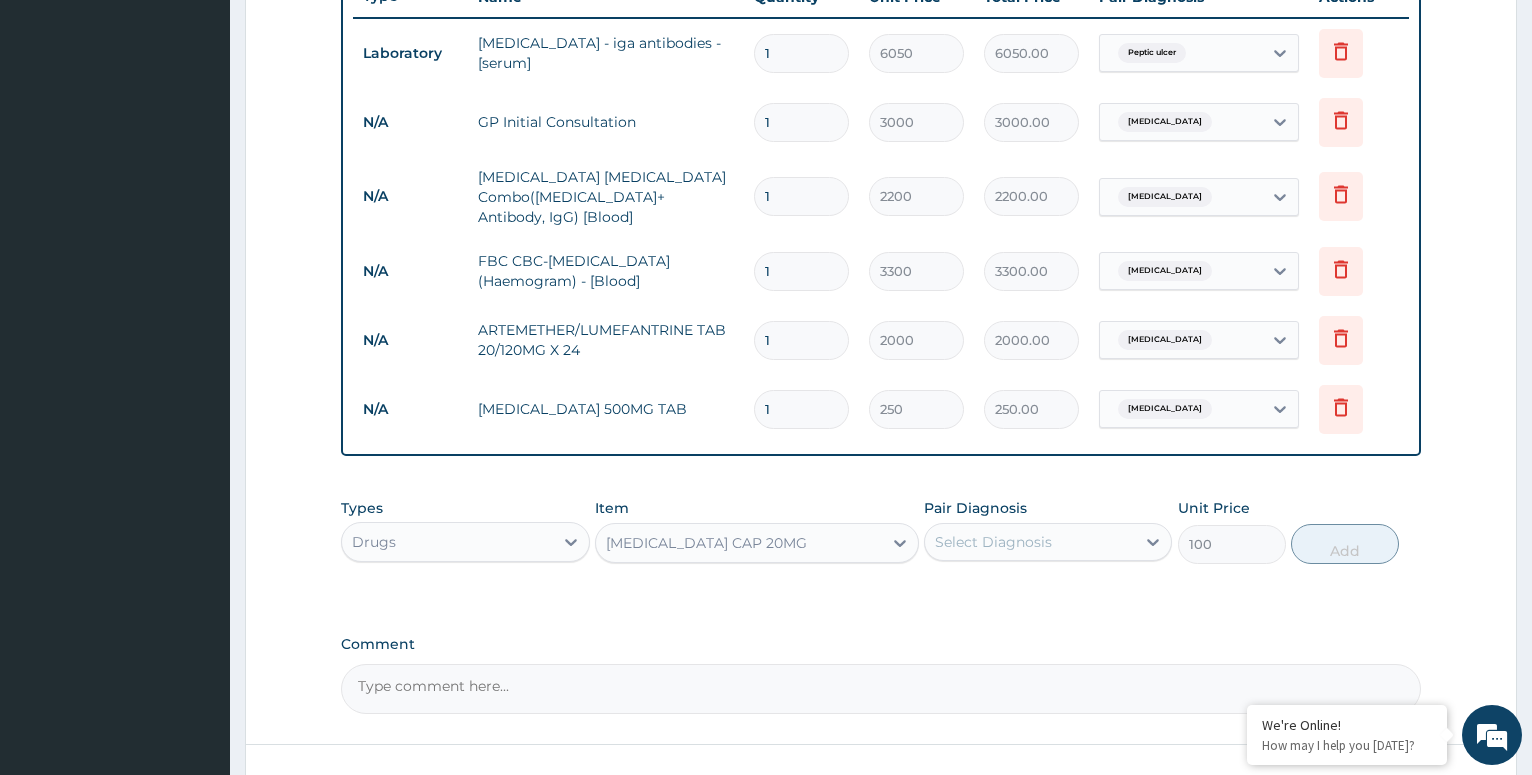 click on "Select Diagnosis" at bounding box center [1030, 542] 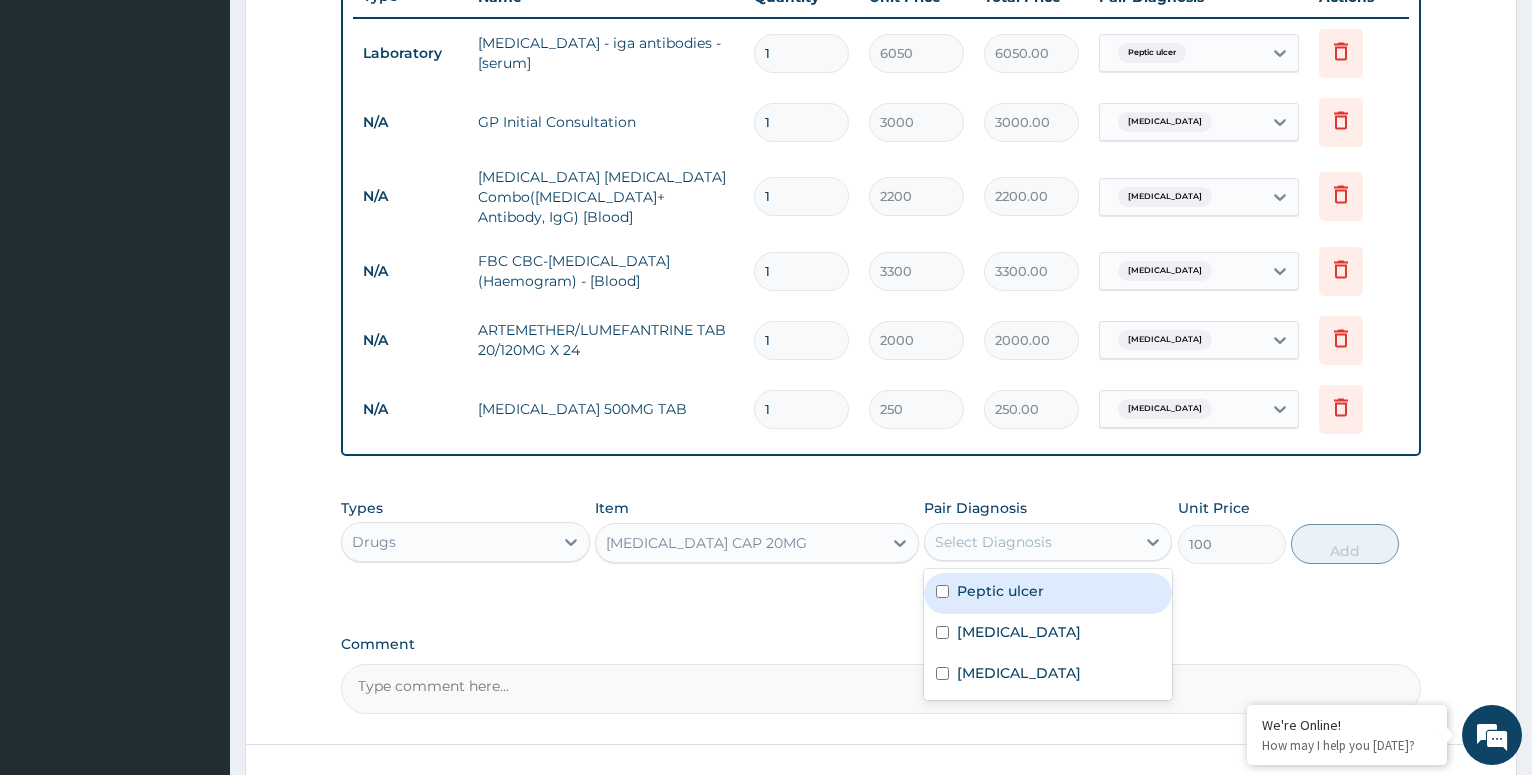 click on "Peptic ulcer" at bounding box center (1048, 593) 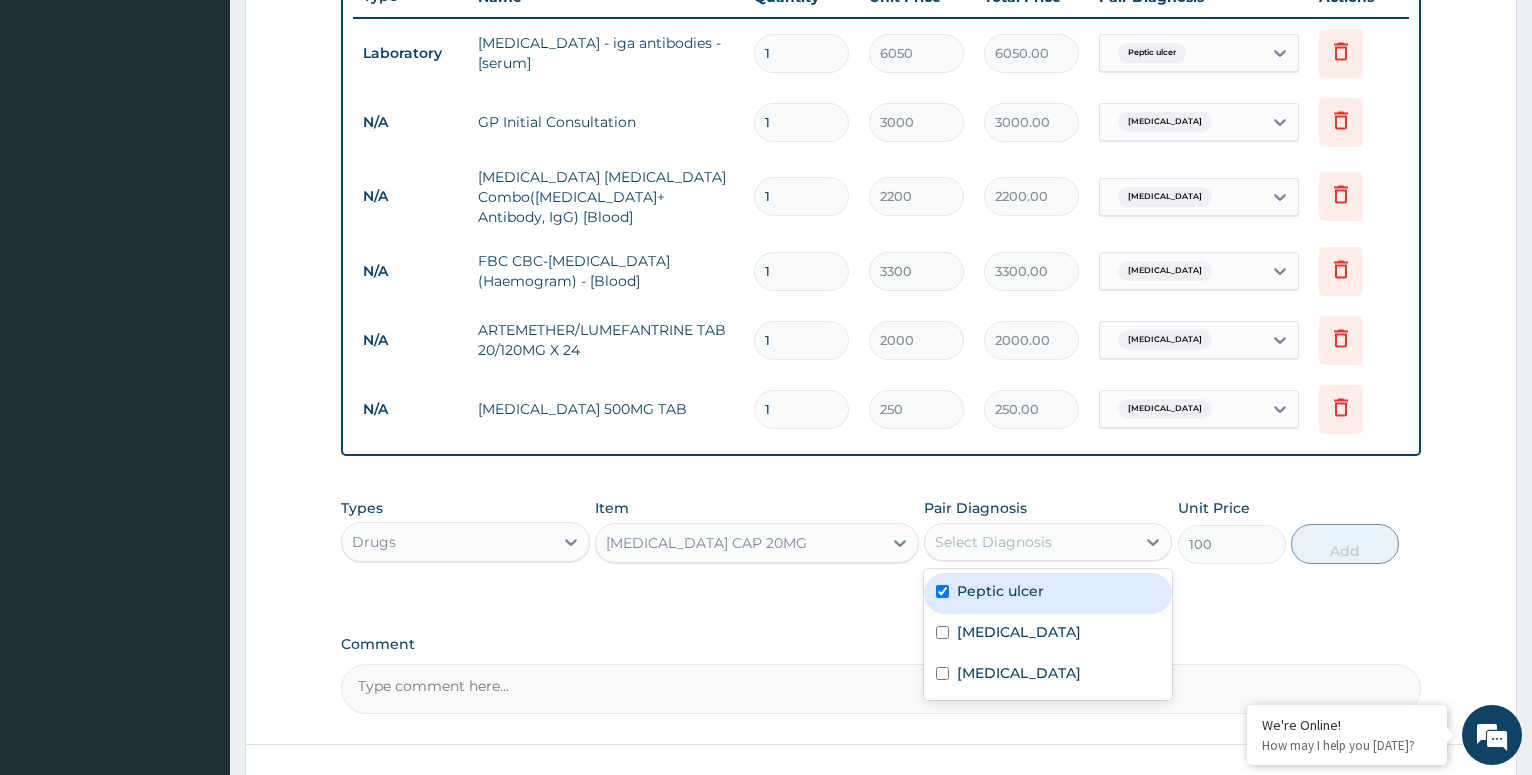checkbox on "true" 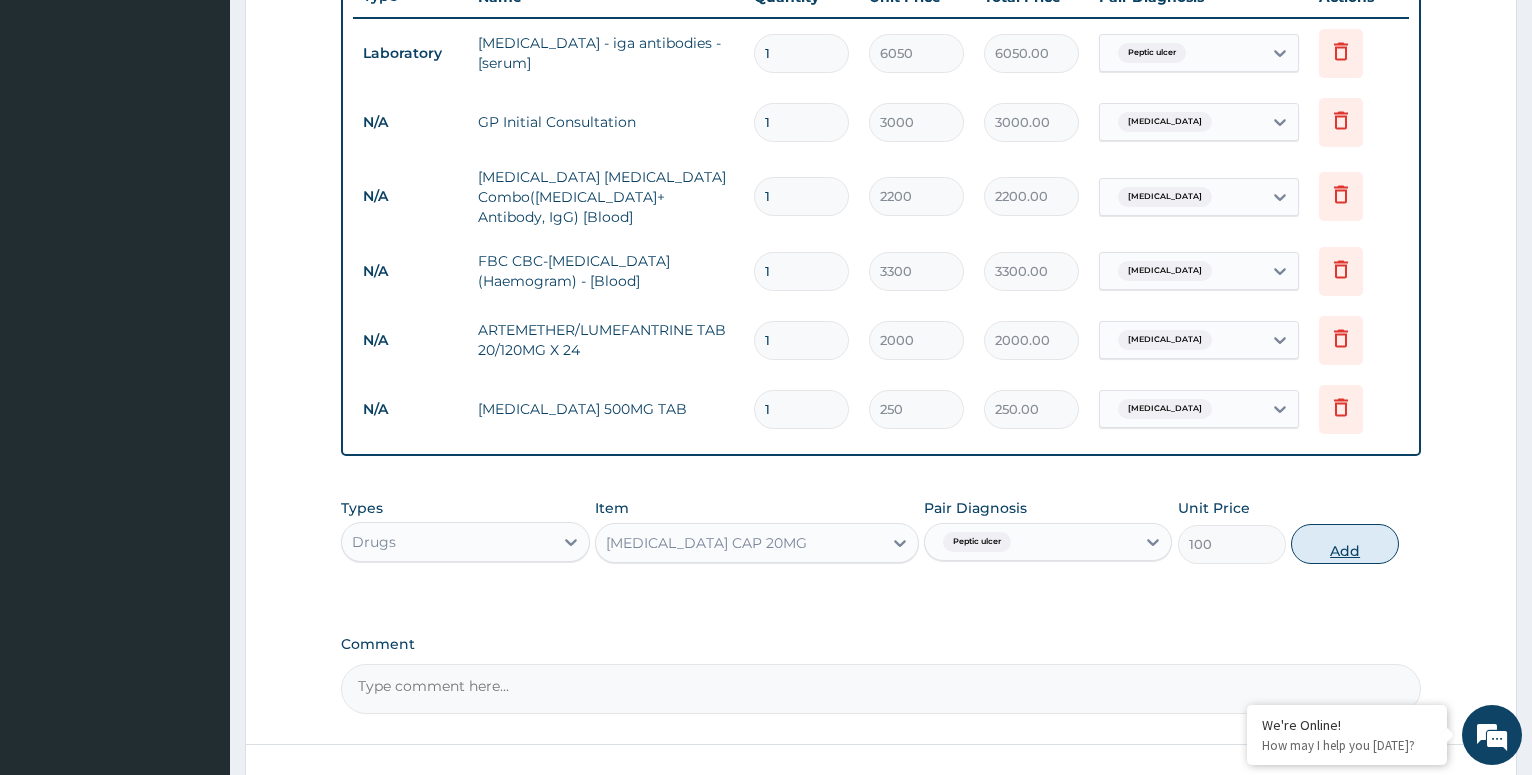 click on "Add" at bounding box center (1345, 544) 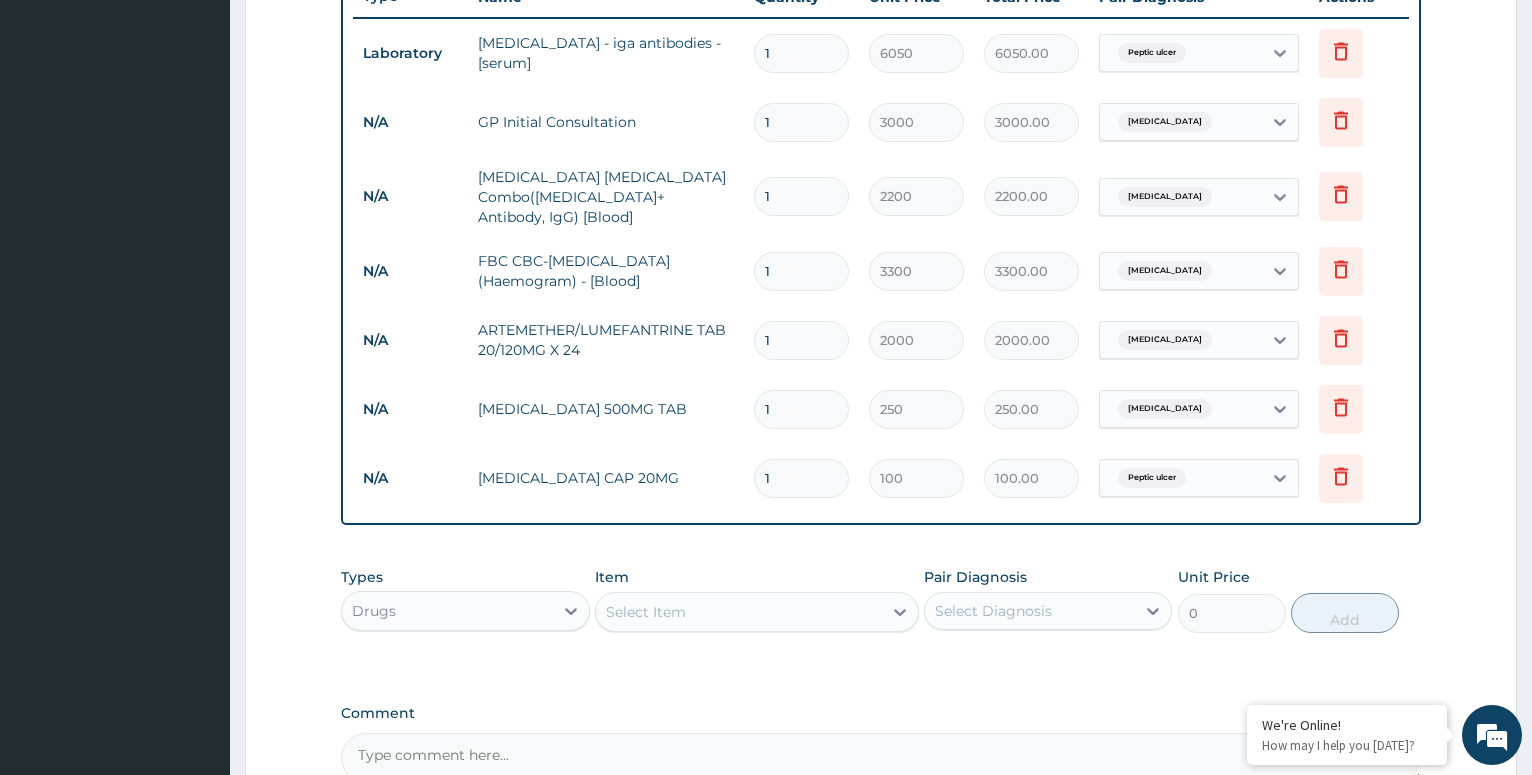 click on "Select Item" at bounding box center (739, 612) 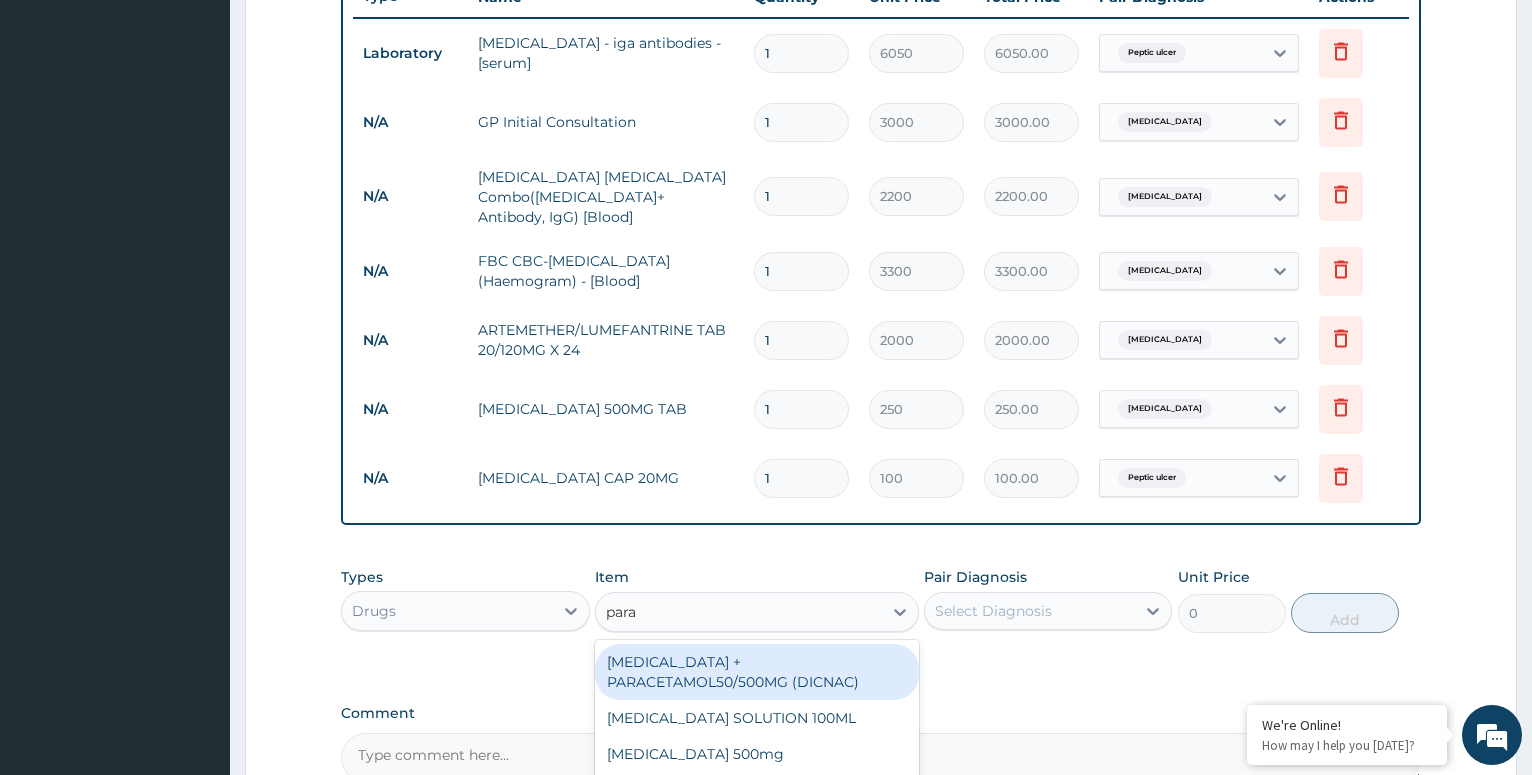 type on "parac" 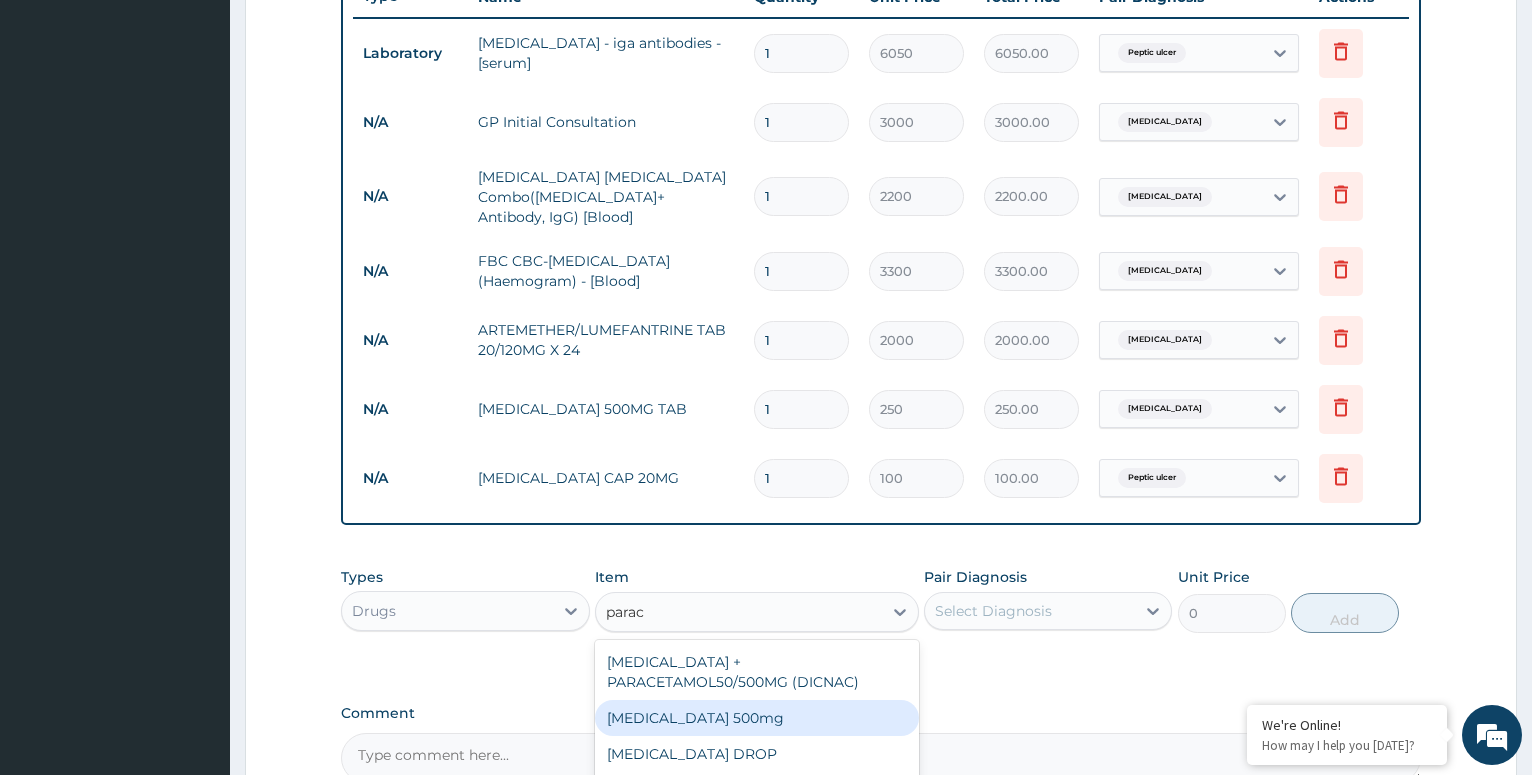 click on "[MEDICAL_DATA] 500mg" at bounding box center (757, 718) 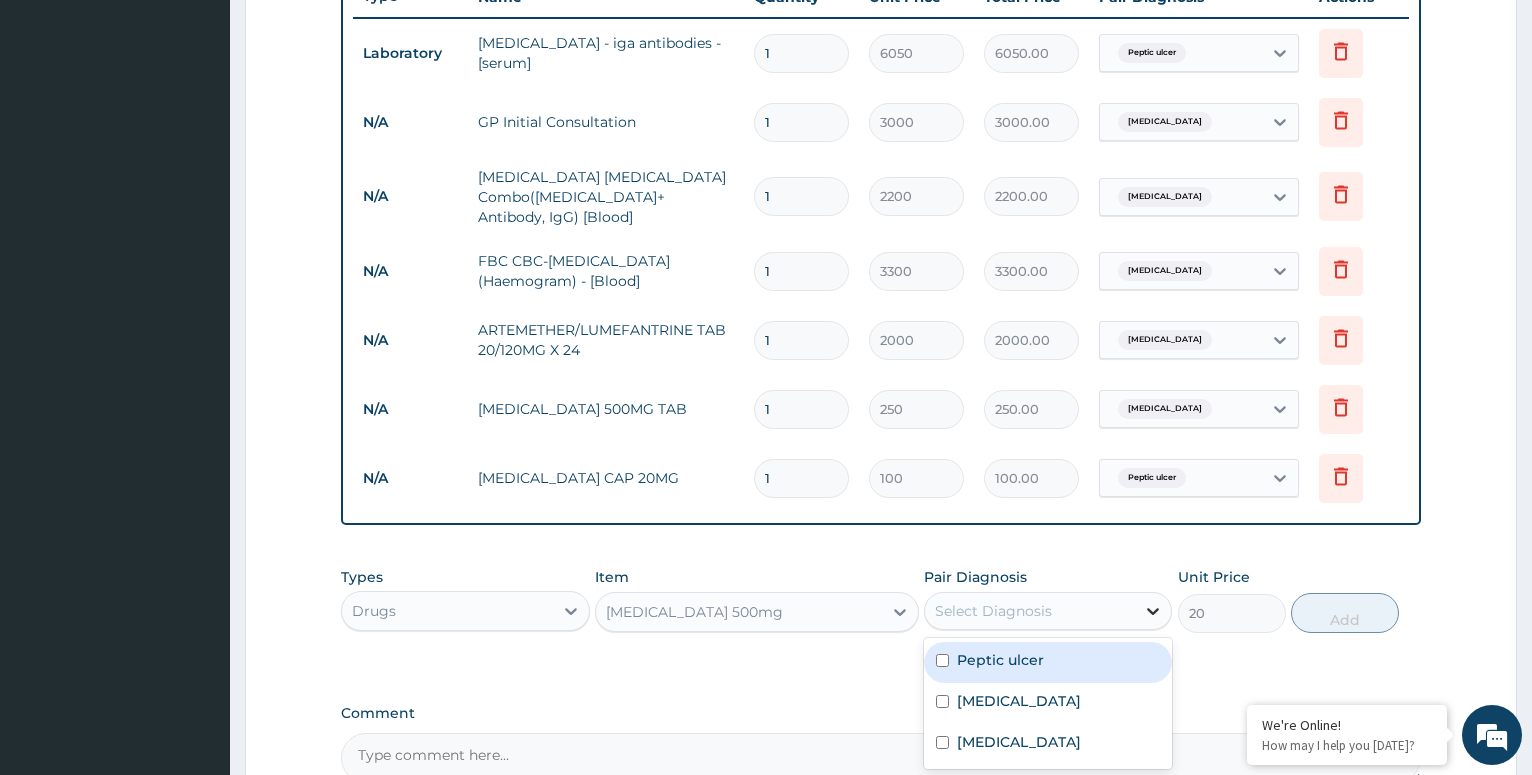 click 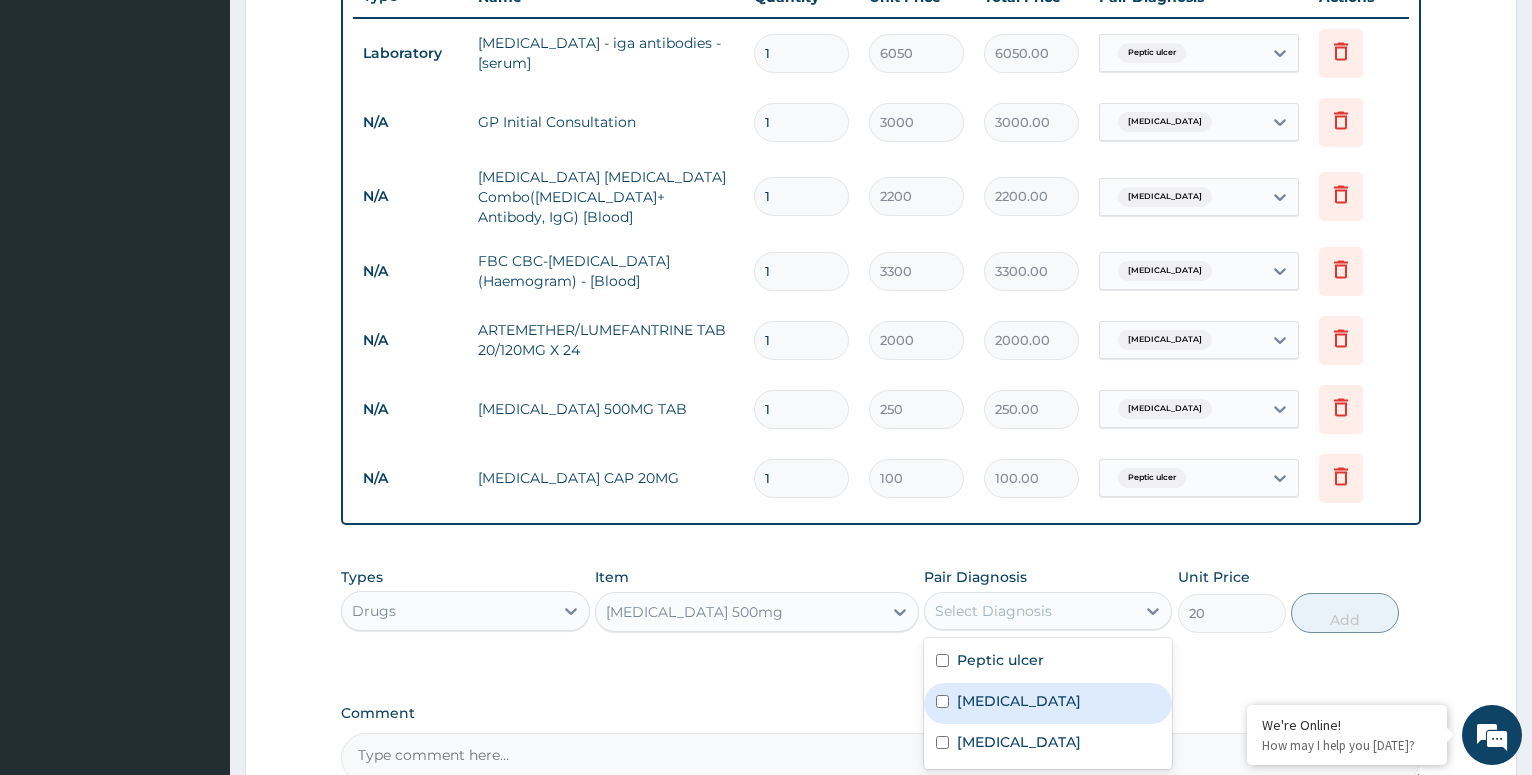 click at bounding box center (942, 701) 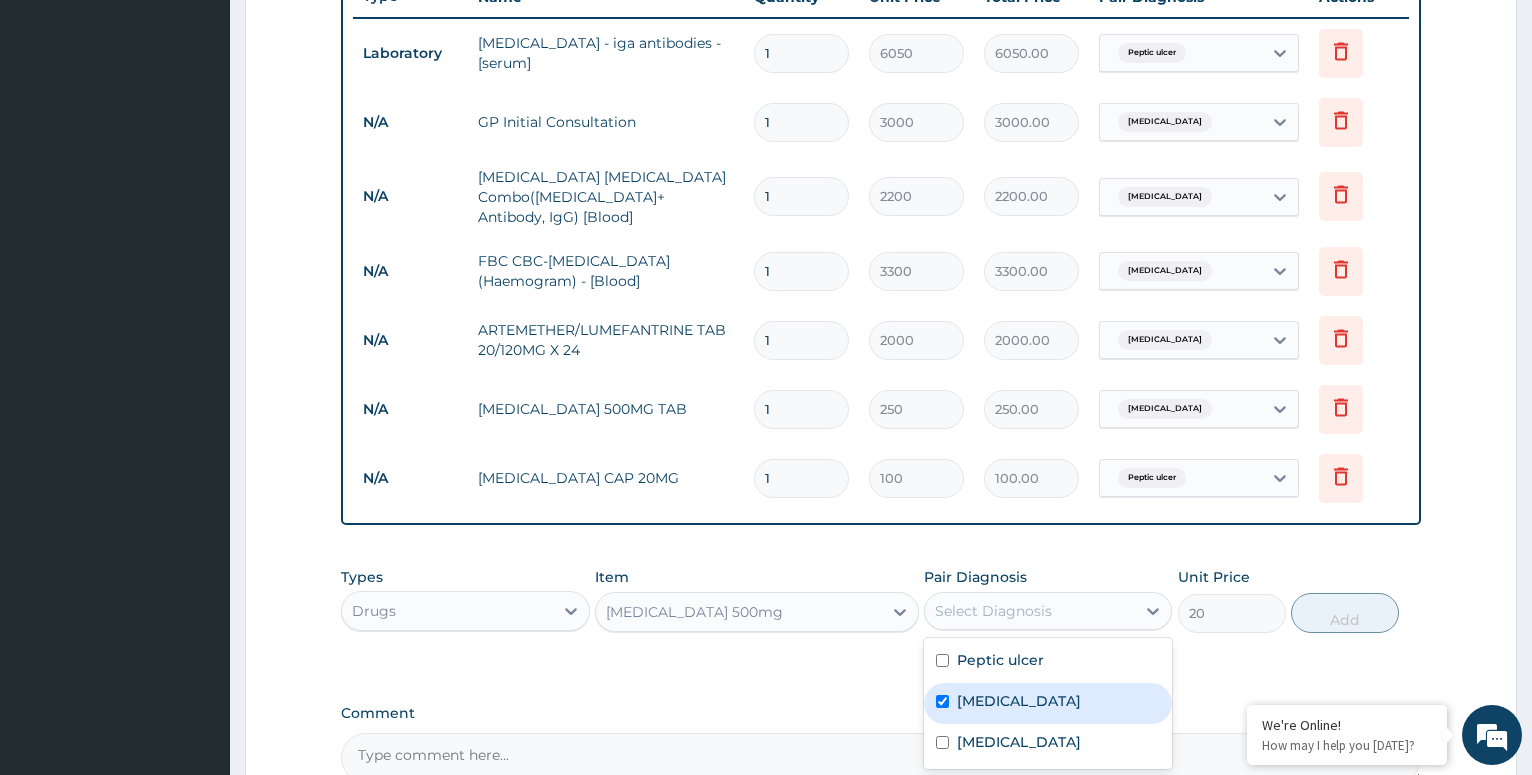 checkbox on "true" 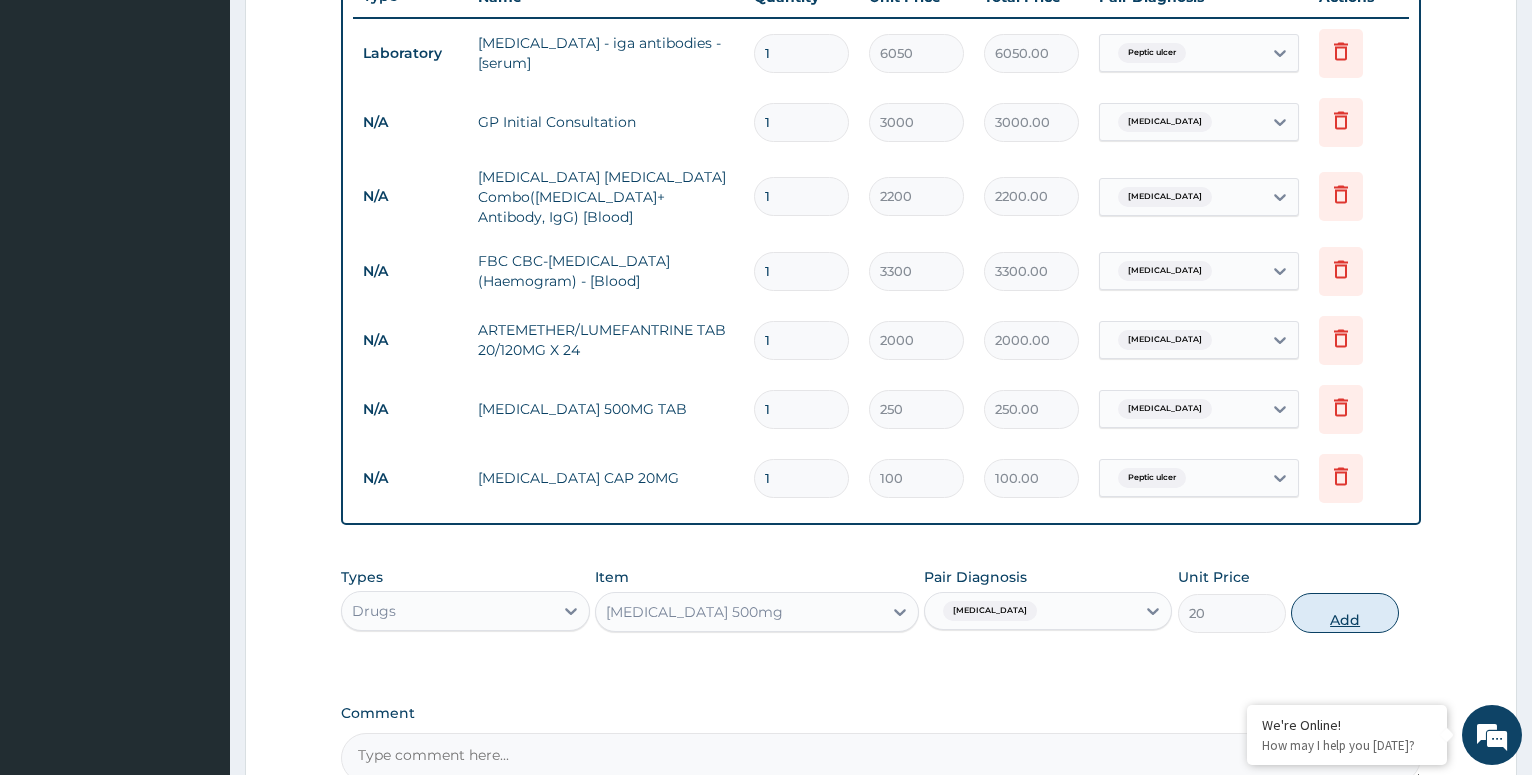 click on "Add" at bounding box center [1345, 613] 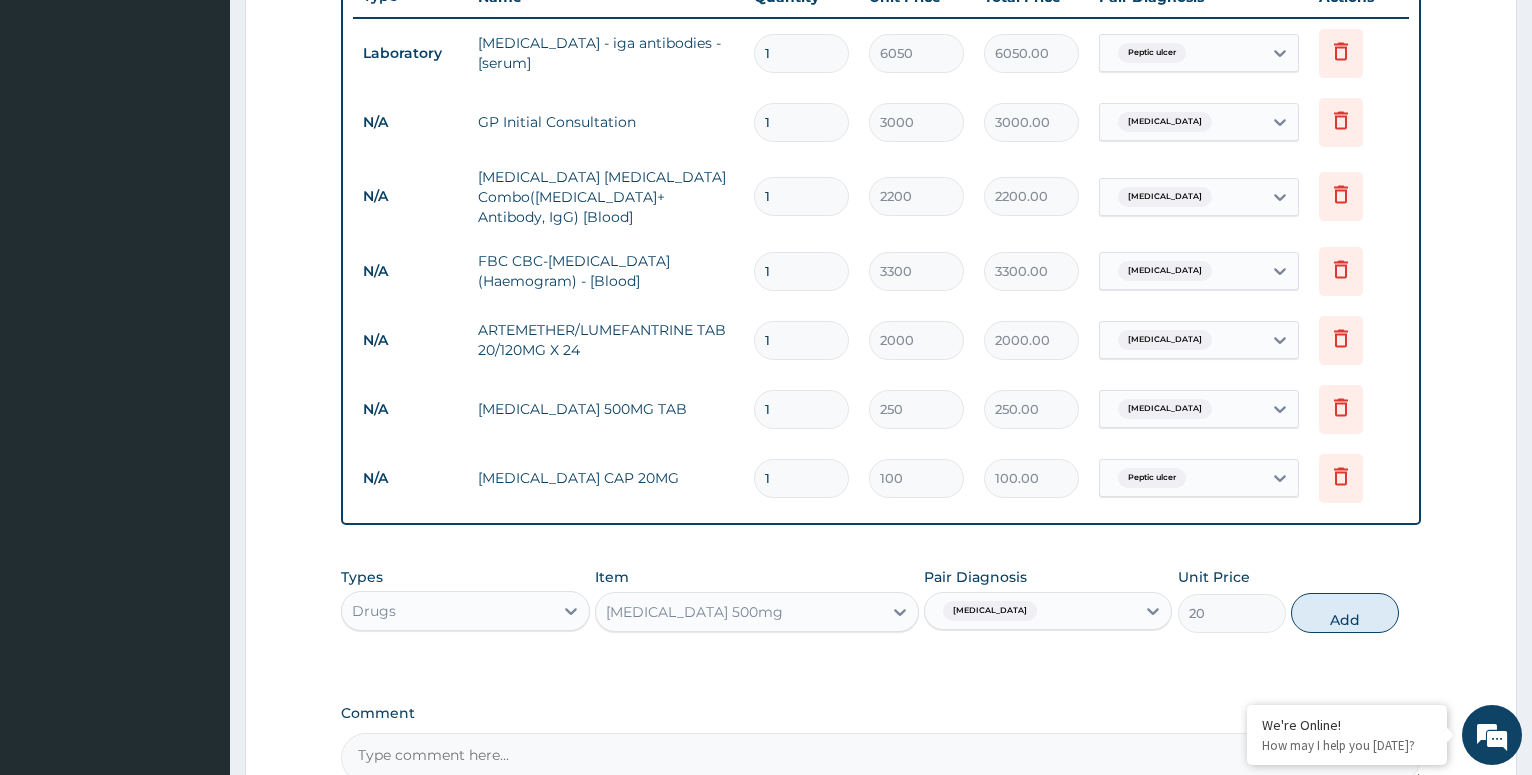 type on "0" 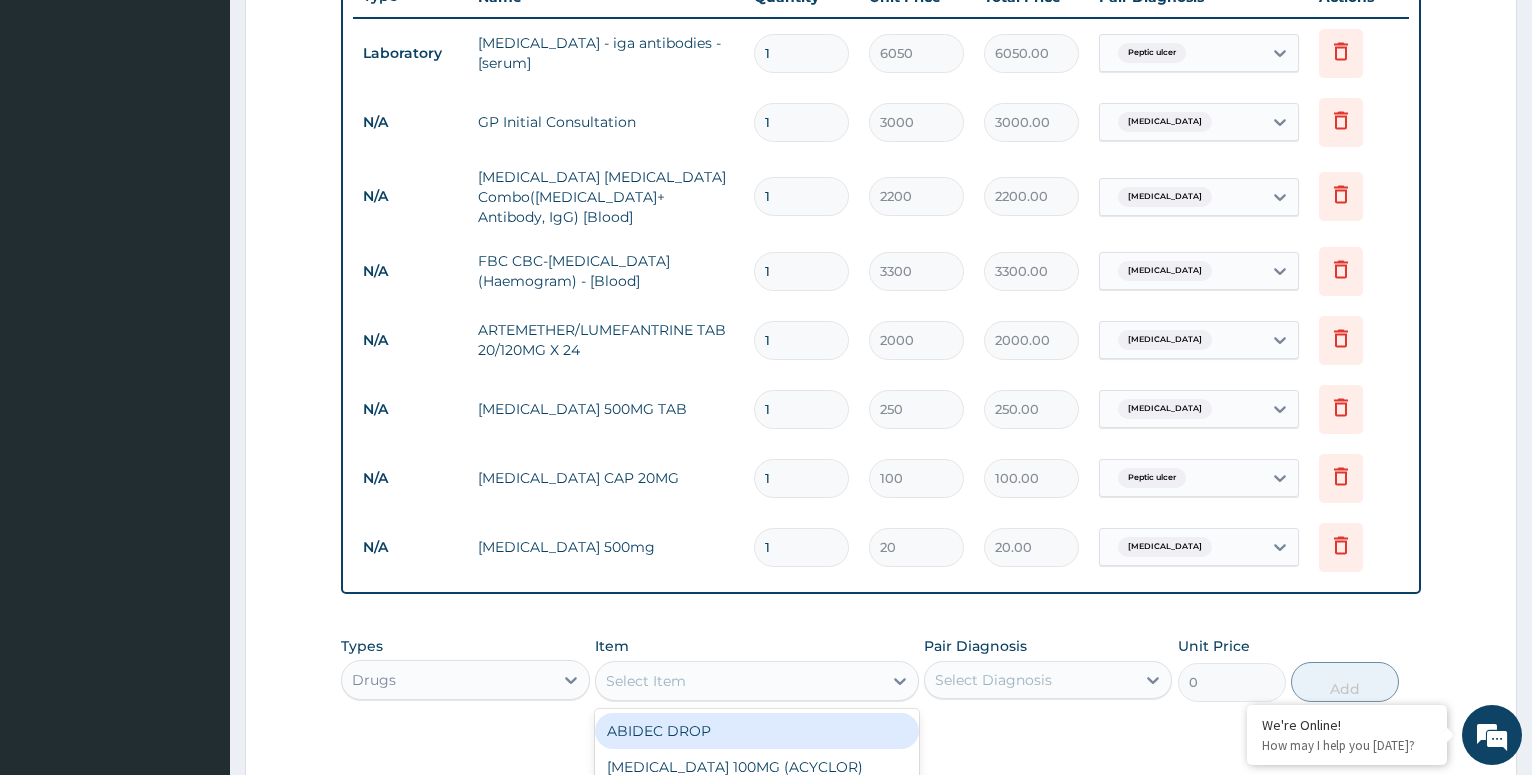 click on "Select Item" at bounding box center [739, 681] 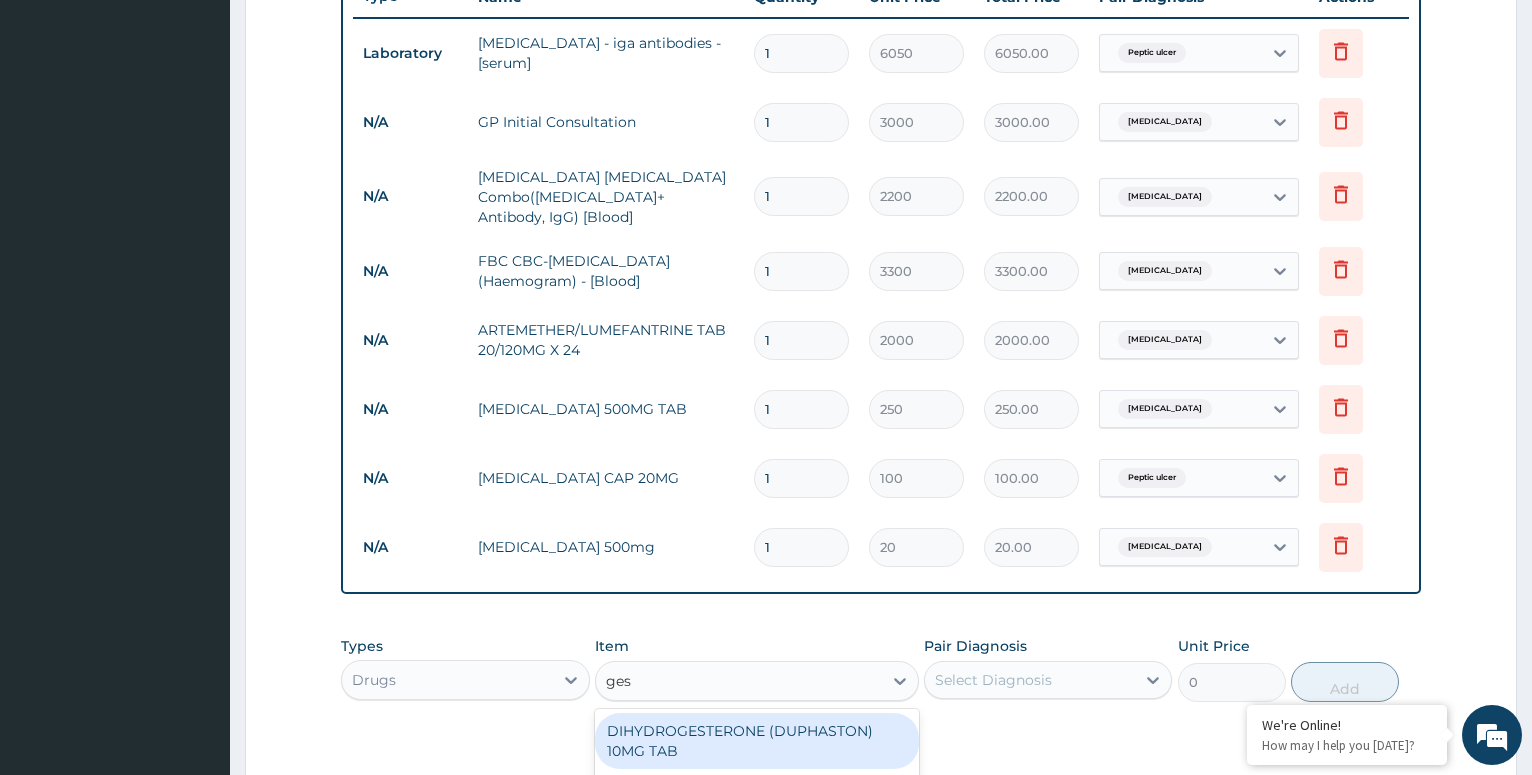 type on "gest" 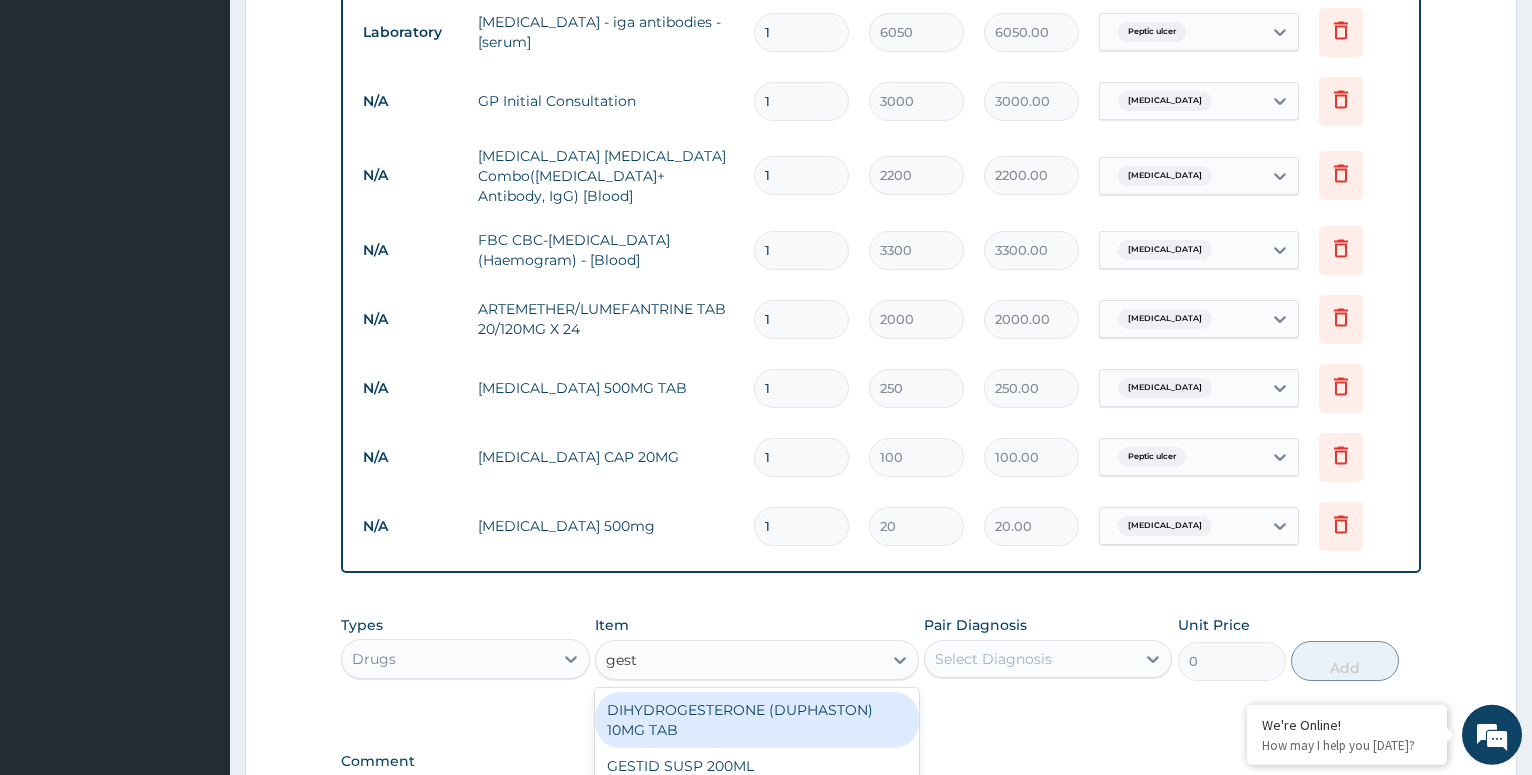 scroll, scrollTop: 1055, scrollLeft: 0, axis: vertical 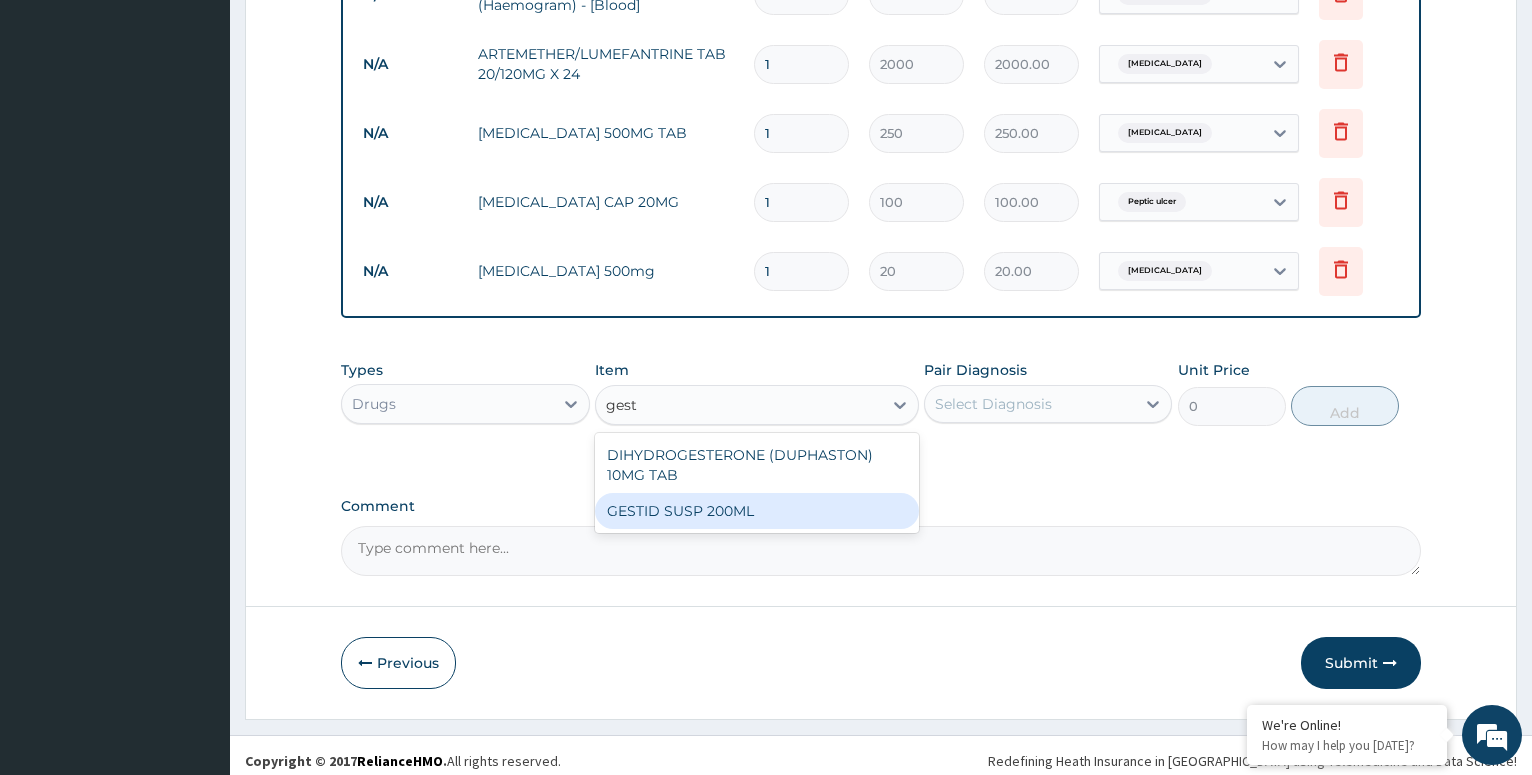 click on "GESTID SUSP 200ML" at bounding box center [757, 511] 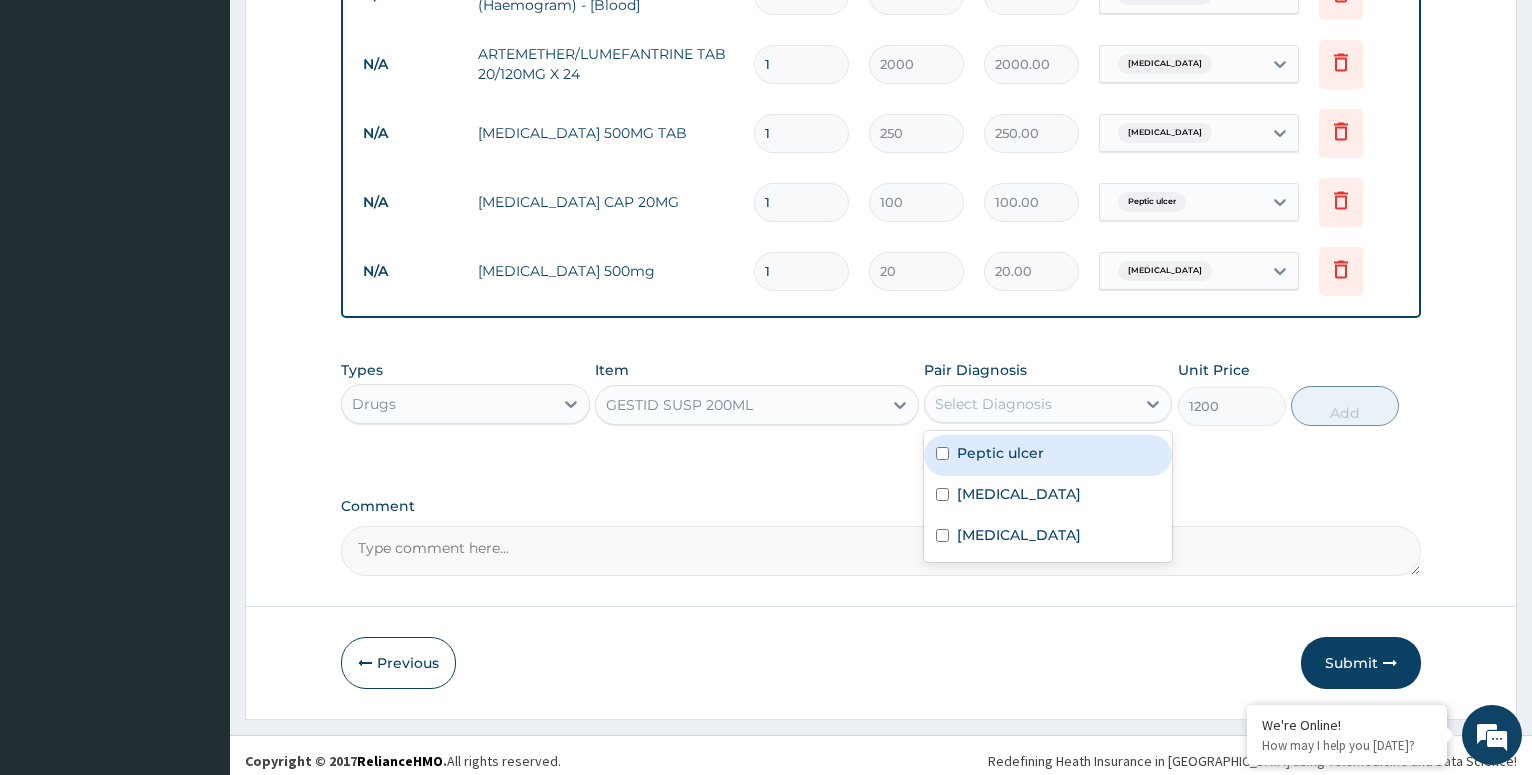 click on "Select Diagnosis" at bounding box center (1030, 404) 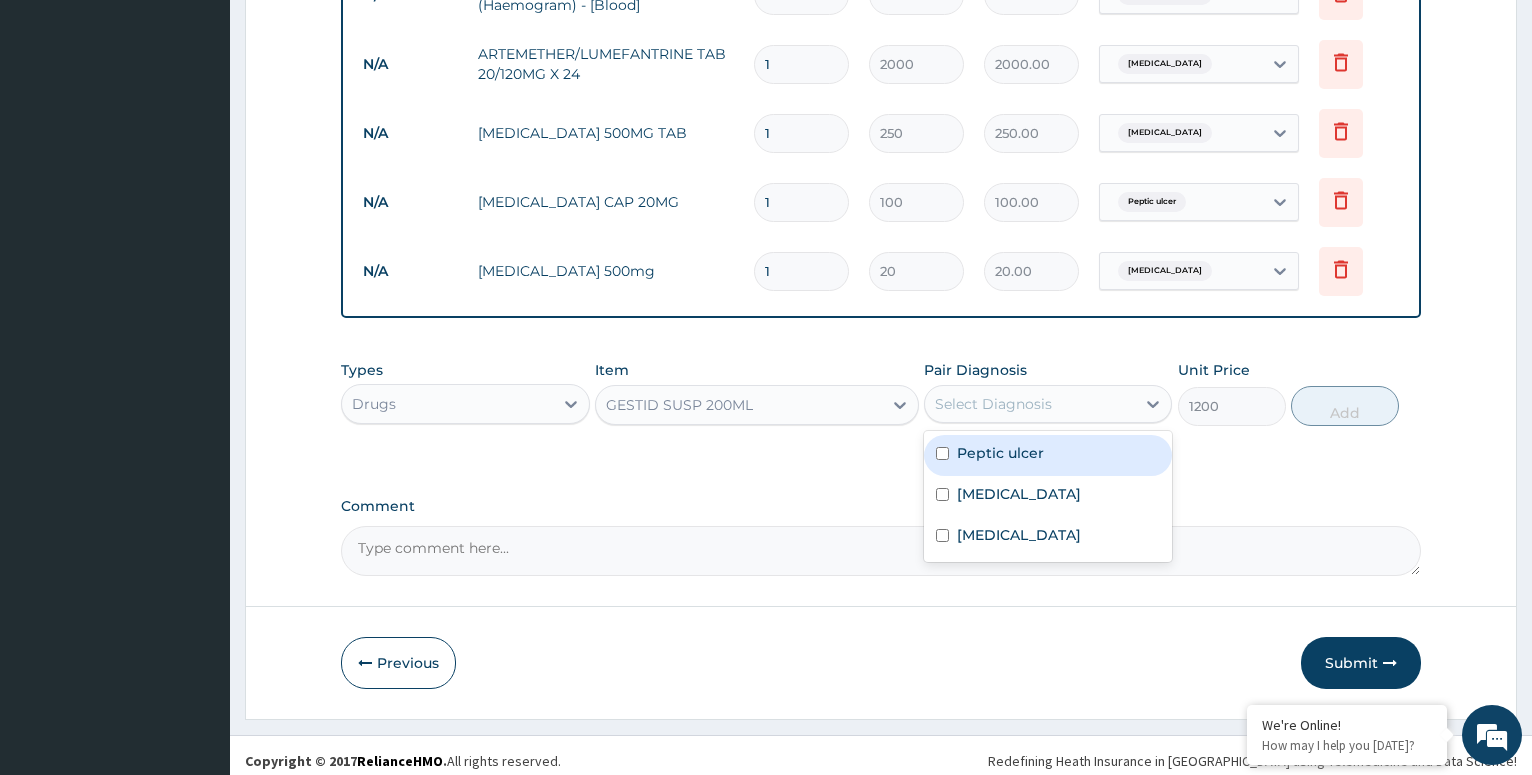 click on "Peptic ulcer" at bounding box center (1000, 453) 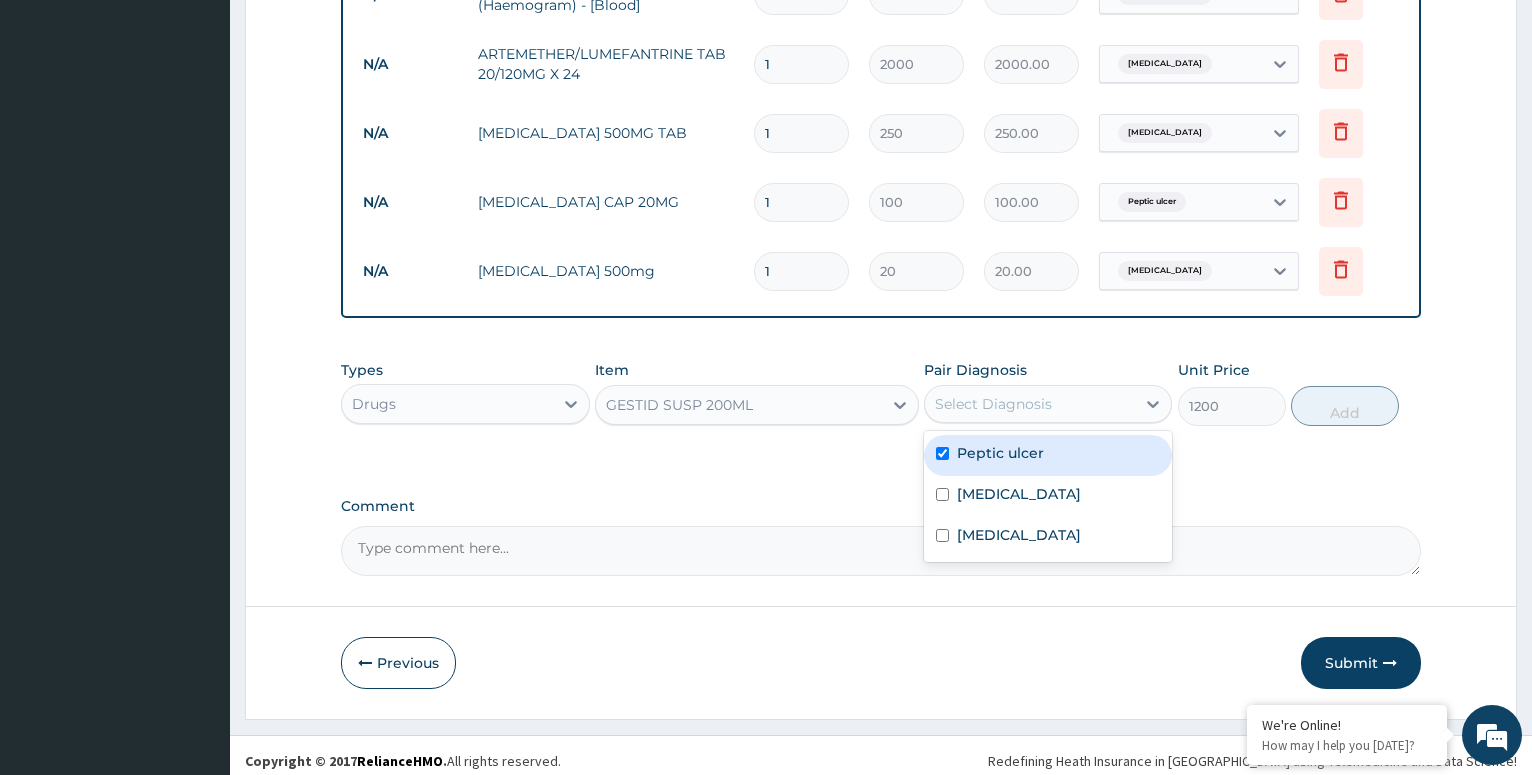 checkbox on "true" 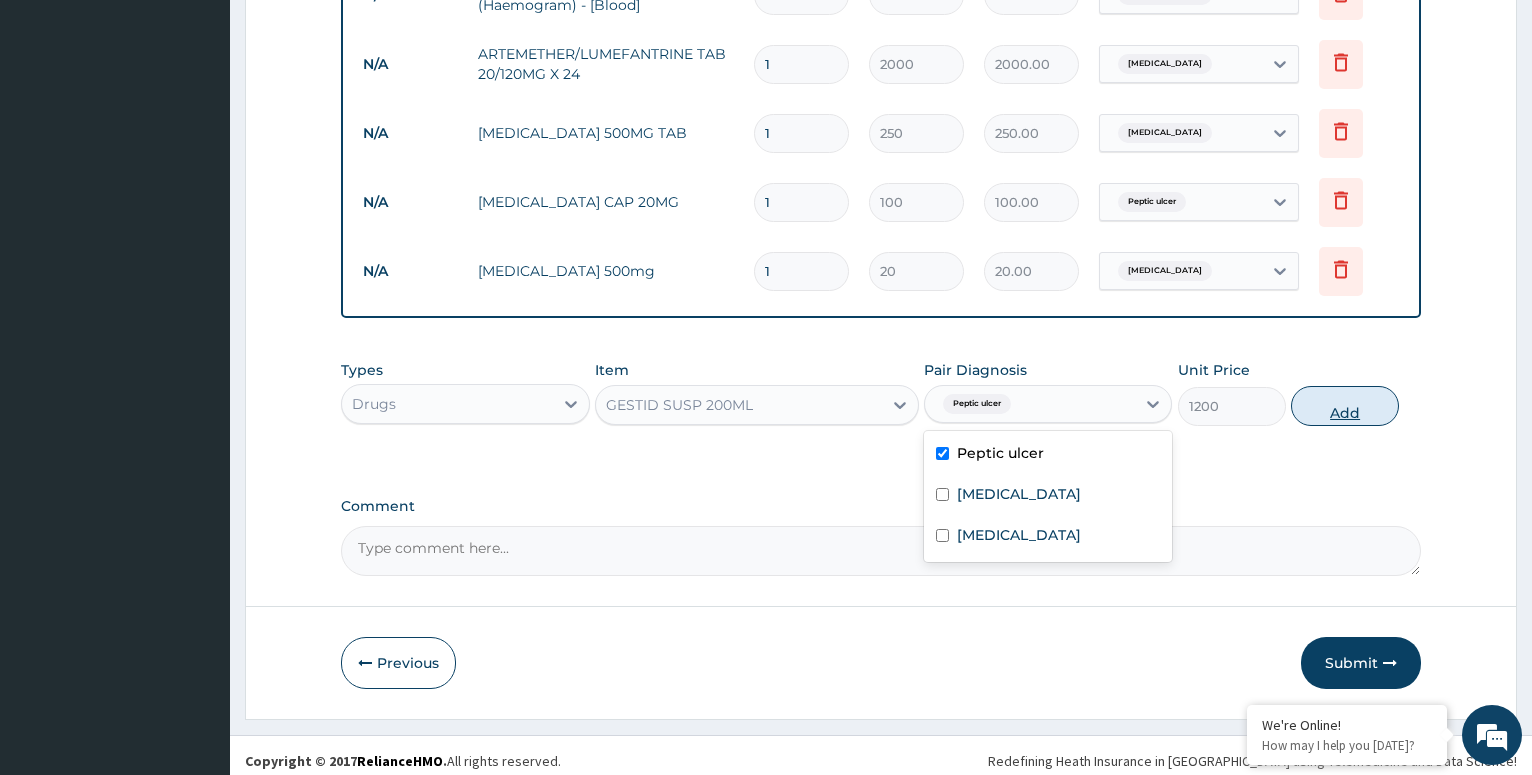 click on "Add" at bounding box center [1345, 406] 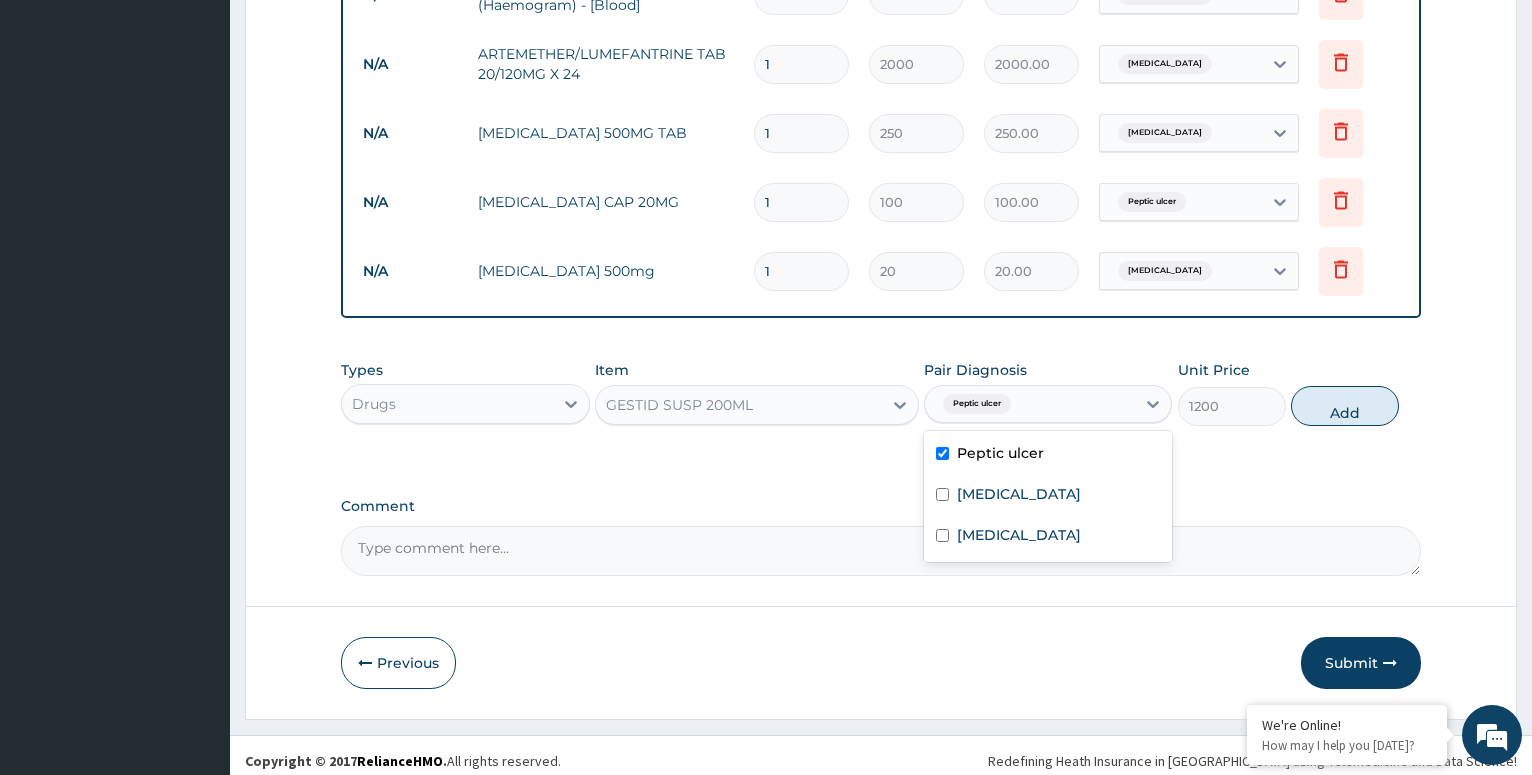 type on "0" 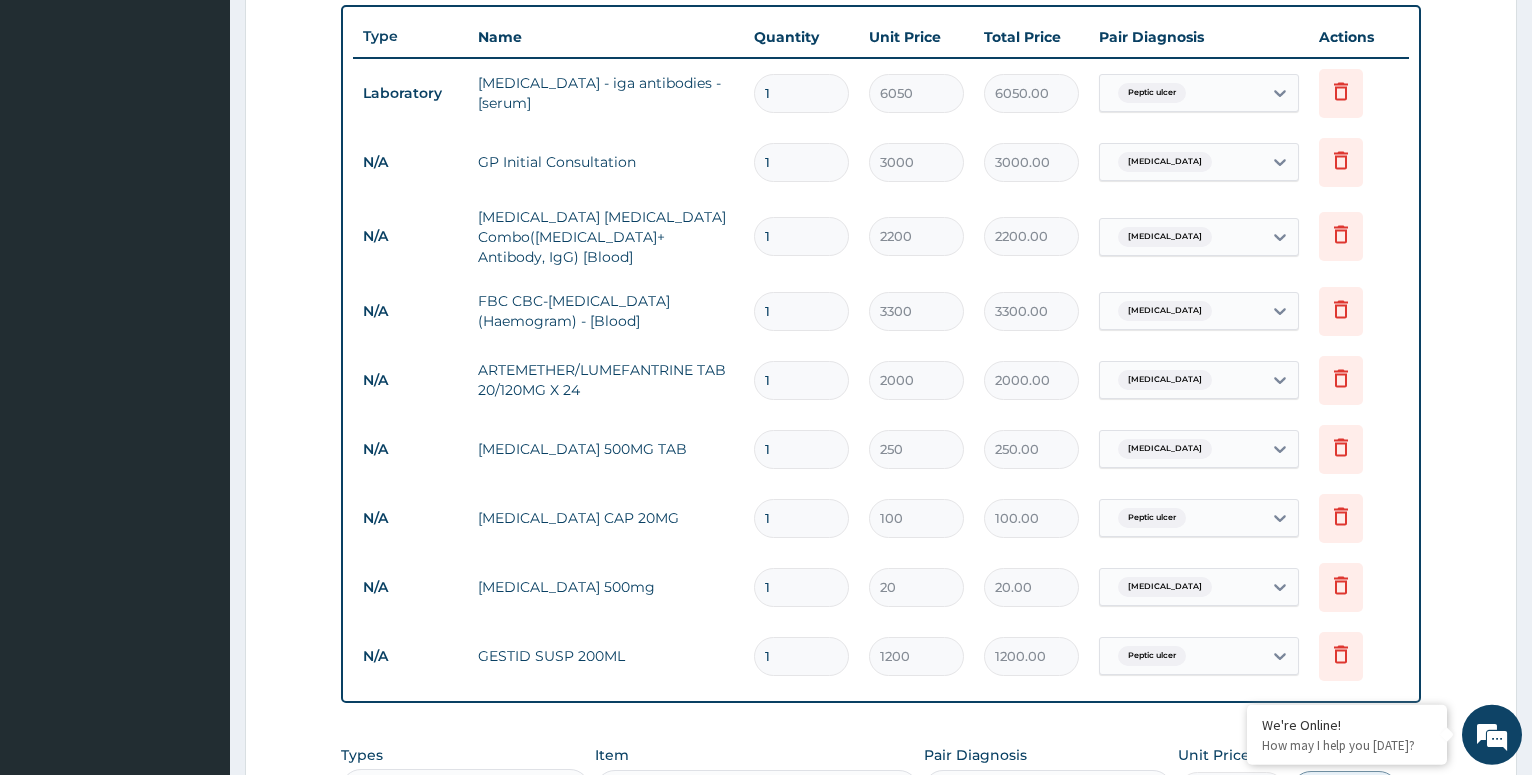 scroll, scrollTop: 749, scrollLeft: 0, axis: vertical 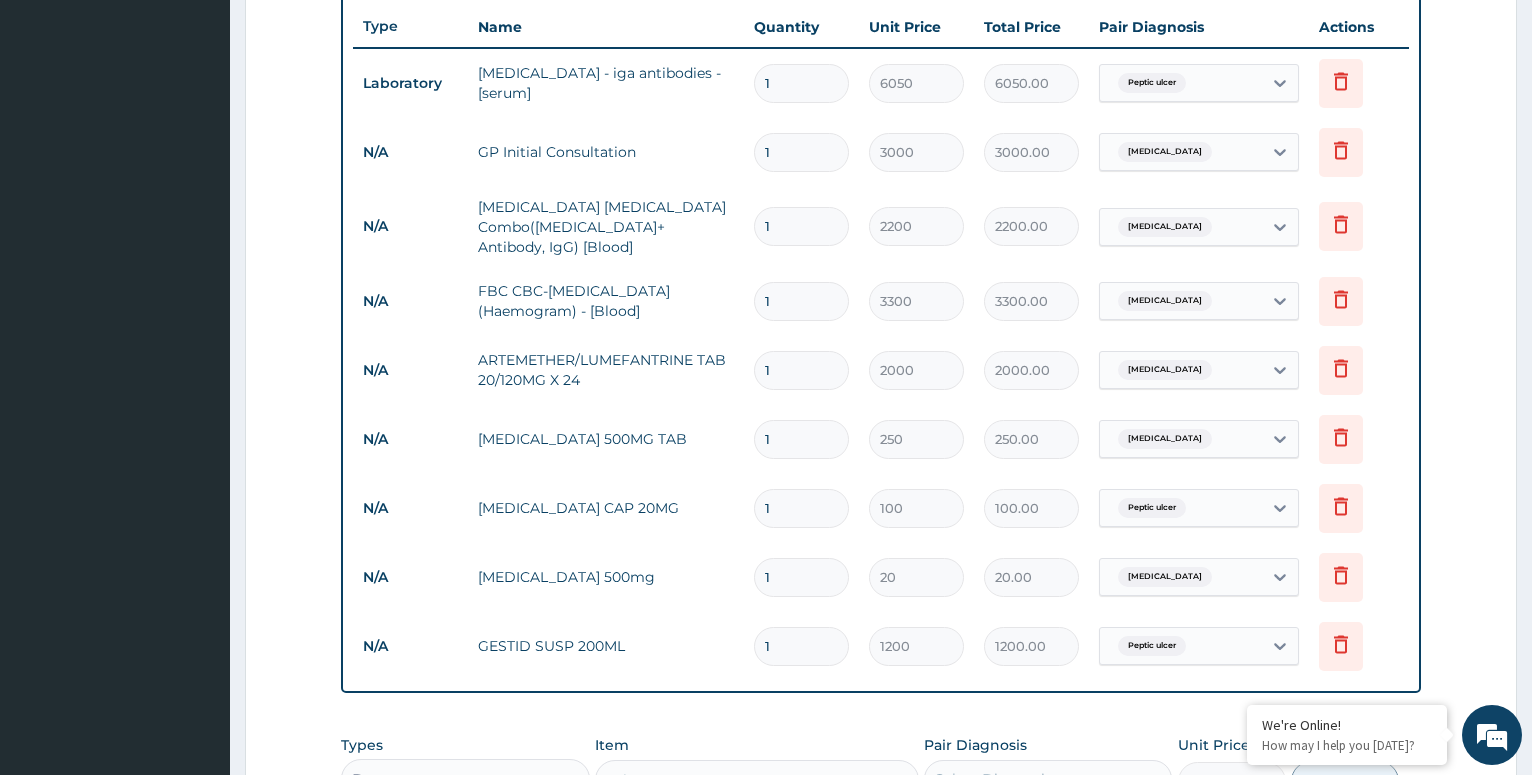 click on "1" at bounding box center (801, 439) 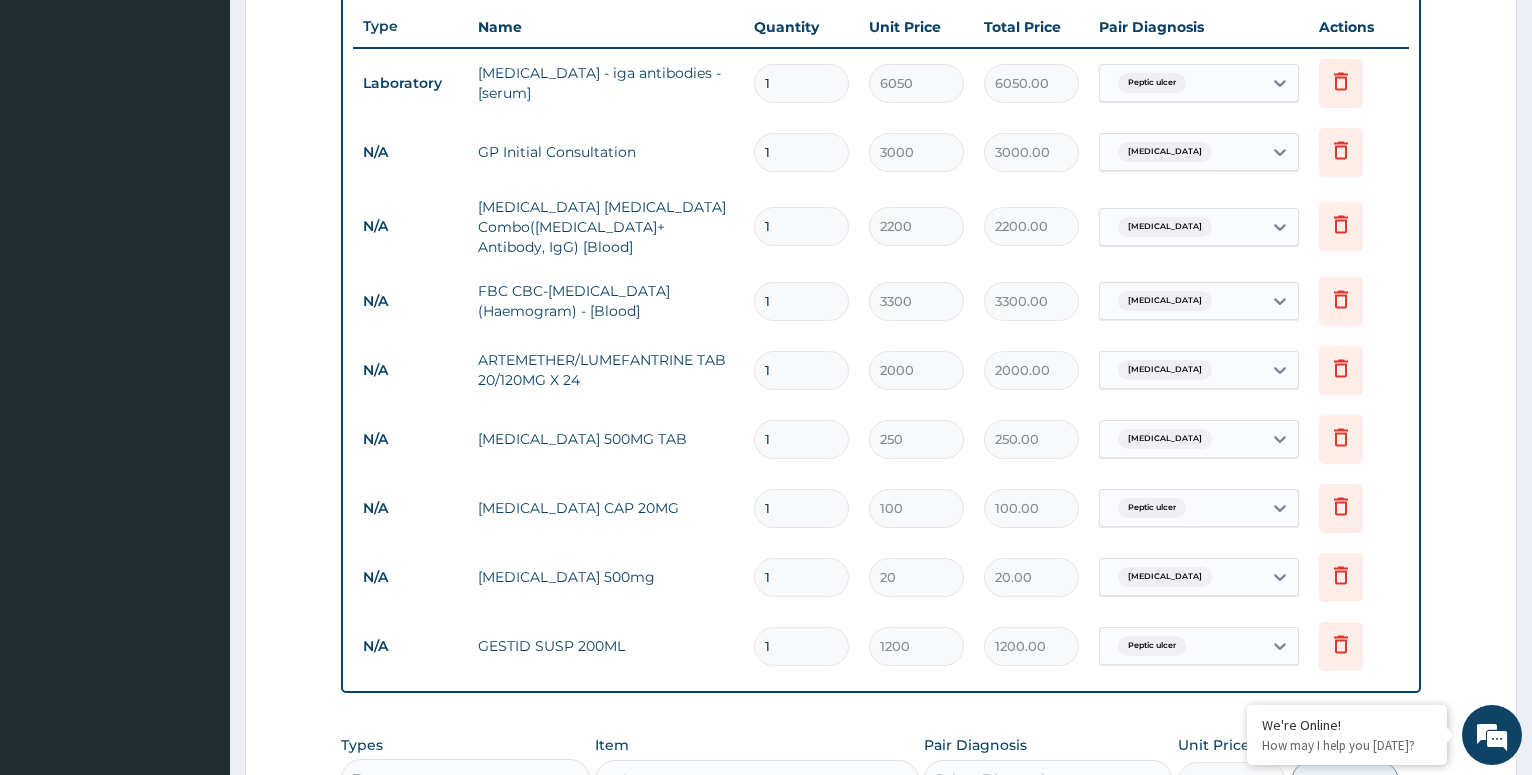 type on "10" 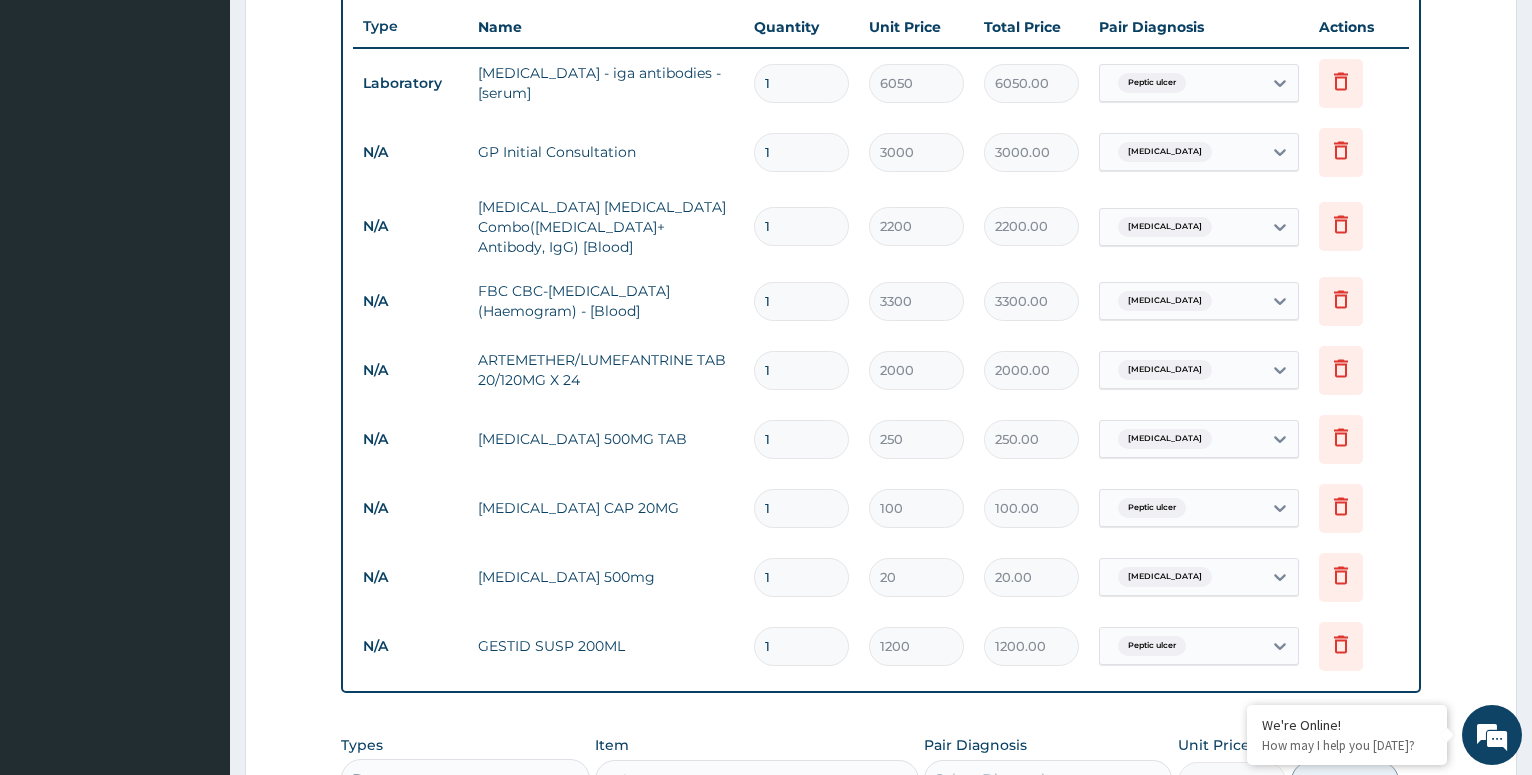 type on "2500.00" 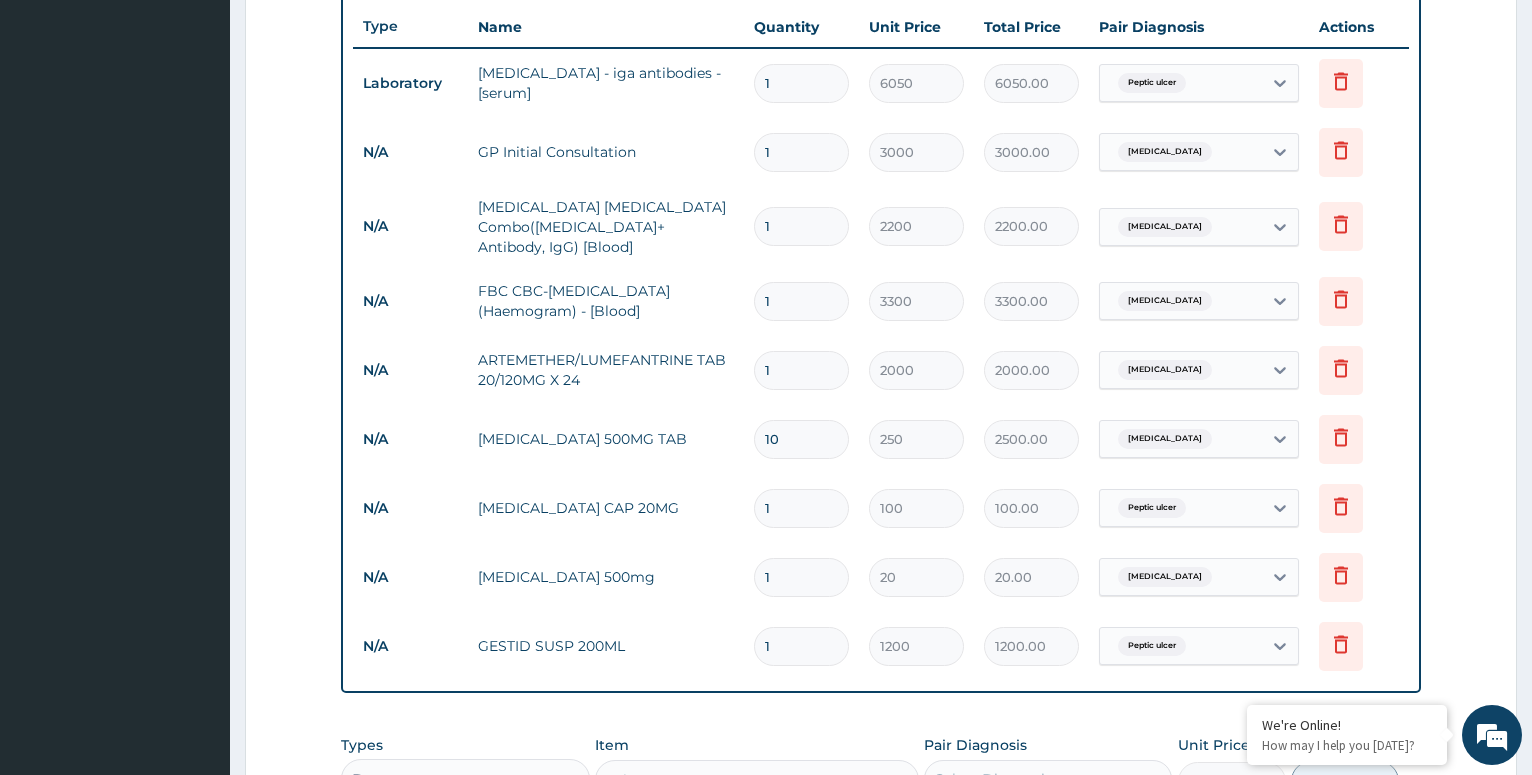 type on "10" 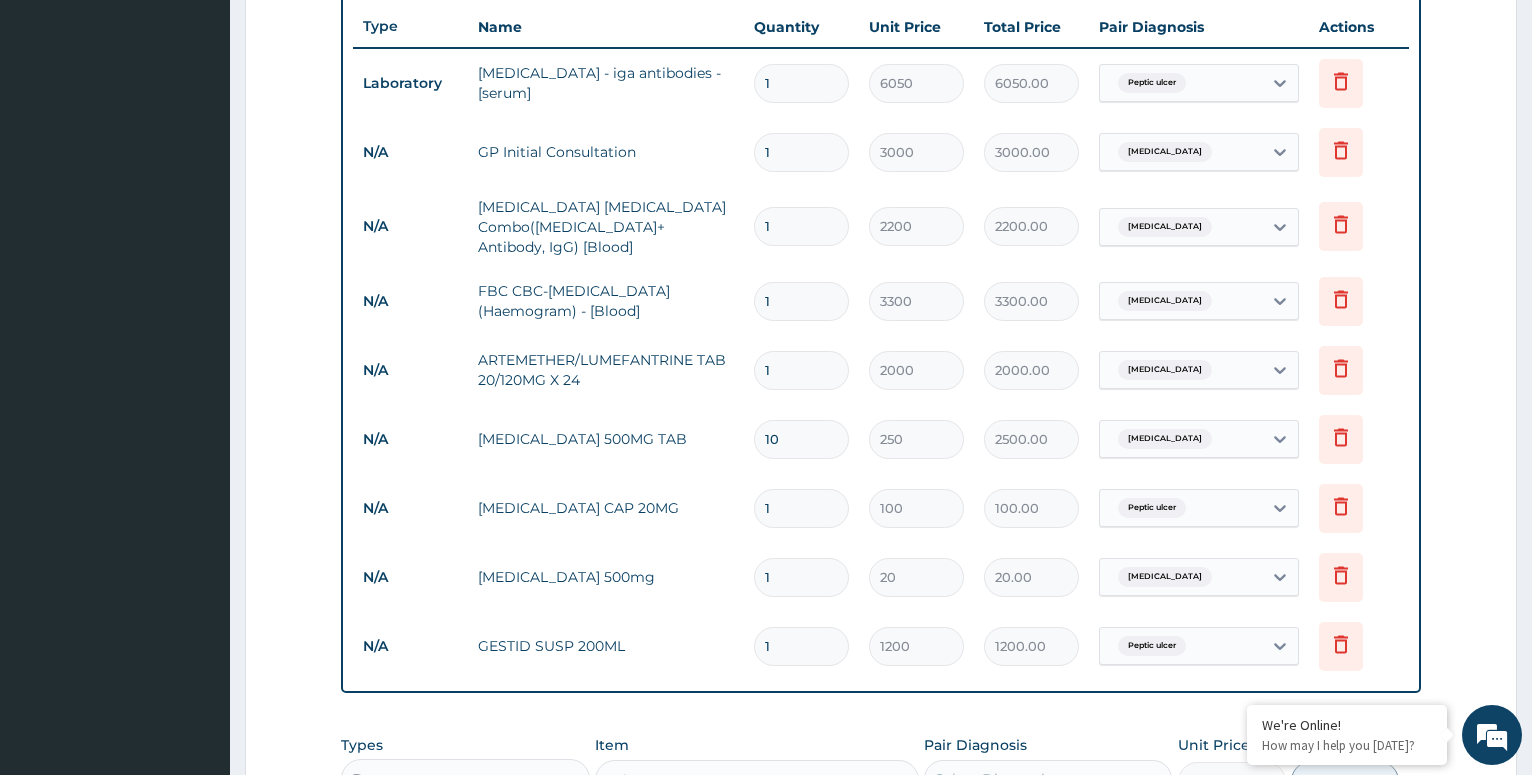 type 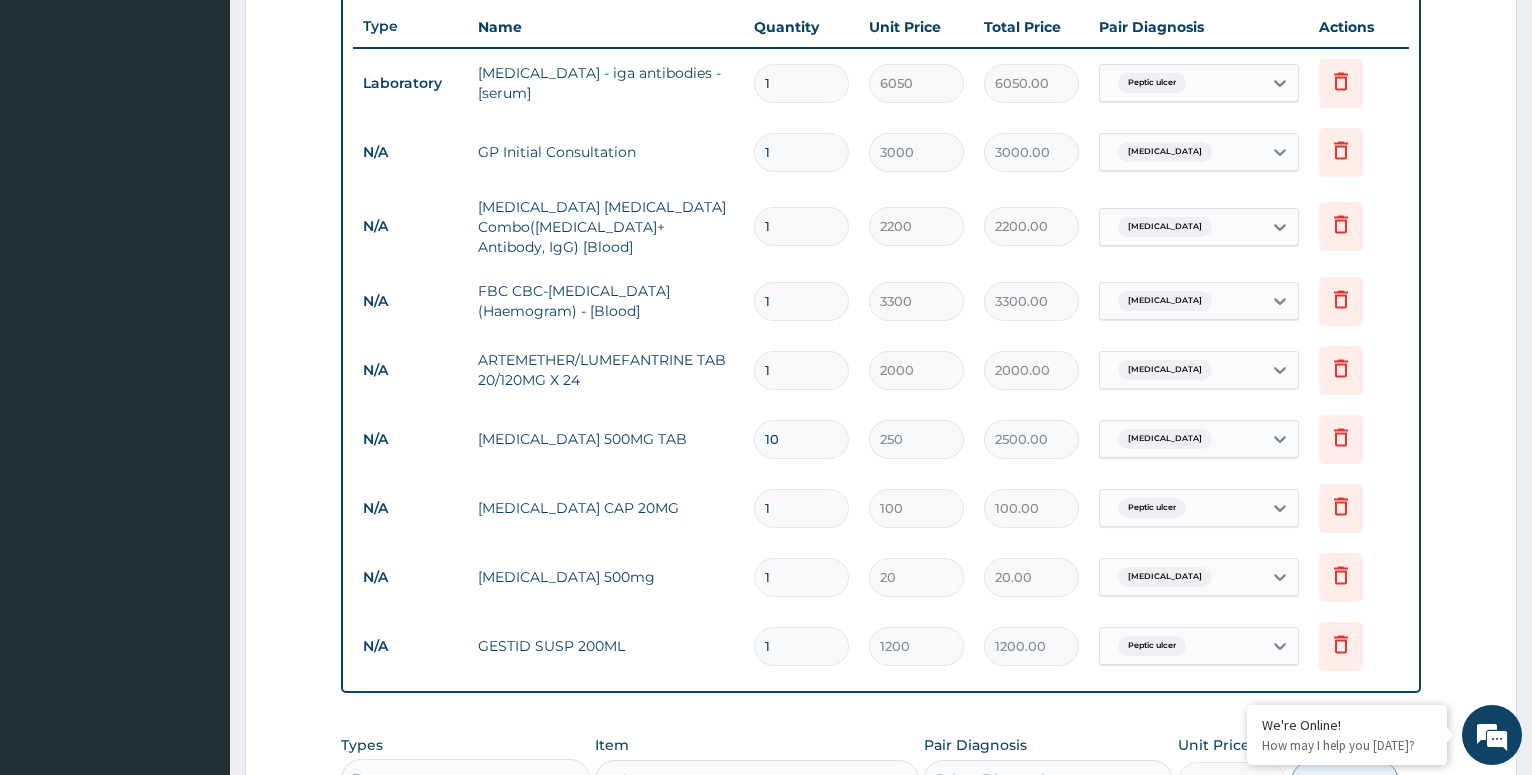 type on "0.00" 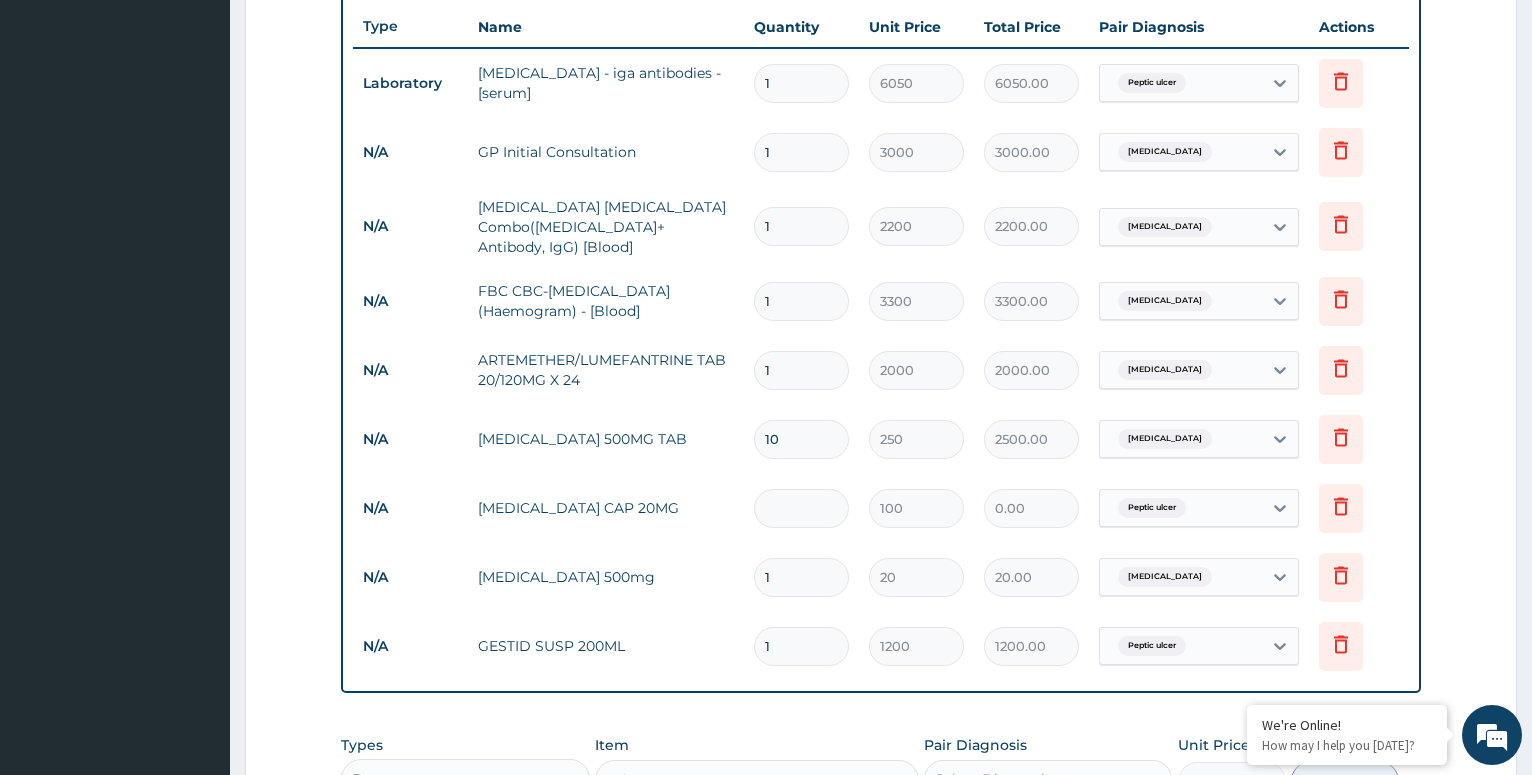 type on "5" 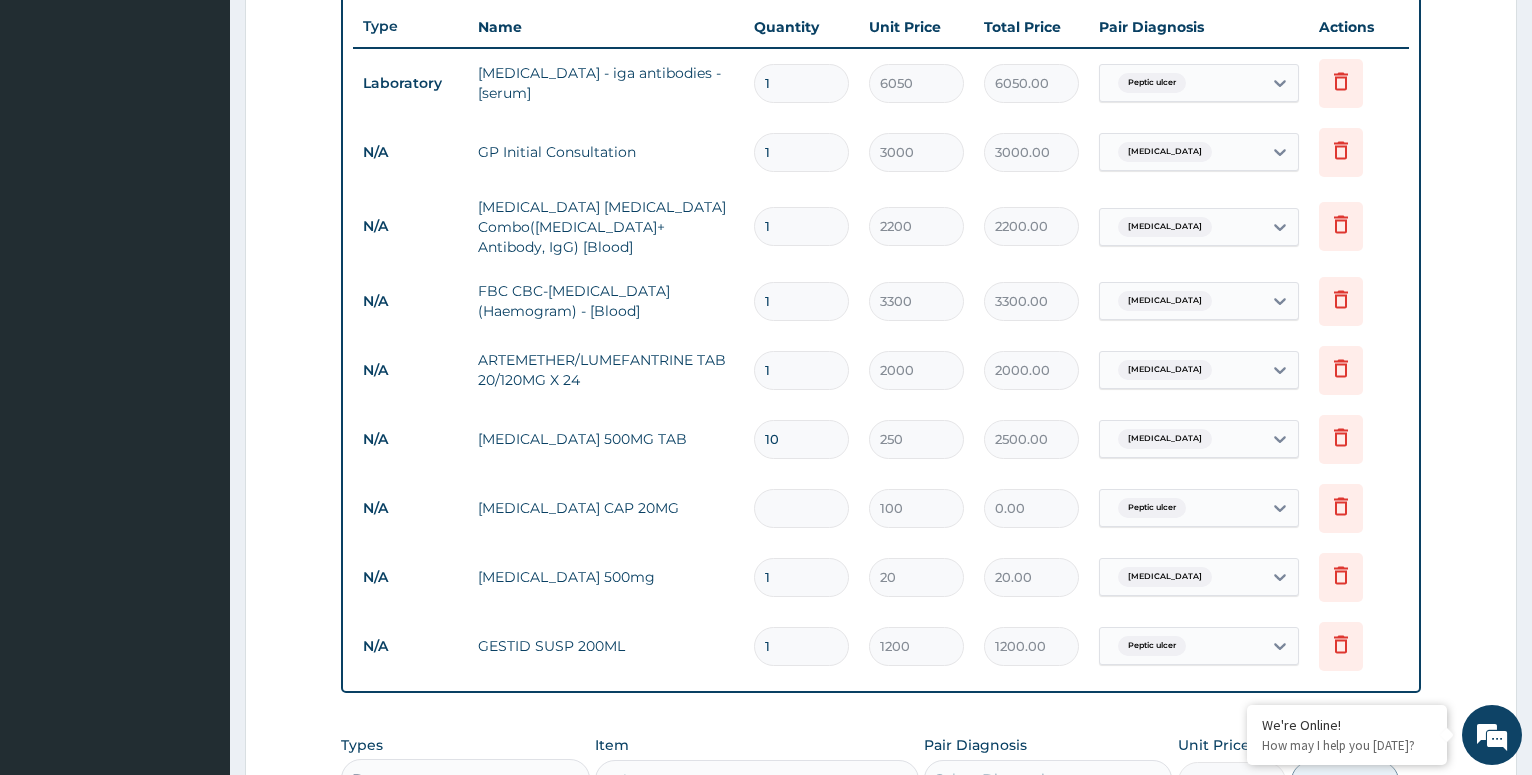 type on "500.00" 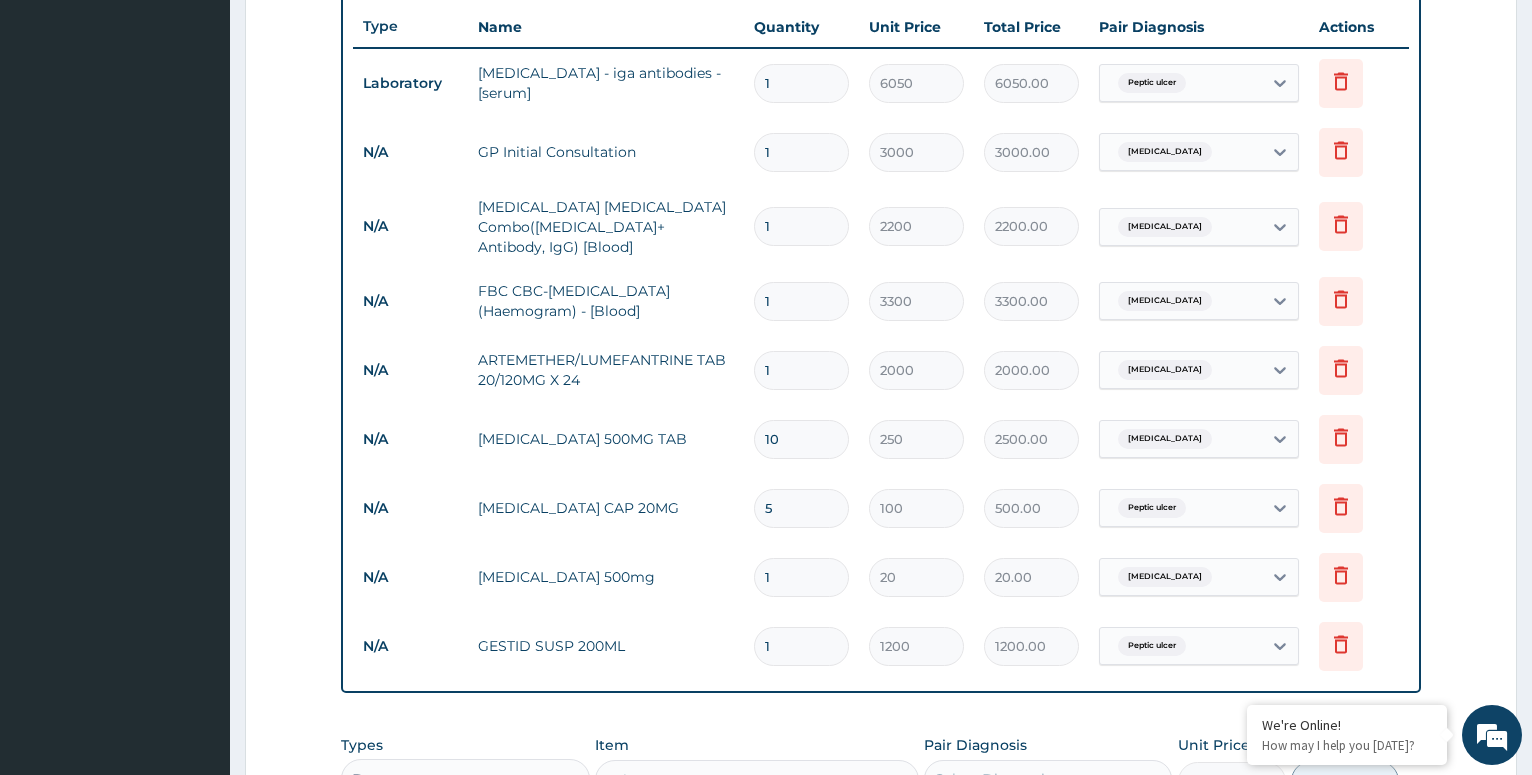 type on "5" 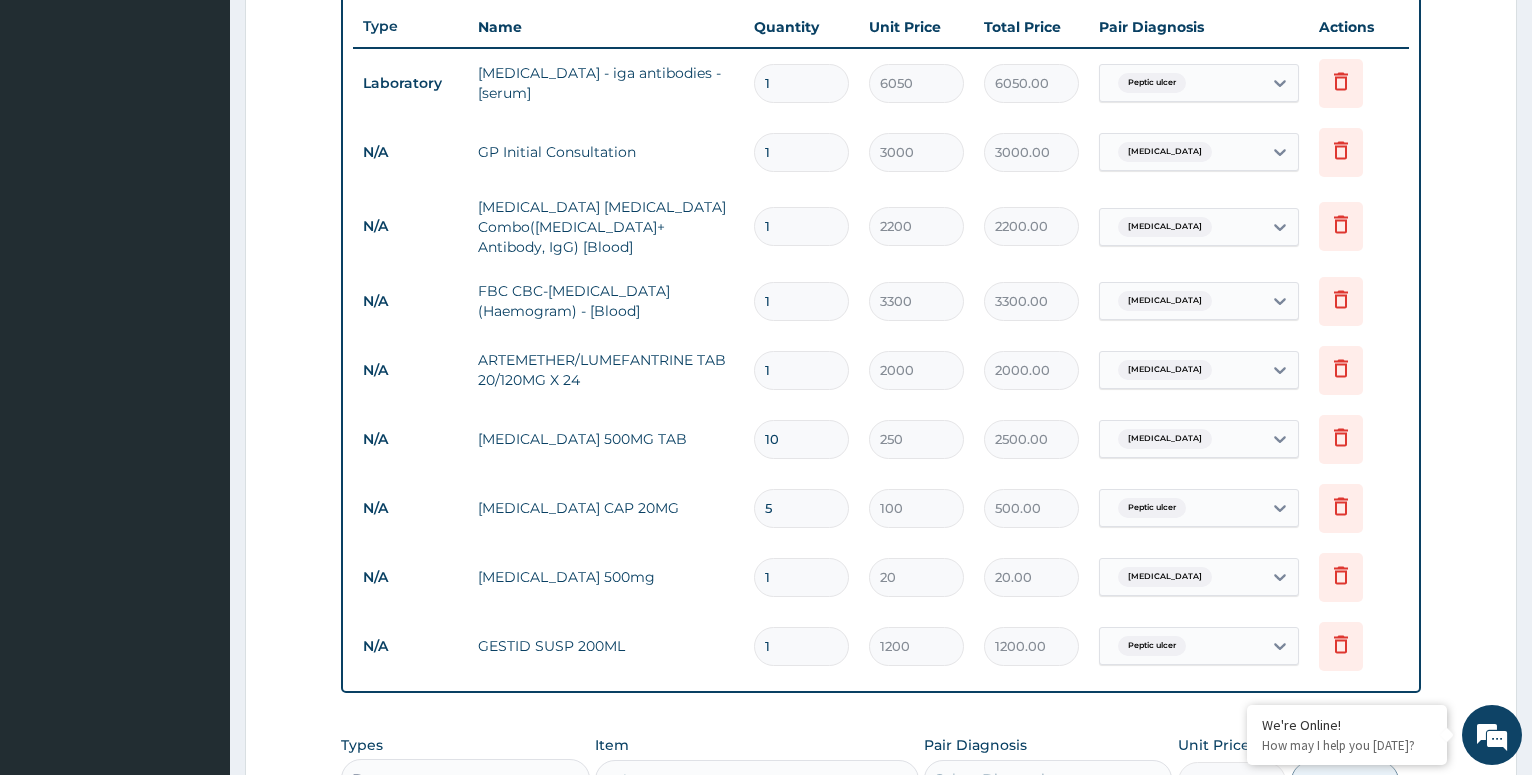 type on "18" 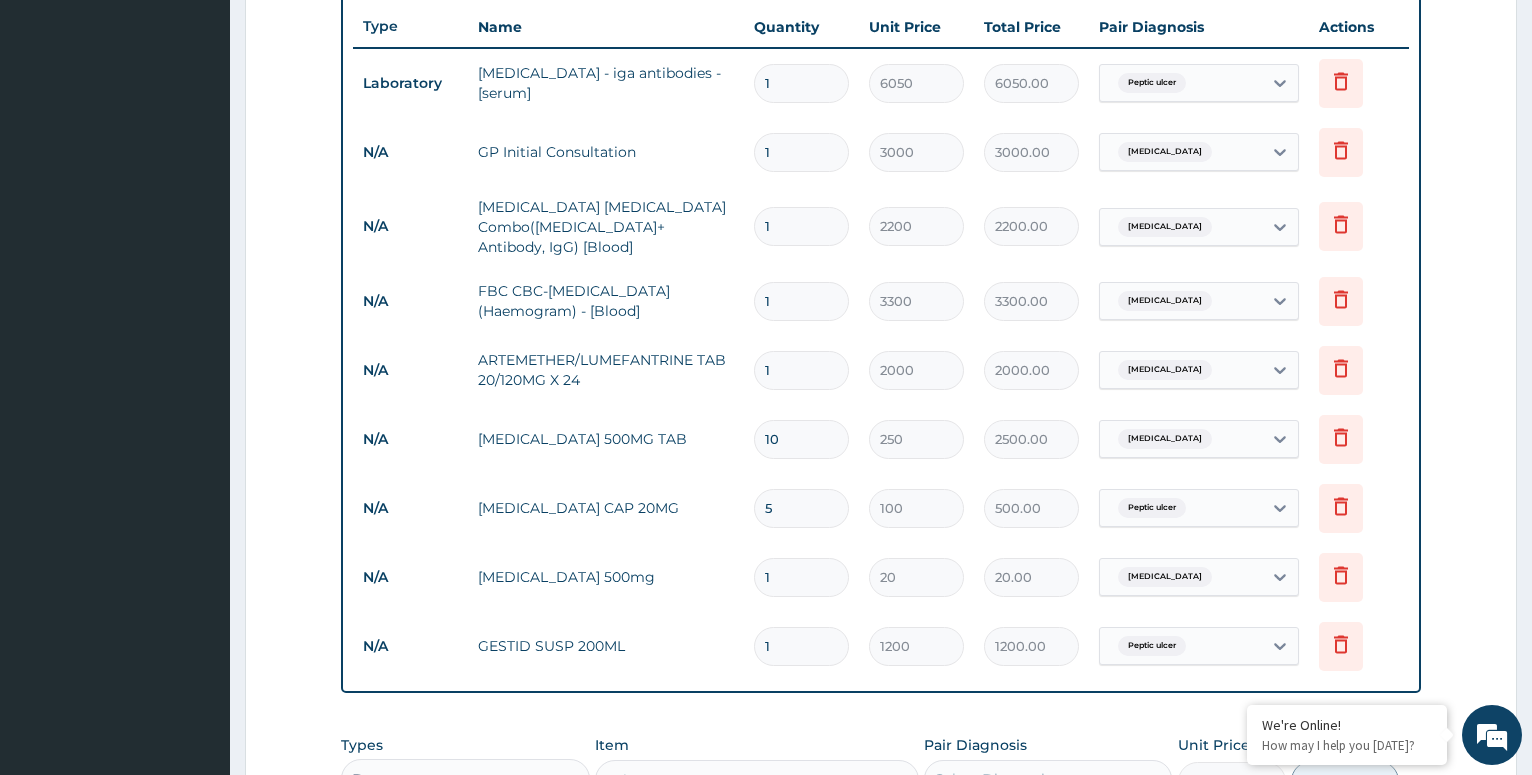type on "360.00" 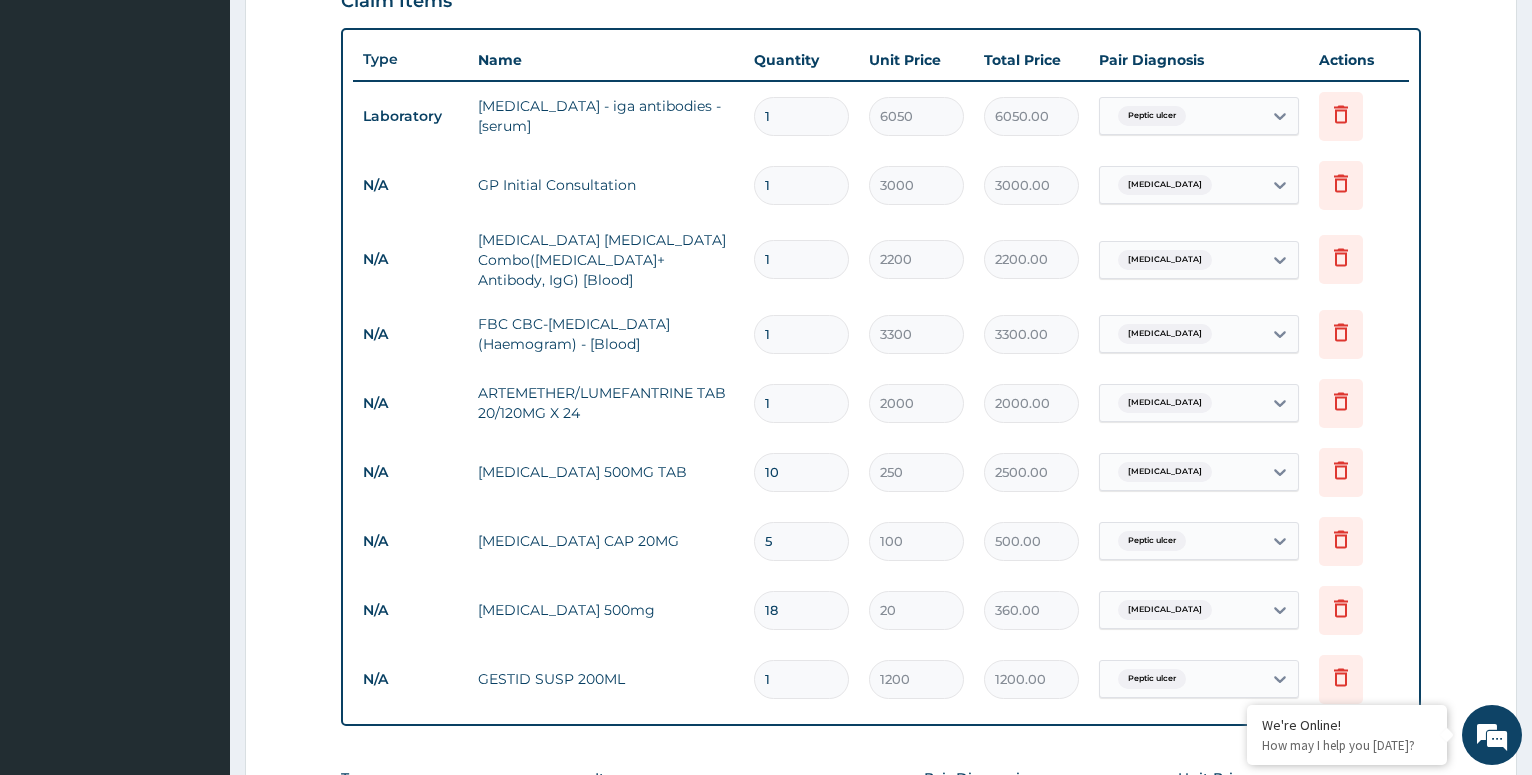 scroll, scrollTop: 1124, scrollLeft: 0, axis: vertical 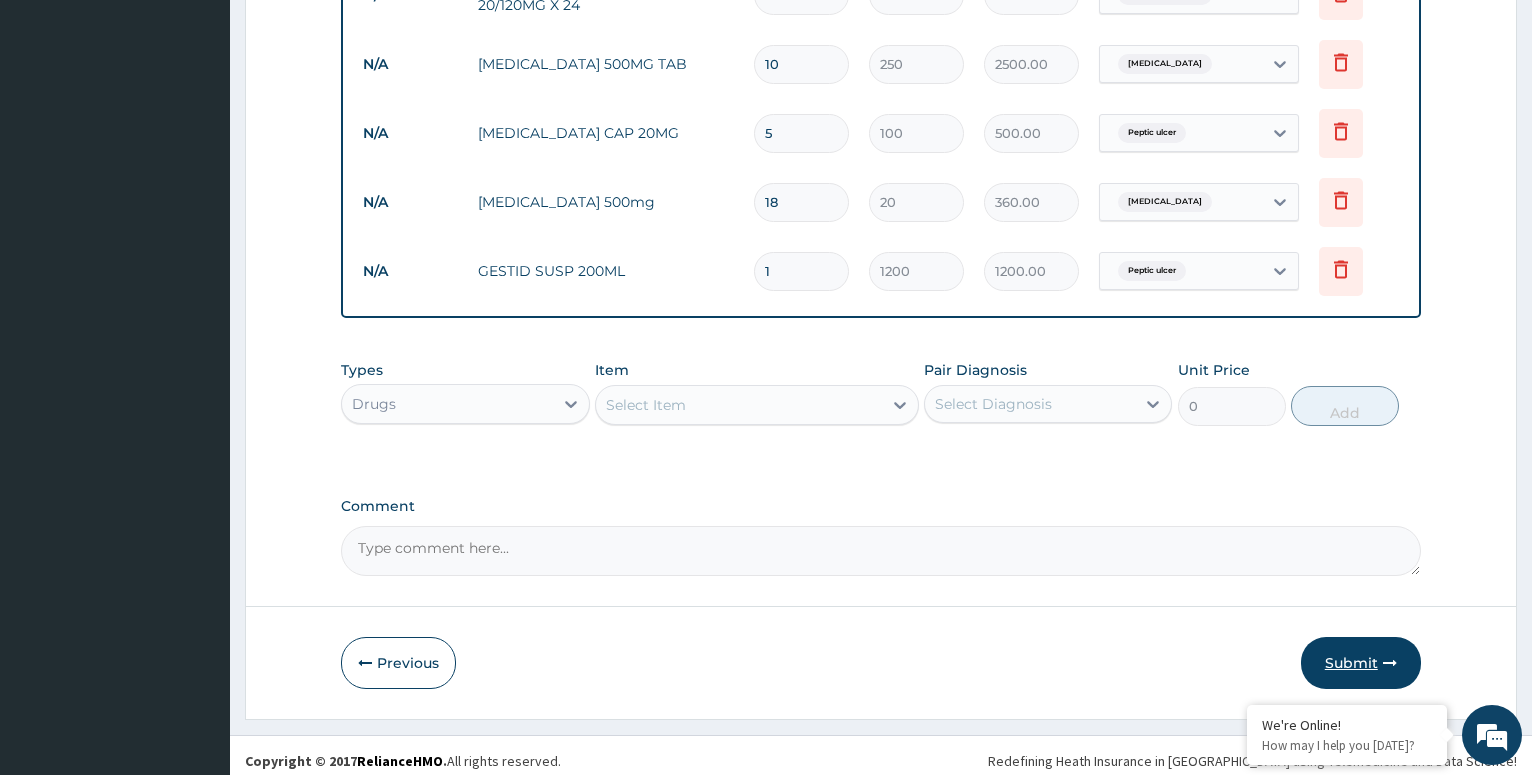 type on "18" 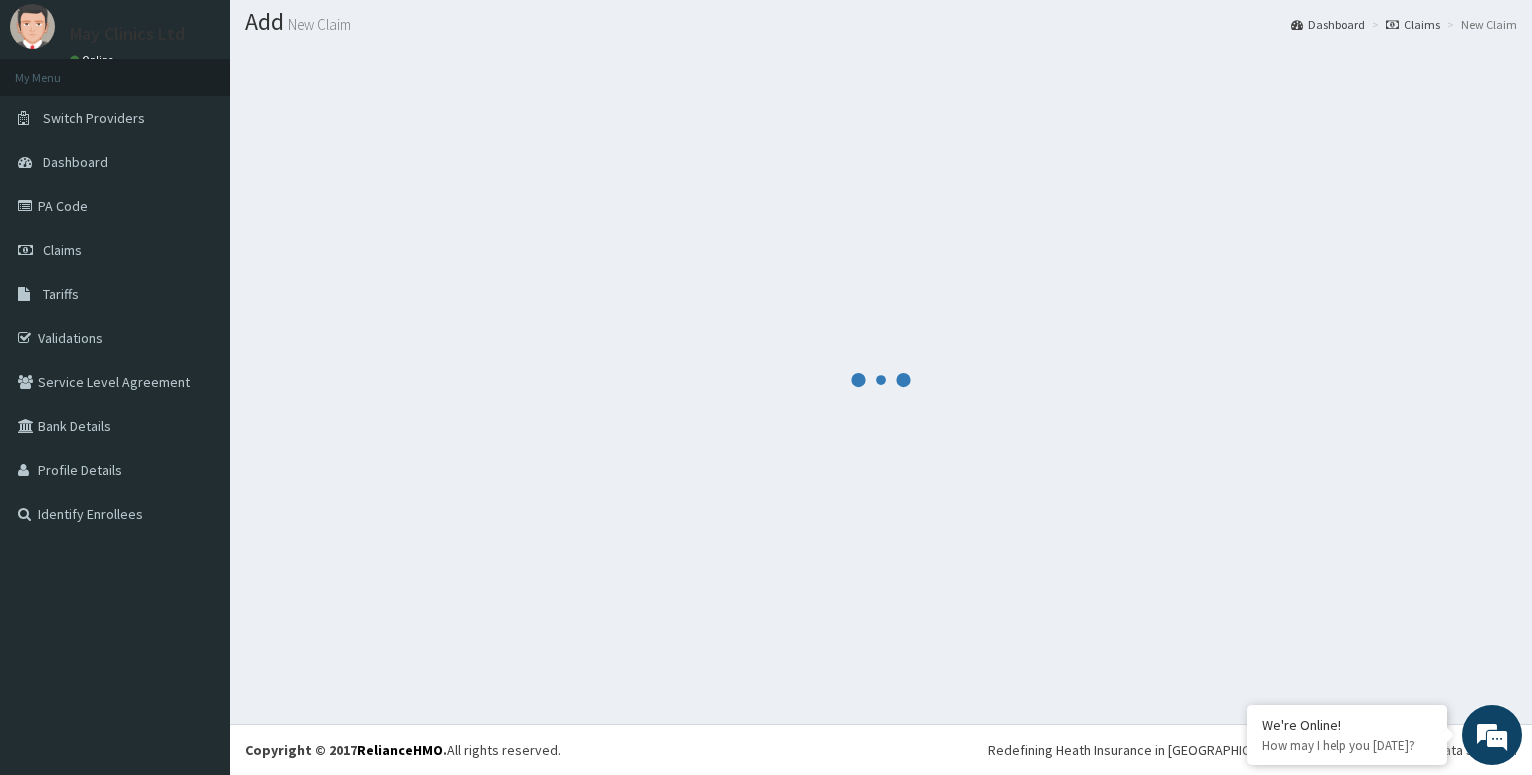 scroll, scrollTop: 56, scrollLeft: 0, axis: vertical 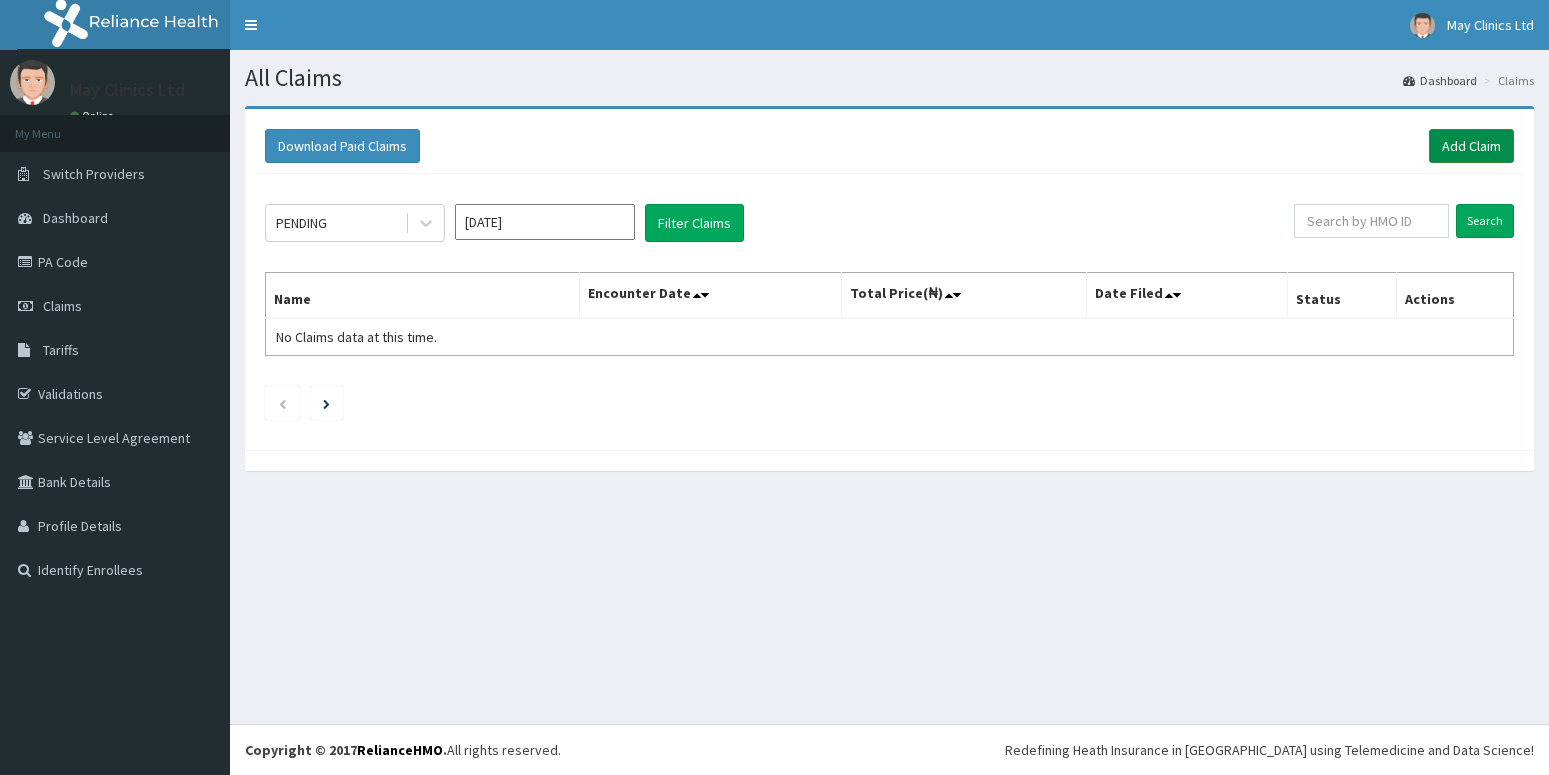 click on "Add Claim" at bounding box center (1471, 146) 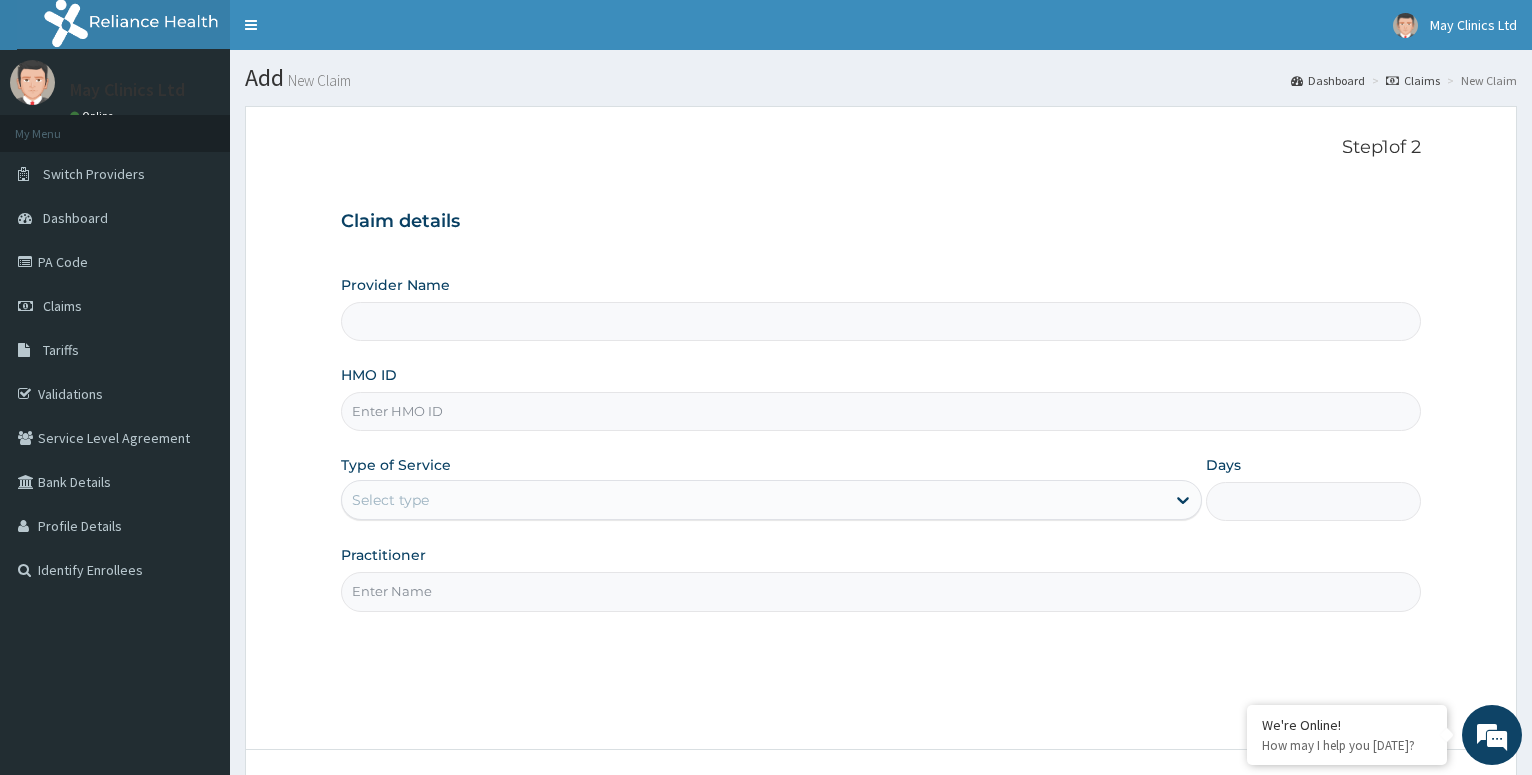 scroll, scrollTop: 0, scrollLeft: 0, axis: both 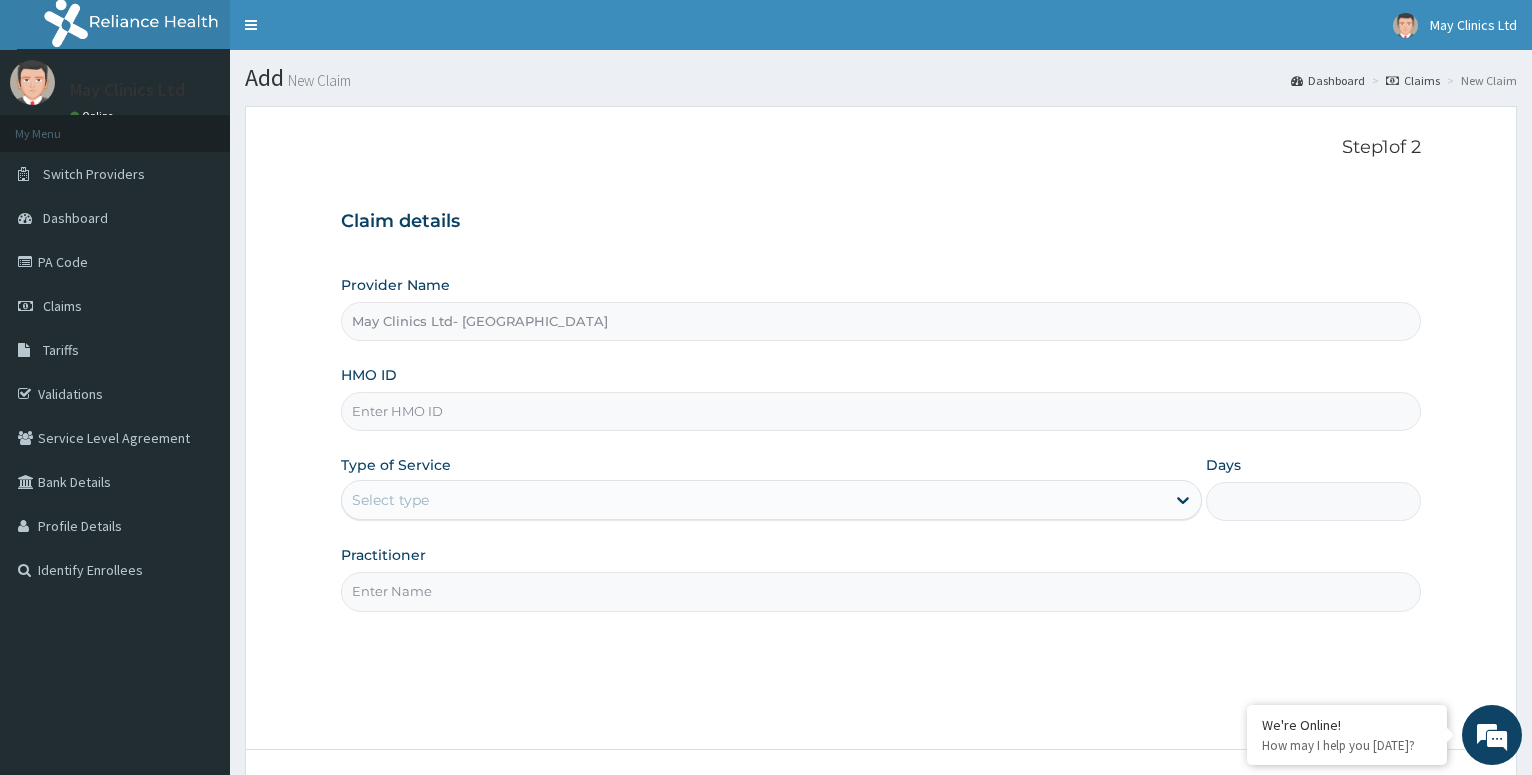 click on "HMO ID" at bounding box center (881, 411) 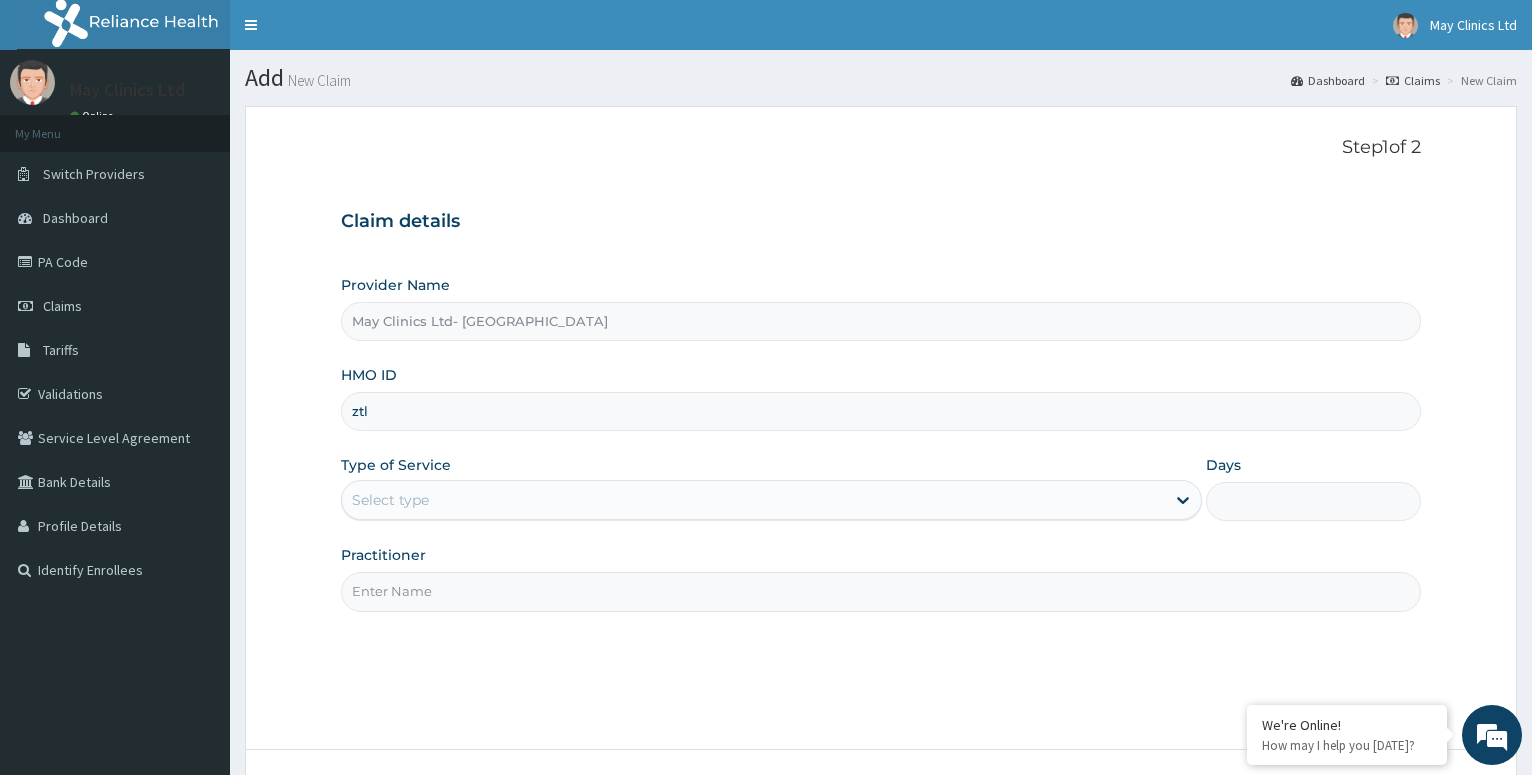 scroll, scrollTop: 0, scrollLeft: 0, axis: both 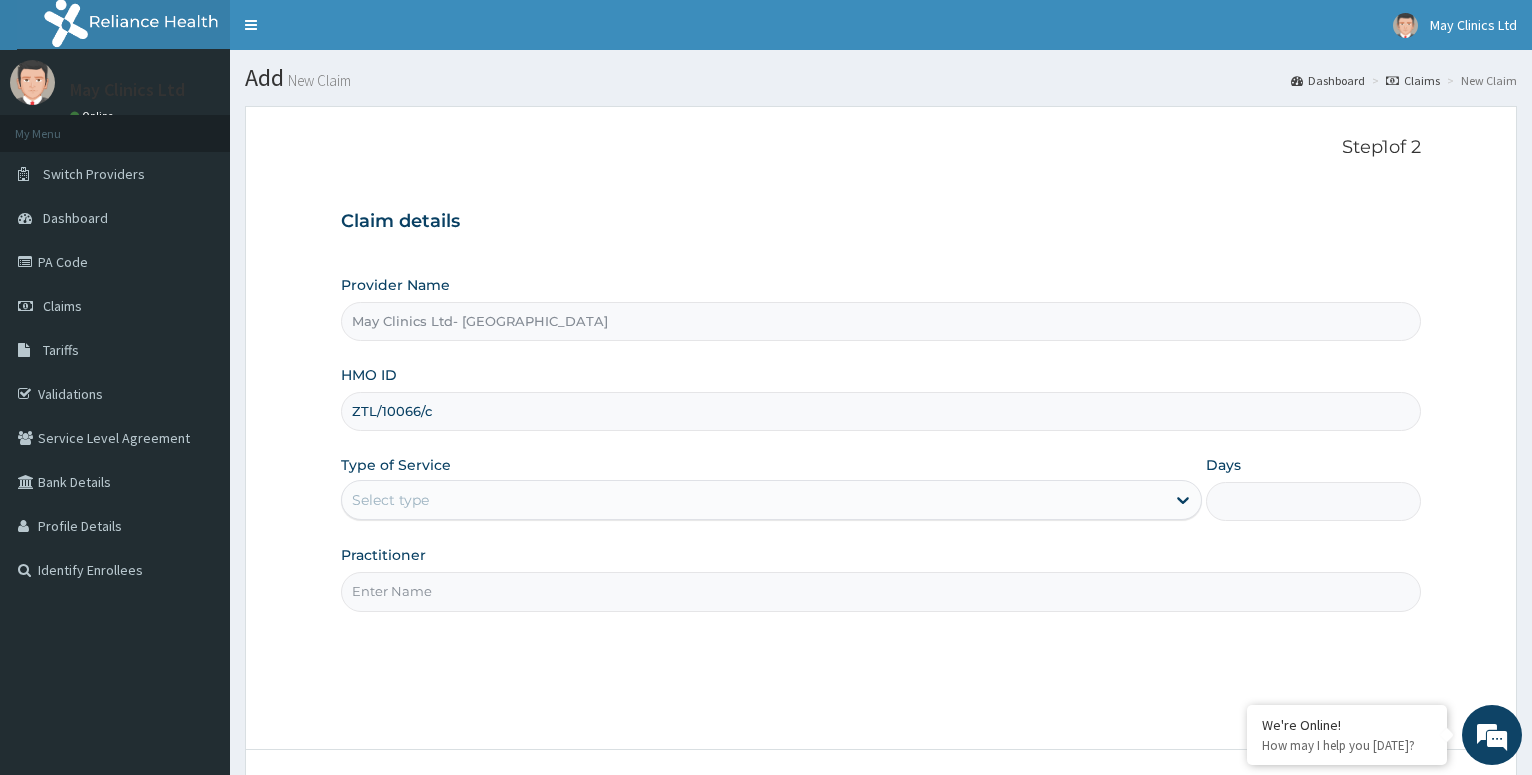 type on "ZTL/10066/c" 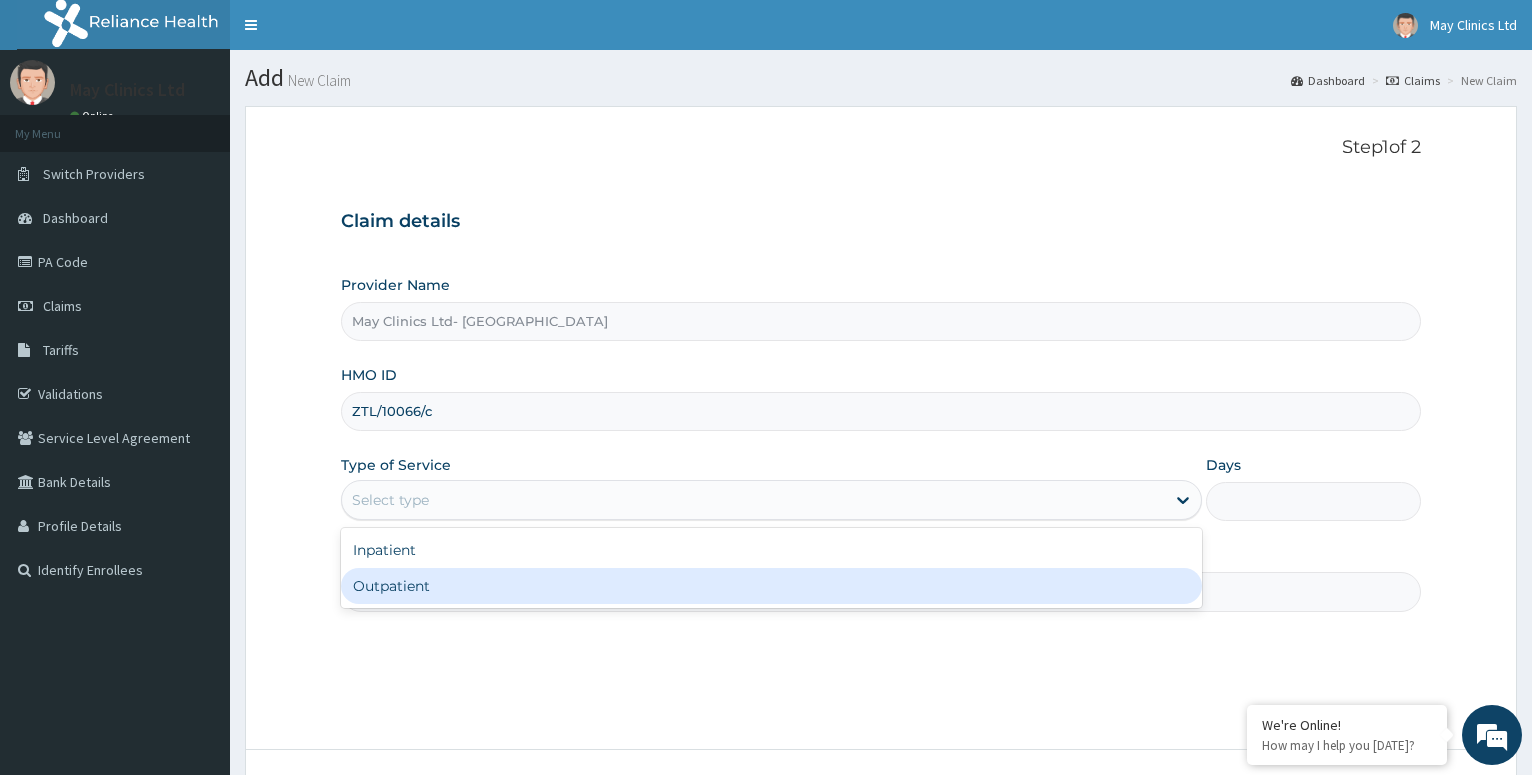 click on "Outpatient" at bounding box center [771, 586] 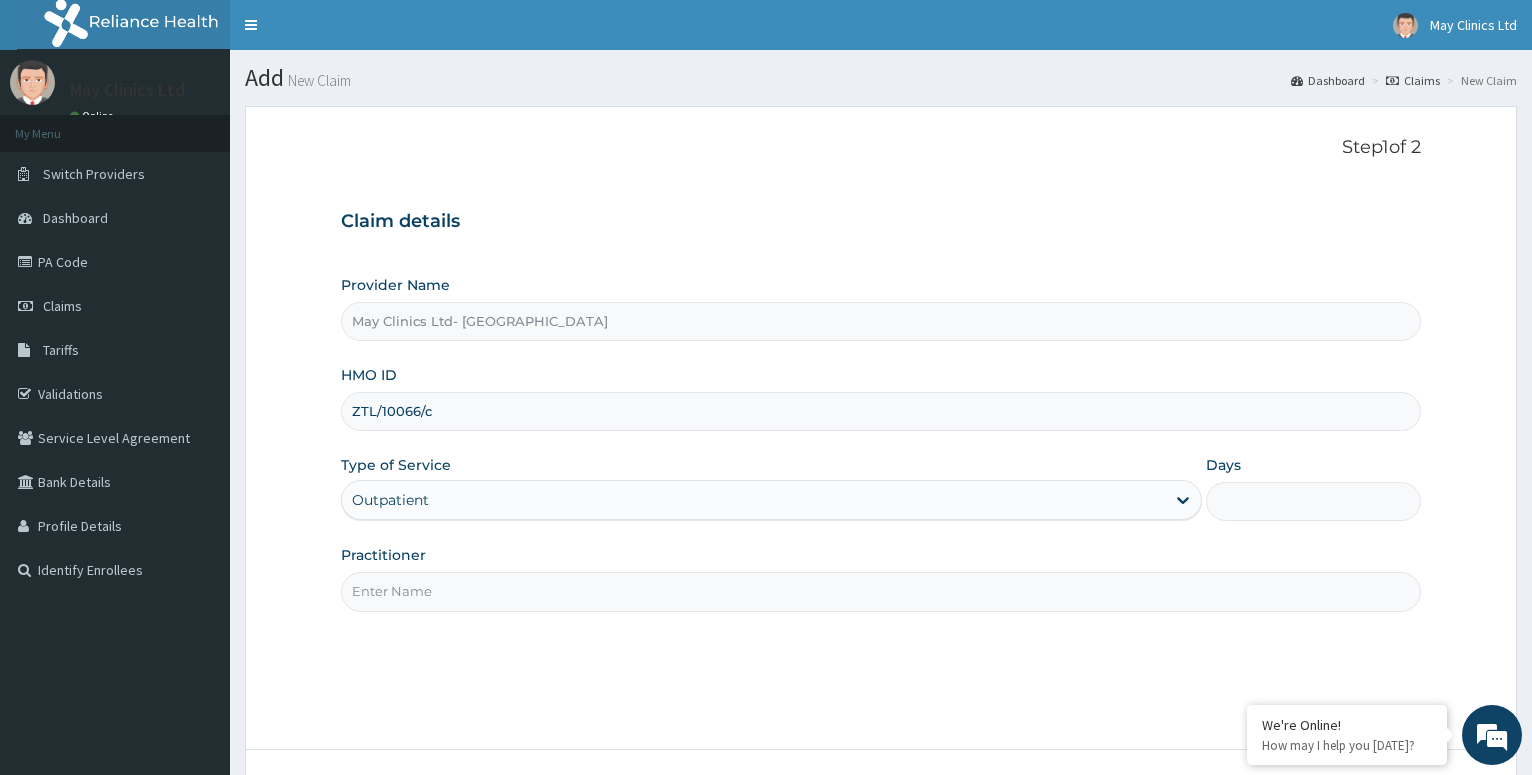 type on "1" 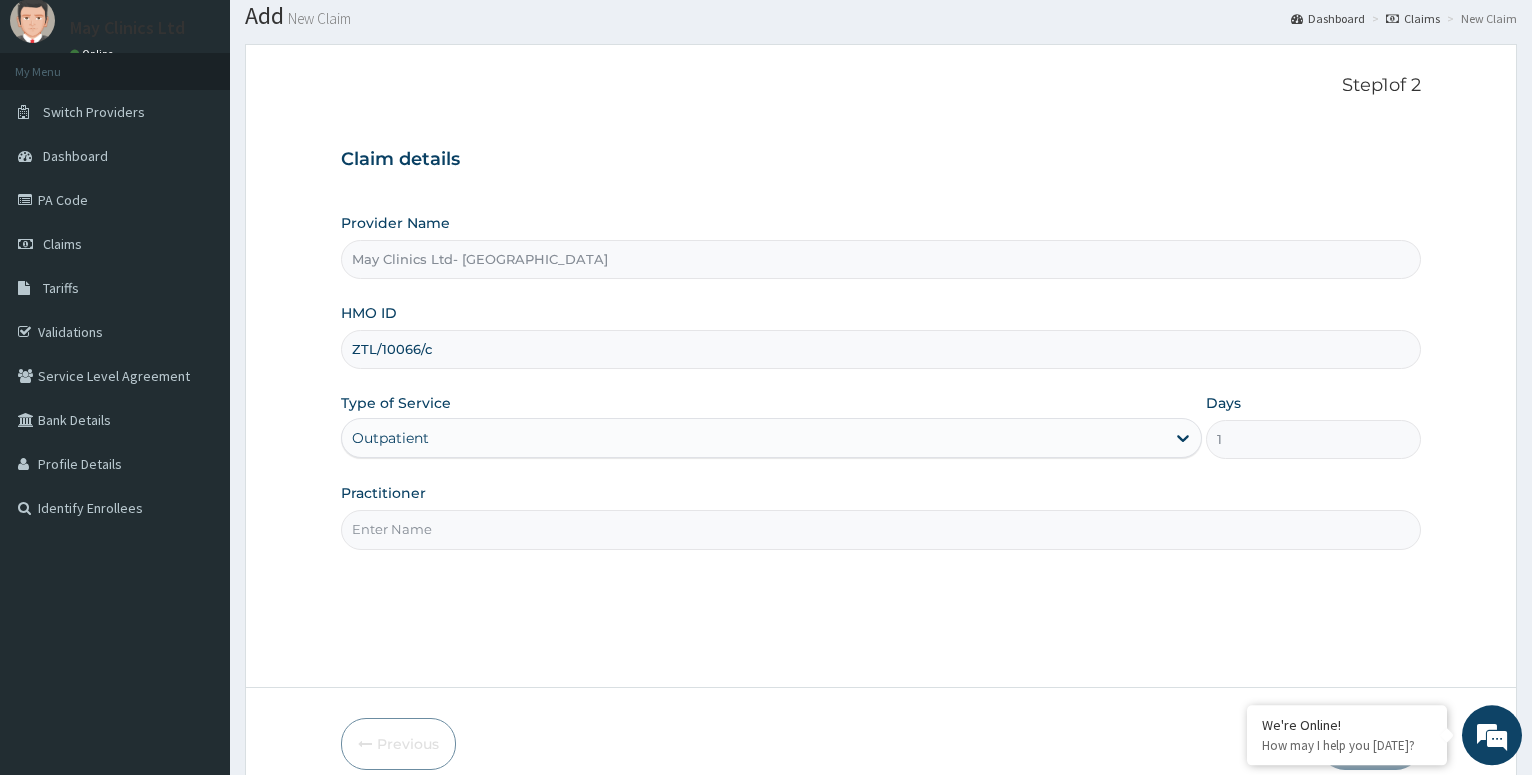 scroll, scrollTop: 154, scrollLeft: 0, axis: vertical 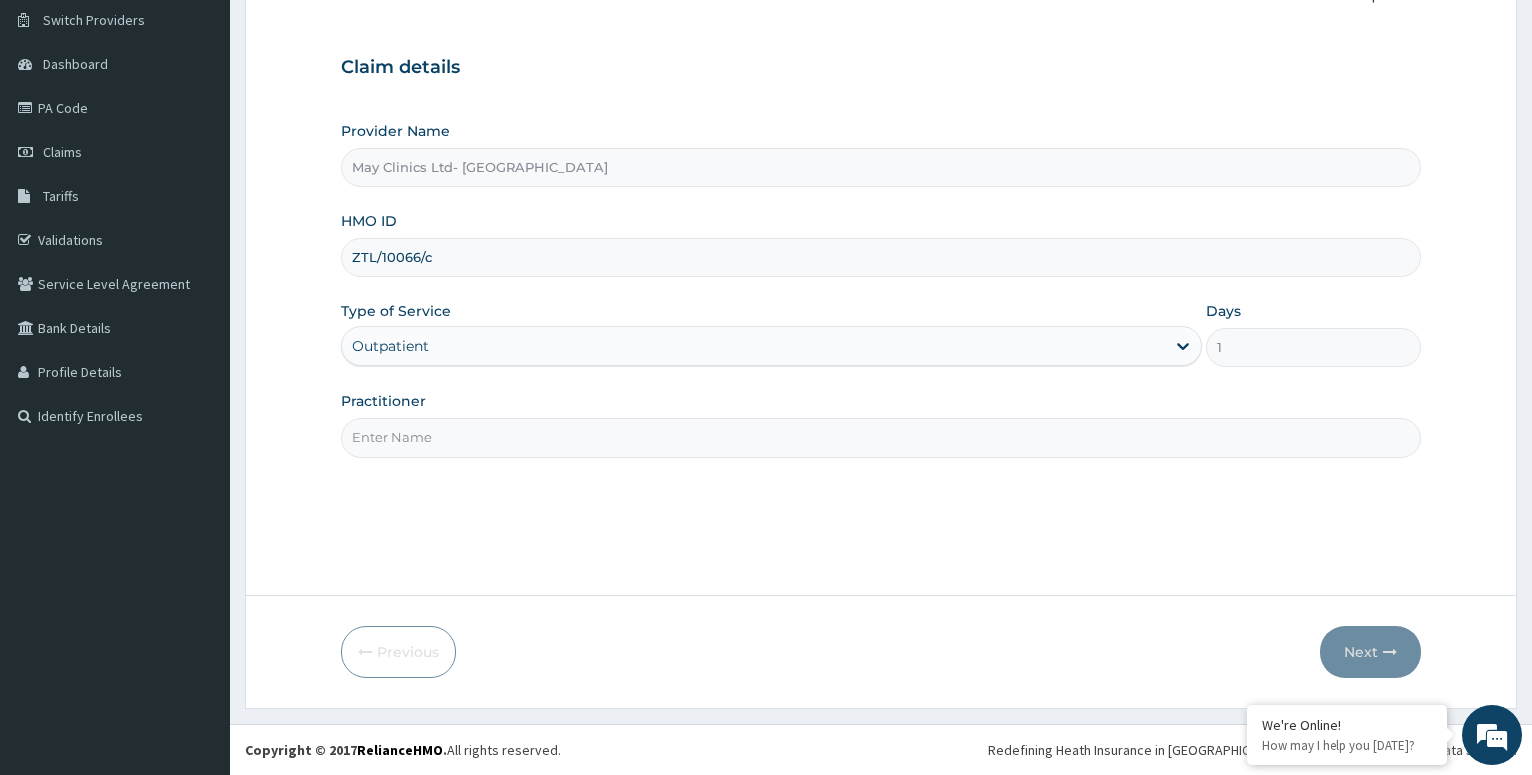 click on "ZTL/10066/c" at bounding box center [881, 257] 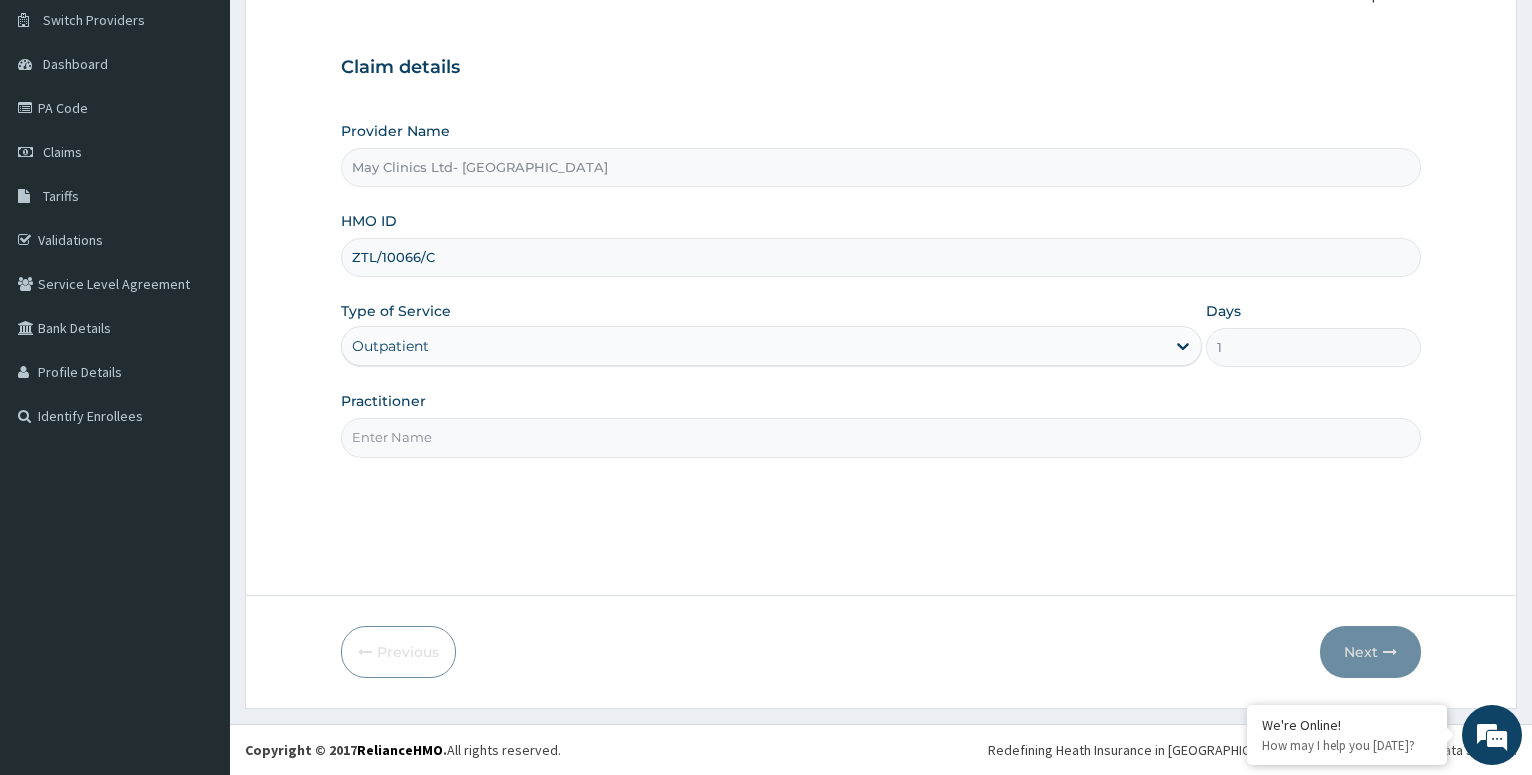 type on "ZTL/10066/C" 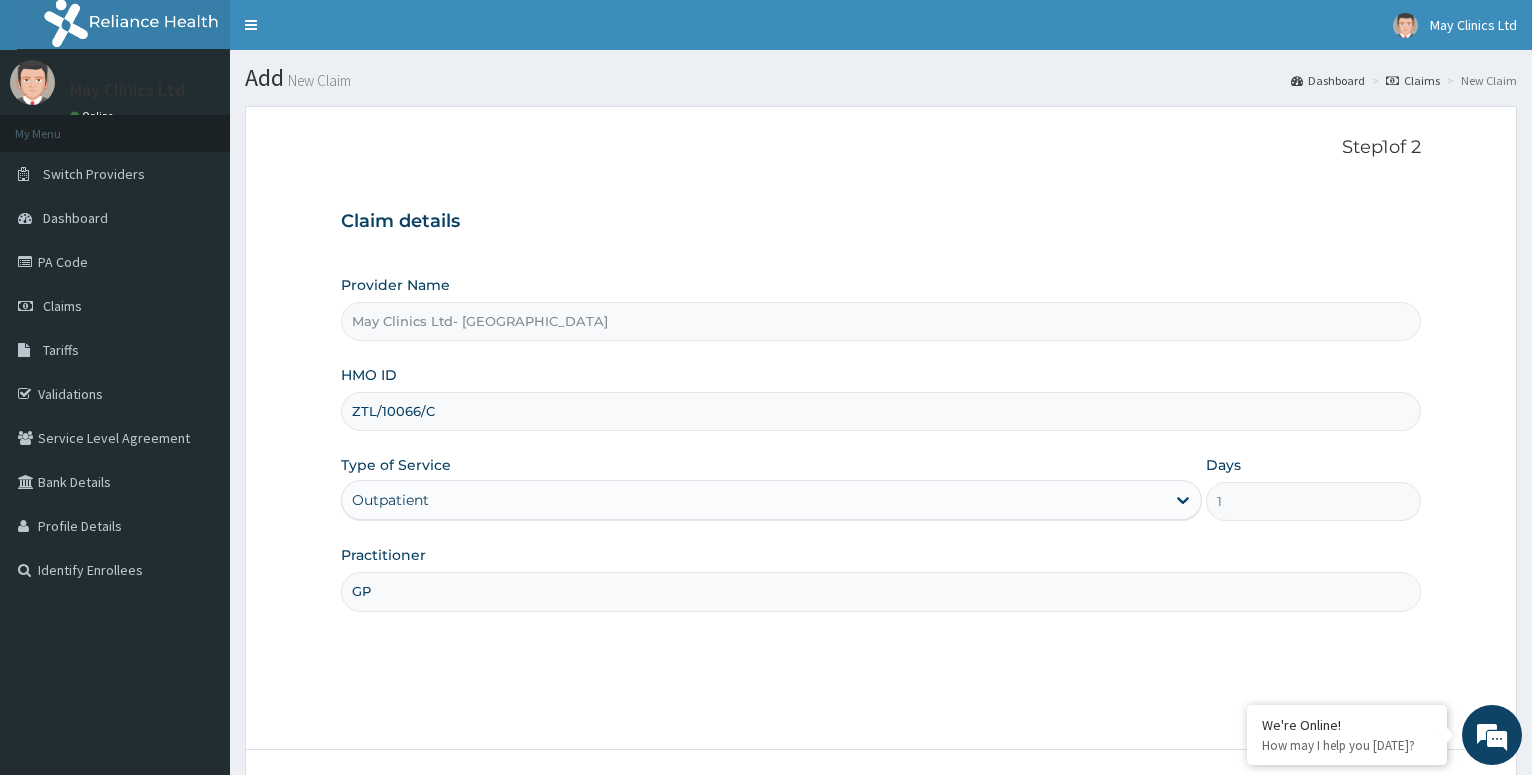 scroll, scrollTop: 154, scrollLeft: 0, axis: vertical 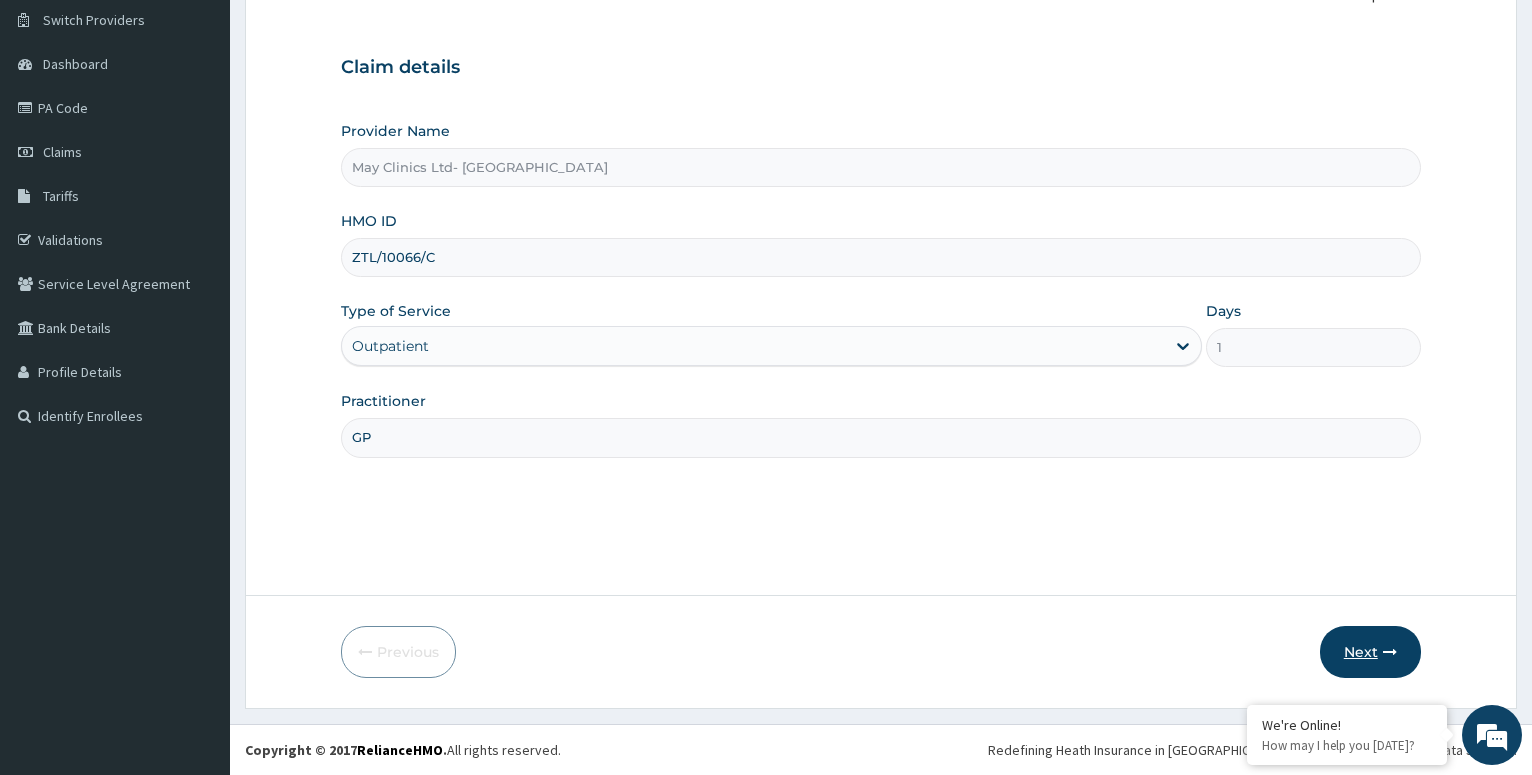 type on "GP" 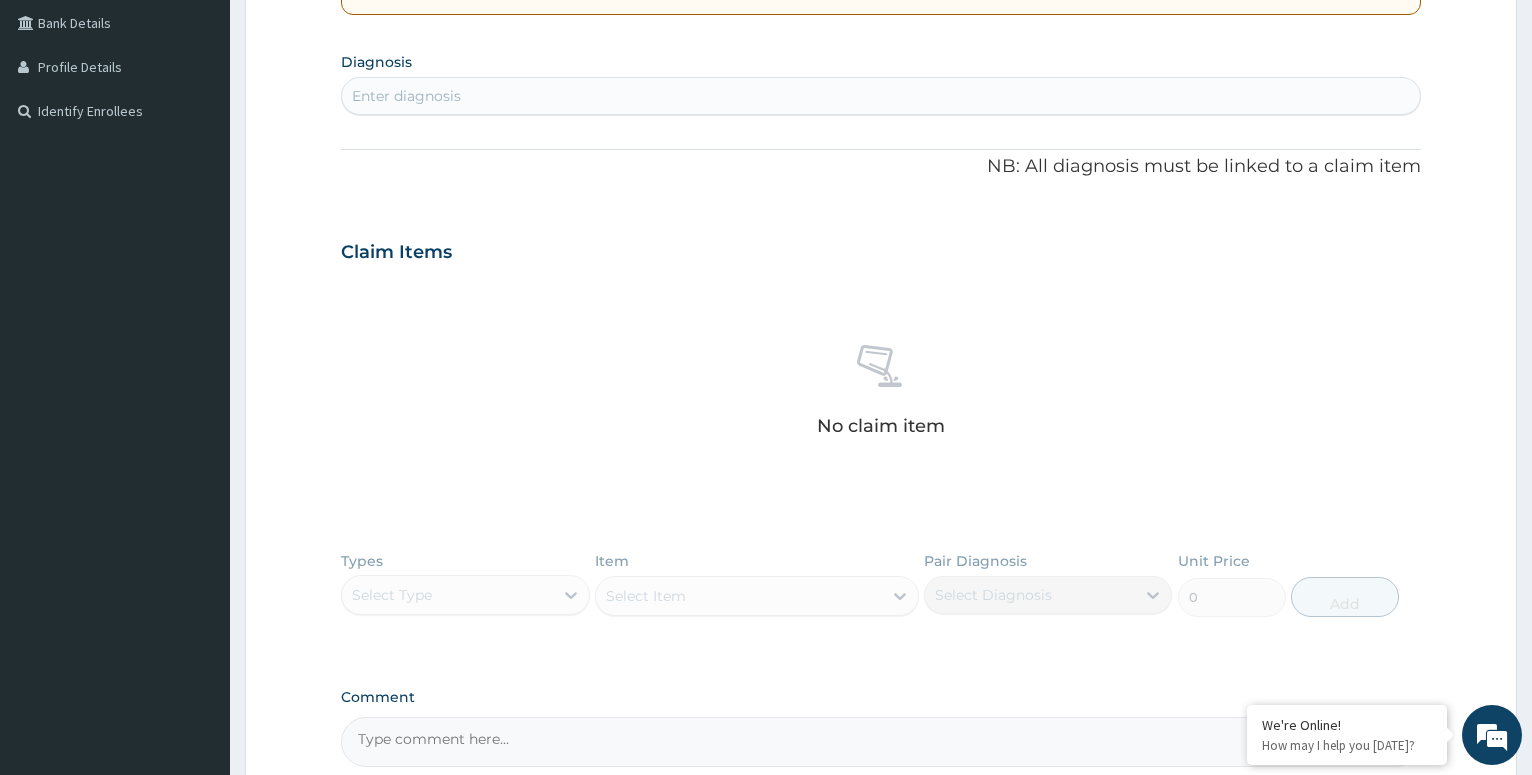 scroll, scrollTop: 355, scrollLeft: 0, axis: vertical 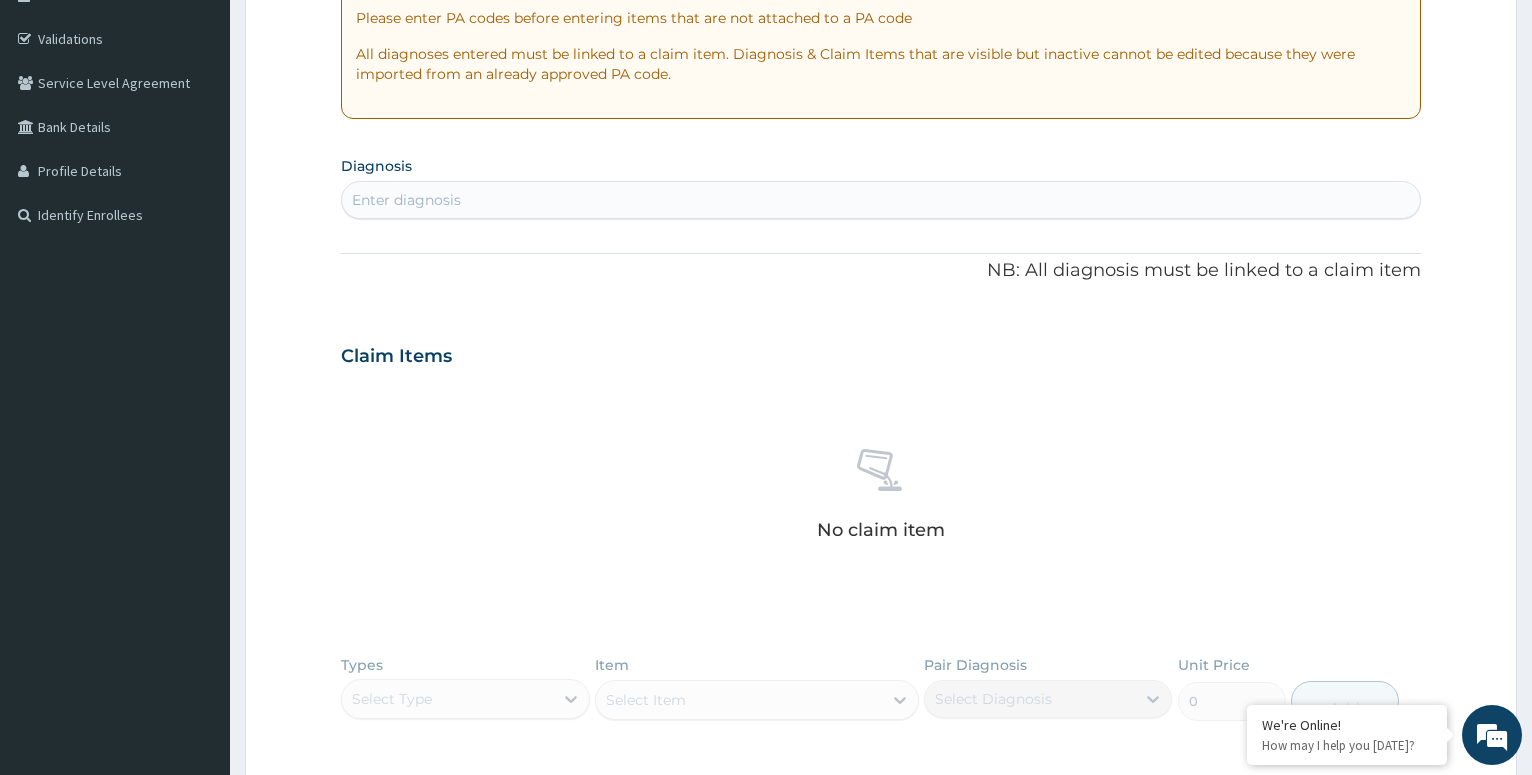 click on "Enter diagnosis" at bounding box center [881, 200] 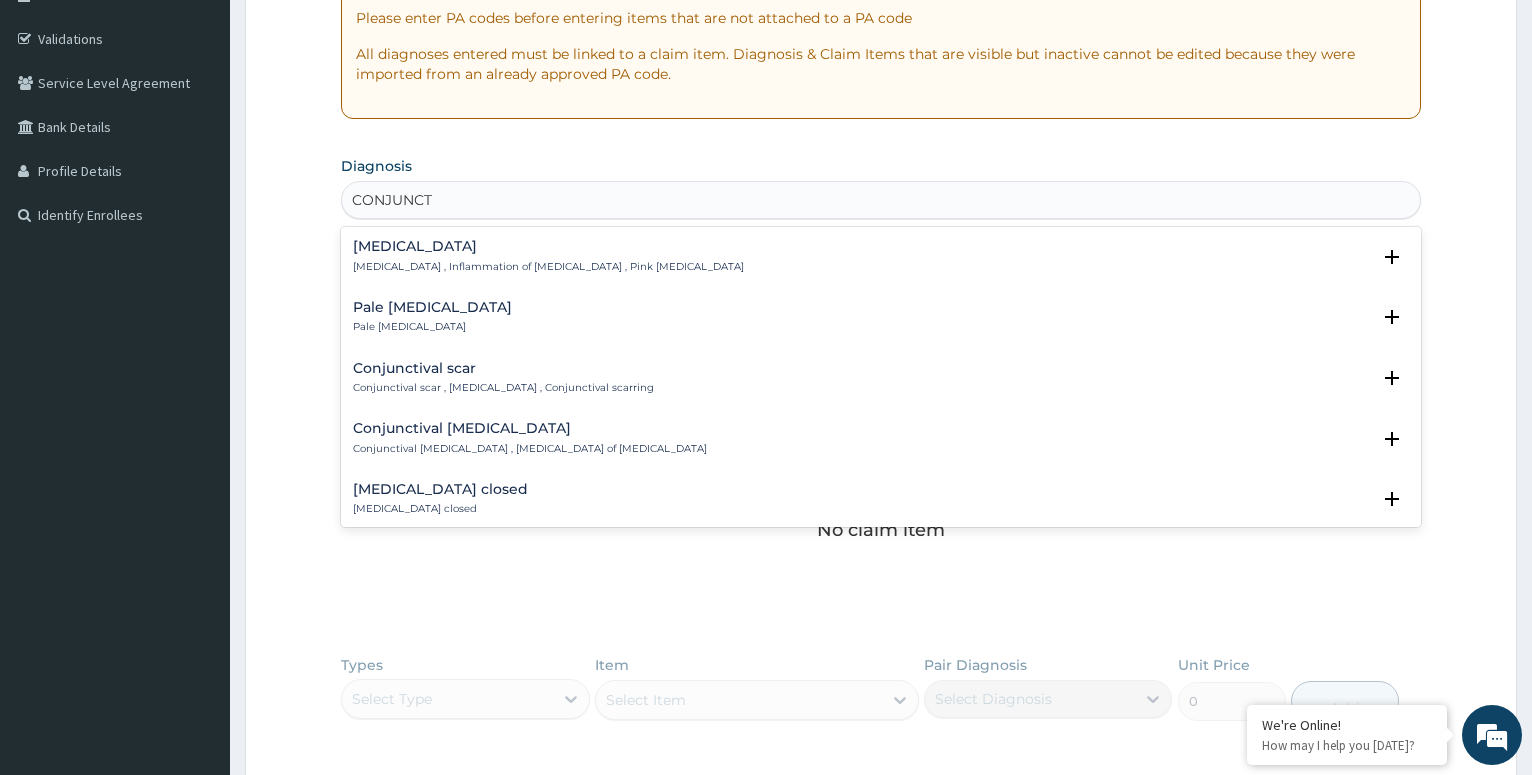 type on "CONJUNCTI" 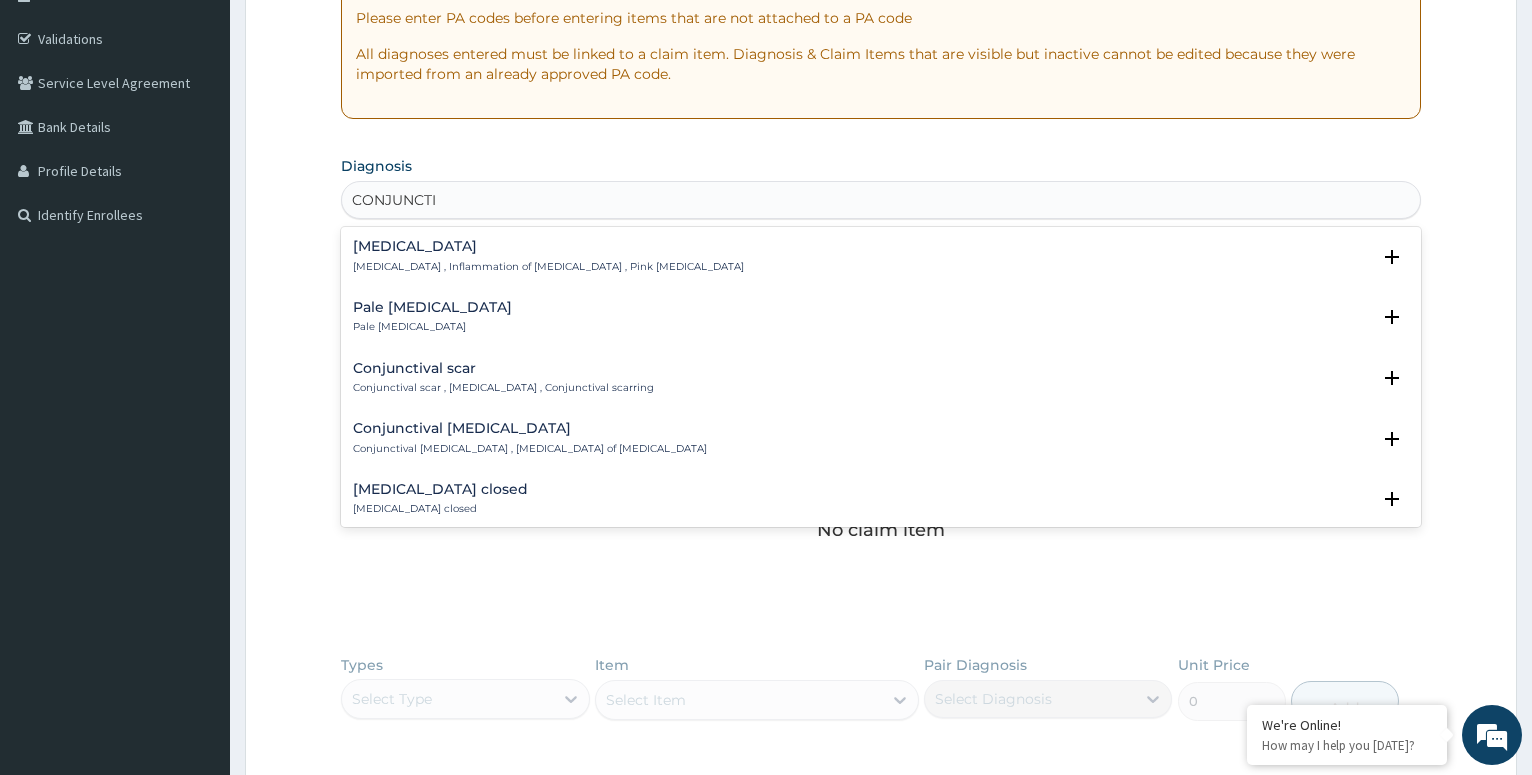 click on "Conjunctivitis" at bounding box center [548, 246] 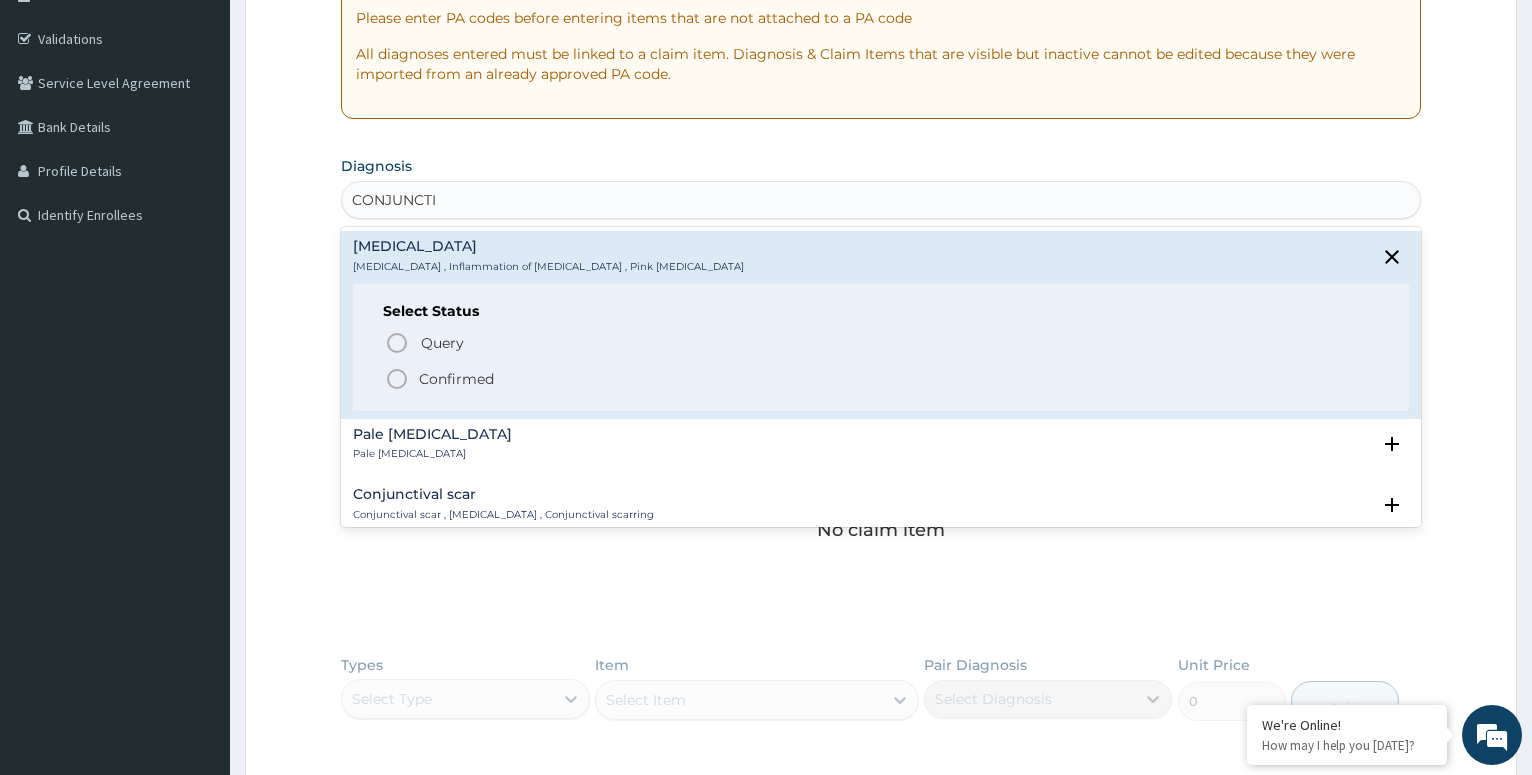 click 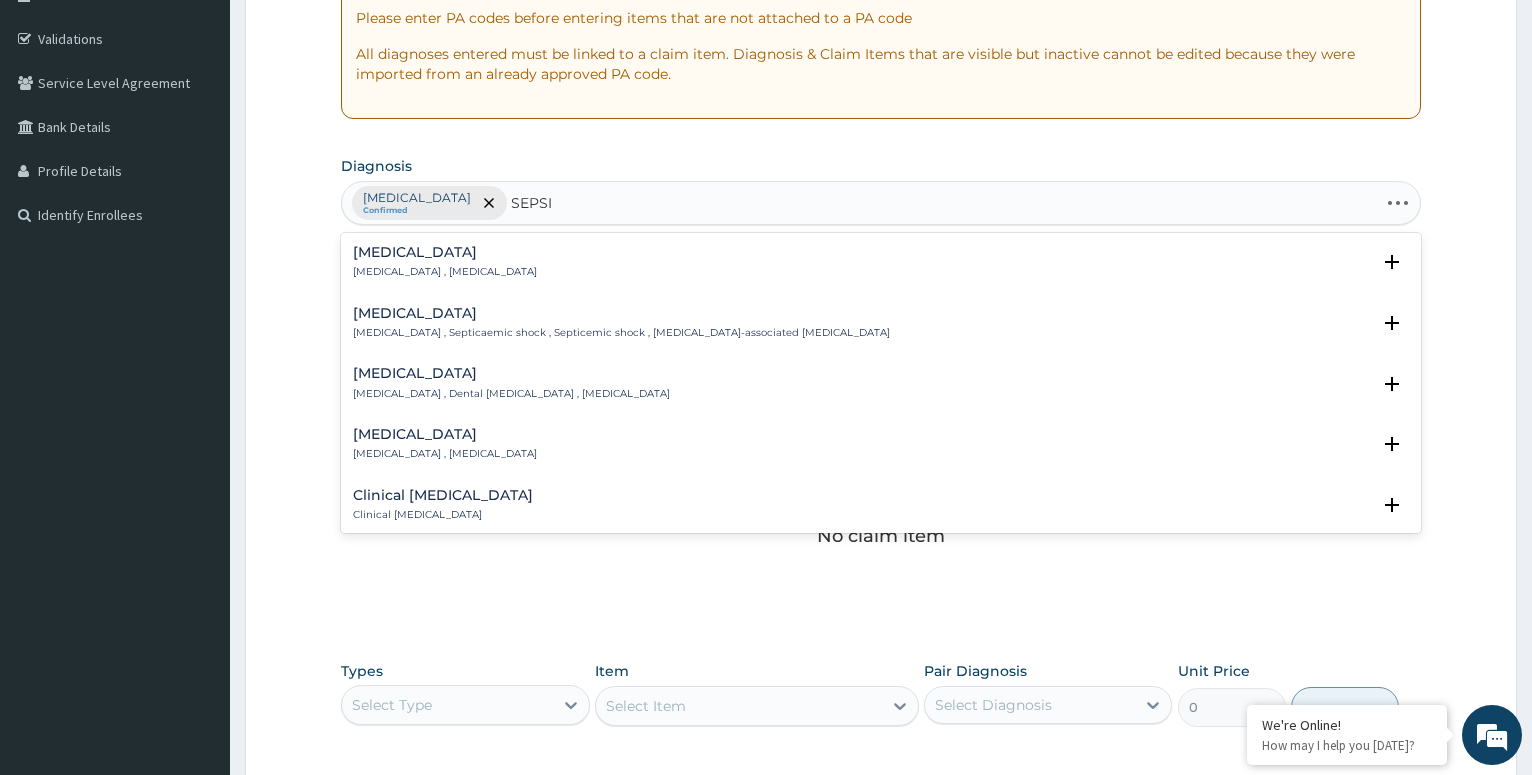 type on "SEPSIS" 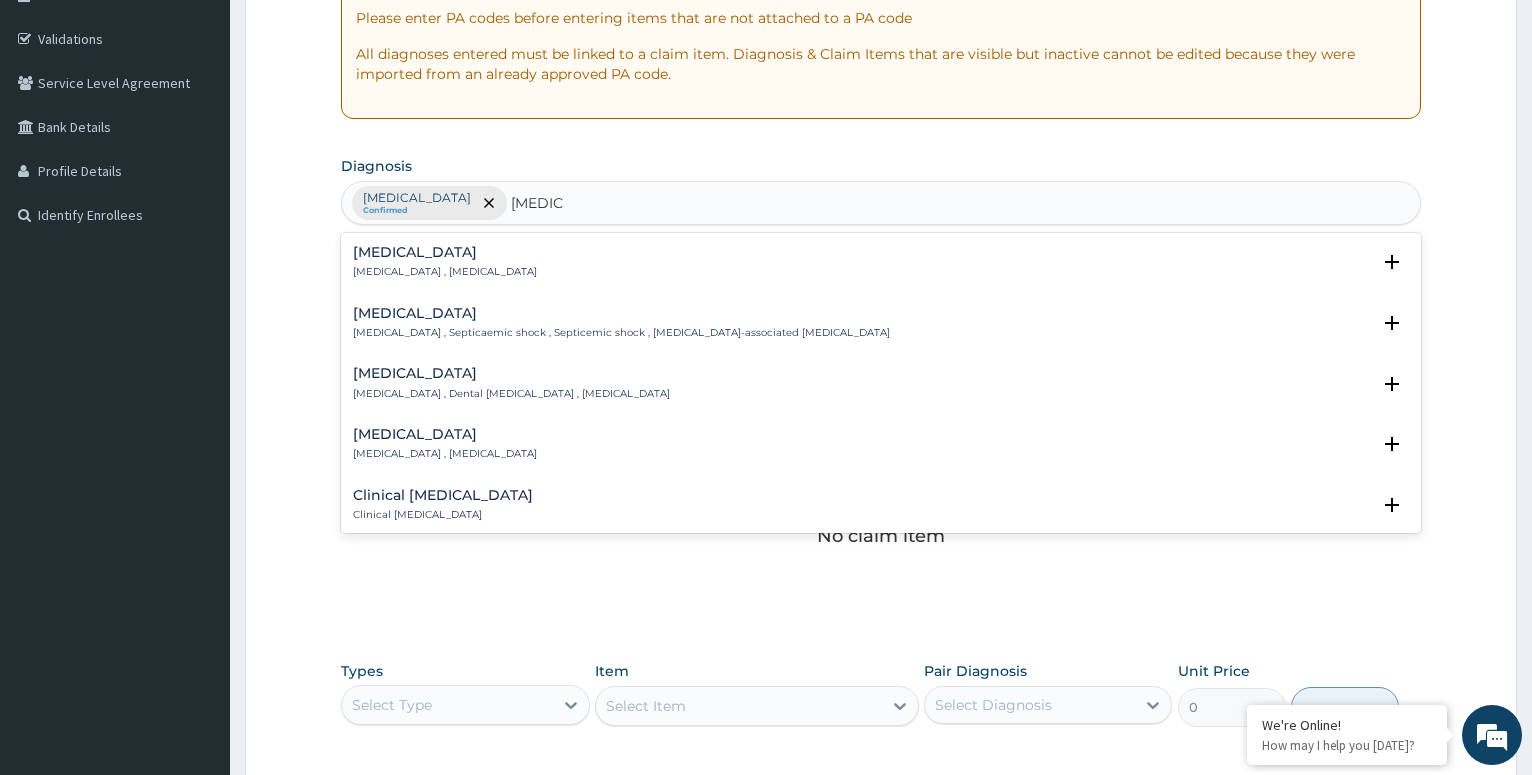 click on "Septic shock Septic shock , Septicaemic shock , Septicemic shock , Sepsis-associated hypotension" at bounding box center [621, 323] 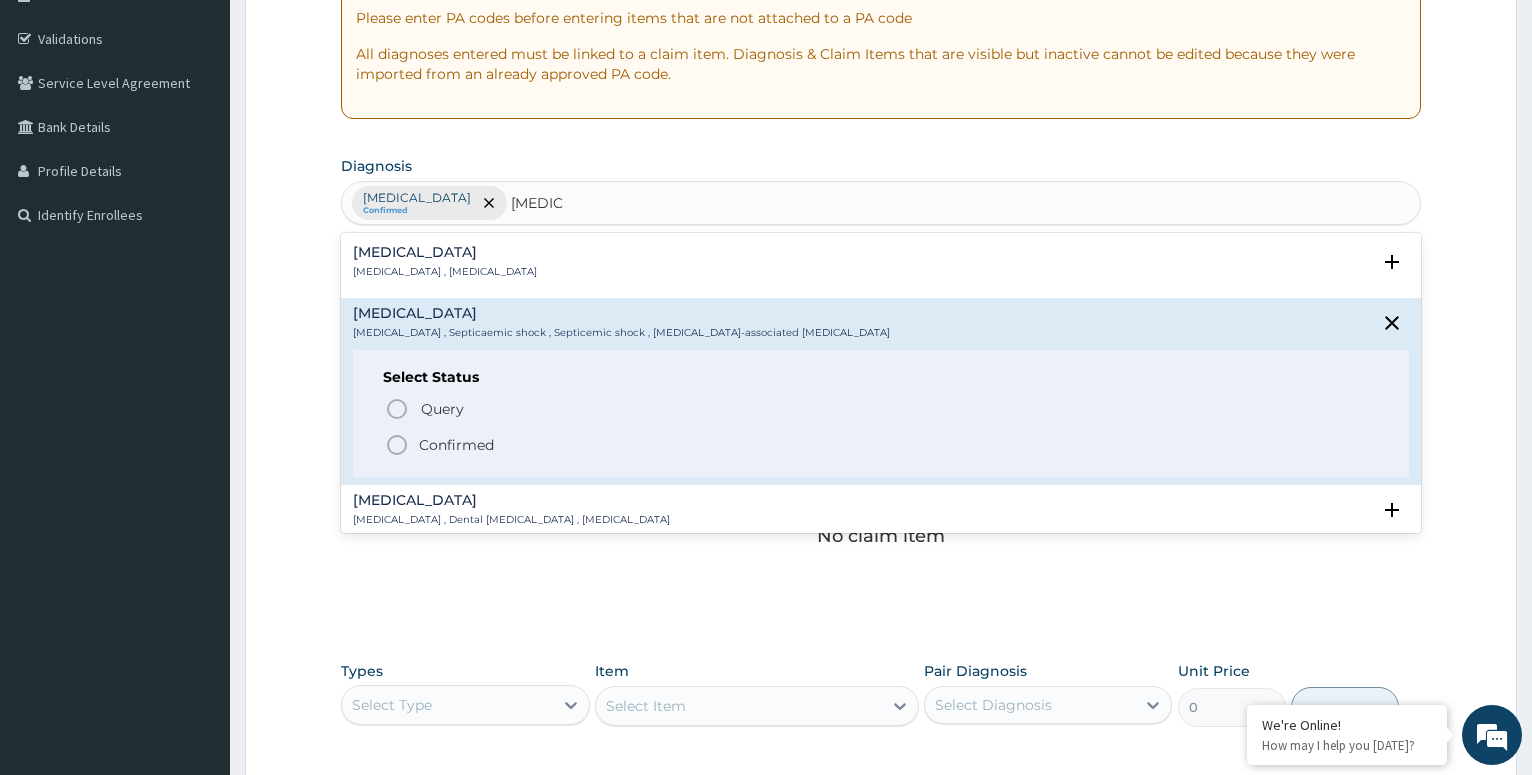 click 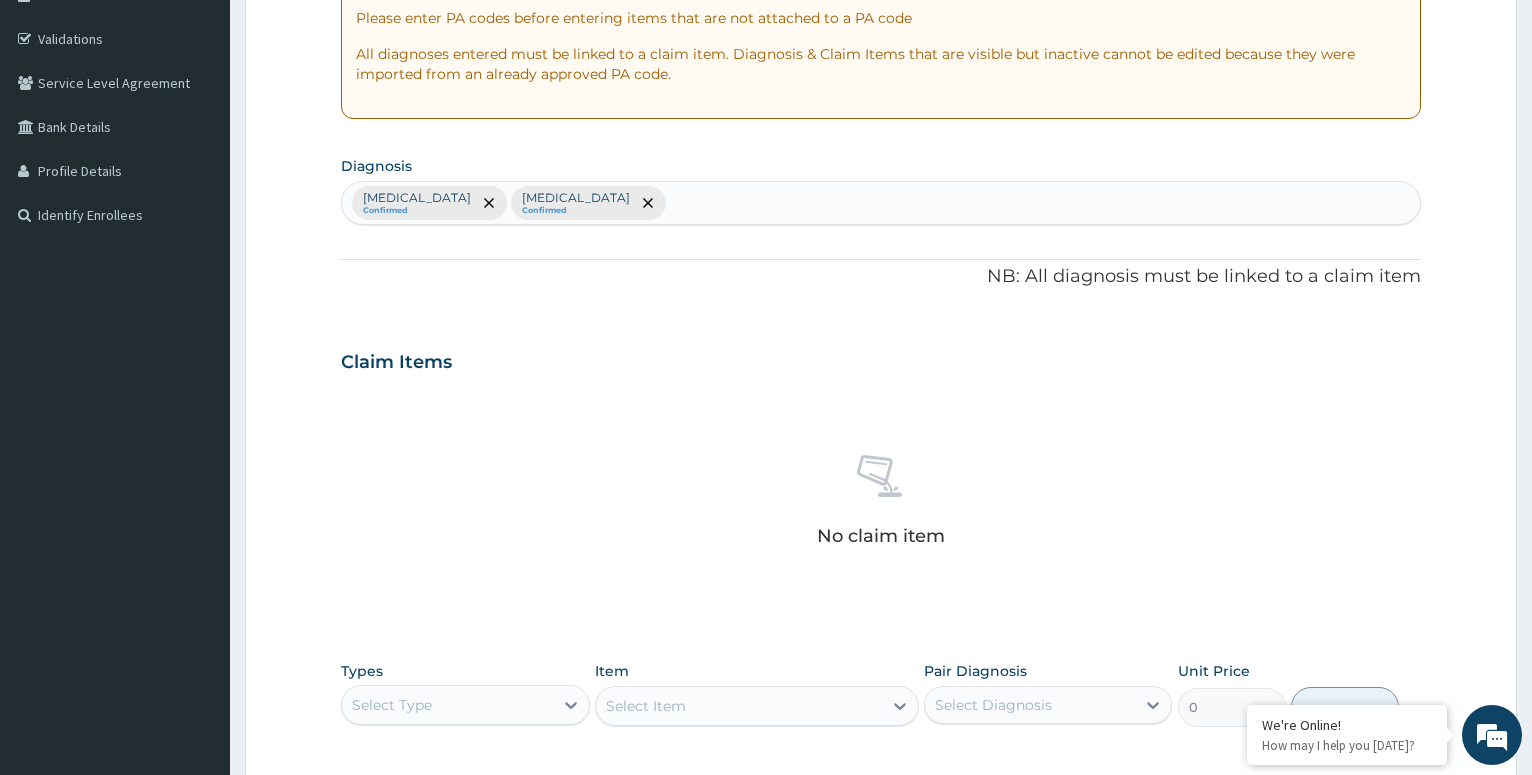 click on "Conjunctivitis Confirmed Septic shock Confirmed" at bounding box center [881, 203] 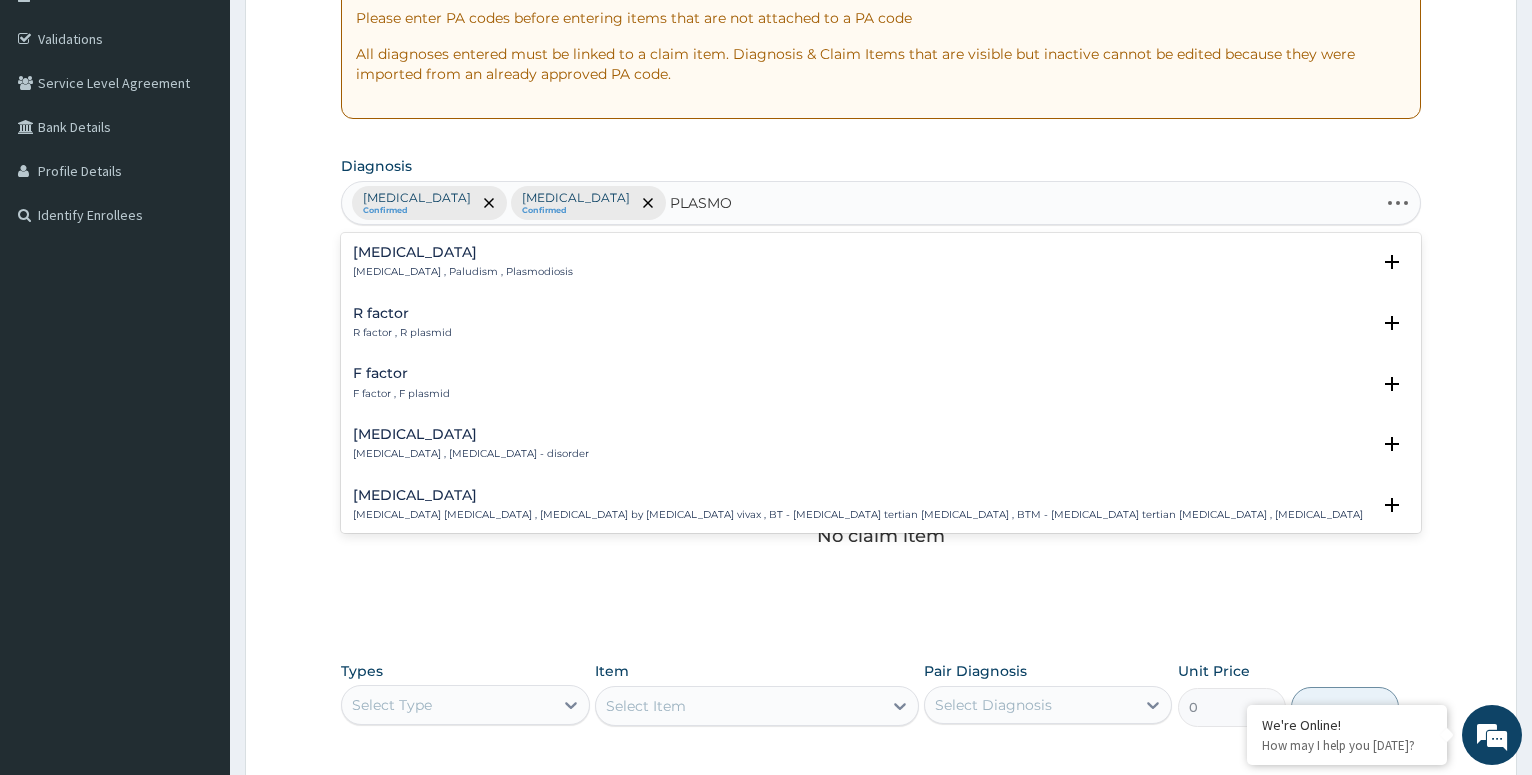 type on "PLASMOD" 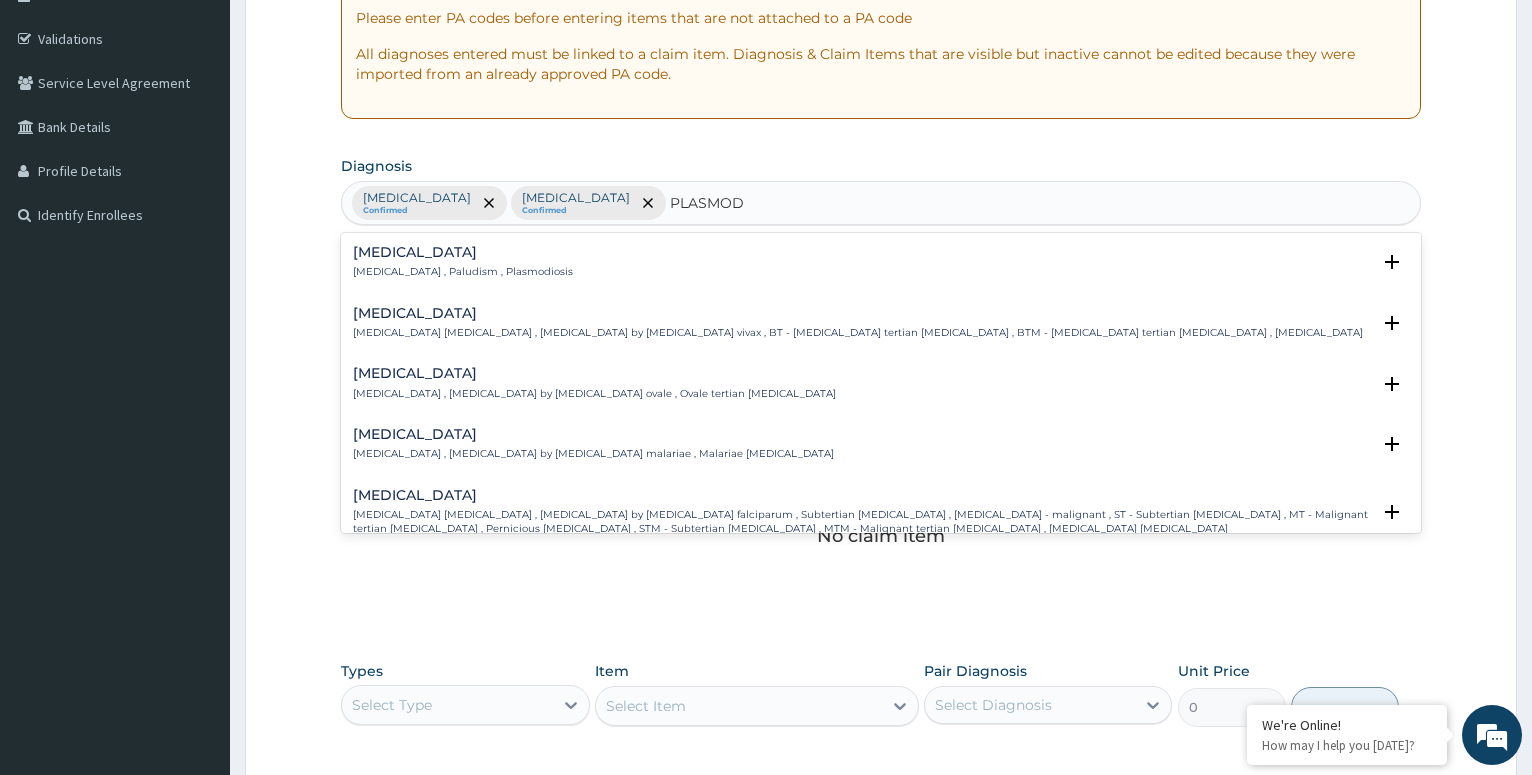 click on "Falciparum malaria" at bounding box center [861, 495] 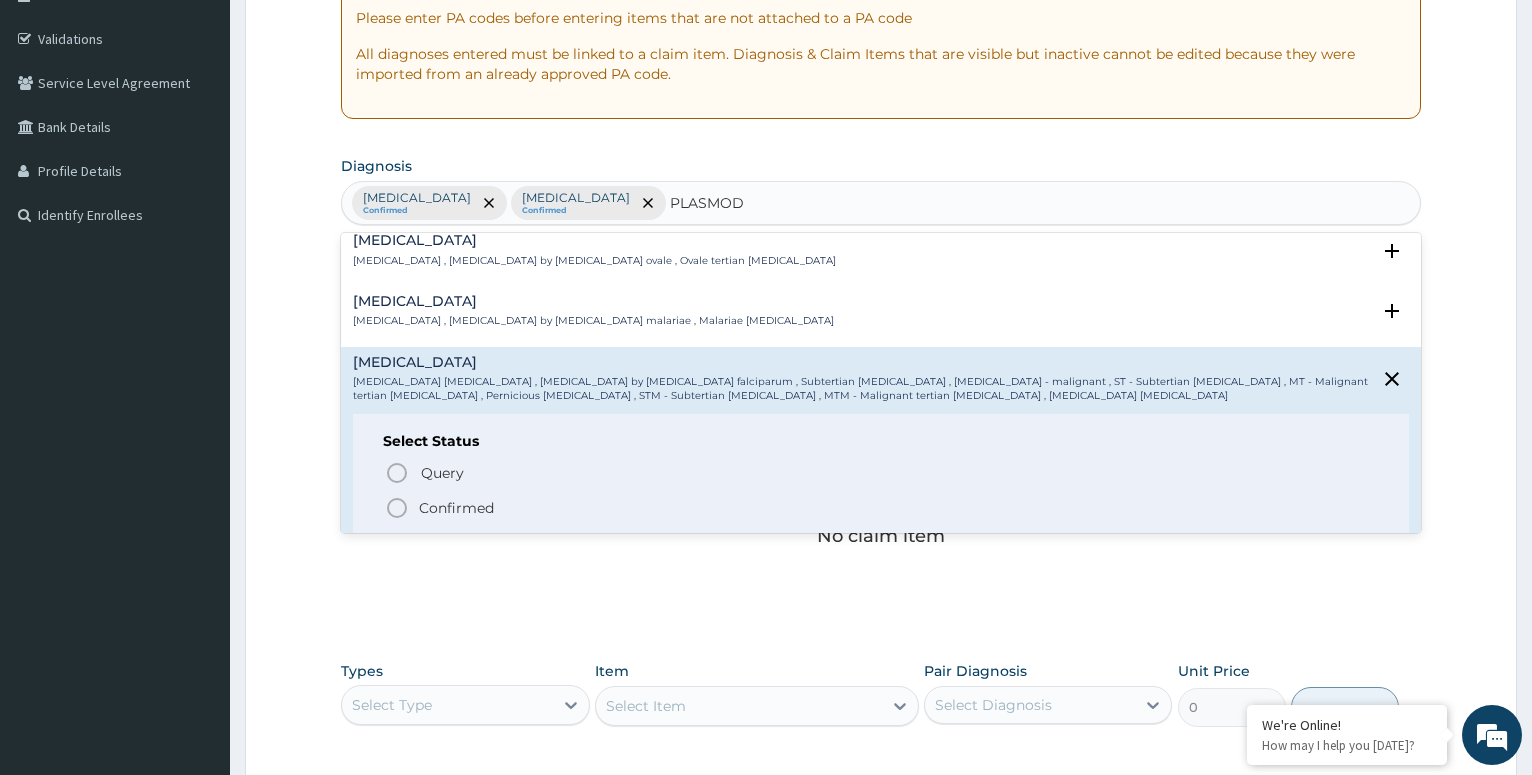 scroll, scrollTop: 216, scrollLeft: 0, axis: vertical 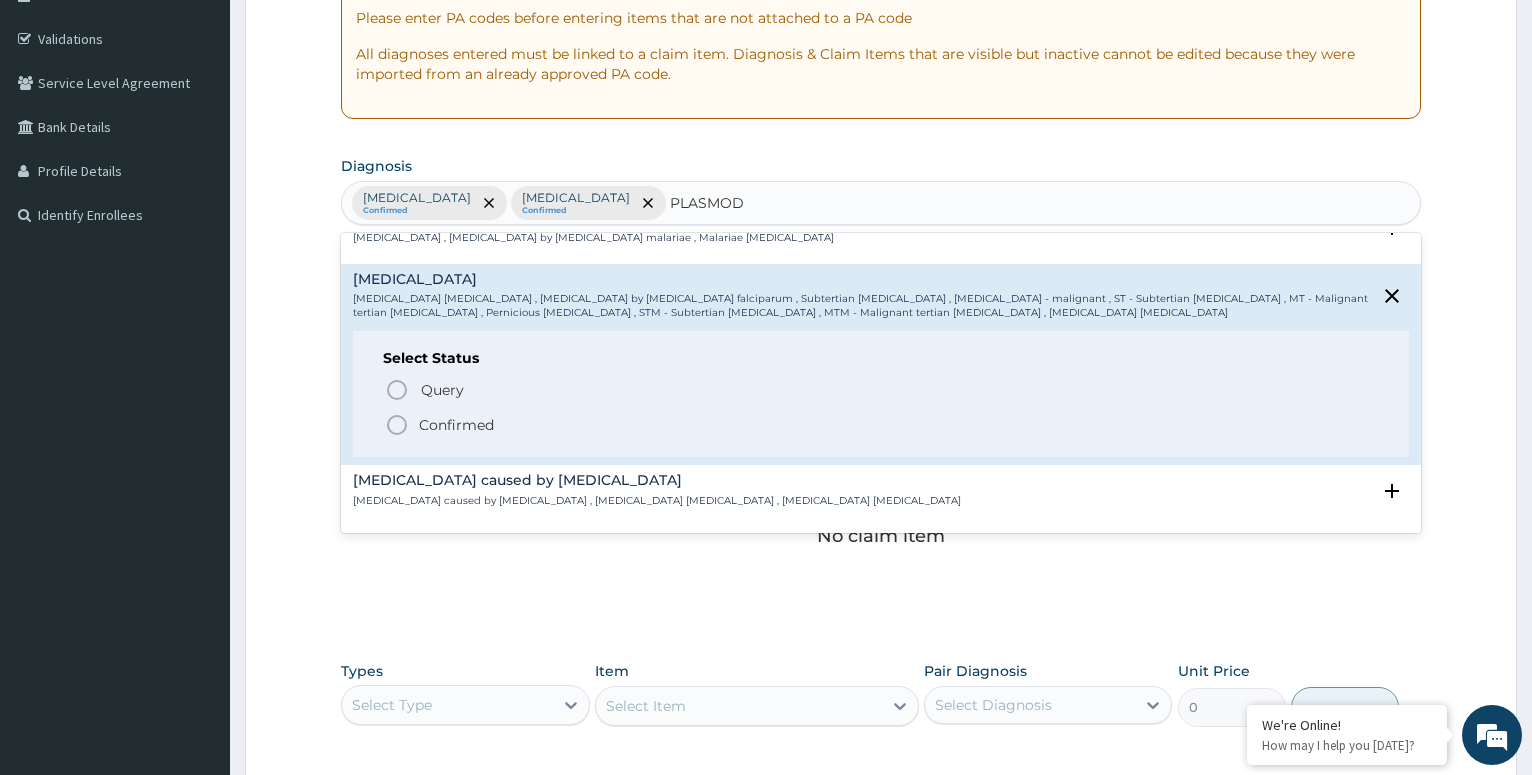 click 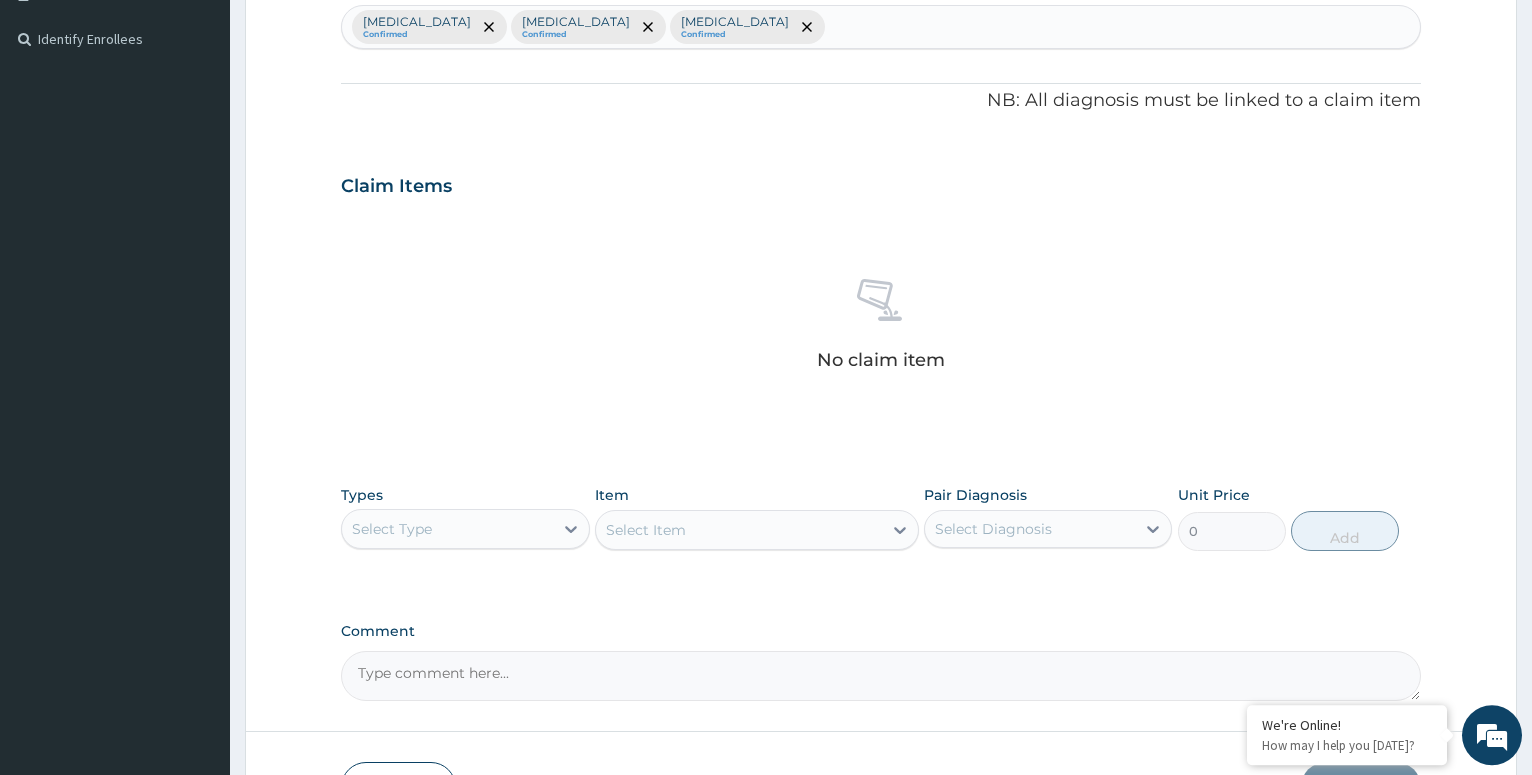 scroll, scrollTop: 667, scrollLeft: 0, axis: vertical 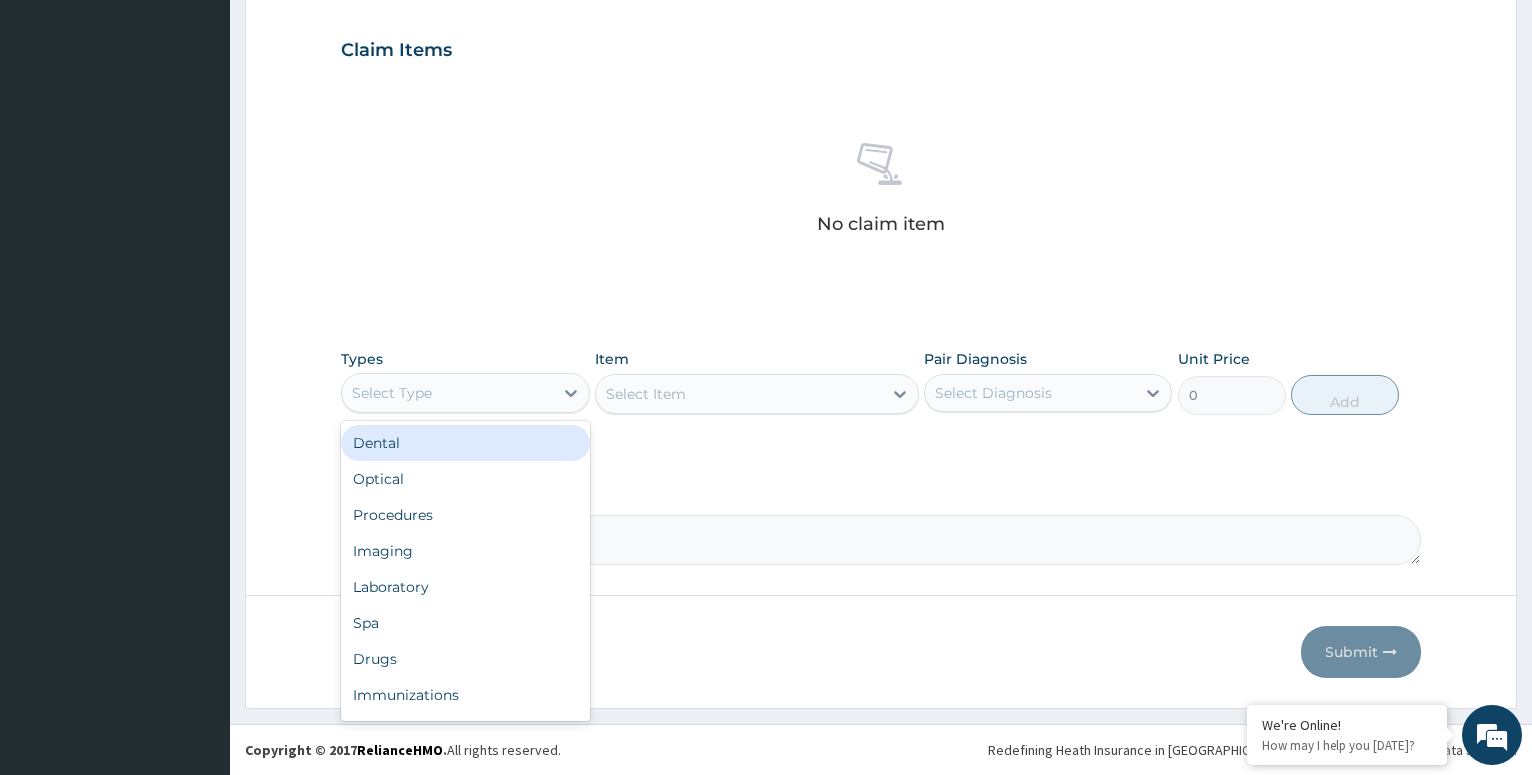 click on "Select Type" at bounding box center [447, 393] 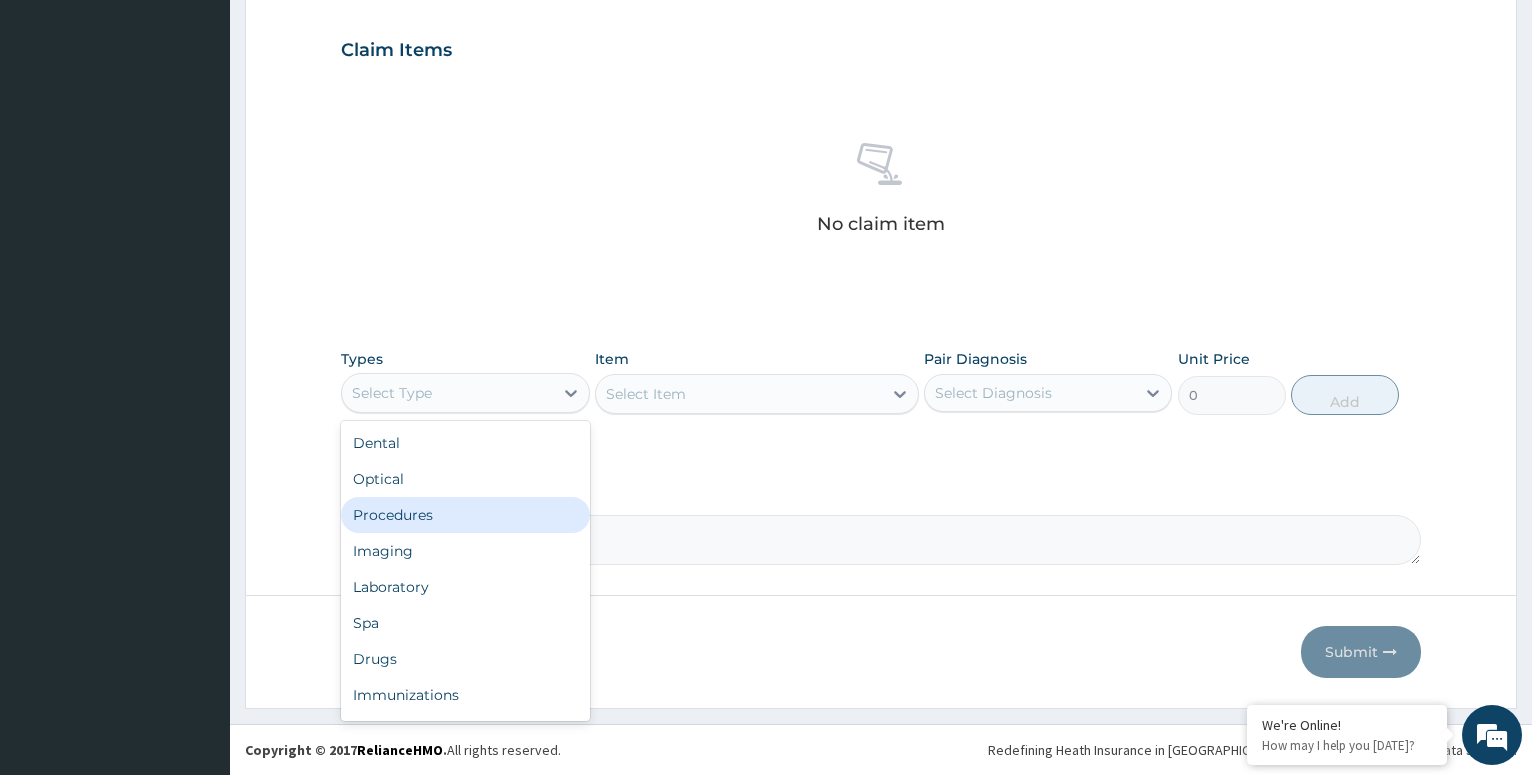 click on "Procedures" at bounding box center [465, 515] 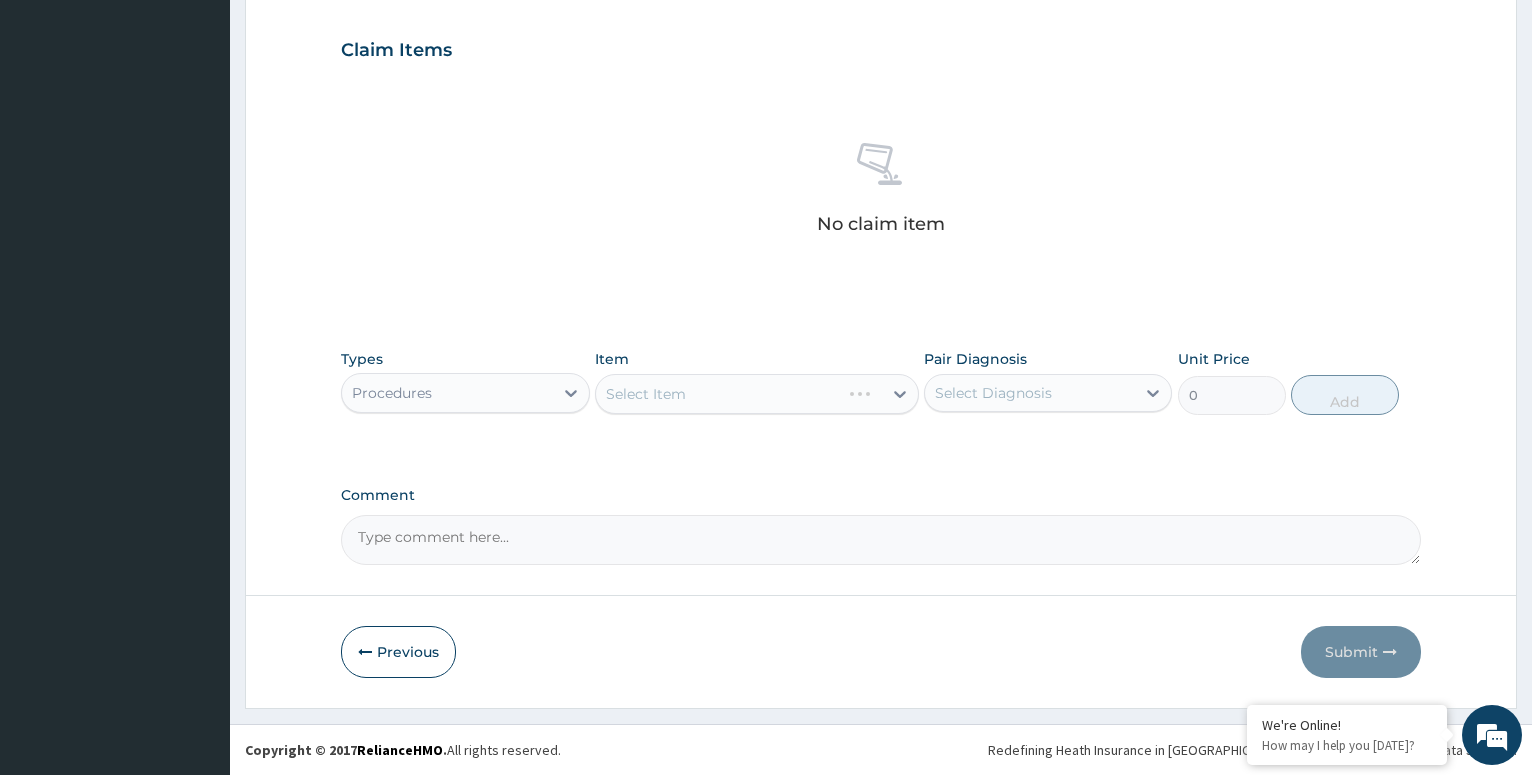 click on "Select Item" at bounding box center (757, 394) 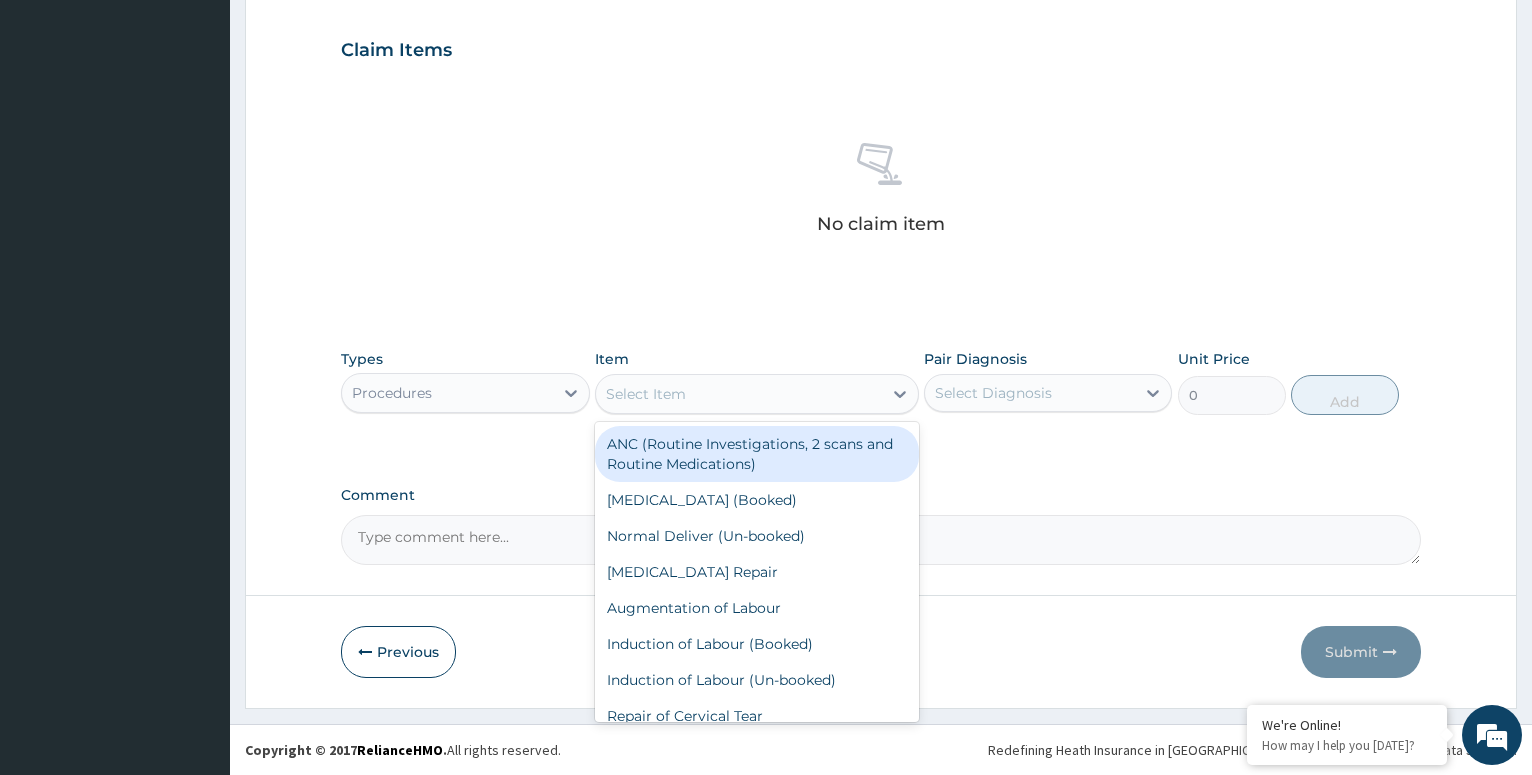 click on "Select Item" at bounding box center (739, 394) 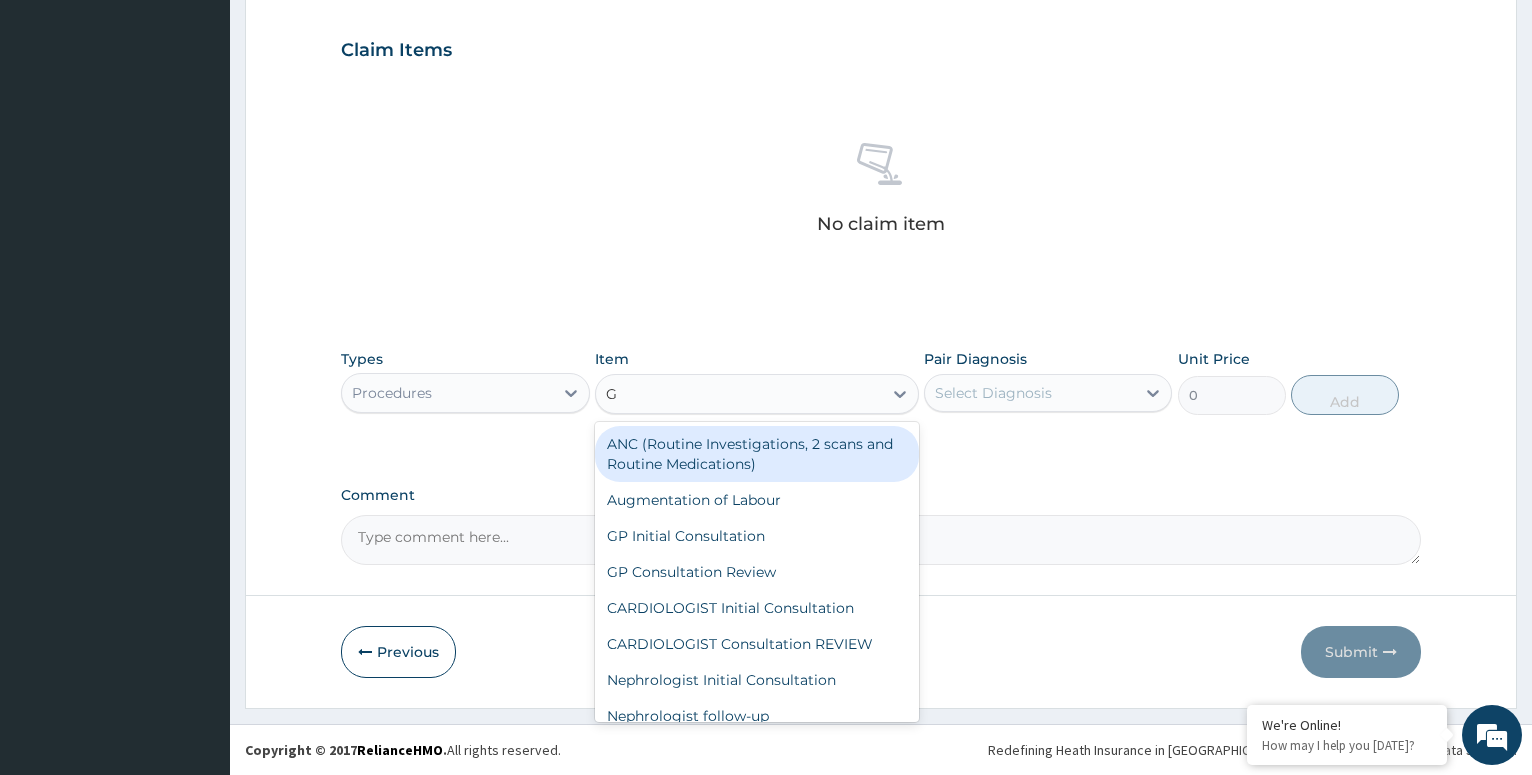 type on "GP" 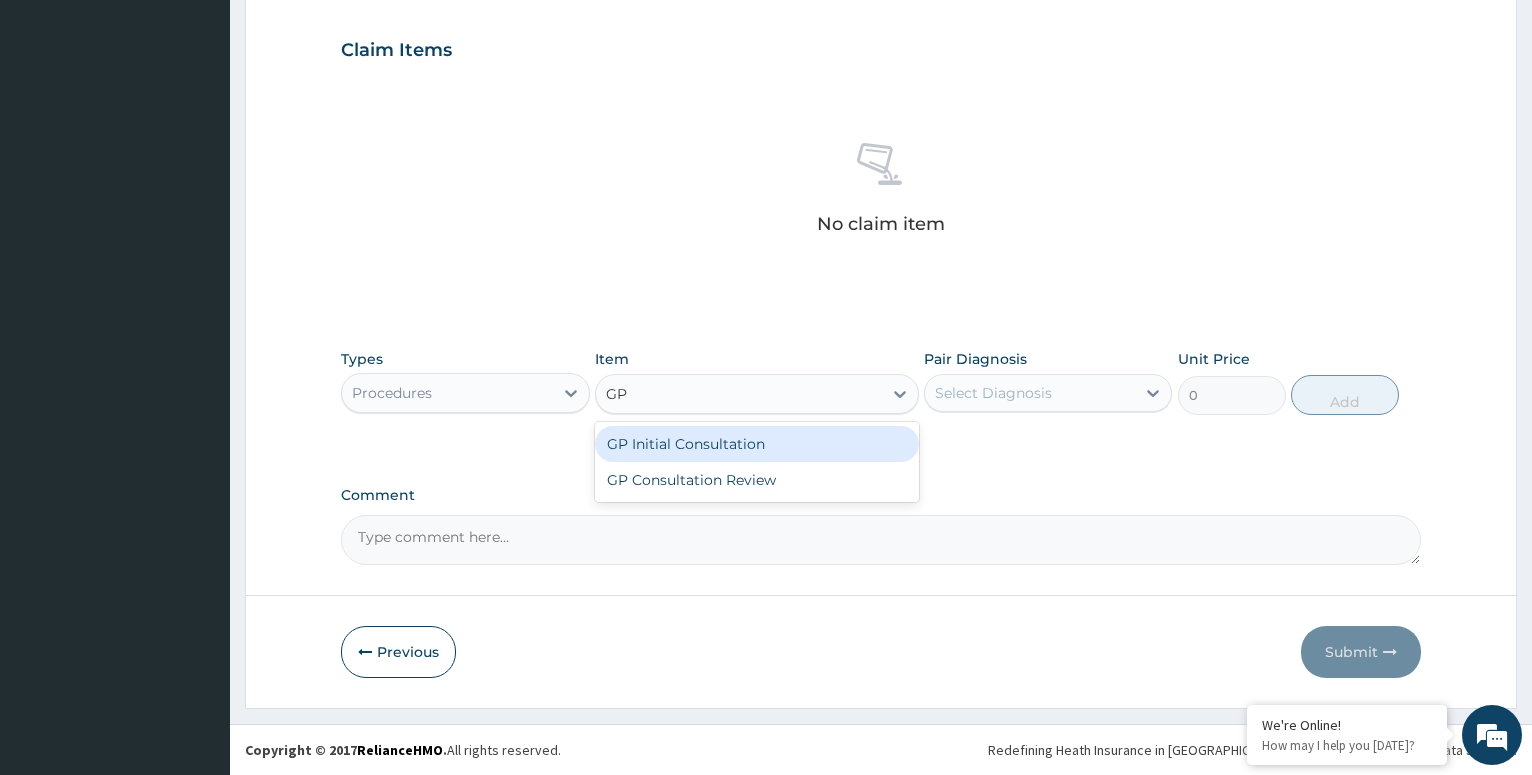 click on "GP Initial Consultation" at bounding box center (757, 444) 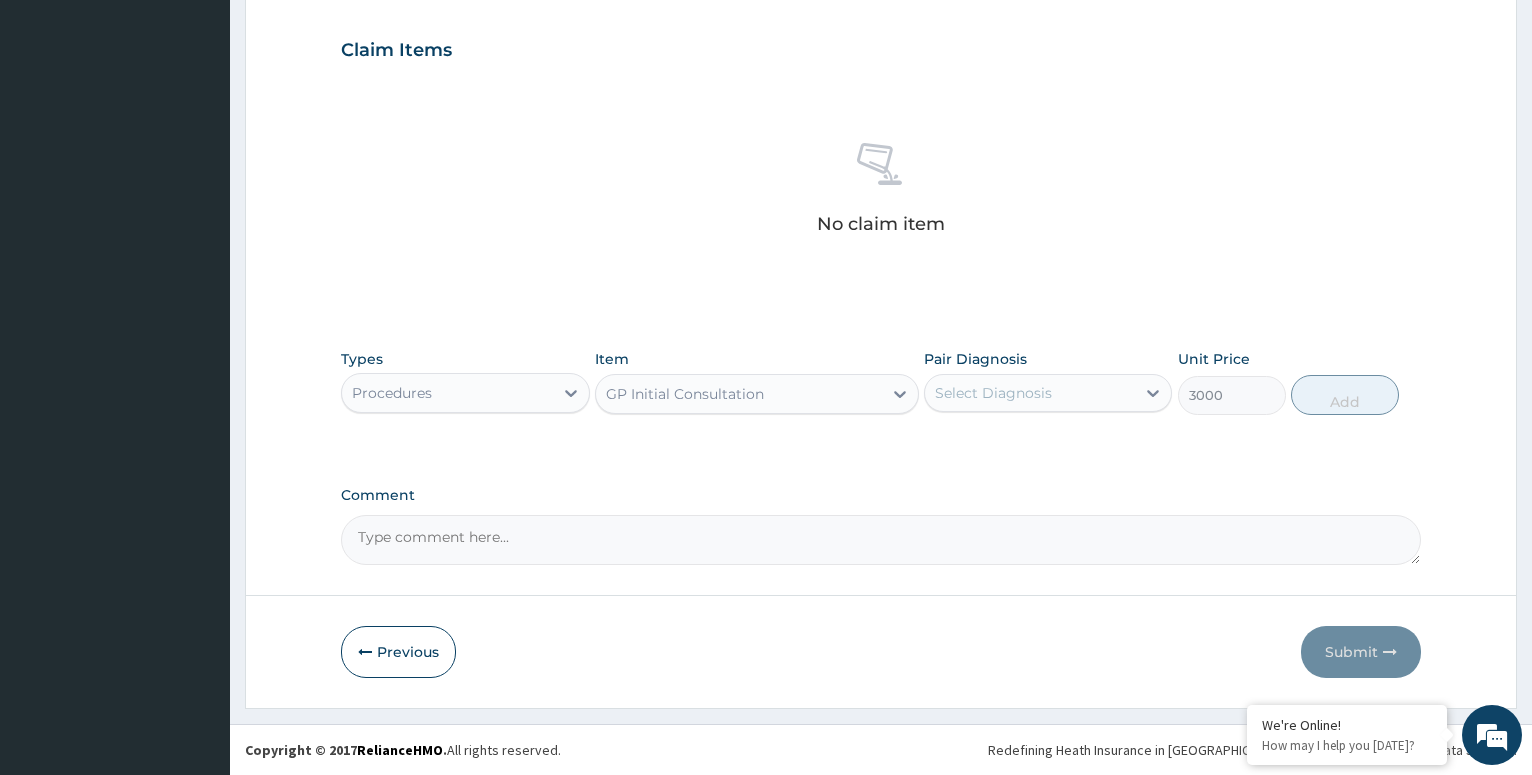 click on "Select Diagnosis" at bounding box center (1030, 393) 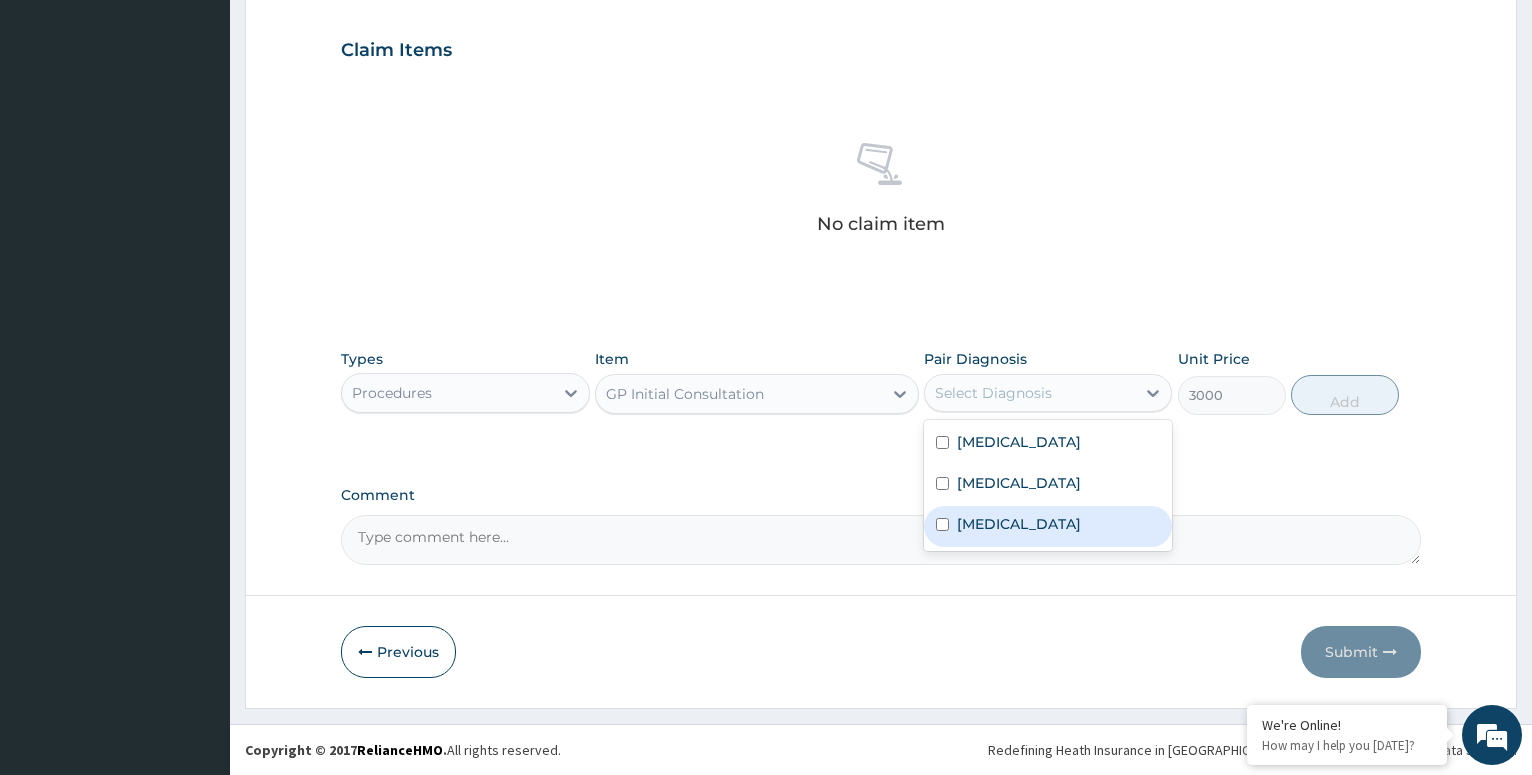 click at bounding box center (942, 524) 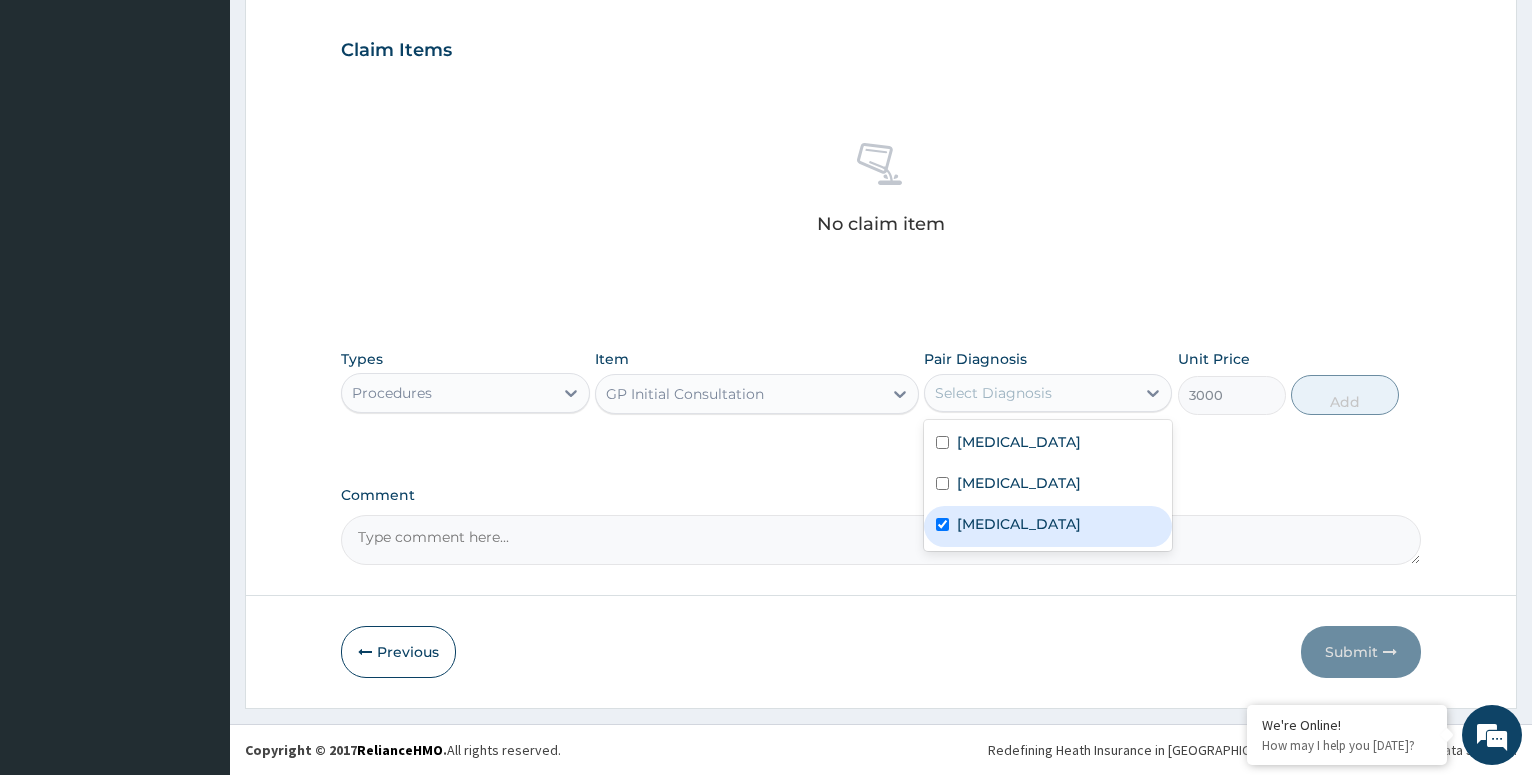 checkbox on "true" 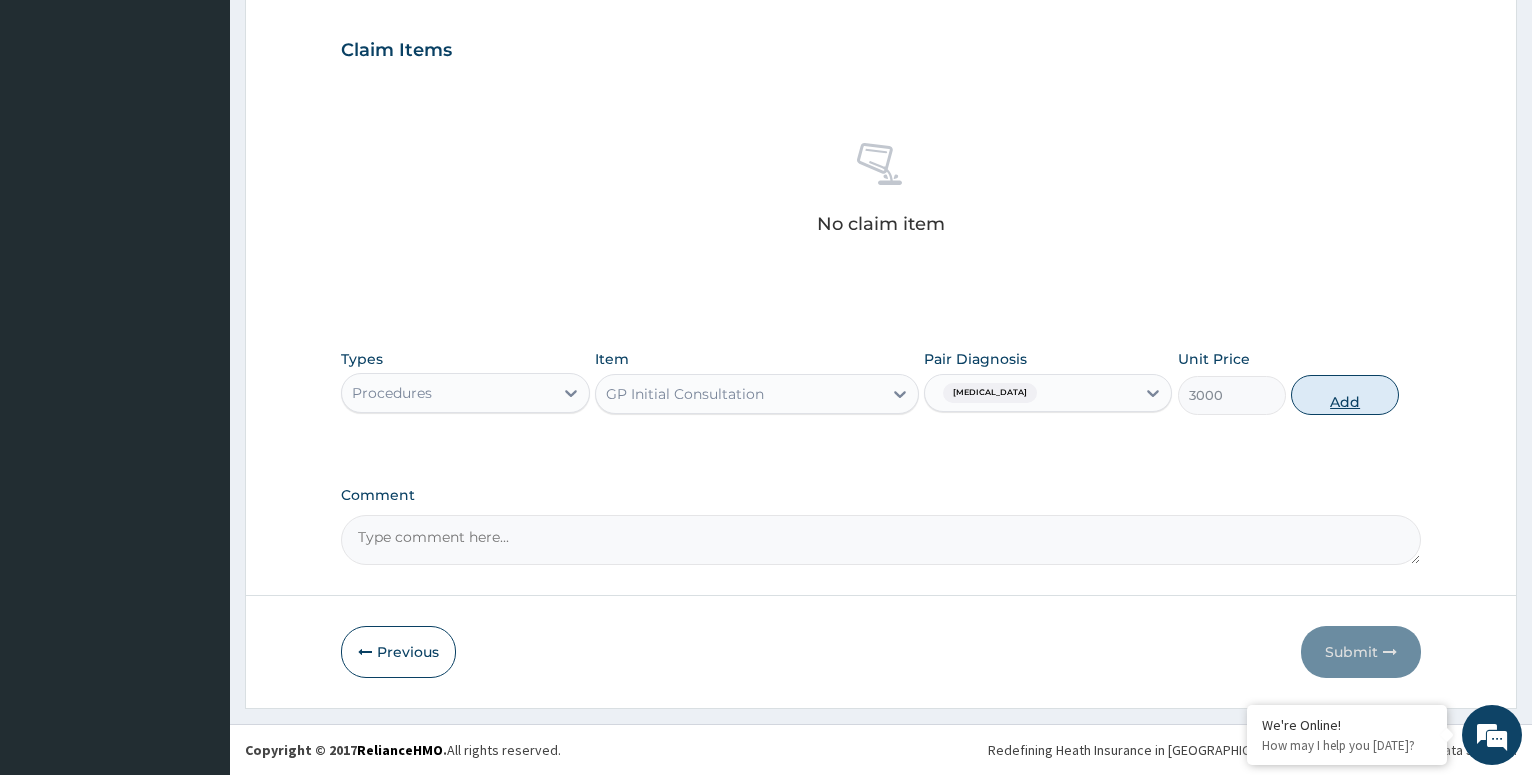 click on "Add" at bounding box center (1345, 395) 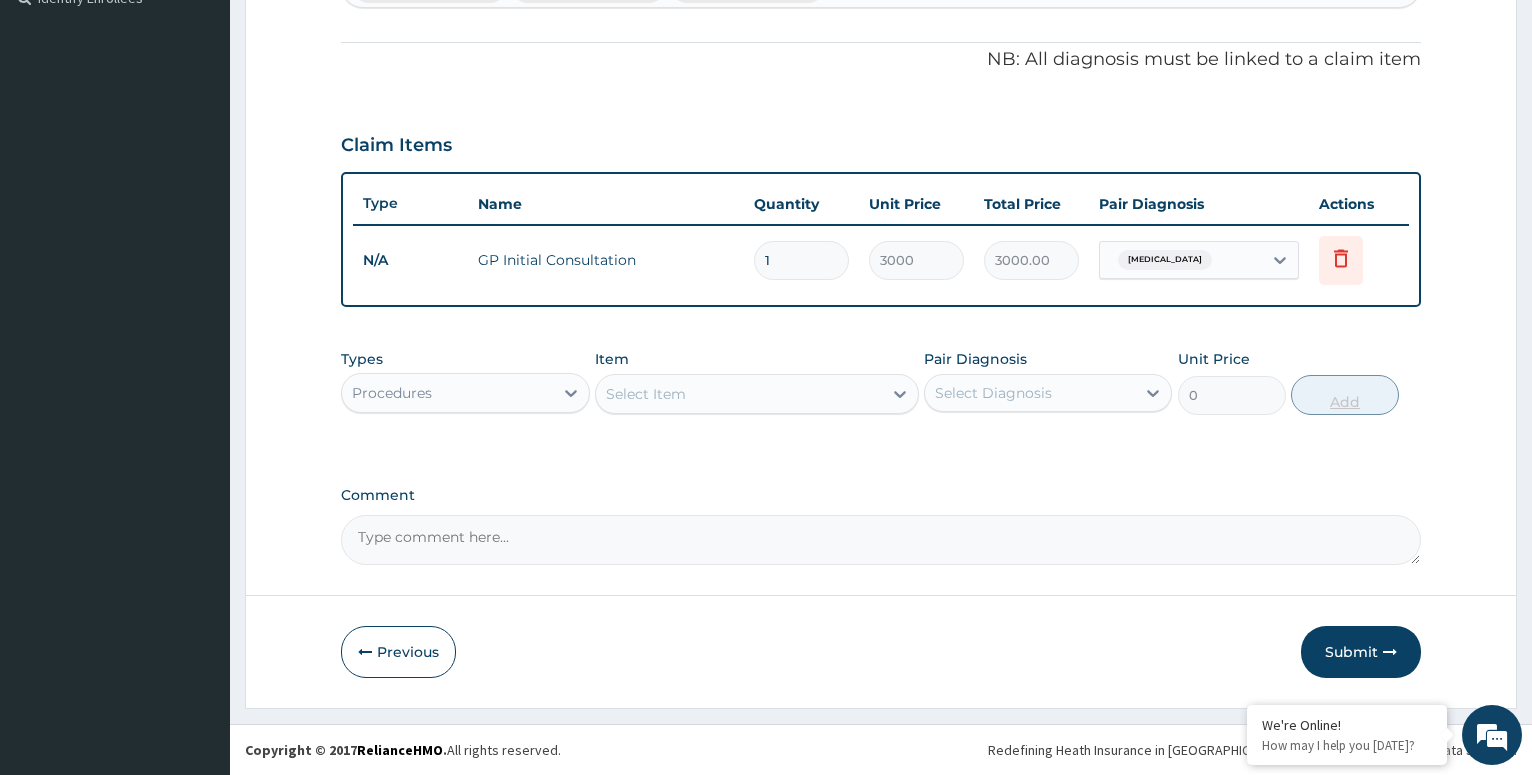scroll, scrollTop: 572, scrollLeft: 0, axis: vertical 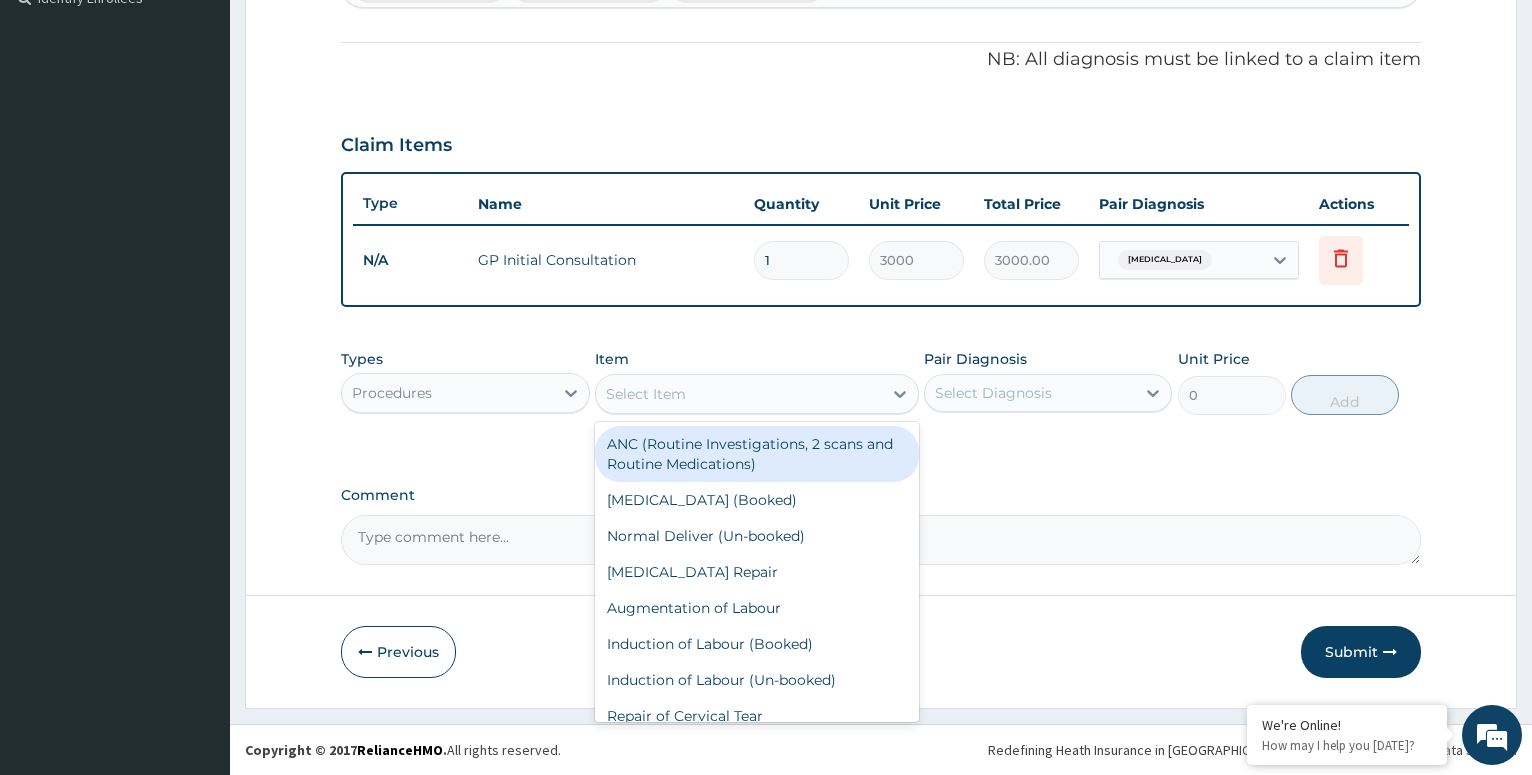click on "Select Item" at bounding box center (739, 394) 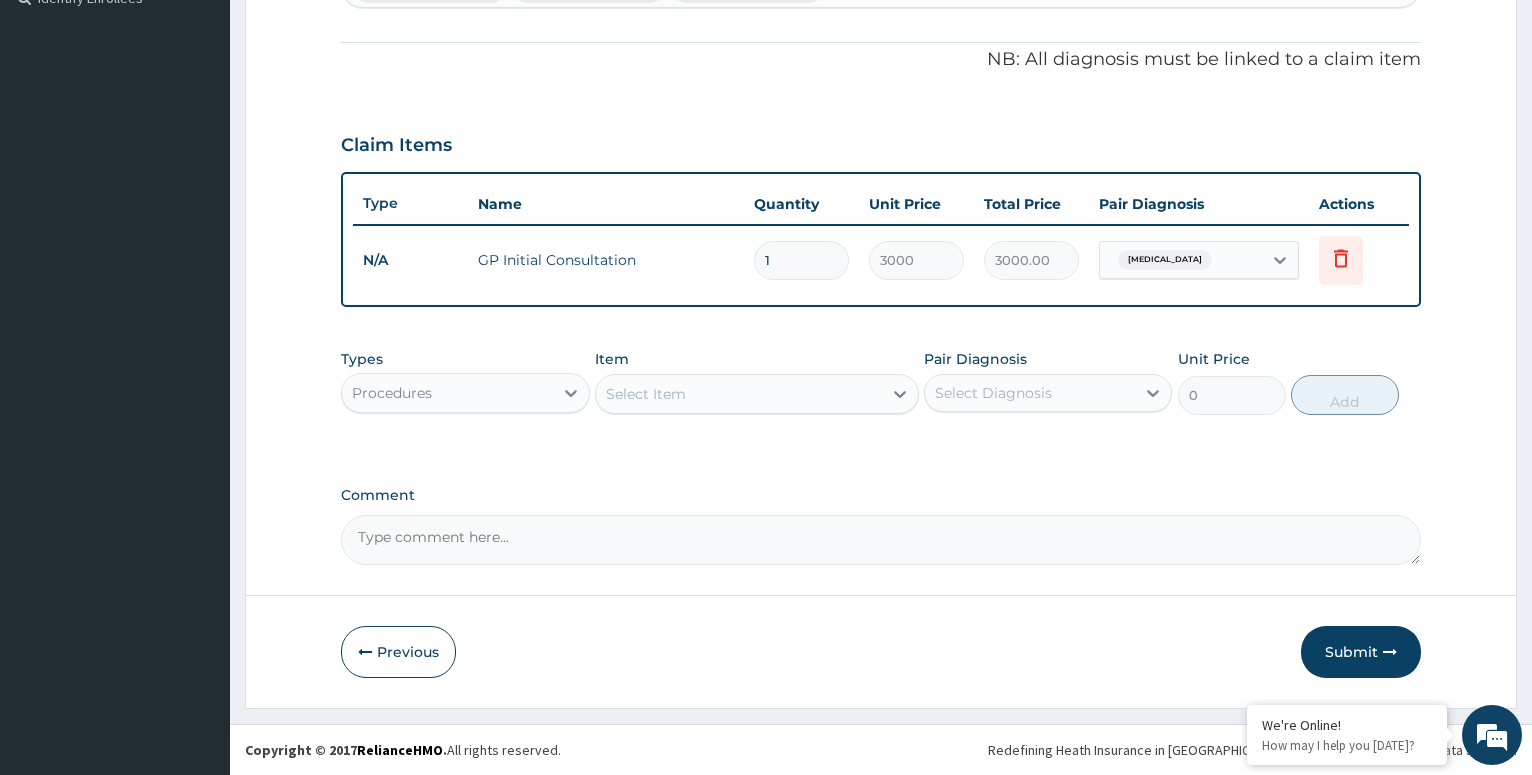 drag, startPoint x: 984, startPoint y: 538, endPoint x: 408, endPoint y: 410, distance: 590.05084 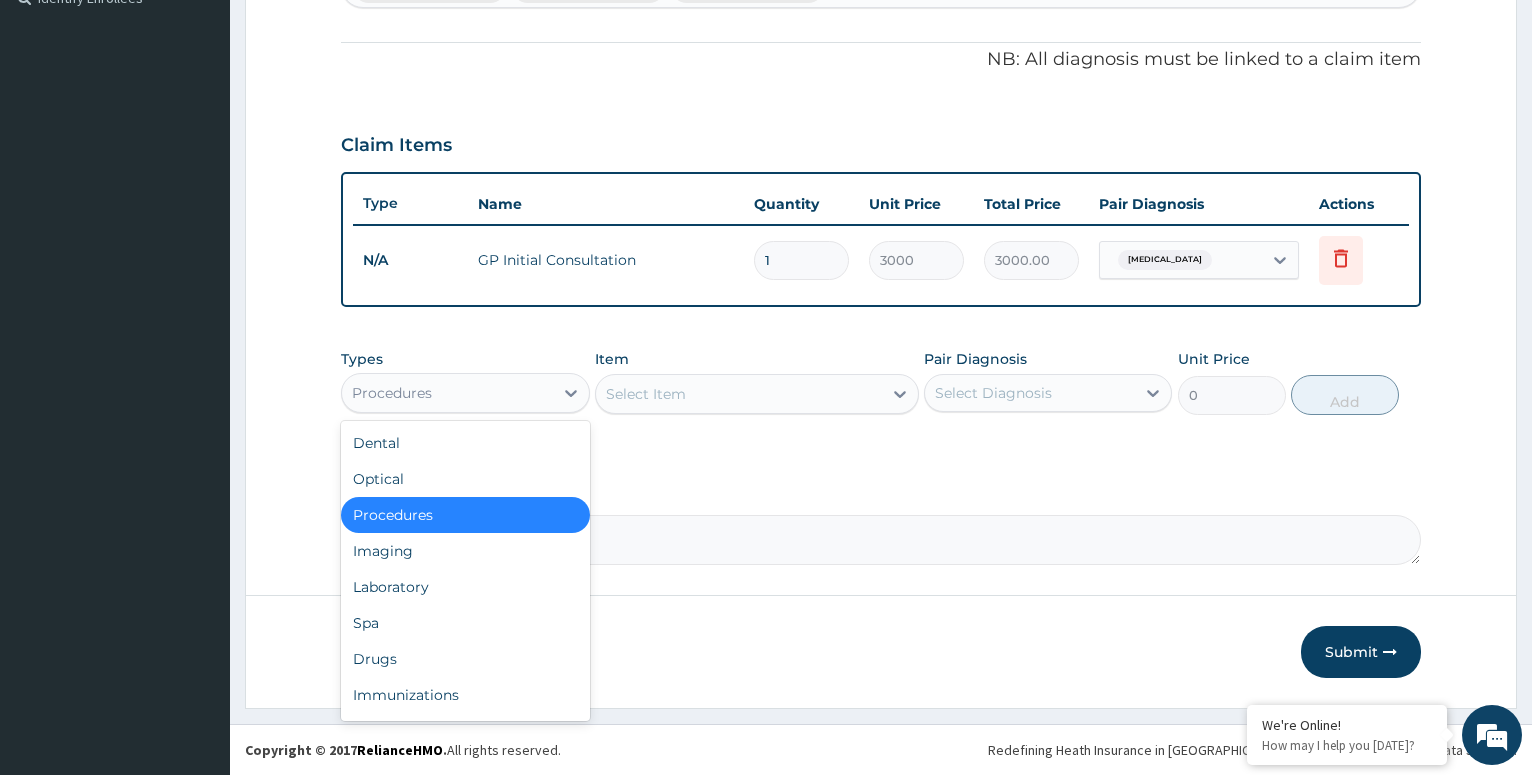 click on "Procedures" at bounding box center [447, 393] 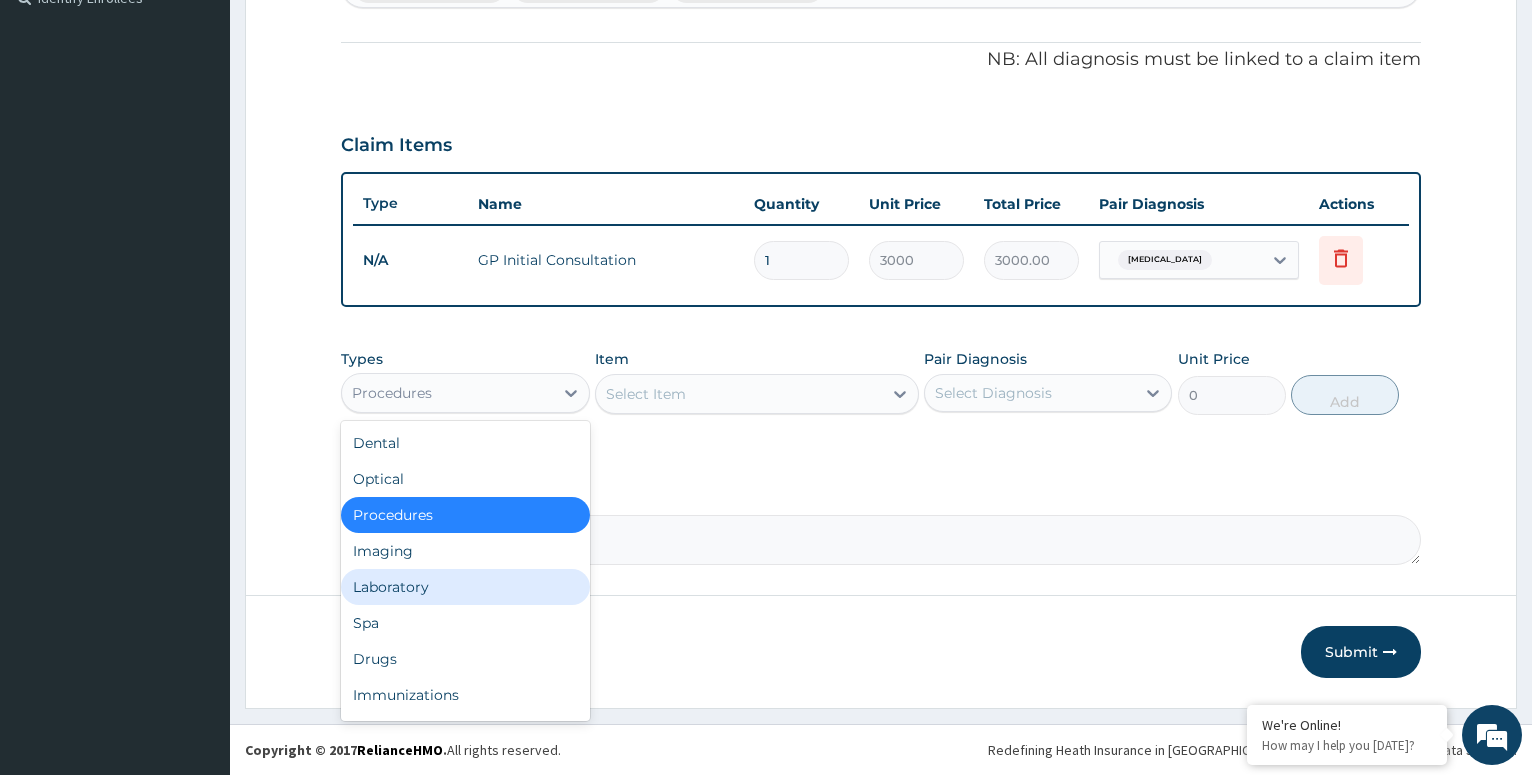click on "Laboratory" at bounding box center [465, 587] 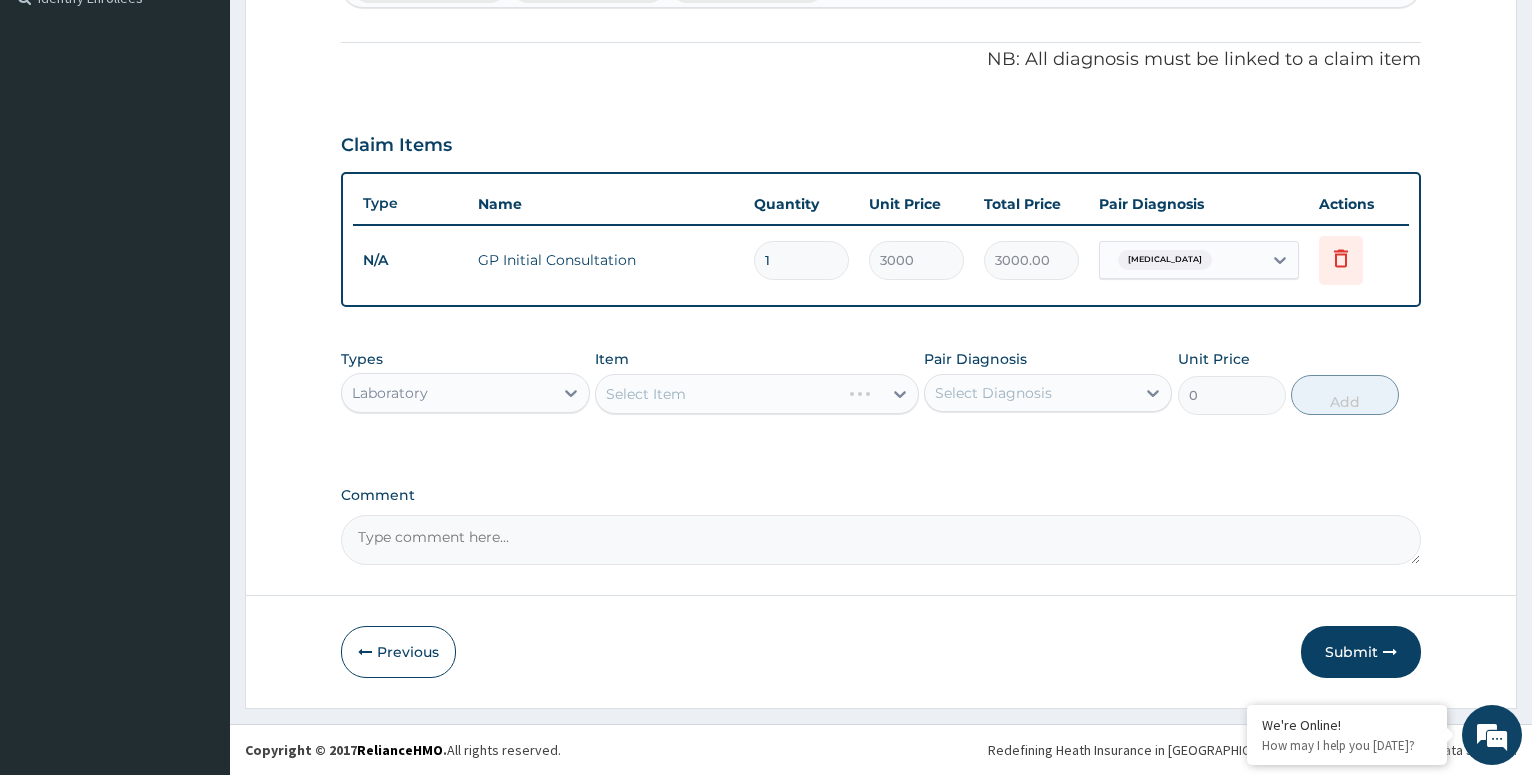 click on "Select Item" at bounding box center (757, 394) 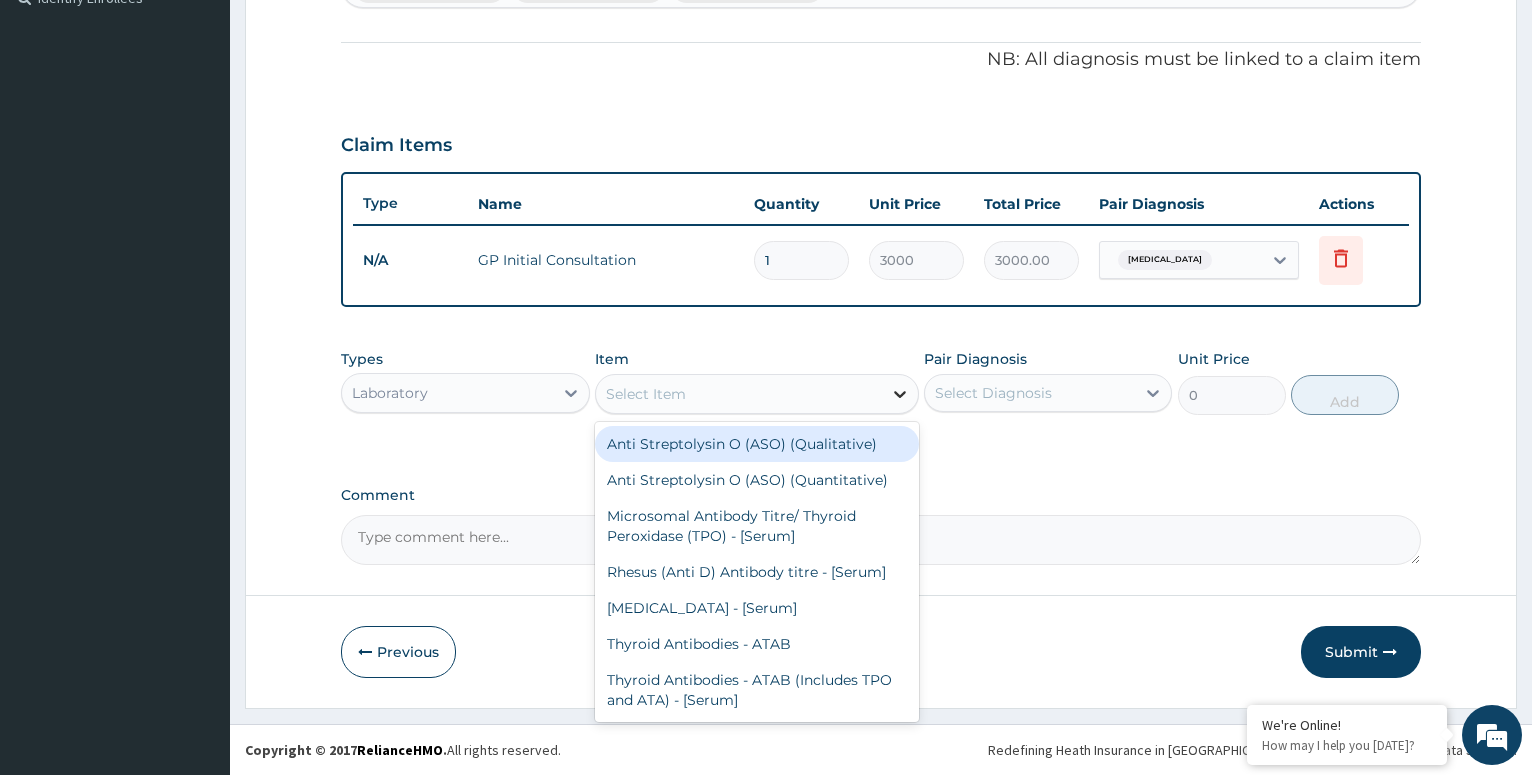 click 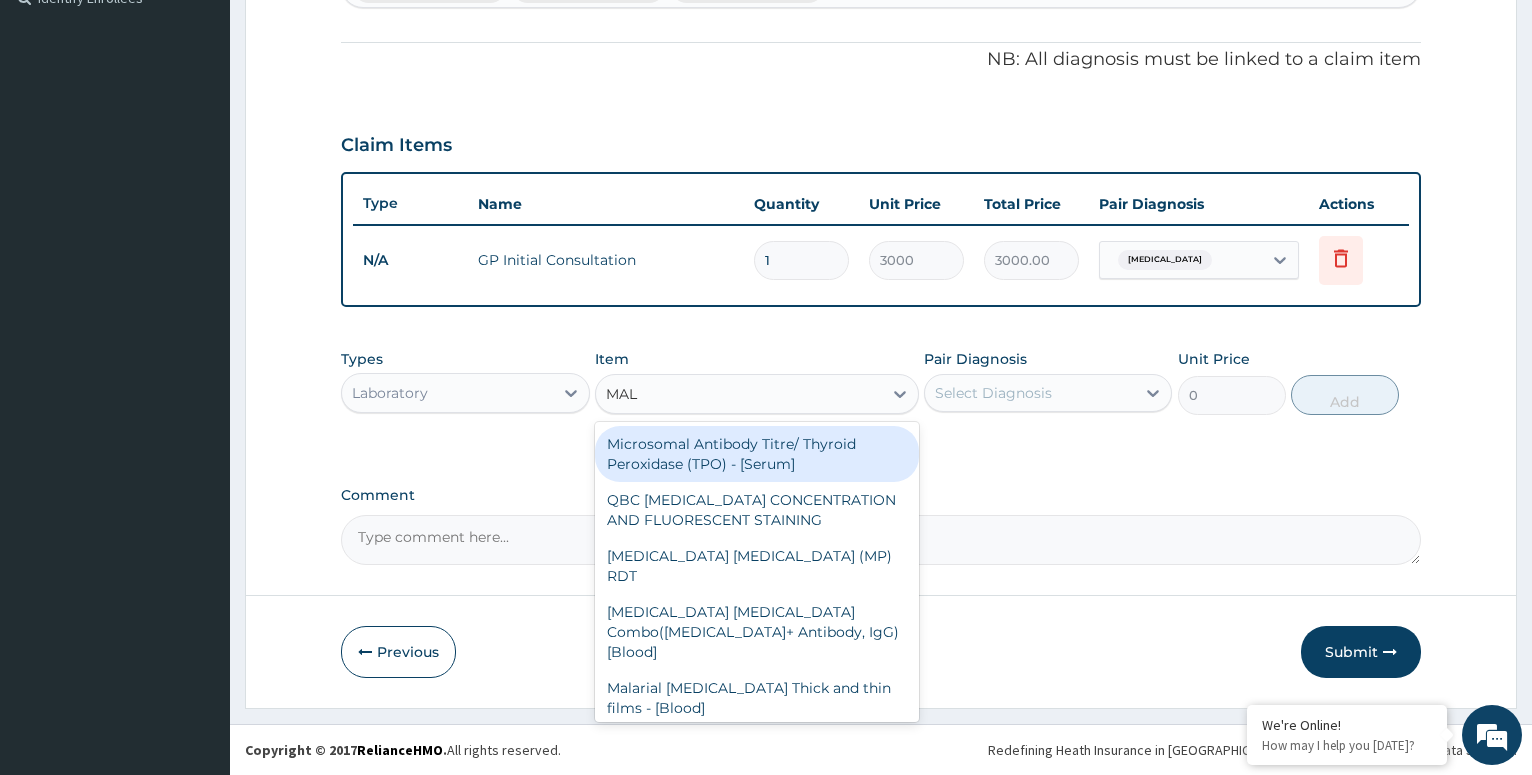 type on "MALA" 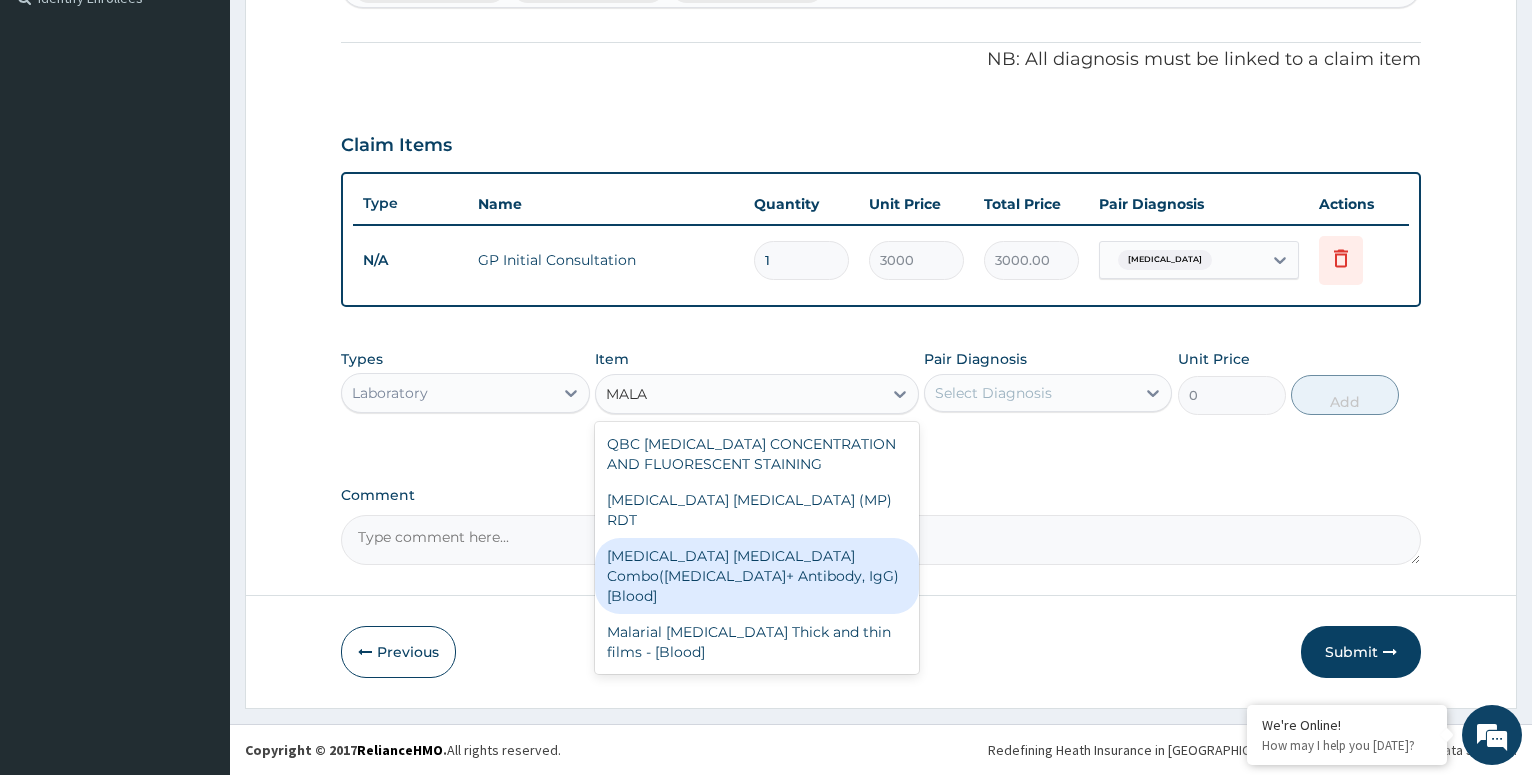 click on "[MEDICAL_DATA] [MEDICAL_DATA] Combo([MEDICAL_DATA]+ Antibody, IgG) [Blood]" at bounding box center (757, 576) 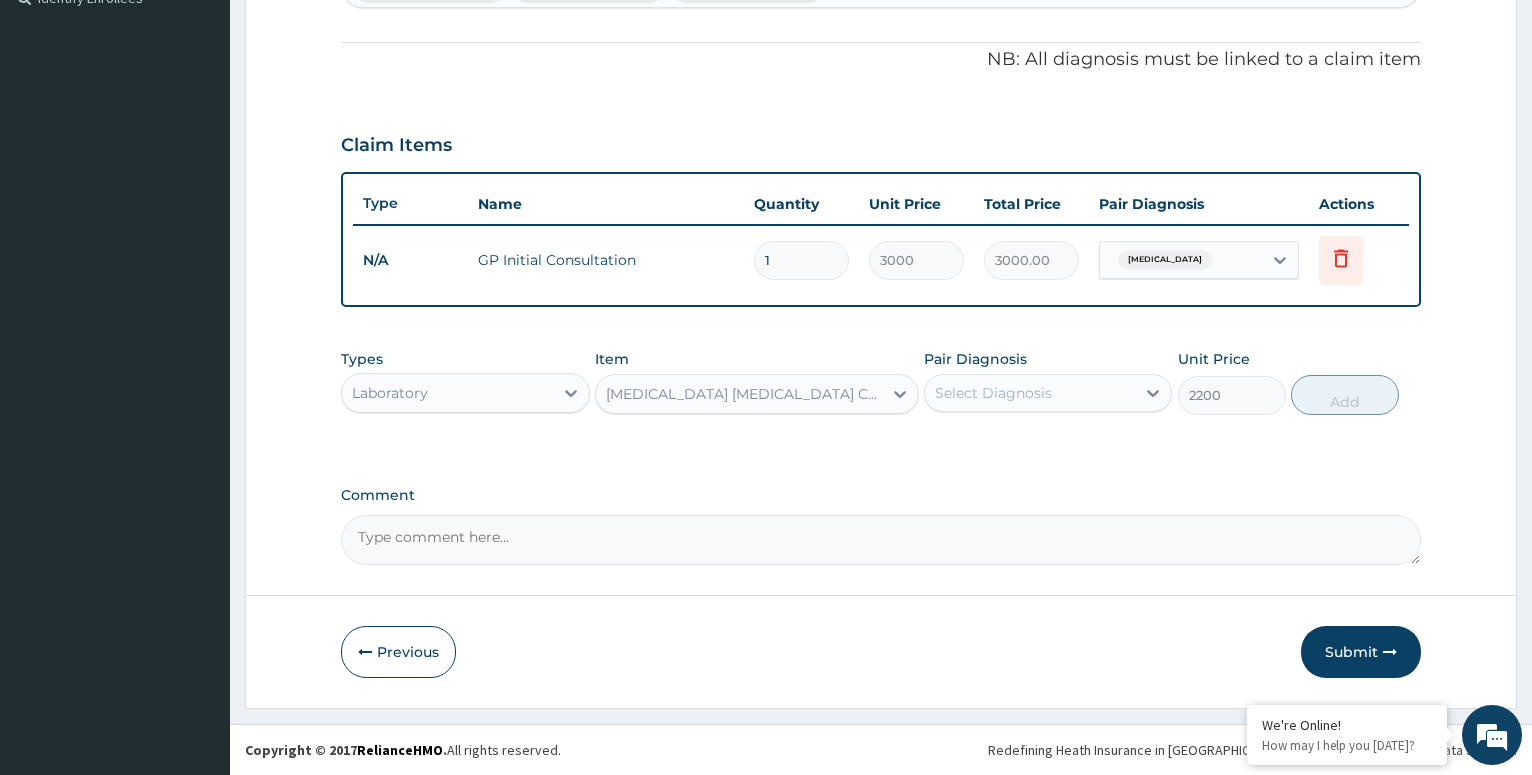 click on "Select Diagnosis" at bounding box center (993, 393) 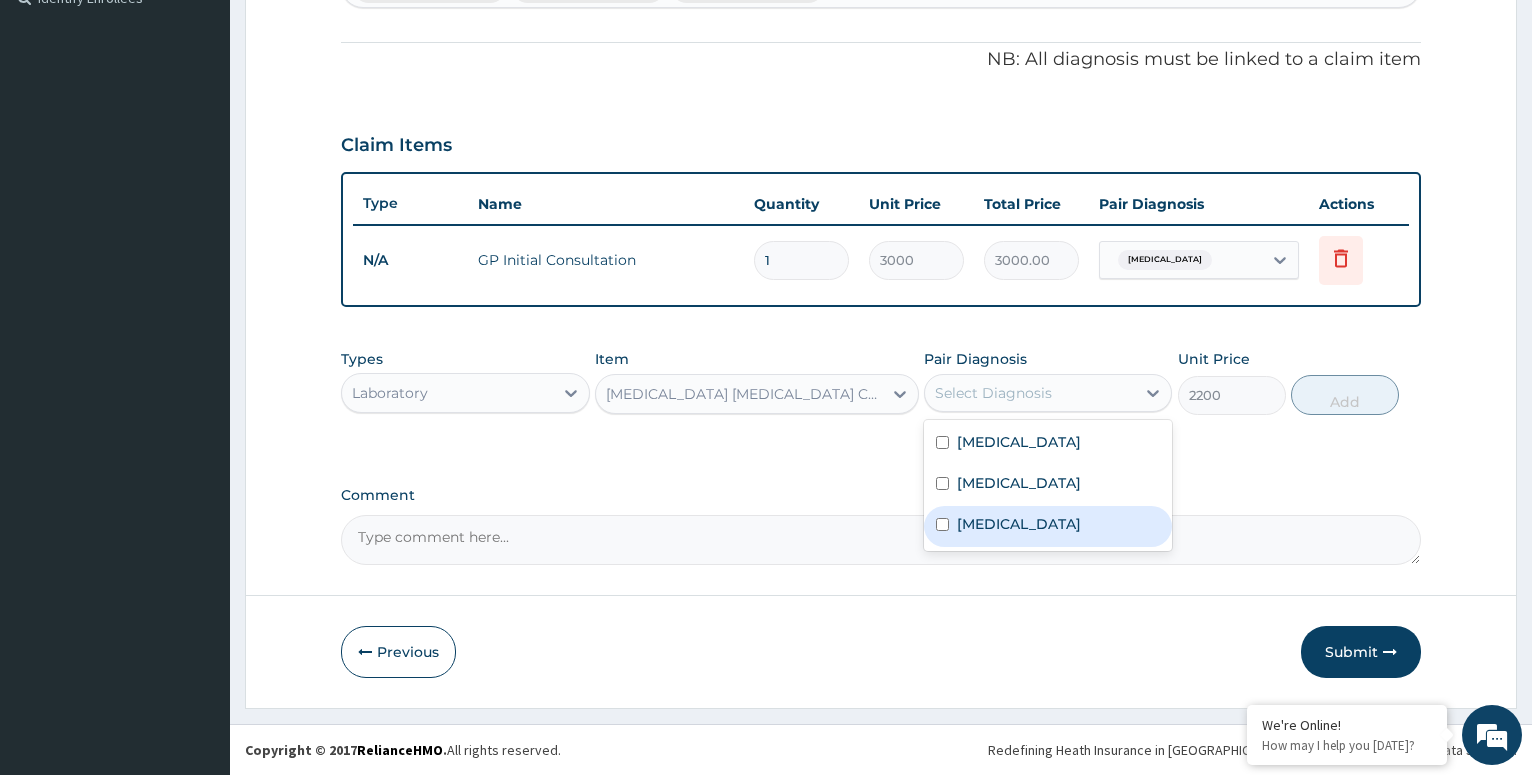 click at bounding box center (942, 524) 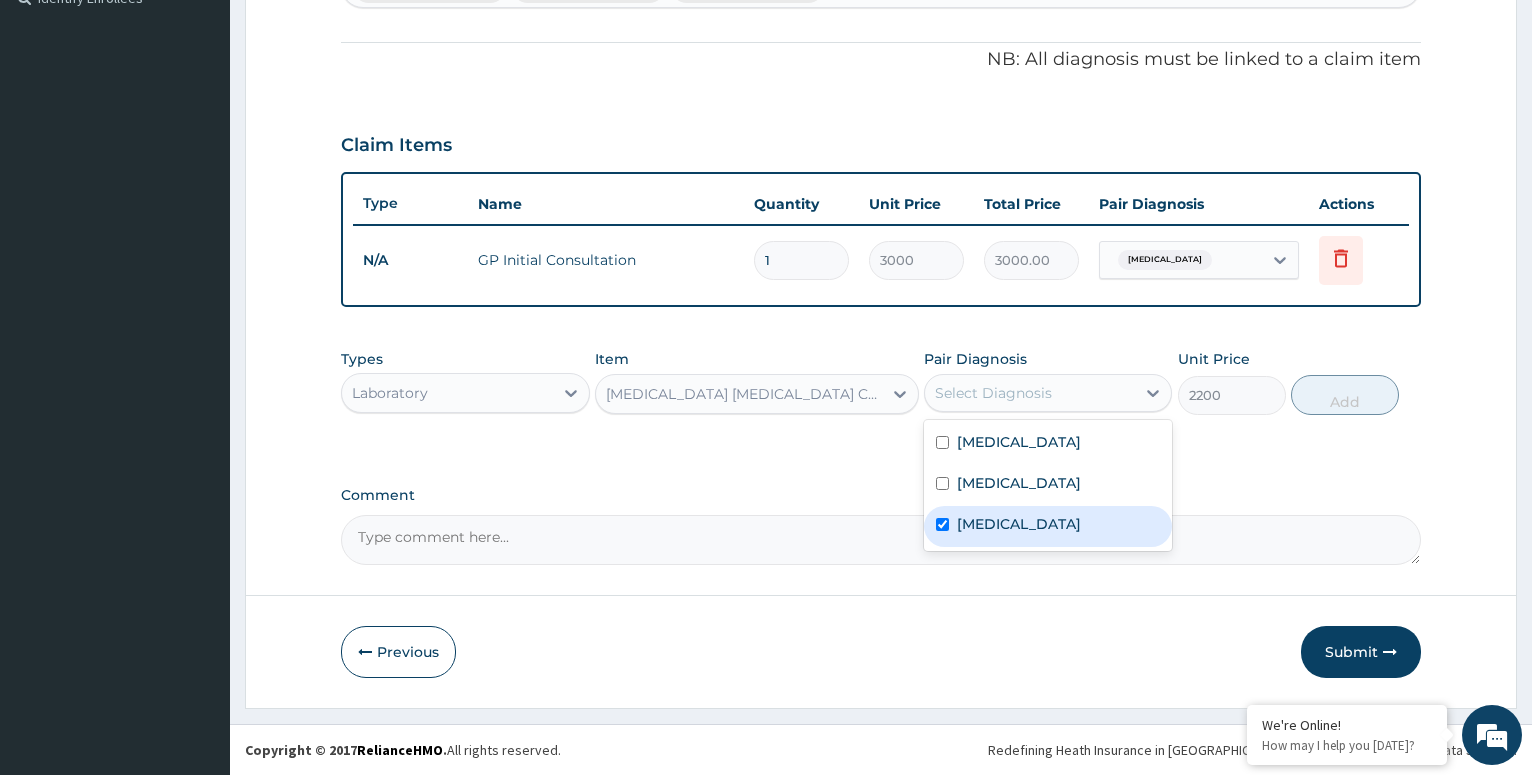 checkbox on "true" 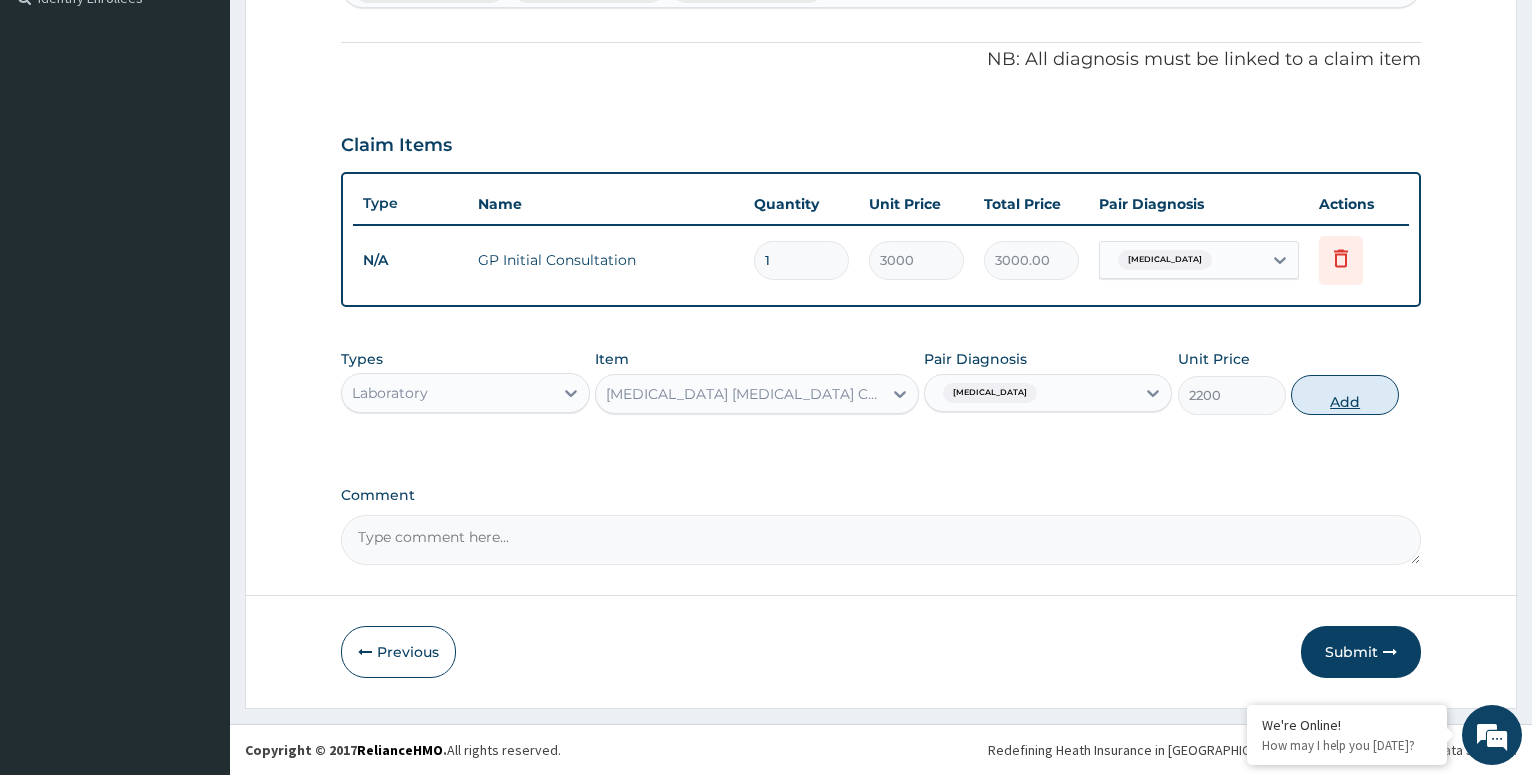 click on "Add" at bounding box center [1345, 395] 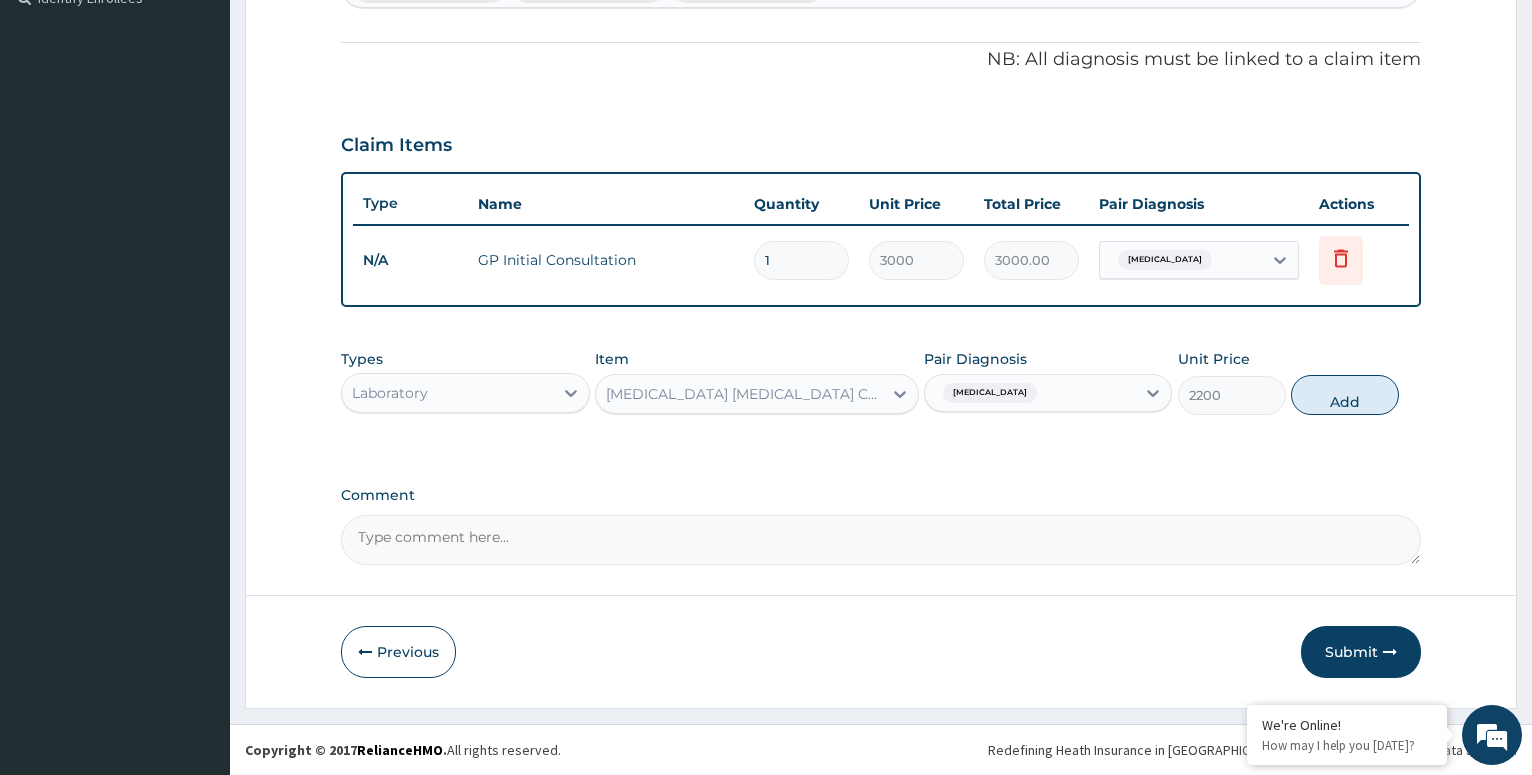 type on "0" 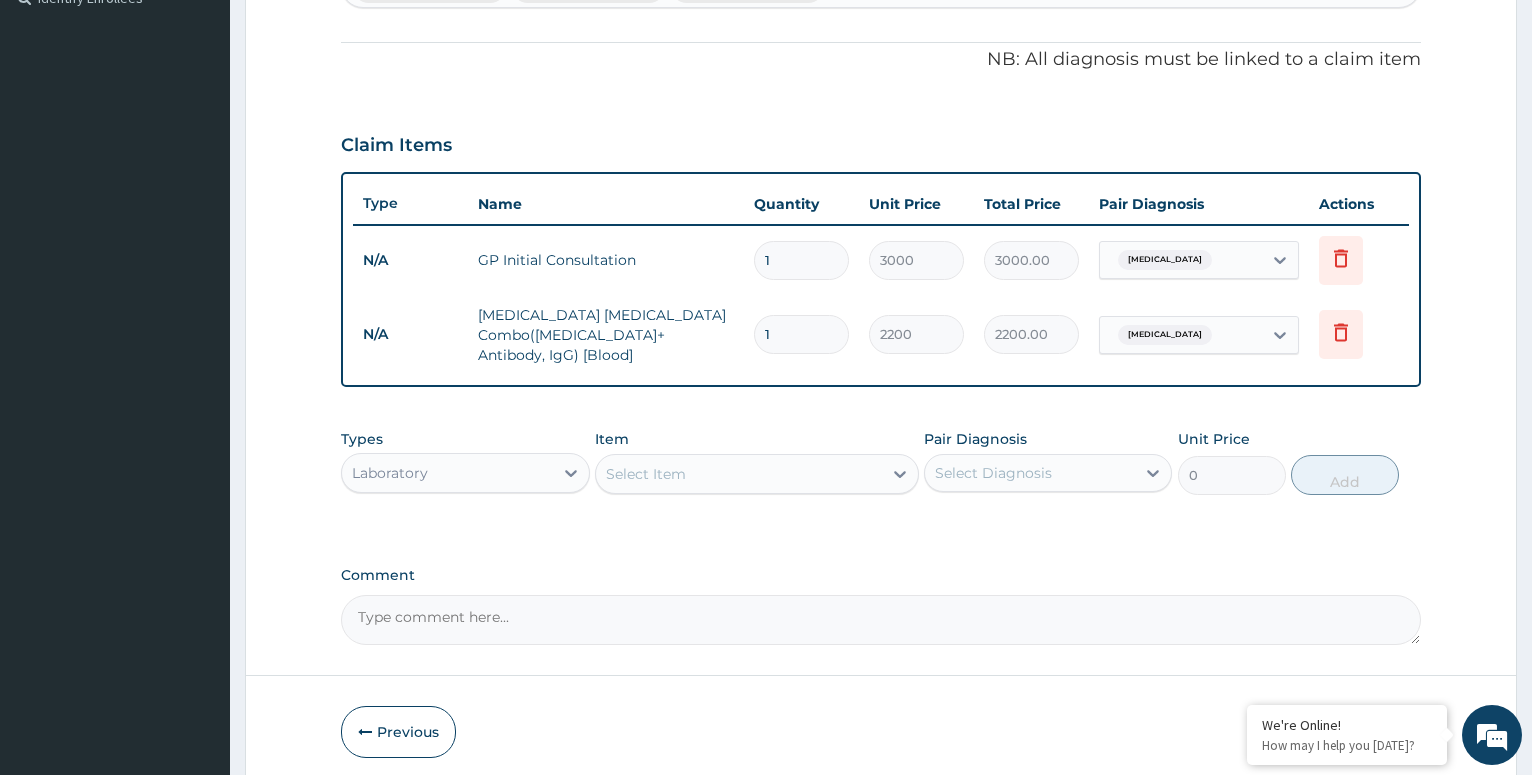 click on "Select Item" at bounding box center (739, 474) 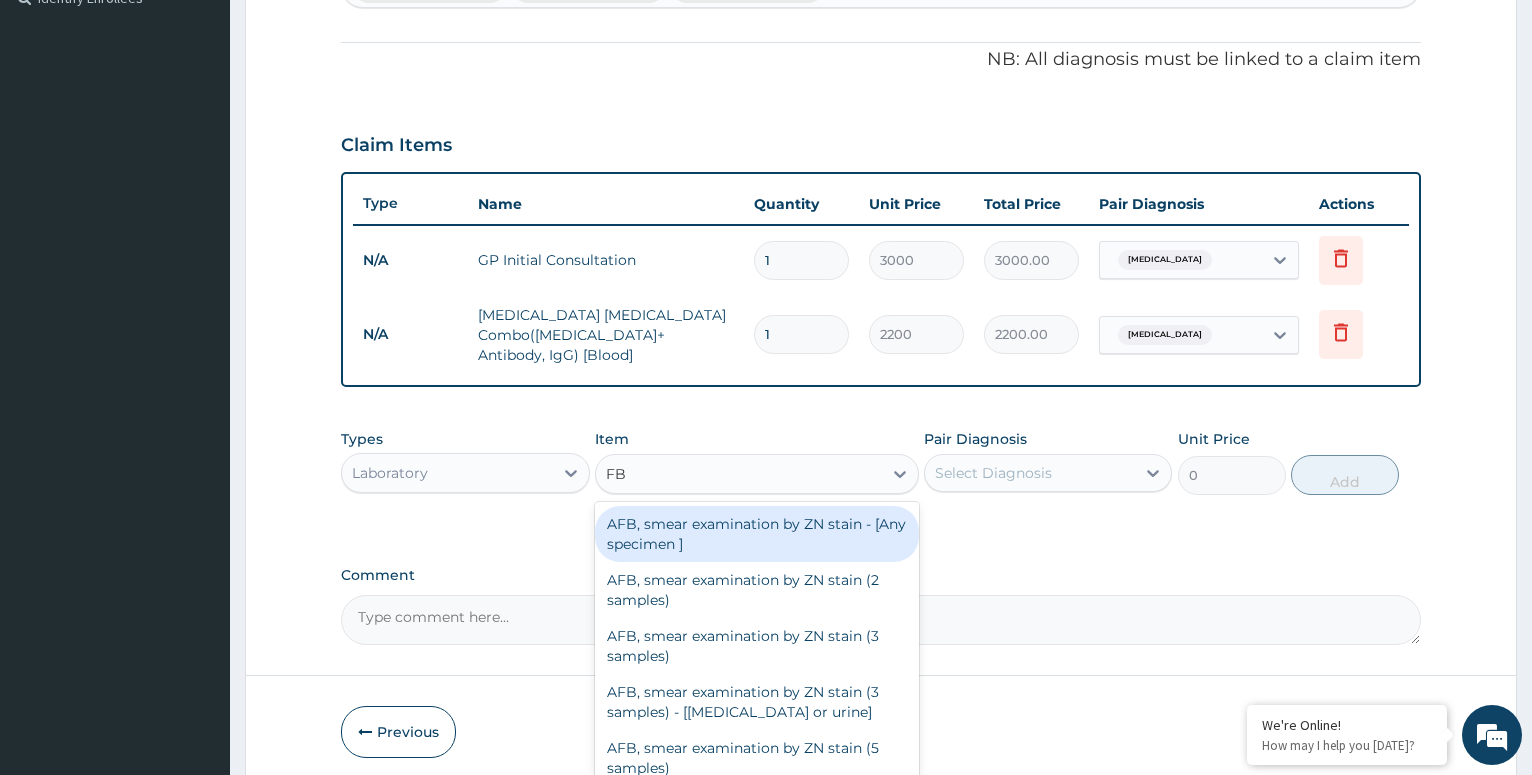 type on "FBC" 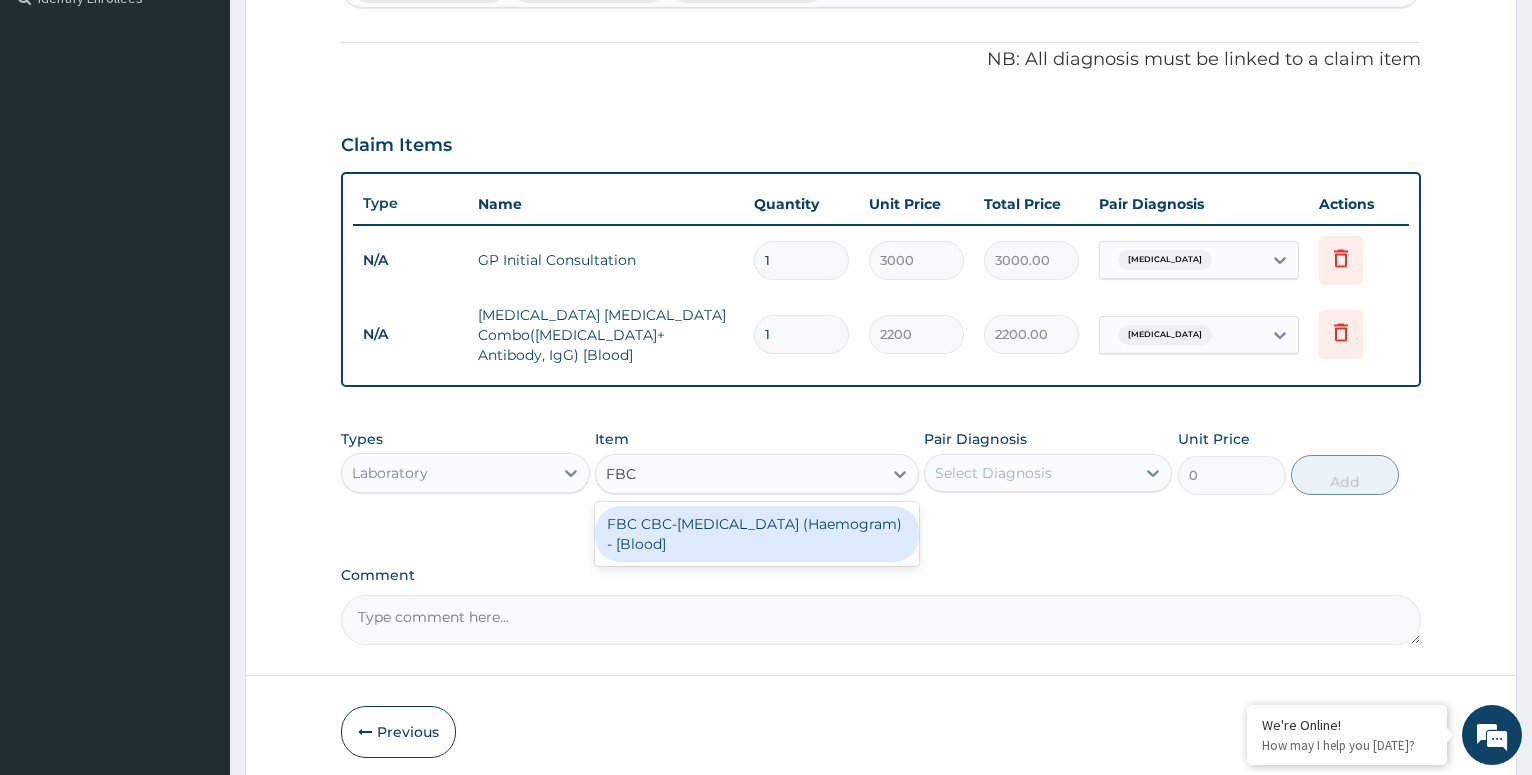 click on "FBC CBC-[MEDICAL_DATA] (Haemogram) - [Blood]" at bounding box center [757, 534] 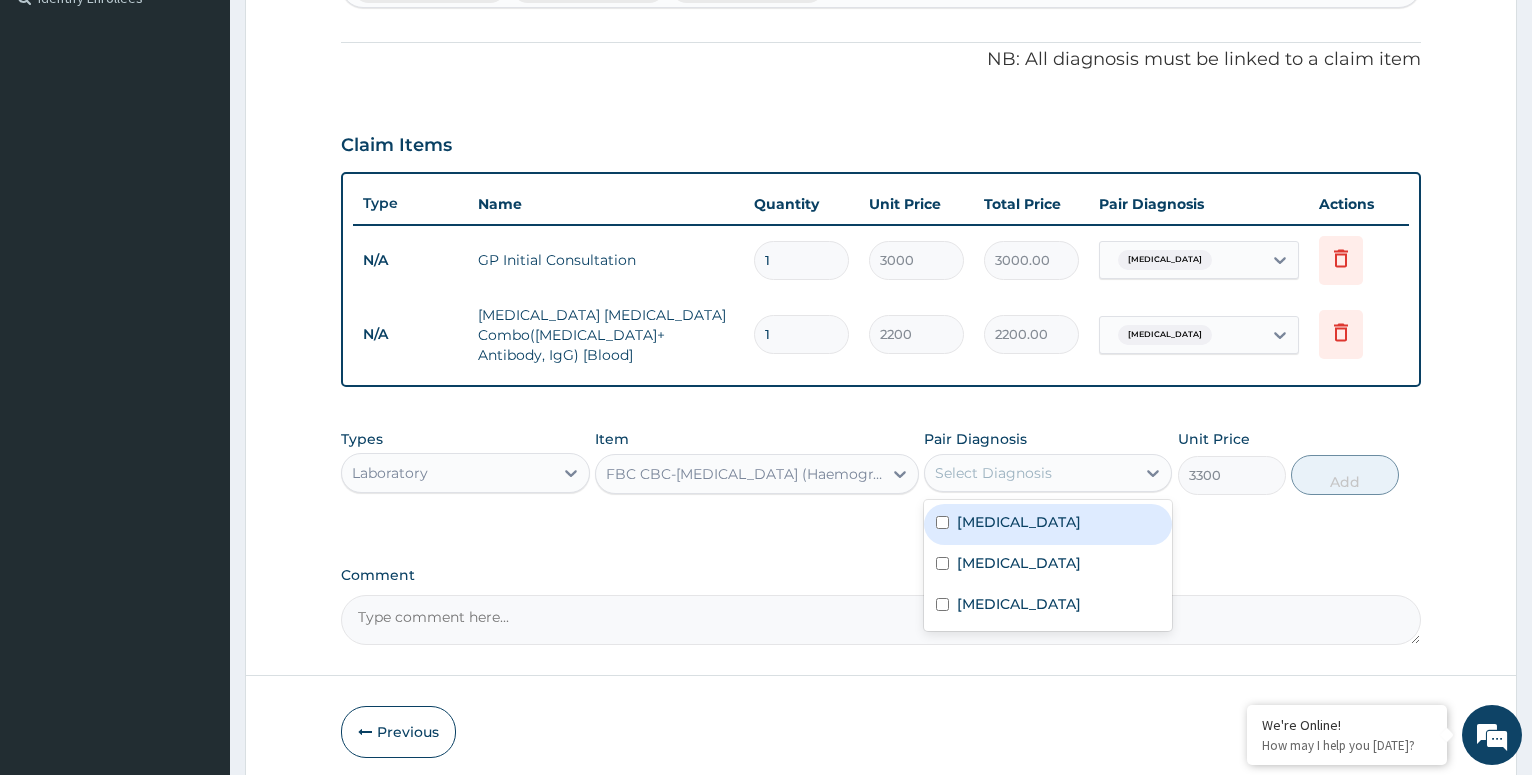 click on "Select Diagnosis" at bounding box center (1030, 473) 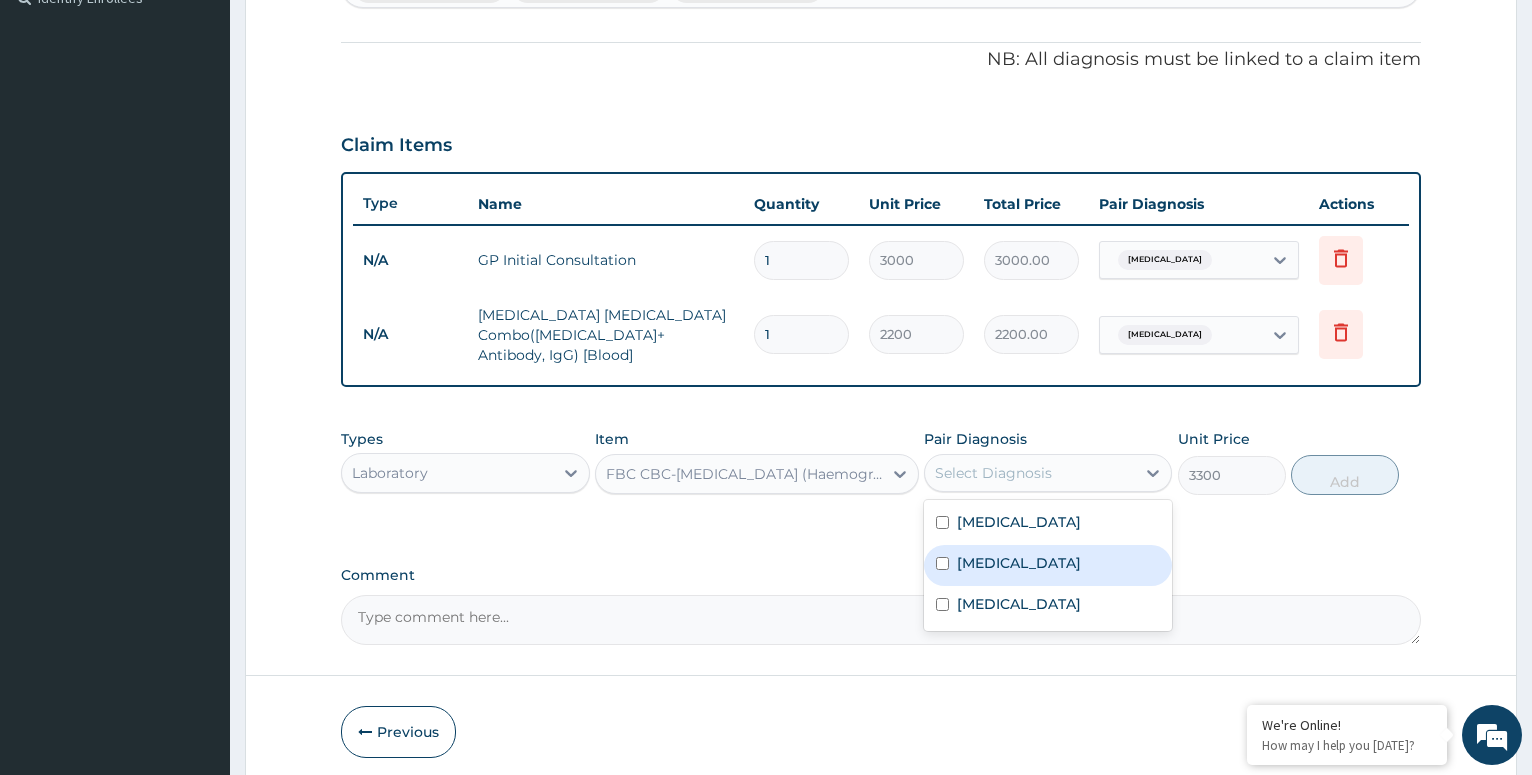 click at bounding box center (942, 563) 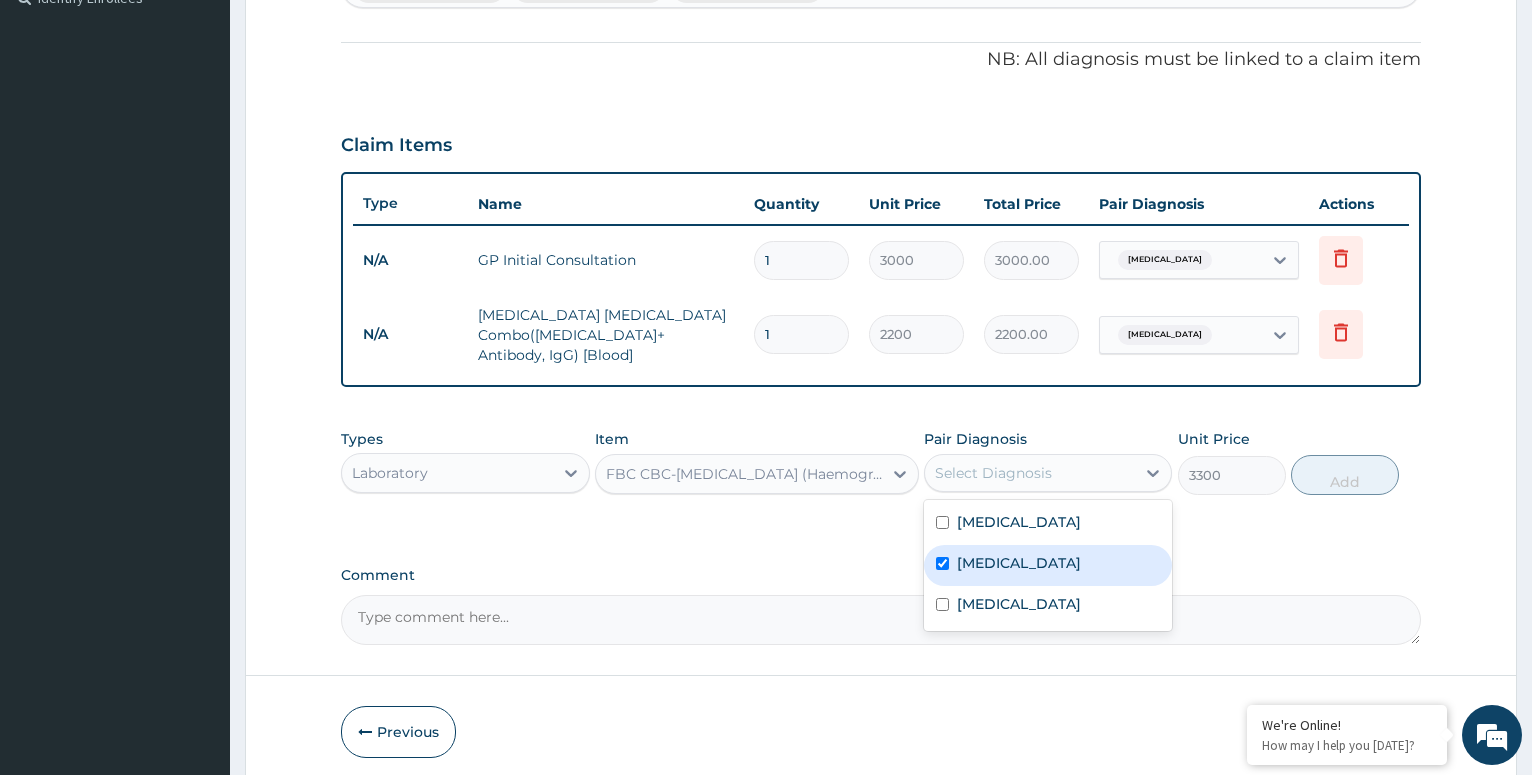 checkbox on "true" 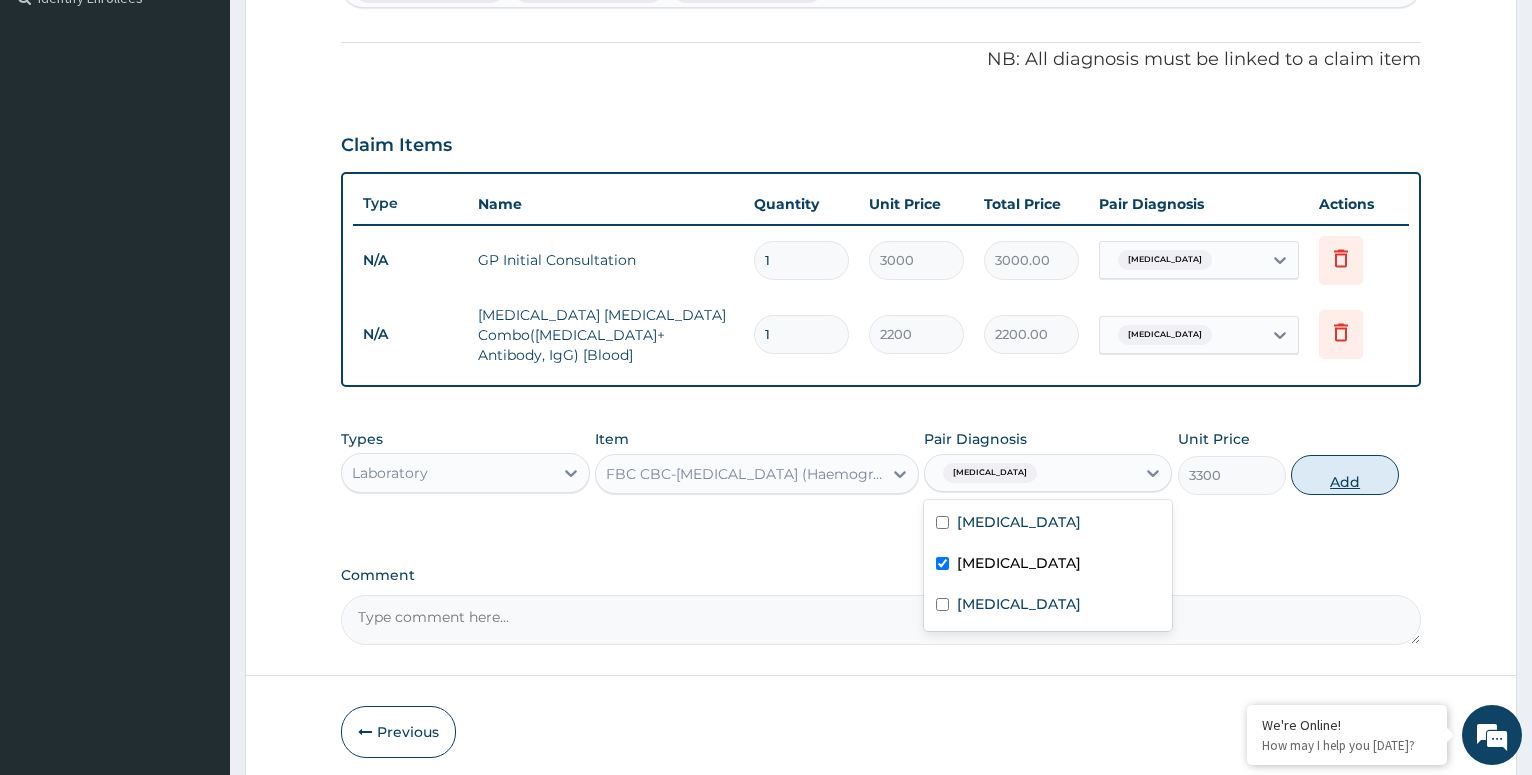 click on "Add" at bounding box center [1345, 475] 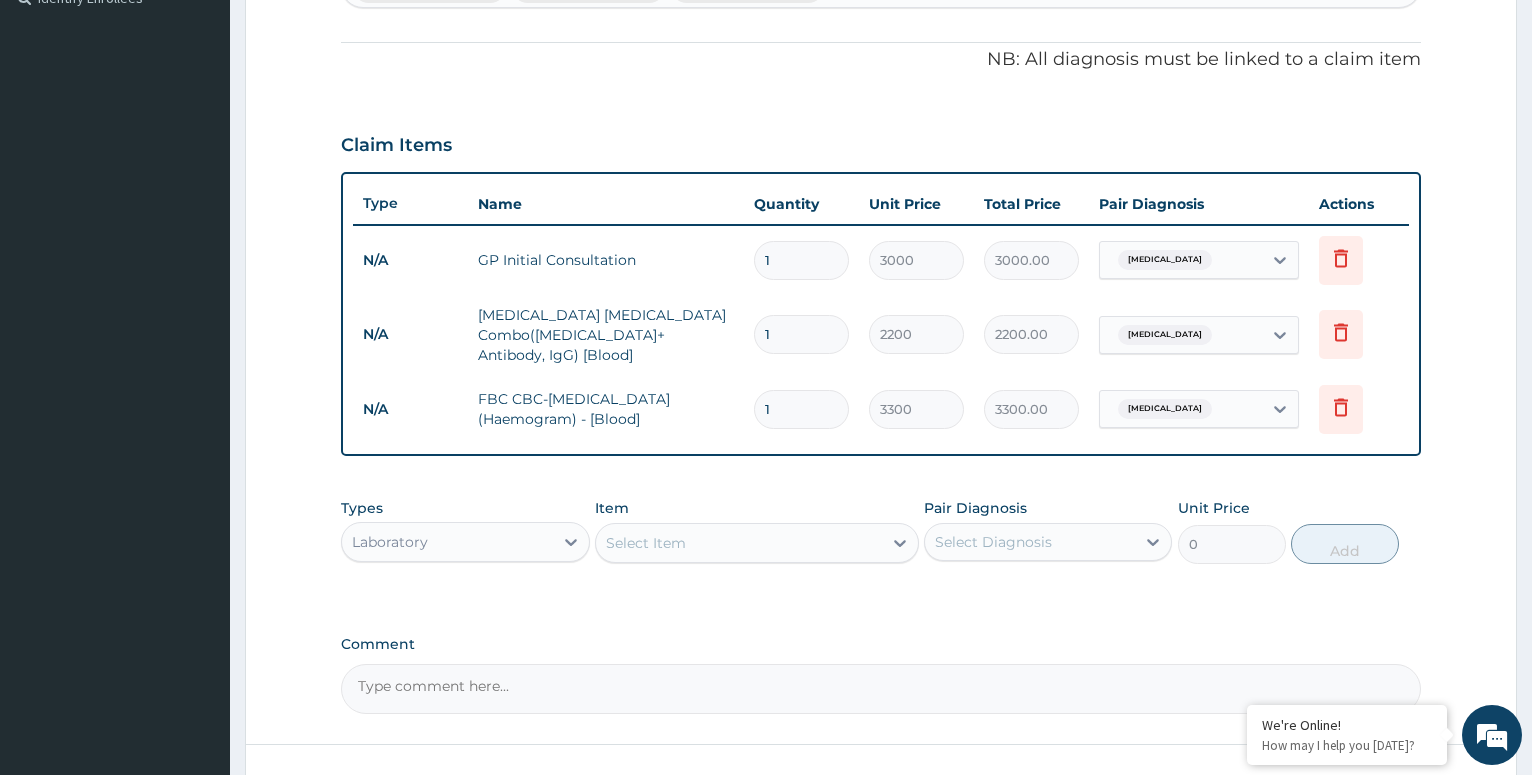 type 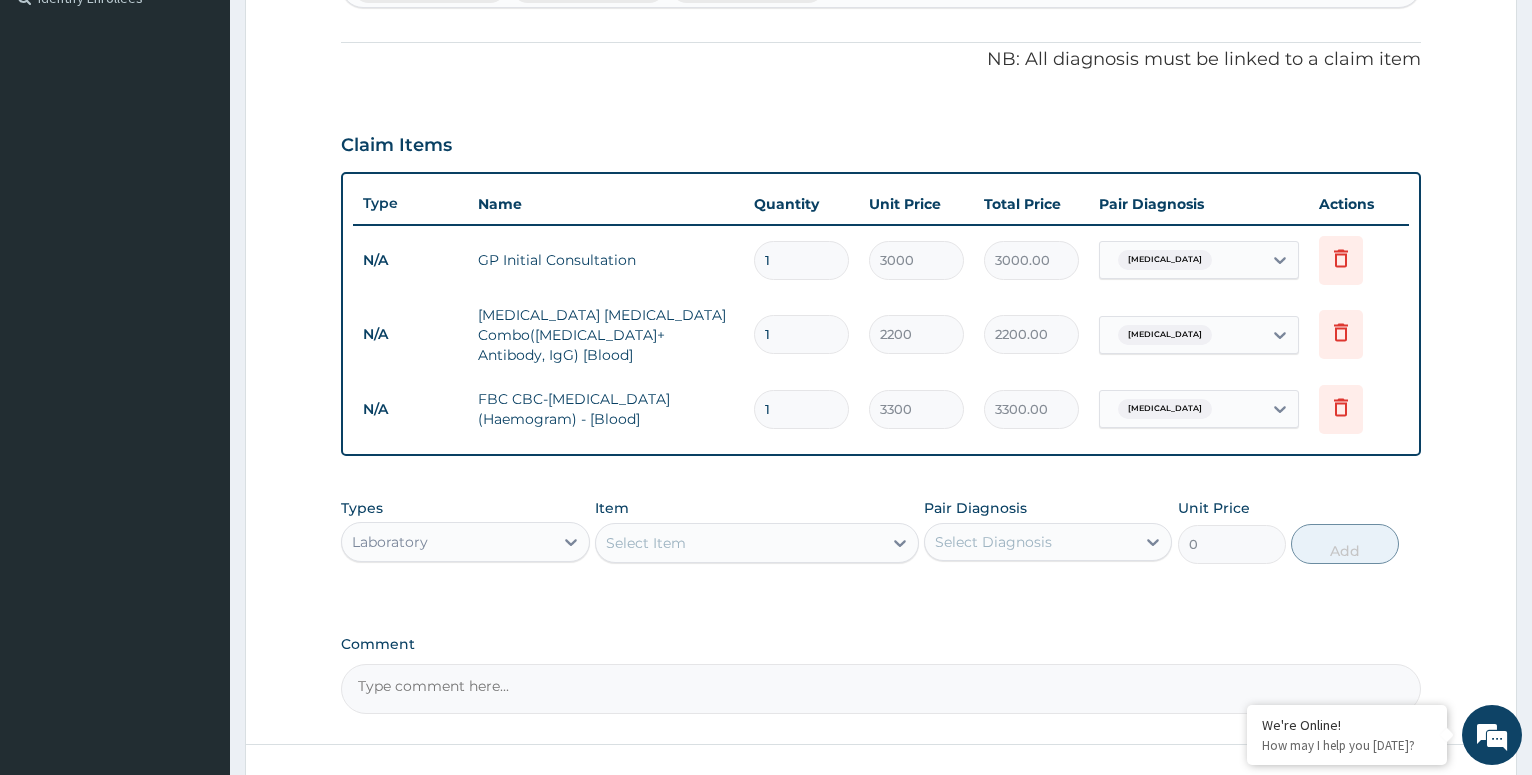 type on "0.00" 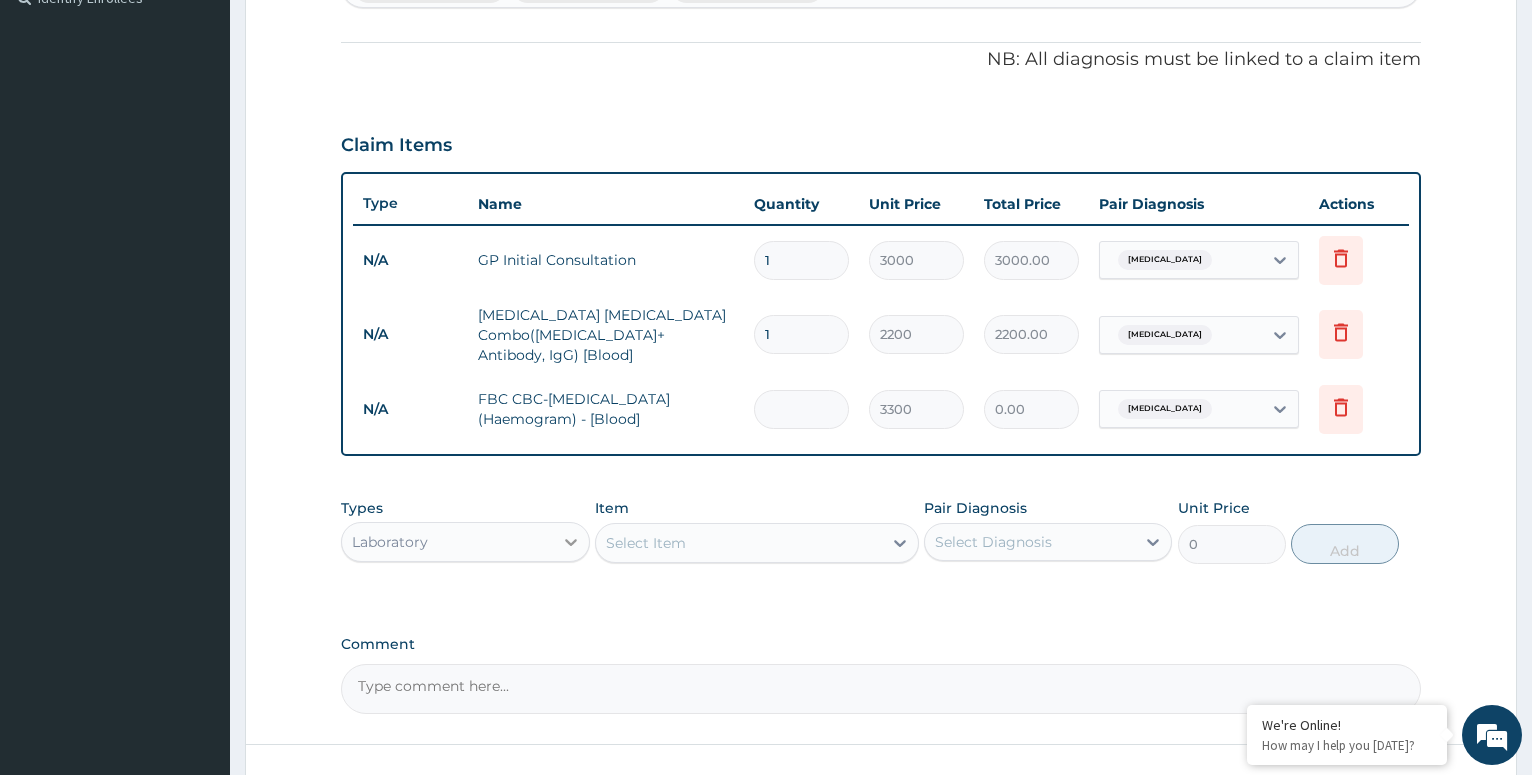 click at bounding box center [571, 542] 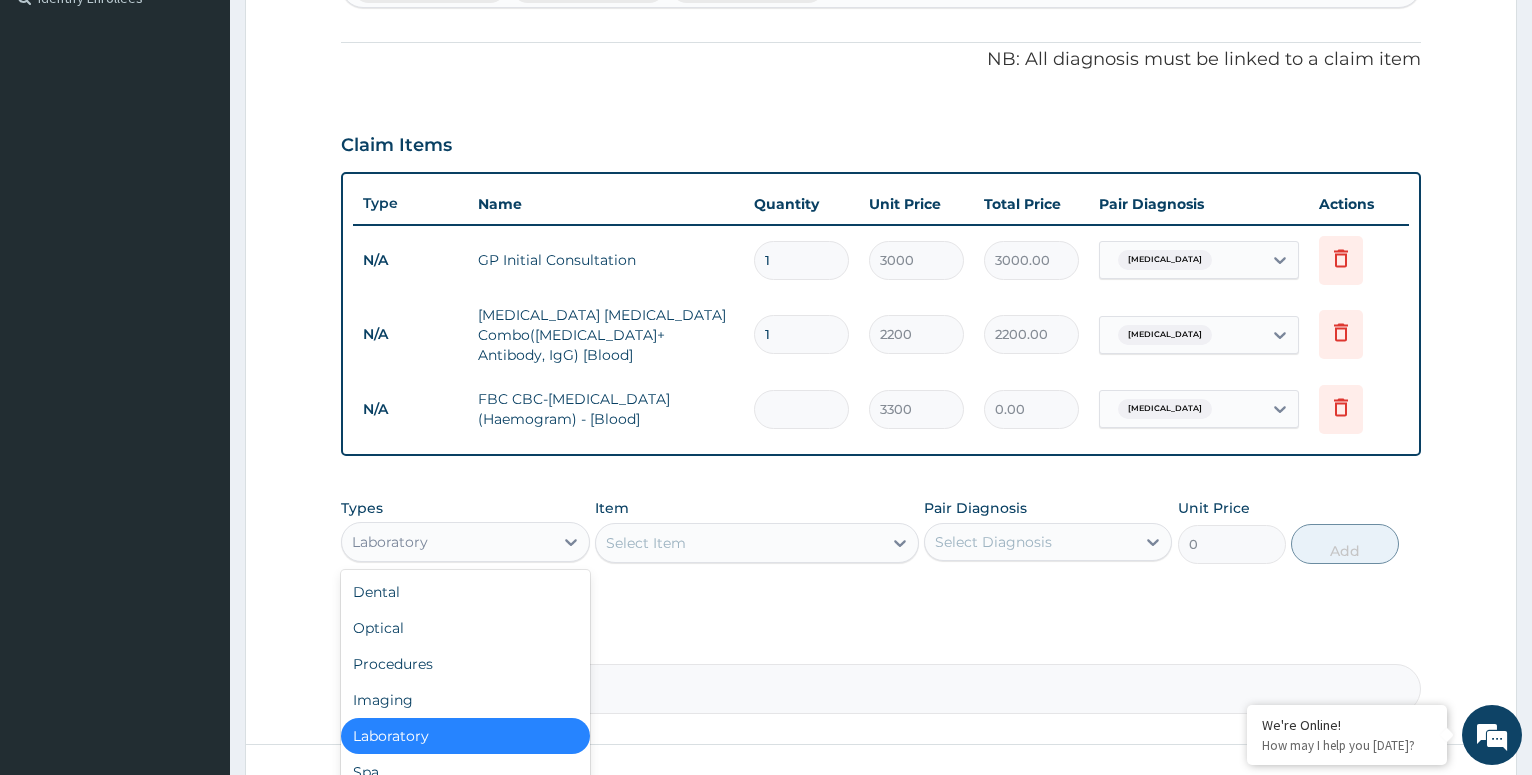 scroll, scrollTop: 68, scrollLeft: 0, axis: vertical 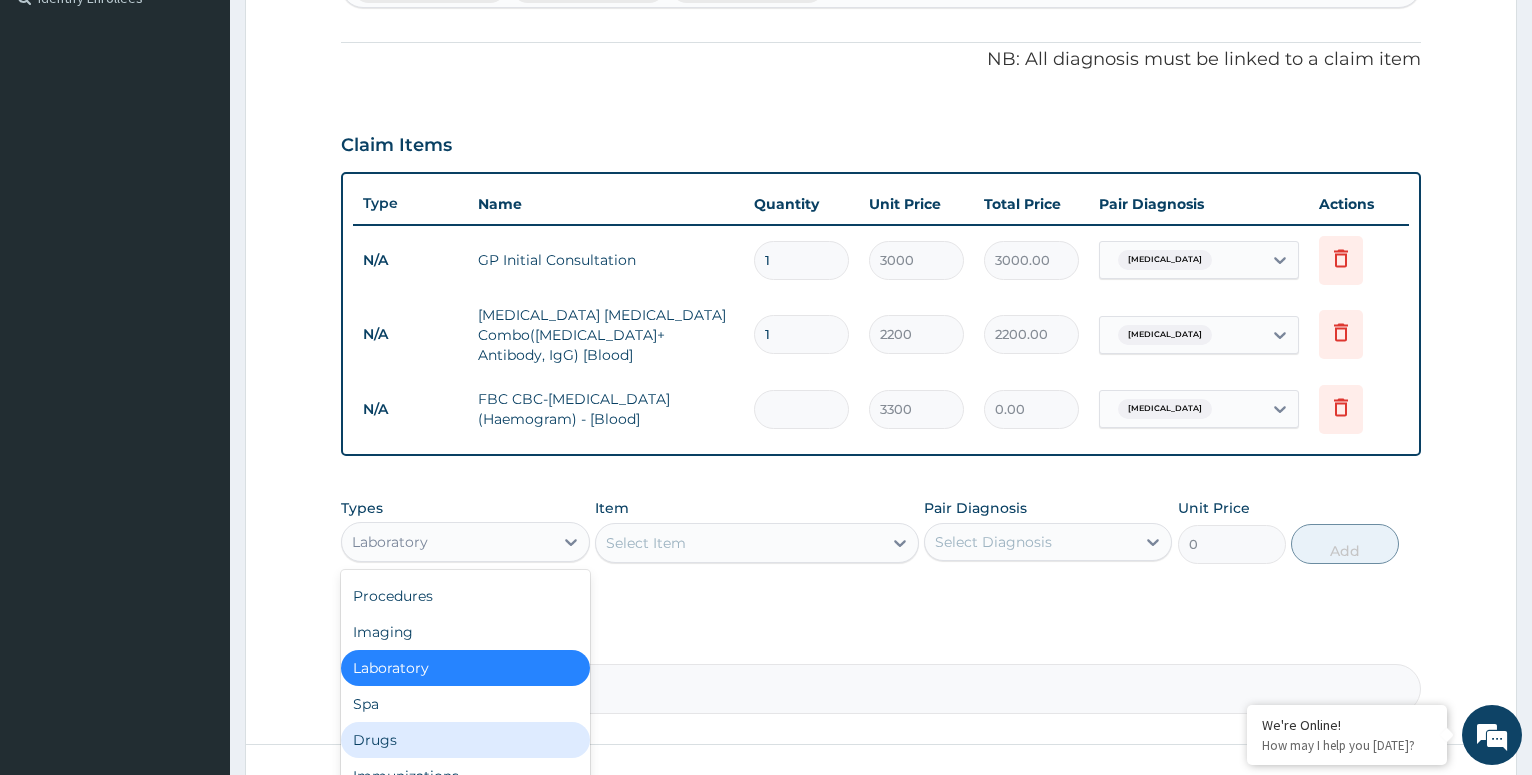 click on "Drugs" at bounding box center [465, 740] 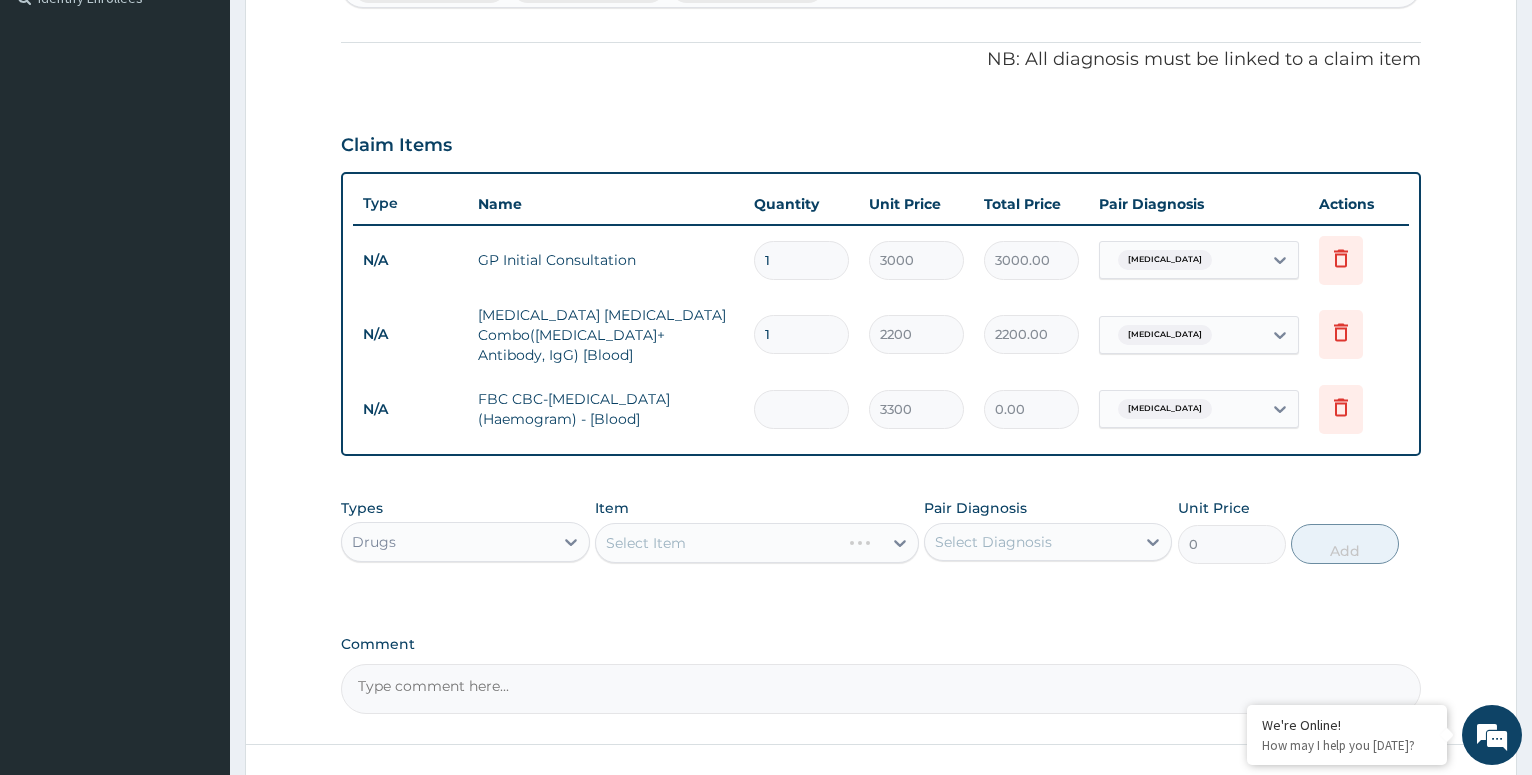 click on "Types Drugs Item Select Item Pair Diagnosis Select Diagnosis Unit Price 0 Add" at bounding box center (881, 531) 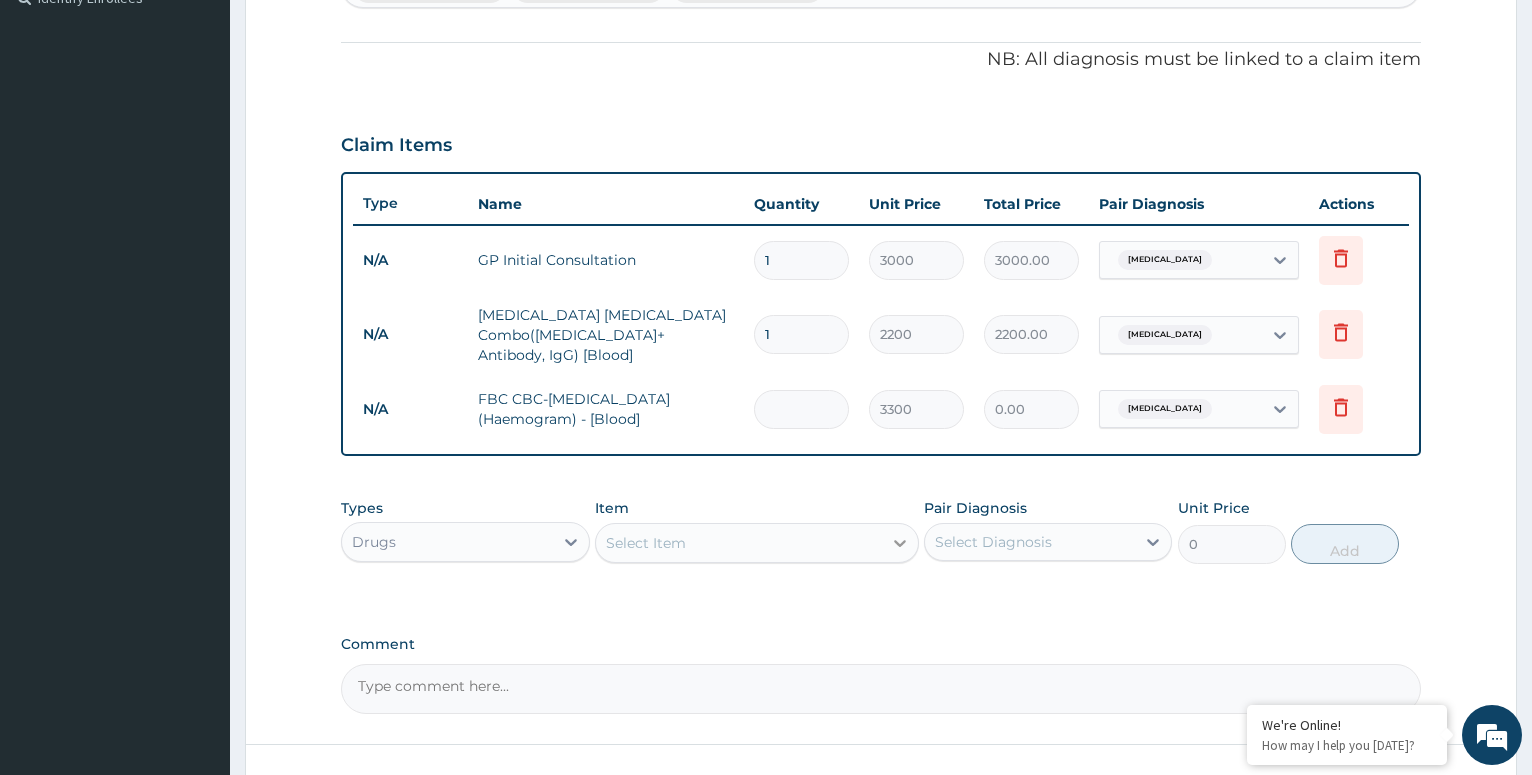 click 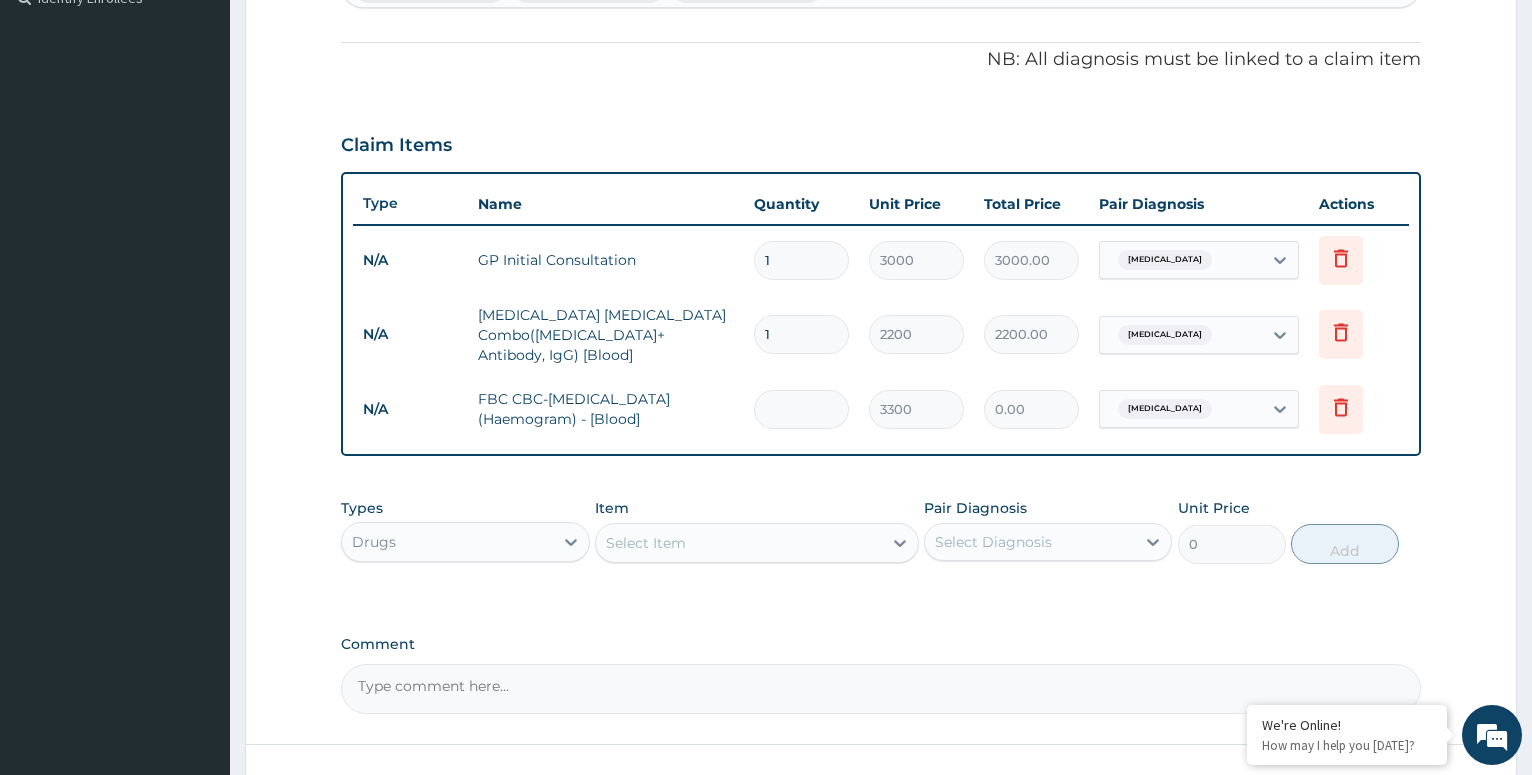 click at bounding box center (801, 409) 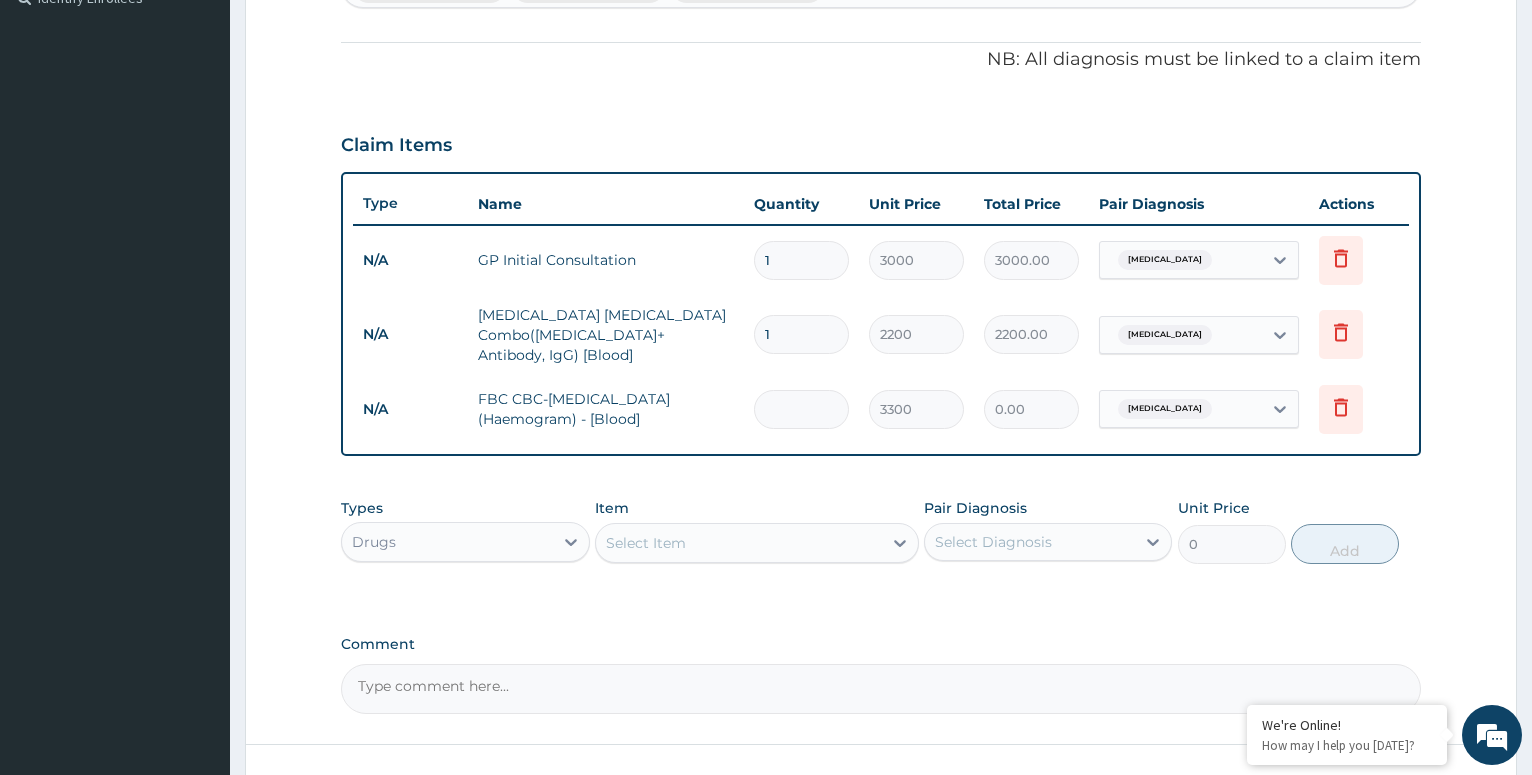 type on "1" 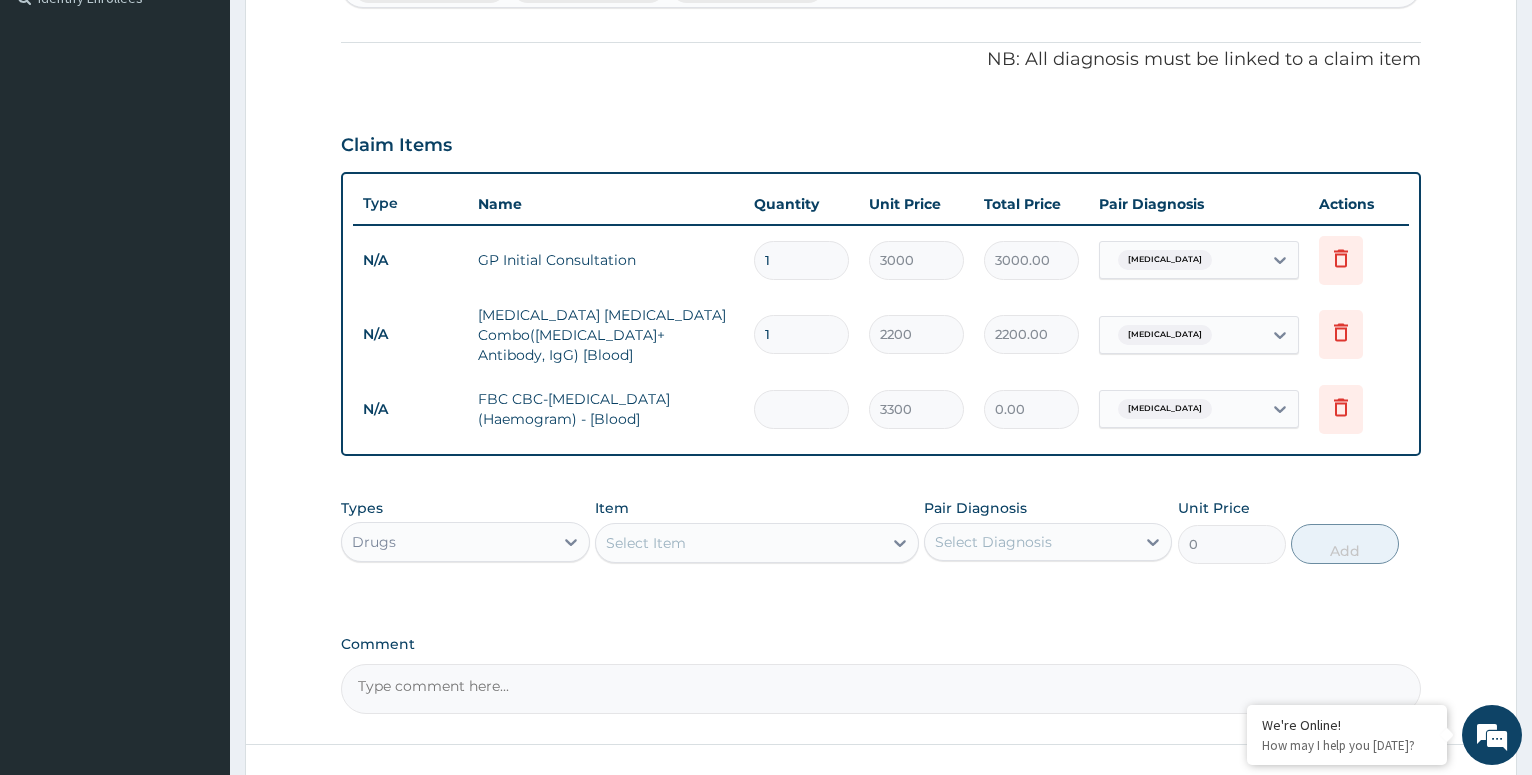 type on "3300.00" 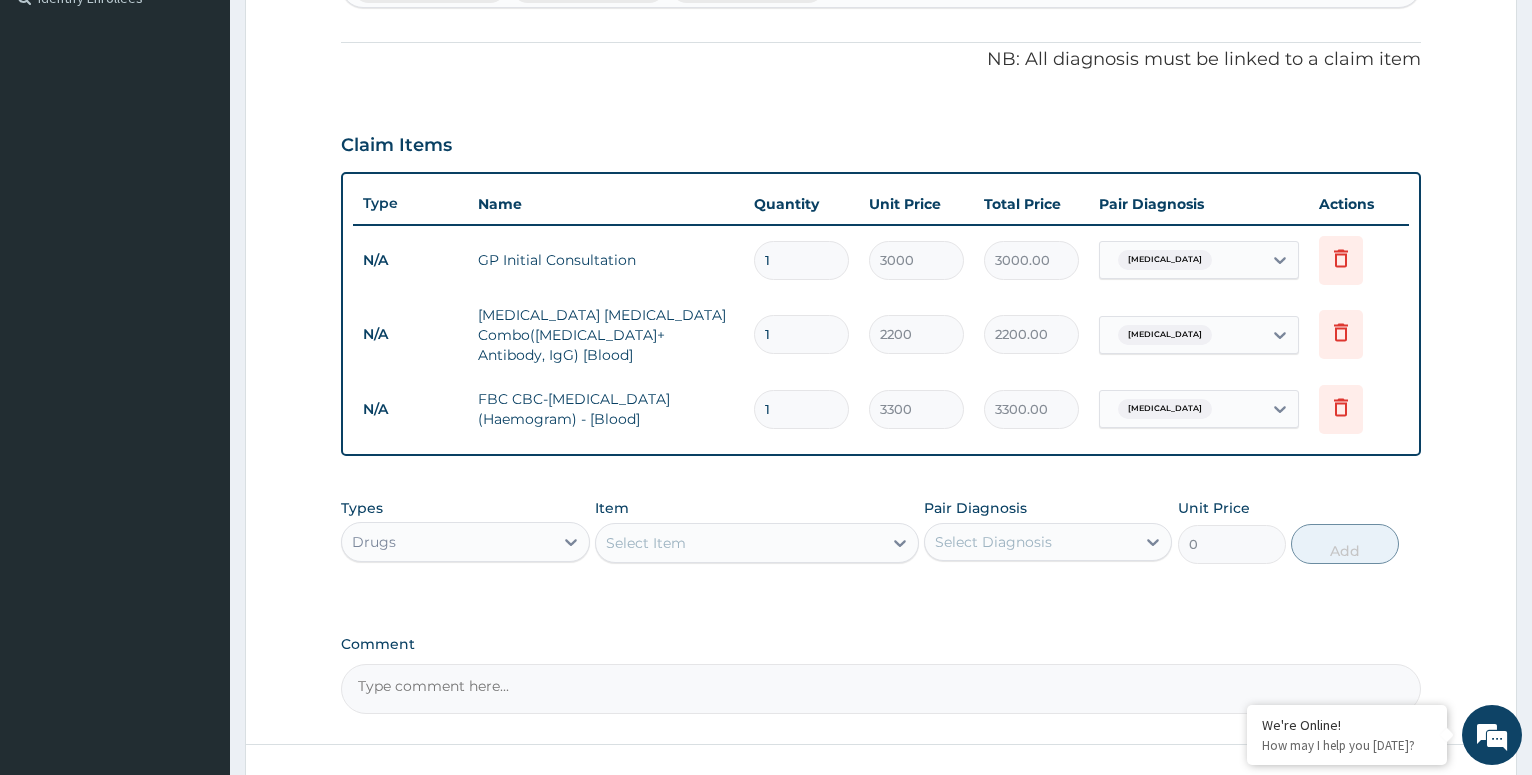 type on "1" 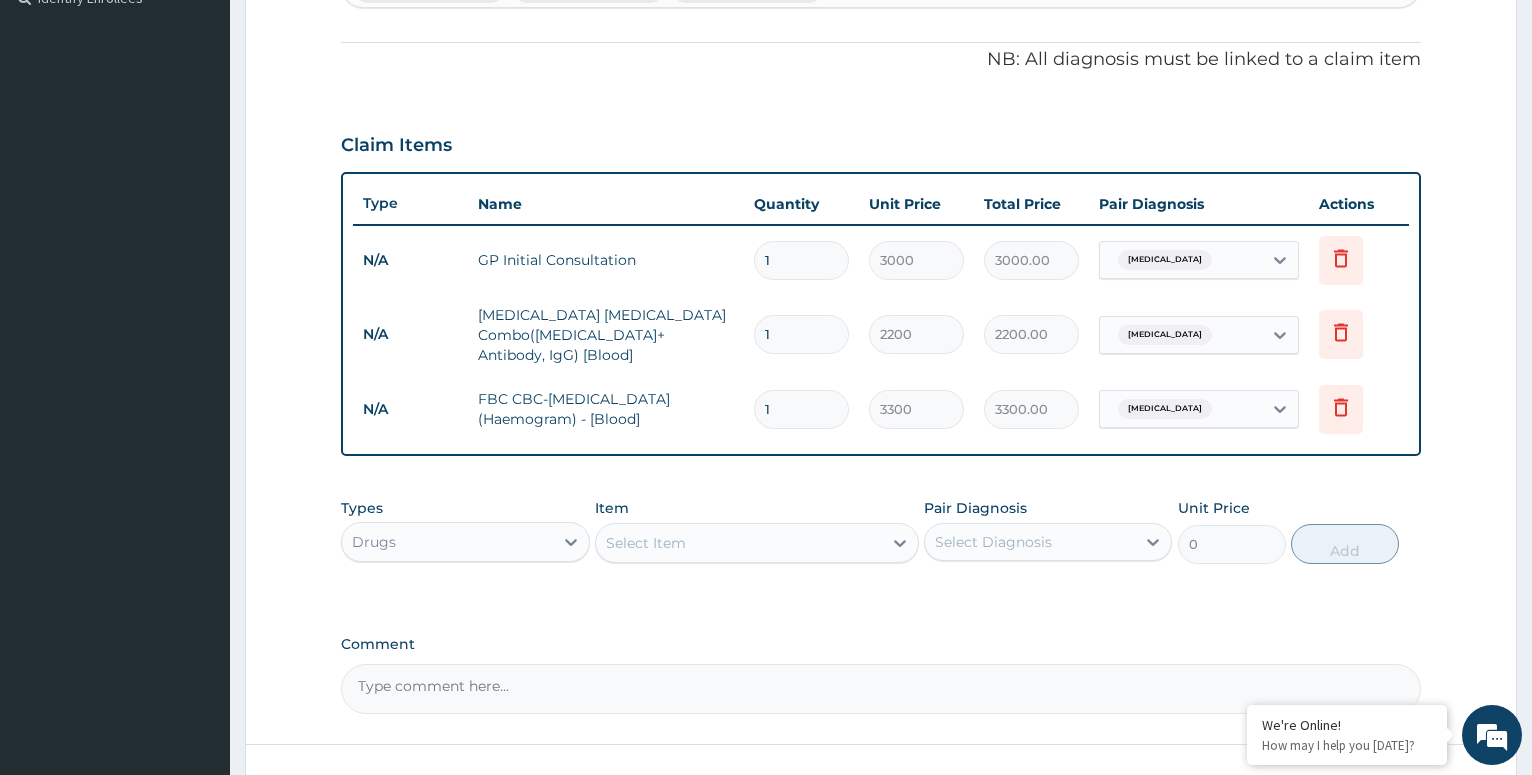 click on "Select Item" at bounding box center [739, 543] 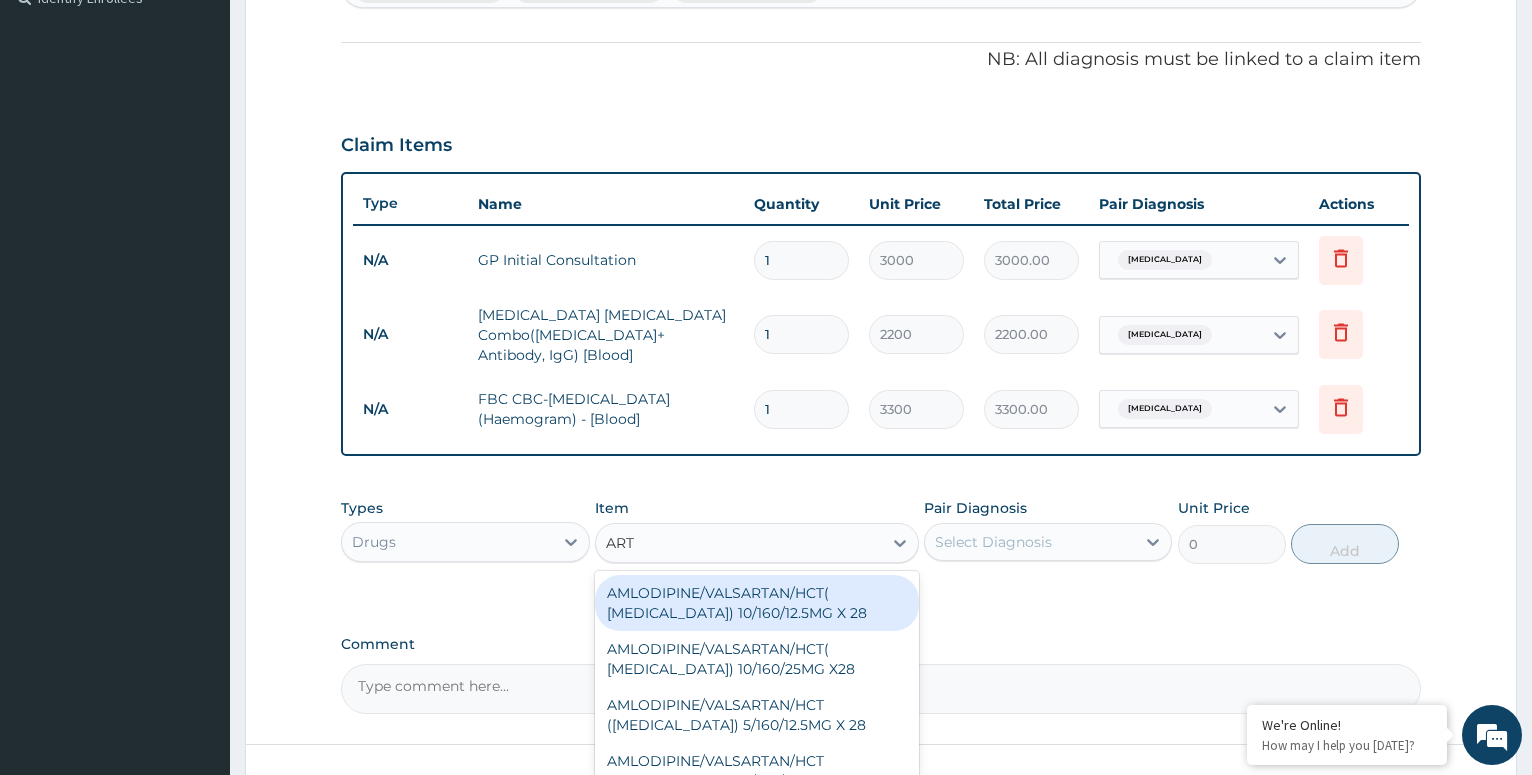 type on "ARTE" 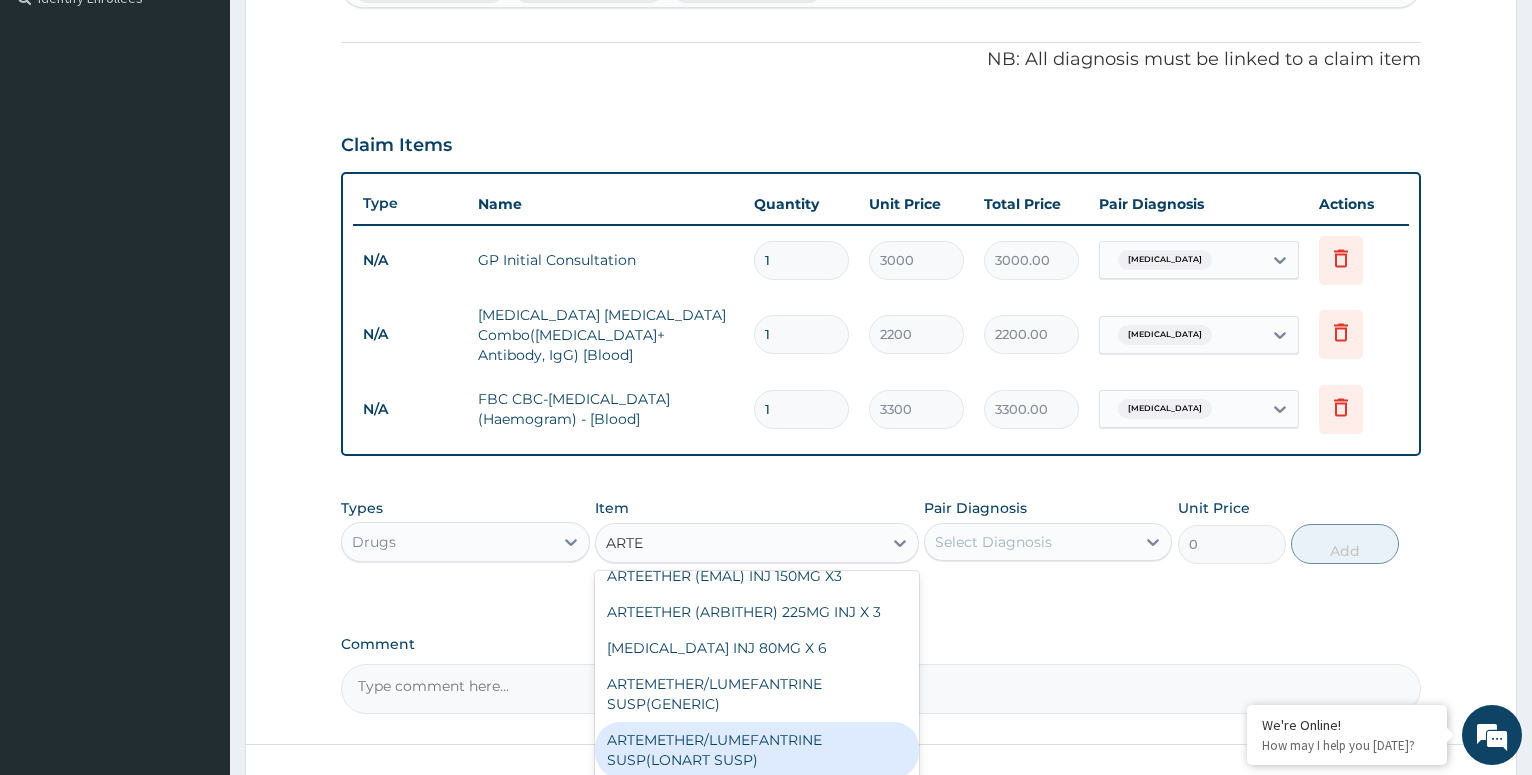 scroll, scrollTop: 0, scrollLeft: 0, axis: both 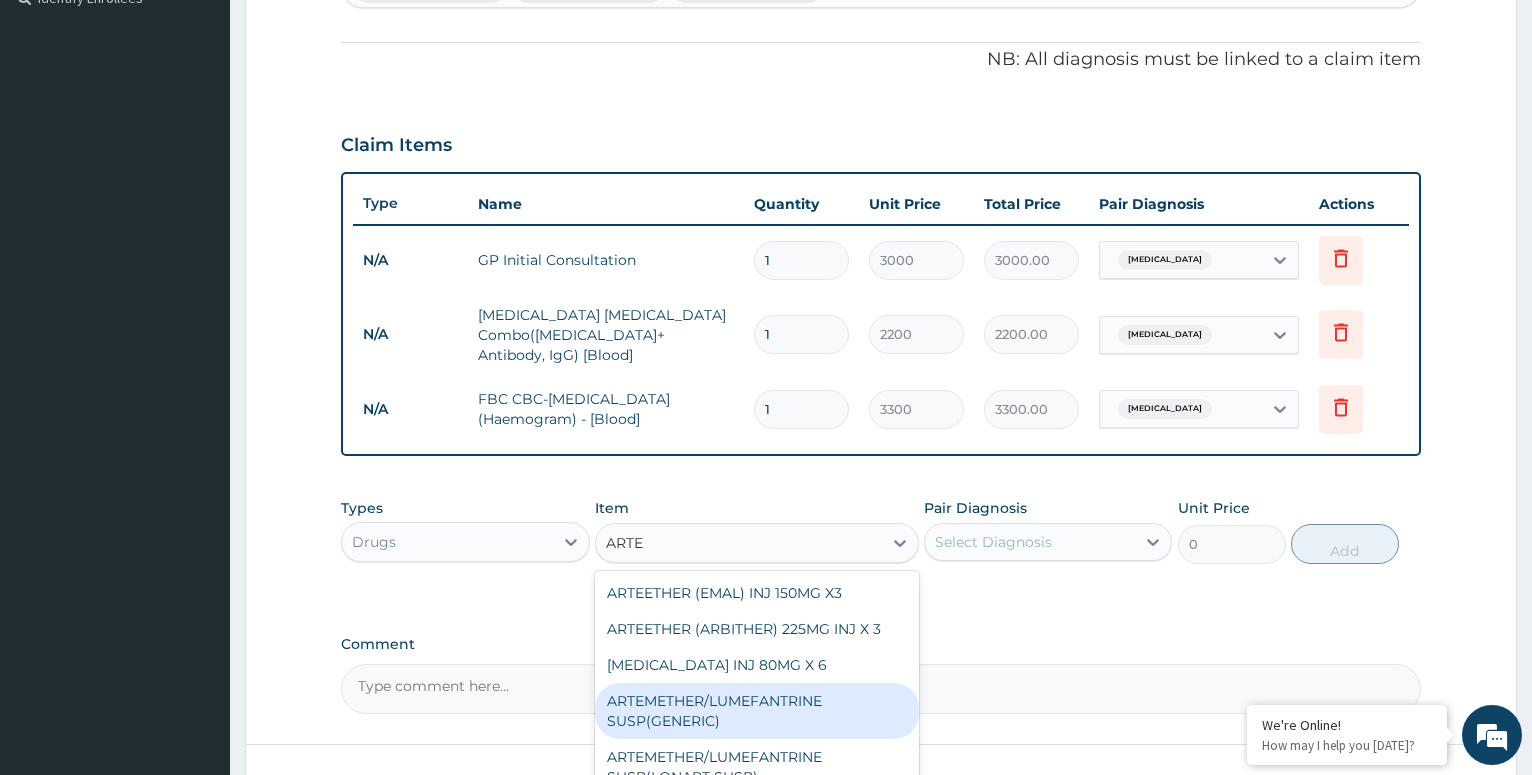 click on "ARTEMETHER/LUMEFANTRINE SUSP(GENERIC)" at bounding box center [757, 711] 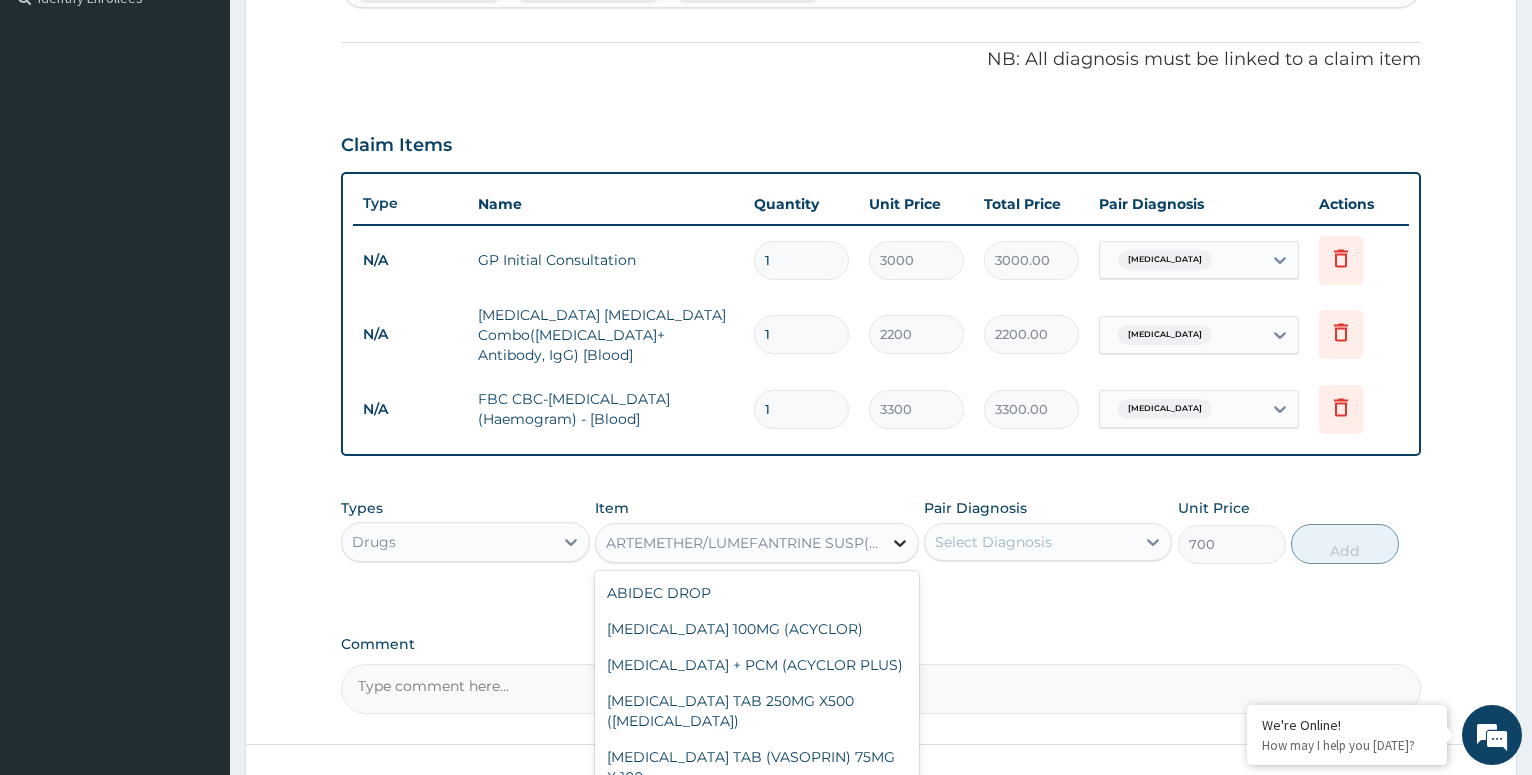 click 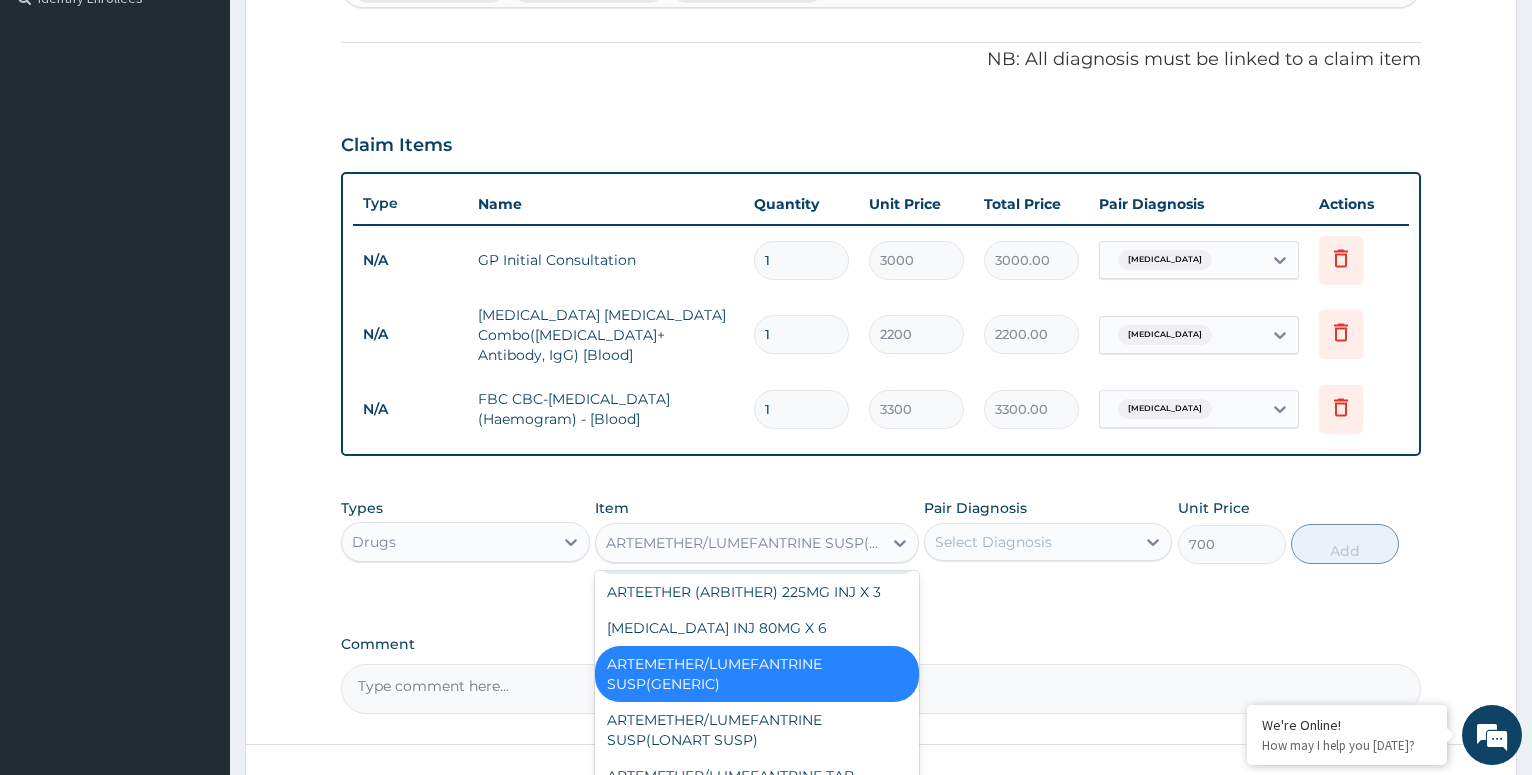 scroll, scrollTop: 2298, scrollLeft: 0, axis: vertical 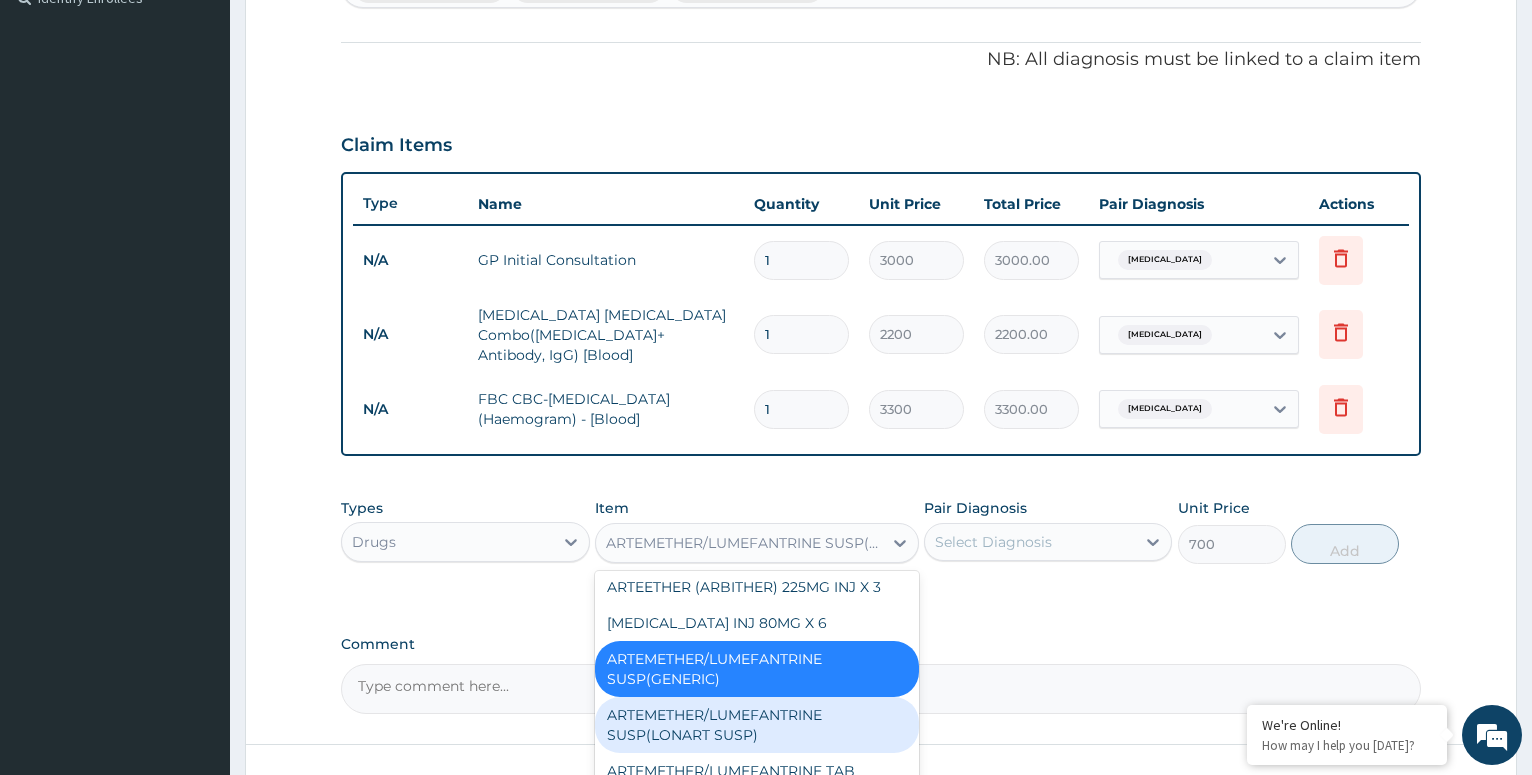 click on "ARTEMETHER/LUMEFANTRINE SUSP(LONART SUSP)" at bounding box center (757, 725) 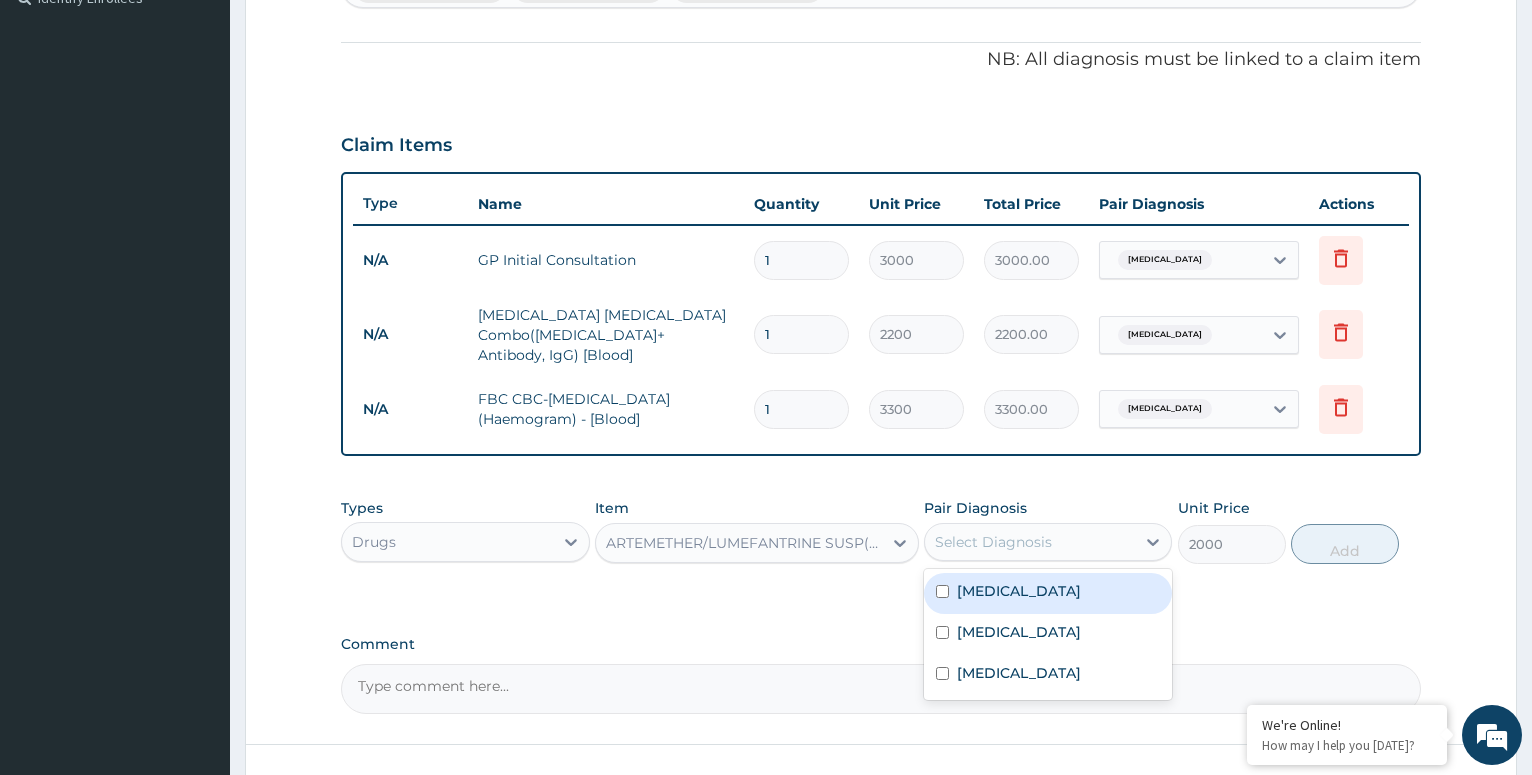 click on "Select Diagnosis" at bounding box center (1030, 542) 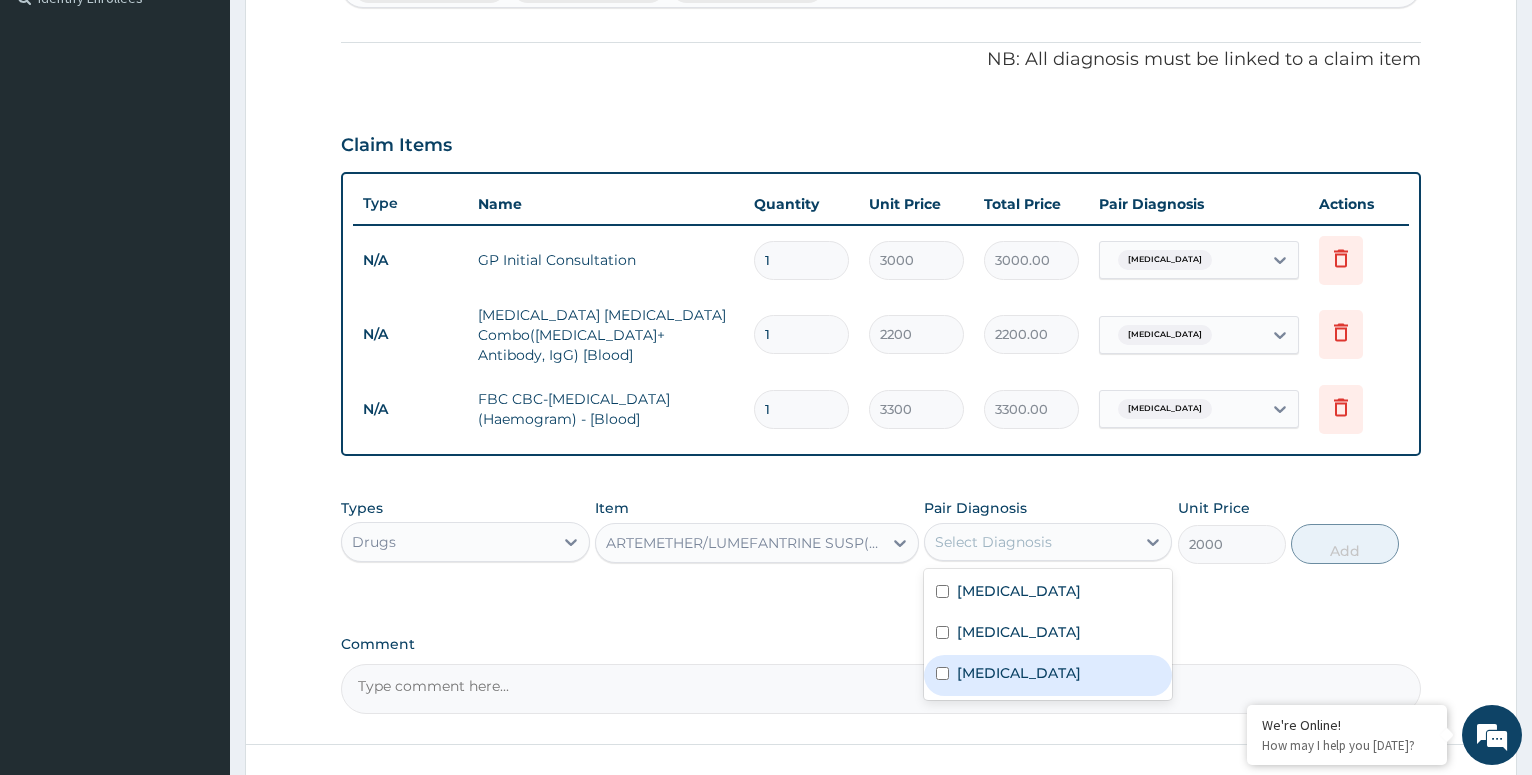 click on "[MEDICAL_DATA]" at bounding box center [1019, 673] 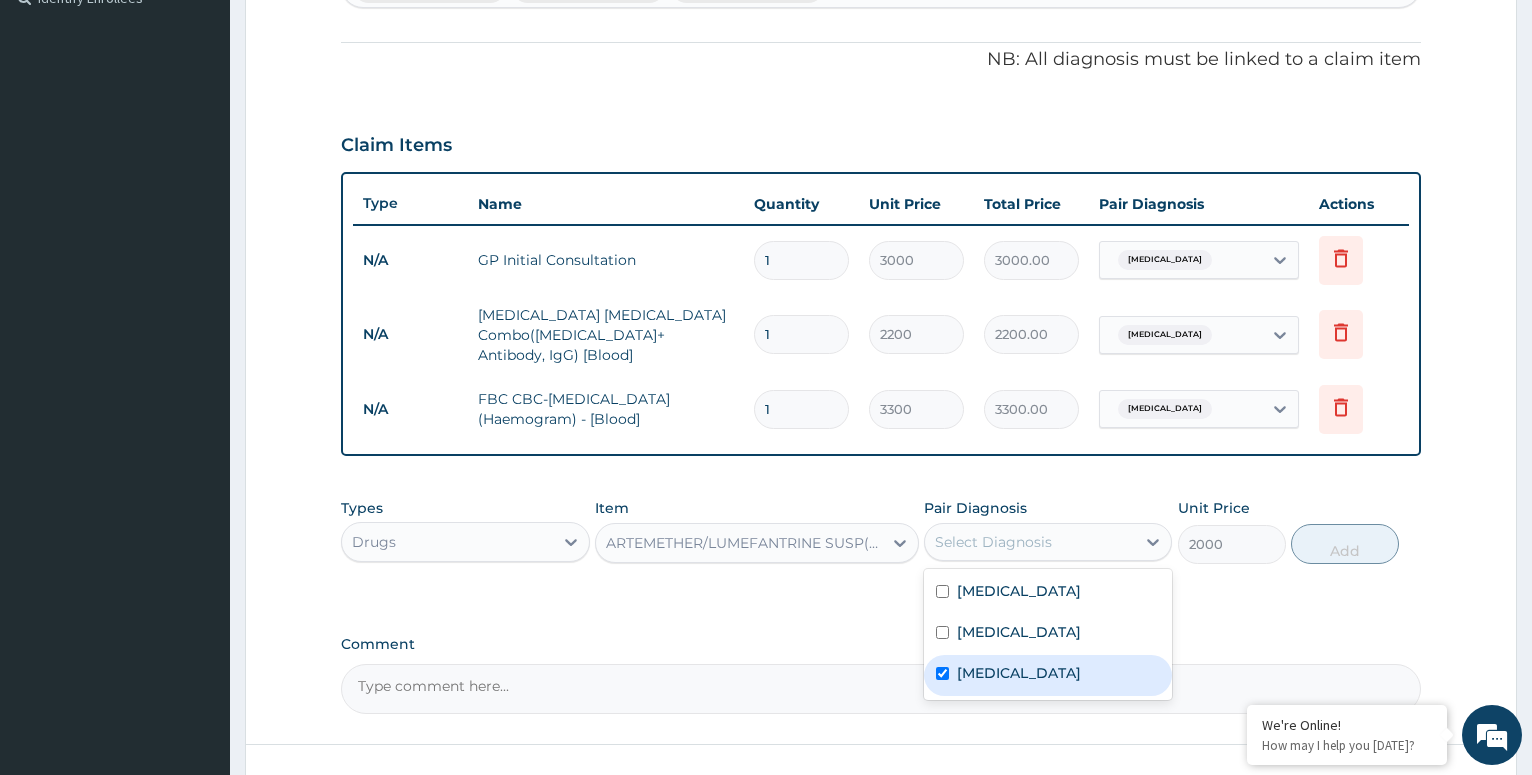 checkbox on "true" 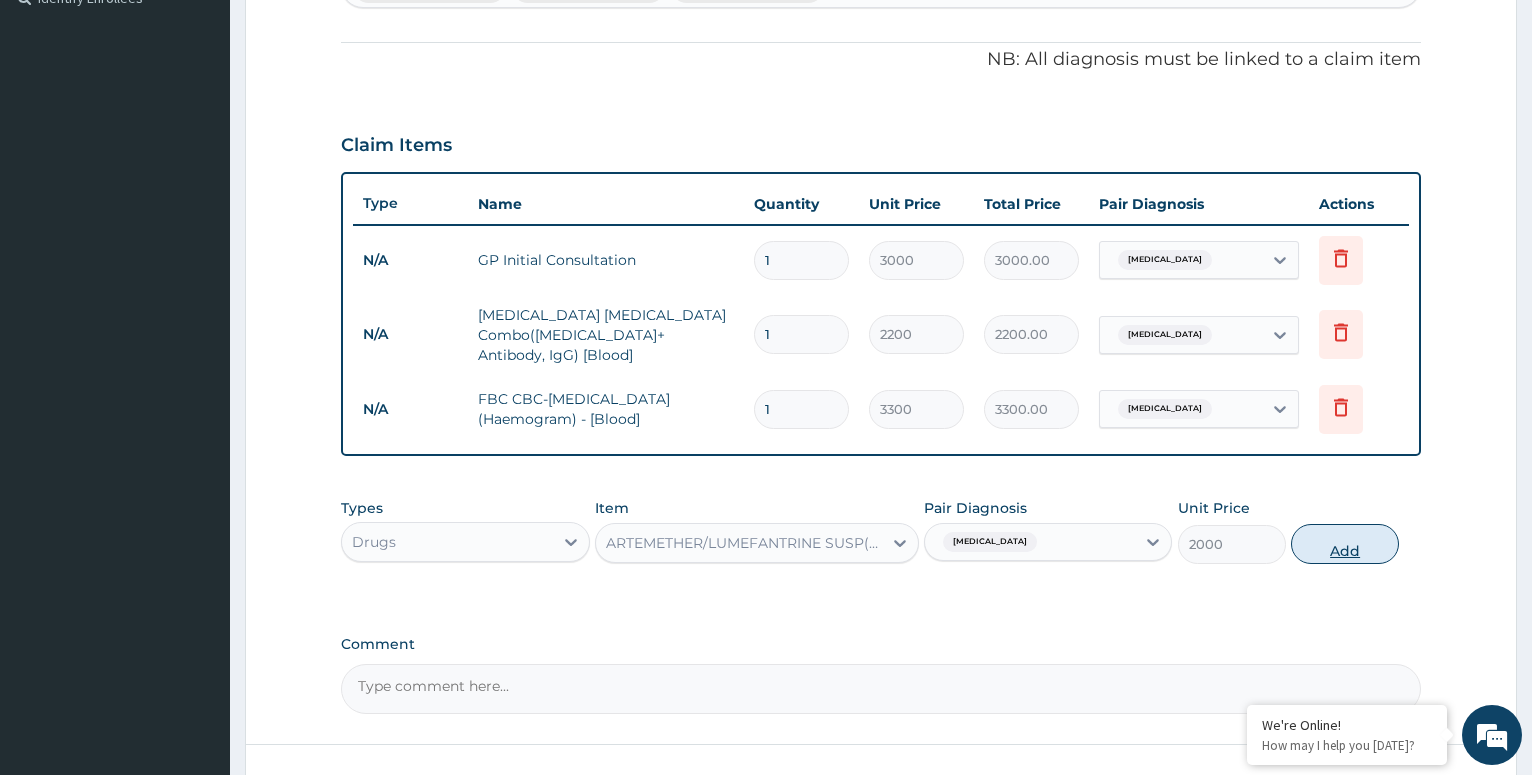 click on "Add" at bounding box center (1345, 544) 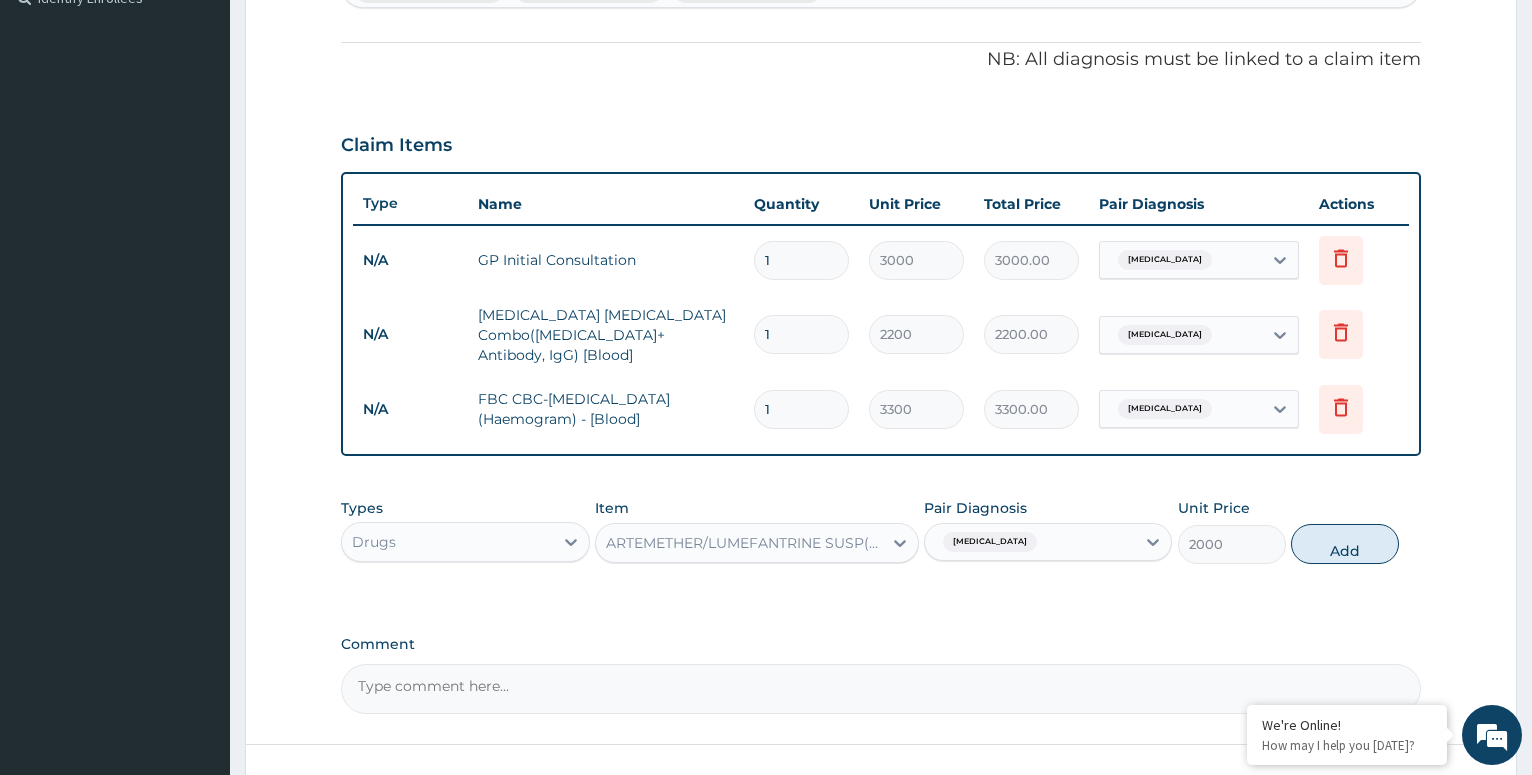 type on "0" 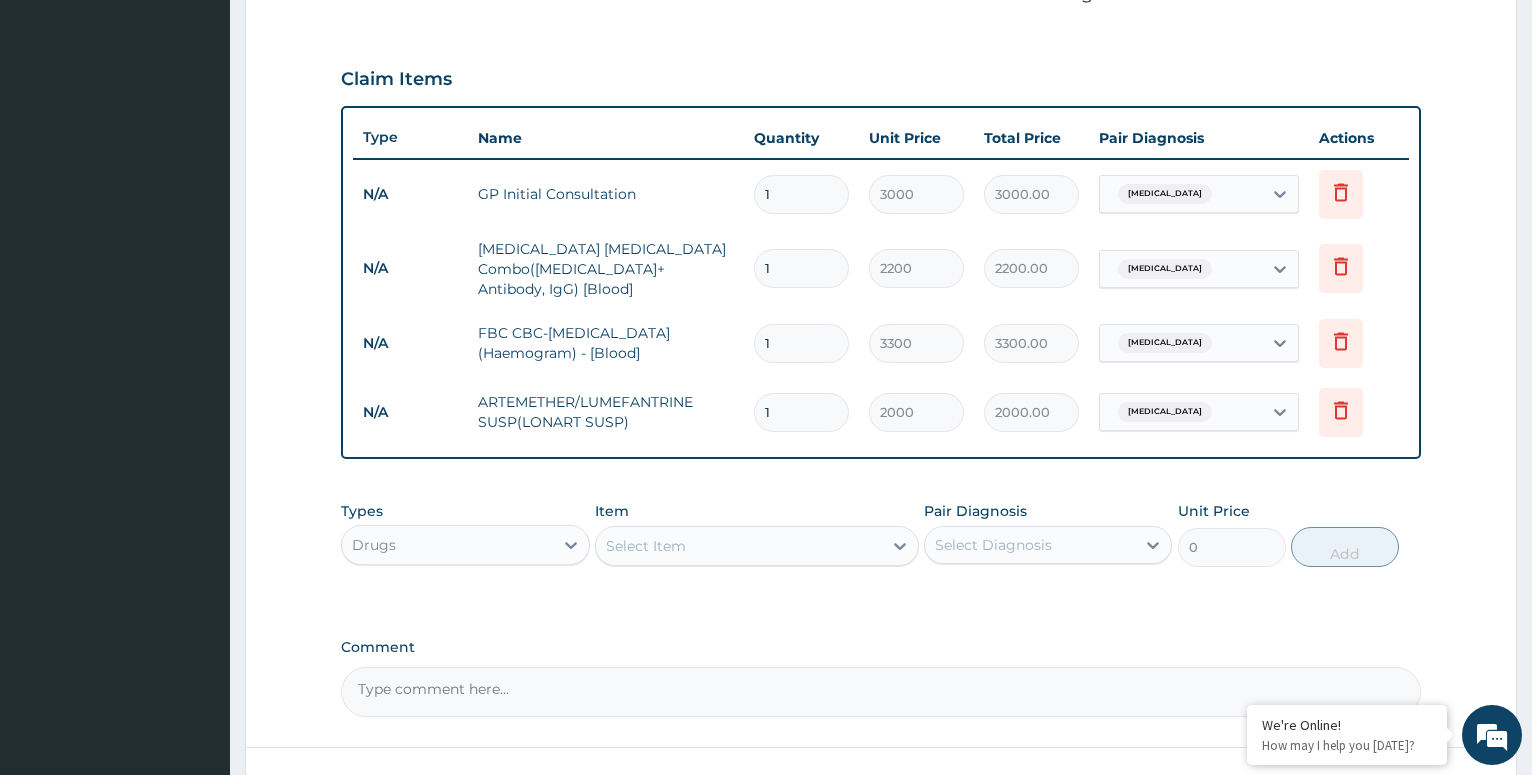 scroll, scrollTop: 674, scrollLeft: 0, axis: vertical 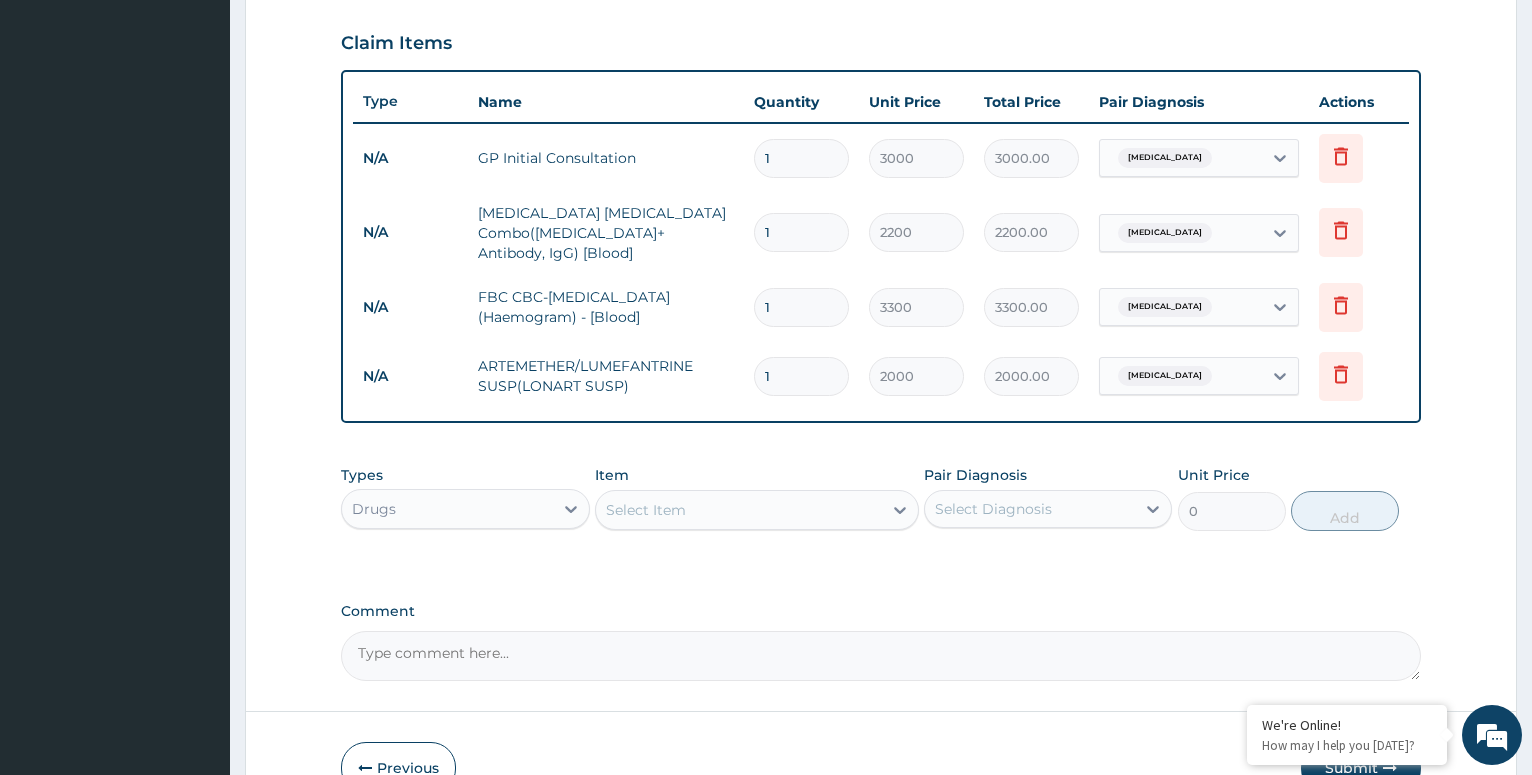 click on "Select Item" at bounding box center [739, 510] 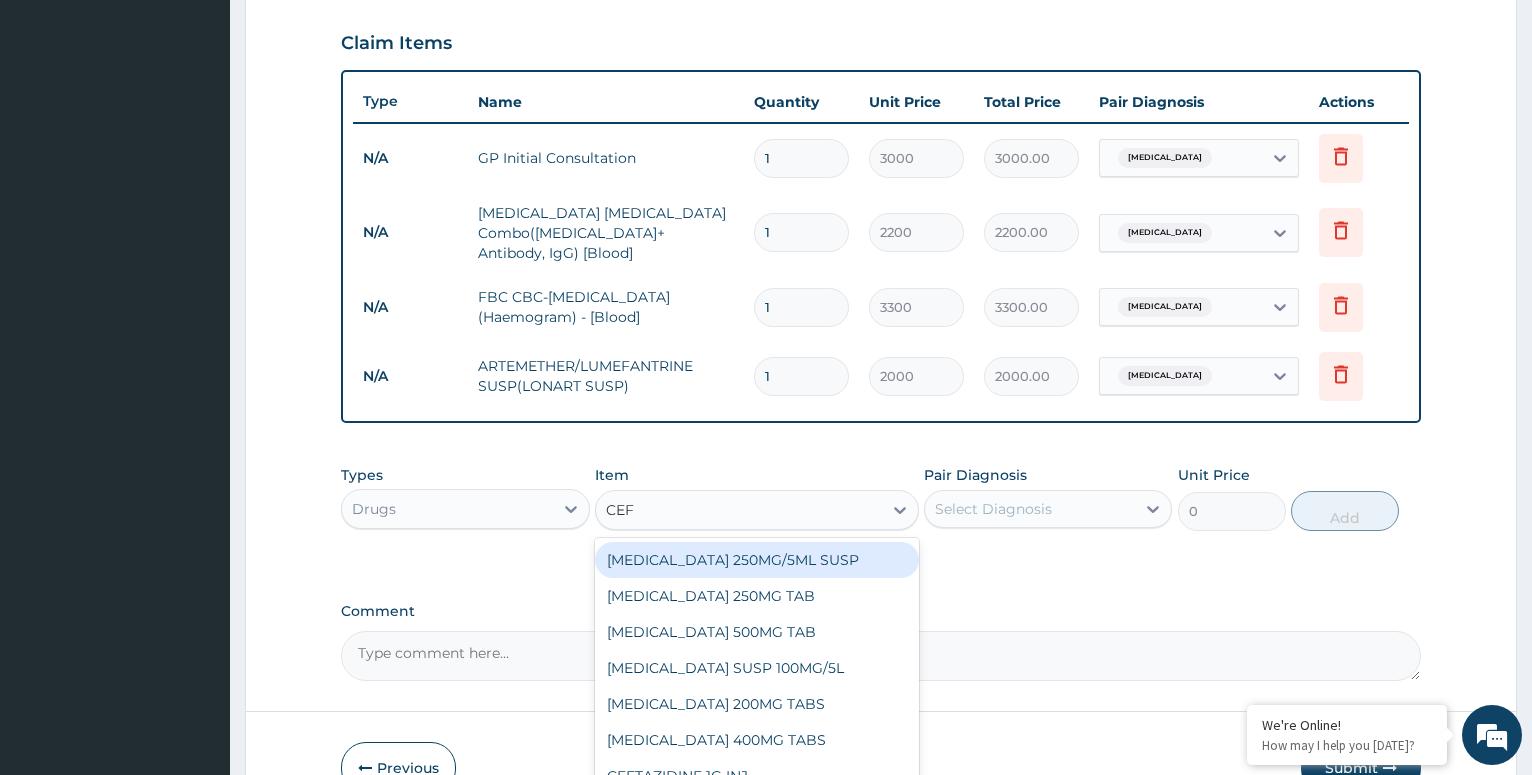 type on "CEFU" 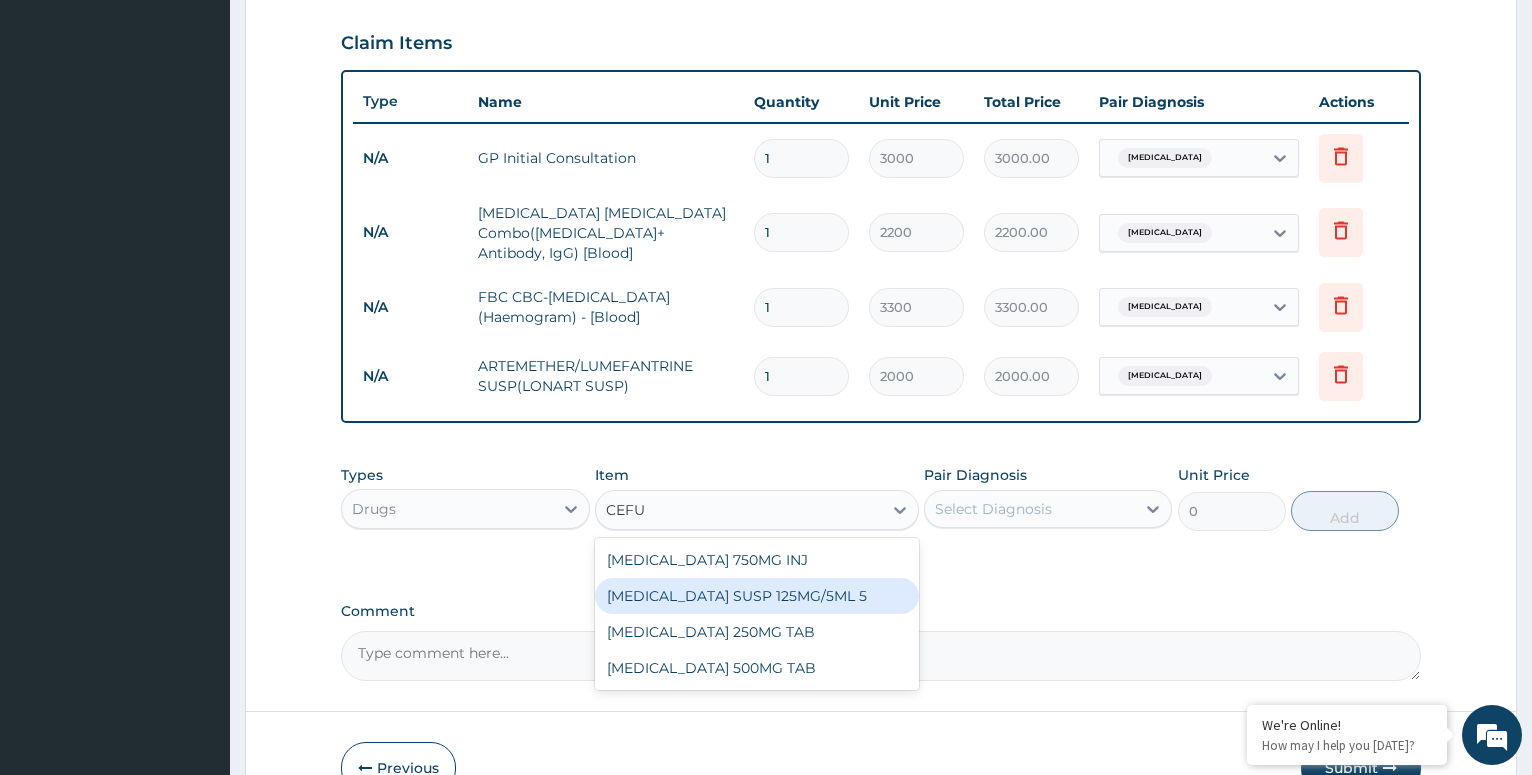 click on "[MEDICAL_DATA] SUSP 125MG/5ML 5" at bounding box center (757, 596) 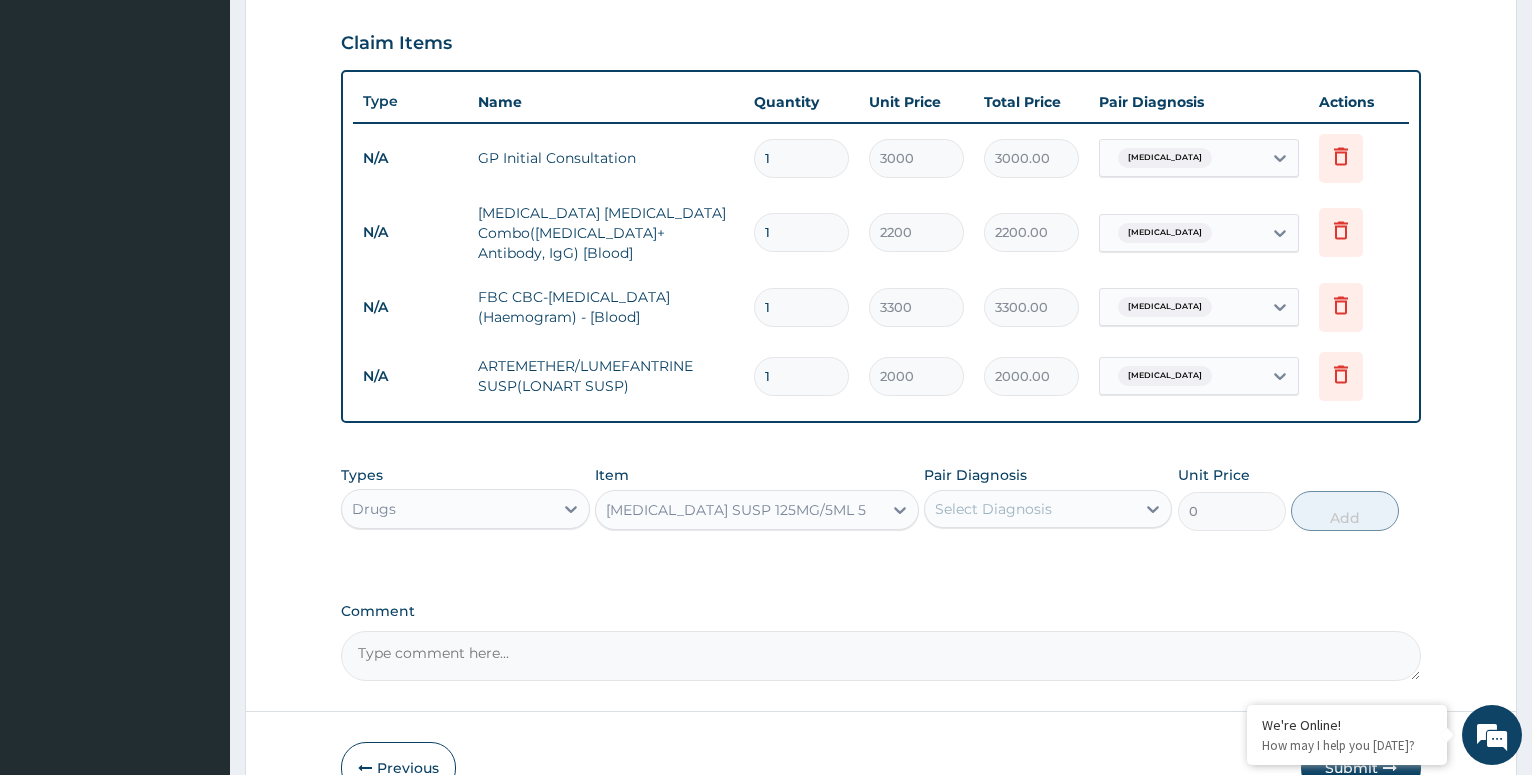 type 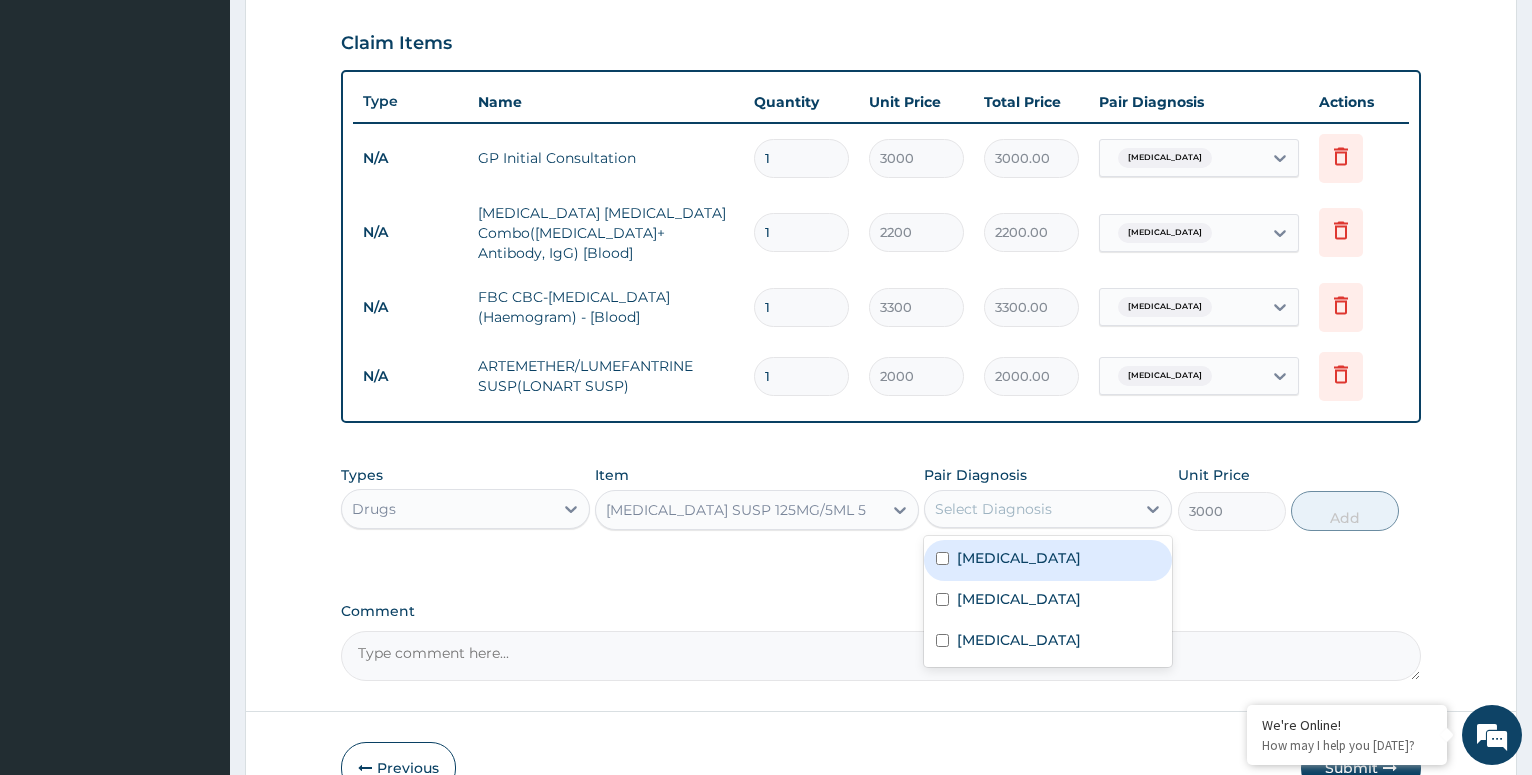 click on "Select Diagnosis" at bounding box center [1030, 509] 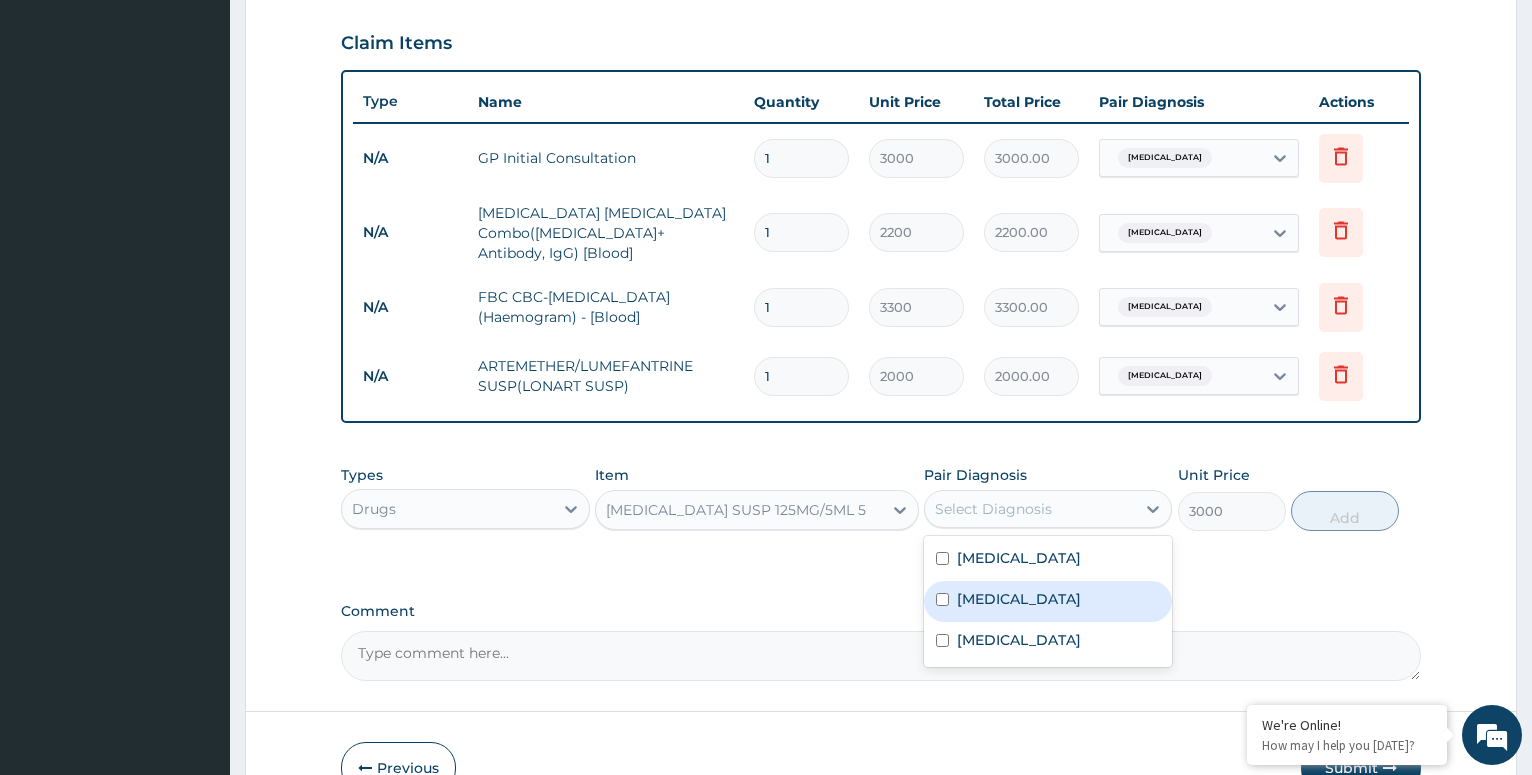 click at bounding box center [942, 599] 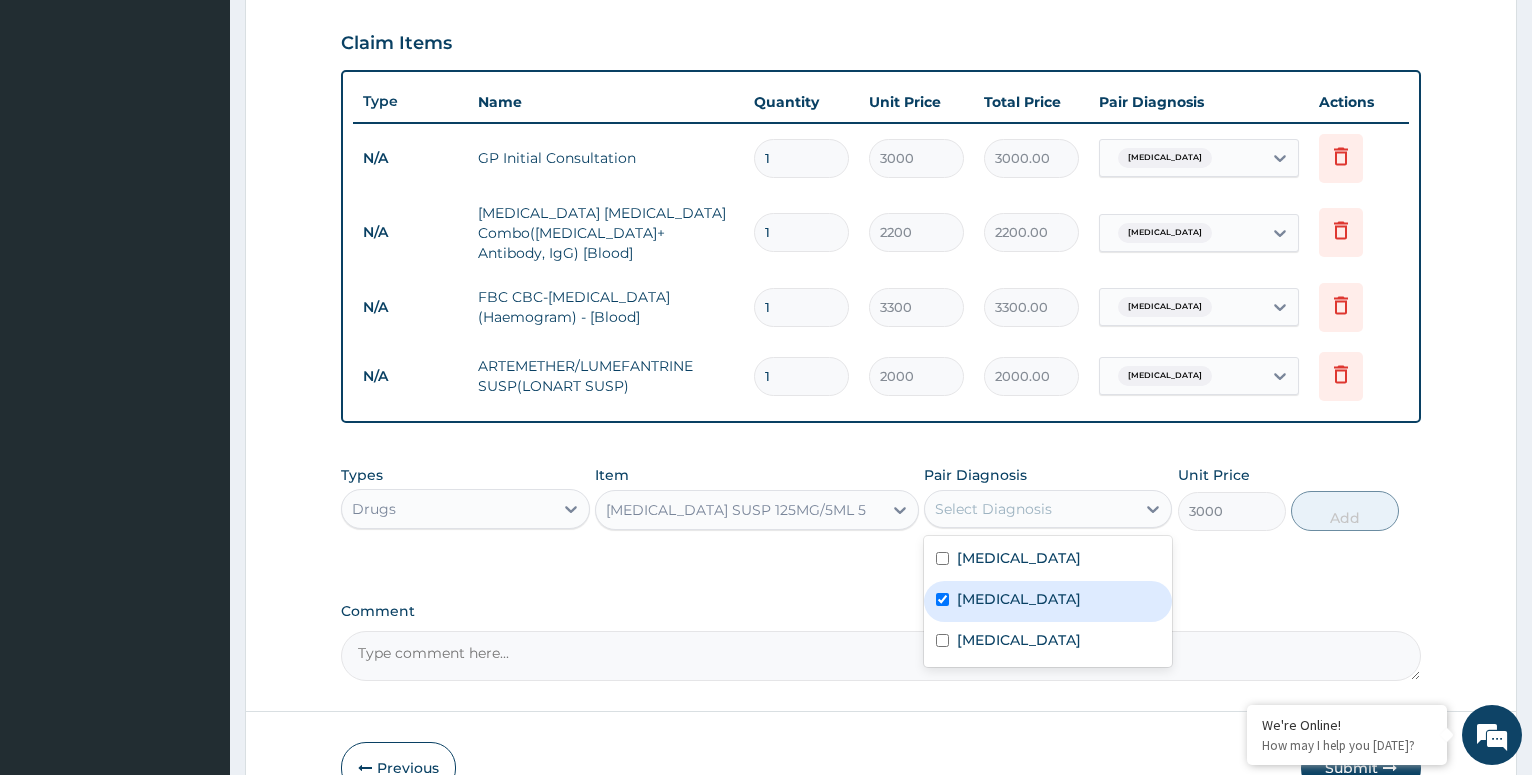 checkbox on "true" 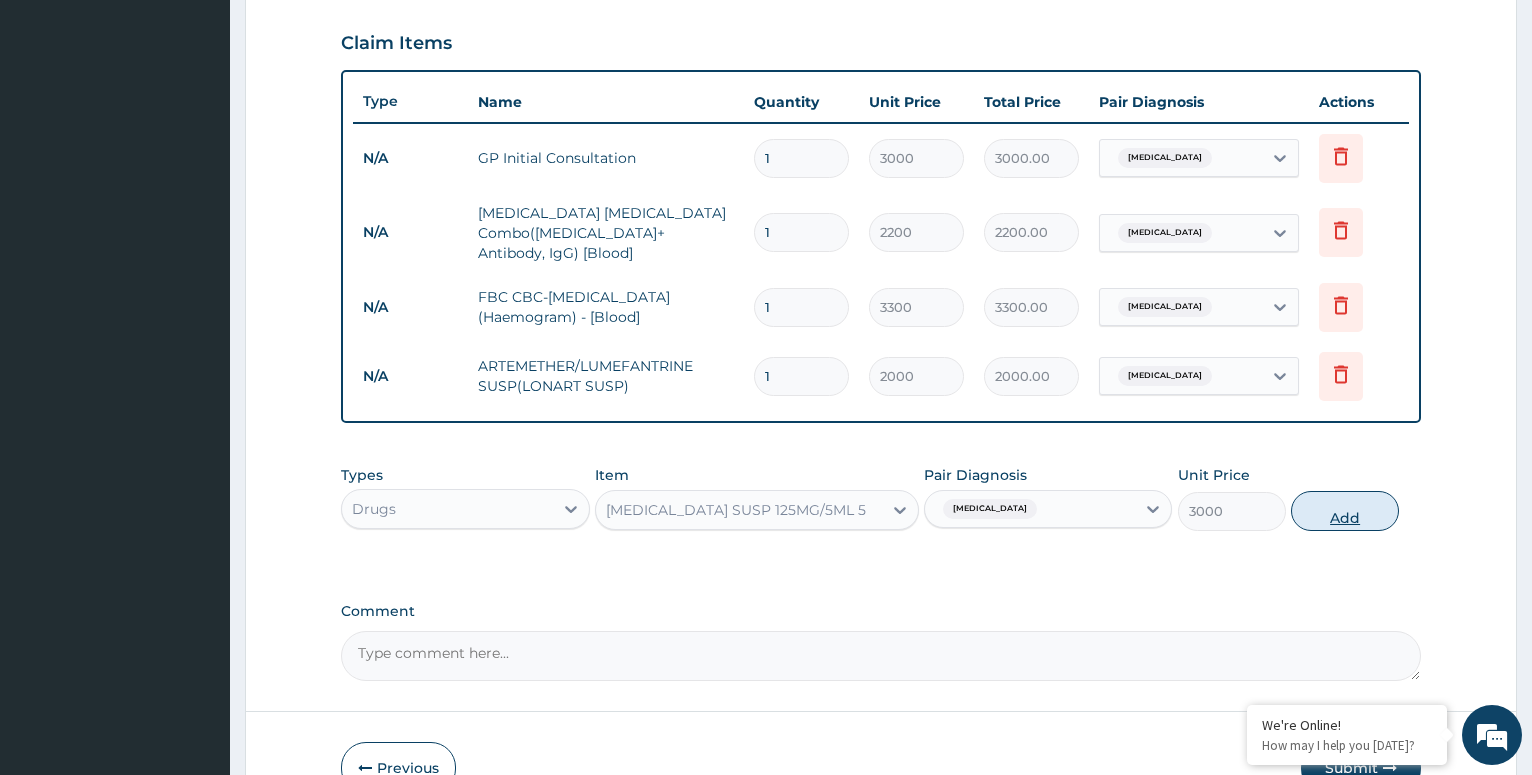 click on "Add" at bounding box center [1345, 511] 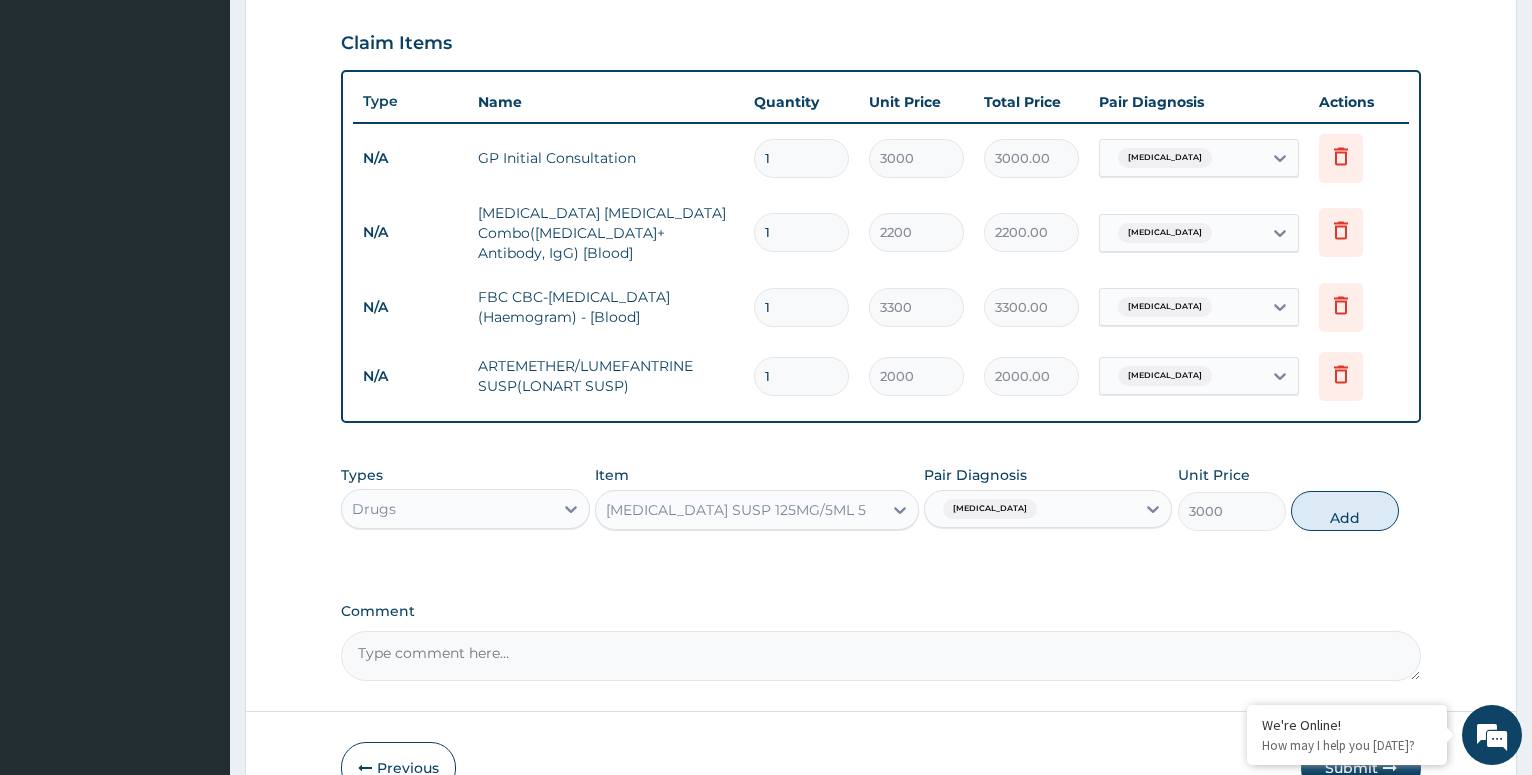 type on "0" 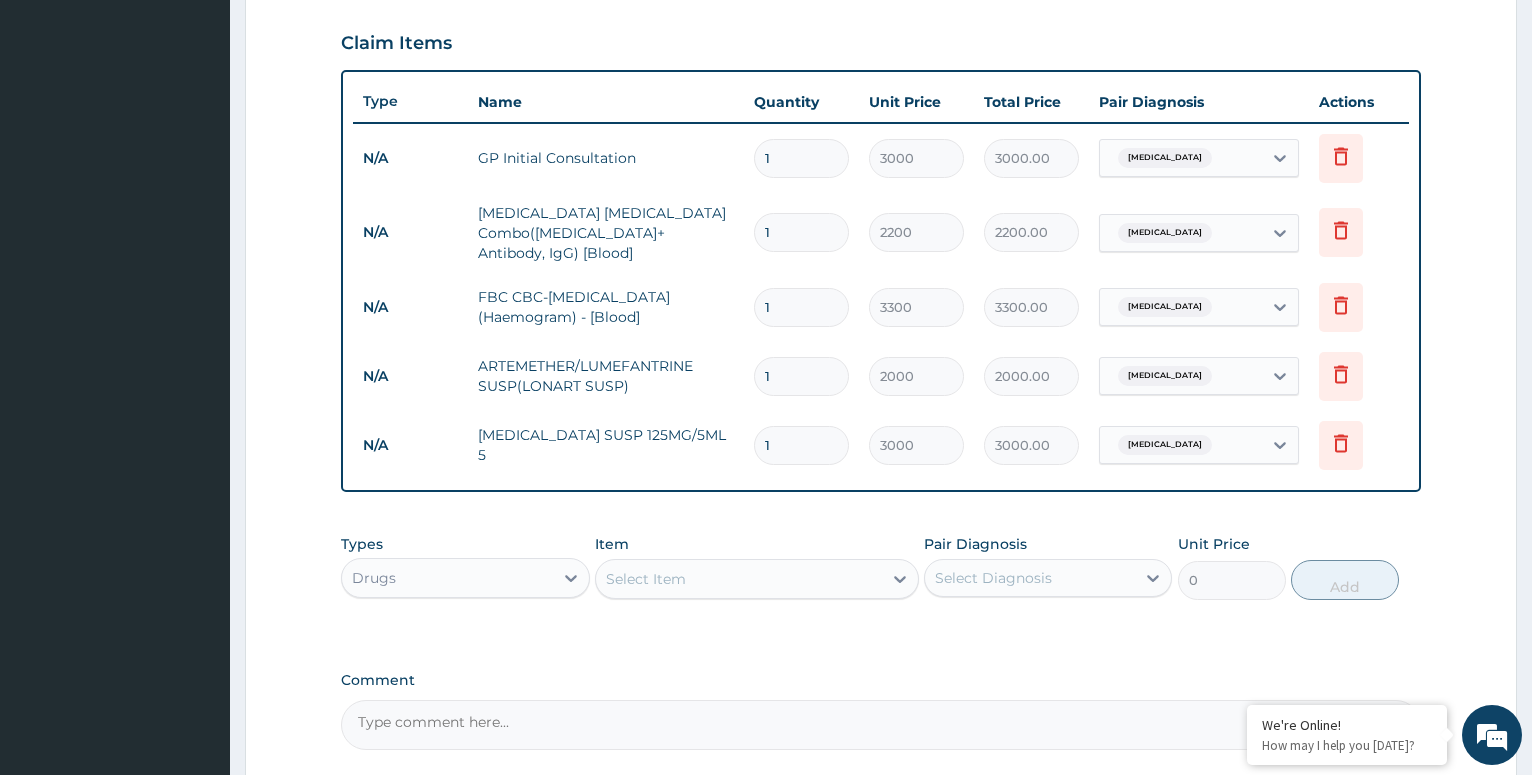 click on "Select Item" at bounding box center (739, 579) 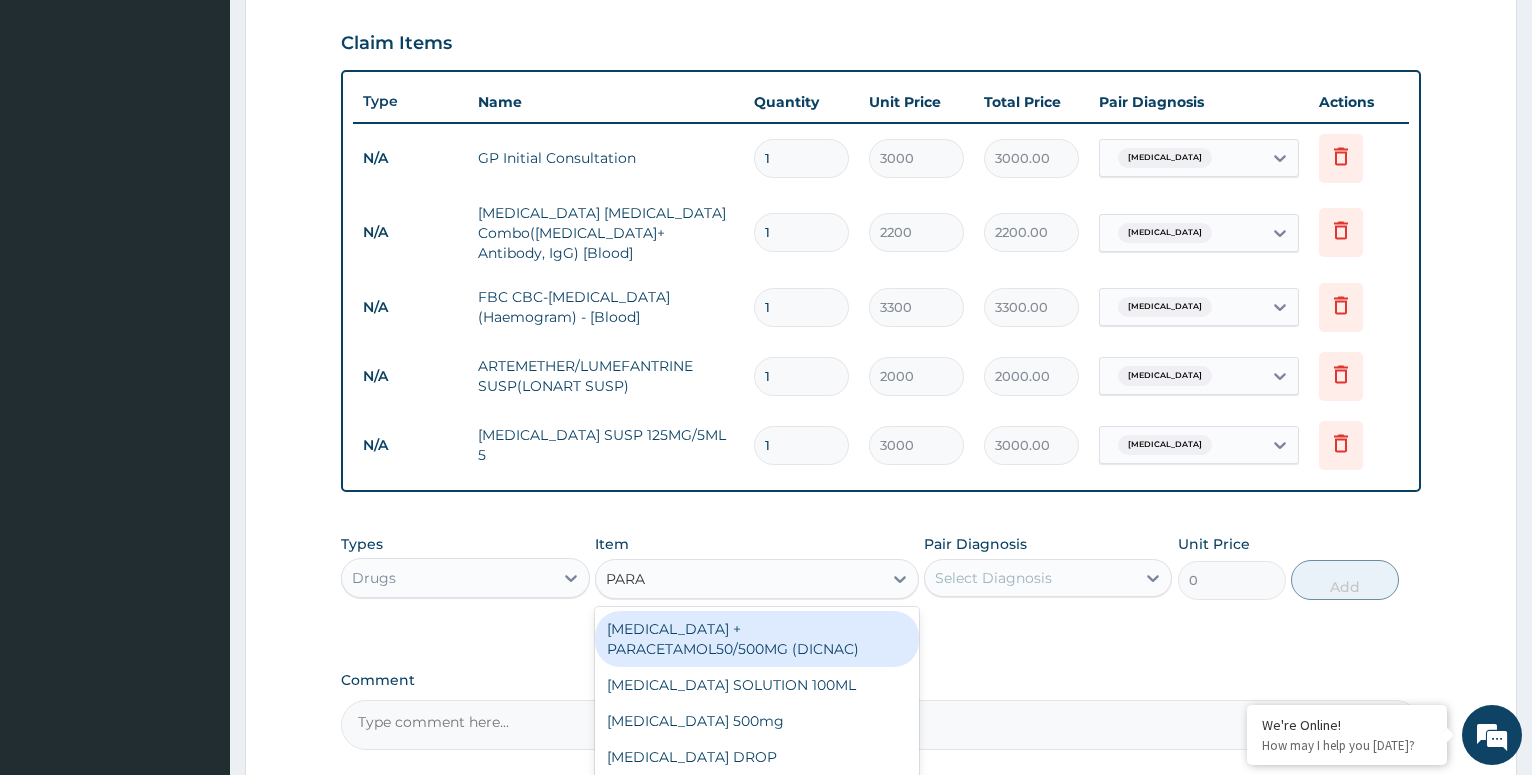 type on "PARAC" 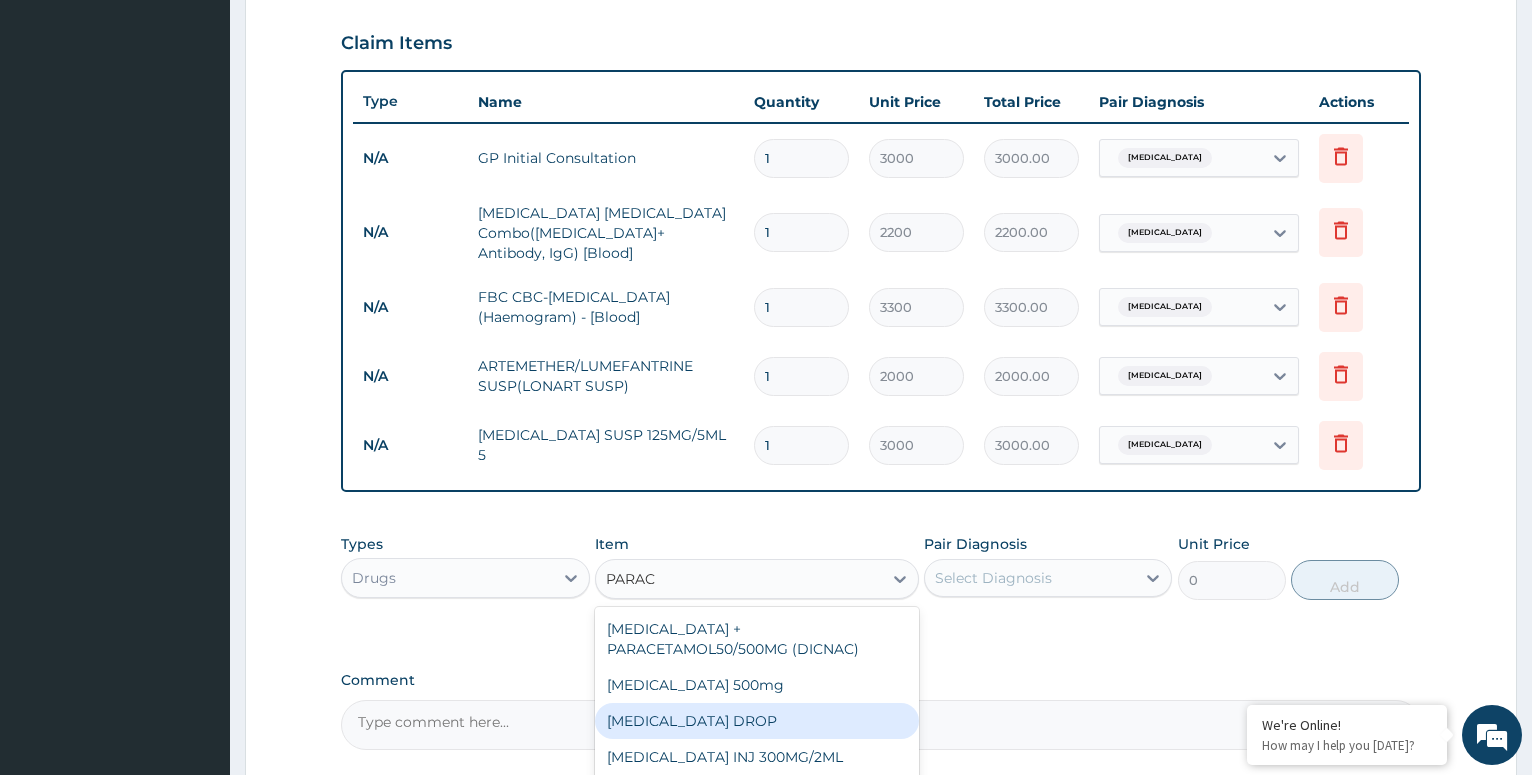 scroll, scrollTop: 848, scrollLeft: 0, axis: vertical 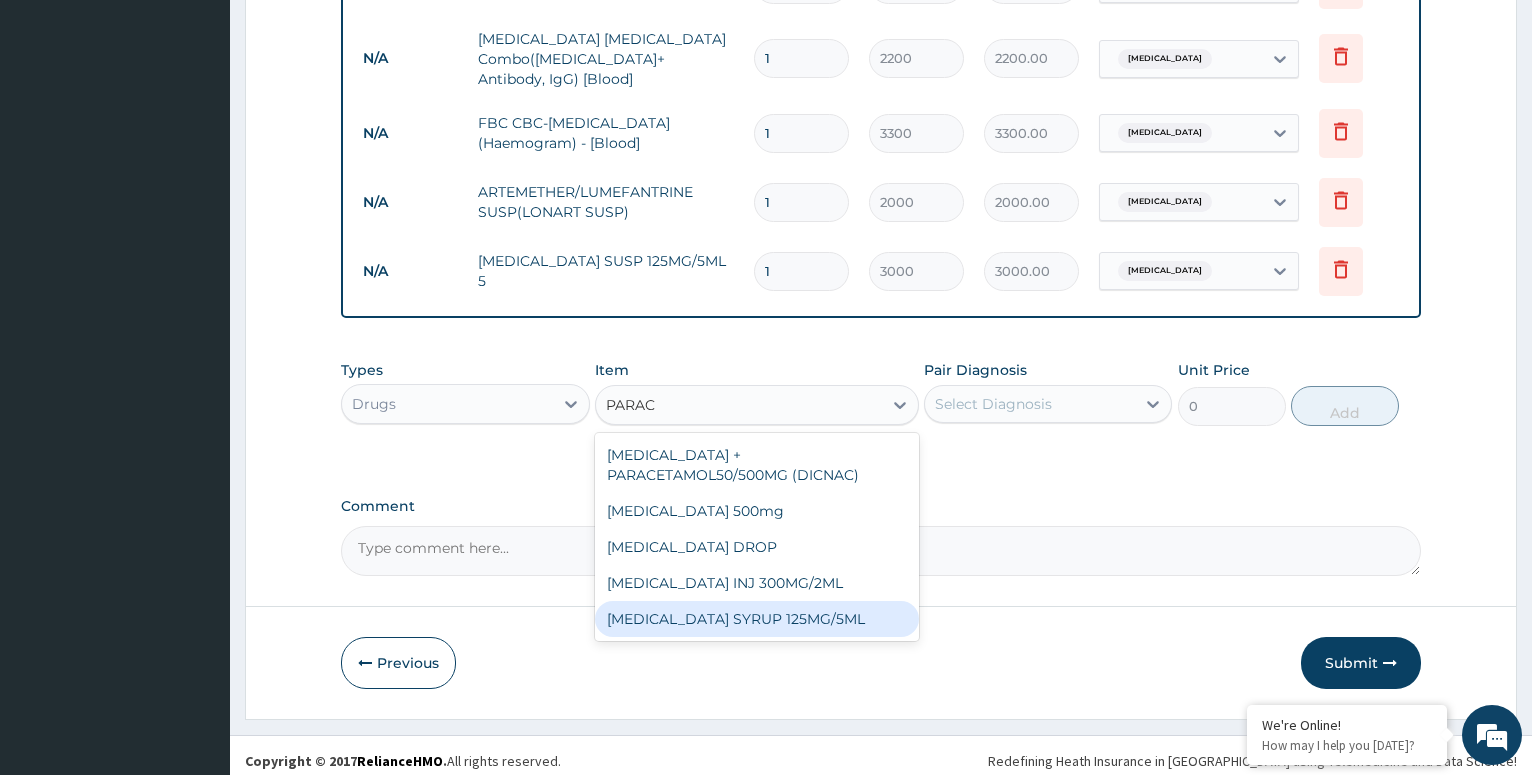 click on "[MEDICAL_DATA] SYRUP 125MG/5ML" at bounding box center [757, 619] 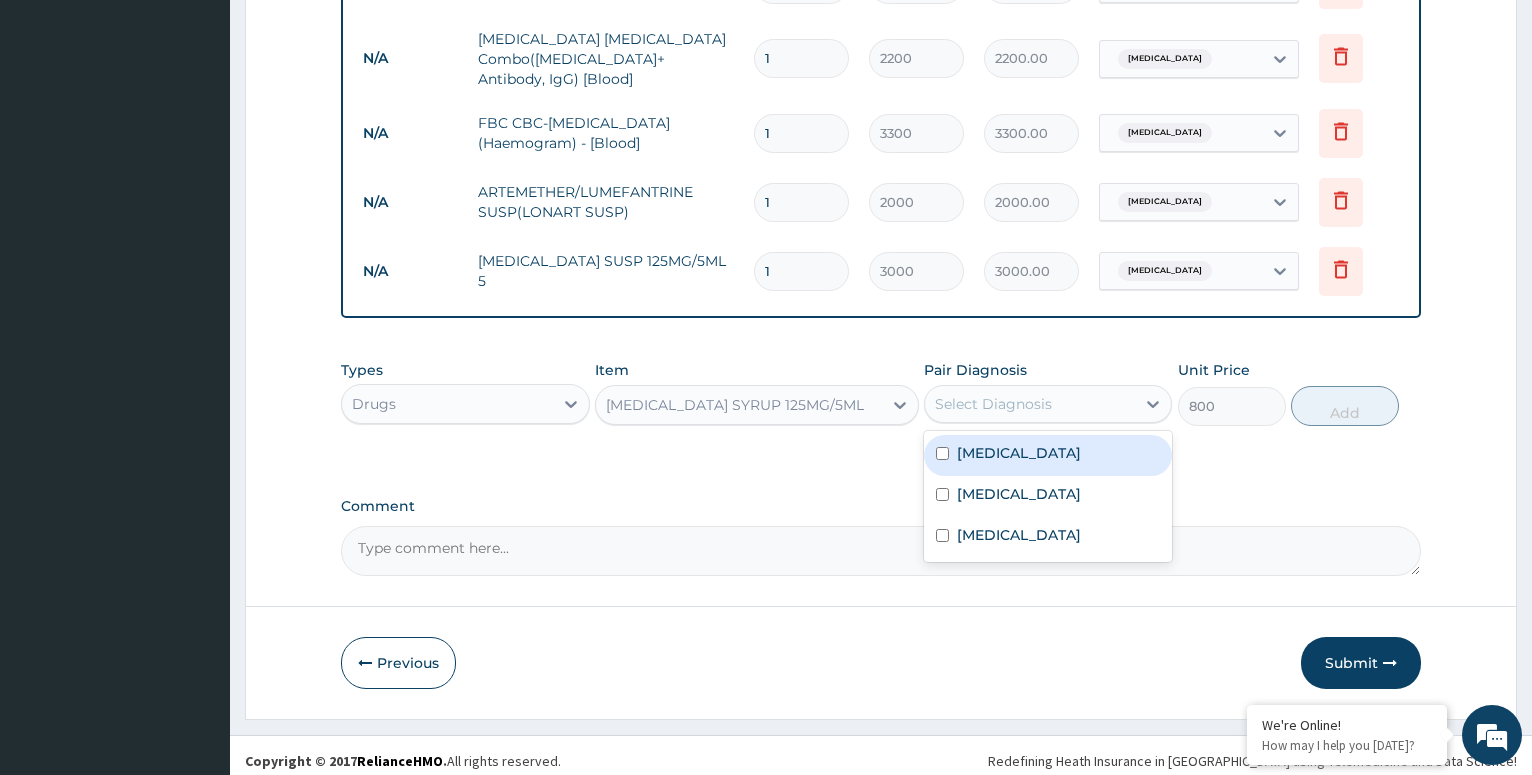 click on "Select Diagnosis" at bounding box center [1030, 404] 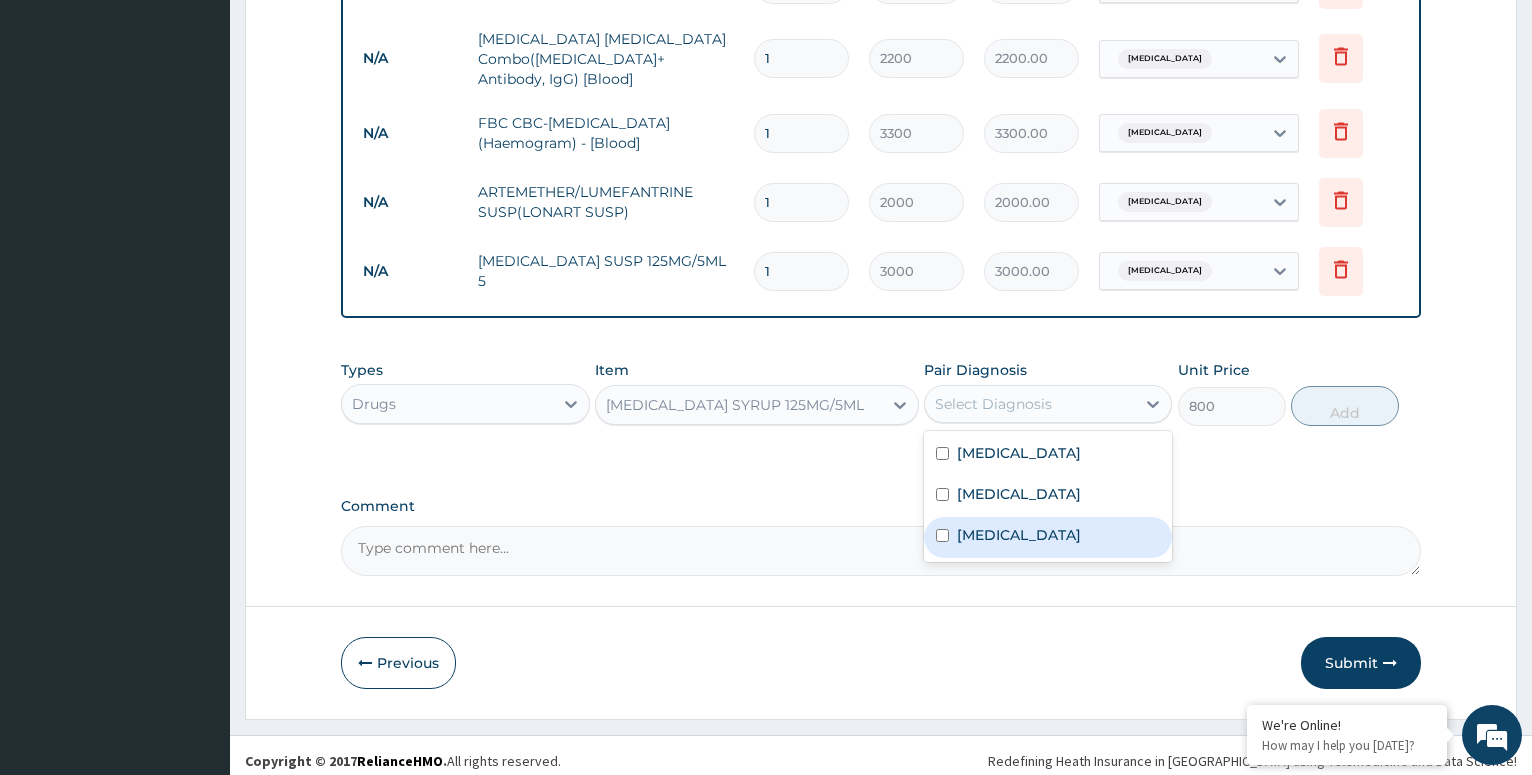 click on "[MEDICAL_DATA]" at bounding box center (1048, 537) 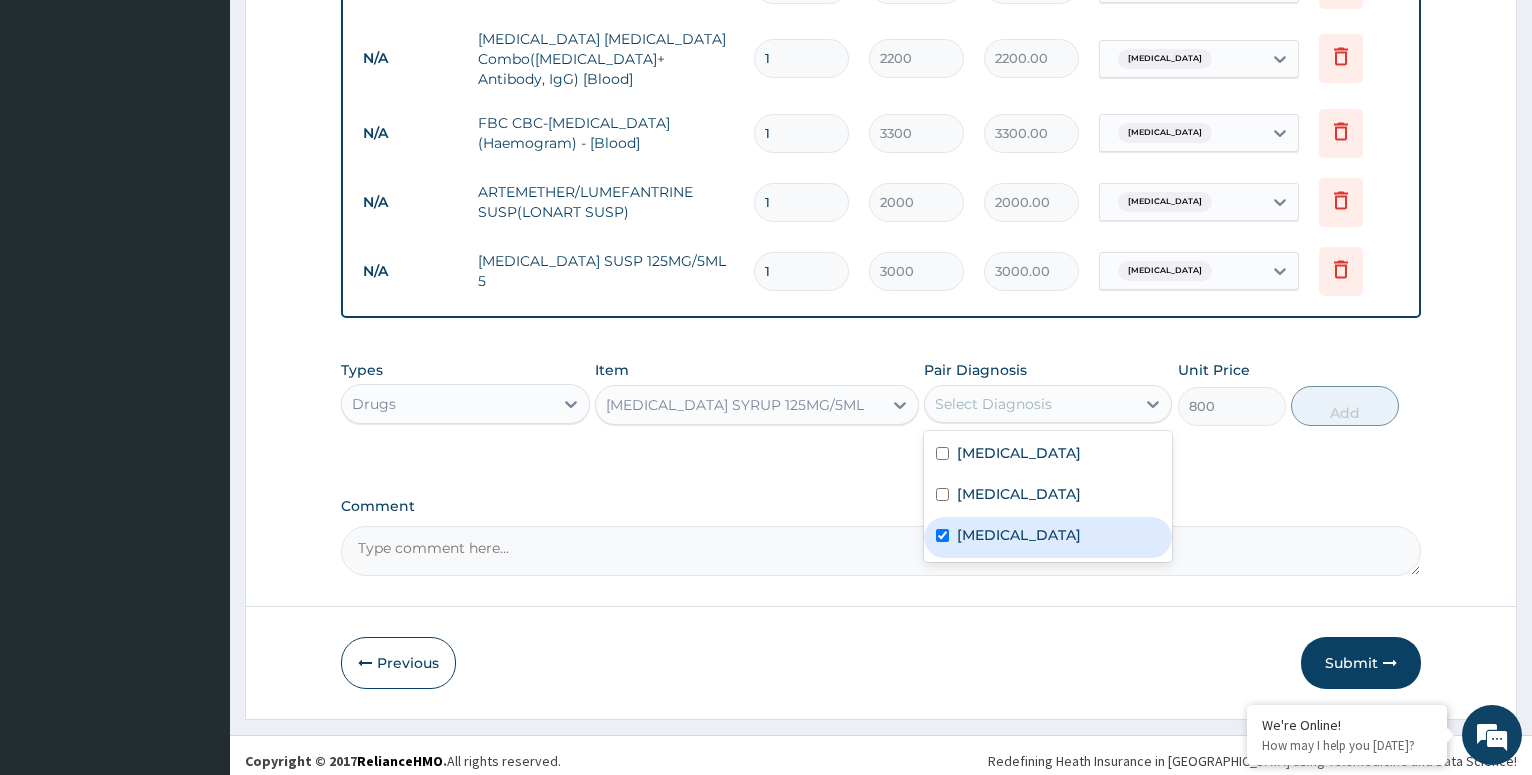 checkbox on "true" 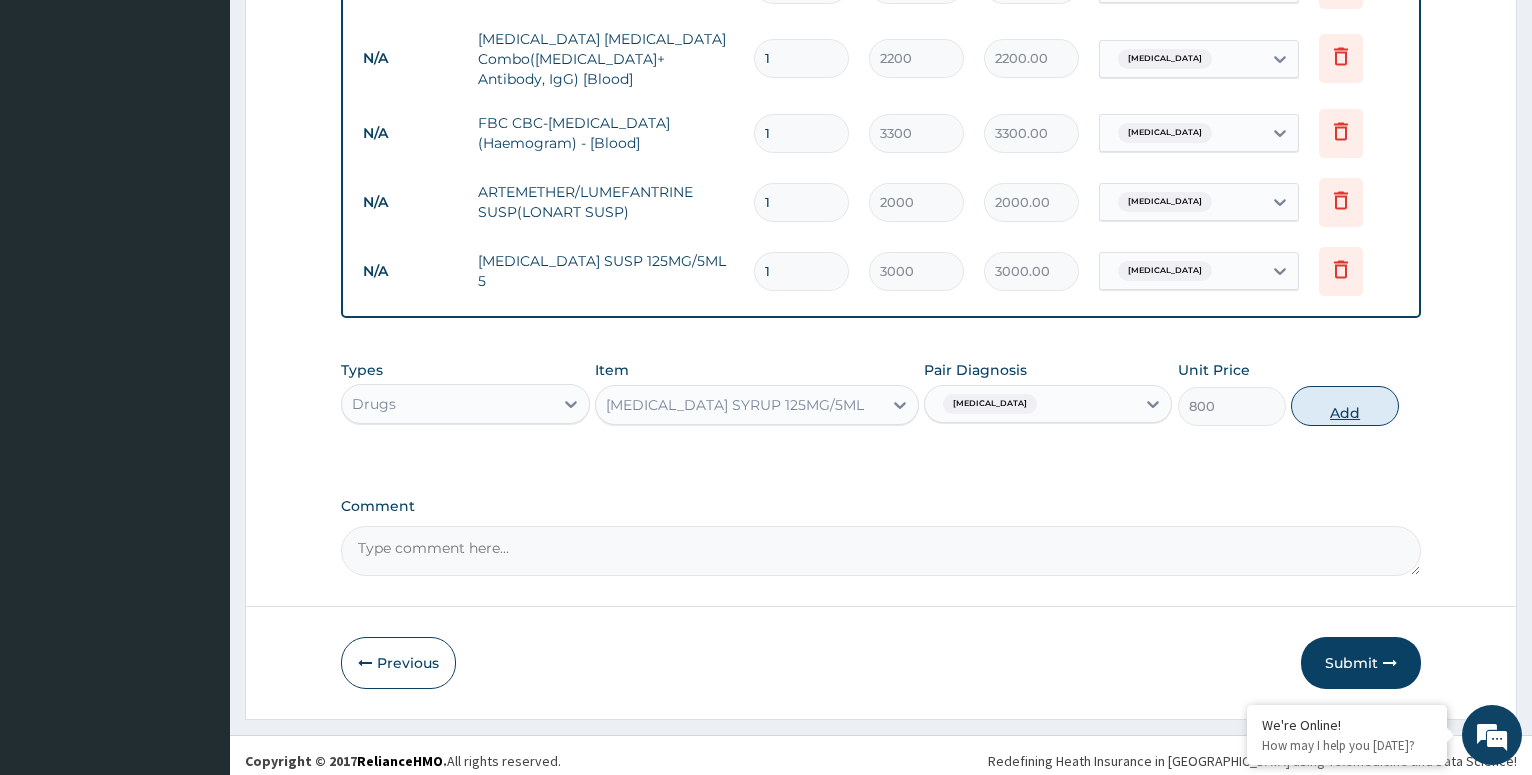 click on "Add" at bounding box center (1345, 406) 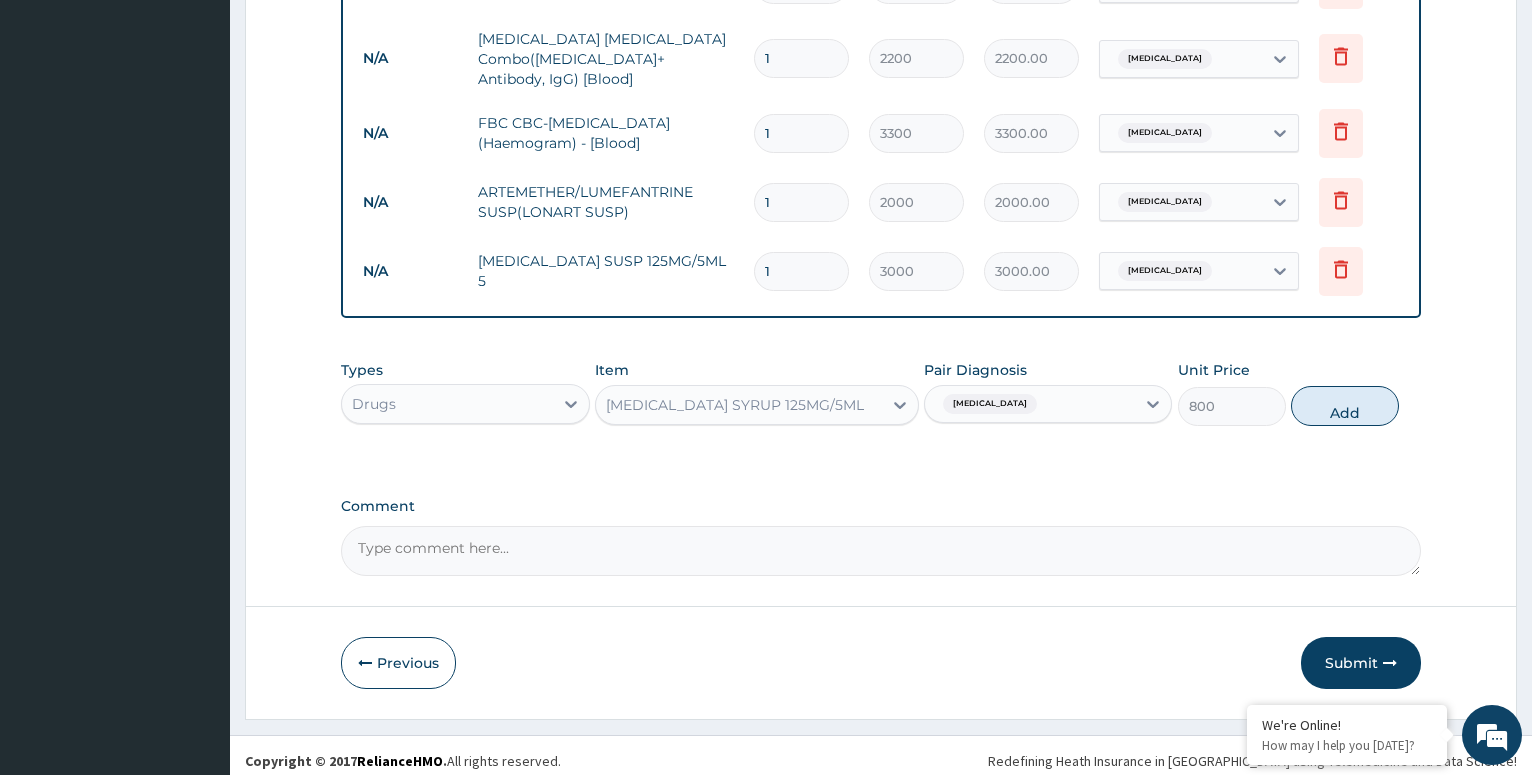 type on "0" 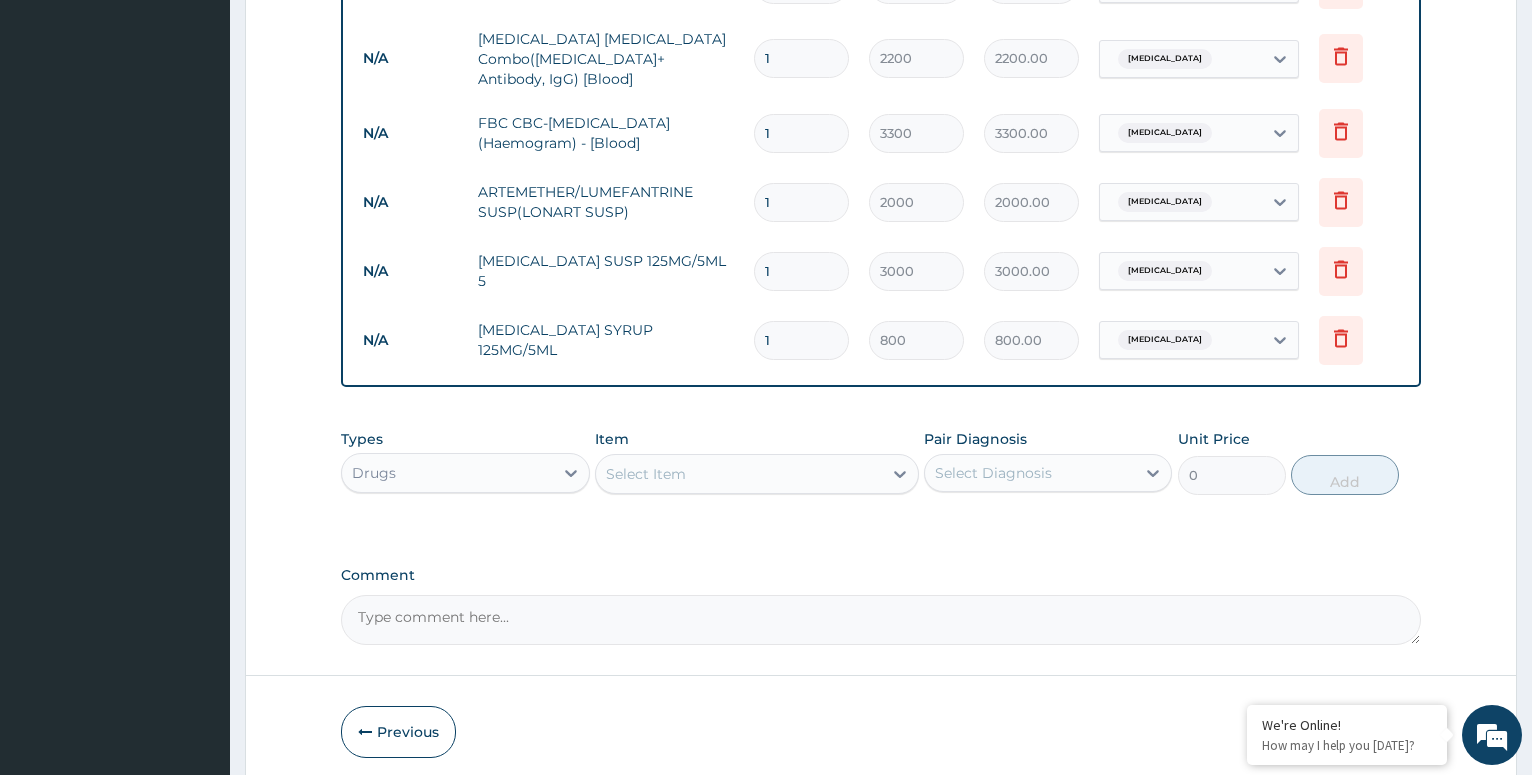 click on "Types Drugs Item Select Item Pair Diagnosis Select Diagnosis Unit Price 0 Add" at bounding box center [881, 462] 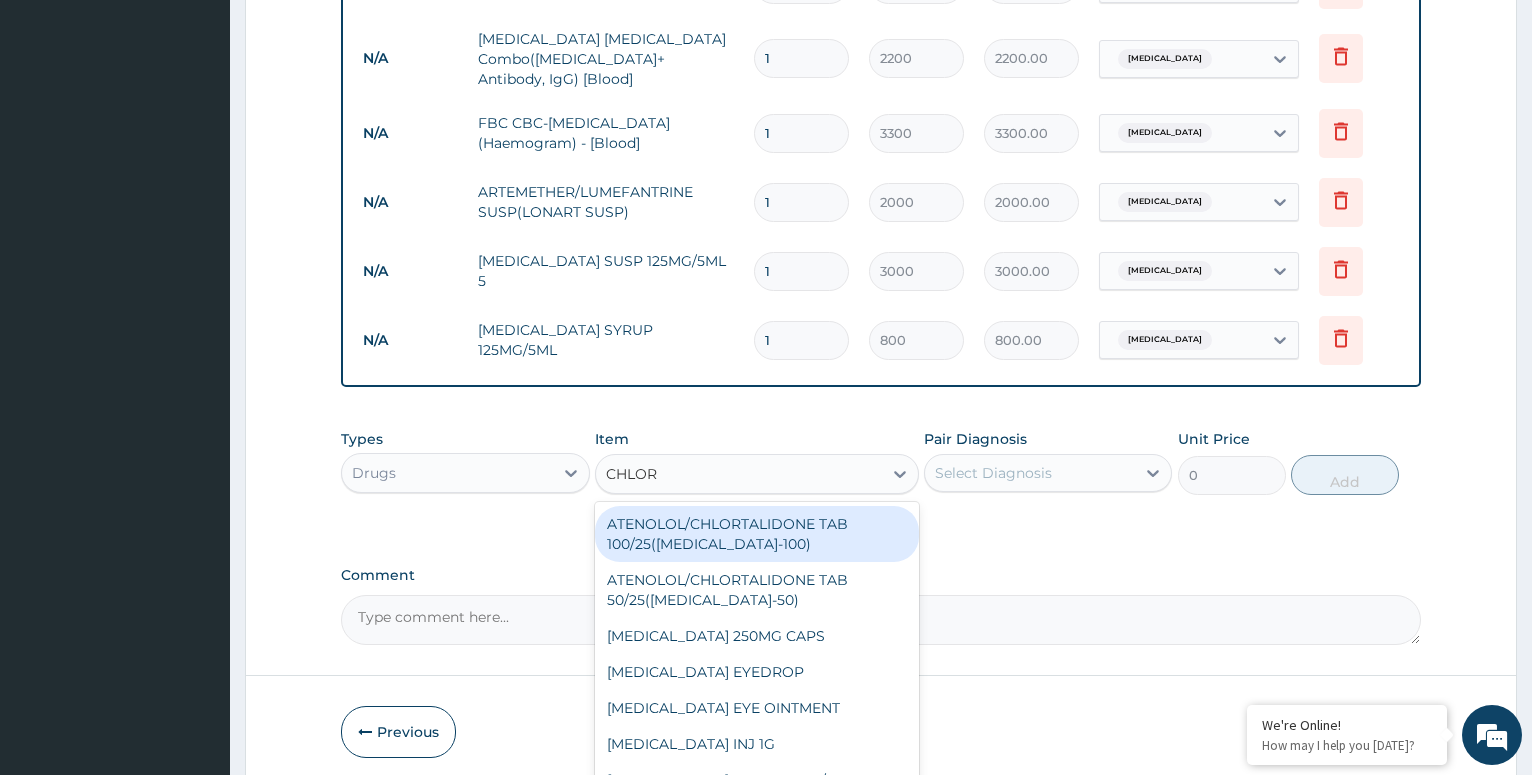 type on "CHLORA" 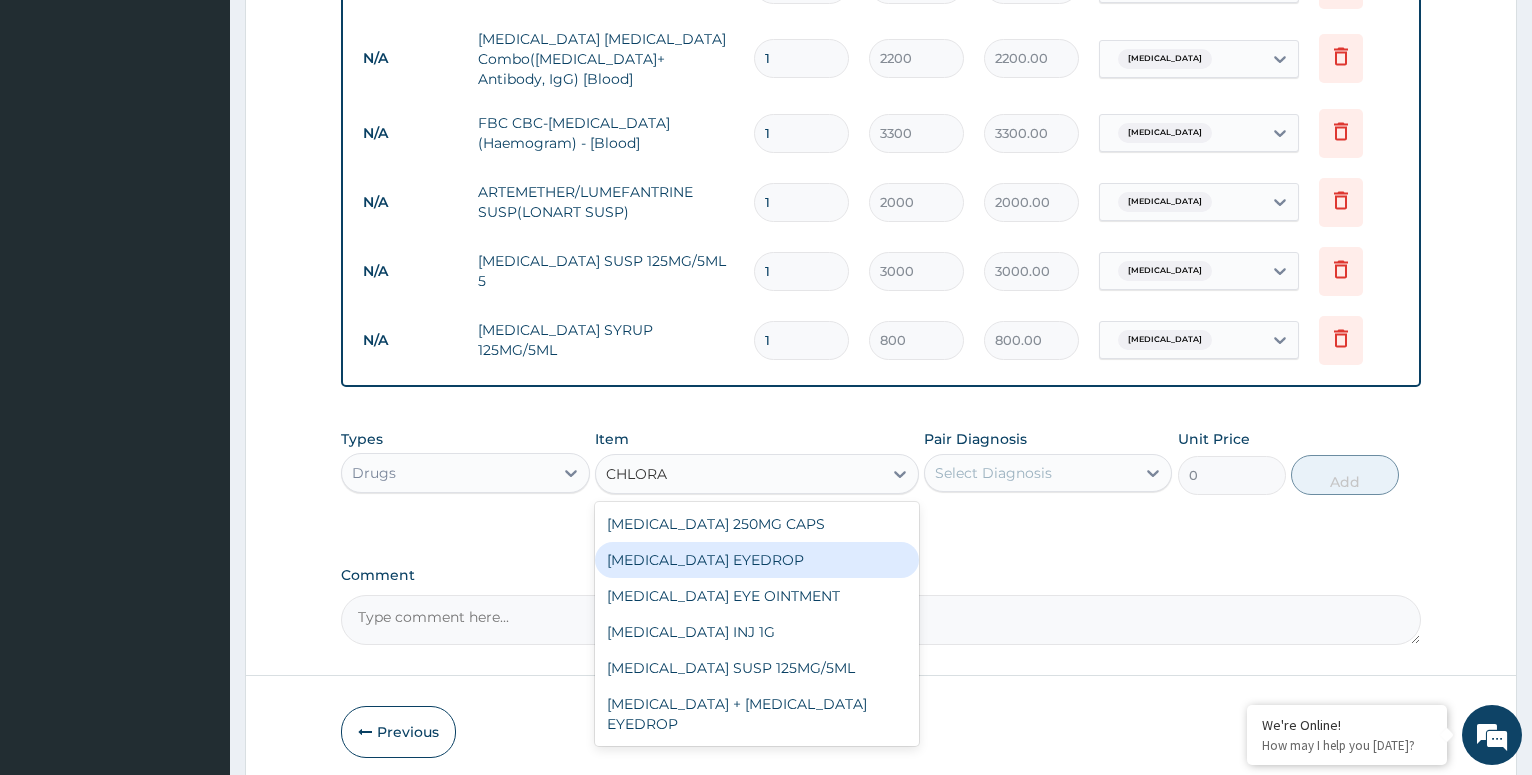 click on "[MEDICAL_DATA] EYEDROP" at bounding box center (757, 560) 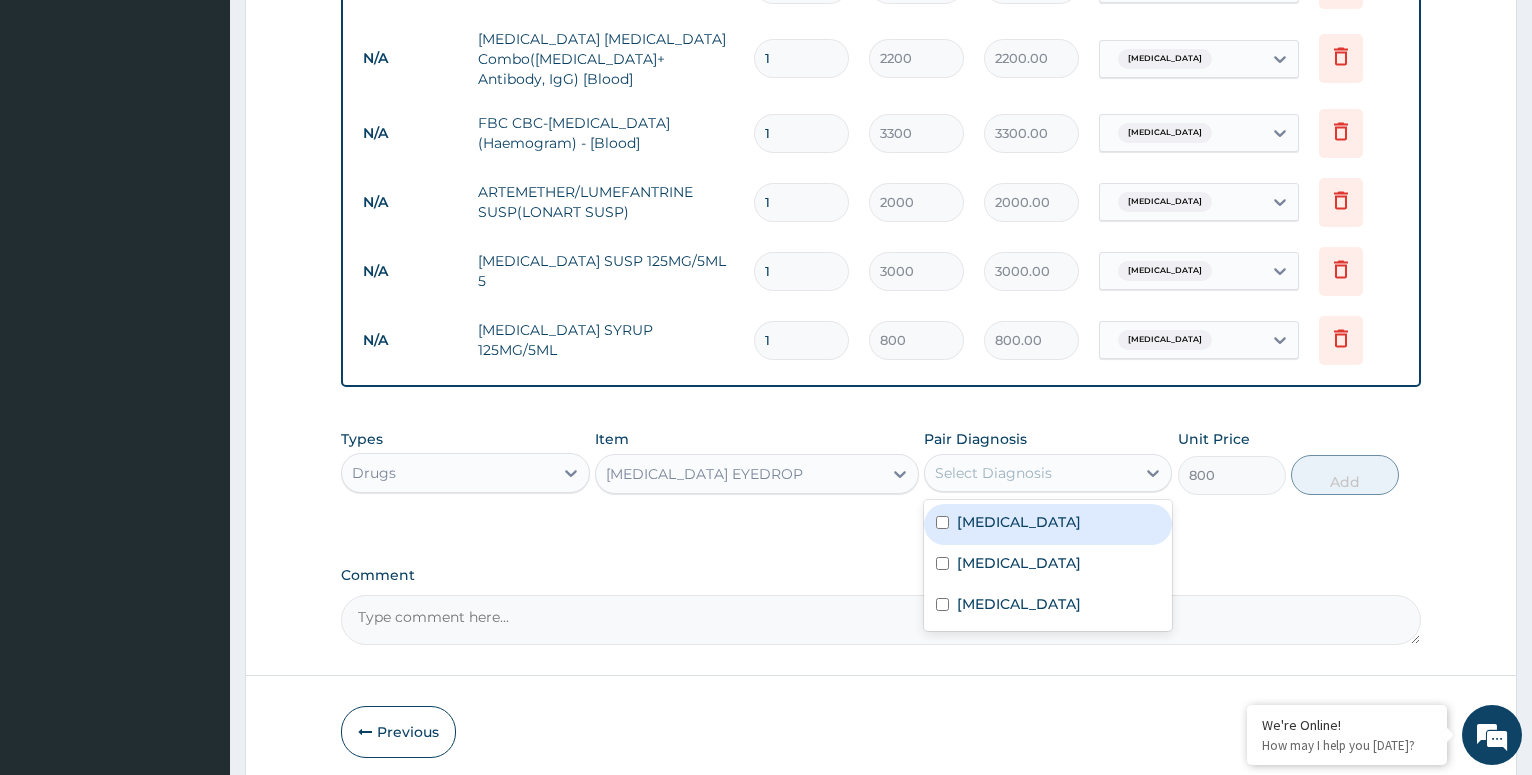 click on "Select Diagnosis" at bounding box center [993, 473] 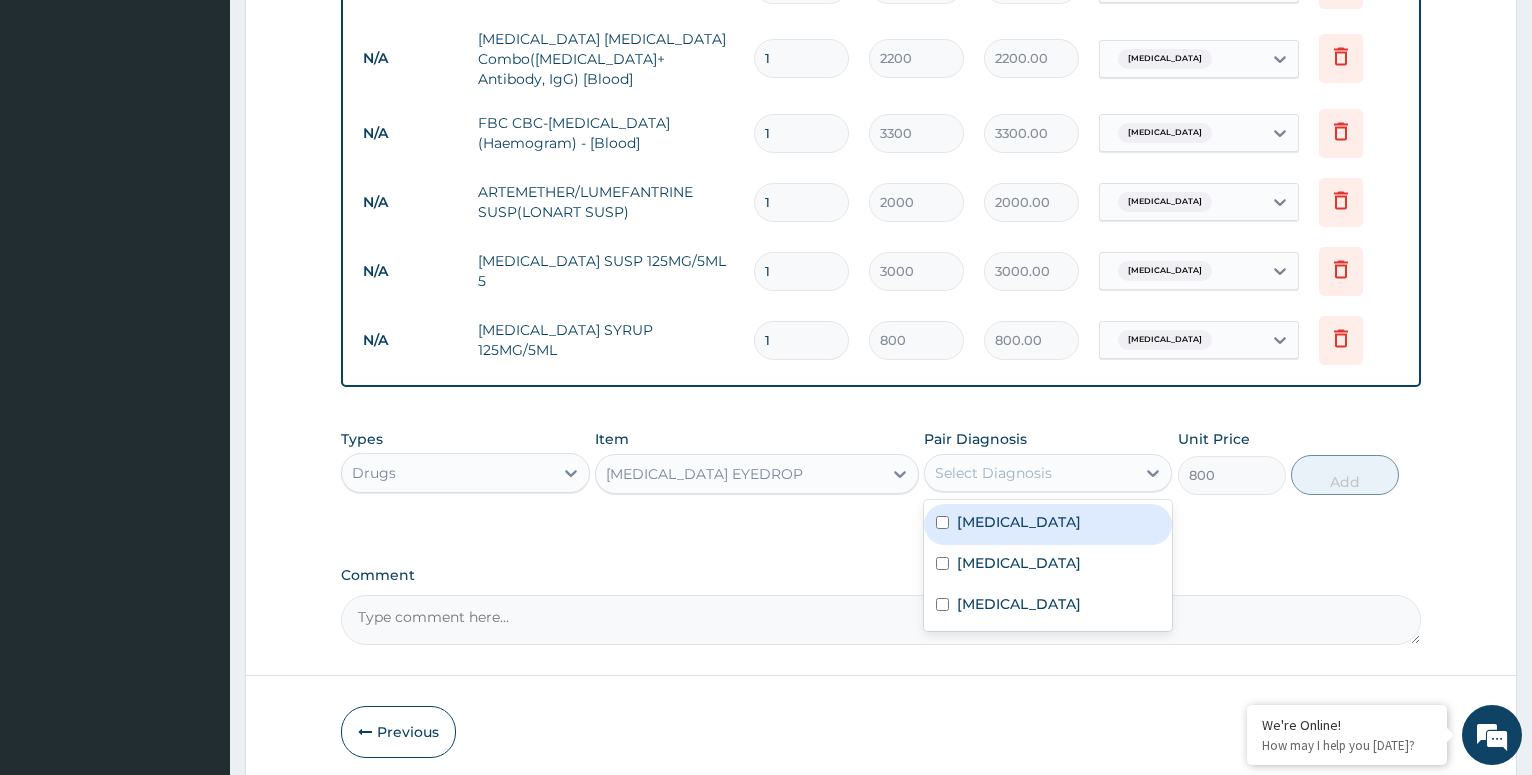click at bounding box center (942, 522) 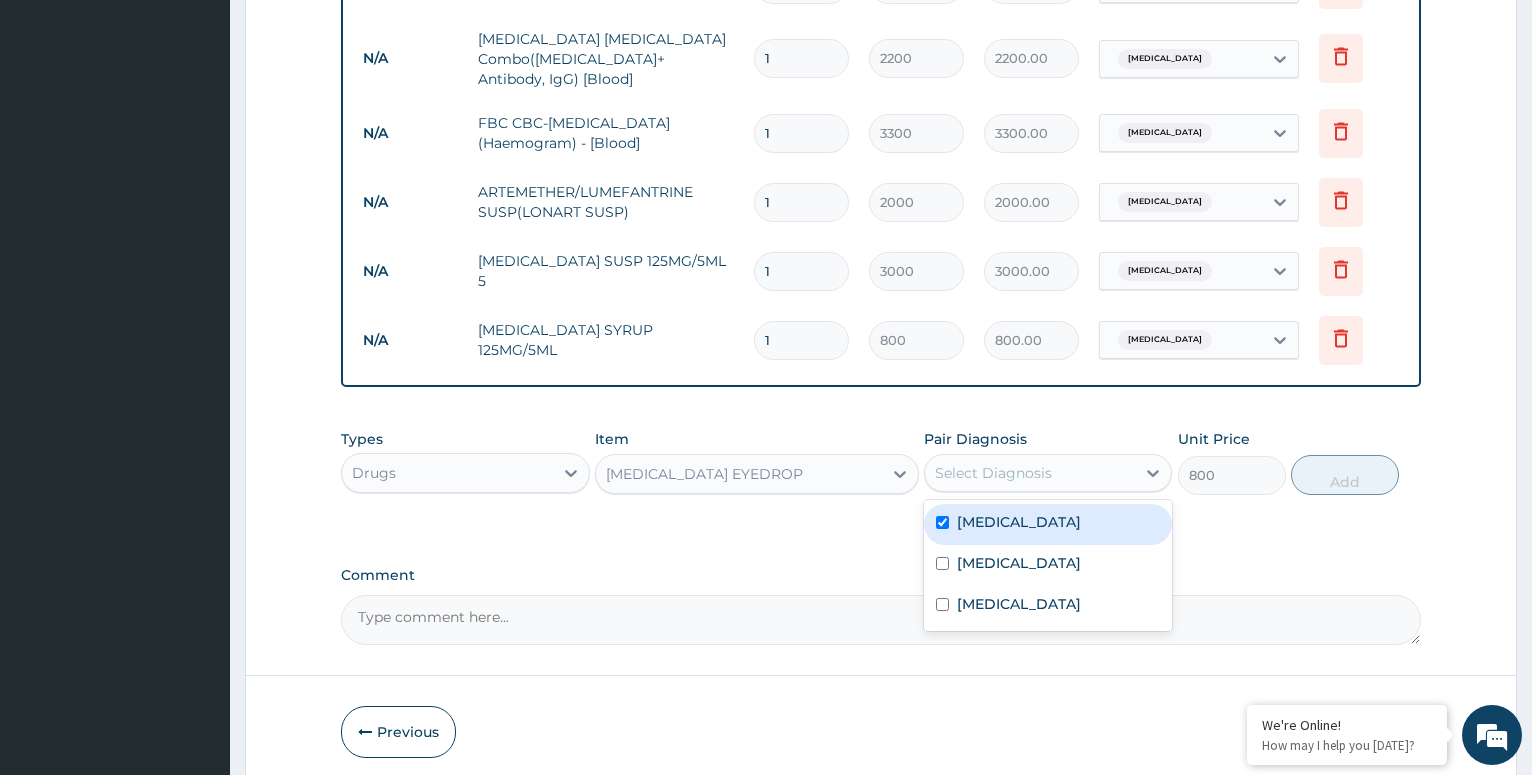 checkbox on "true" 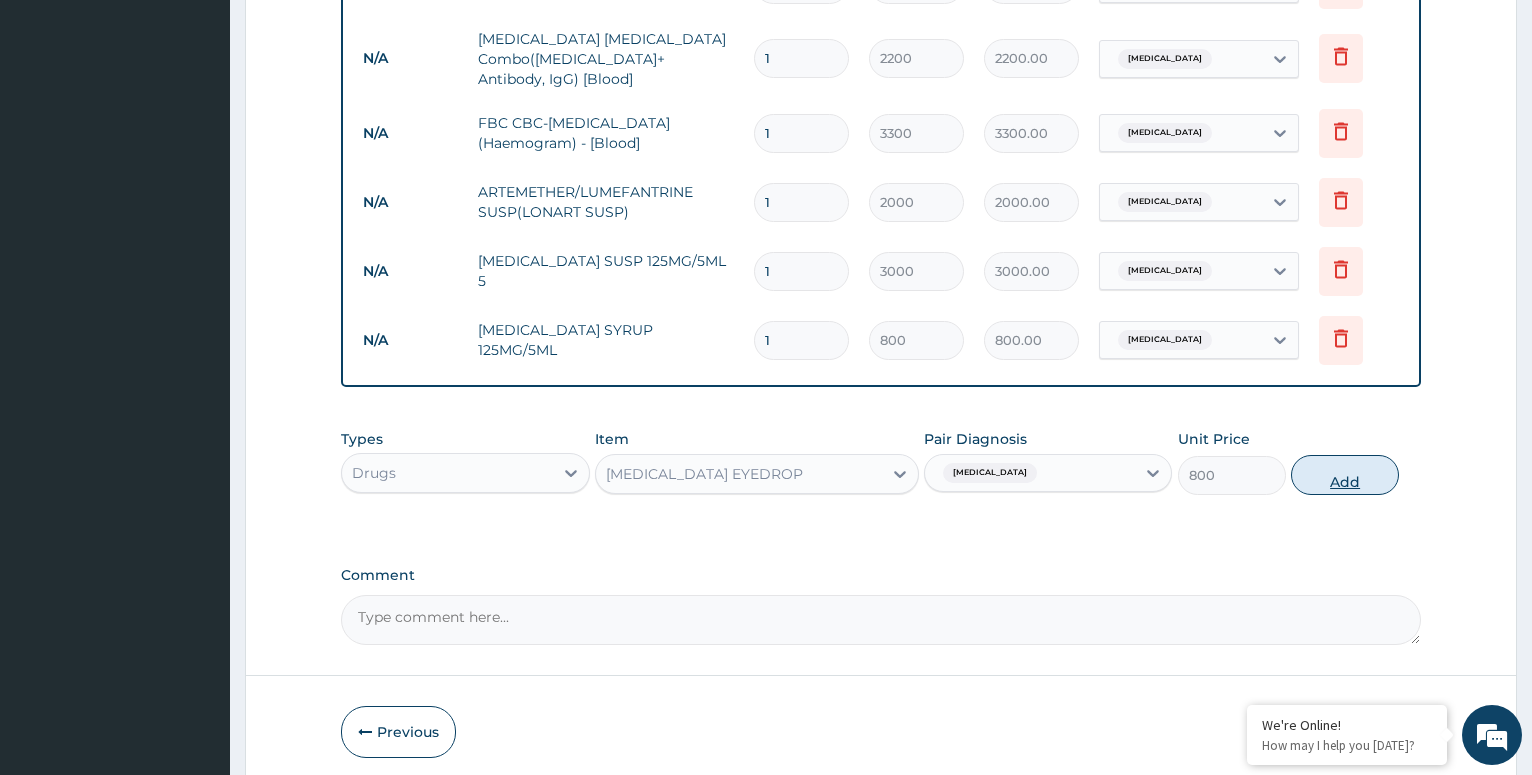 click on "Add" at bounding box center [1345, 475] 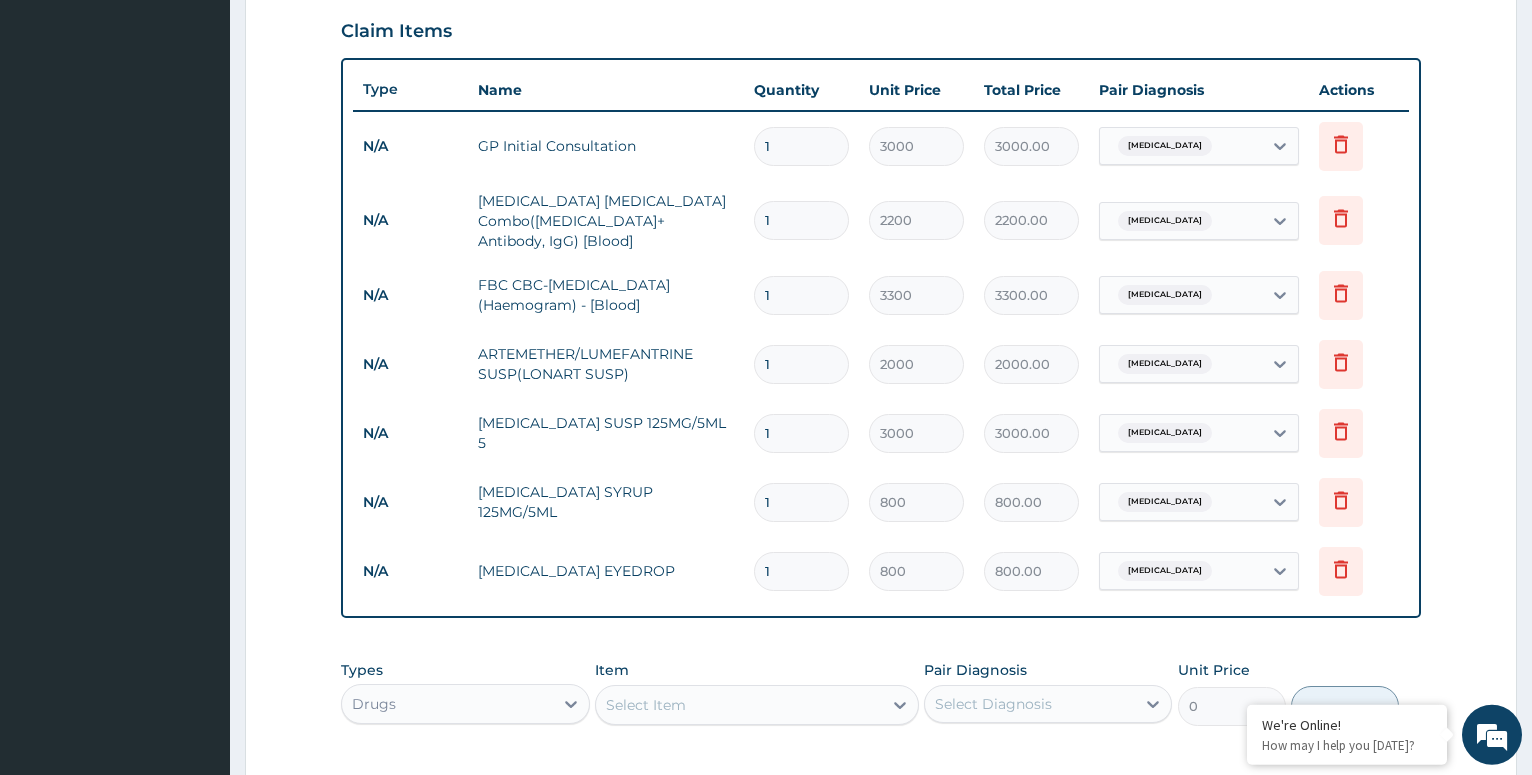 scroll, scrollTop: 644, scrollLeft: 0, axis: vertical 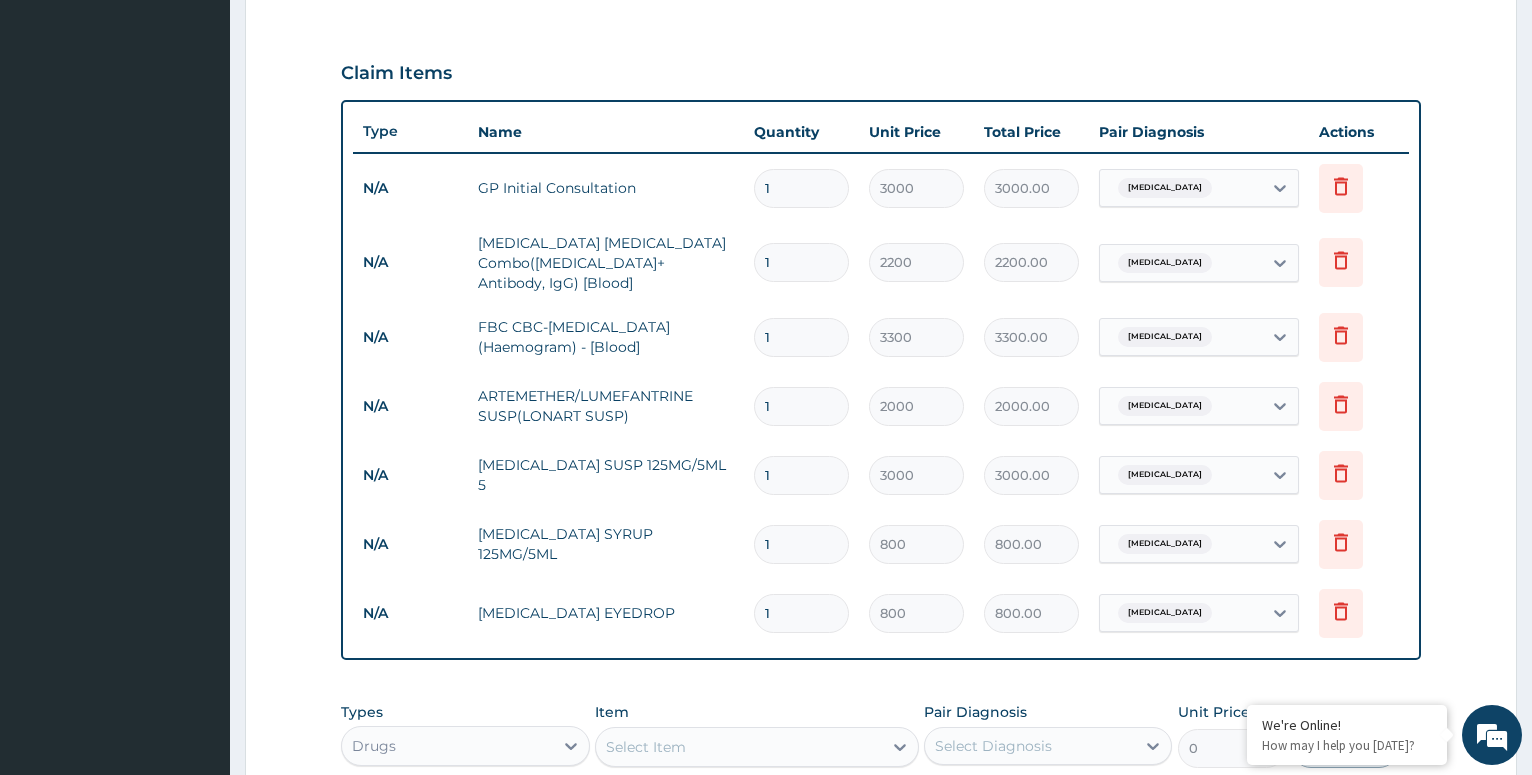click on "1" at bounding box center [801, 544] 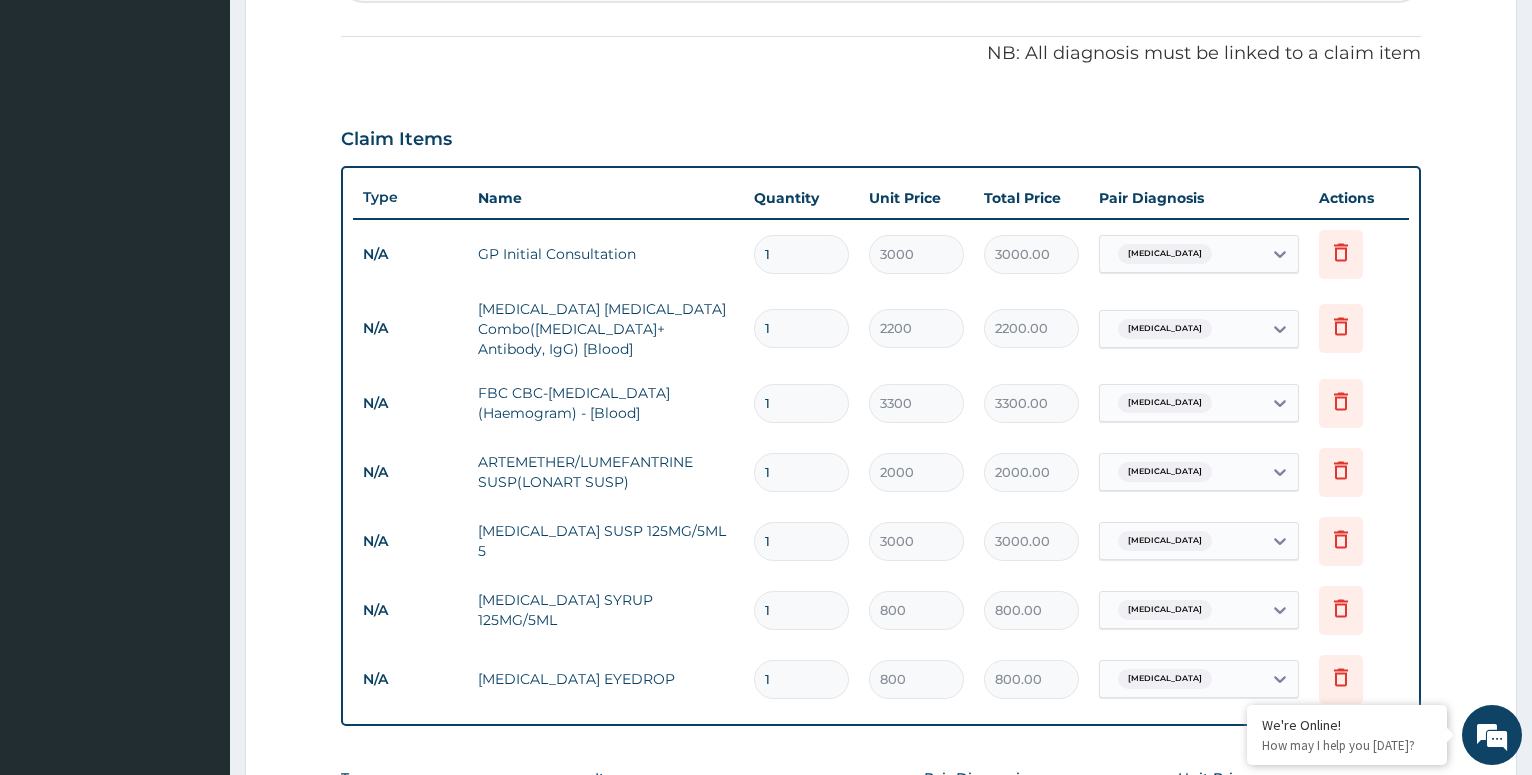 scroll, scrollTop: 170, scrollLeft: 0, axis: vertical 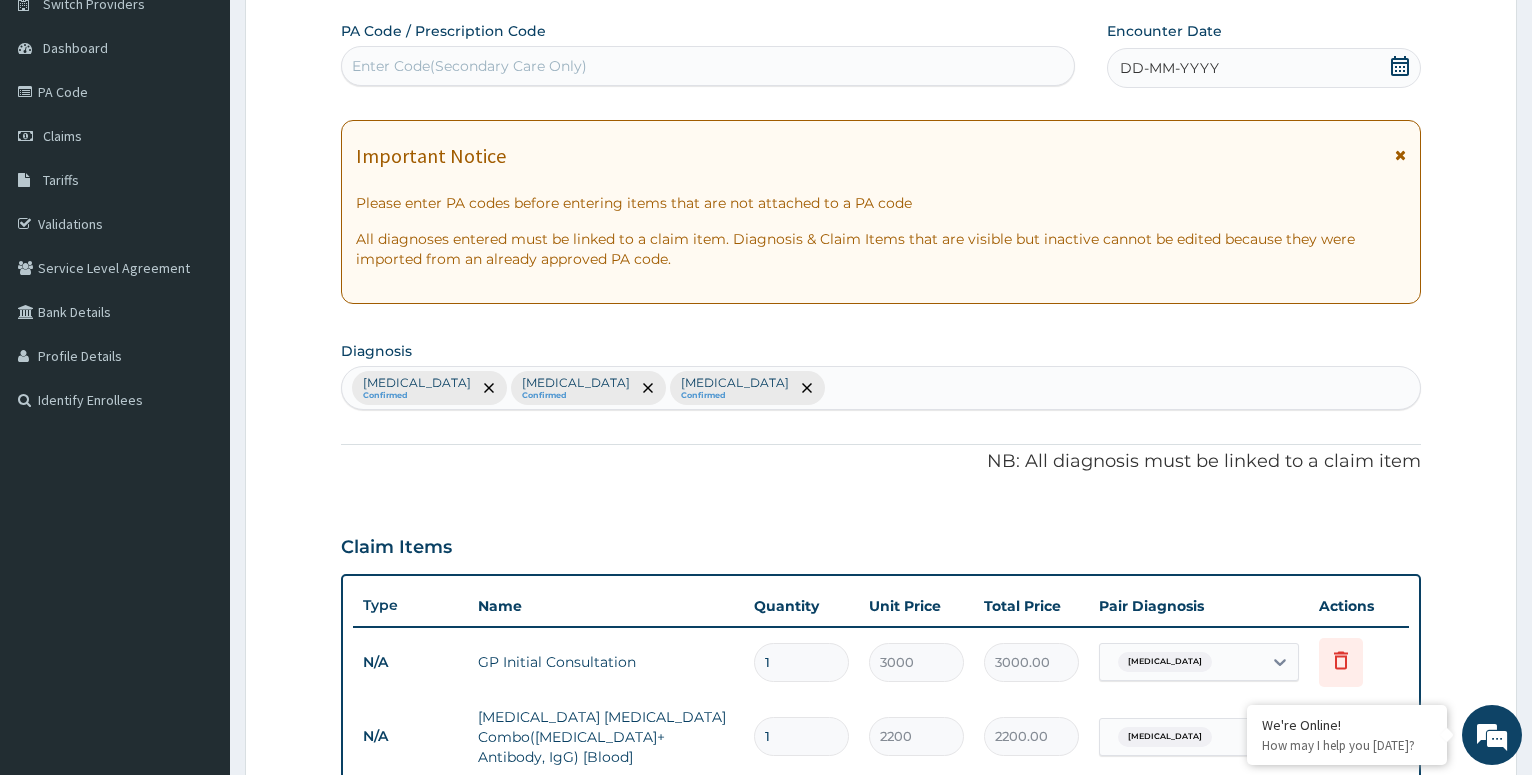 click 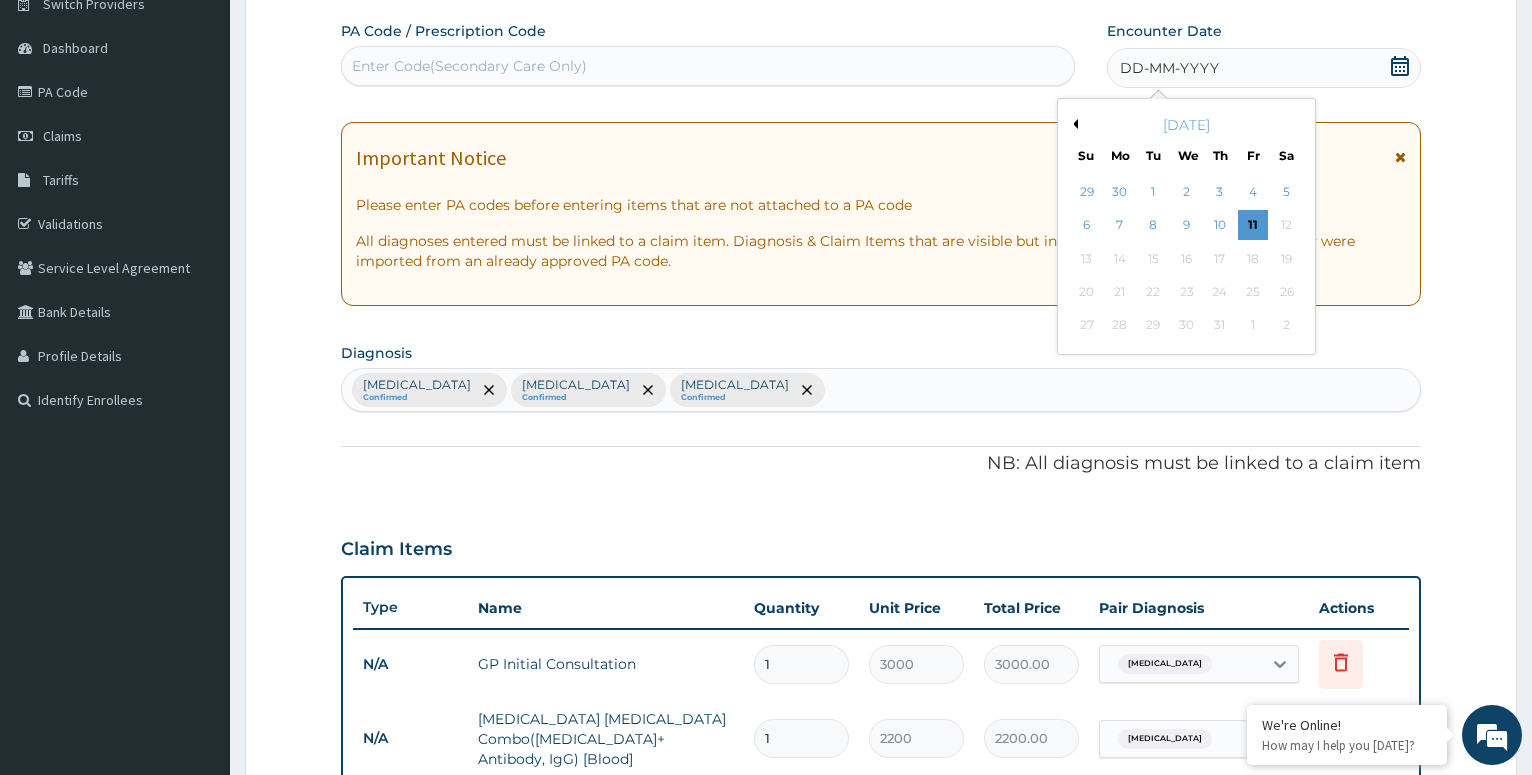 click on "[DATE]" at bounding box center (1186, 125) 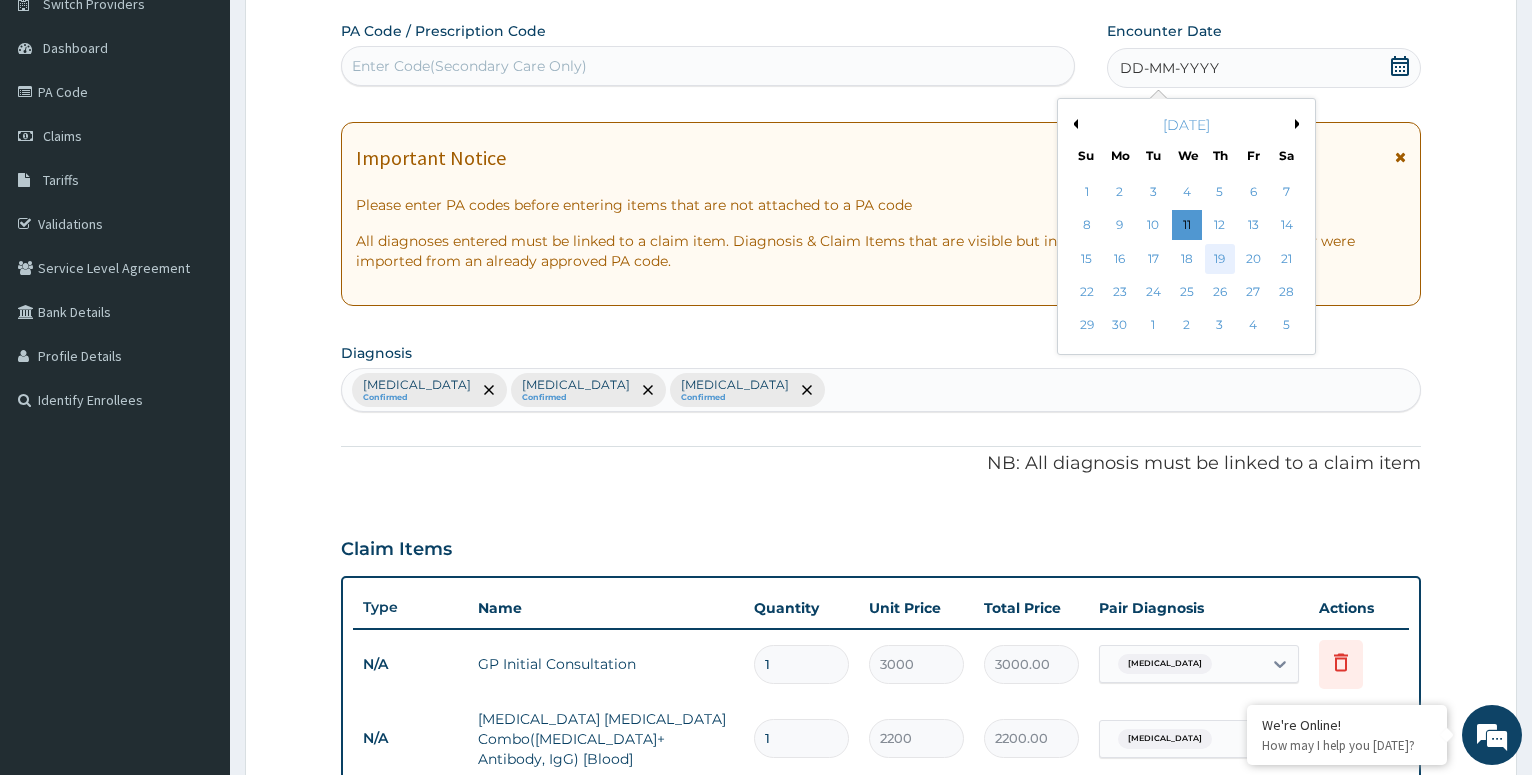 click on "19" at bounding box center (1219, 259) 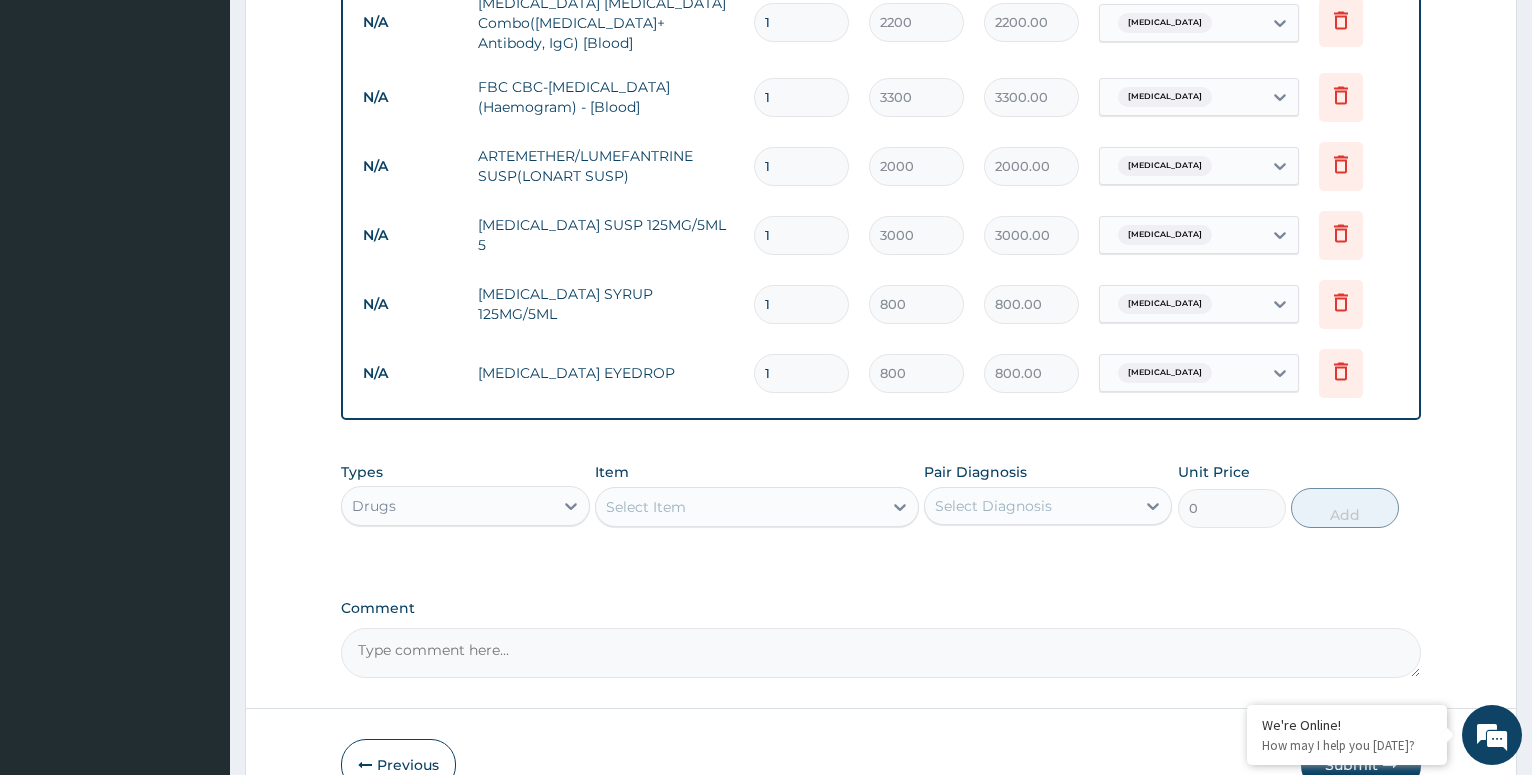 scroll, scrollTop: 986, scrollLeft: 0, axis: vertical 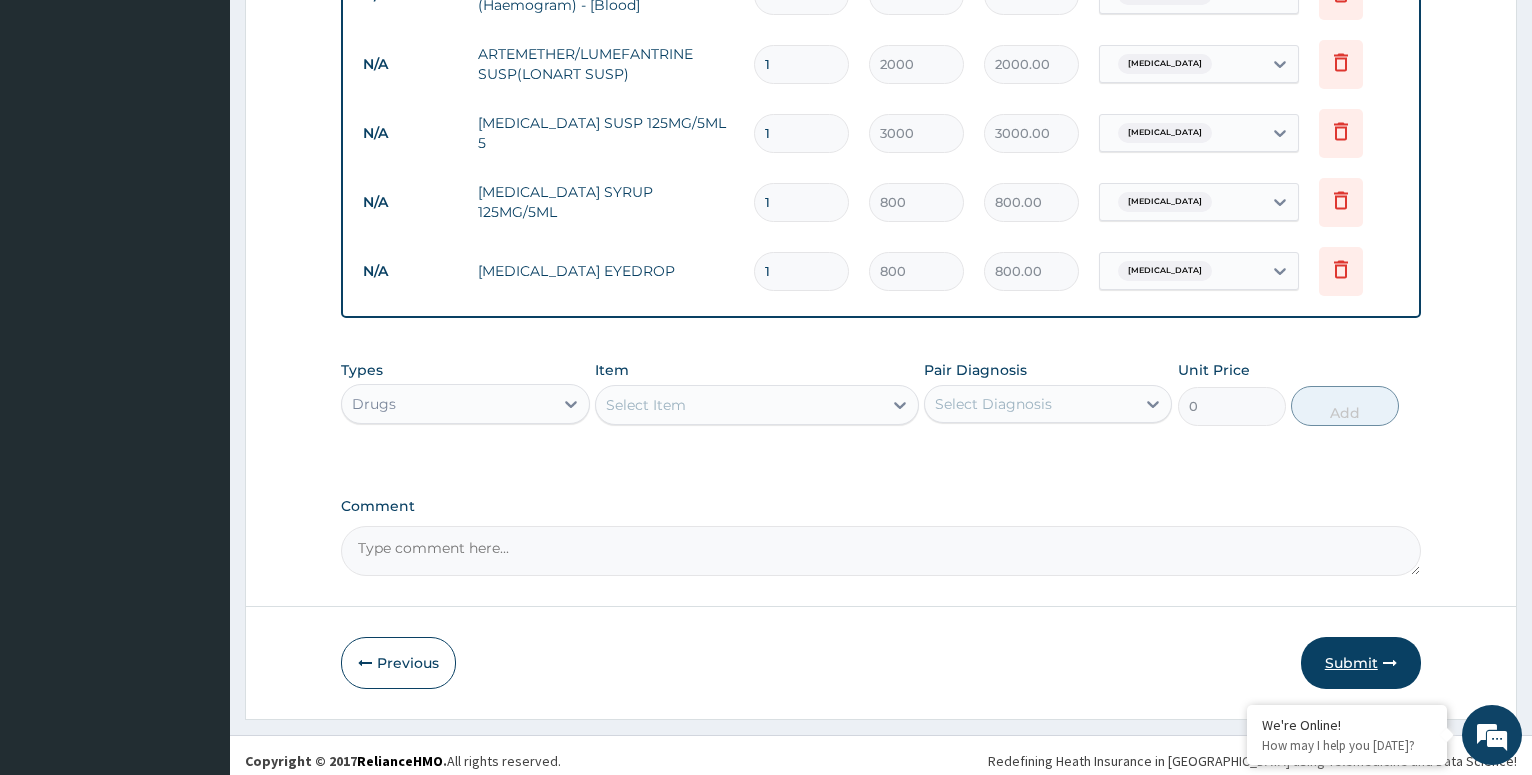 click on "Submit" at bounding box center [1361, 663] 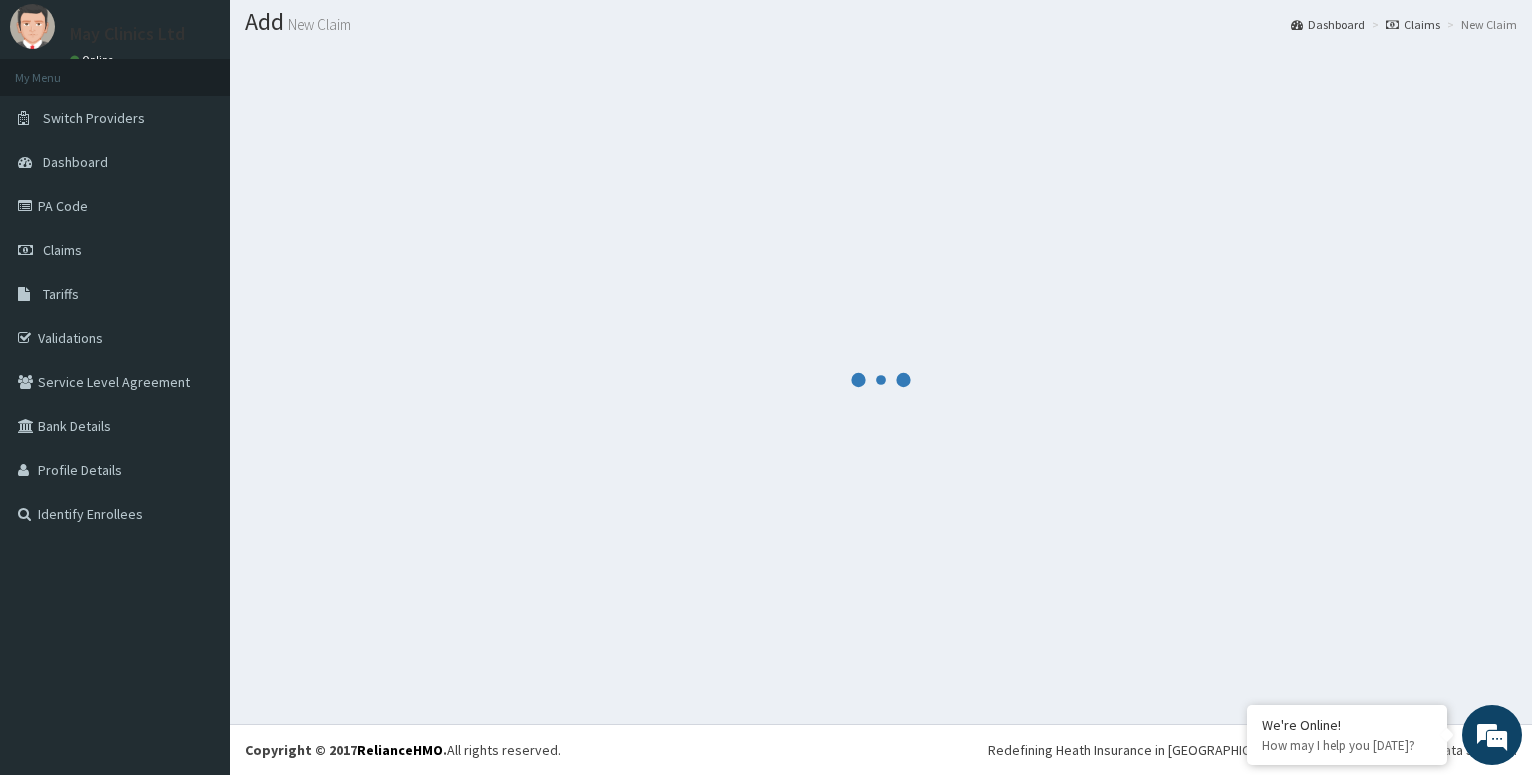 scroll, scrollTop: 56, scrollLeft: 0, axis: vertical 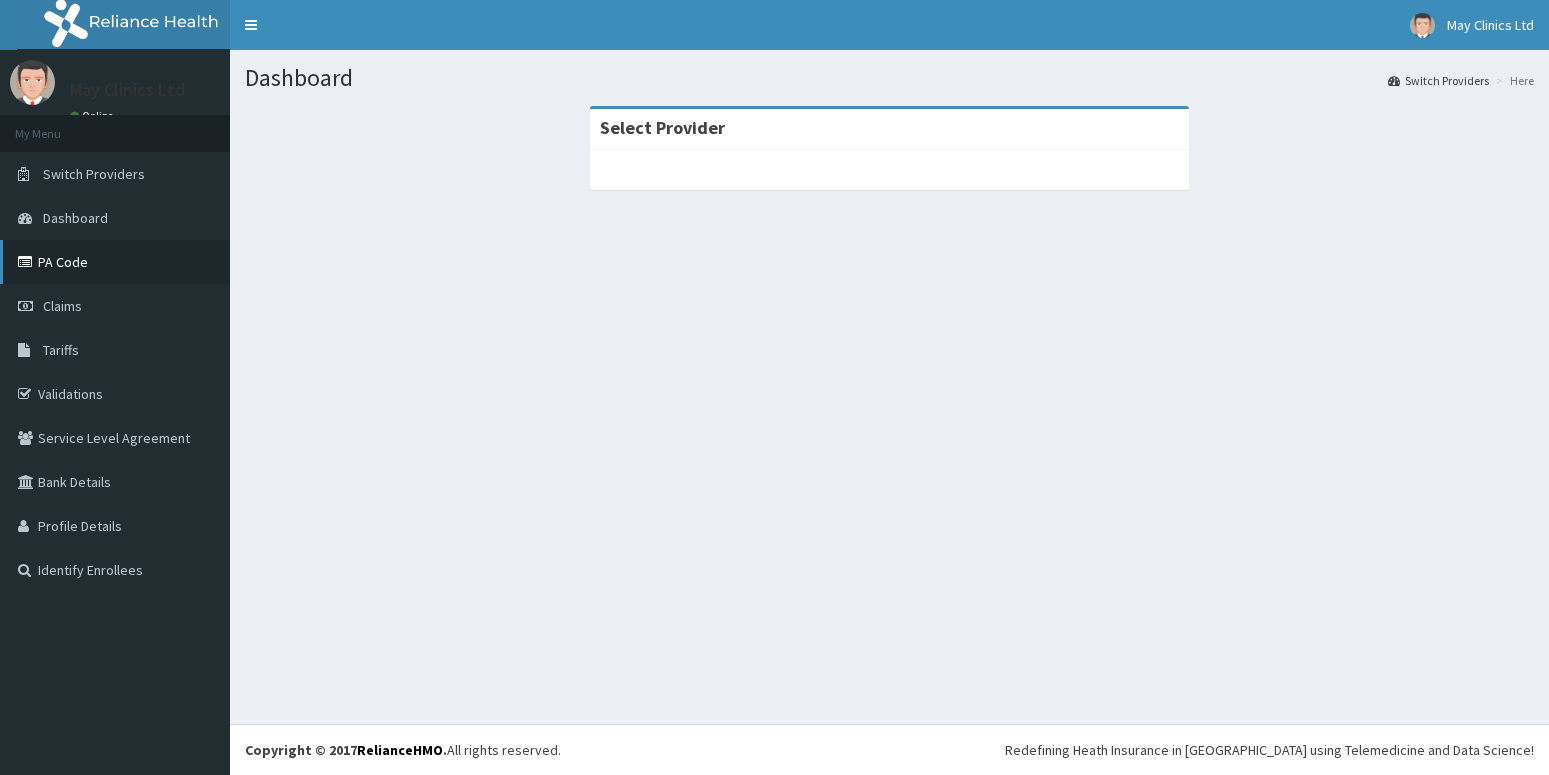 click on "PA Code" at bounding box center [115, 262] 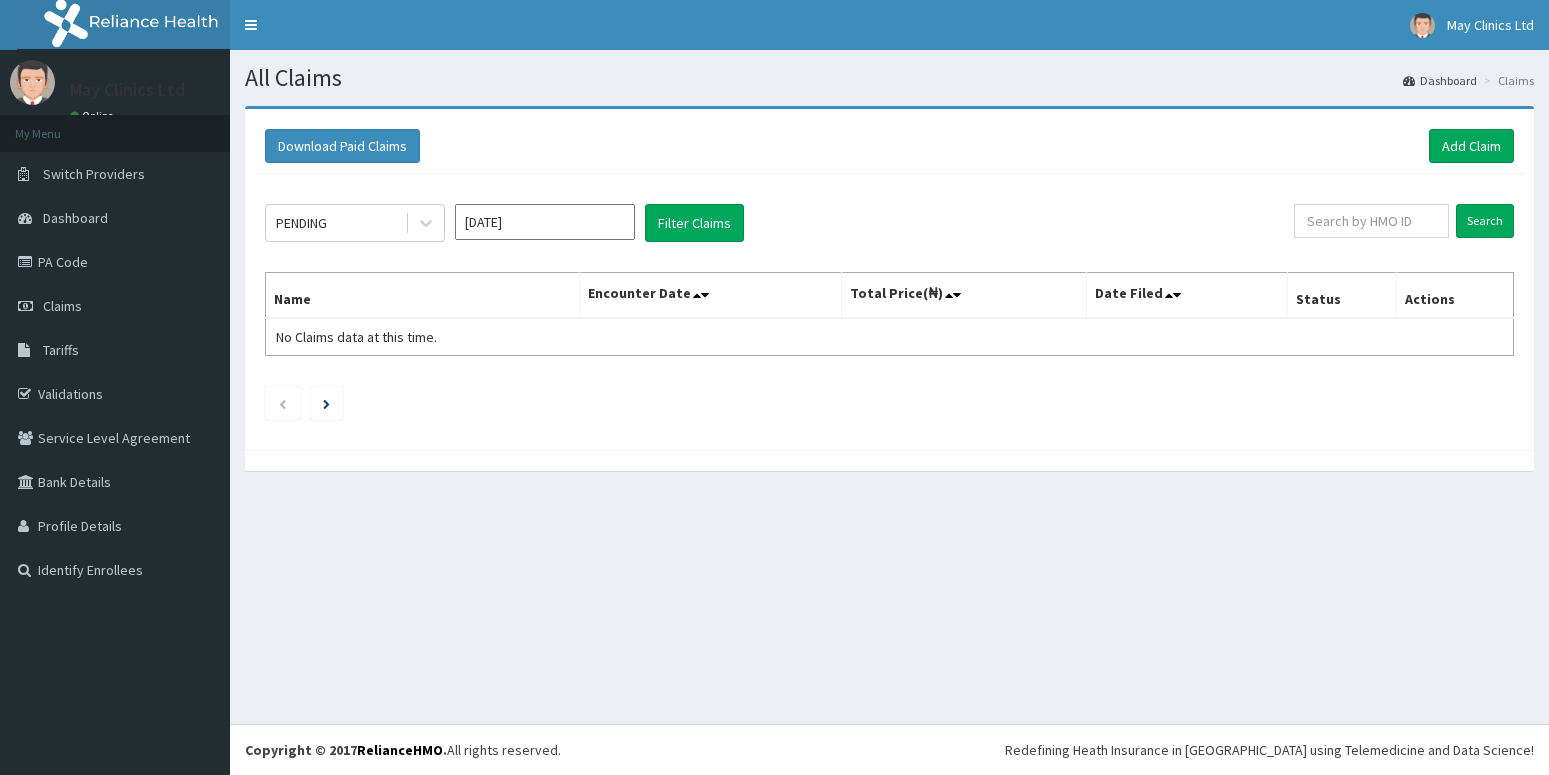 scroll, scrollTop: 0, scrollLeft: 0, axis: both 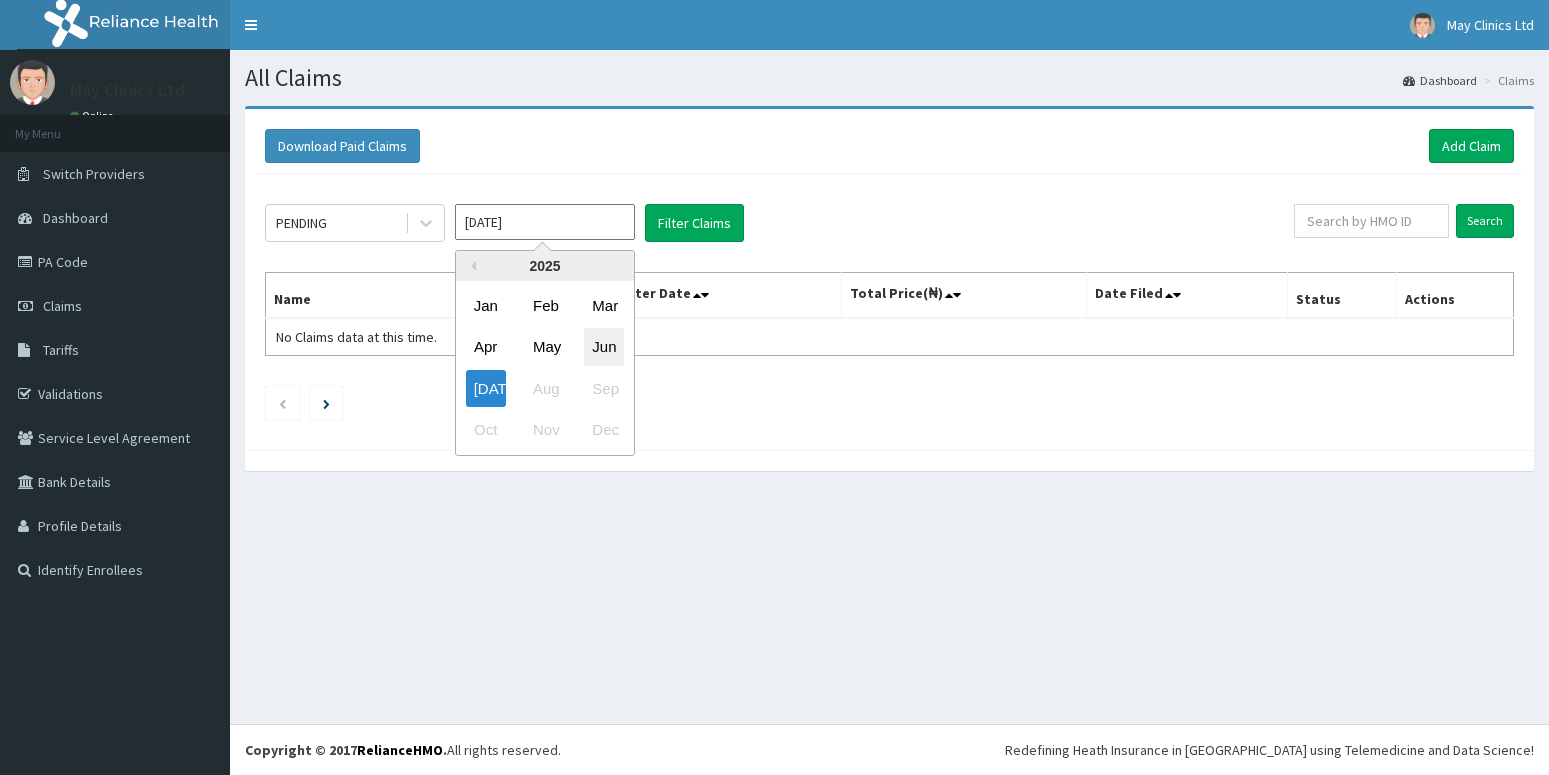 click on "Jun" at bounding box center (604, 347) 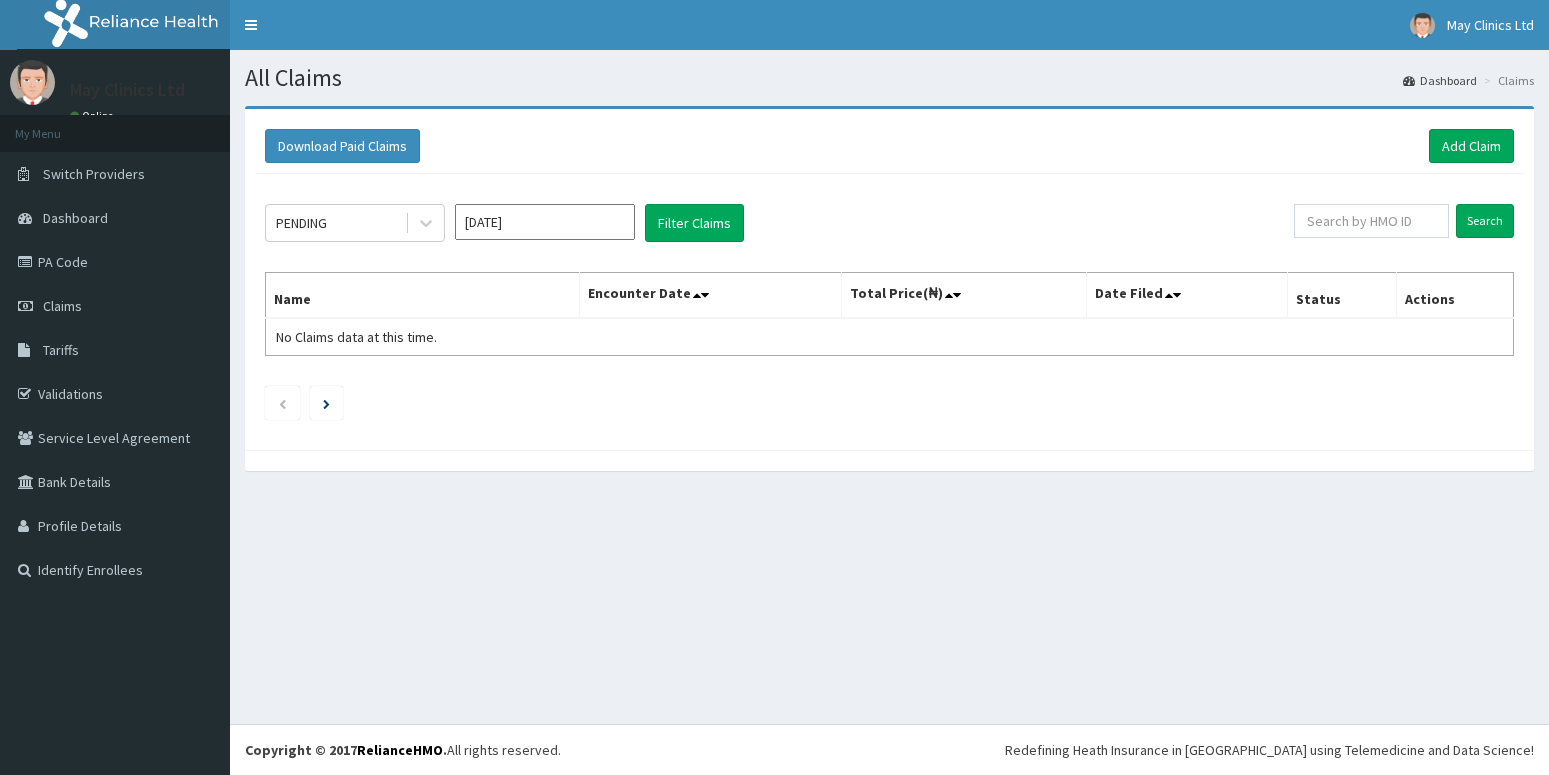 type on "[DATE]" 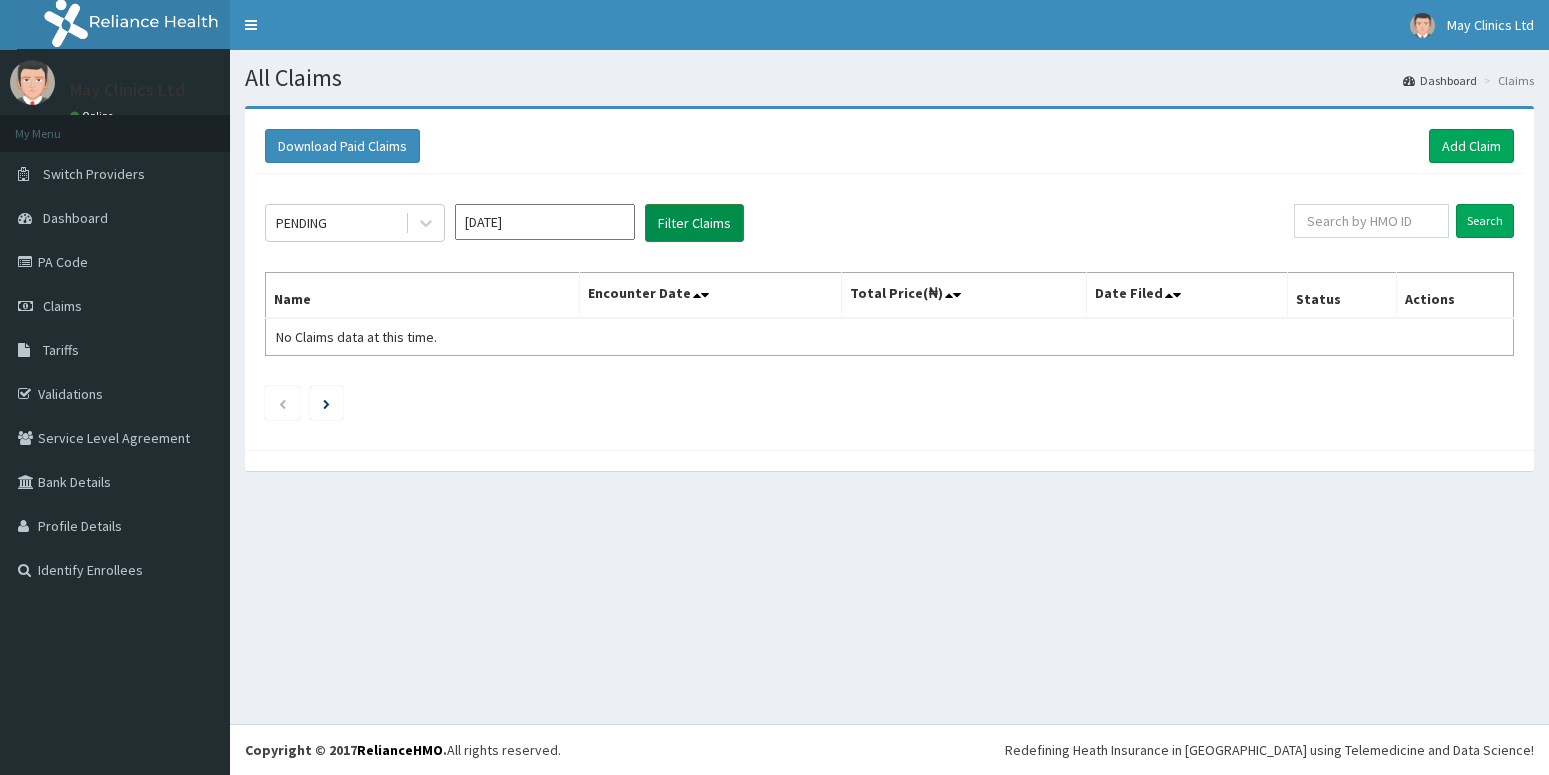 click on "Filter Claims" at bounding box center [694, 223] 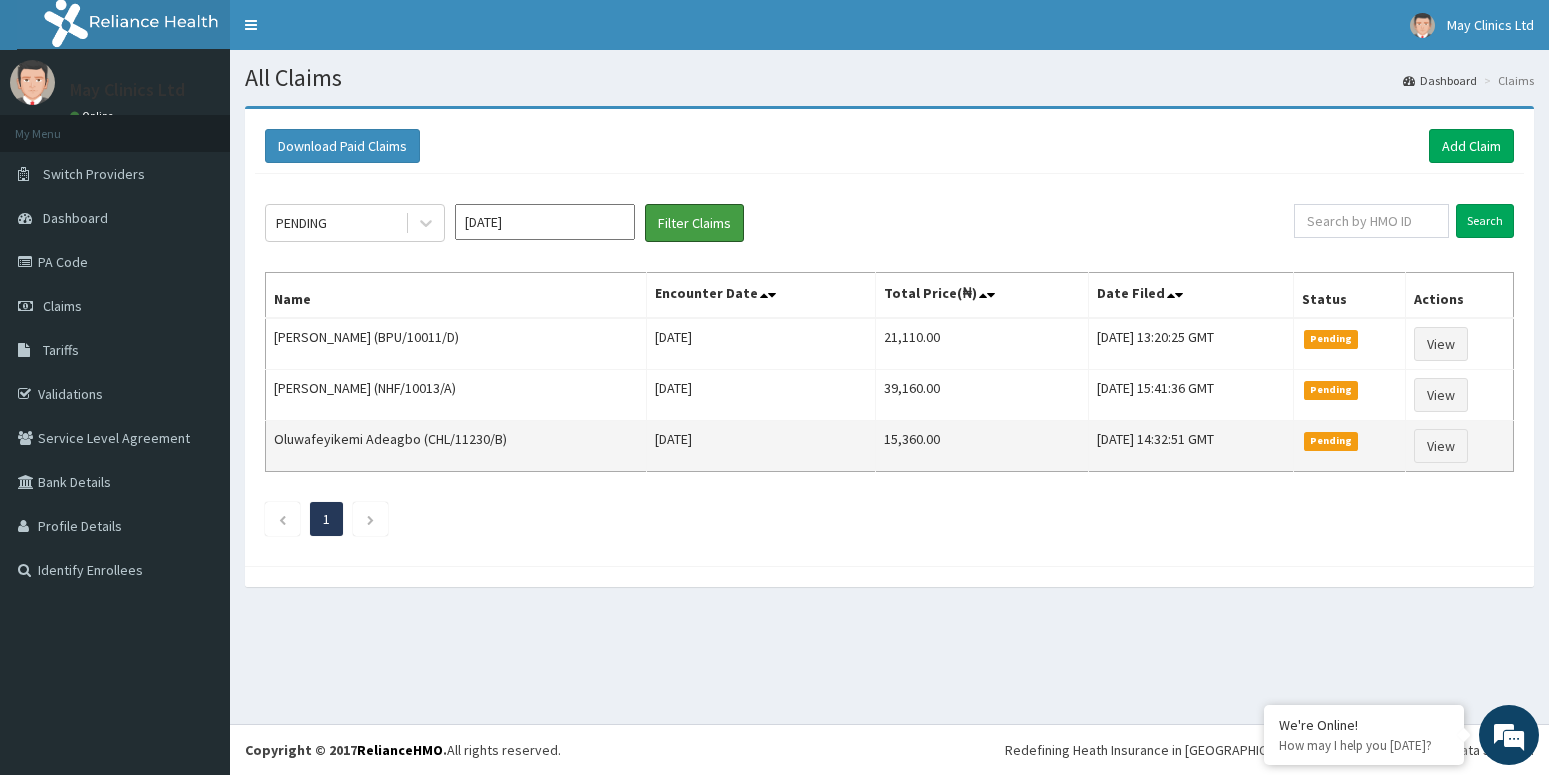 scroll, scrollTop: 0, scrollLeft: 0, axis: both 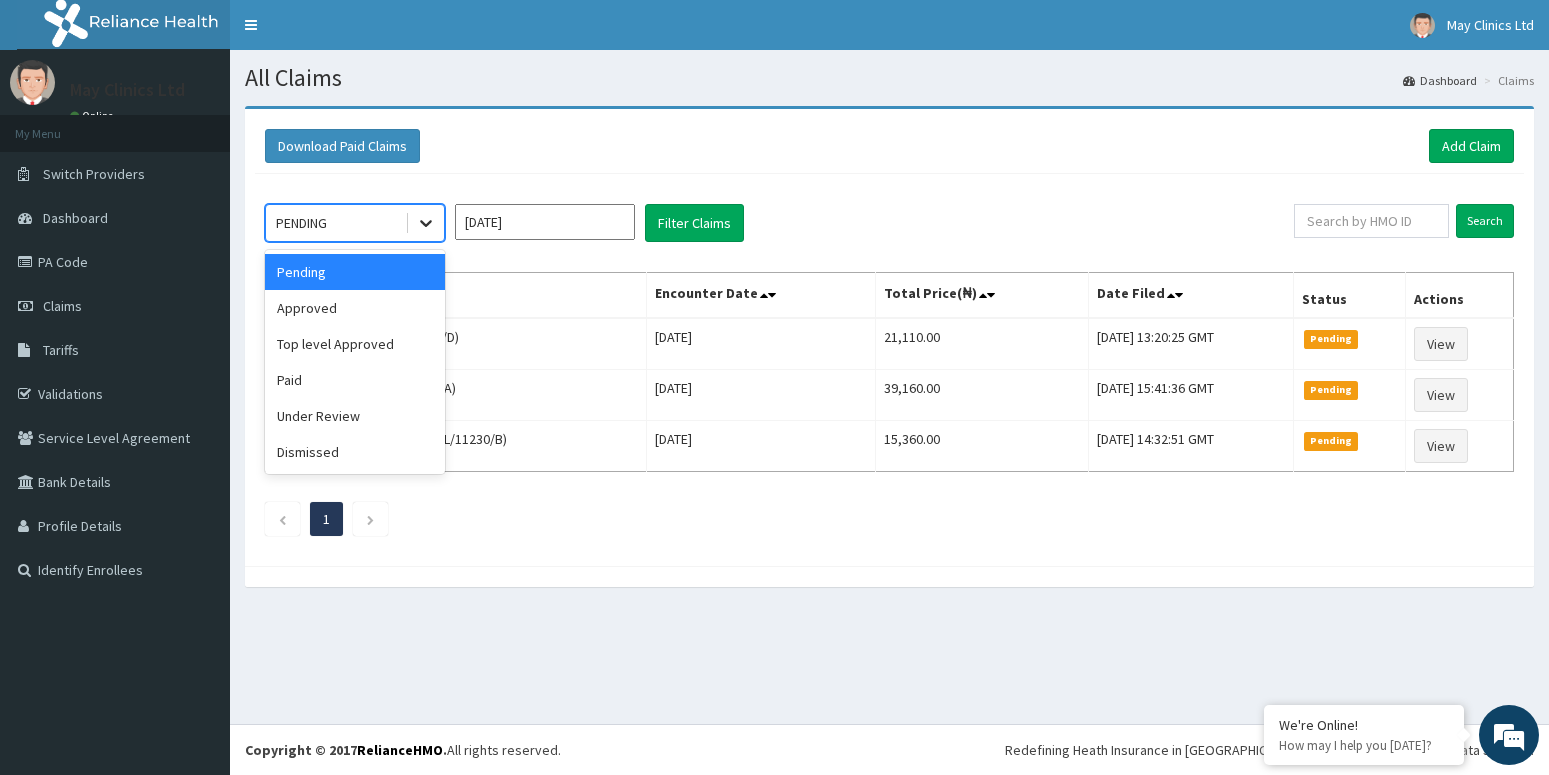 click 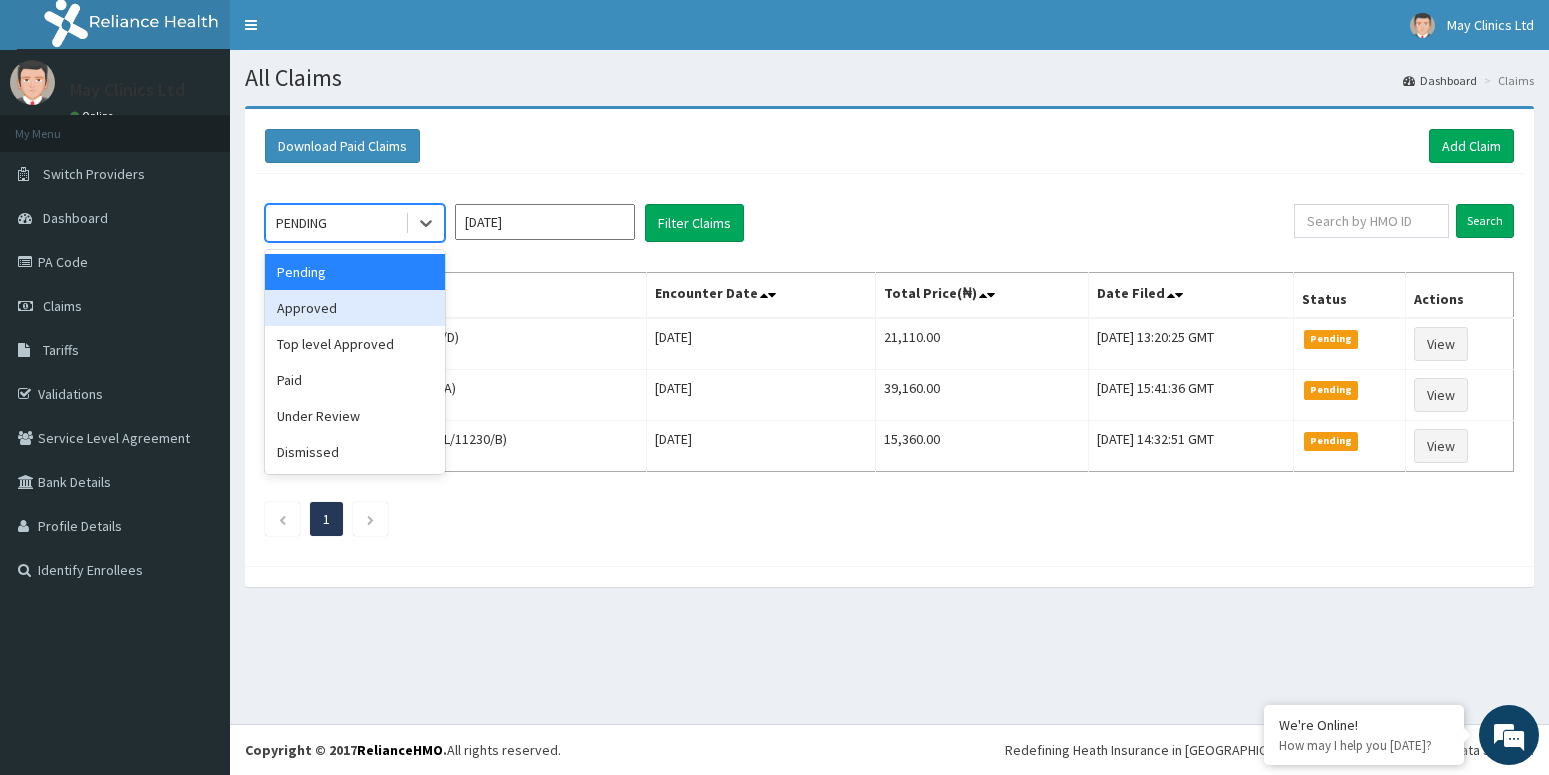 click on "Approved" at bounding box center [355, 308] 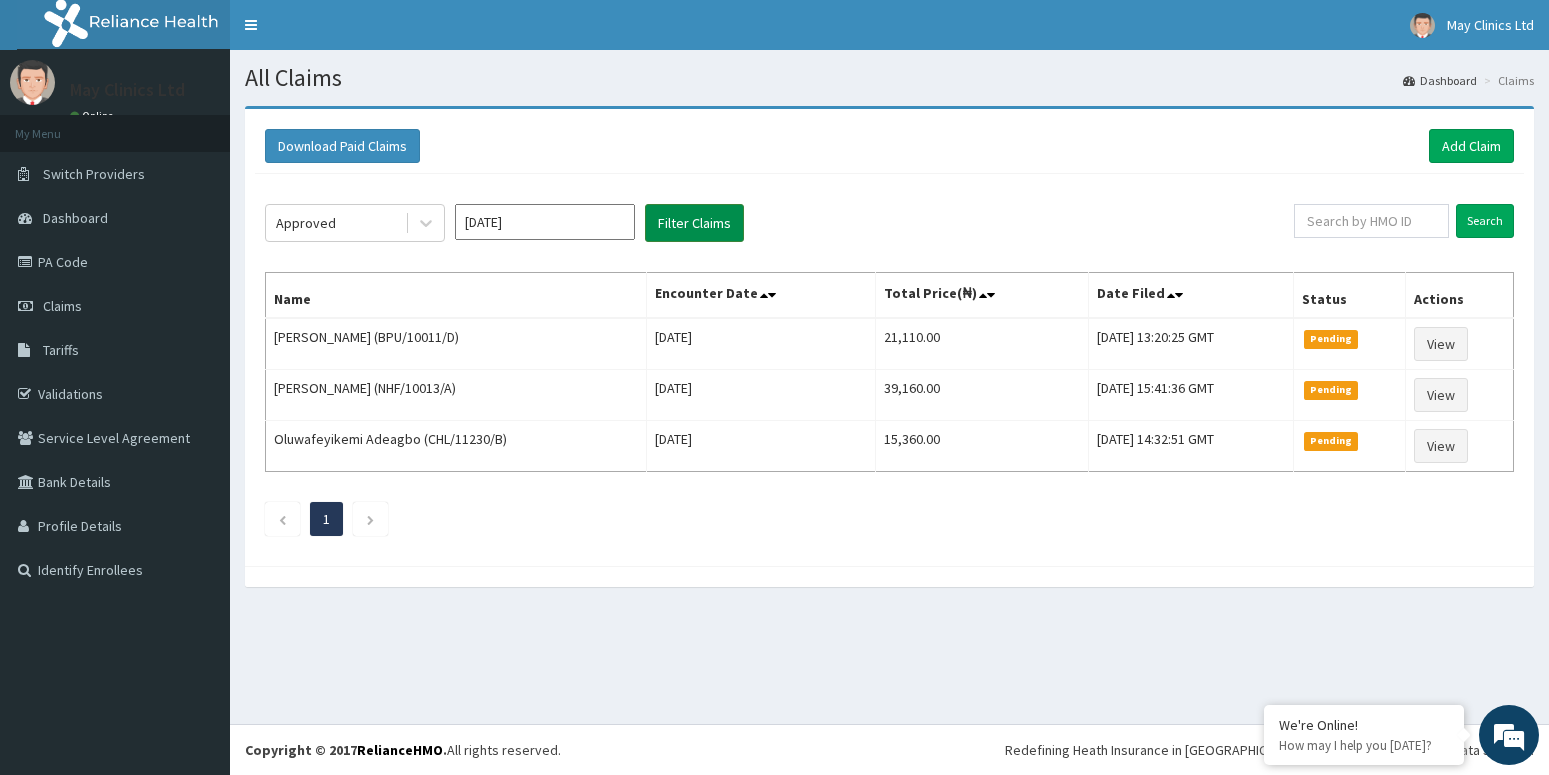 click on "Filter Claims" at bounding box center [694, 223] 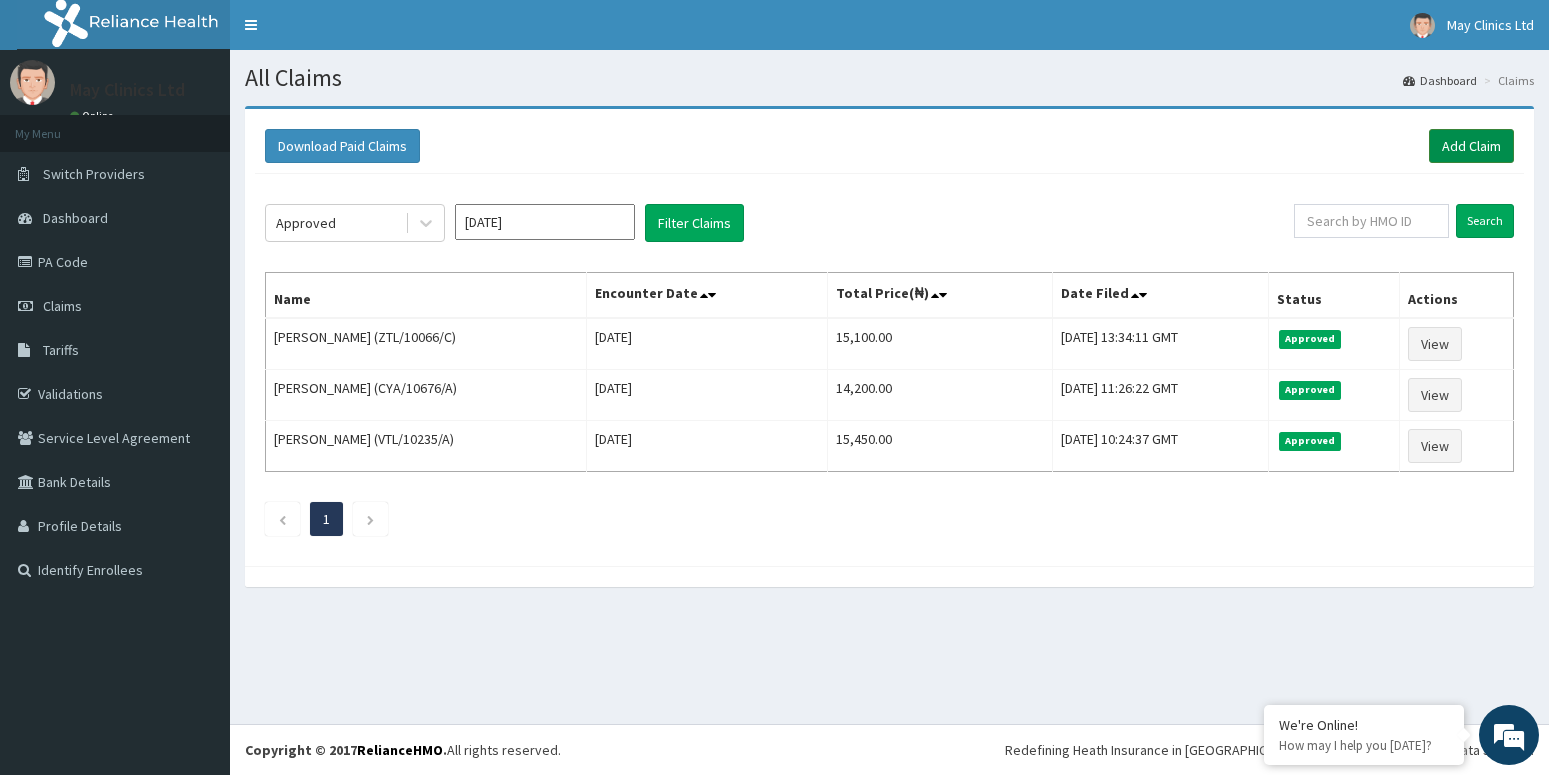 click on "Add Claim" at bounding box center [1471, 146] 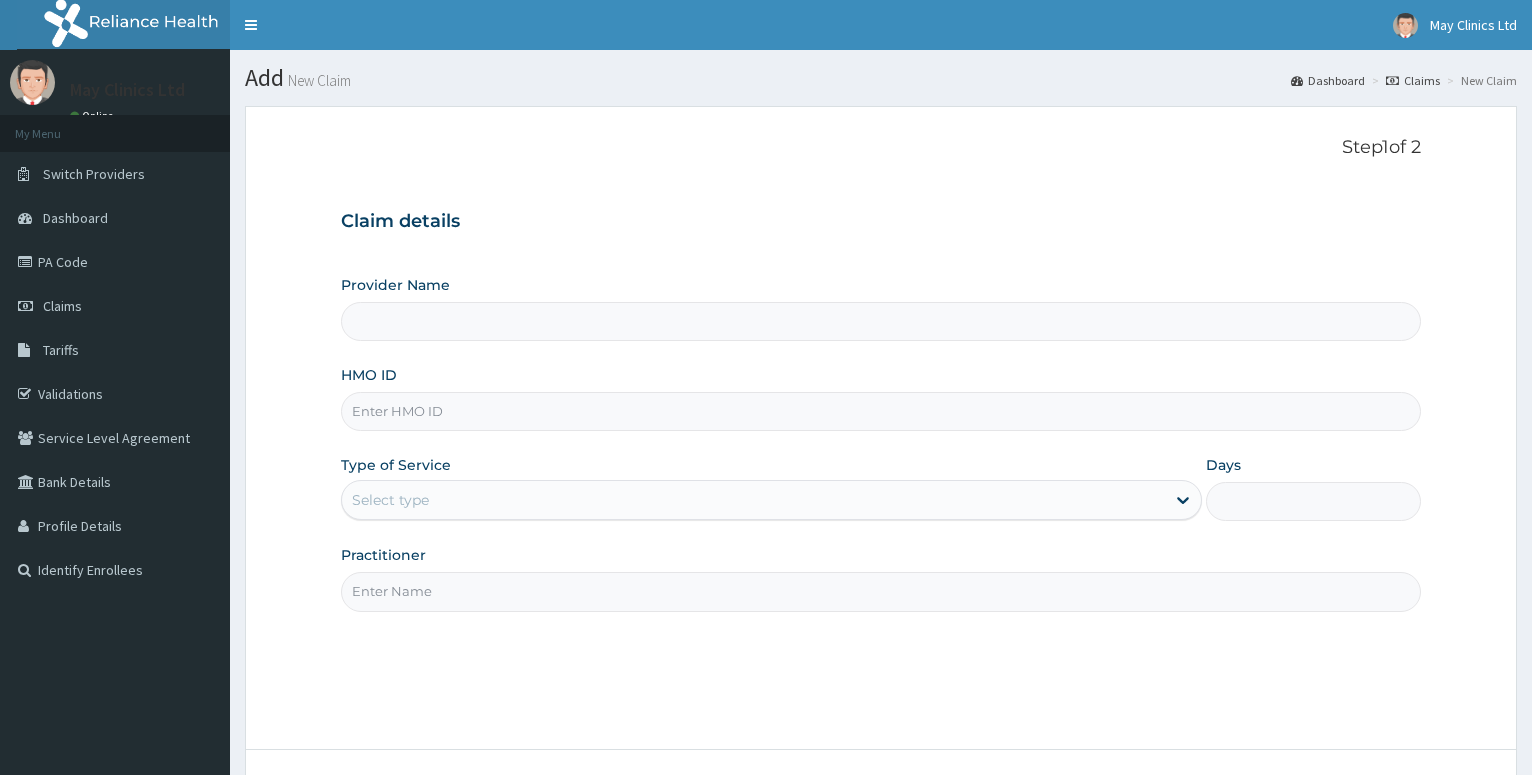 scroll, scrollTop: 0, scrollLeft: 0, axis: both 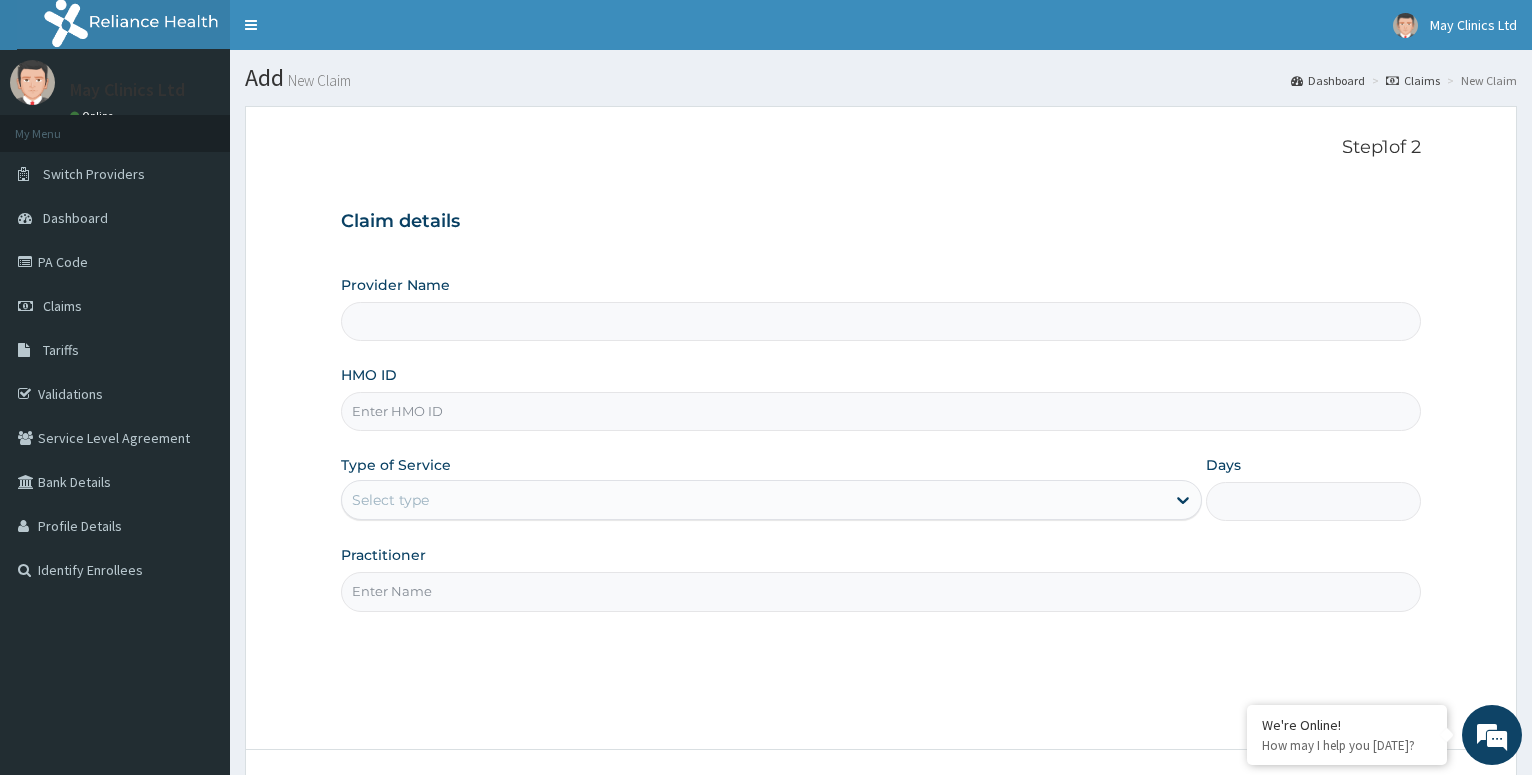 type on "May Clinics Ltd- Ilasamaja" 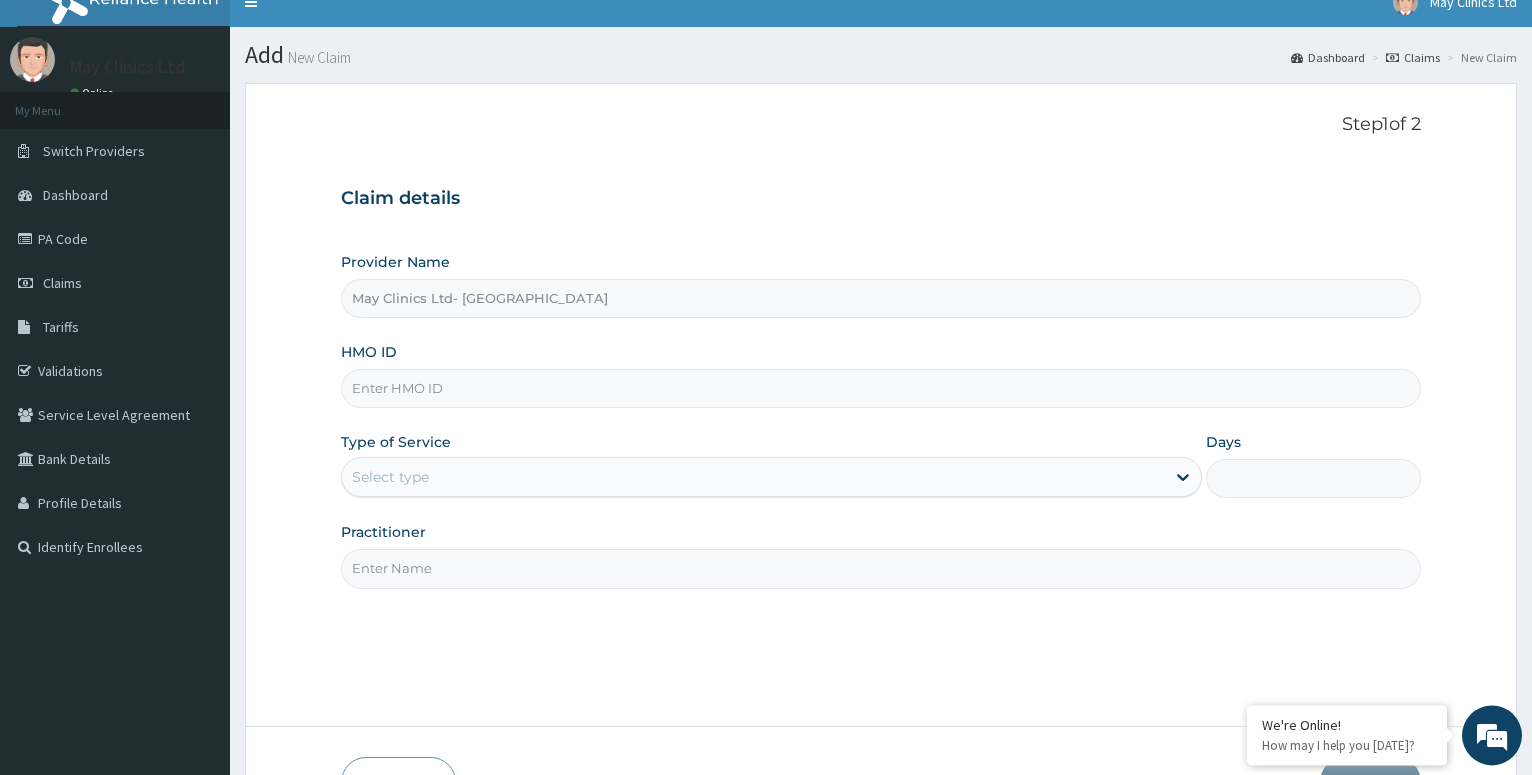 scroll, scrollTop: 0, scrollLeft: 0, axis: both 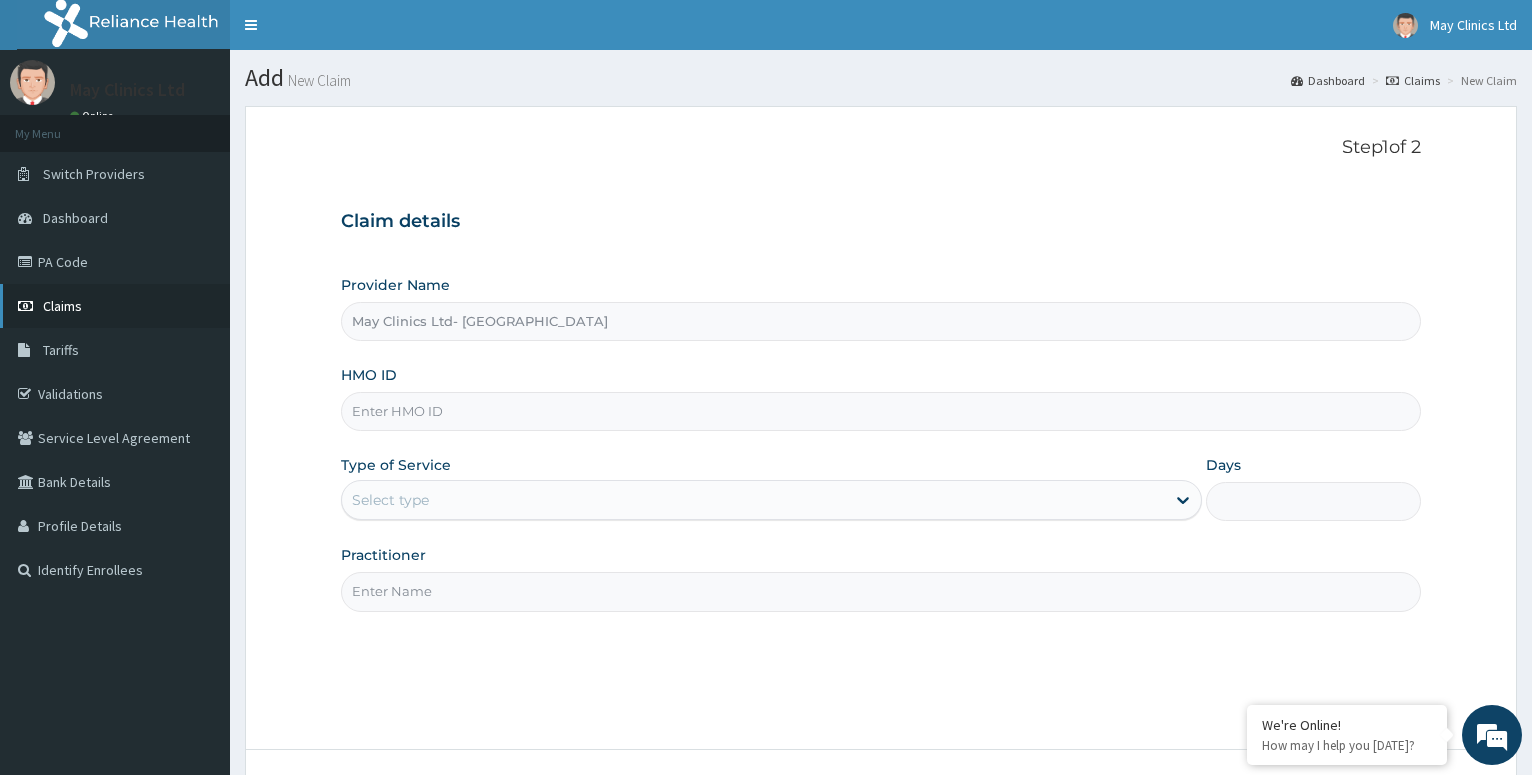 click on "Claims" at bounding box center (62, 306) 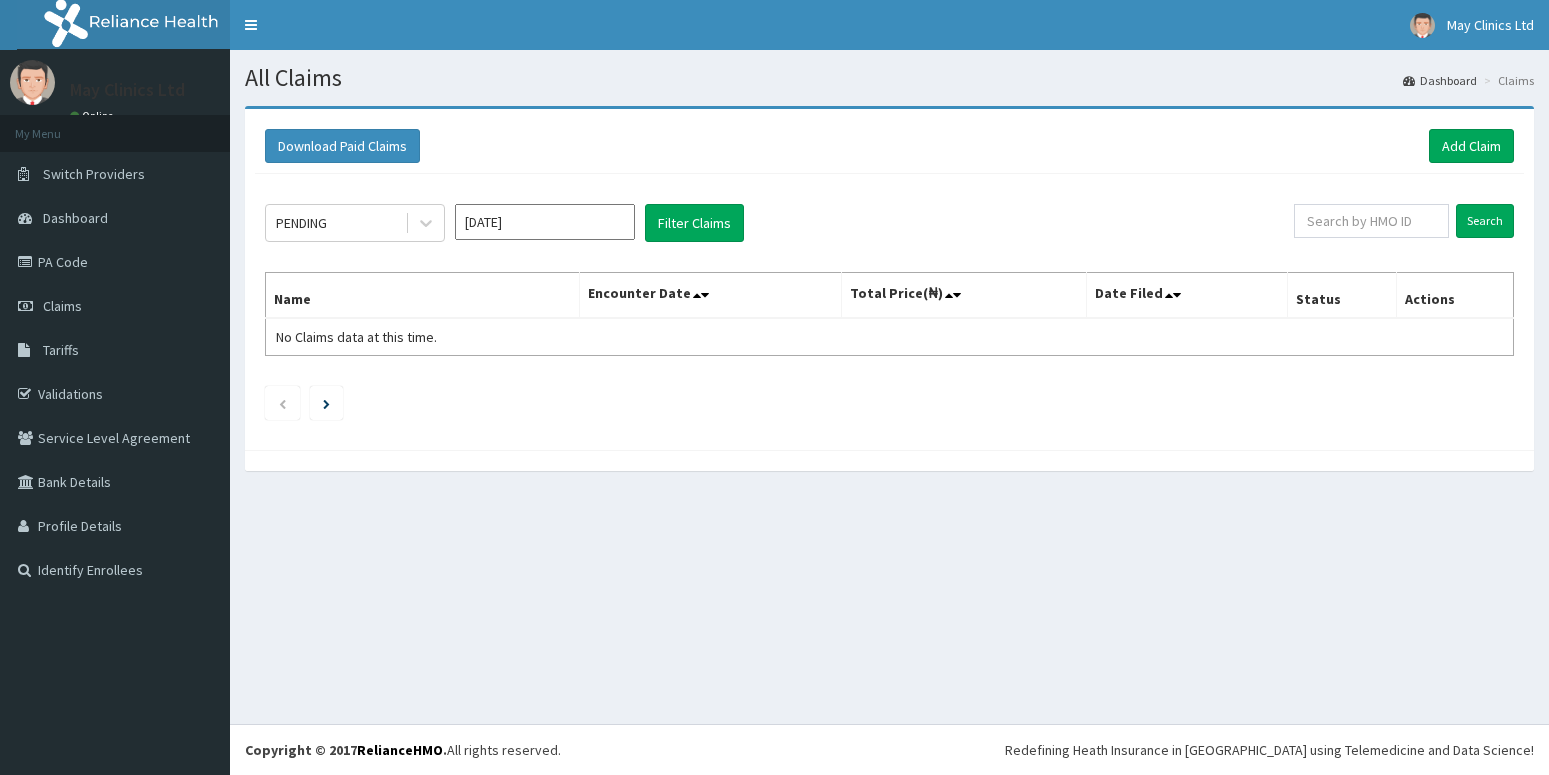 scroll, scrollTop: 0, scrollLeft: 0, axis: both 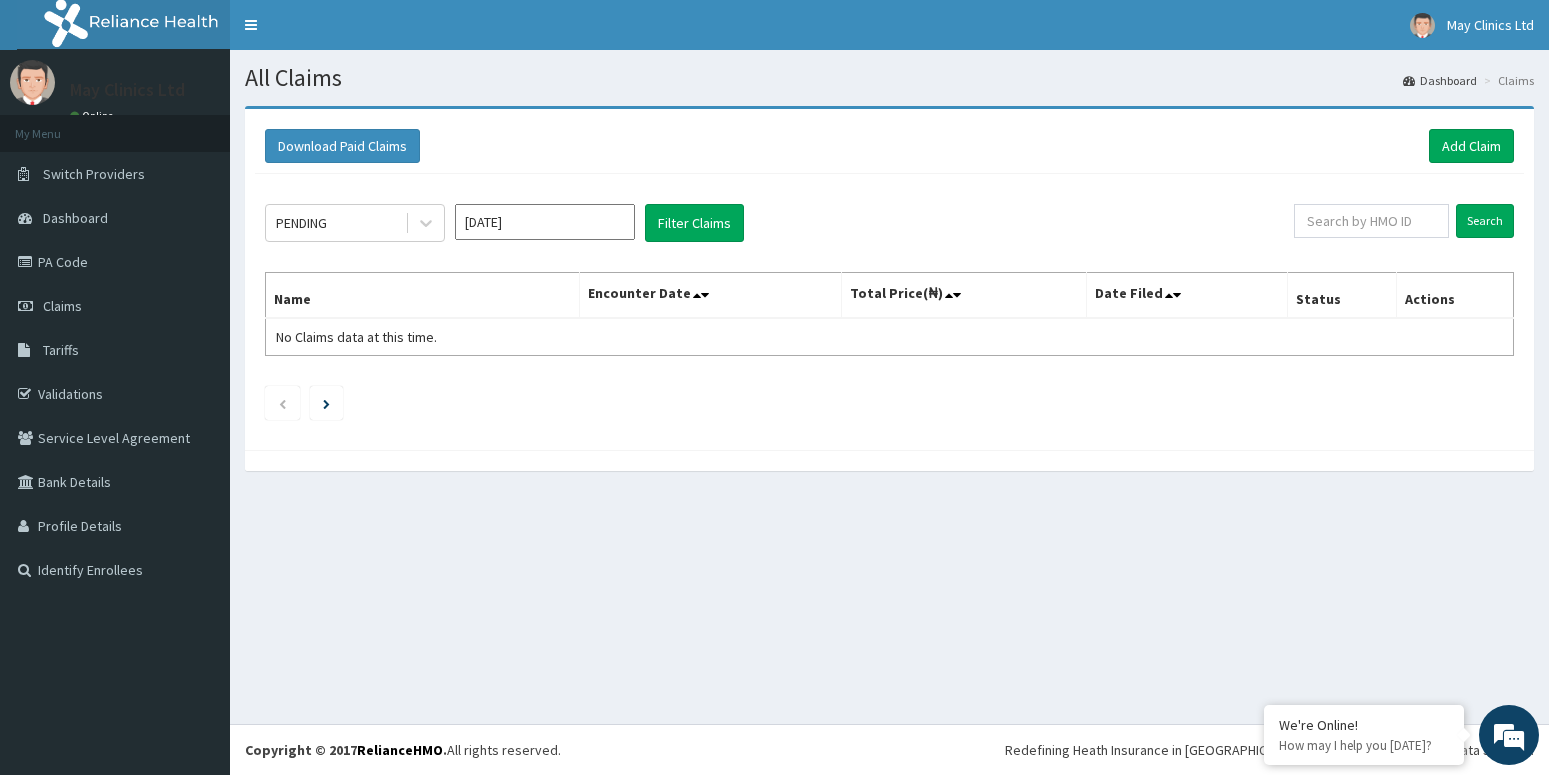 click on "[DATE]" at bounding box center [545, 222] 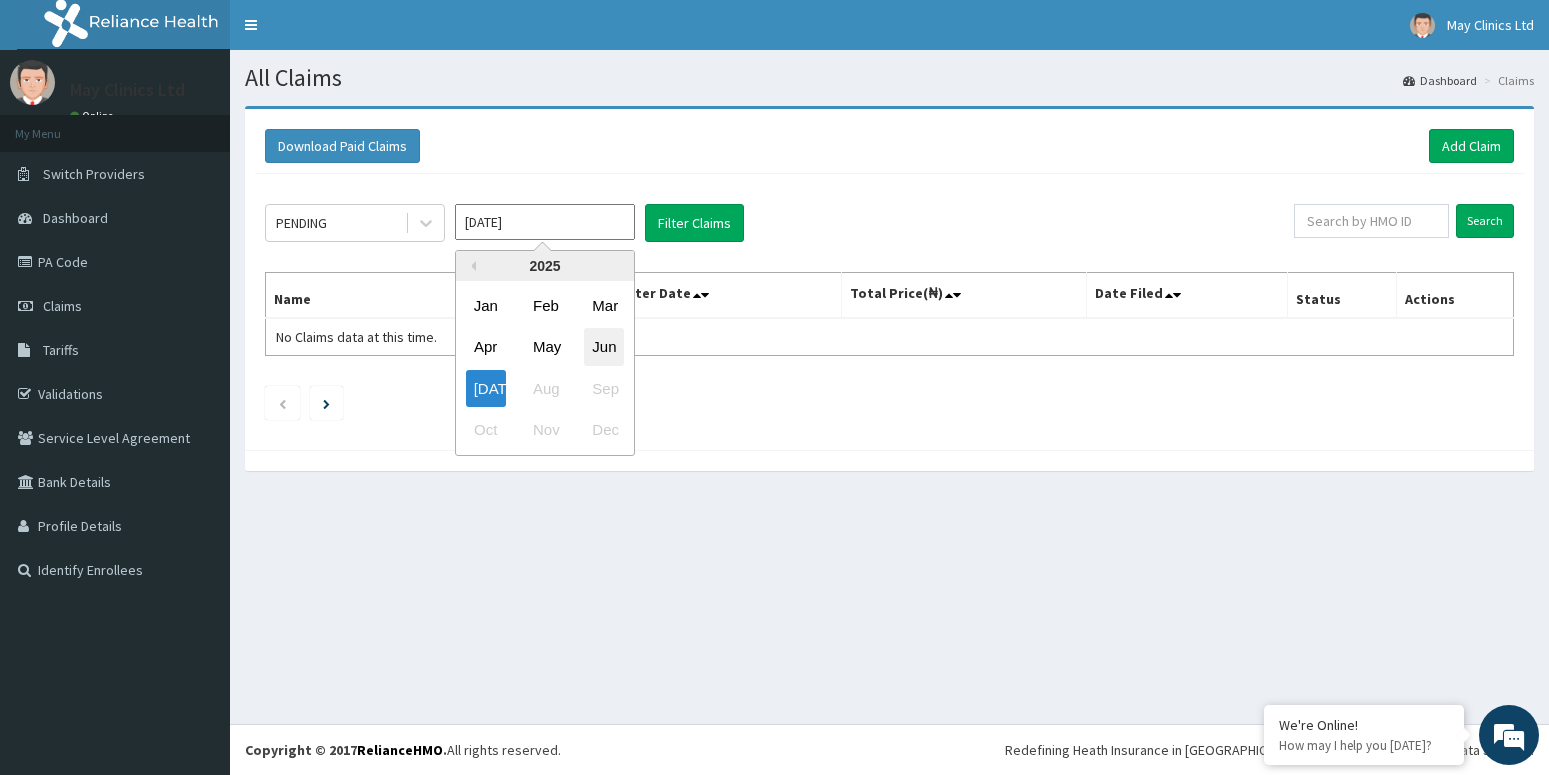 click on "Jun" at bounding box center [604, 347] 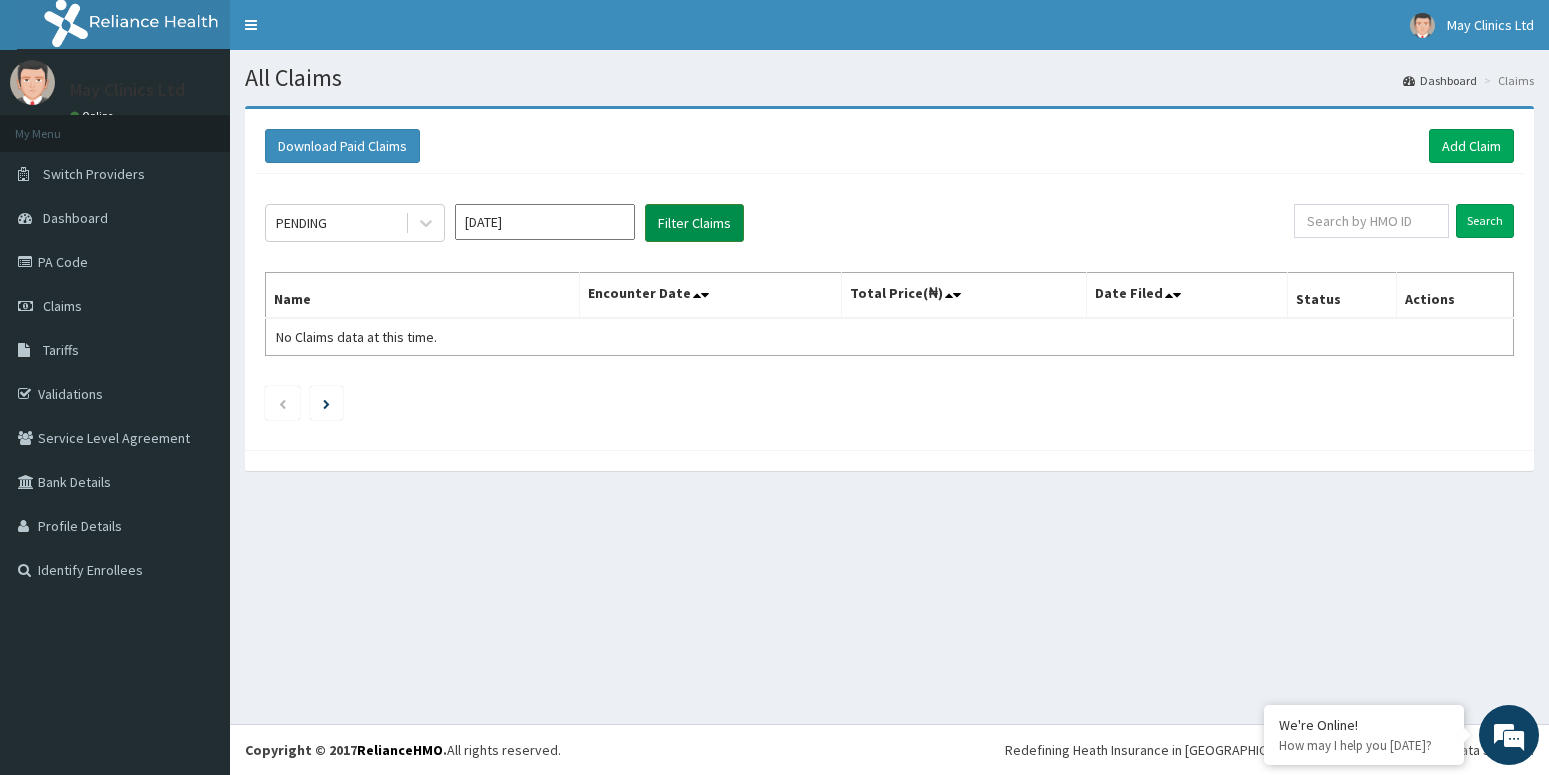 click on "Filter Claims" at bounding box center (694, 223) 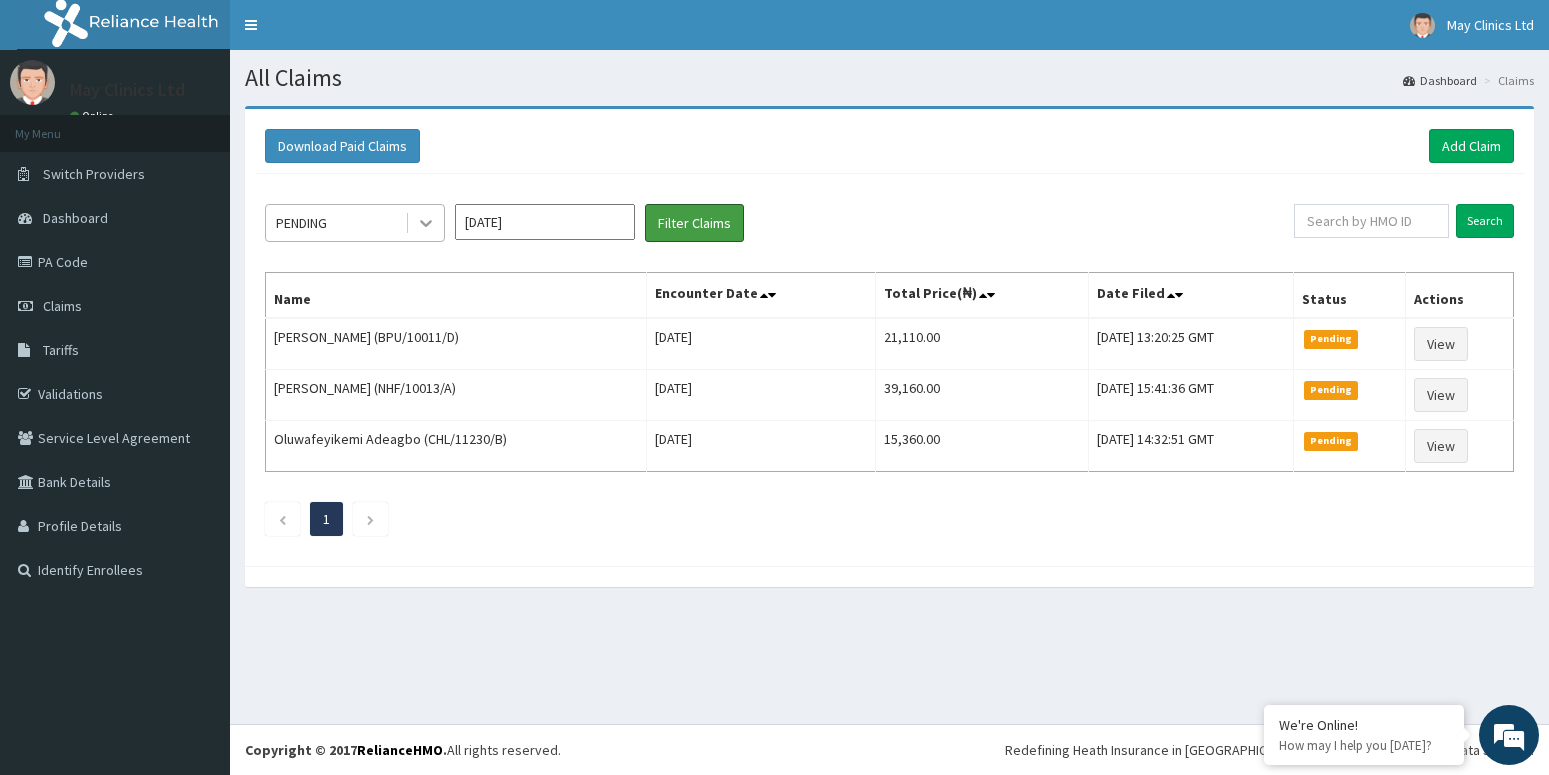 scroll, scrollTop: 0, scrollLeft: 0, axis: both 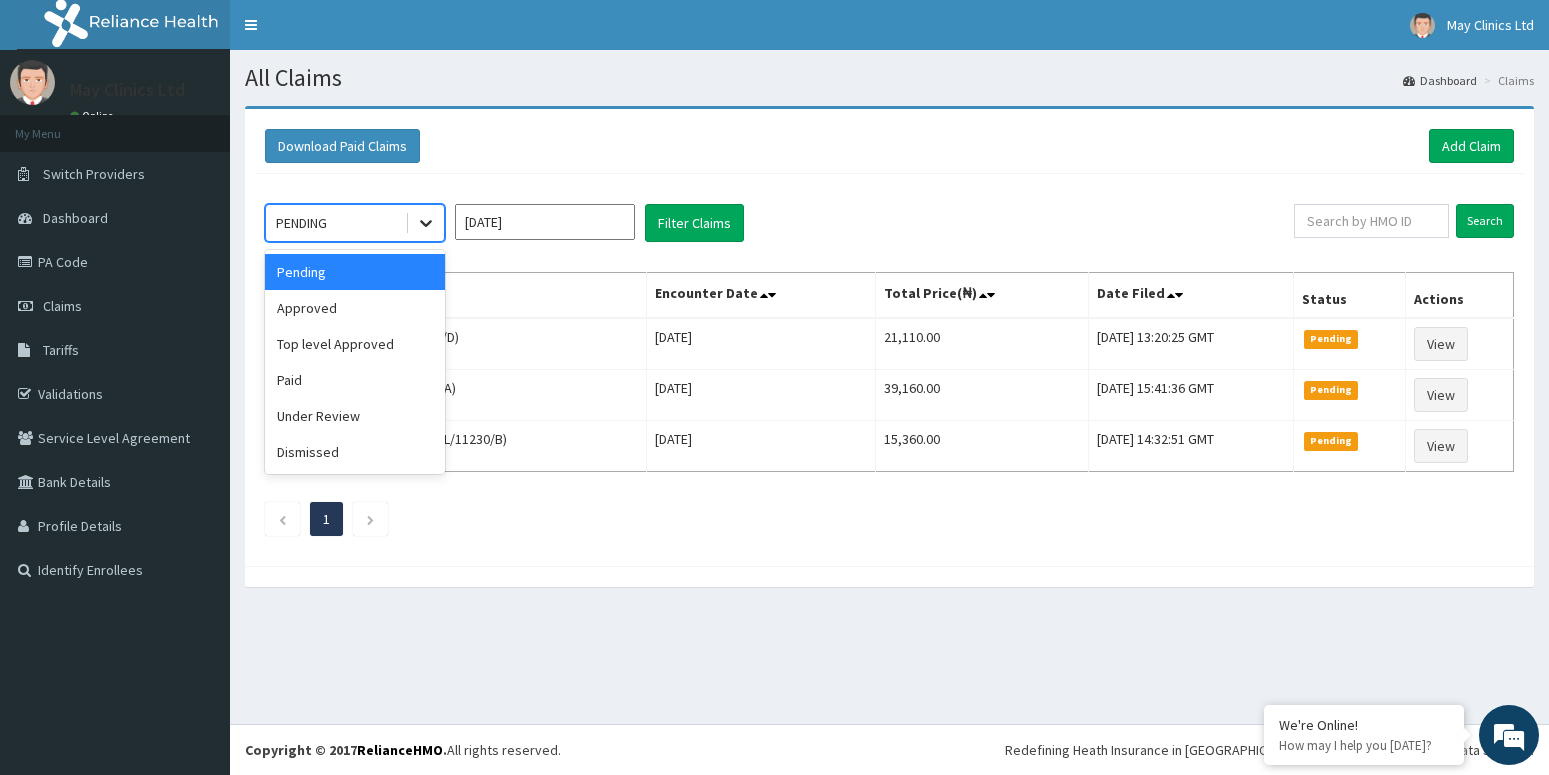 click 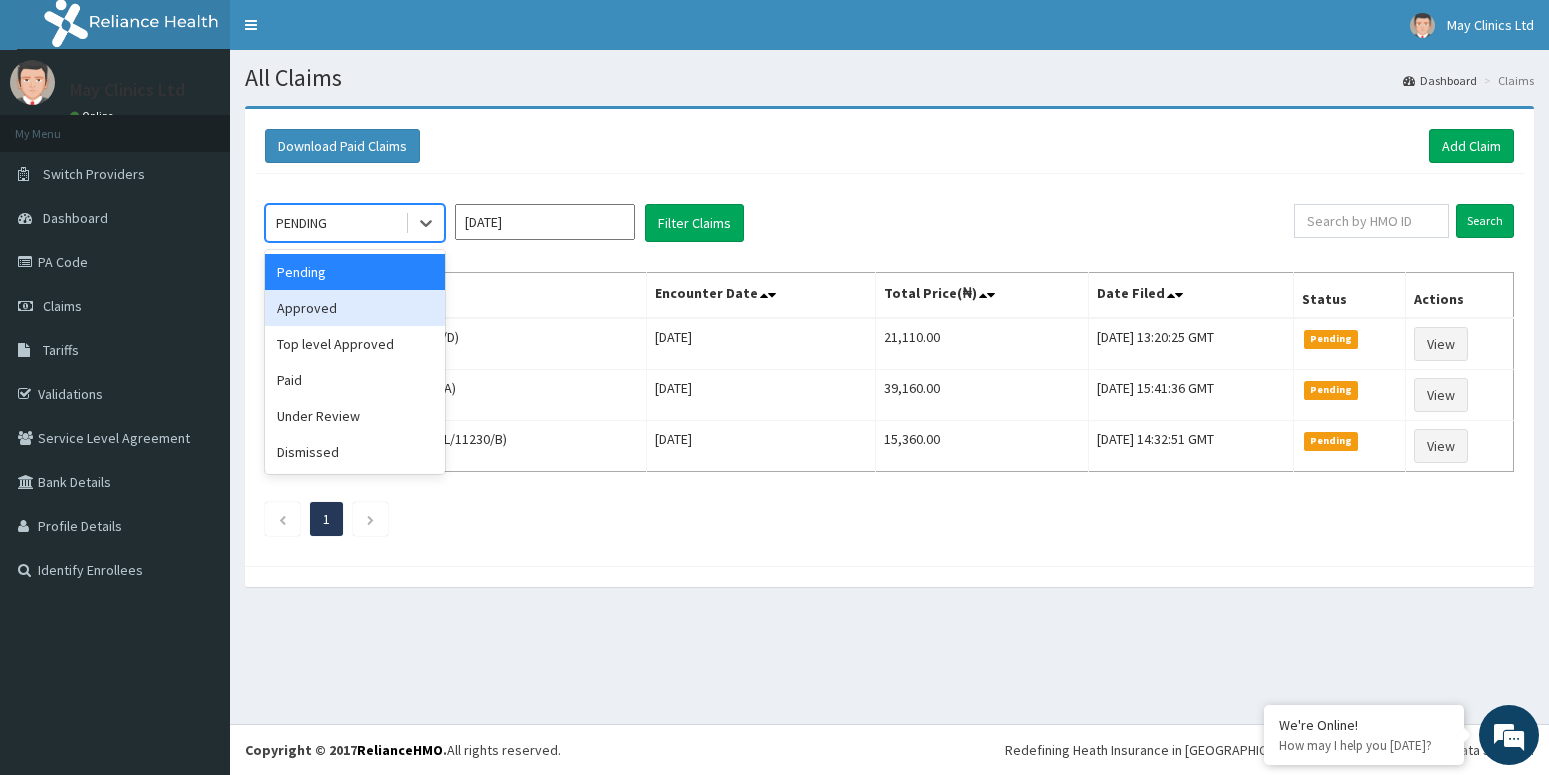 click on "Approved" at bounding box center (355, 308) 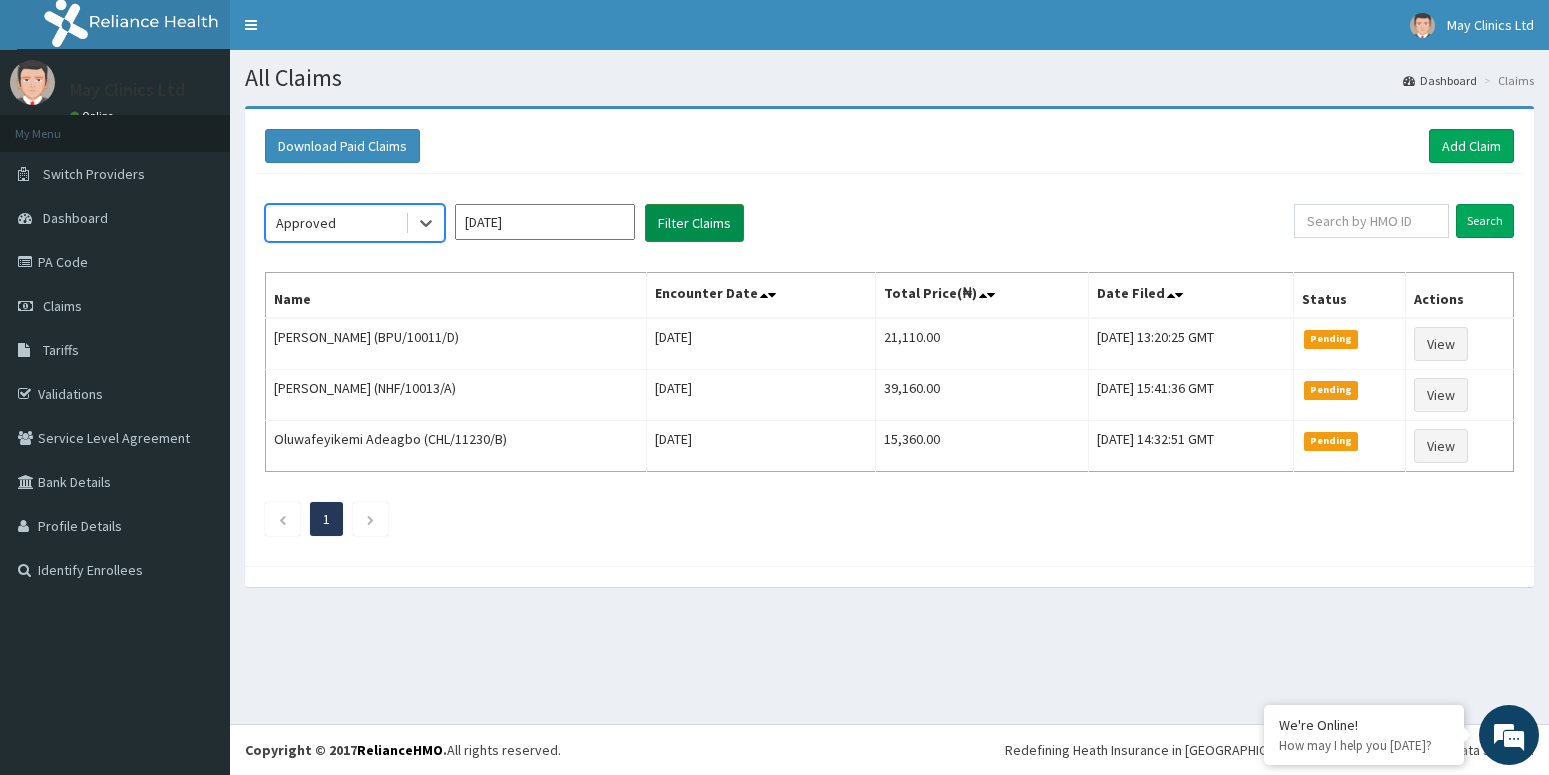 click on "Filter Claims" at bounding box center (694, 223) 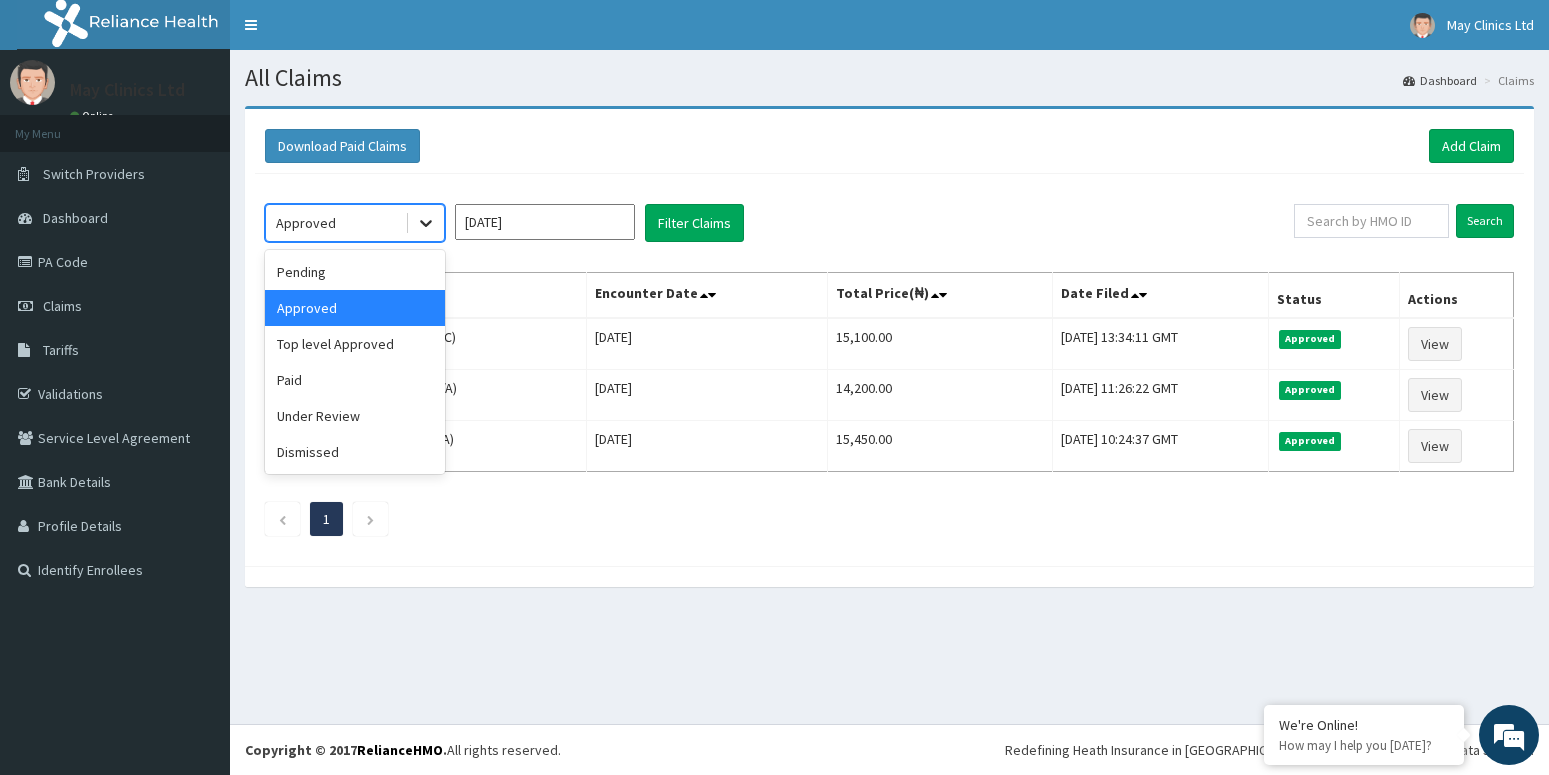 click 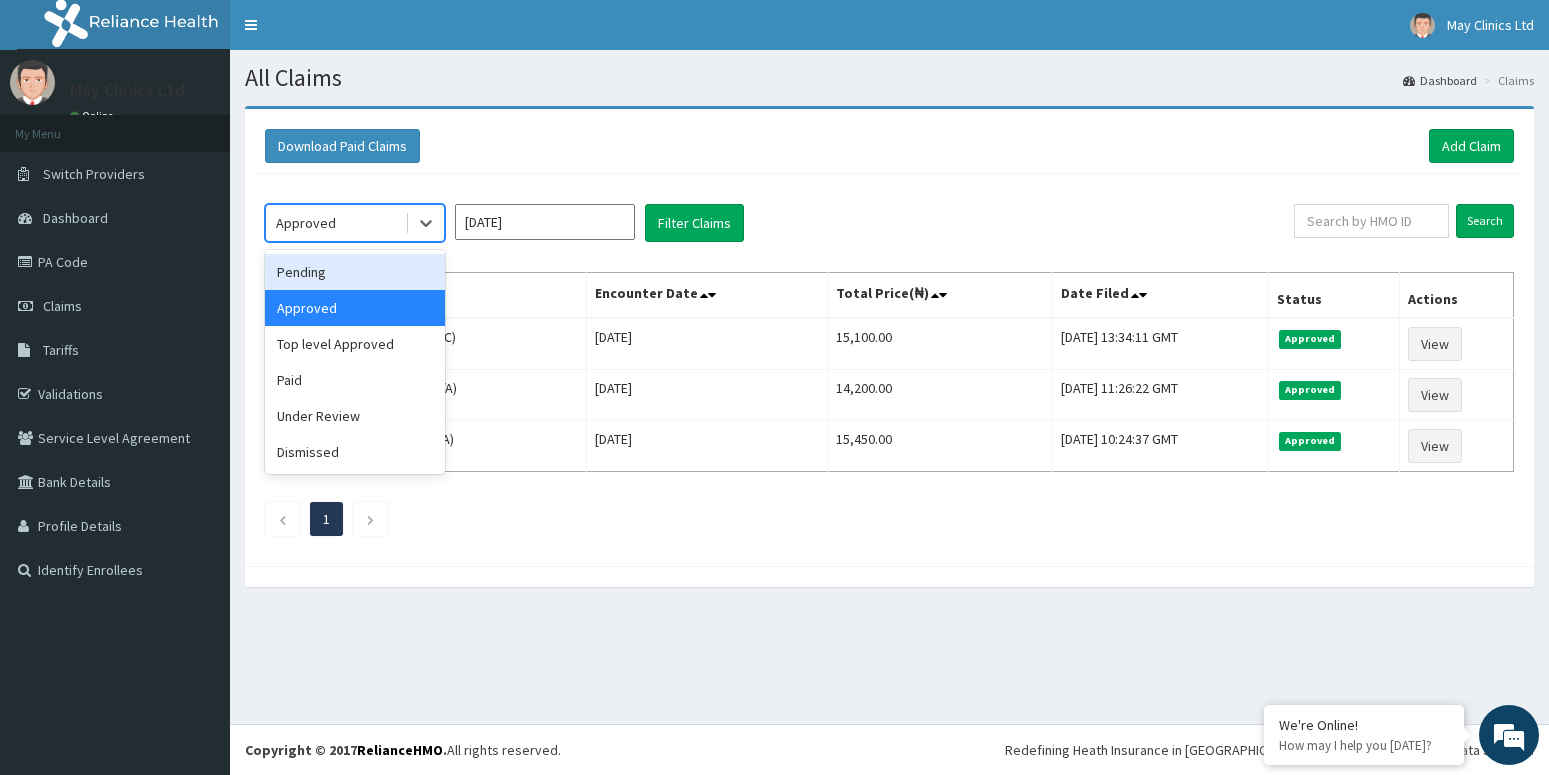 click on "Pending" at bounding box center [355, 272] 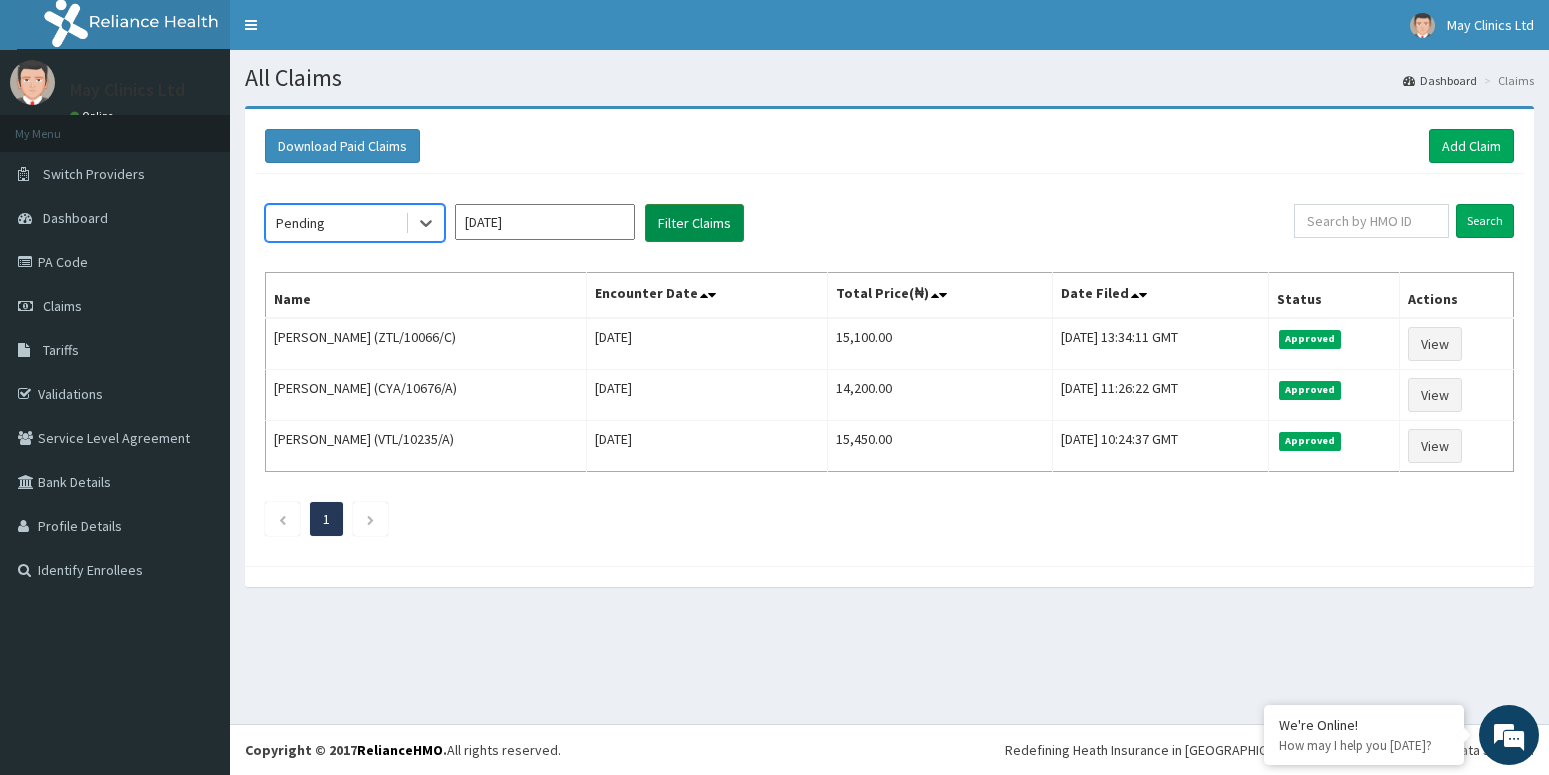 click on "Filter Claims" at bounding box center (694, 223) 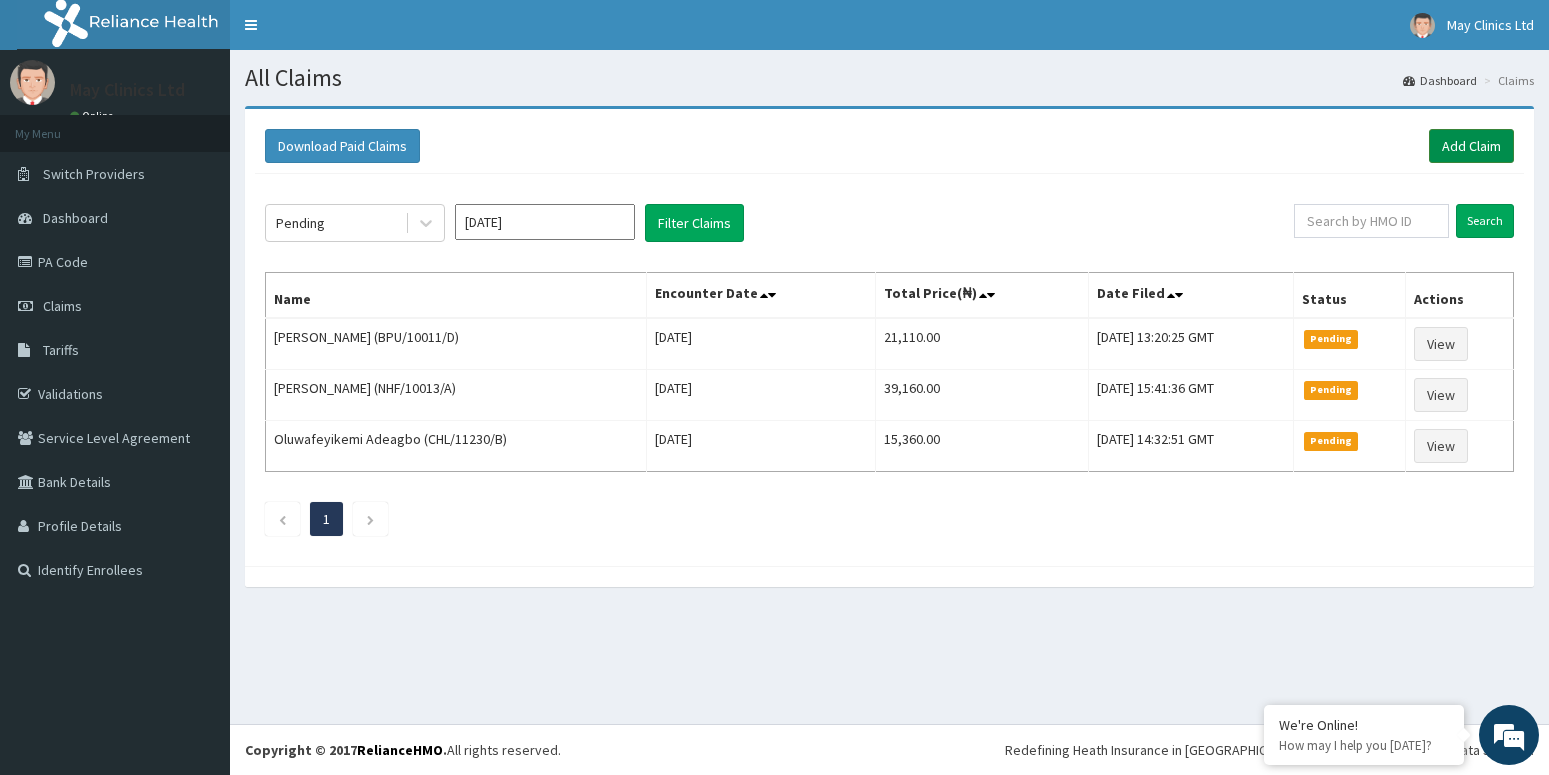 click on "Add Claim" at bounding box center [1471, 146] 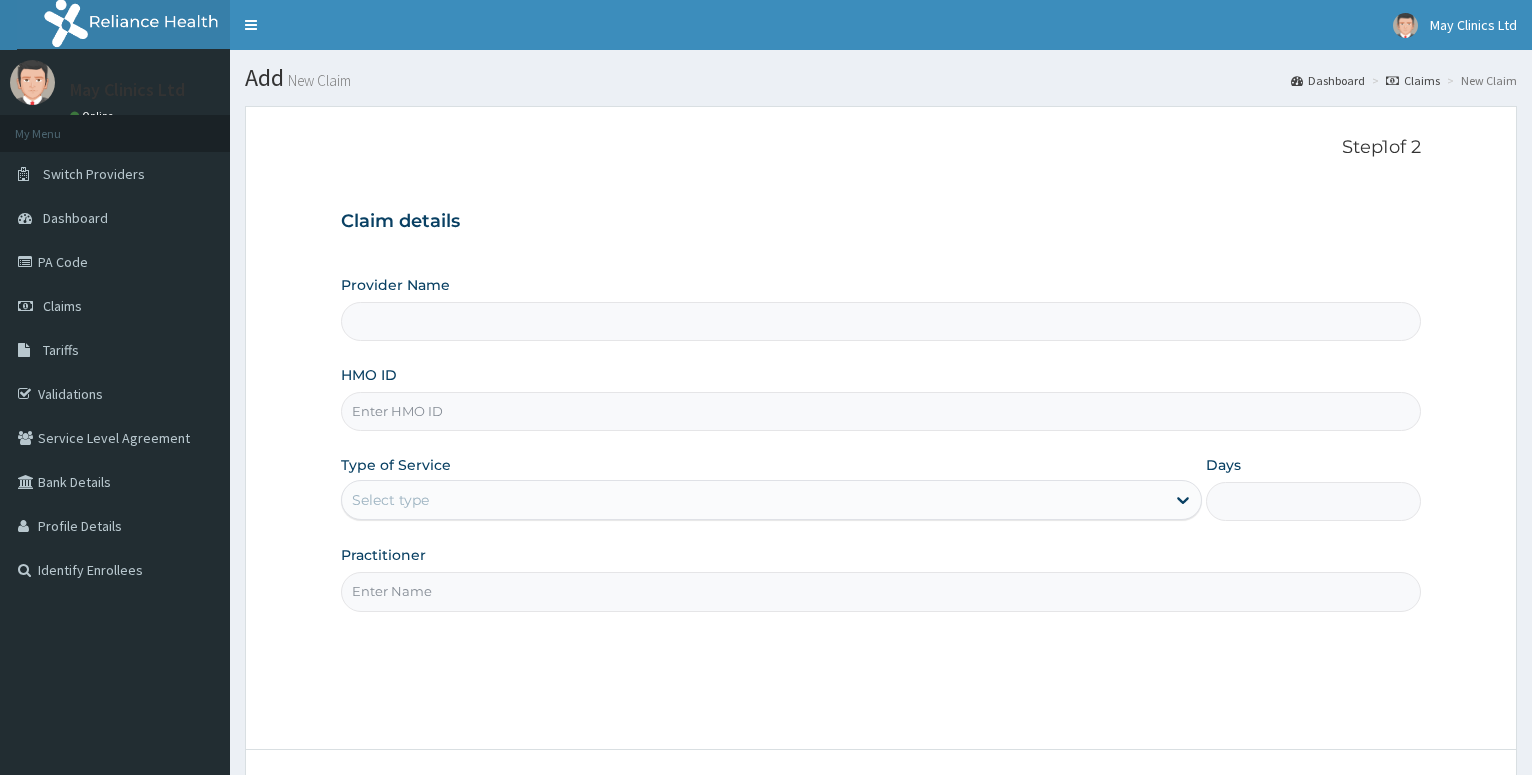 type on "May Clinics Ltd- [GEOGRAPHIC_DATA]" 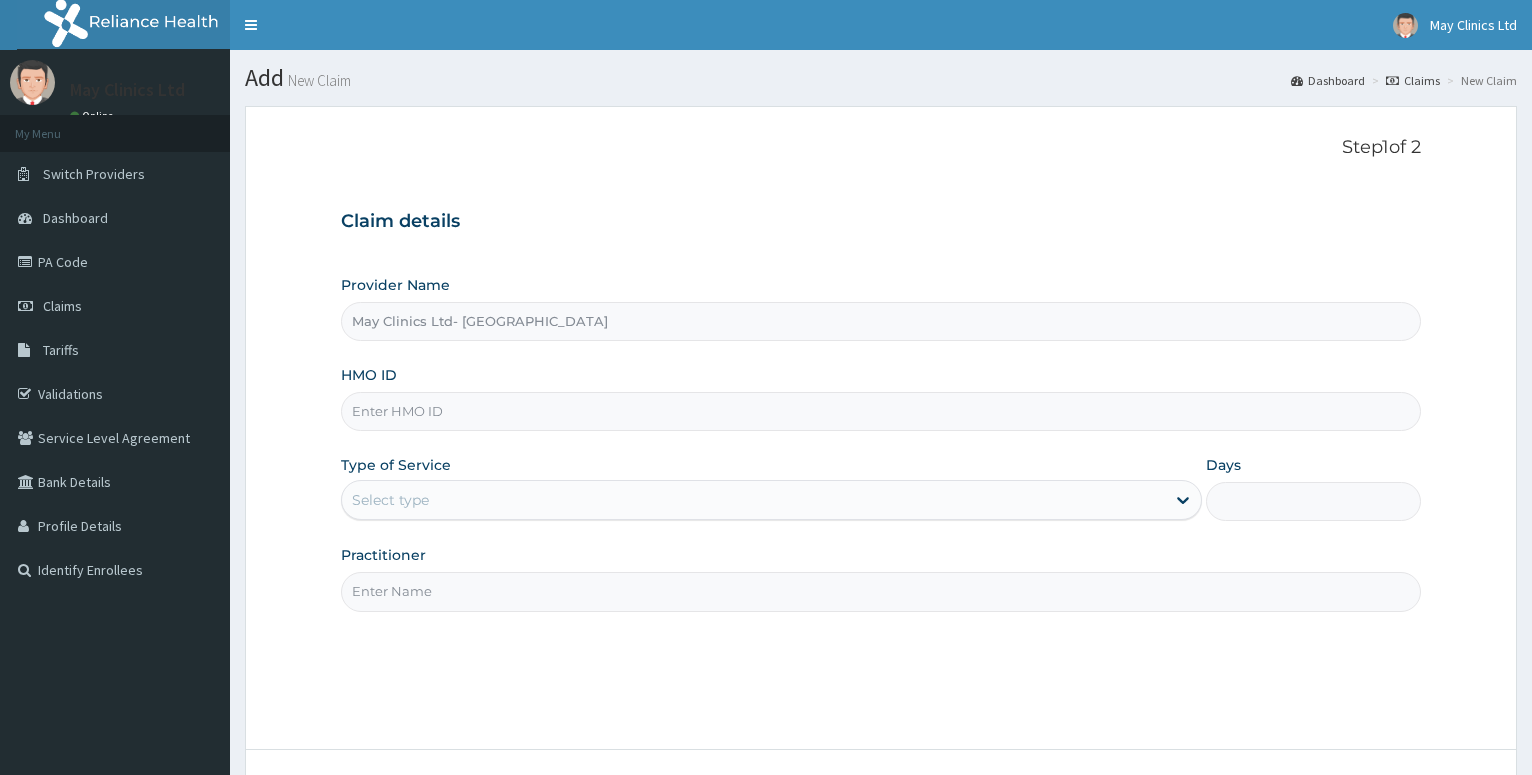 scroll, scrollTop: 0, scrollLeft: 0, axis: both 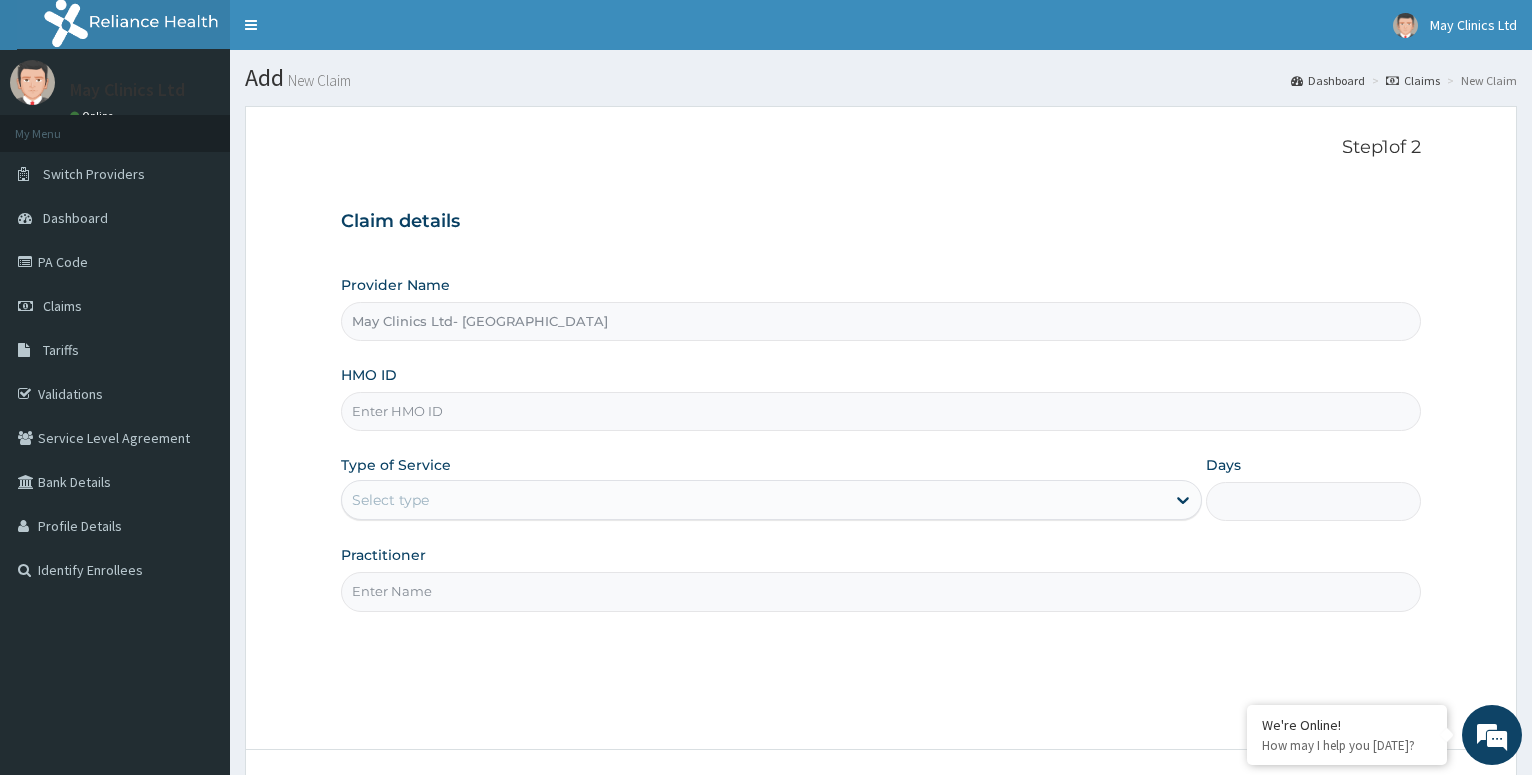 click on "HMO ID" at bounding box center [881, 411] 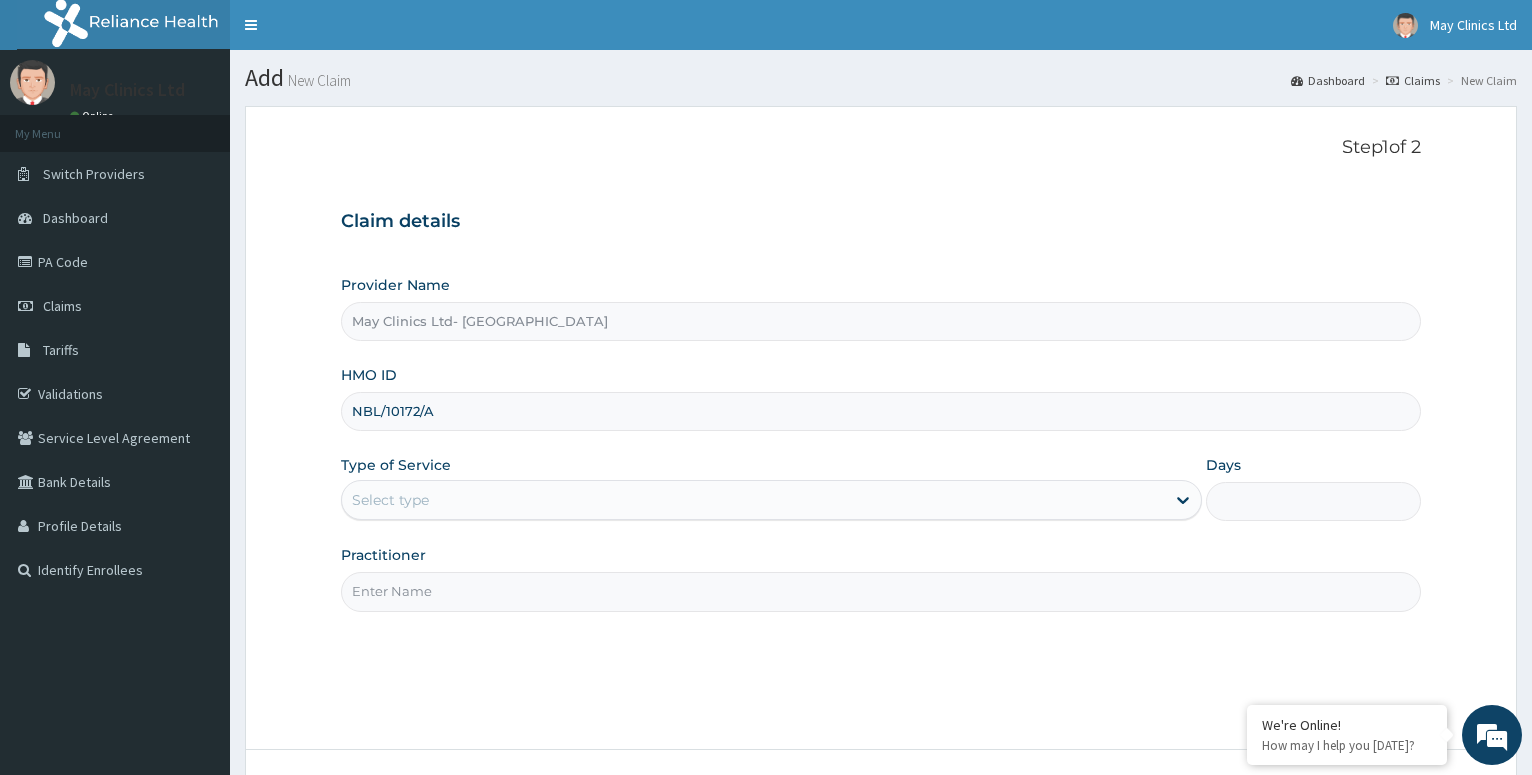 type on "NBL/10172/A" 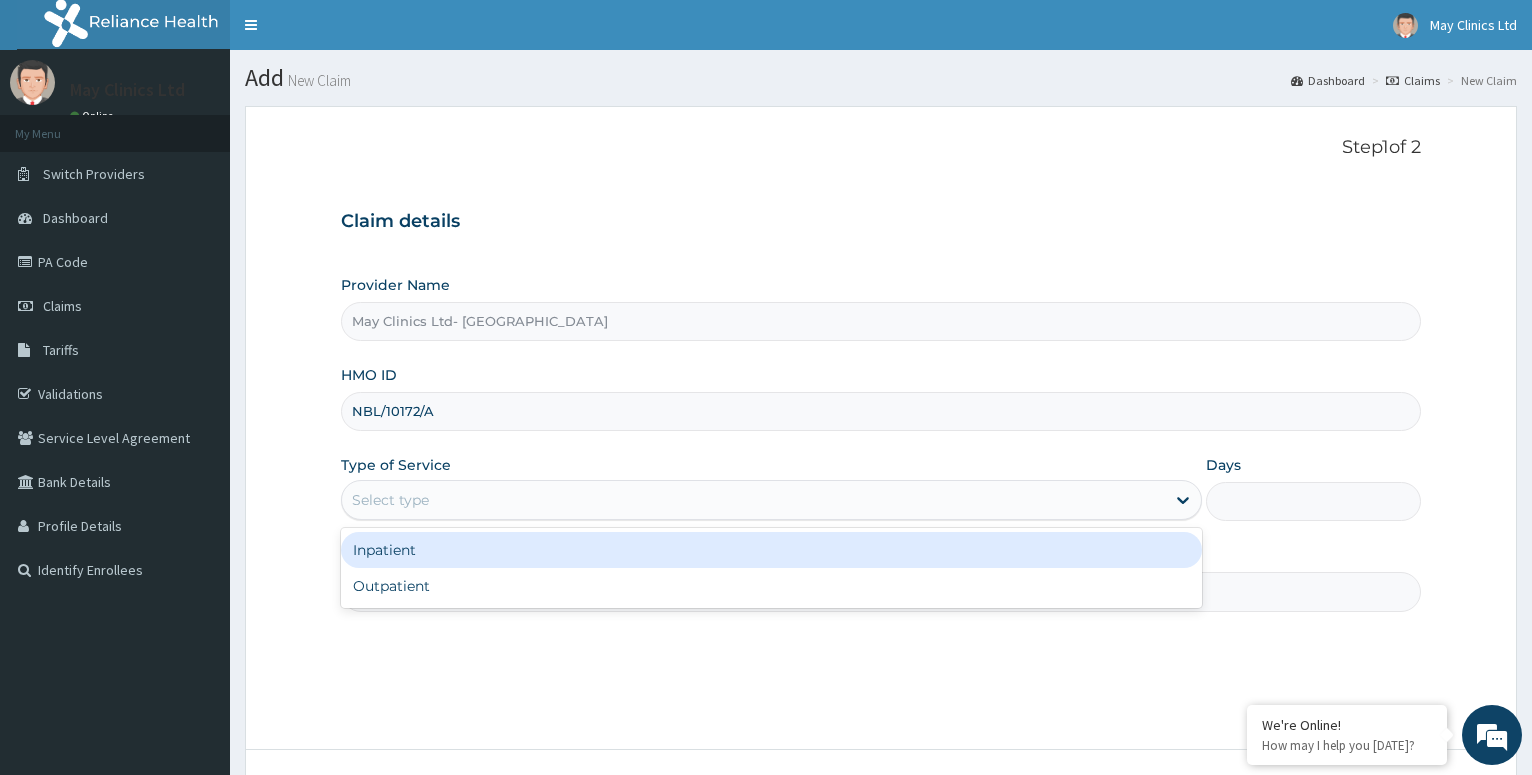 click on "Select type" at bounding box center (753, 500) 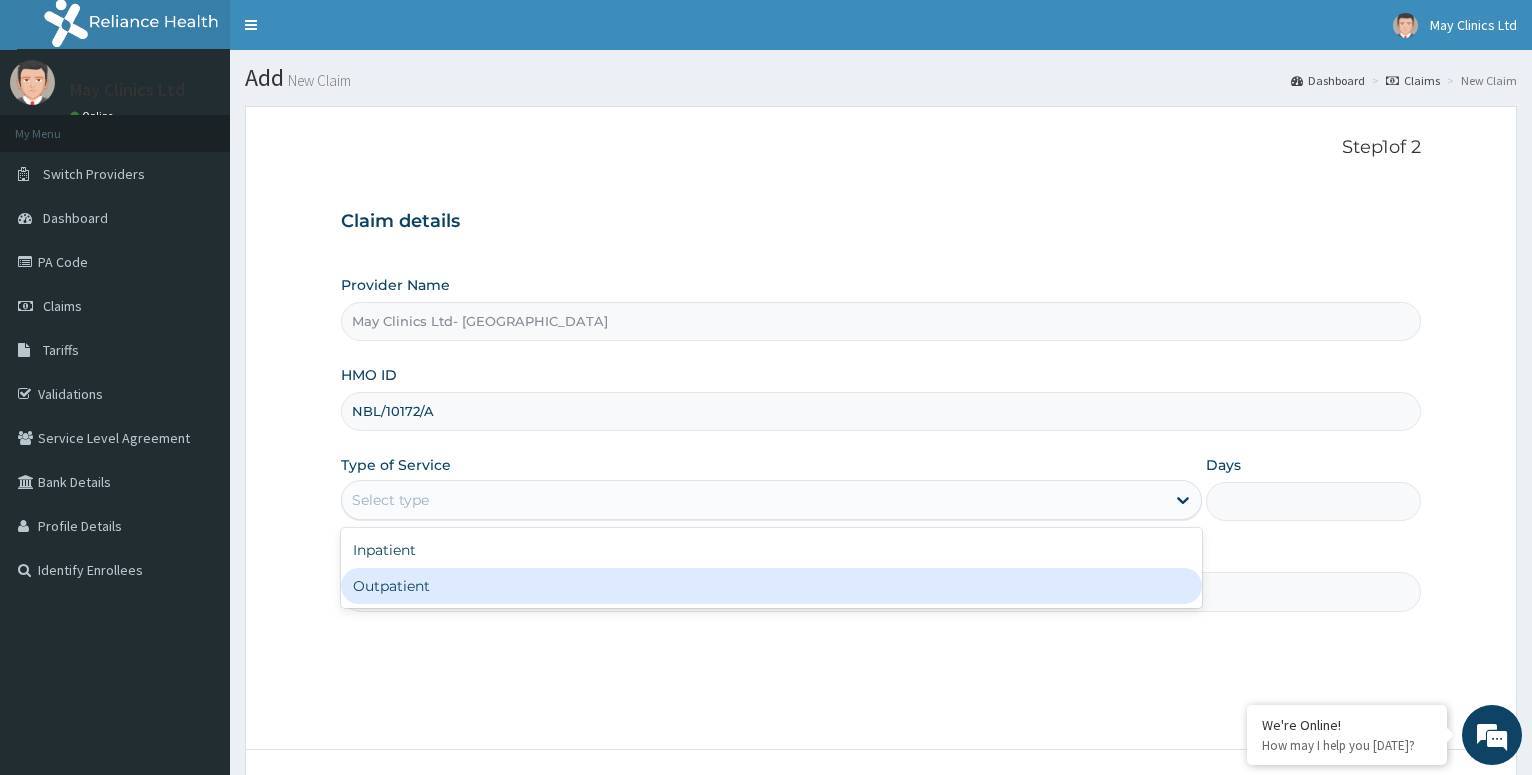 click on "Outpatient" at bounding box center [771, 586] 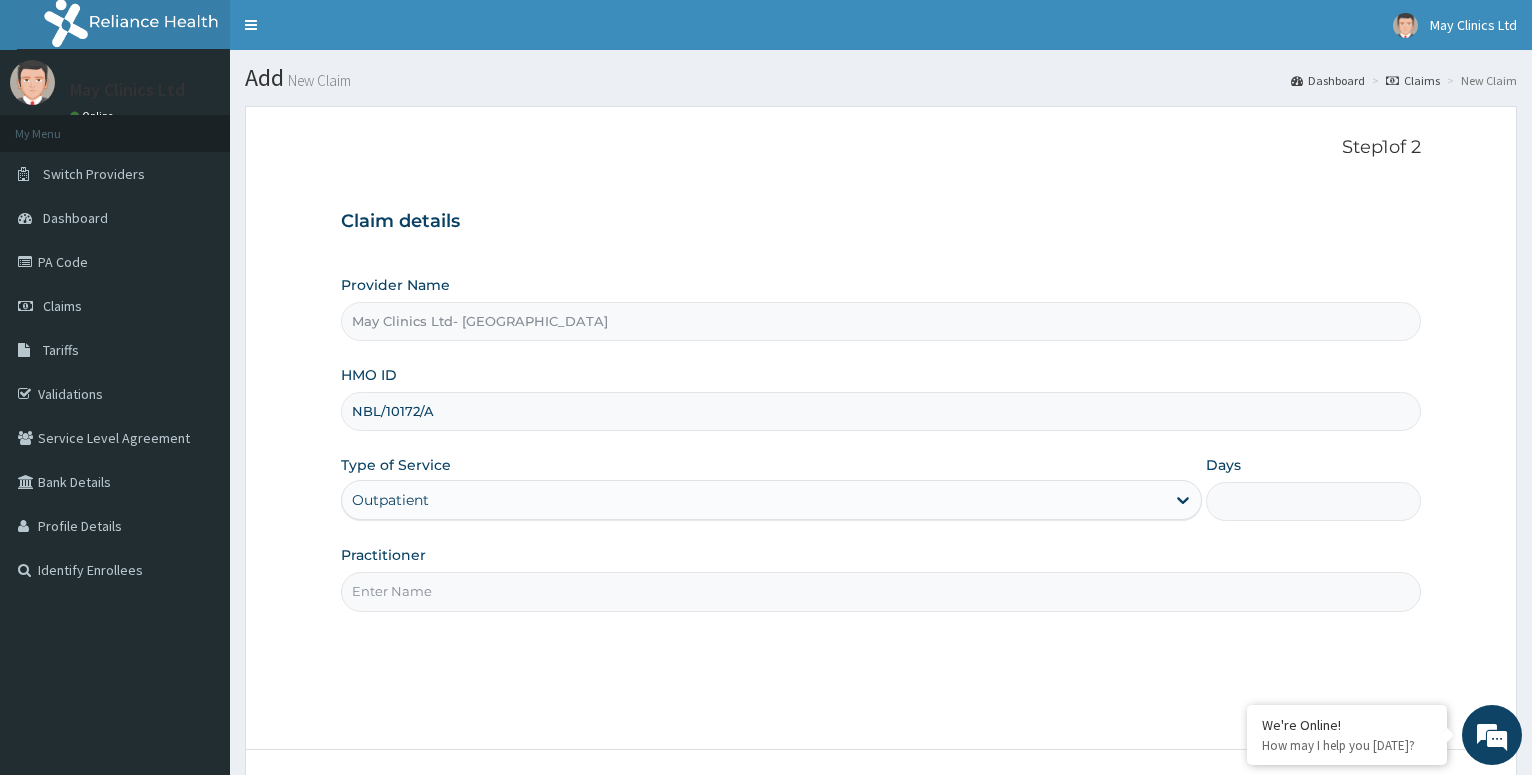 type on "1" 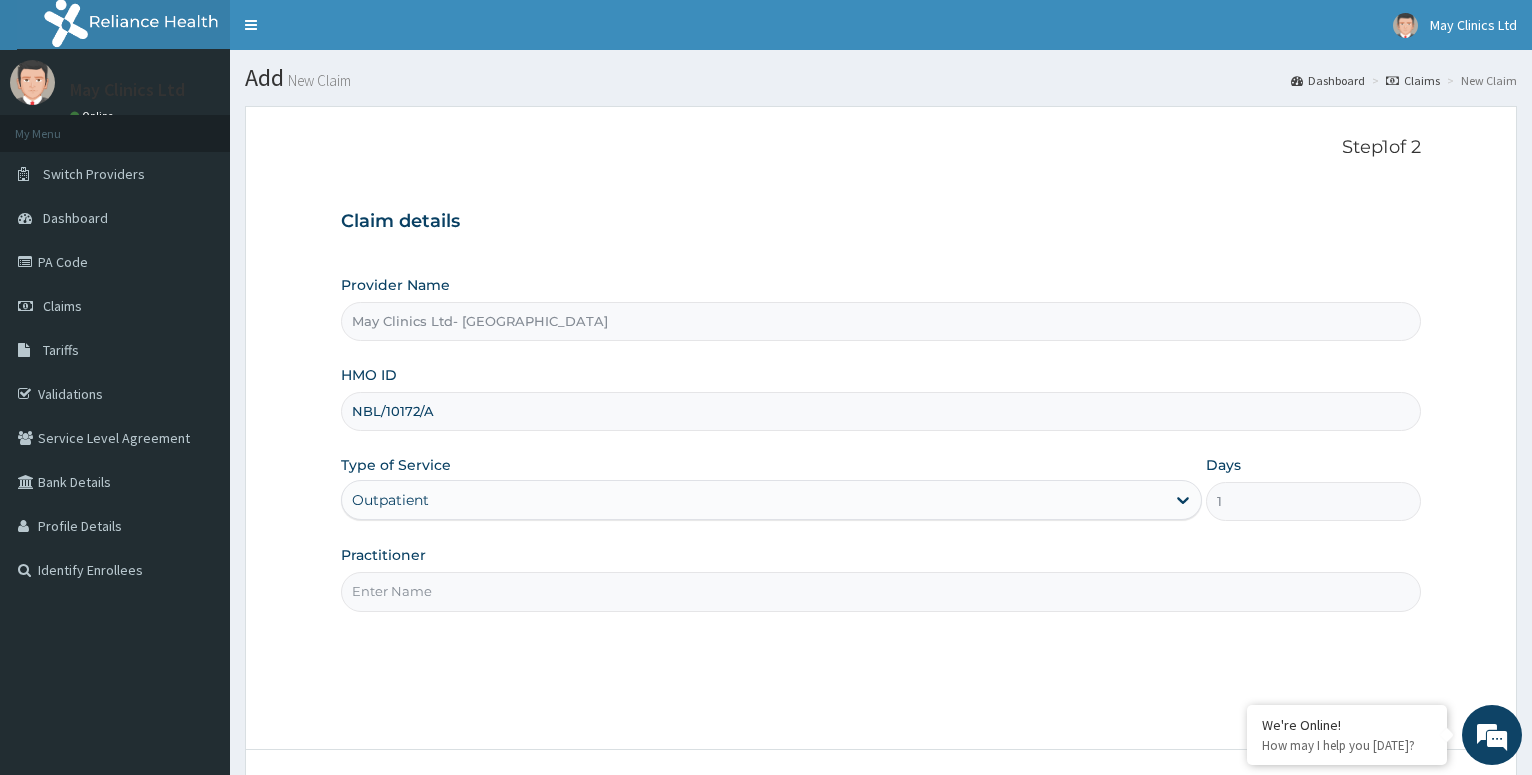 click on "Practitioner" at bounding box center [881, 591] 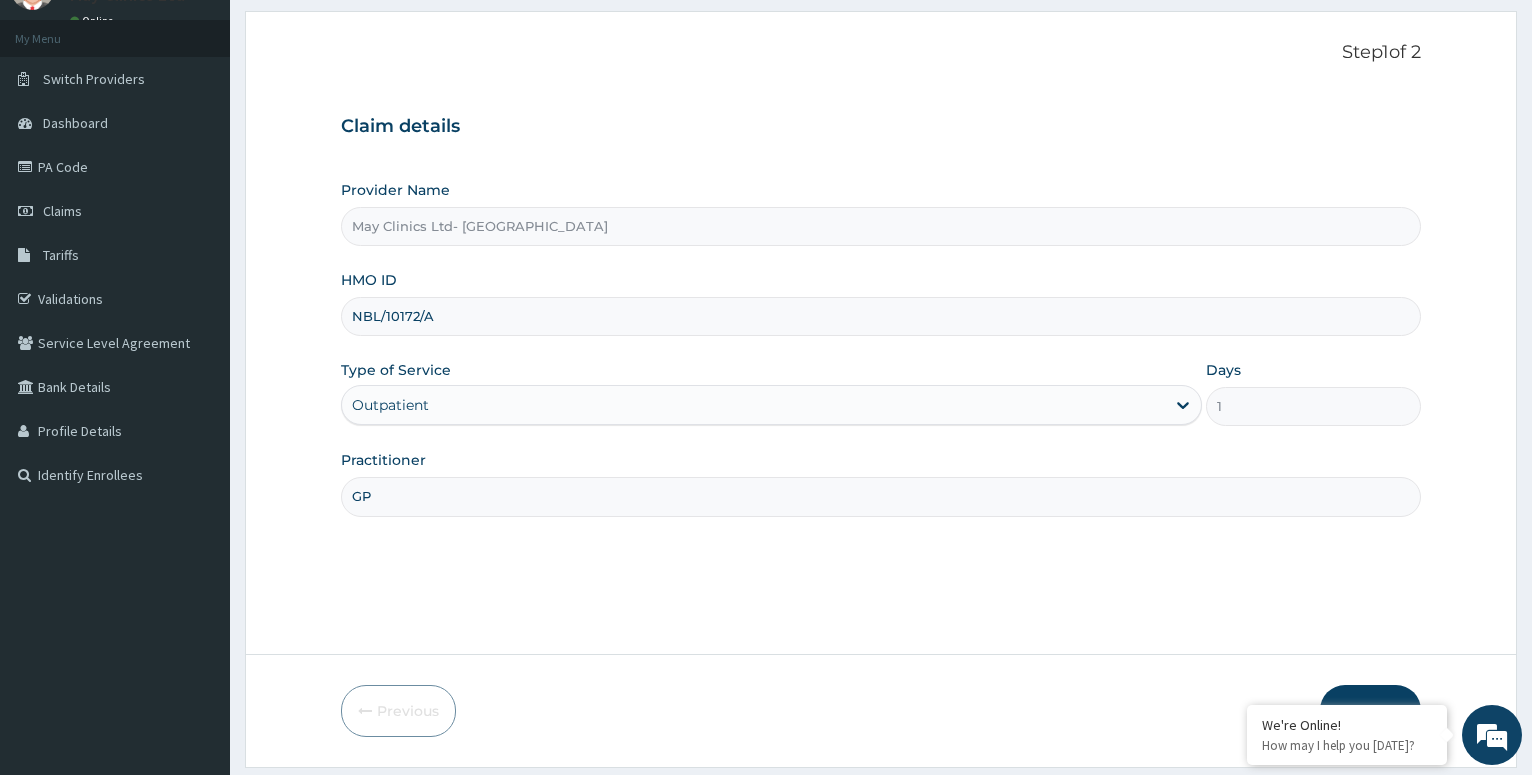 scroll, scrollTop: 154, scrollLeft: 0, axis: vertical 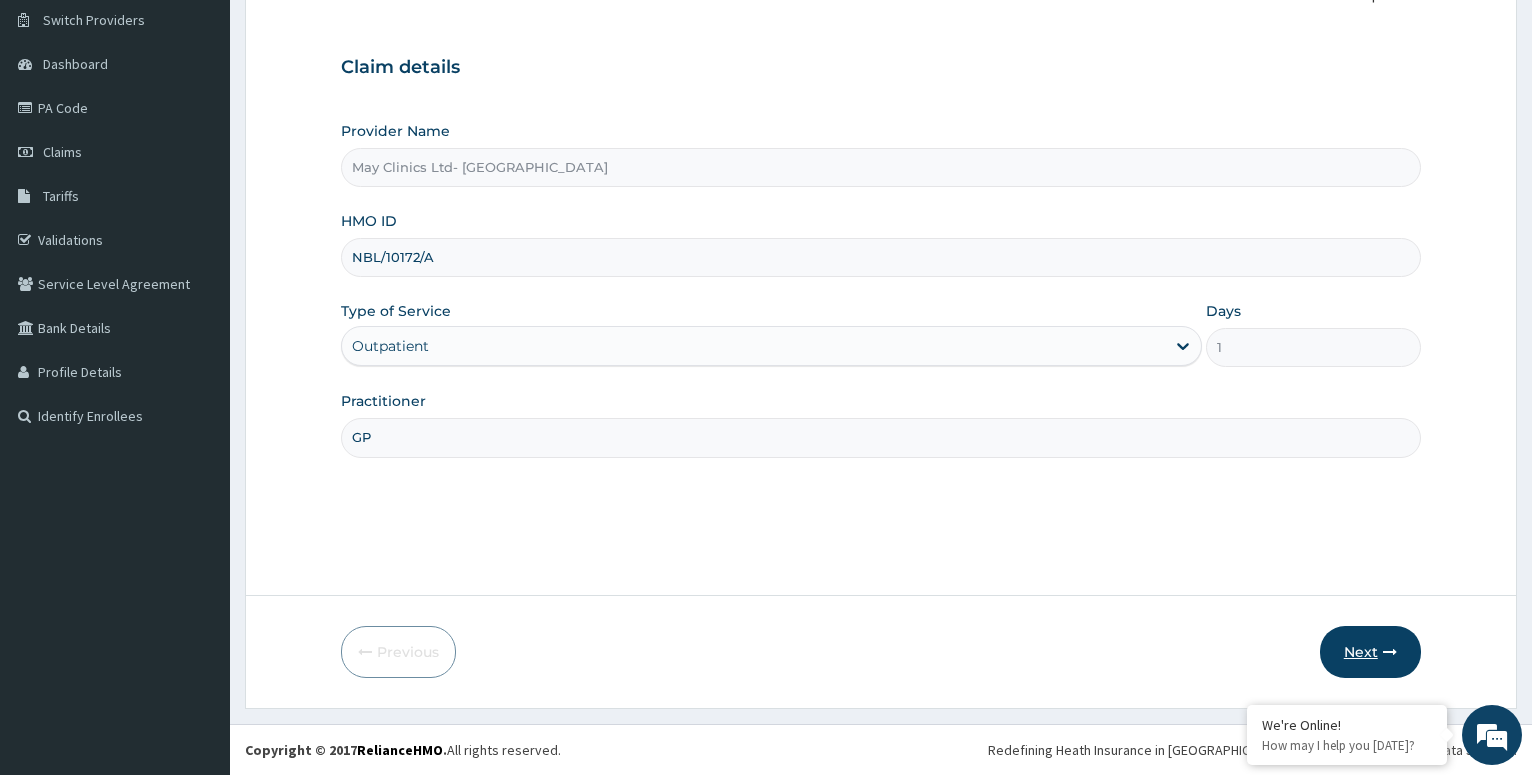 type on "GP" 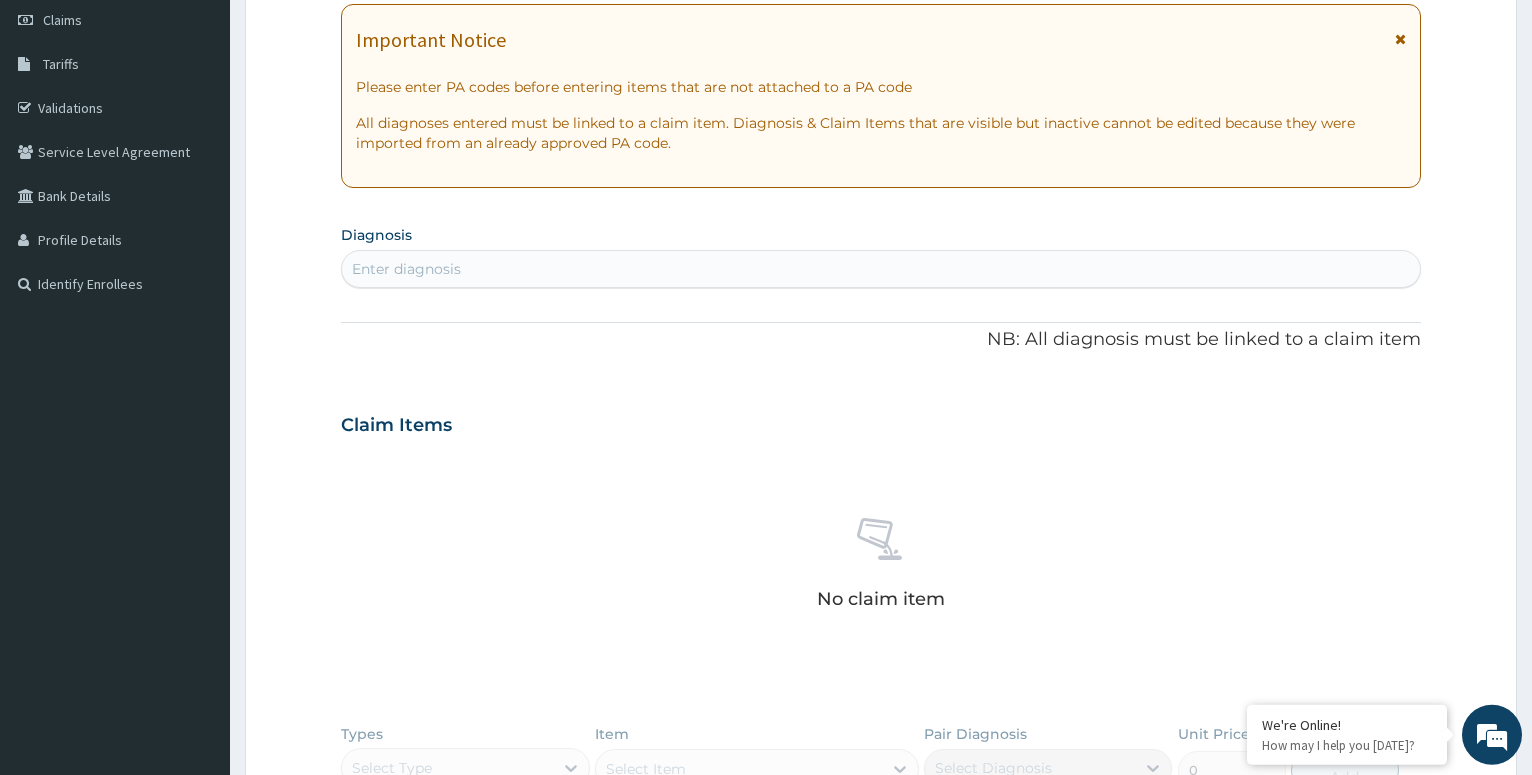 scroll, scrollTop: 358, scrollLeft: 0, axis: vertical 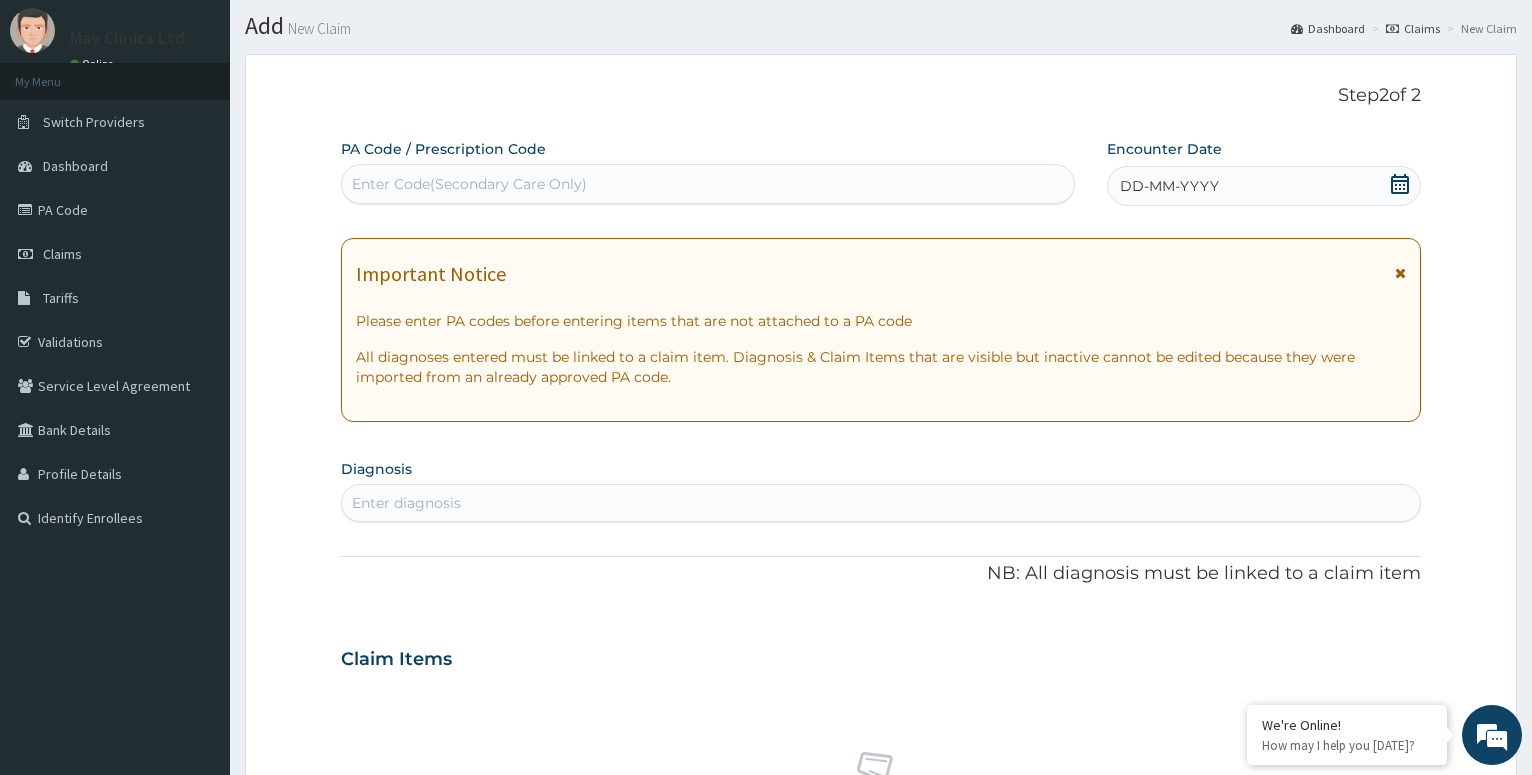 click 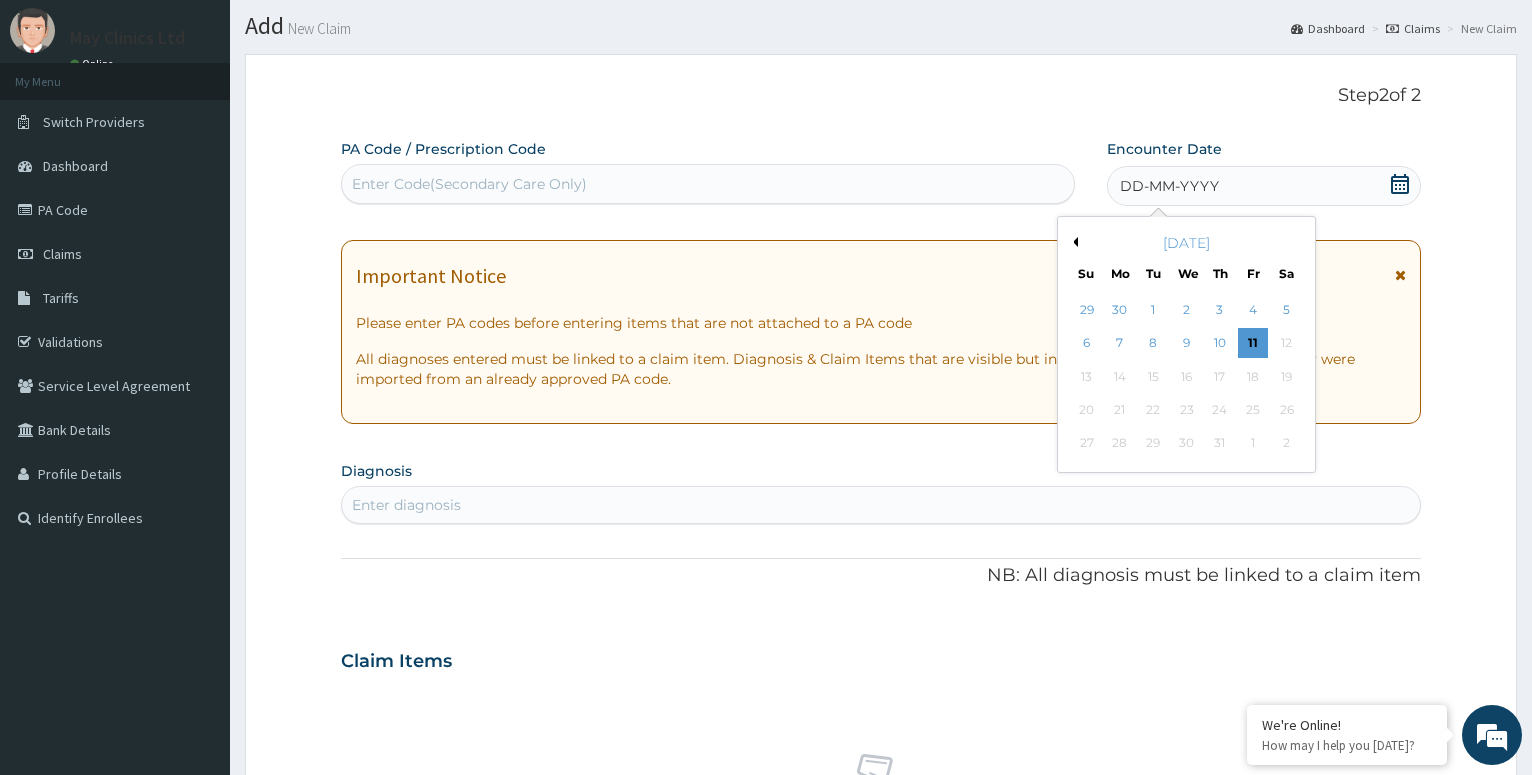 click on "Previous Month" at bounding box center [1073, 242] 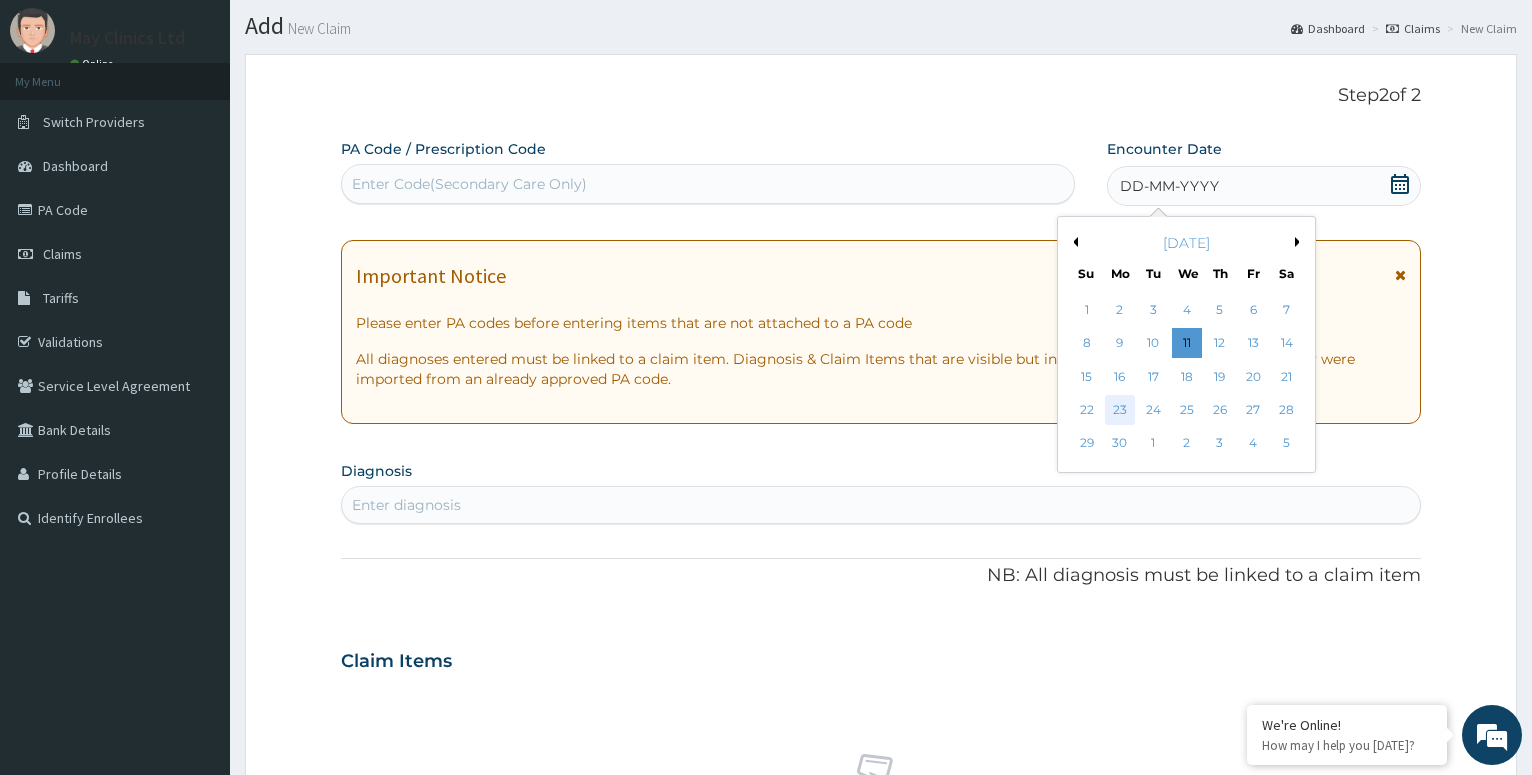 click on "23" at bounding box center [1119, 410] 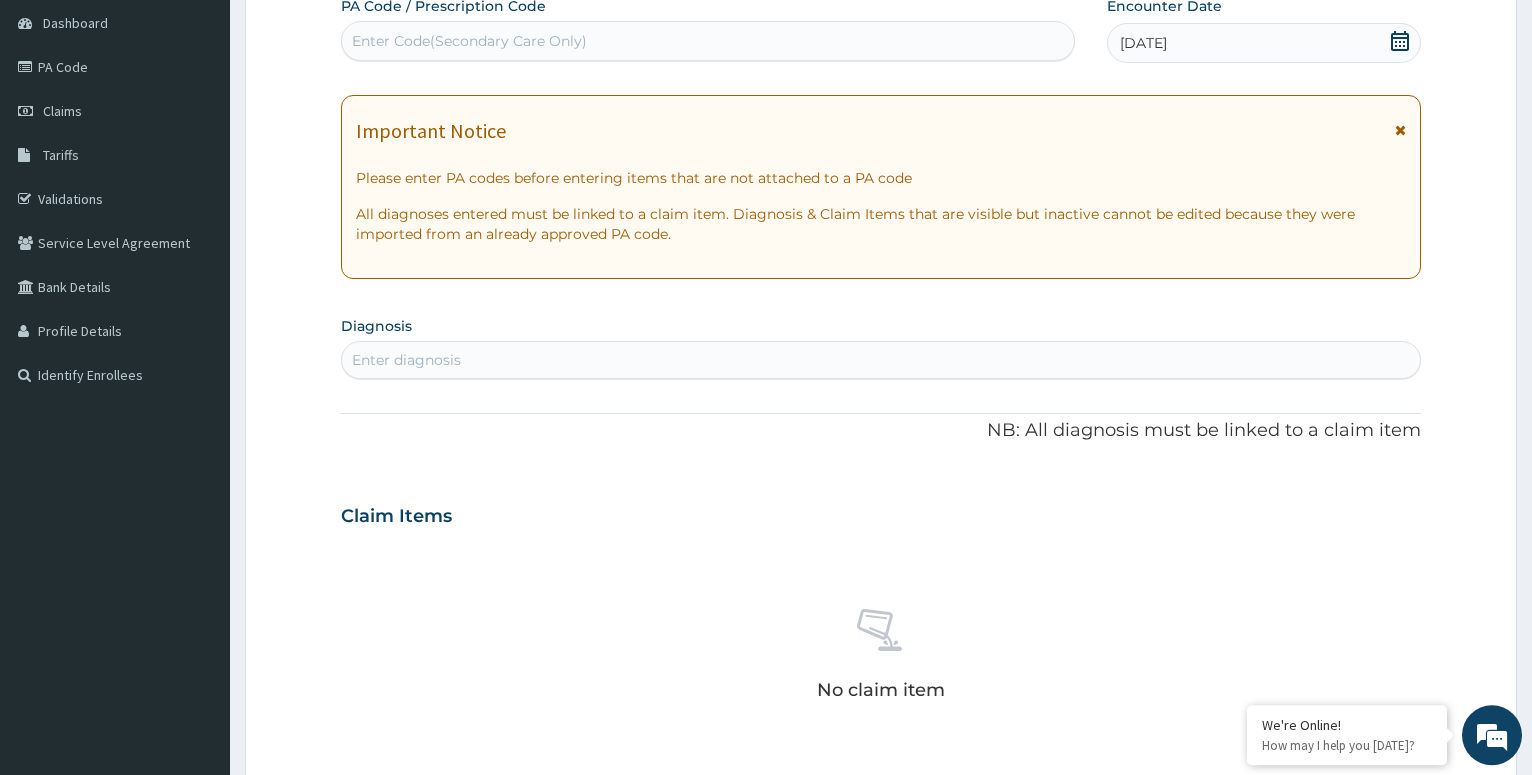 scroll, scrollTop: 256, scrollLeft: 0, axis: vertical 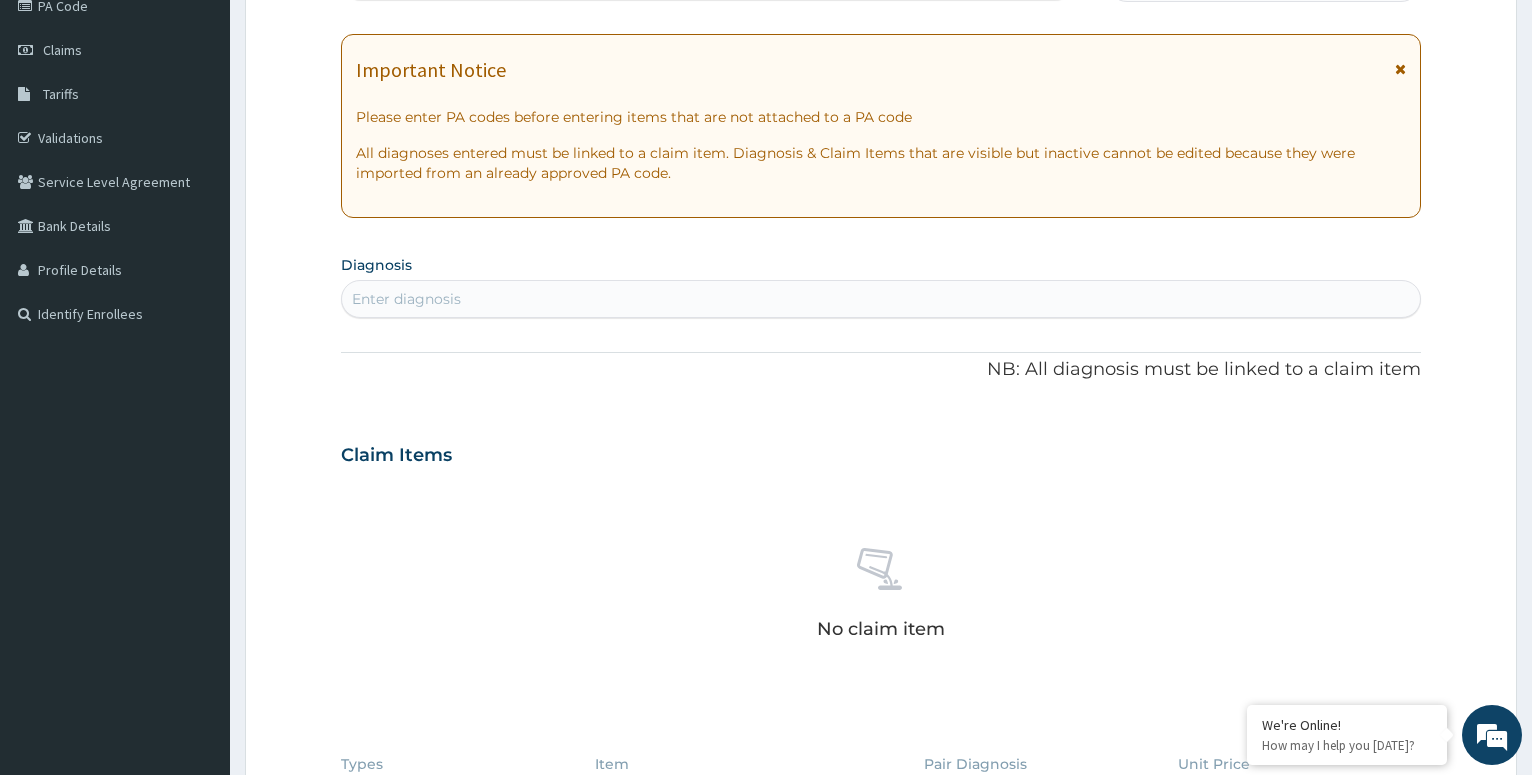 click on "Enter diagnosis" at bounding box center [406, 299] 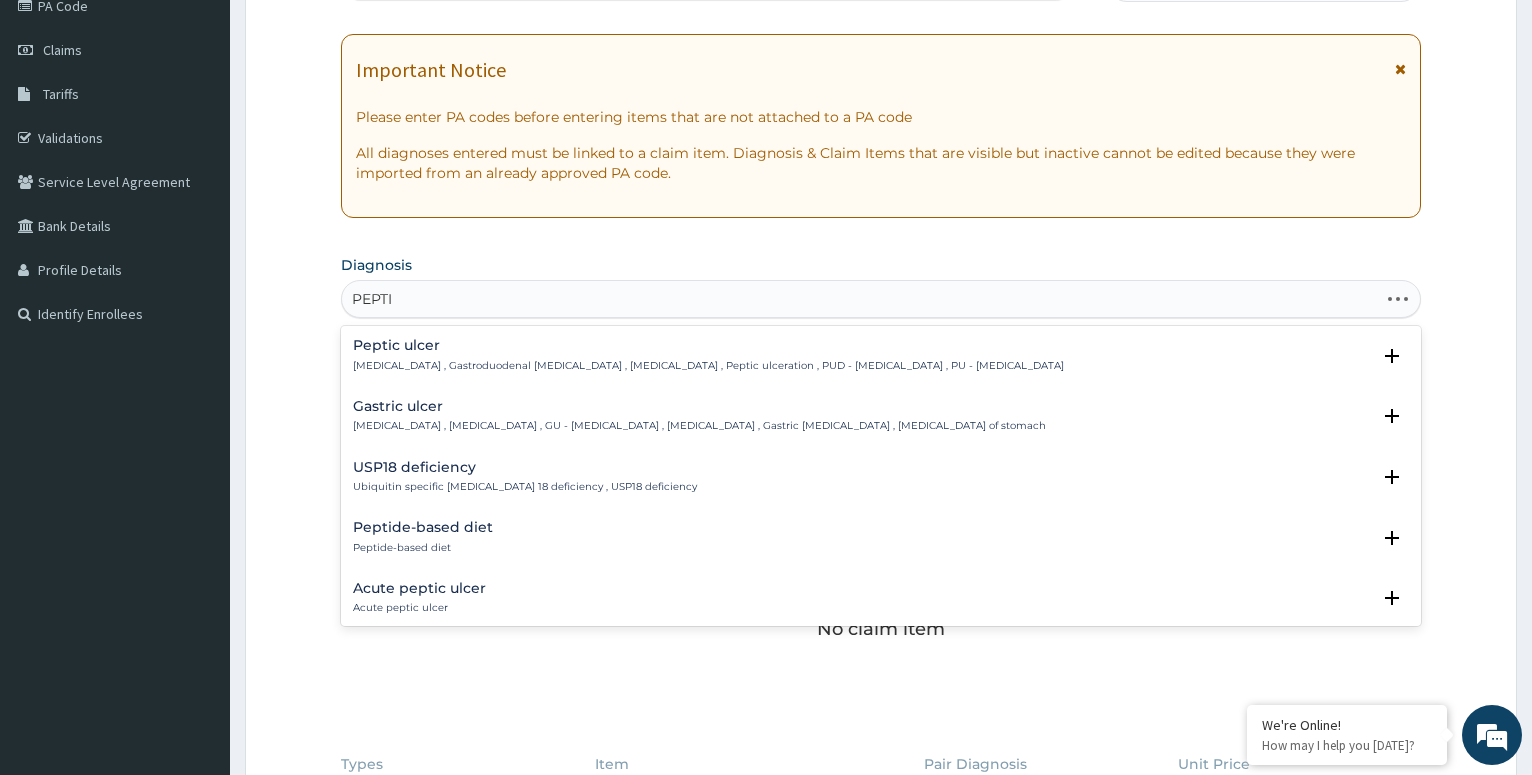 type on "PEPTIC" 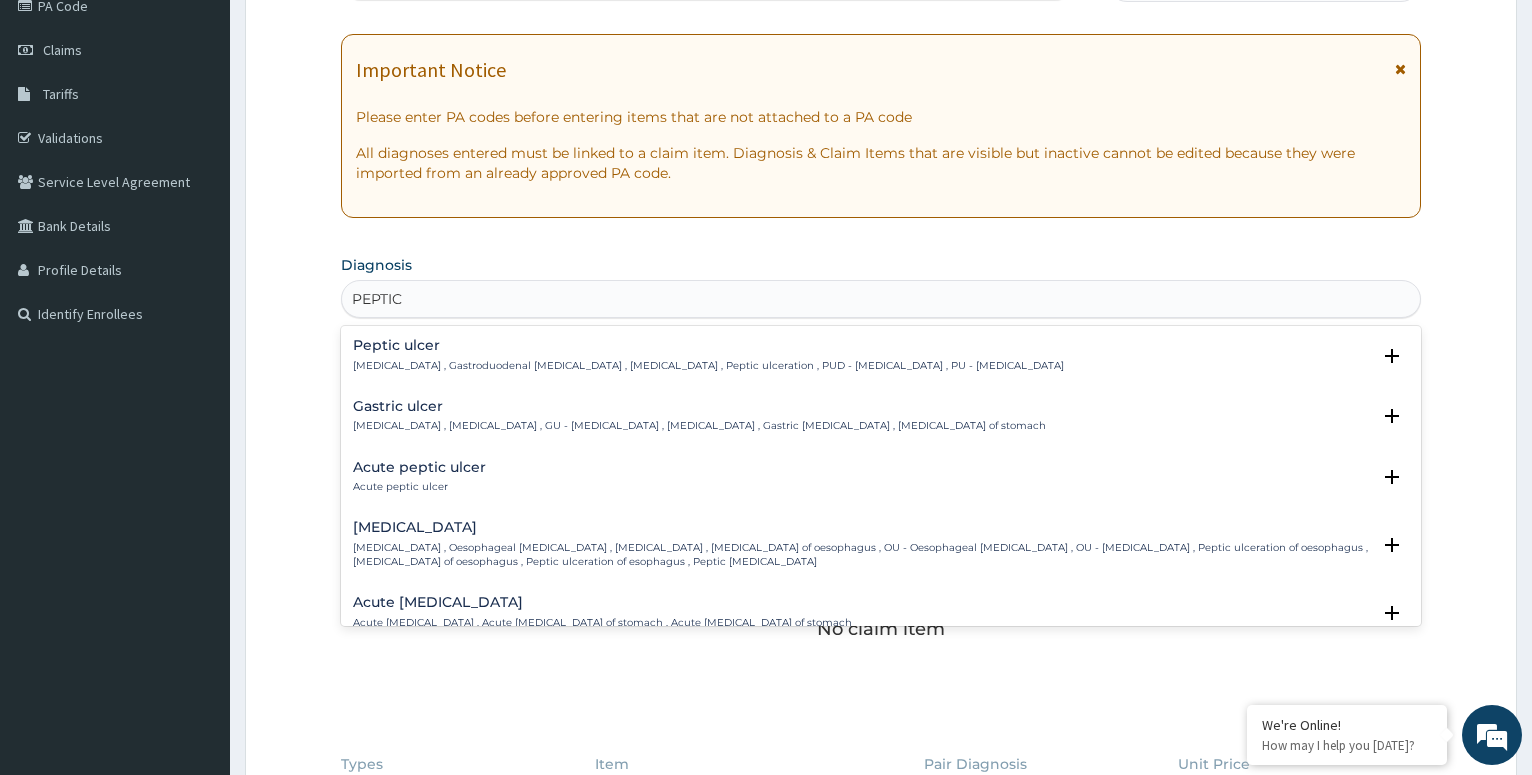 click on "Peptic ulcer" at bounding box center [708, 345] 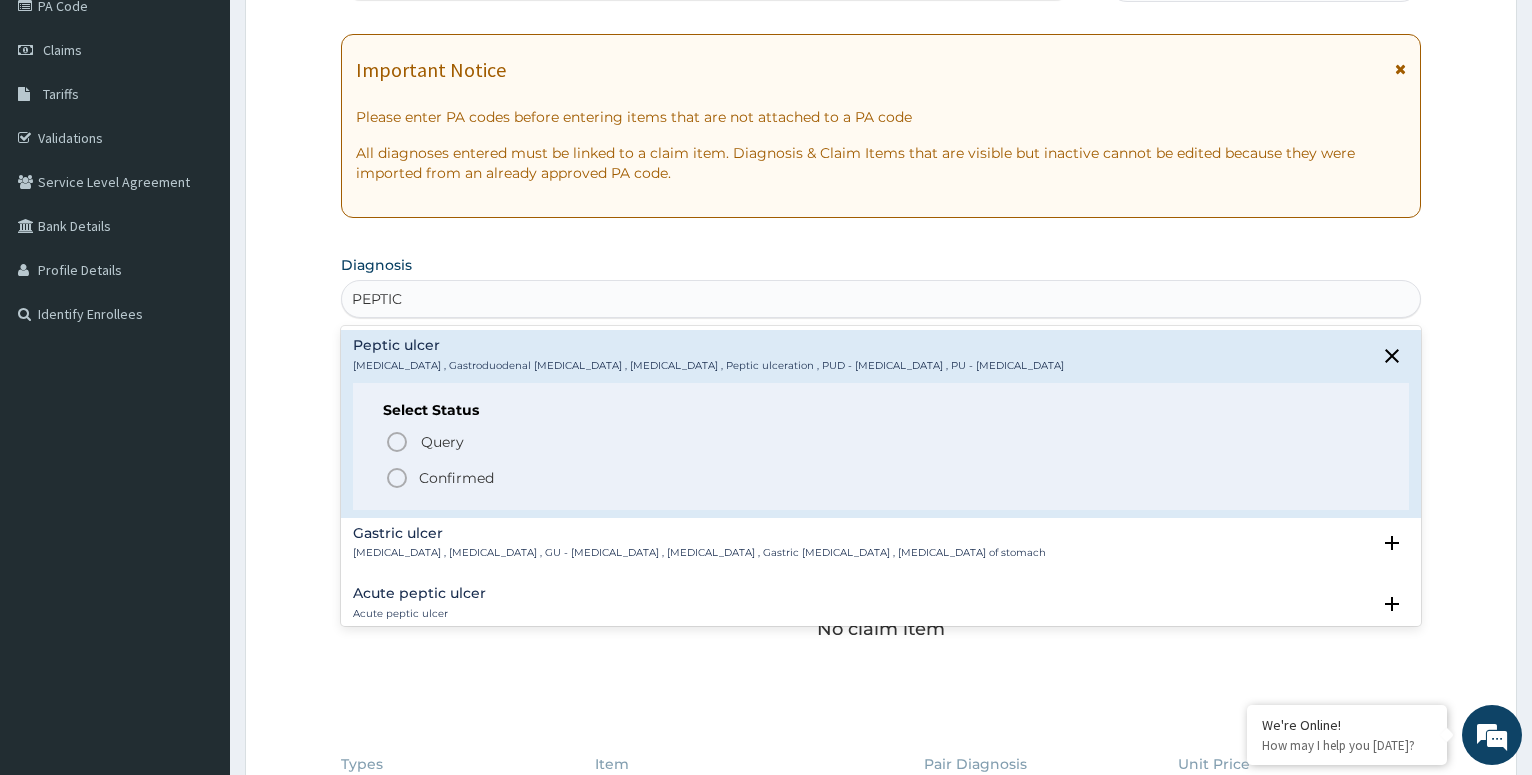 click 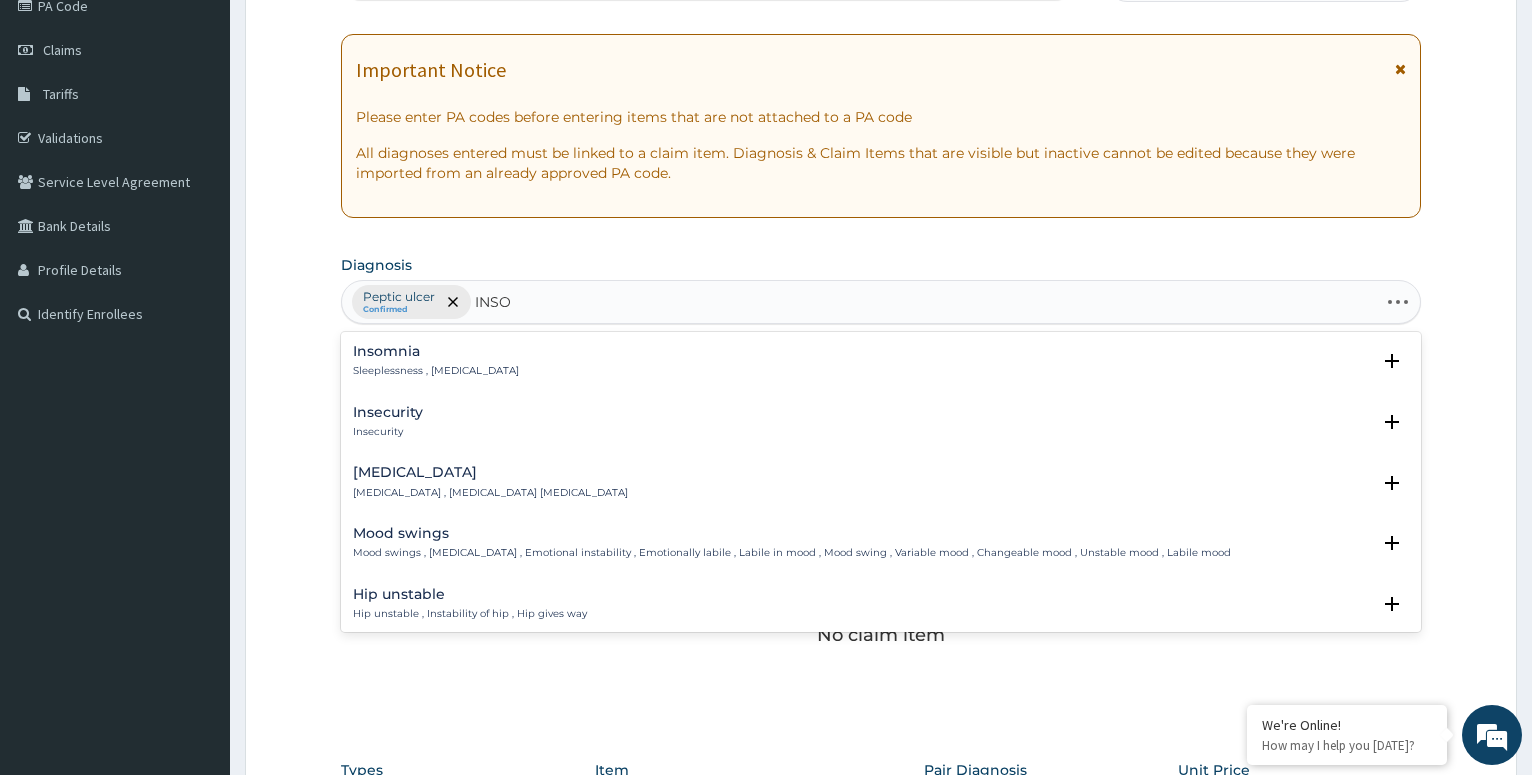 type on "INSOM" 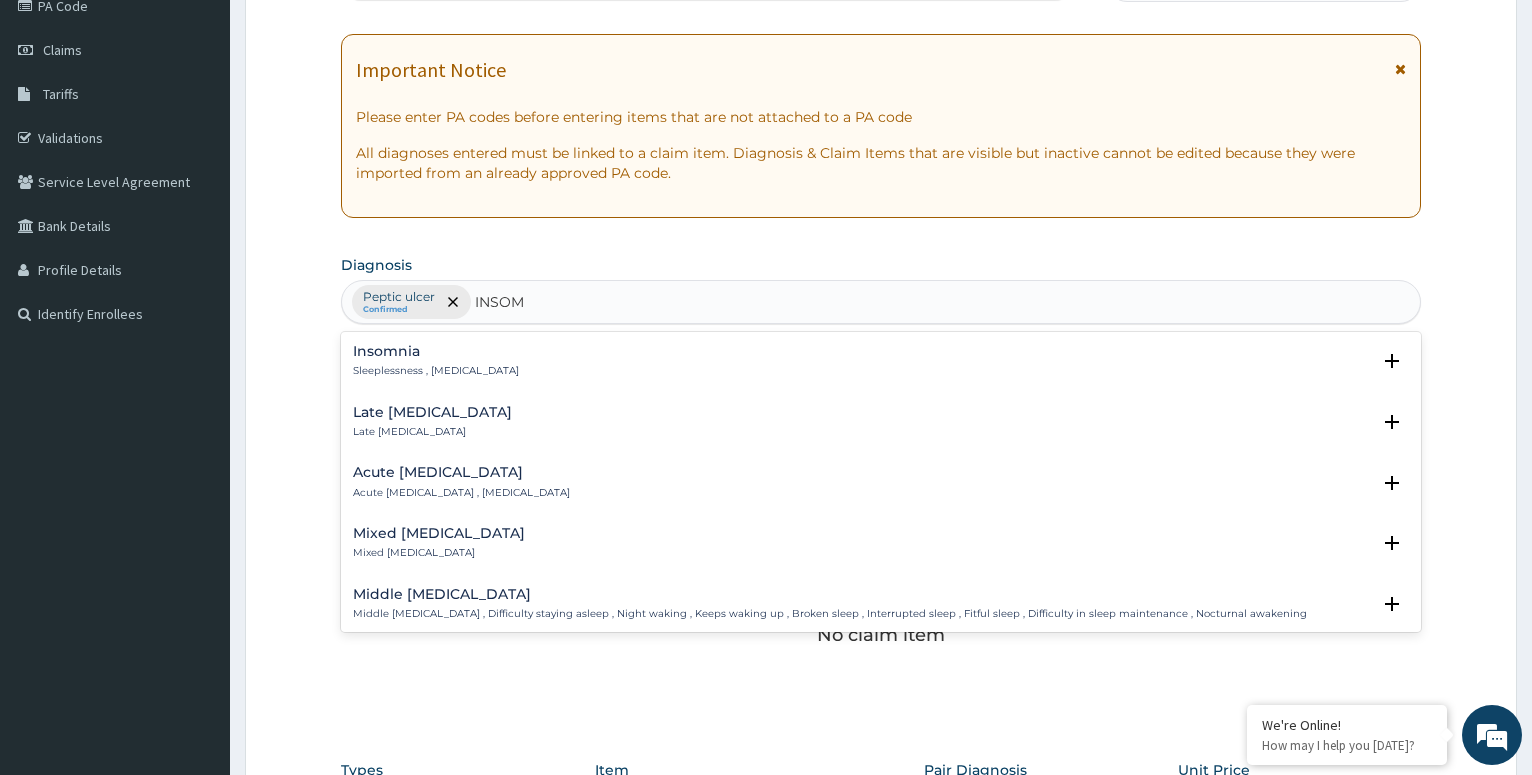 click on "Insomnia" at bounding box center (436, 351) 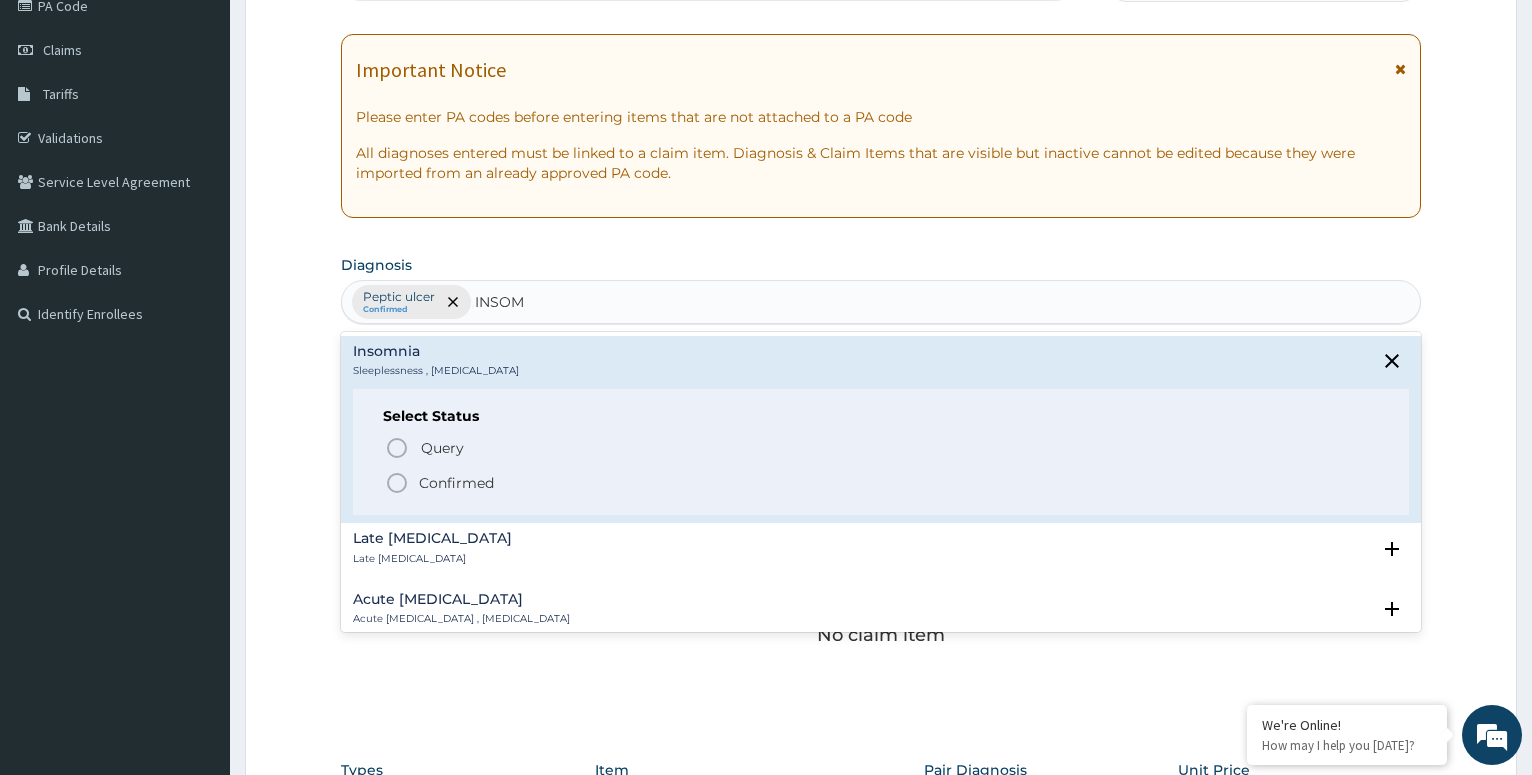 click 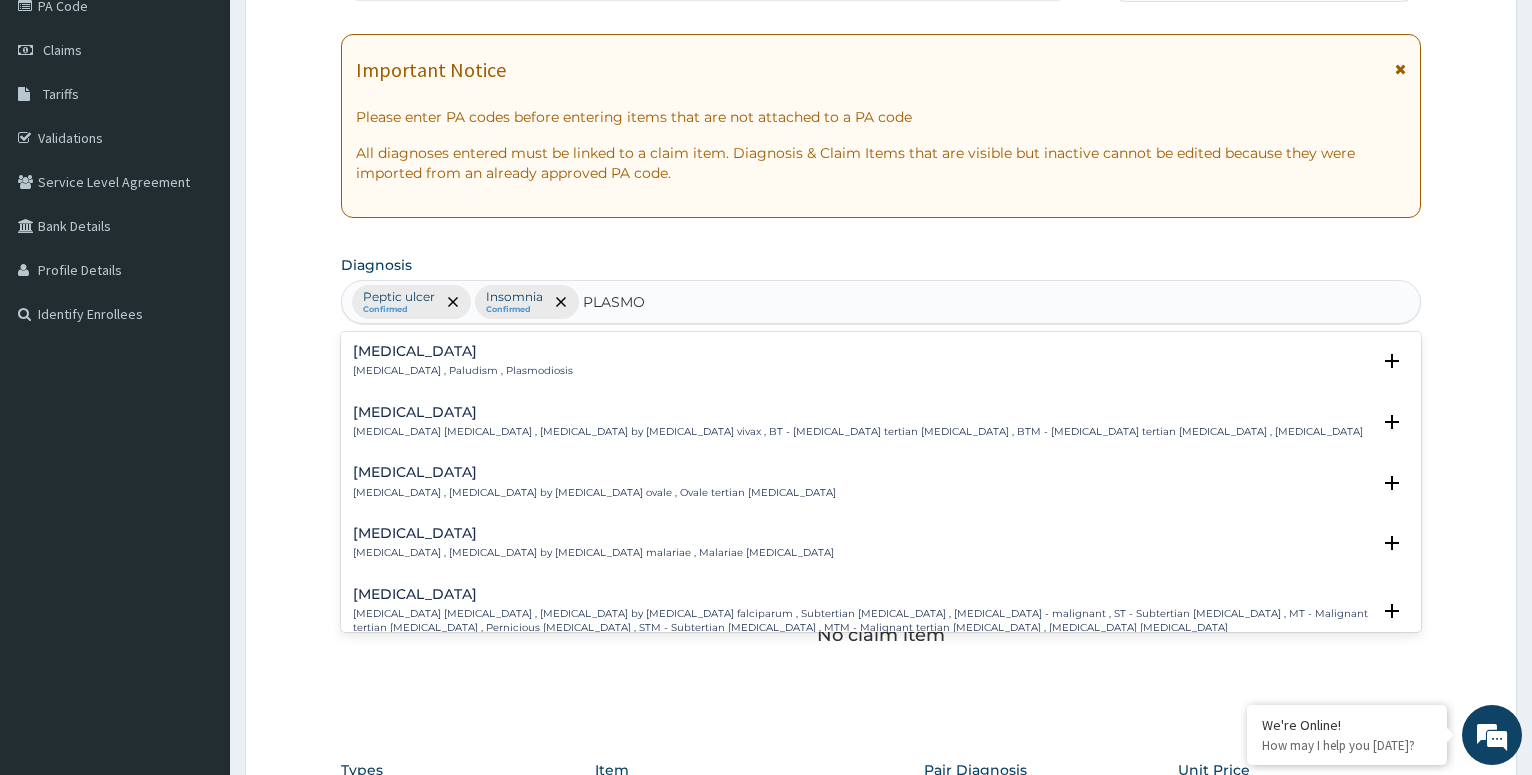type on "PLASMOD" 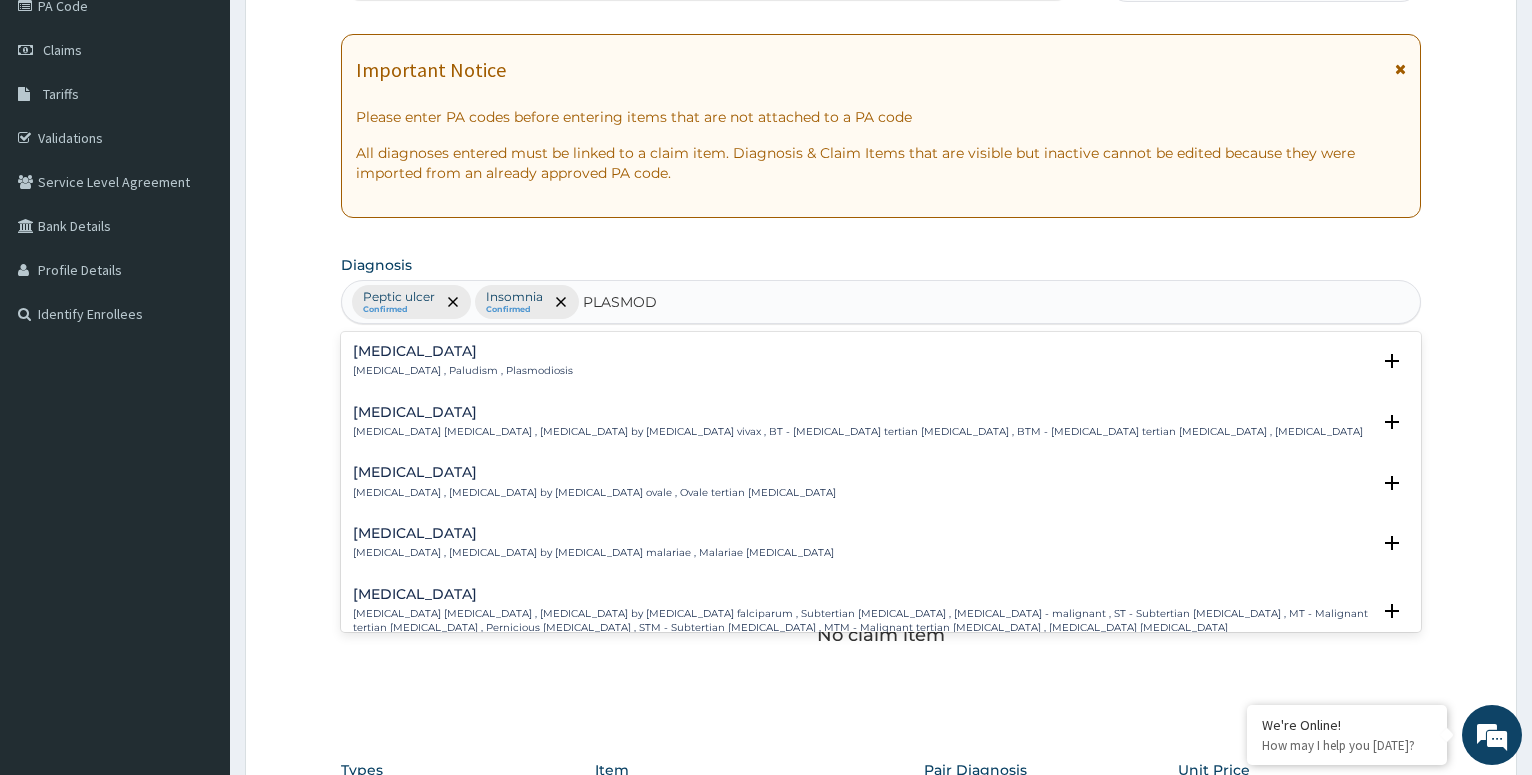 click on "[MEDICAL_DATA] [MEDICAL_DATA] , [MEDICAL_DATA] by [MEDICAL_DATA] falciparum , Subtertian [MEDICAL_DATA] , [MEDICAL_DATA] - malignant , ST - Subtertian [MEDICAL_DATA] , MT - Malignant tertian [MEDICAL_DATA] , Pernicious [MEDICAL_DATA] , STM - Subtertian [MEDICAL_DATA] , MTM - Malignant tertian [MEDICAL_DATA] , [MEDICAL_DATA] [MEDICAL_DATA]" at bounding box center (861, 621) 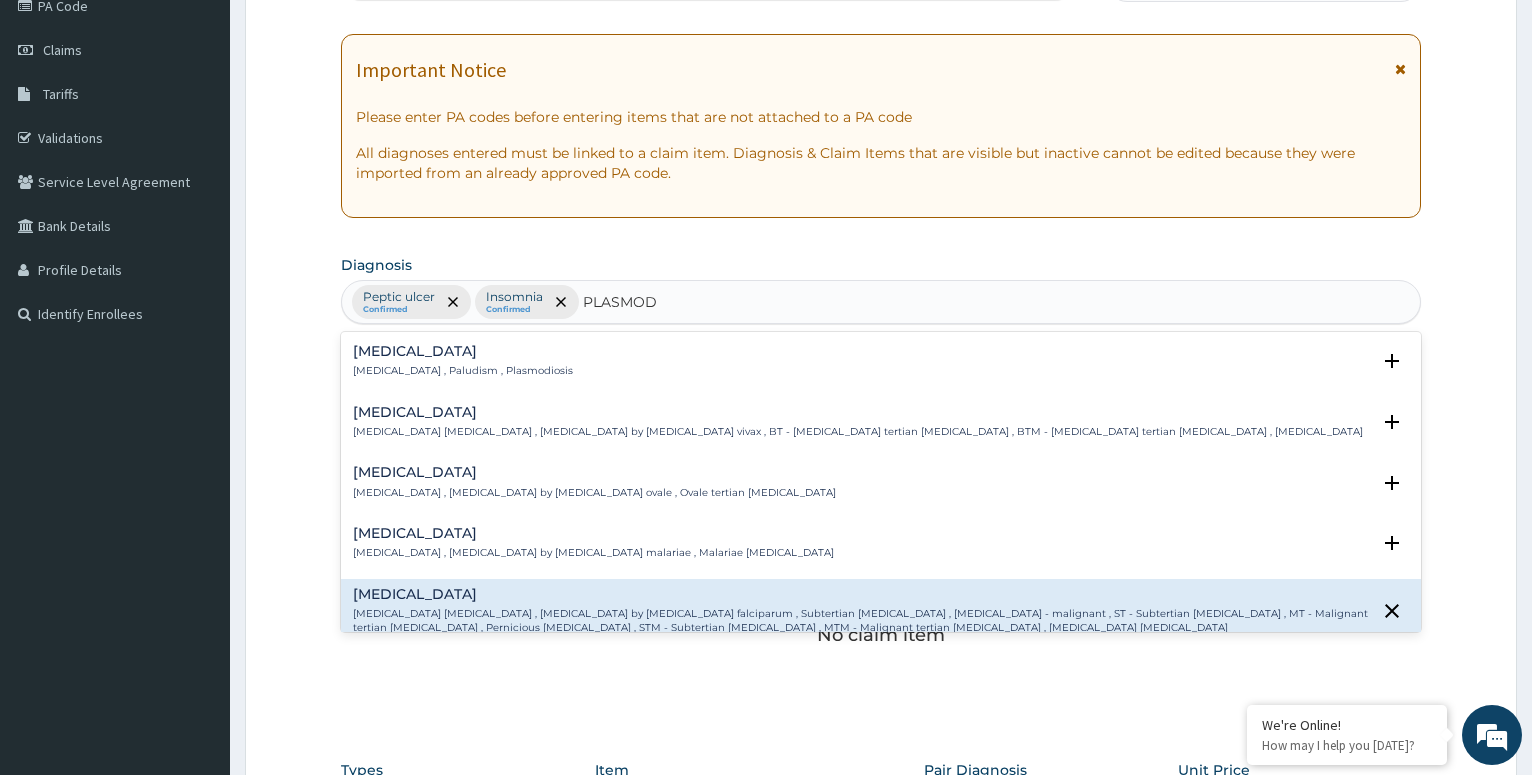 scroll, scrollTop: 324, scrollLeft: 0, axis: vertical 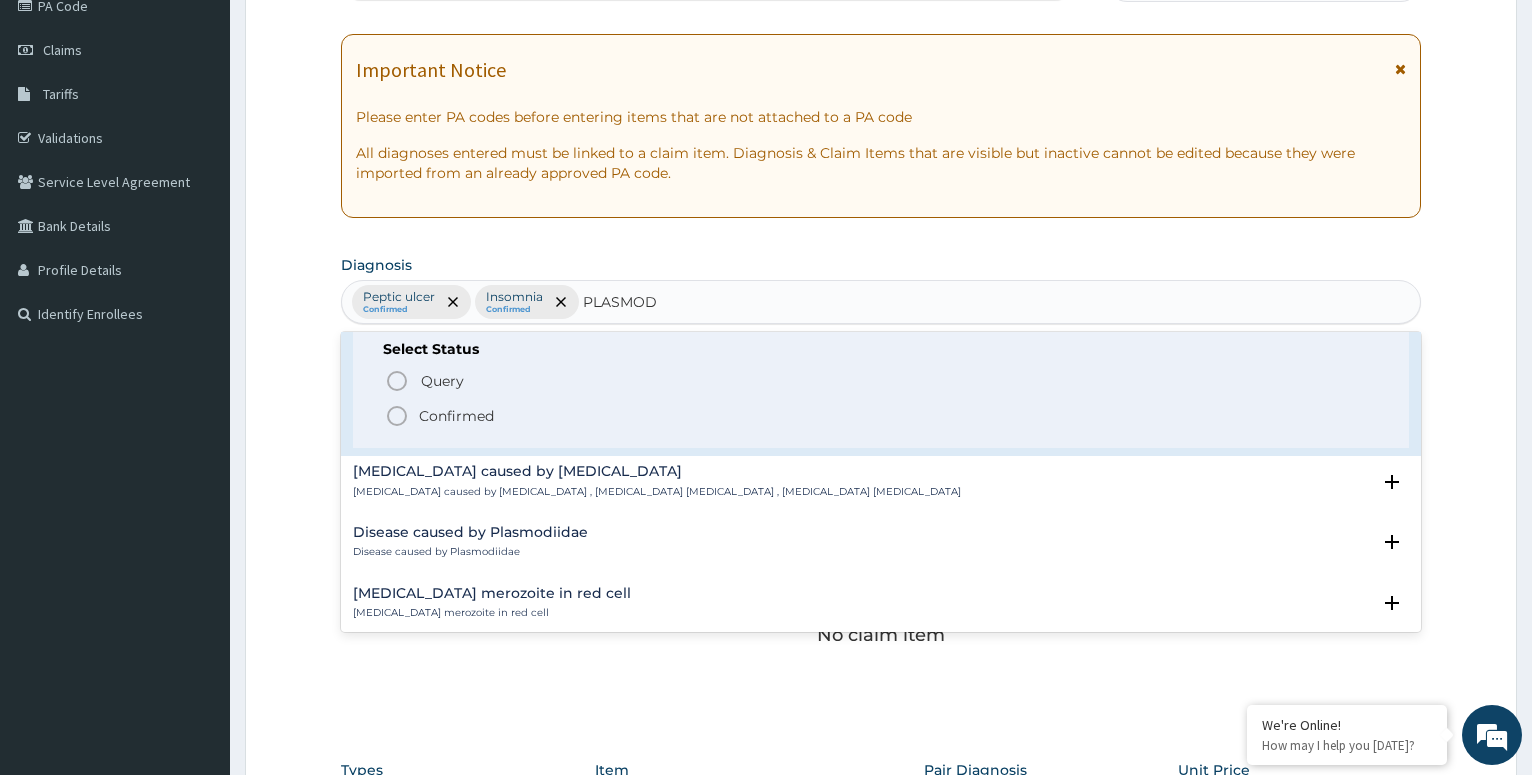 click 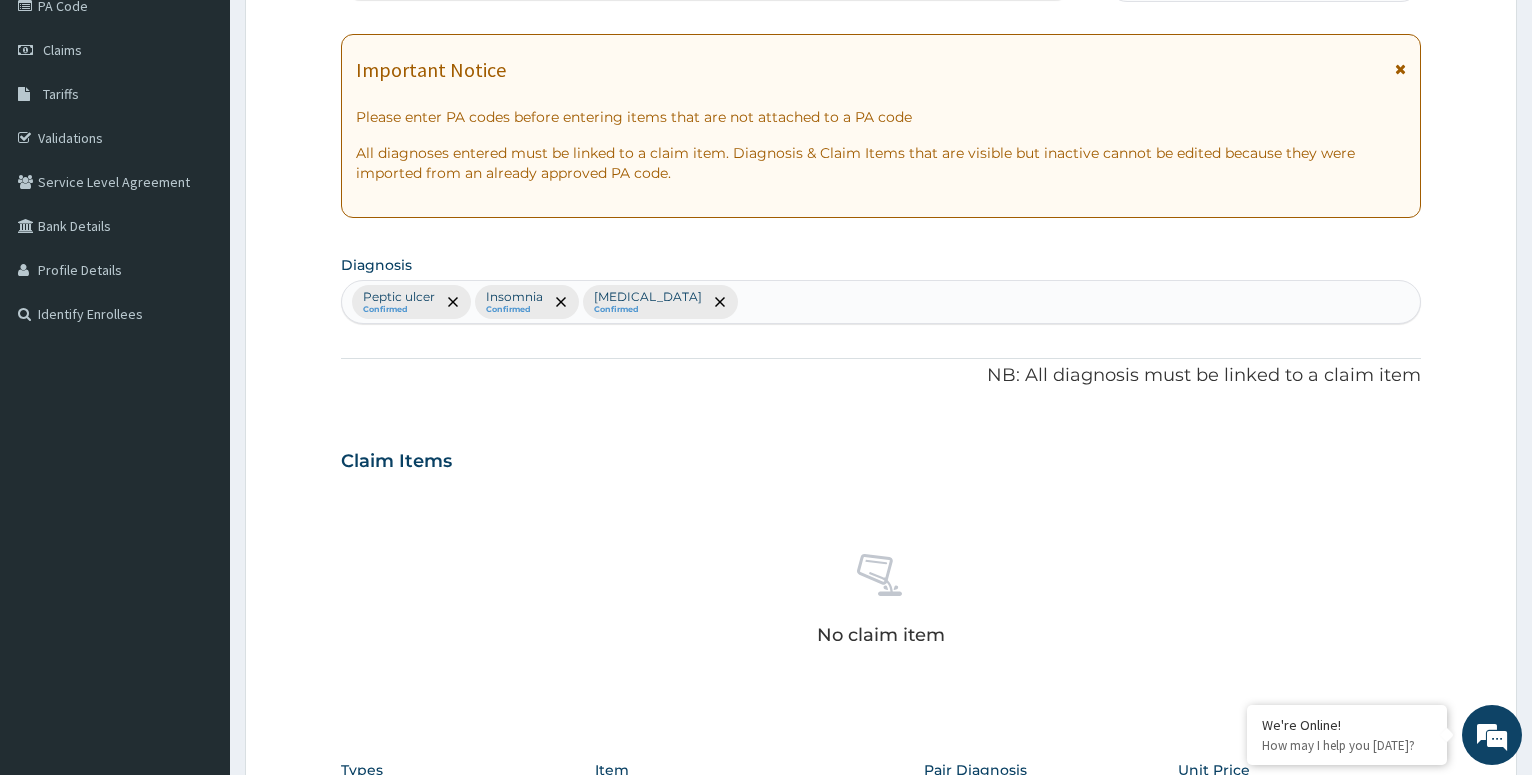 click on "Peptic ulcer Confirmed Insomnia Confirmed Falciparum malaria Confirmed" at bounding box center [881, 302] 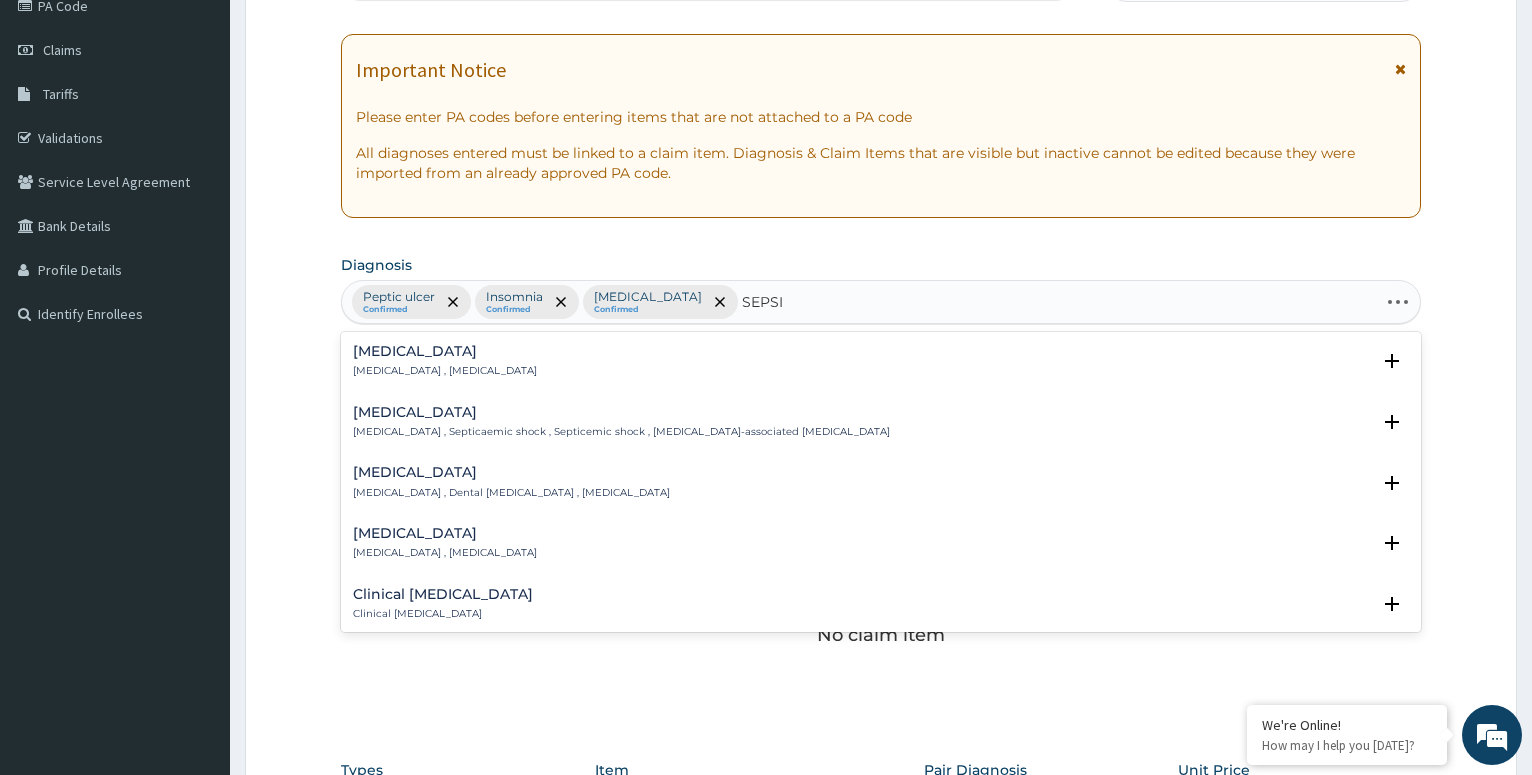 type on "[MEDICAL_DATA]" 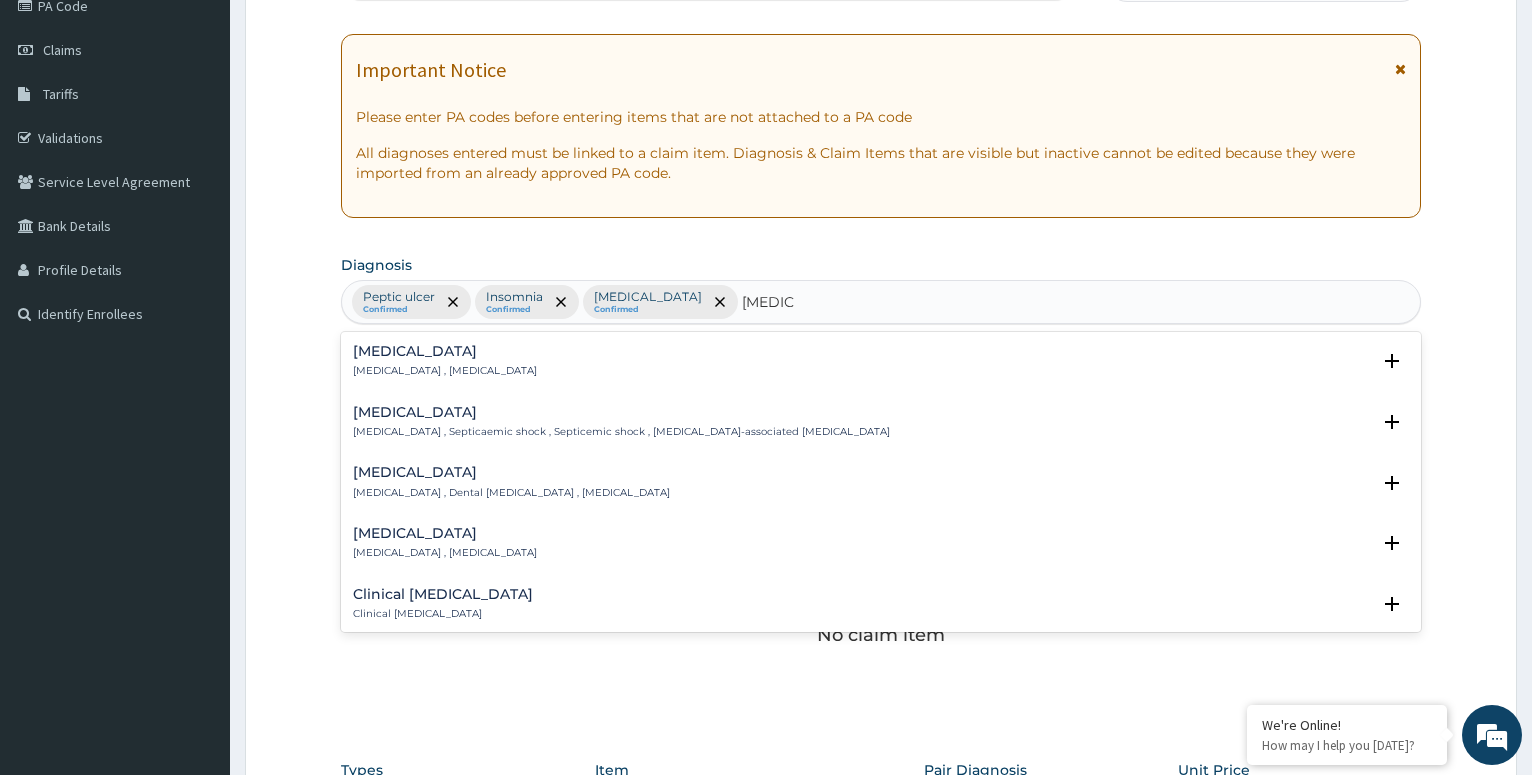 click on "[MEDICAL_DATA]" at bounding box center (621, 412) 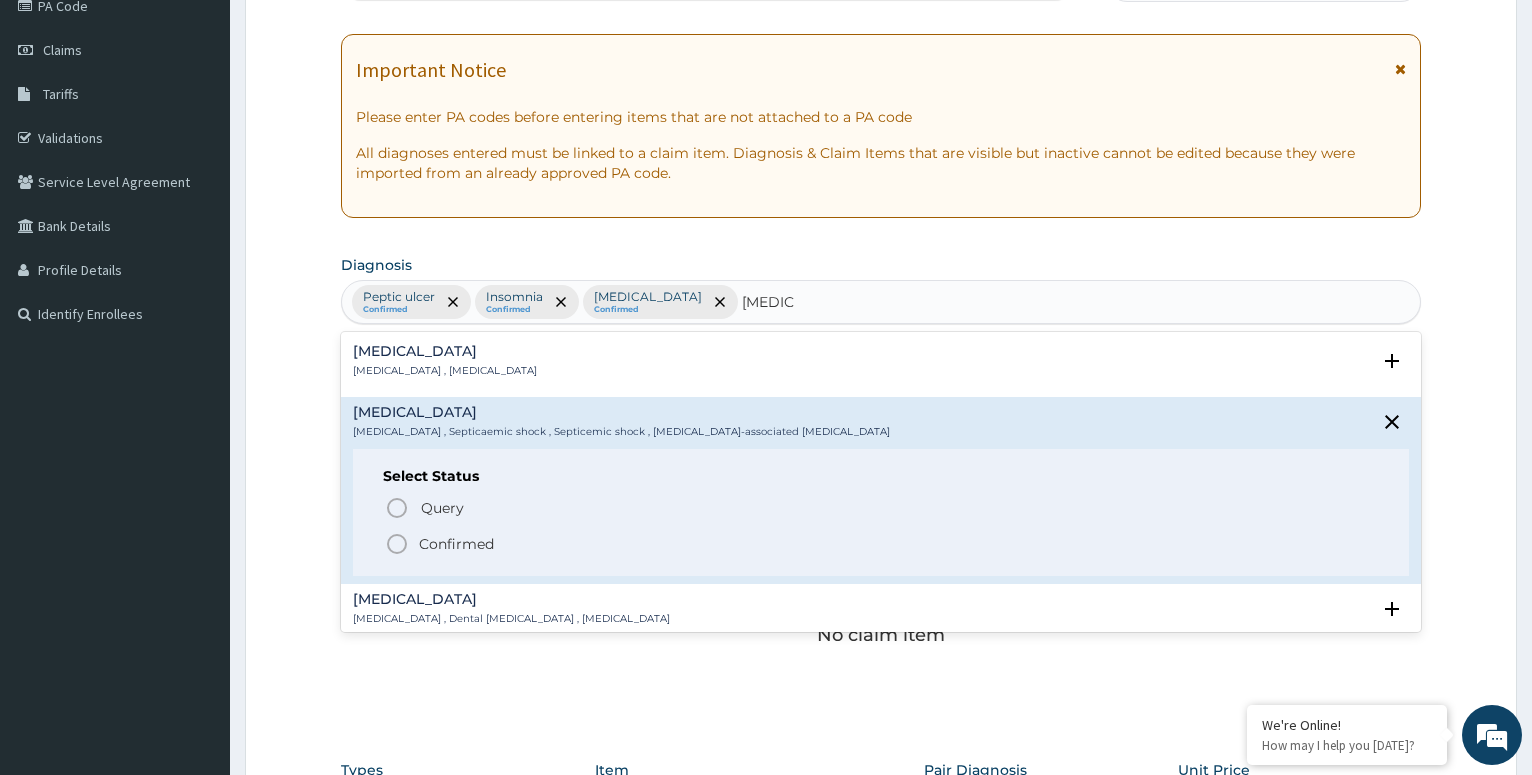 click 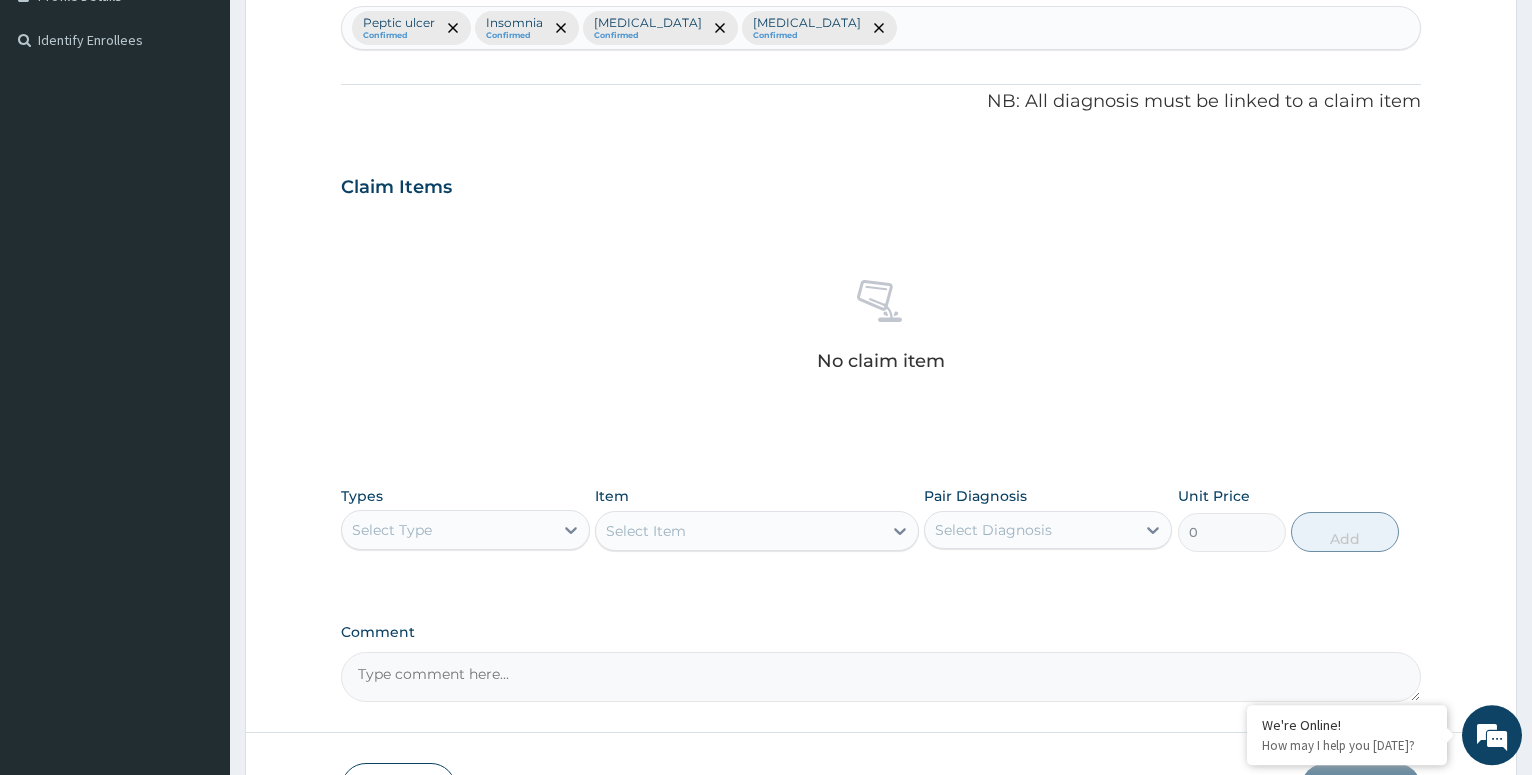 scroll, scrollTop: 562, scrollLeft: 0, axis: vertical 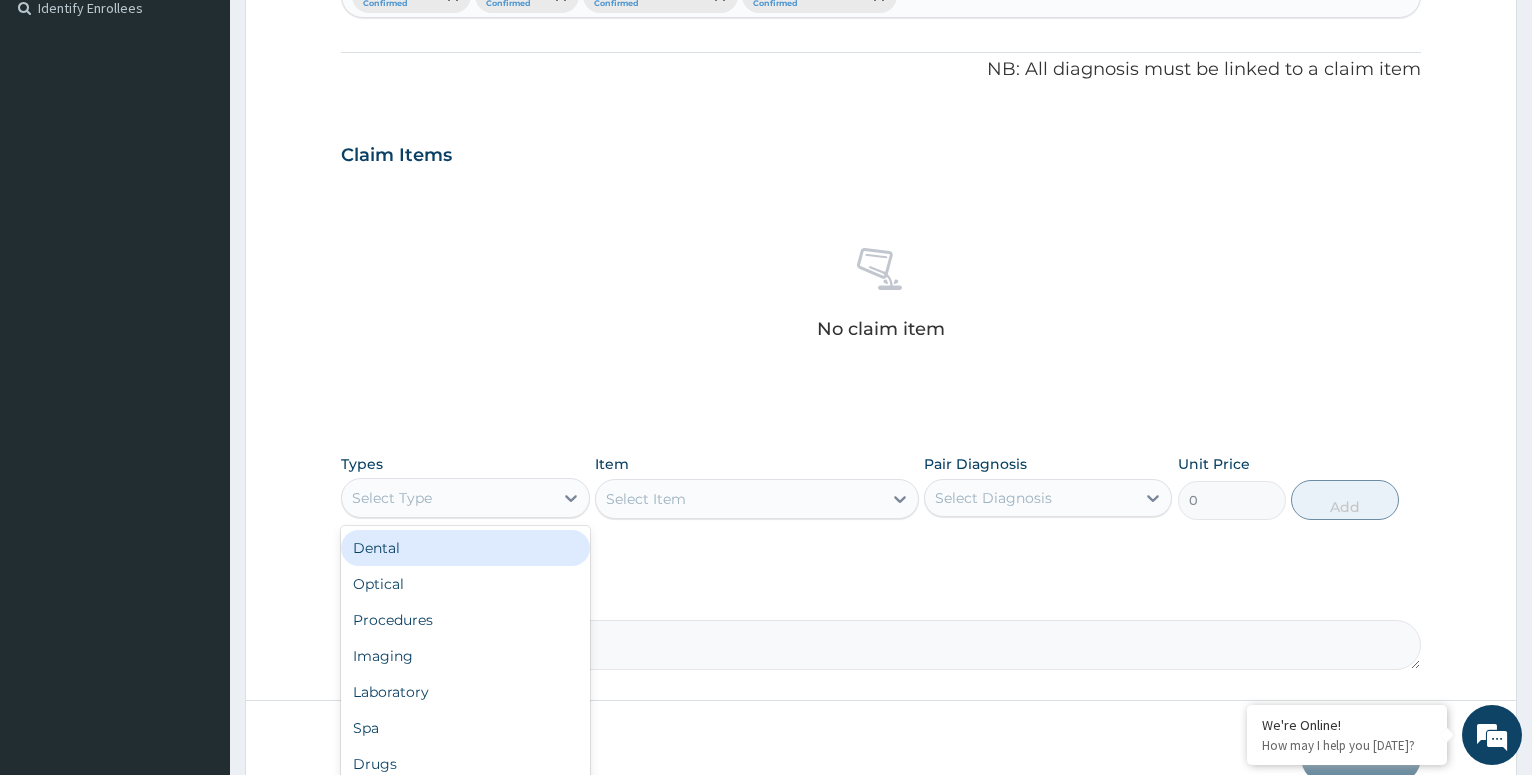 click on "Select Type" at bounding box center (447, 498) 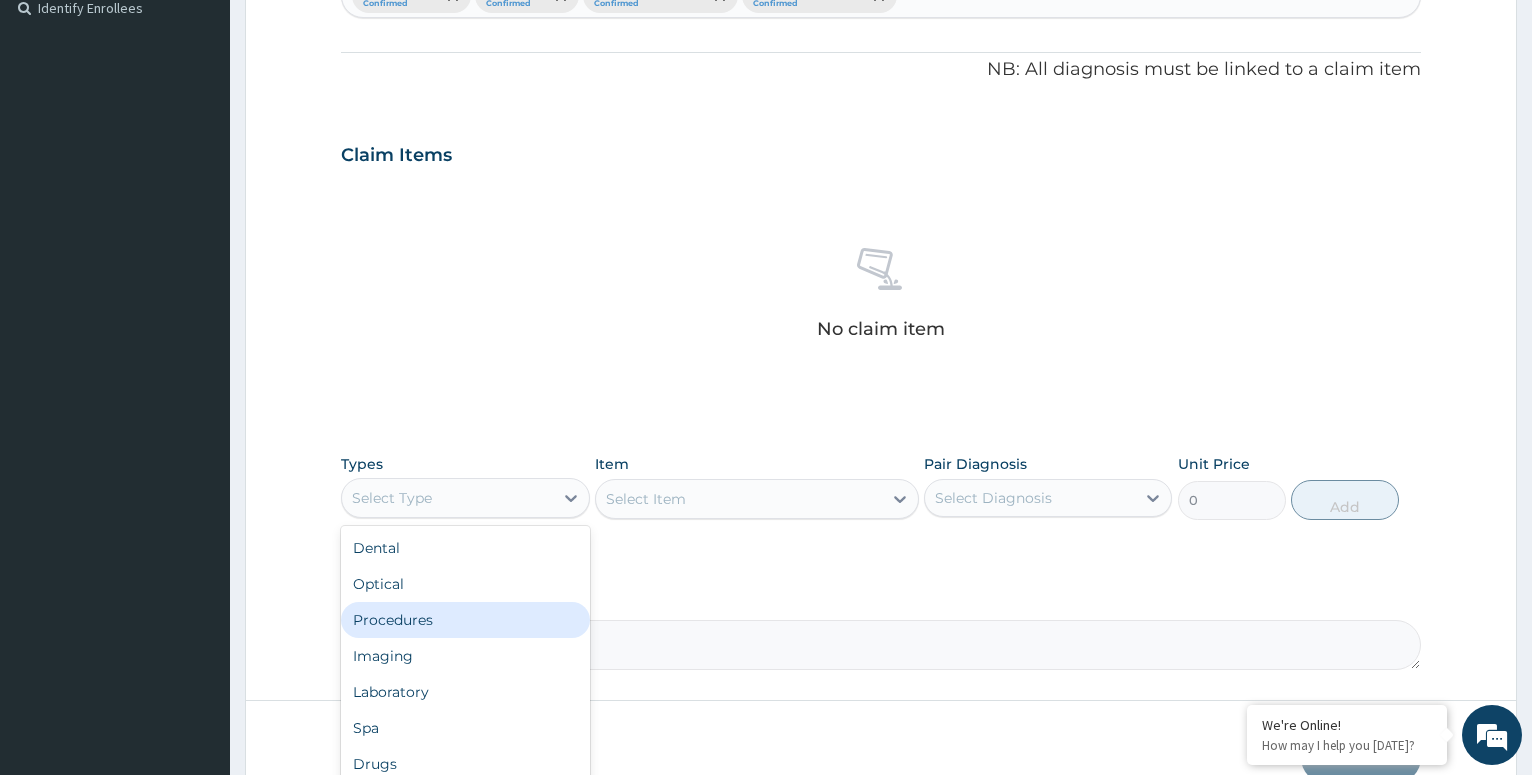 click on "Procedures" at bounding box center [465, 620] 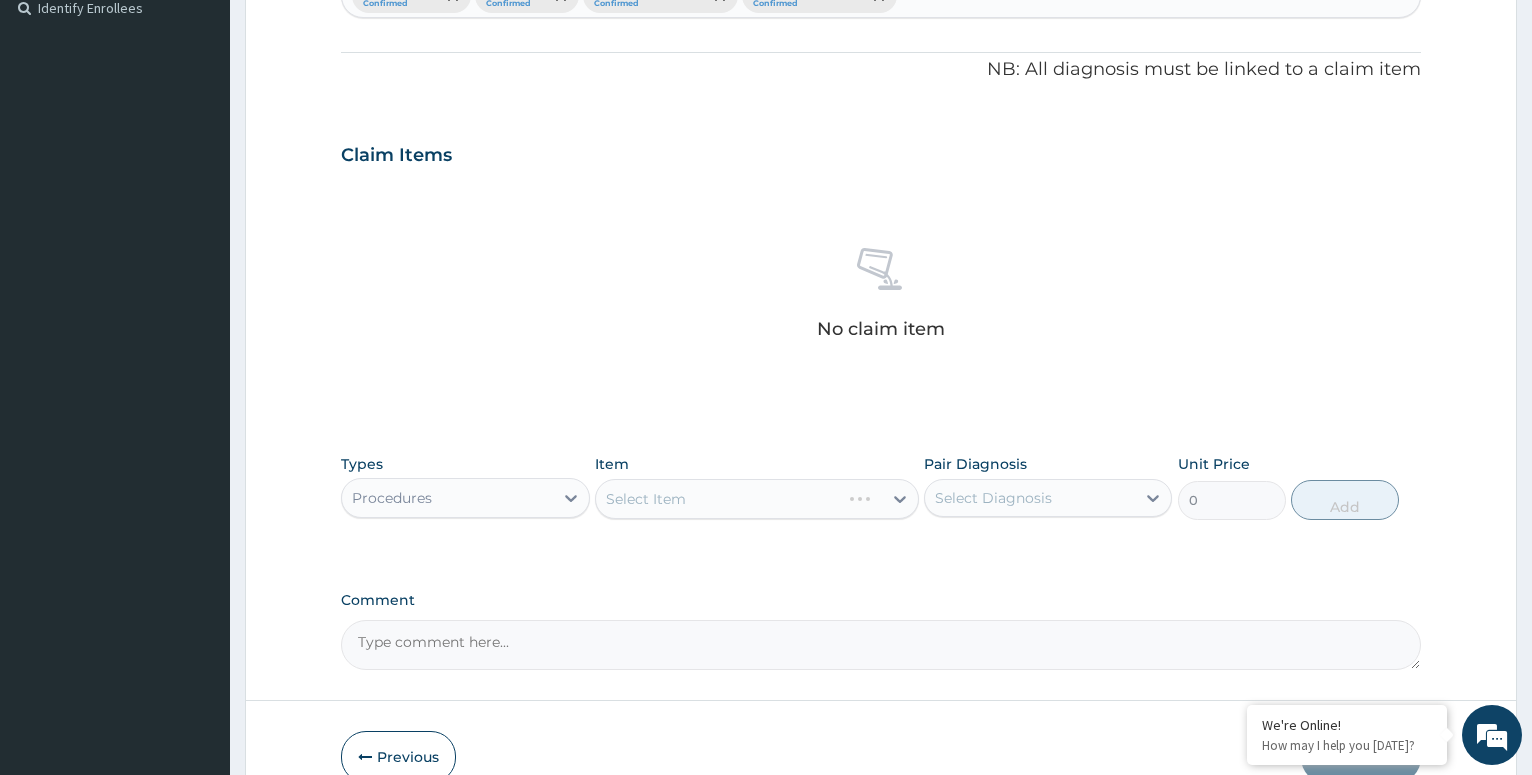 click on "Select Item" at bounding box center (757, 499) 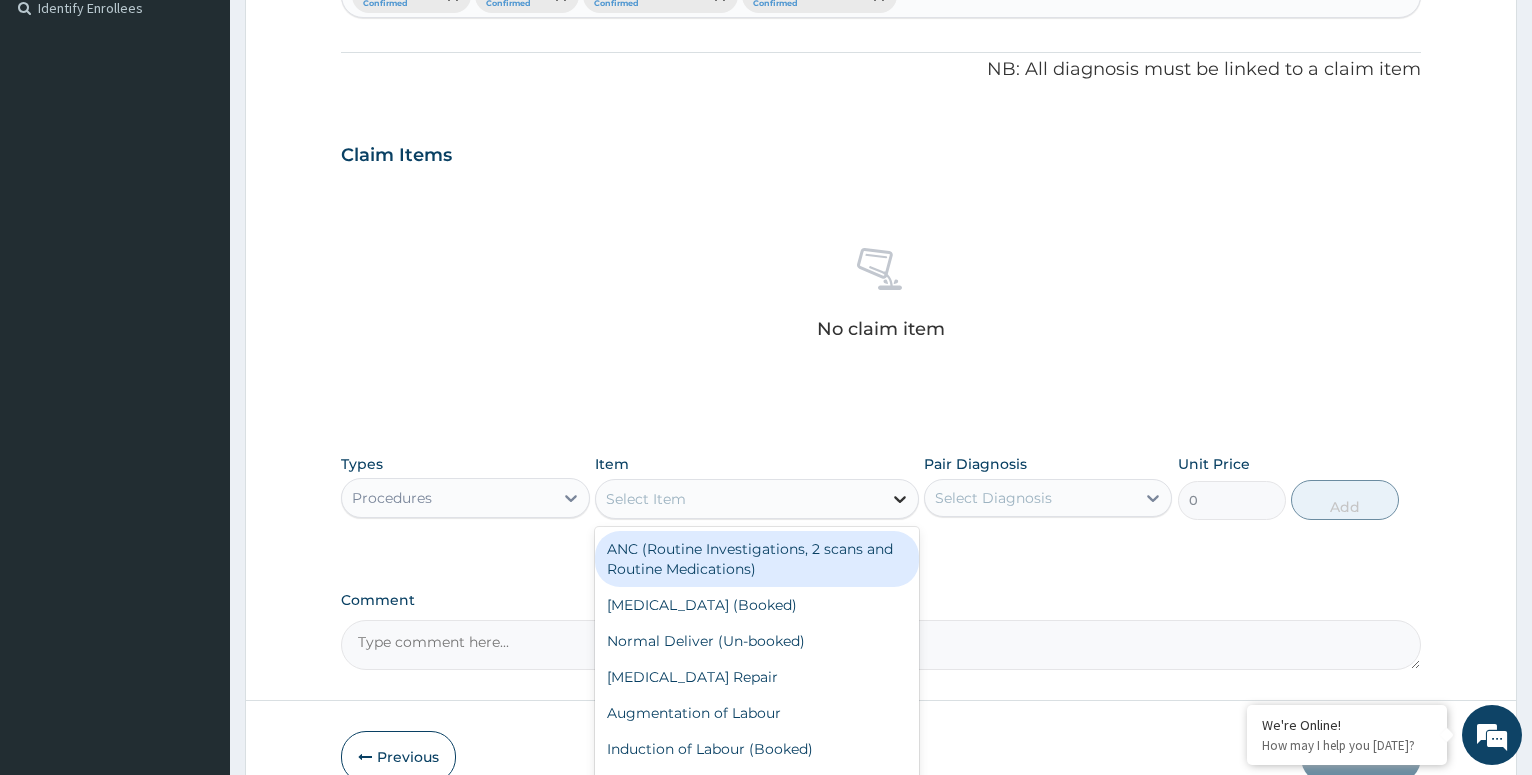 click 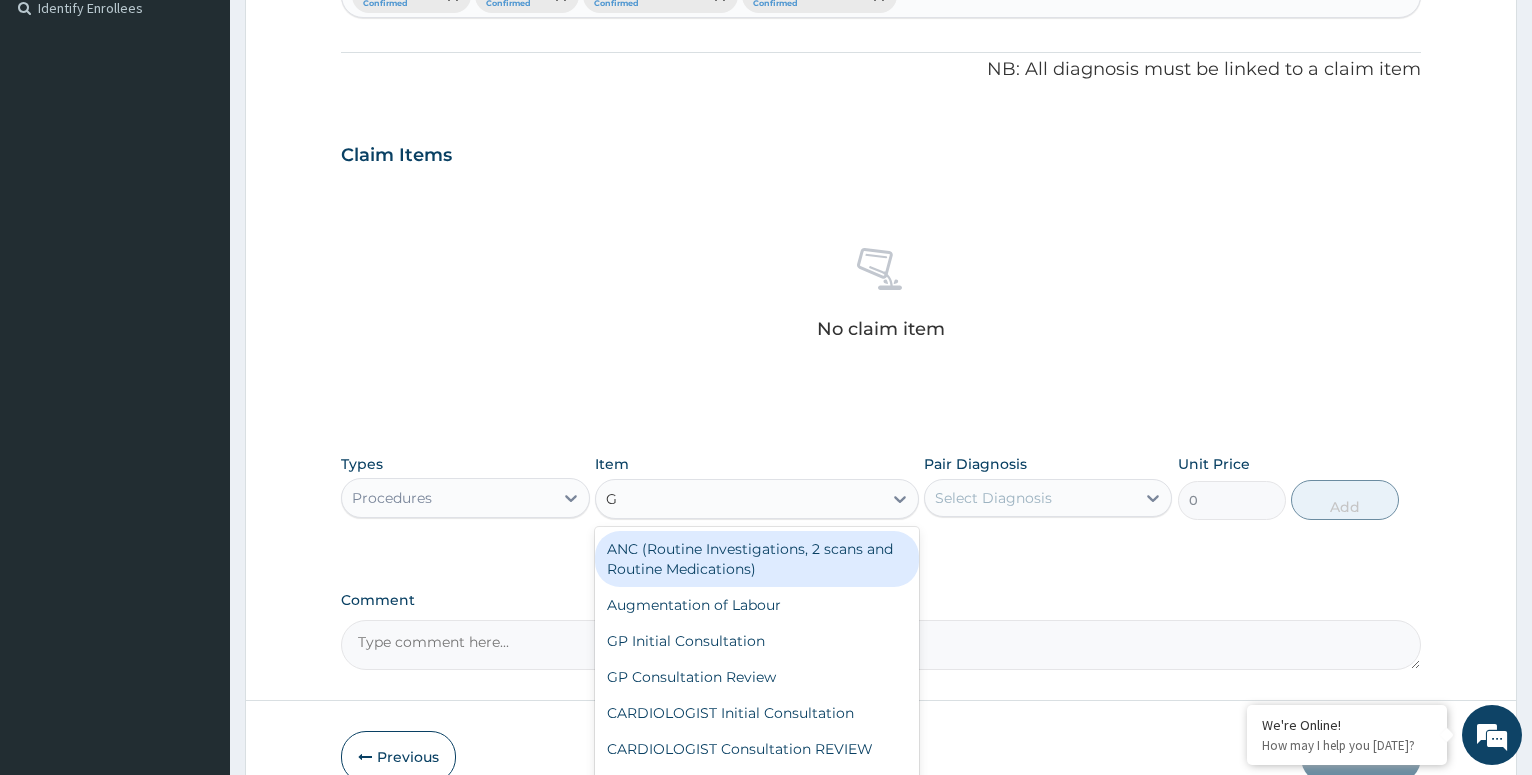 type on "GP" 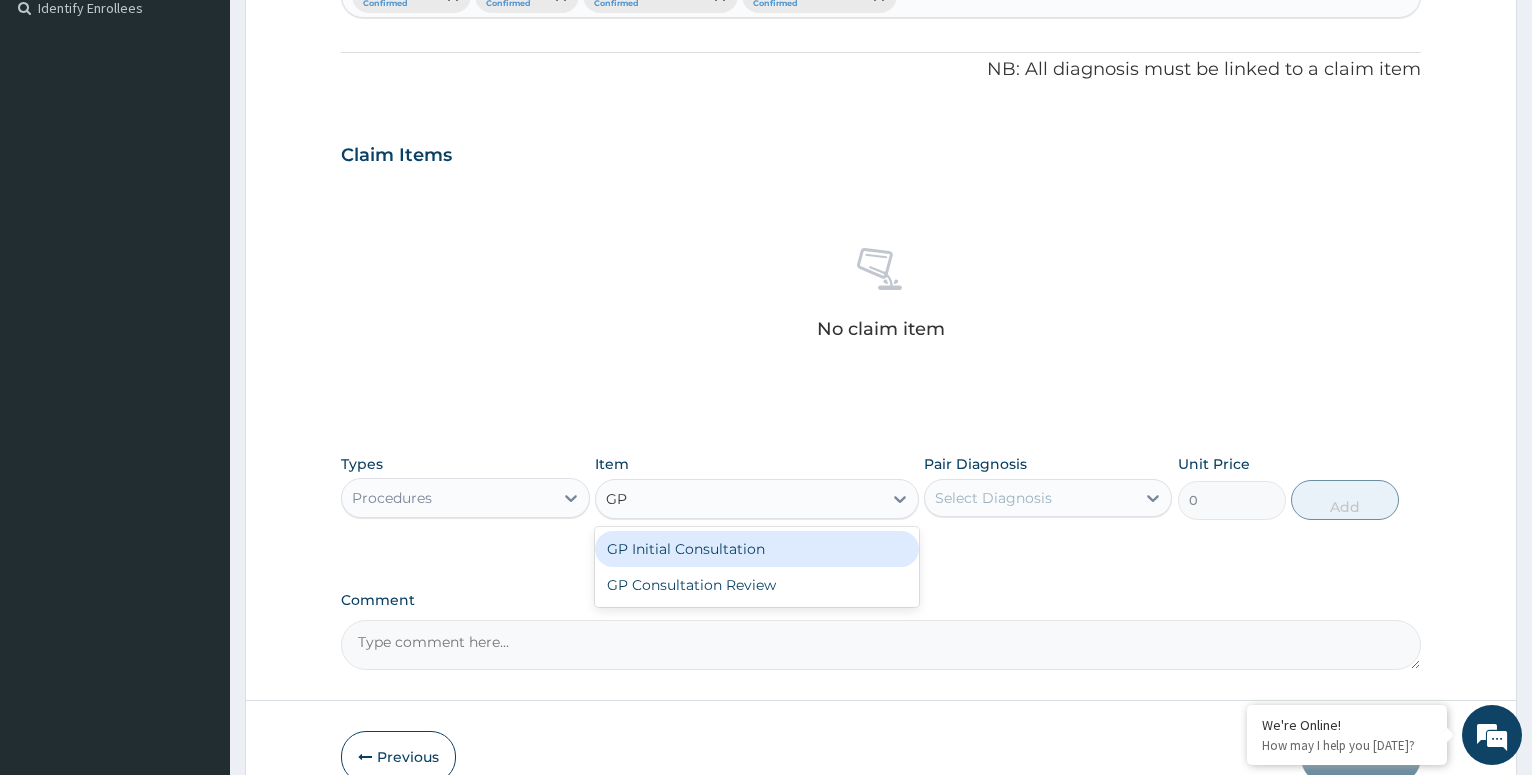 click on "GP Initial Consultation" at bounding box center [757, 549] 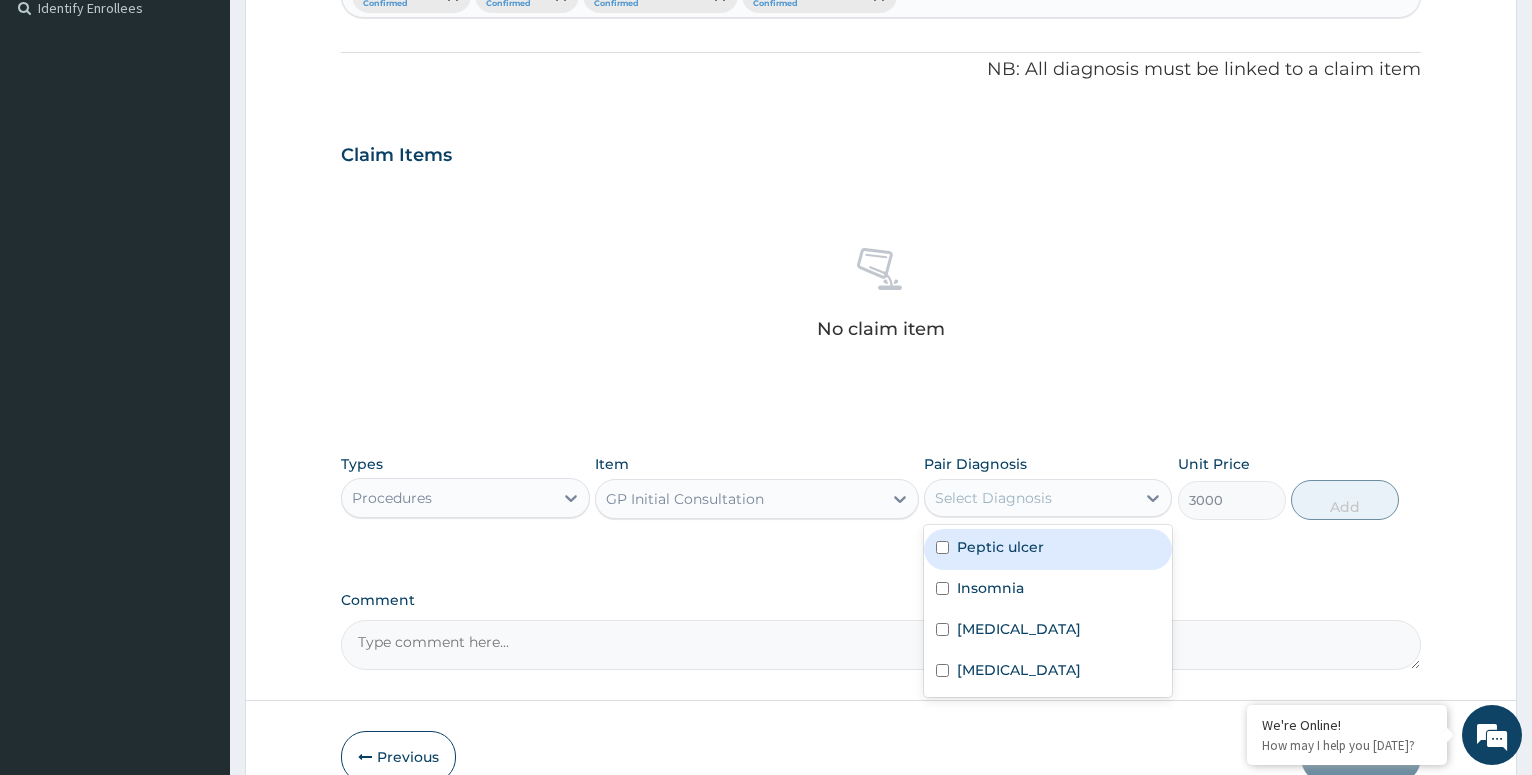 click on "Select Diagnosis" at bounding box center [1030, 498] 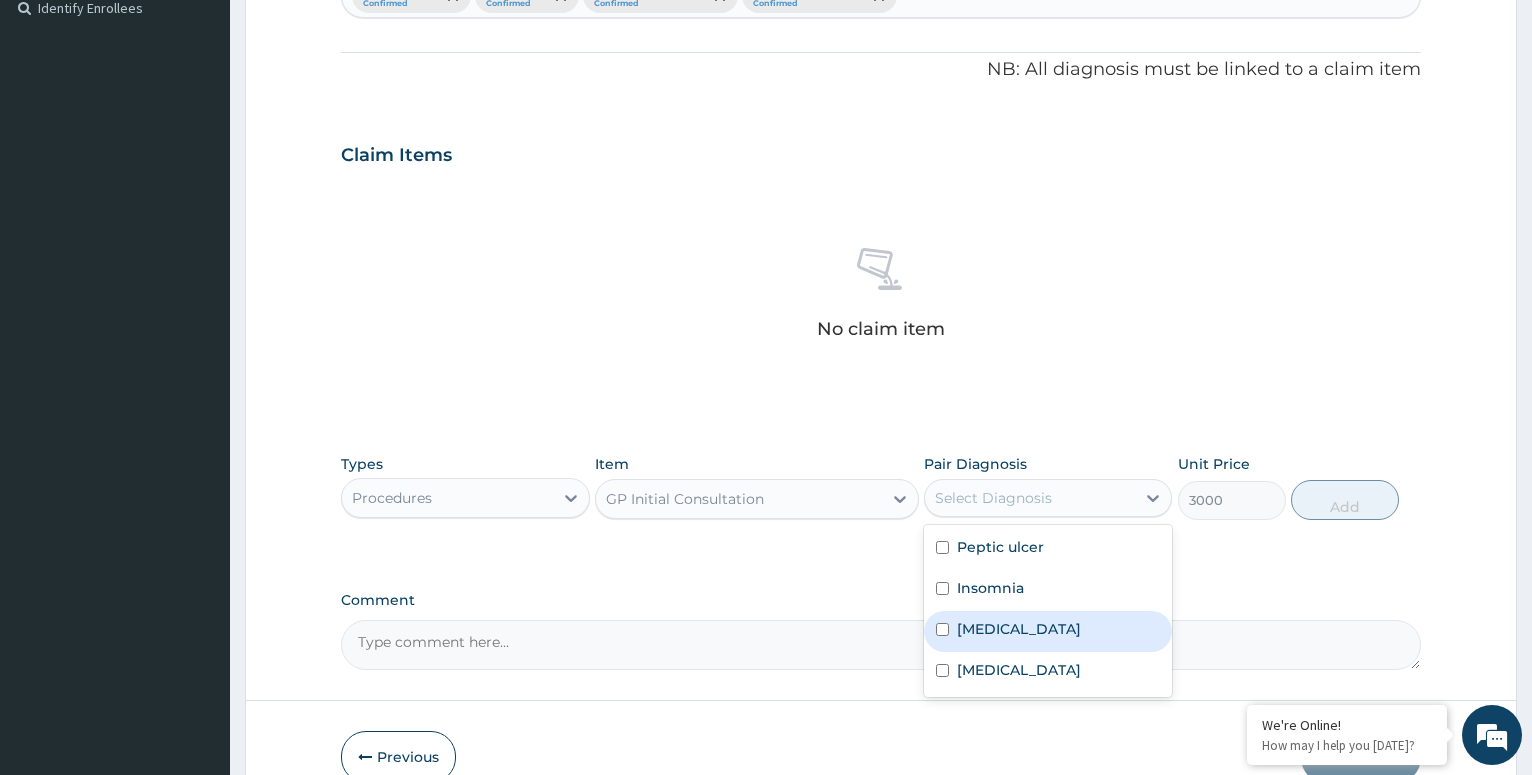 click on "[MEDICAL_DATA]" at bounding box center (1048, 631) 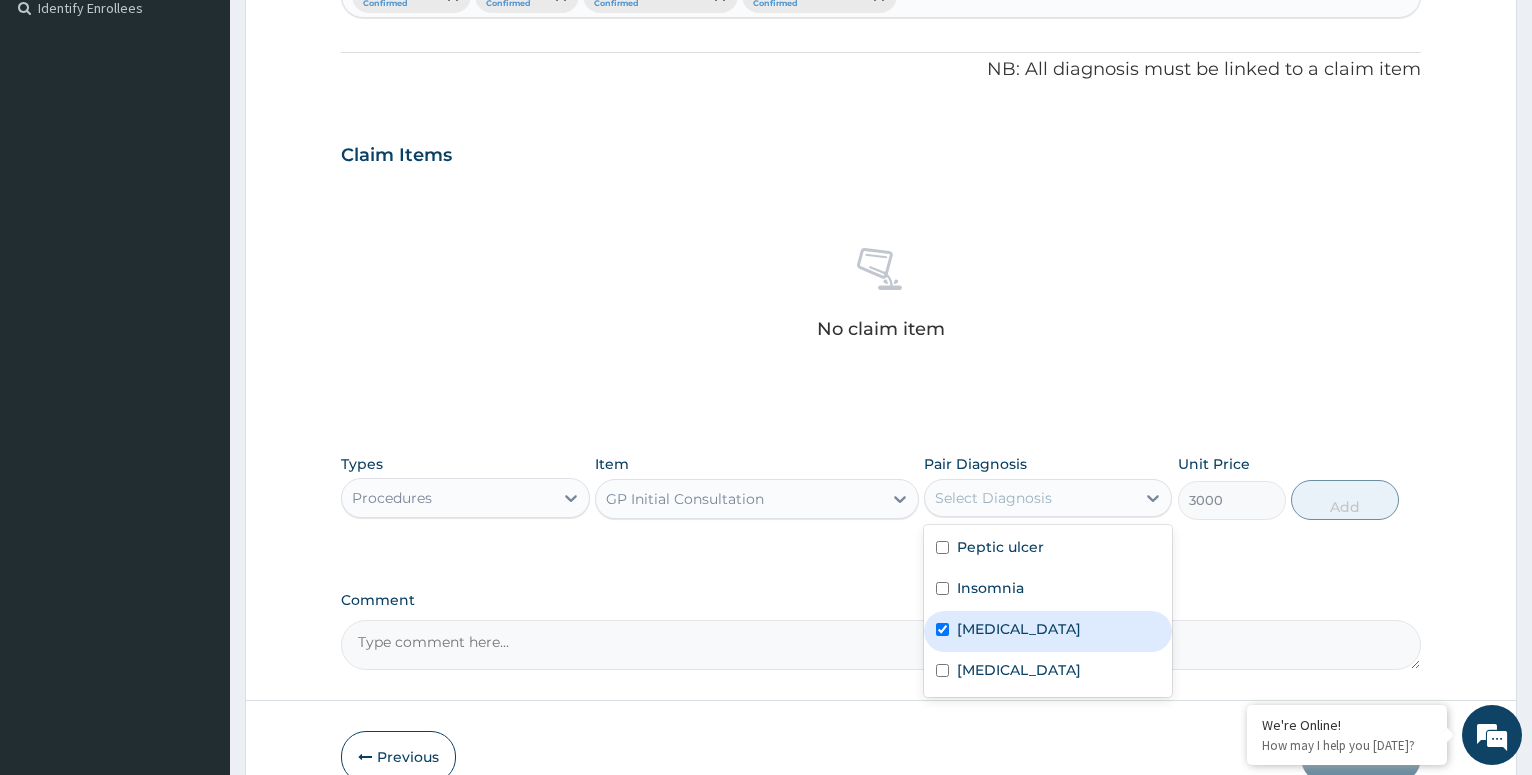 checkbox on "true" 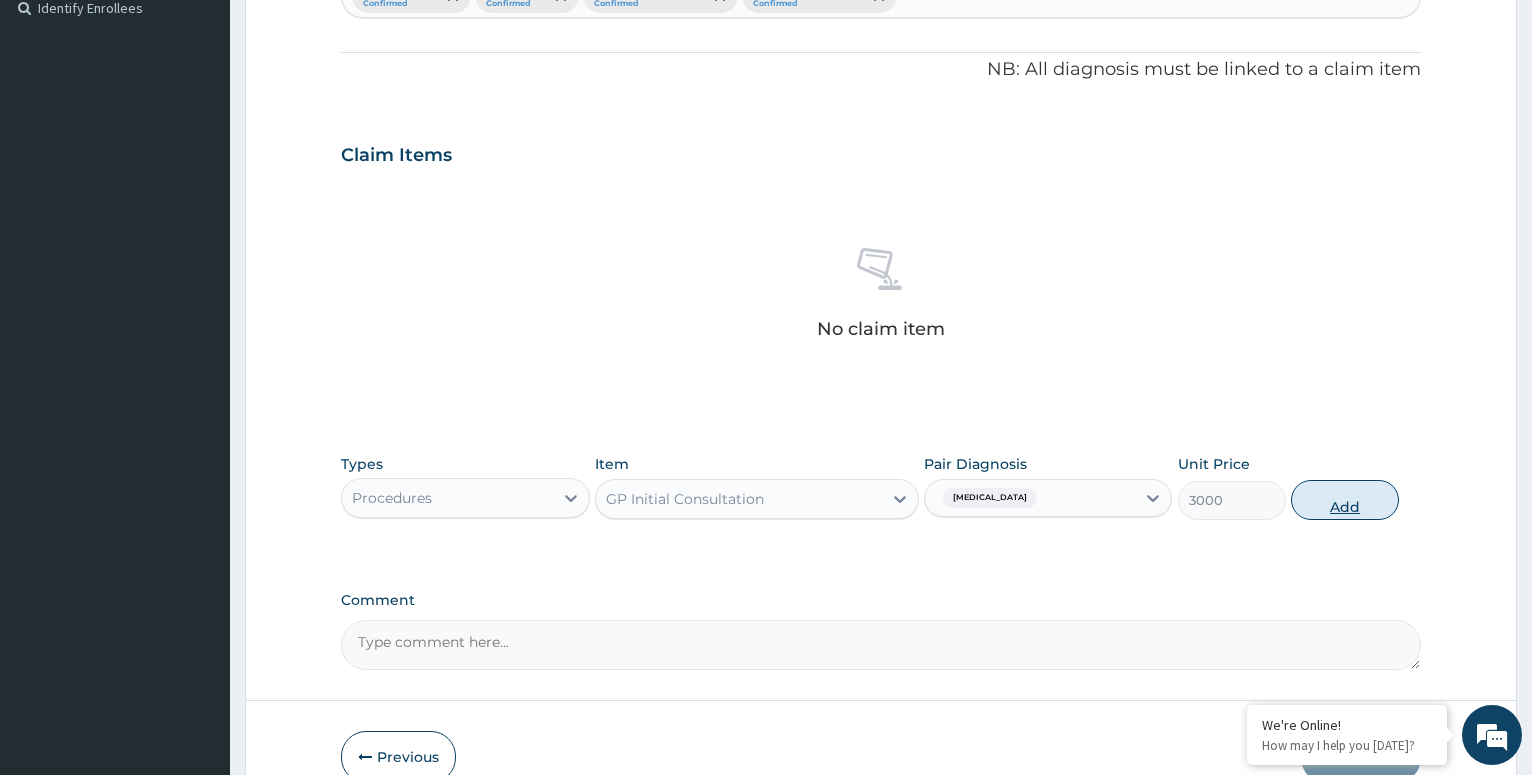 click on "Add" at bounding box center (1345, 500) 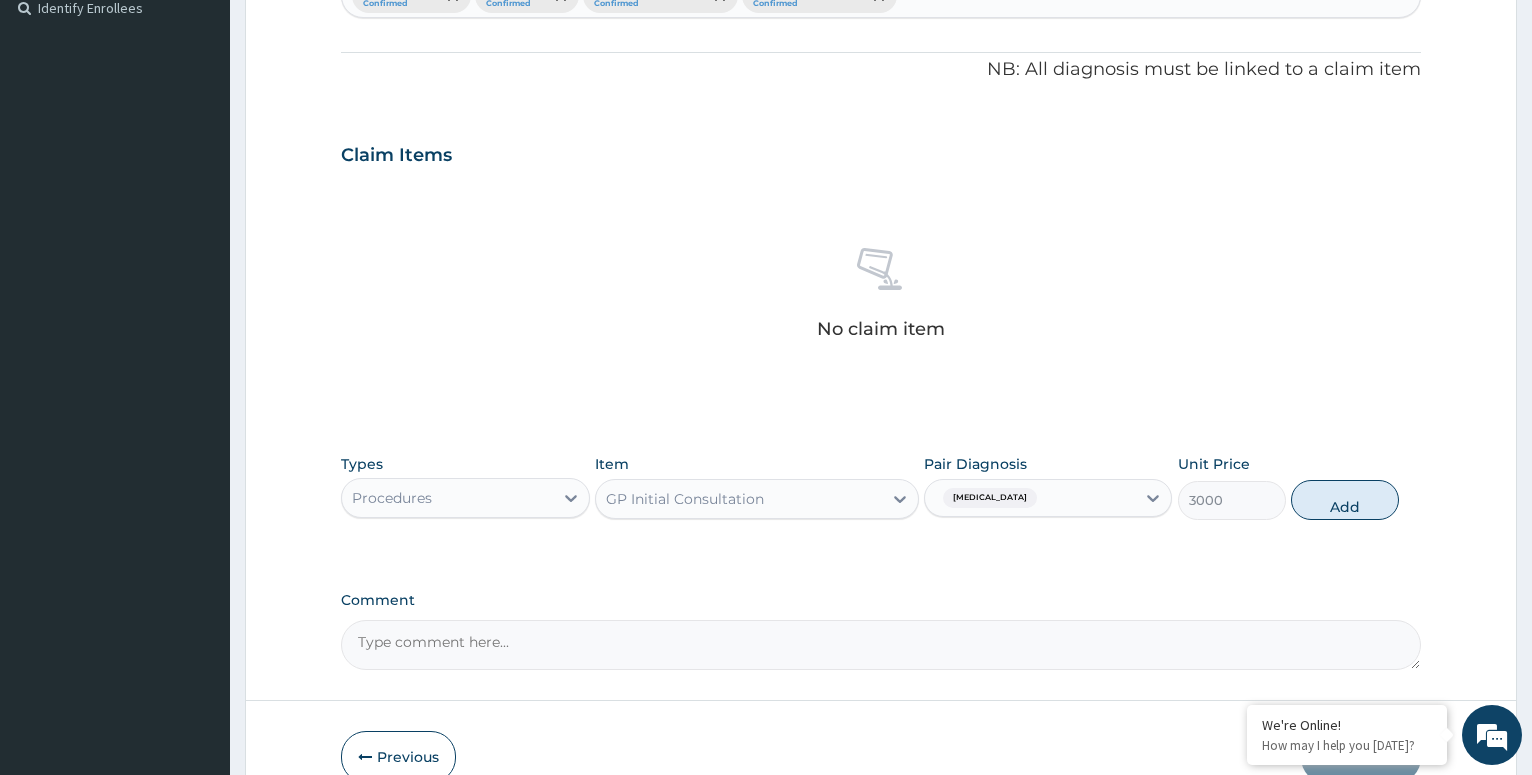 type on "0" 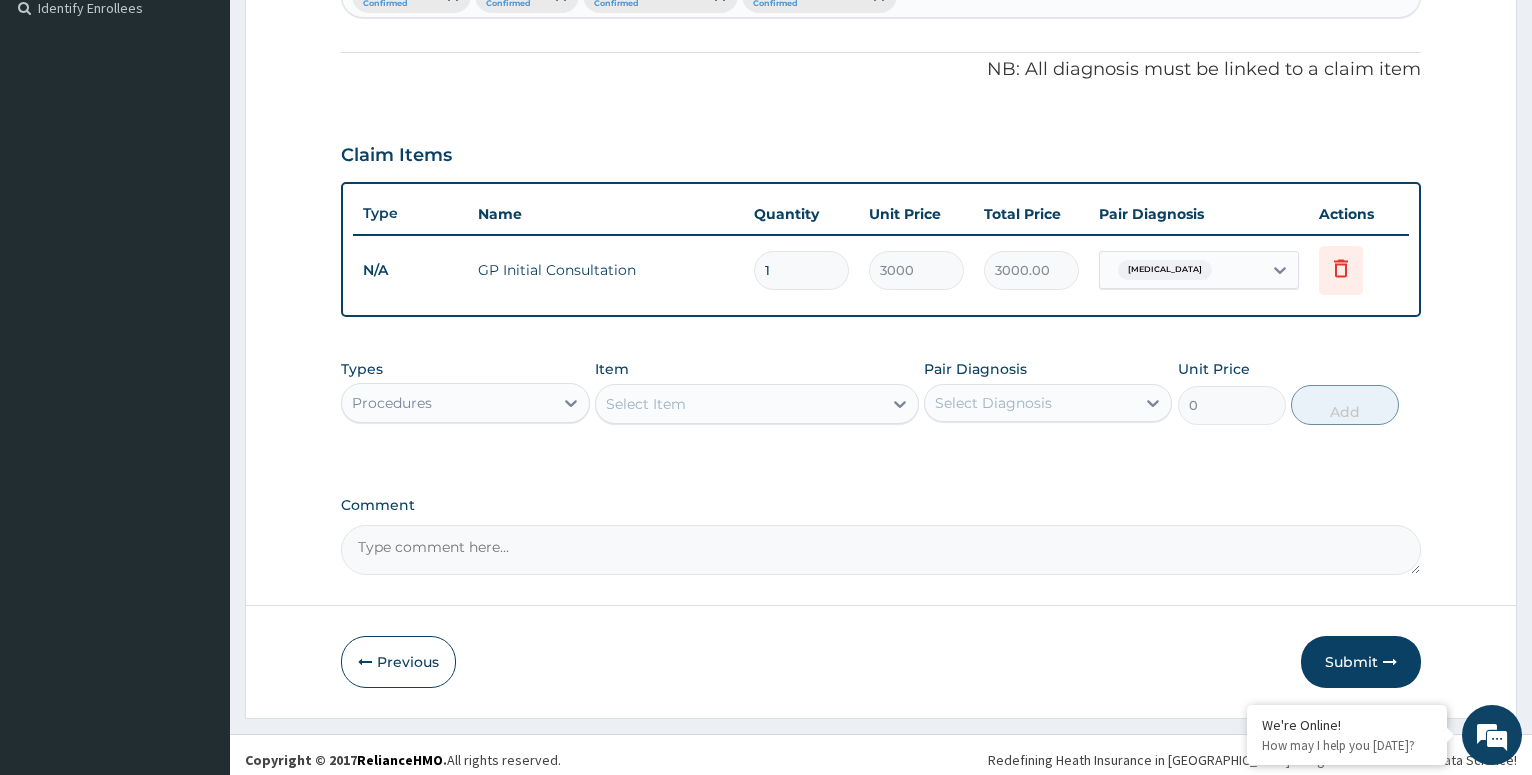 click on "Procedures" at bounding box center (447, 403) 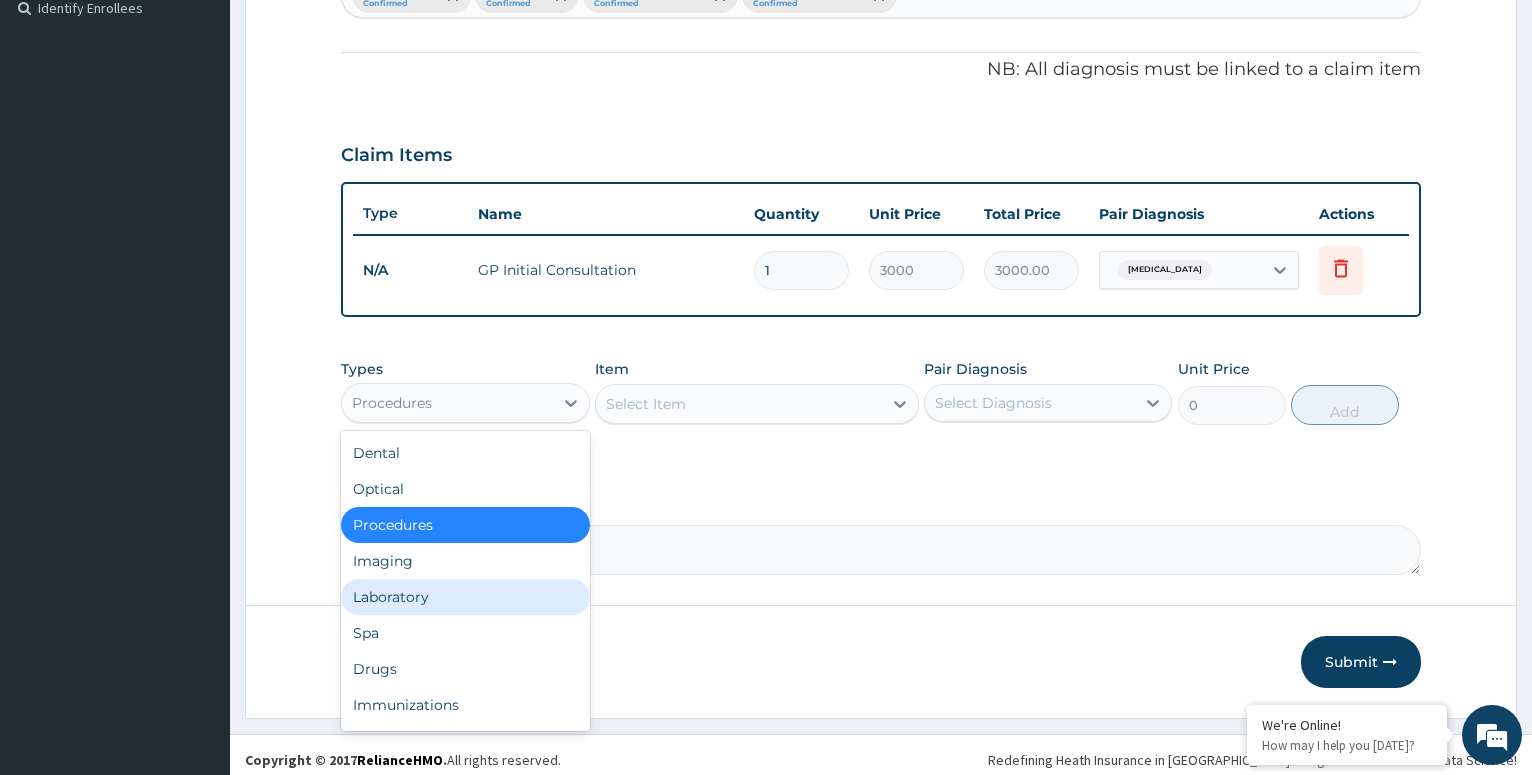 click on "Laboratory" at bounding box center (465, 597) 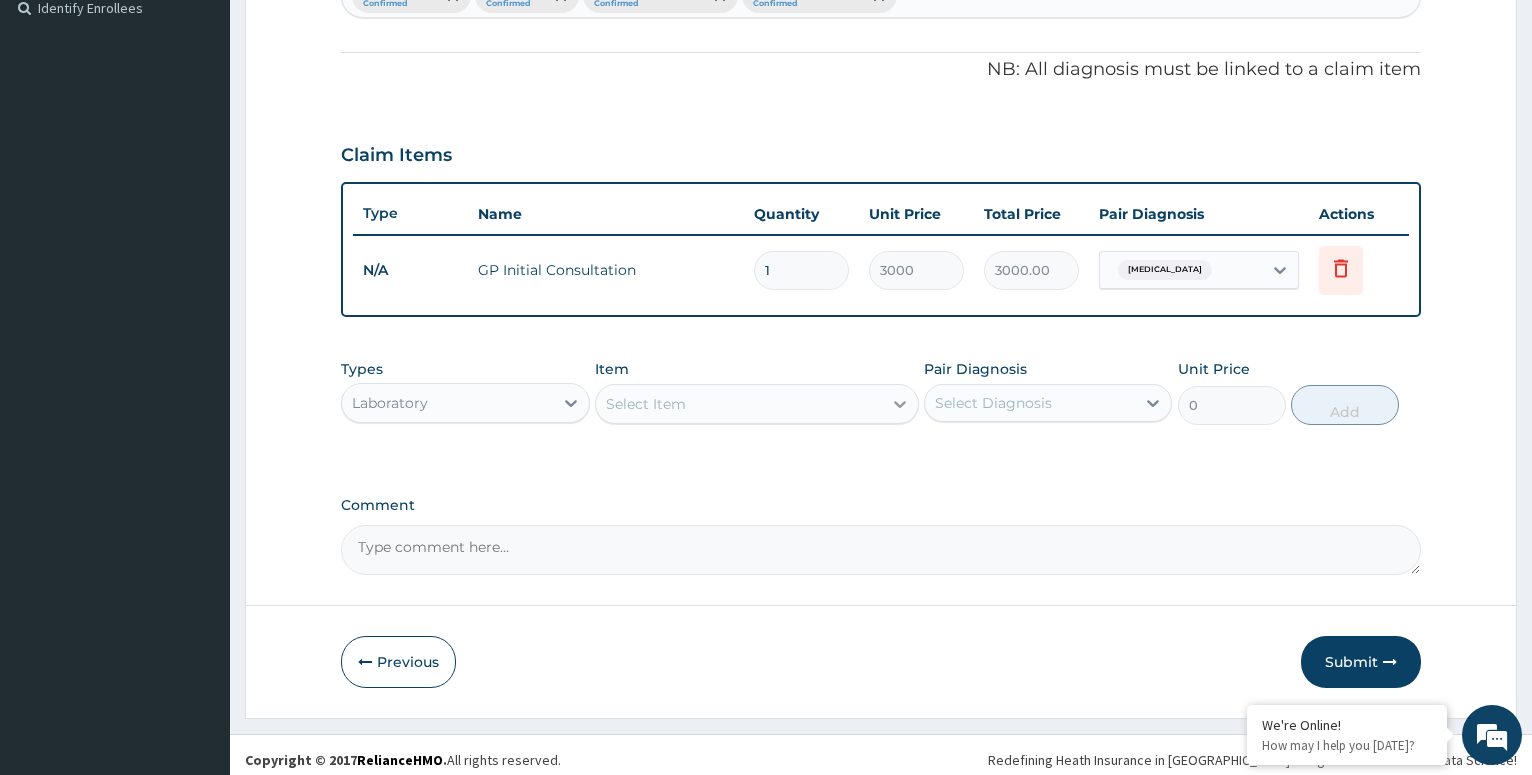 click 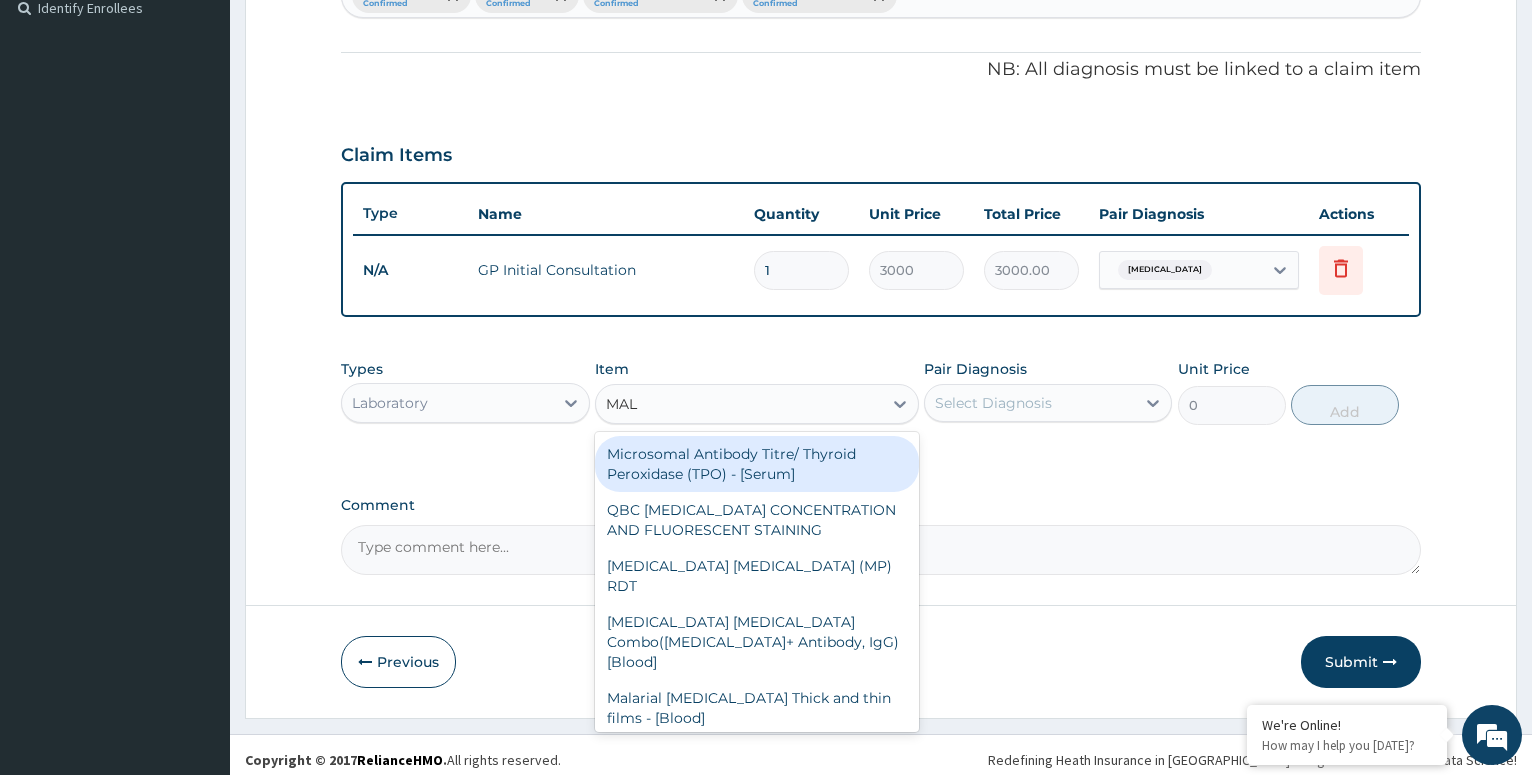 type on "MALA" 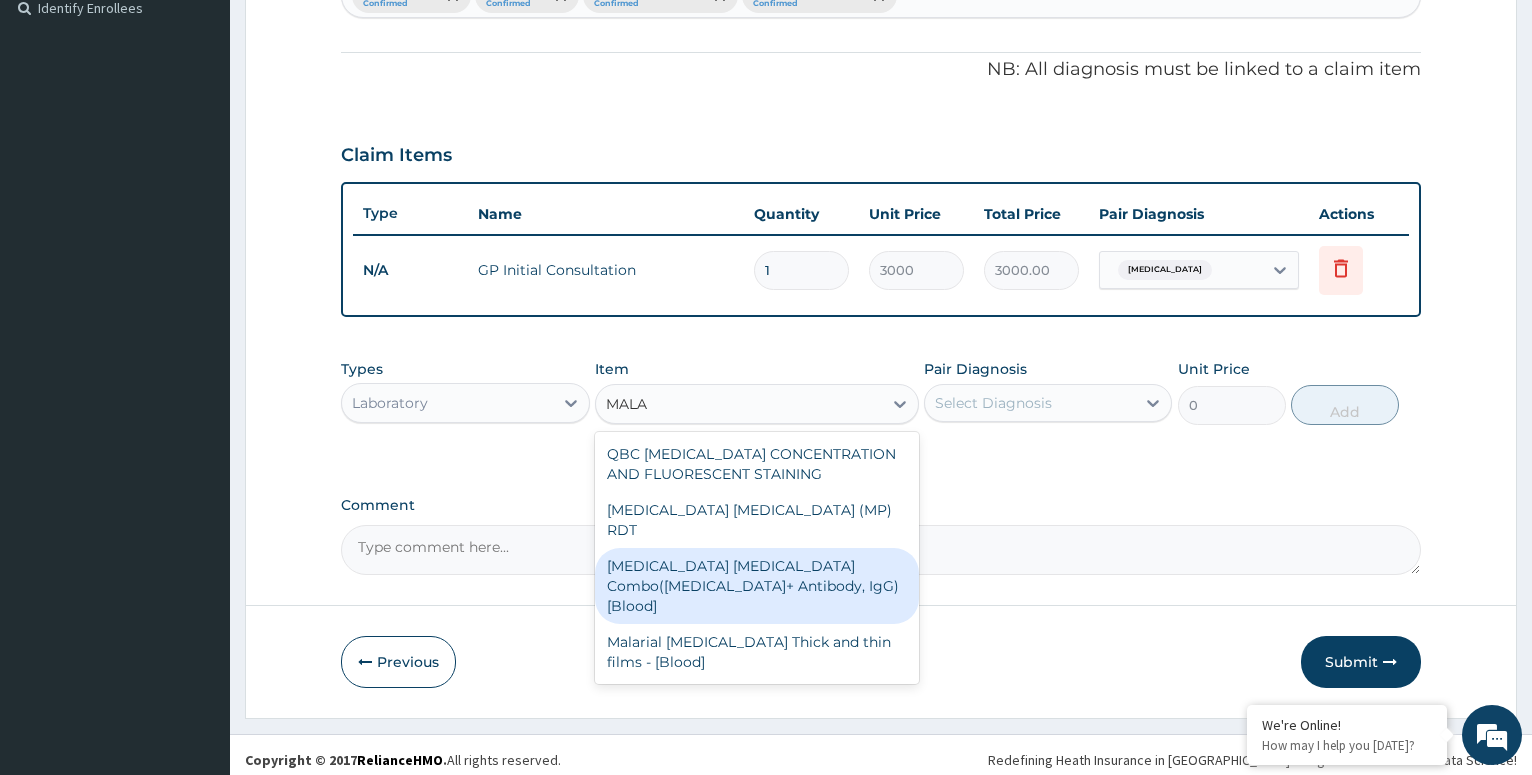 click on "[MEDICAL_DATA] [MEDICAL_DATA] Combo([MEDICAL_DATA]+ Antibody, IgG) [Blood]" at bounding box center (757, 586) 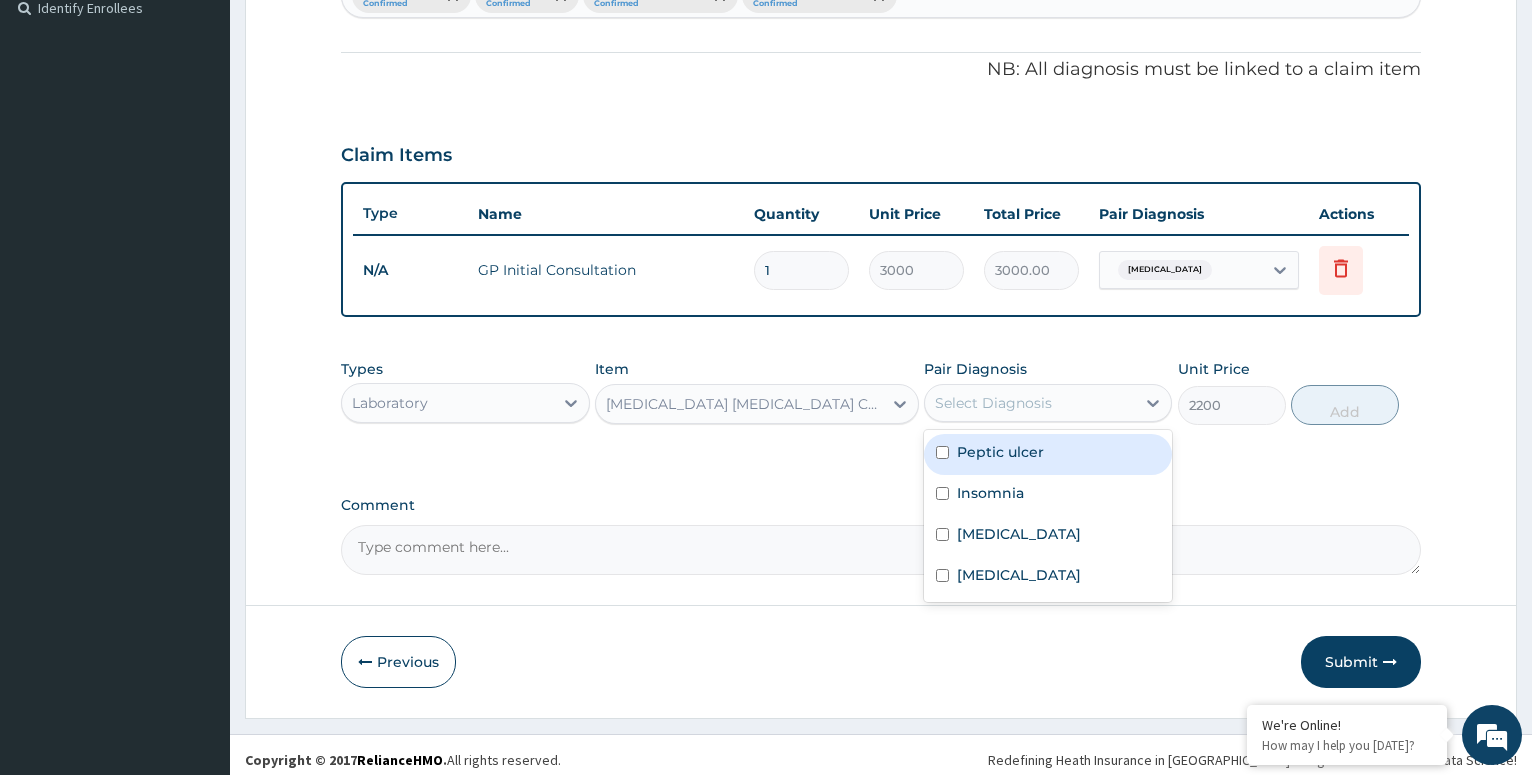 click on "Select Diagnosis" at bounding box center [993, 403] 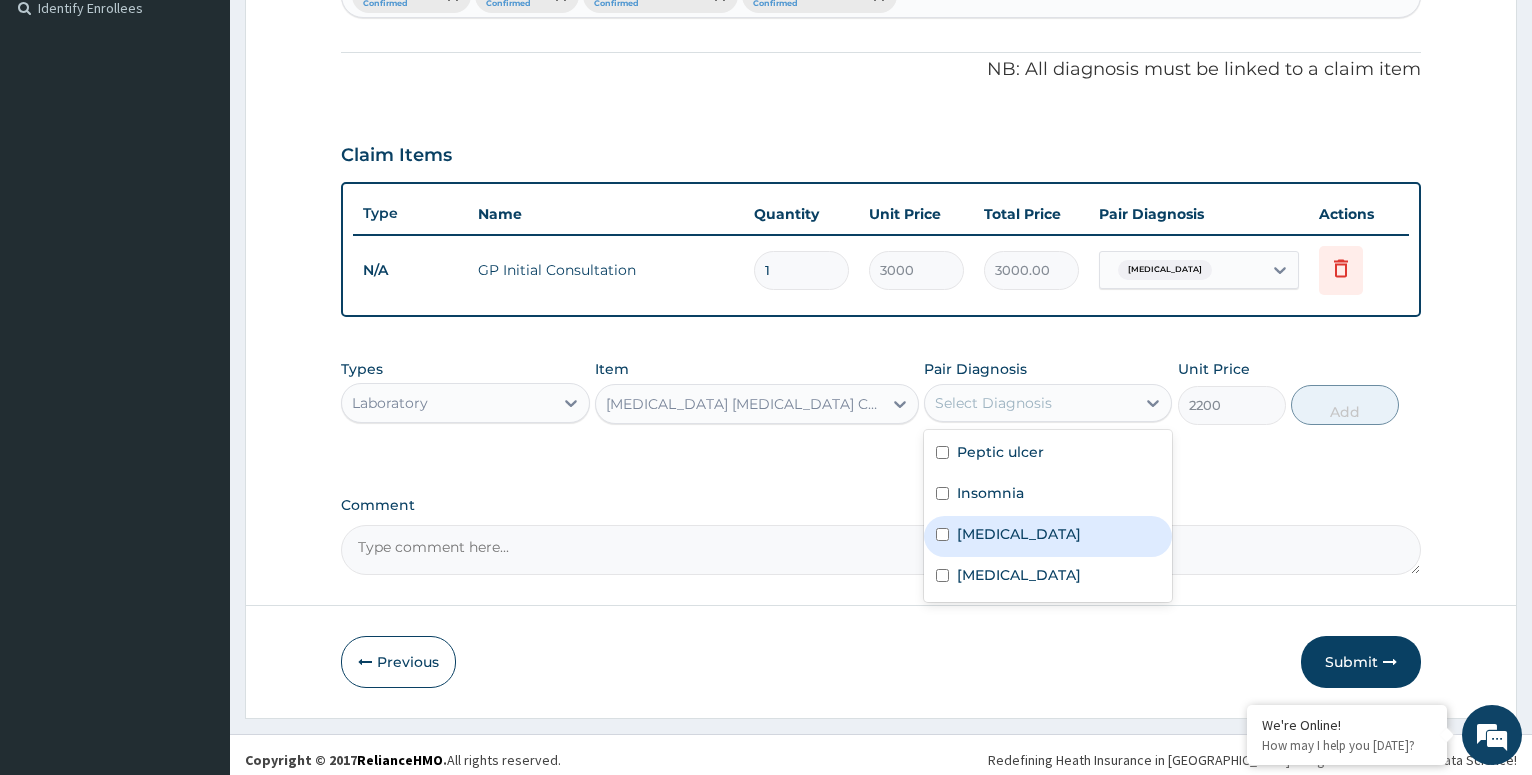 click at bounding box center [942, 534] 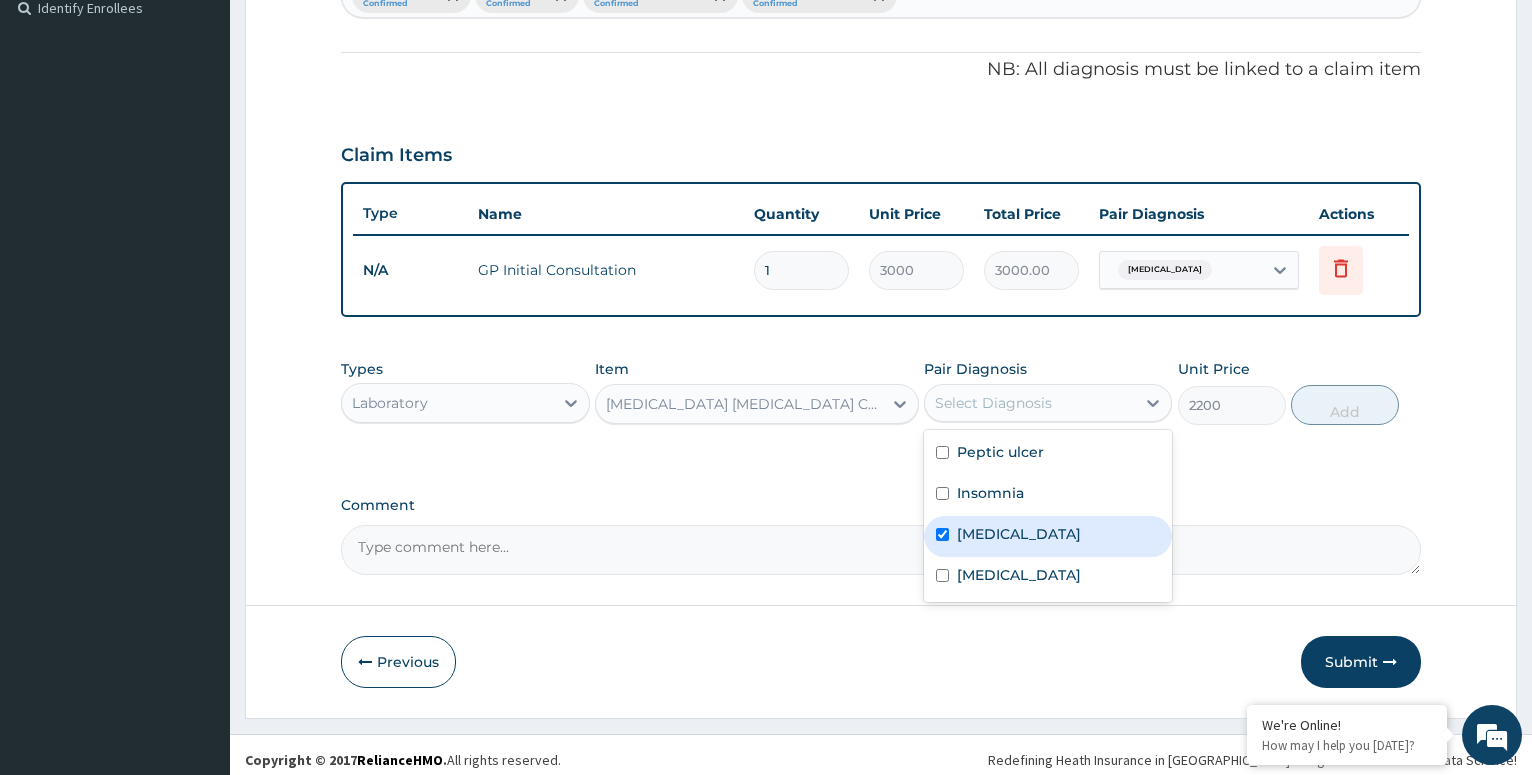 checkbox on "true" 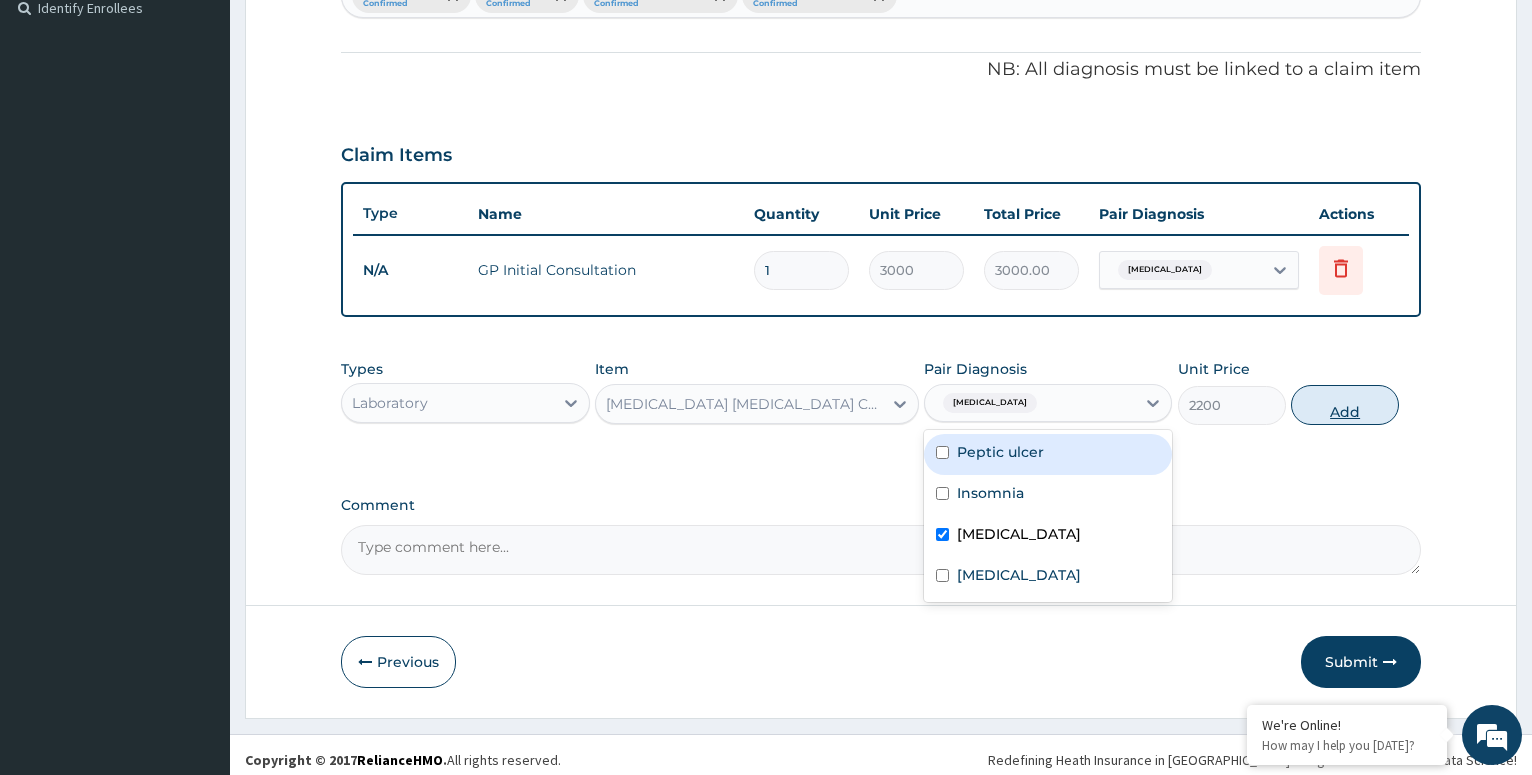 click on "Add" at bounding box center (1345, 405) 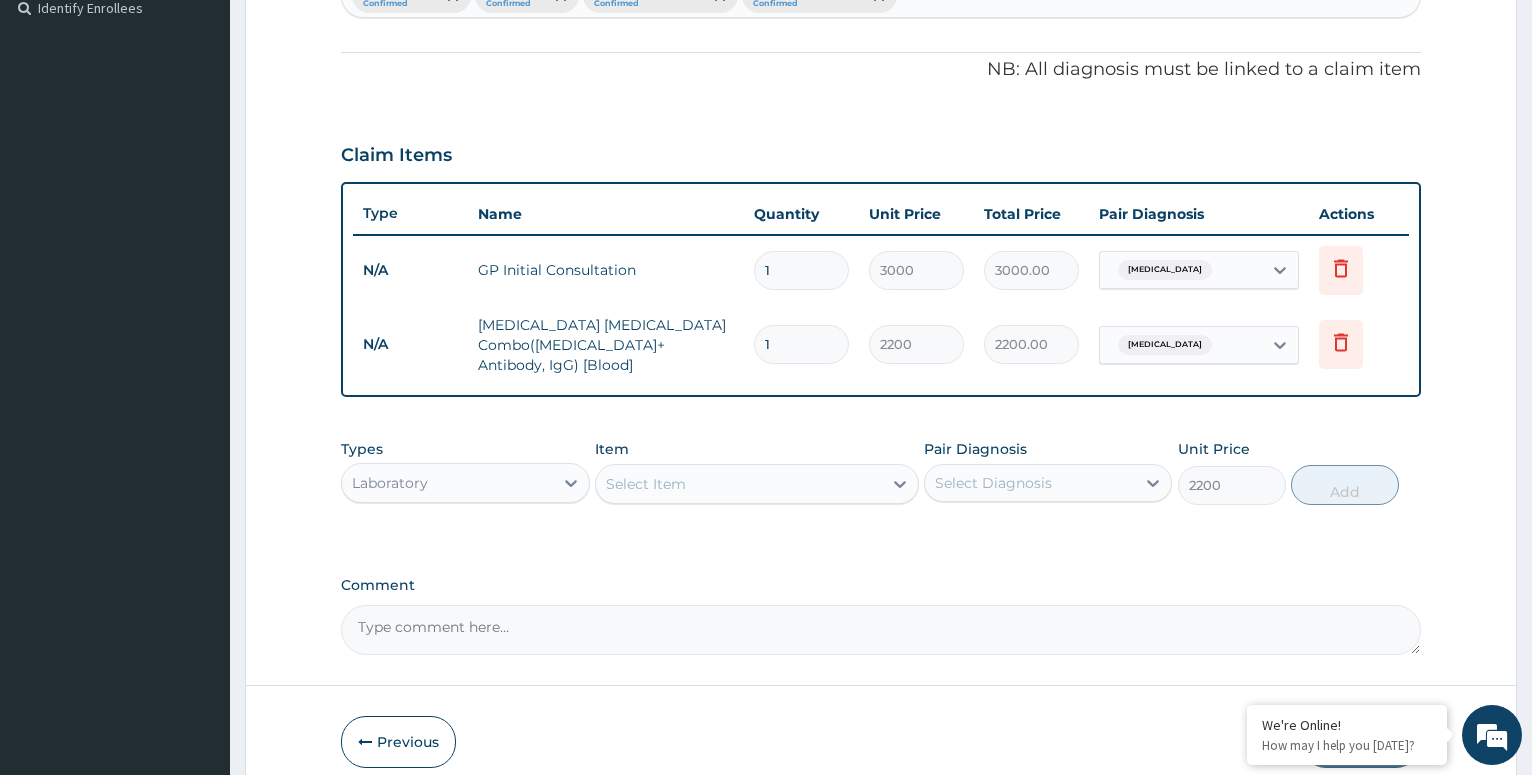 type on "0" 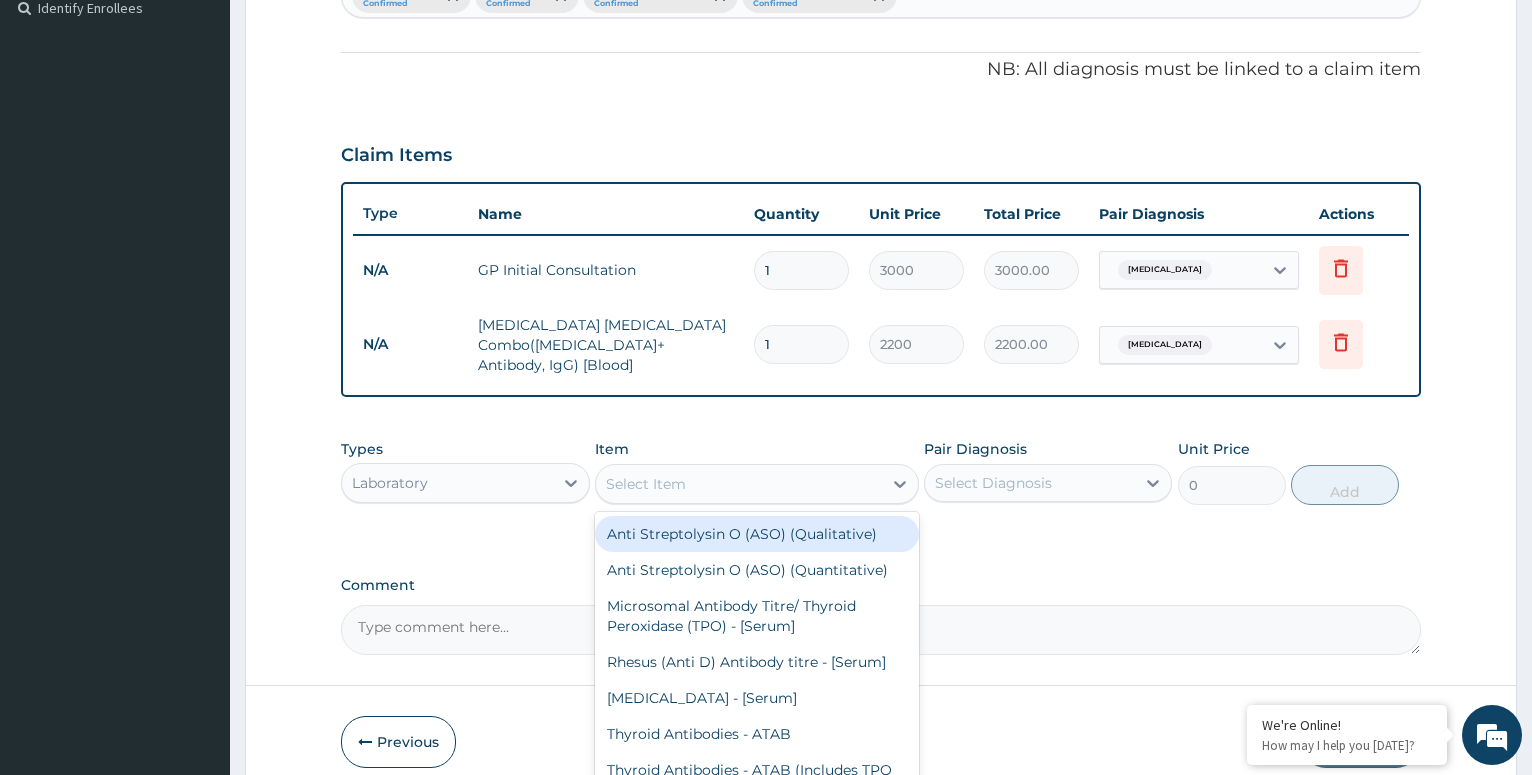 click on "Select Item" at bounding box center [739, 484] 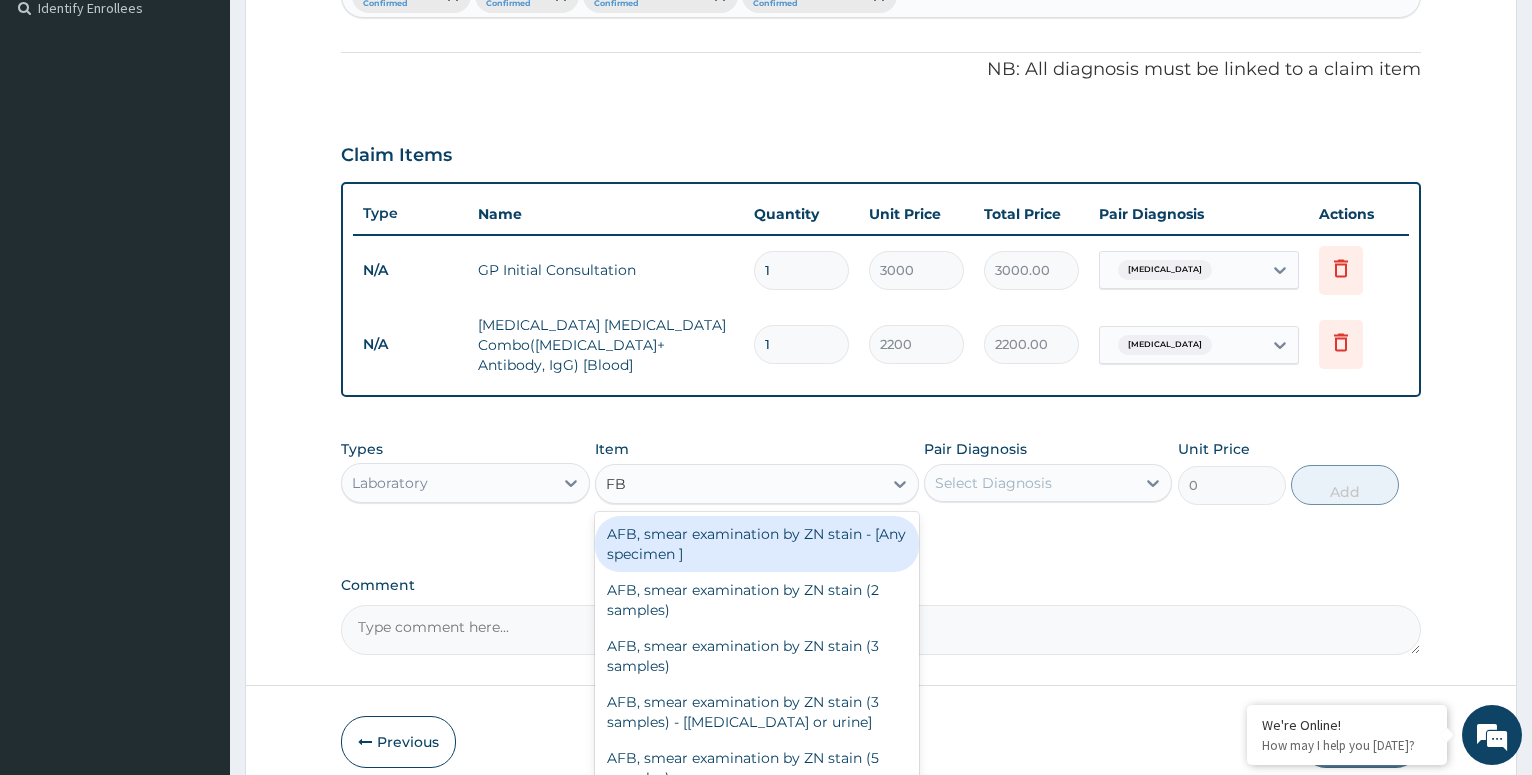 type on "FBC" 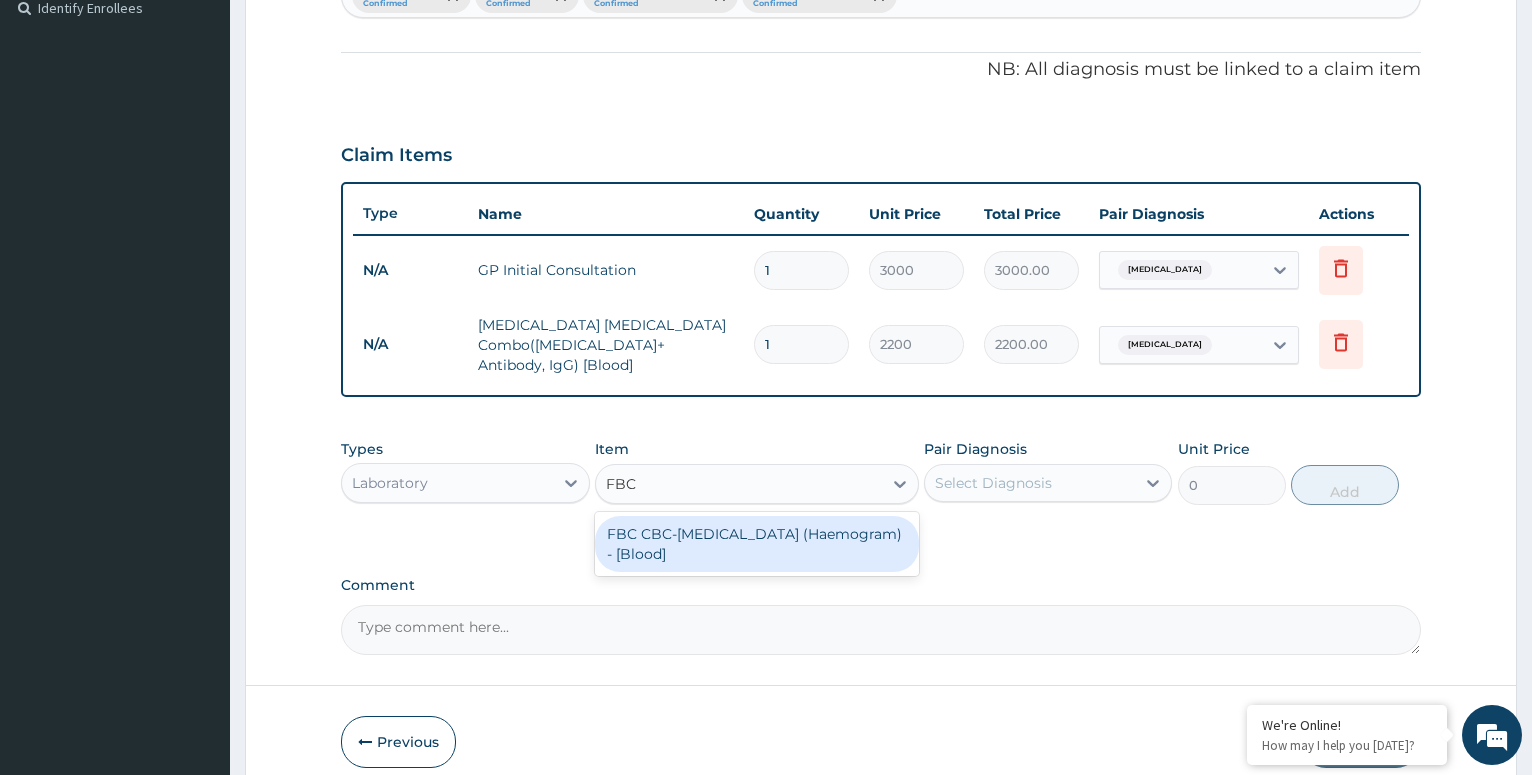 click on "FBC CBC-[MEDICAL_DATA] (Haemogram) - [Blood]" at bounding box center [757, 544] 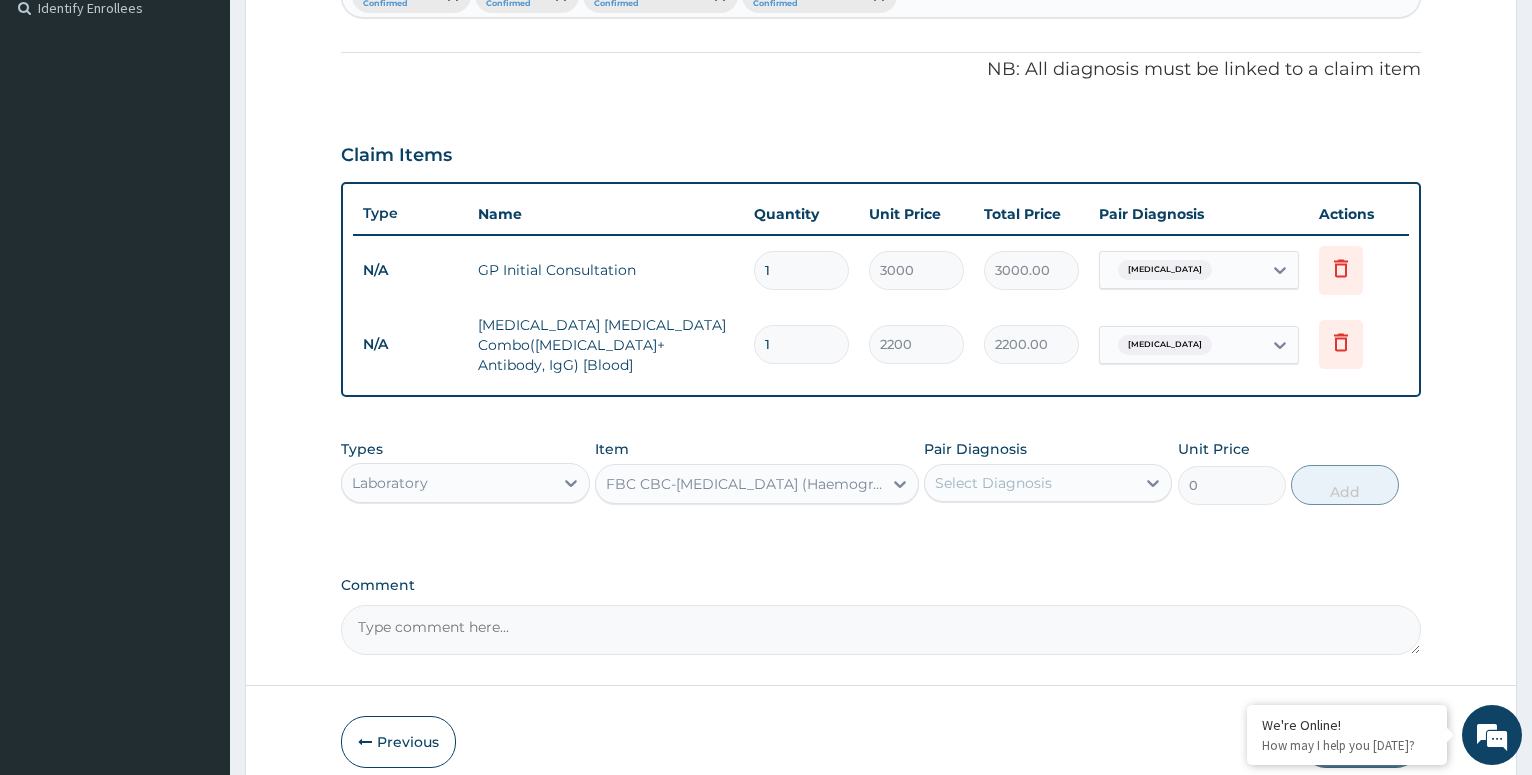 type 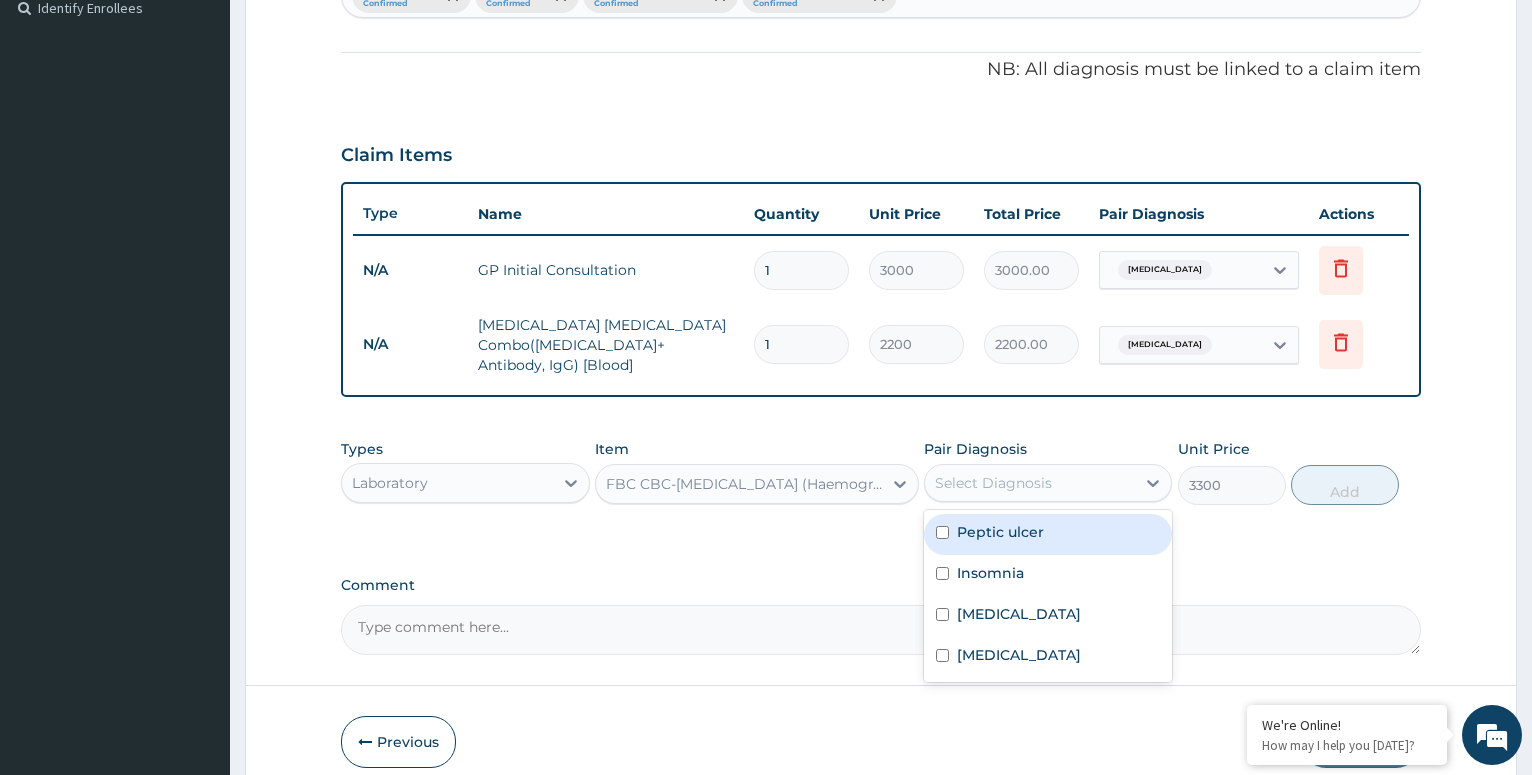 click on "Select Diagnosis" at bounding box center (1030, 483) 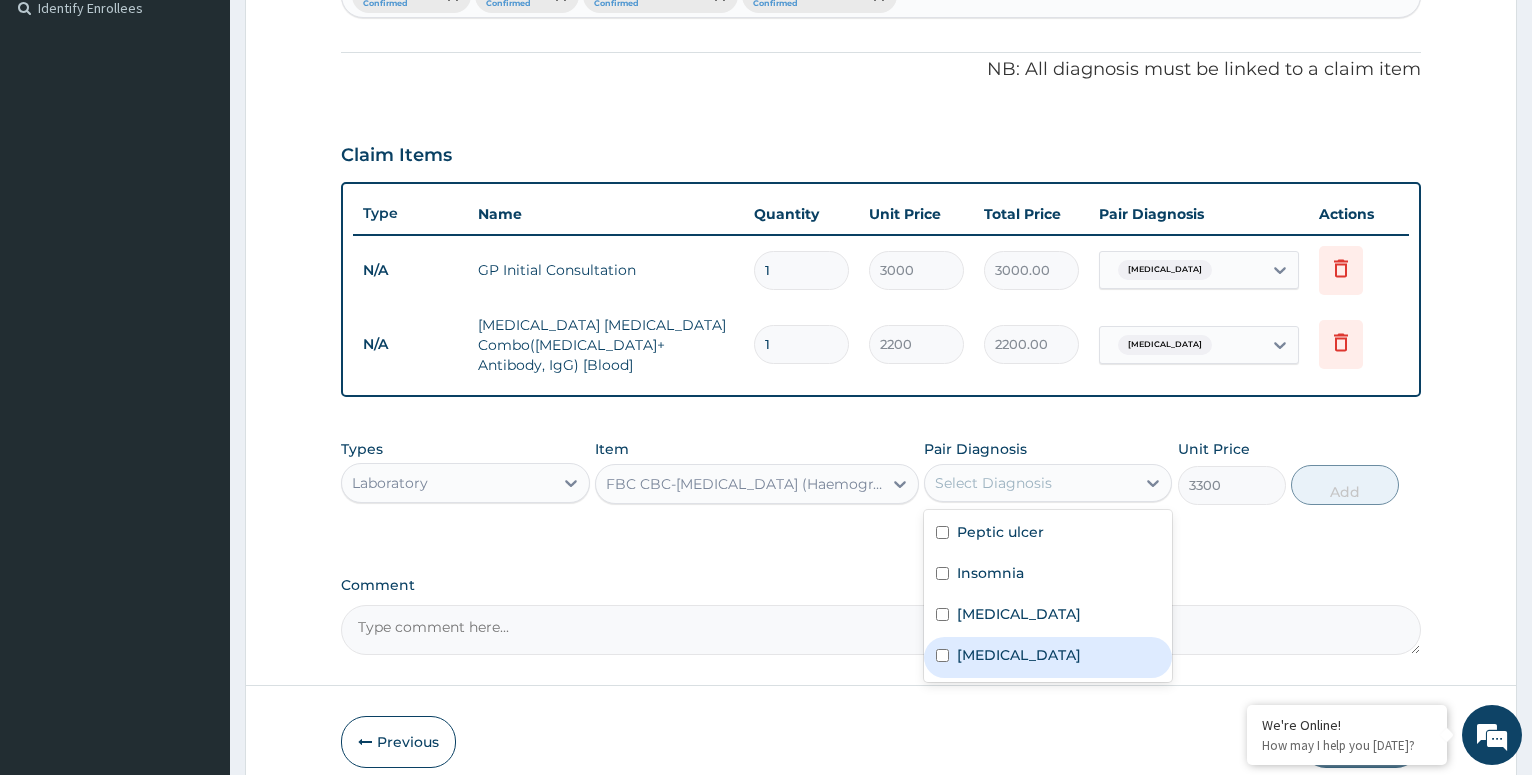 click on "[MEDICAL_DATA]" at bounding box center (1048, 657) 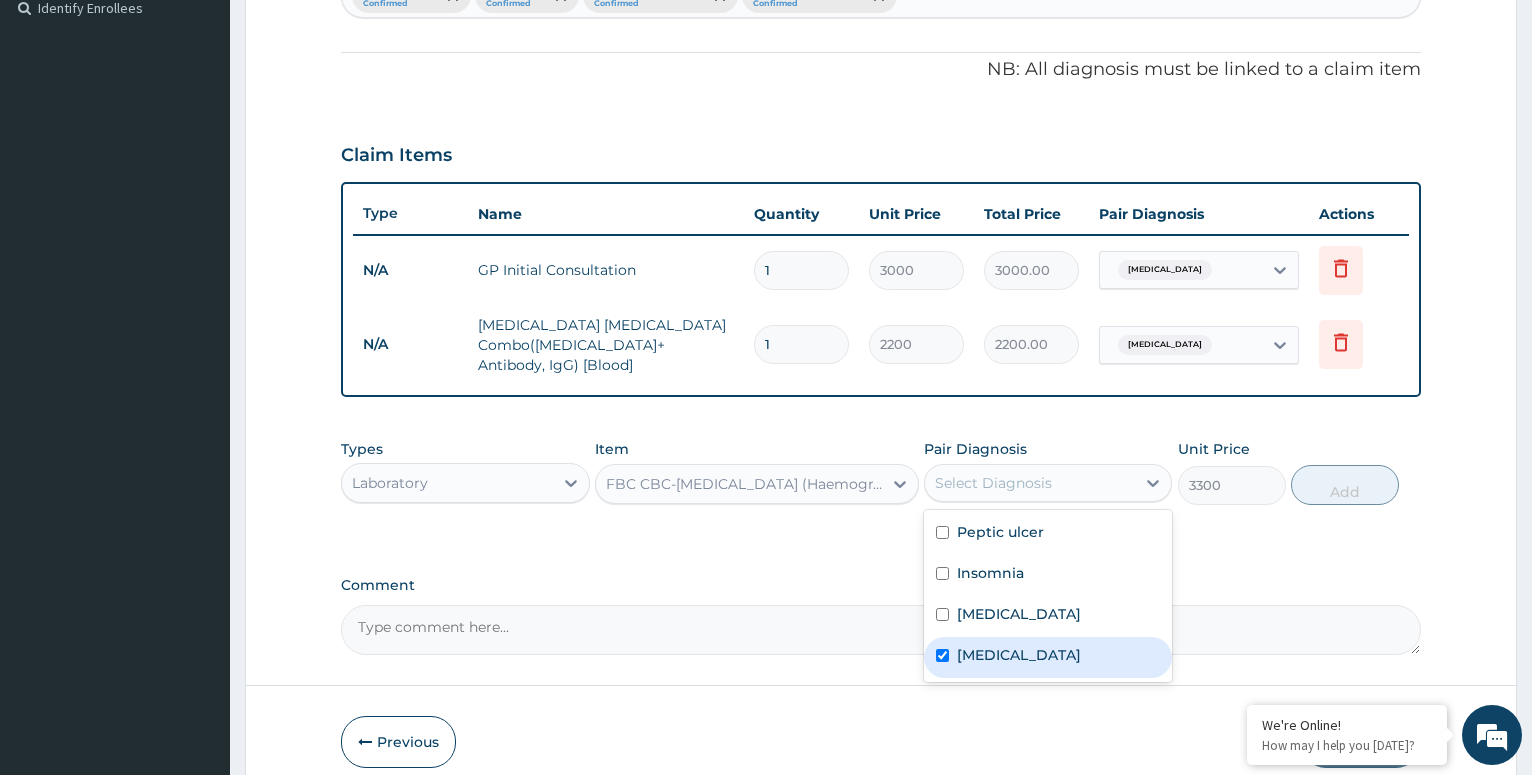 checkbox on "true" 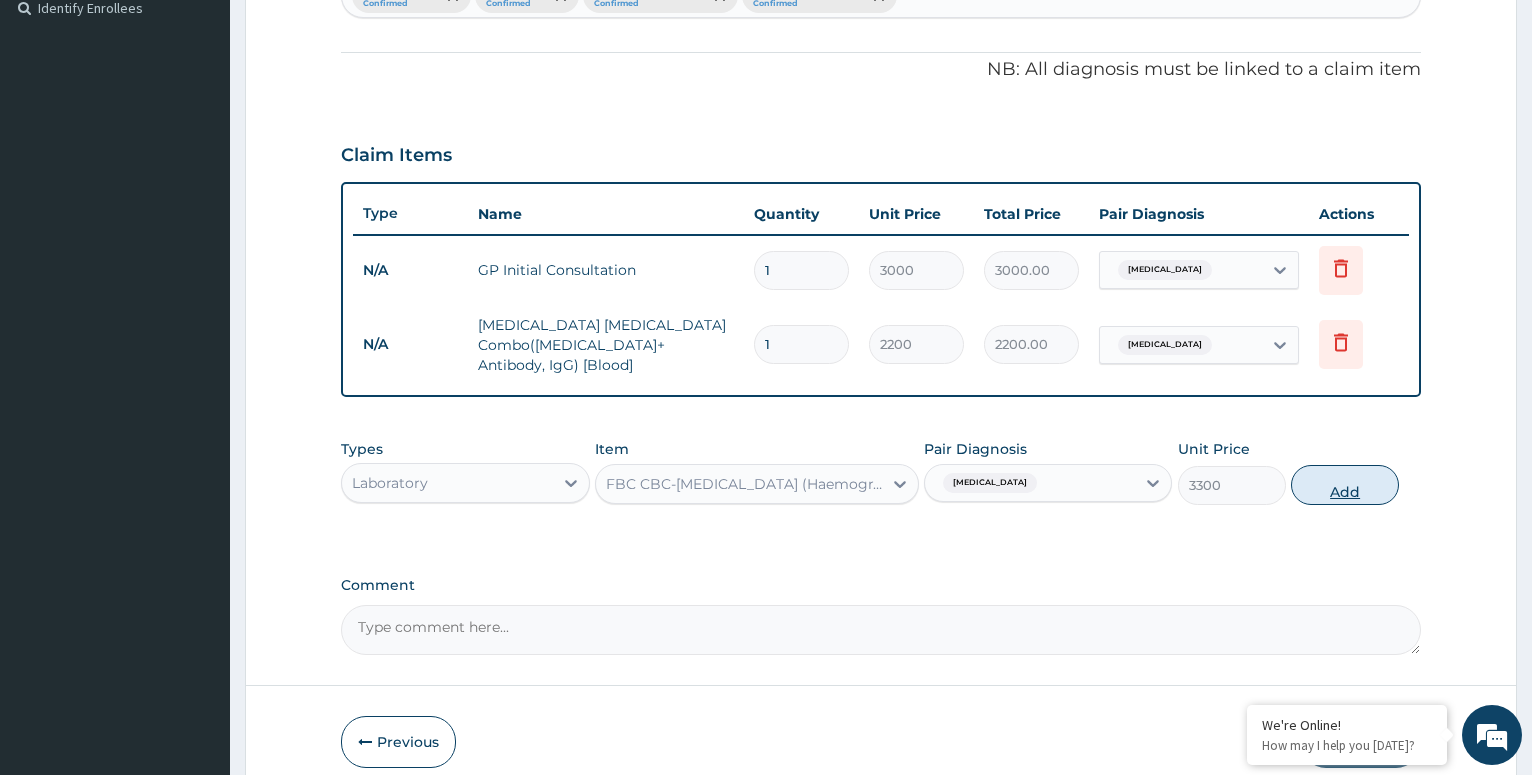 click on "Add" at bounding box center [1345, 485] 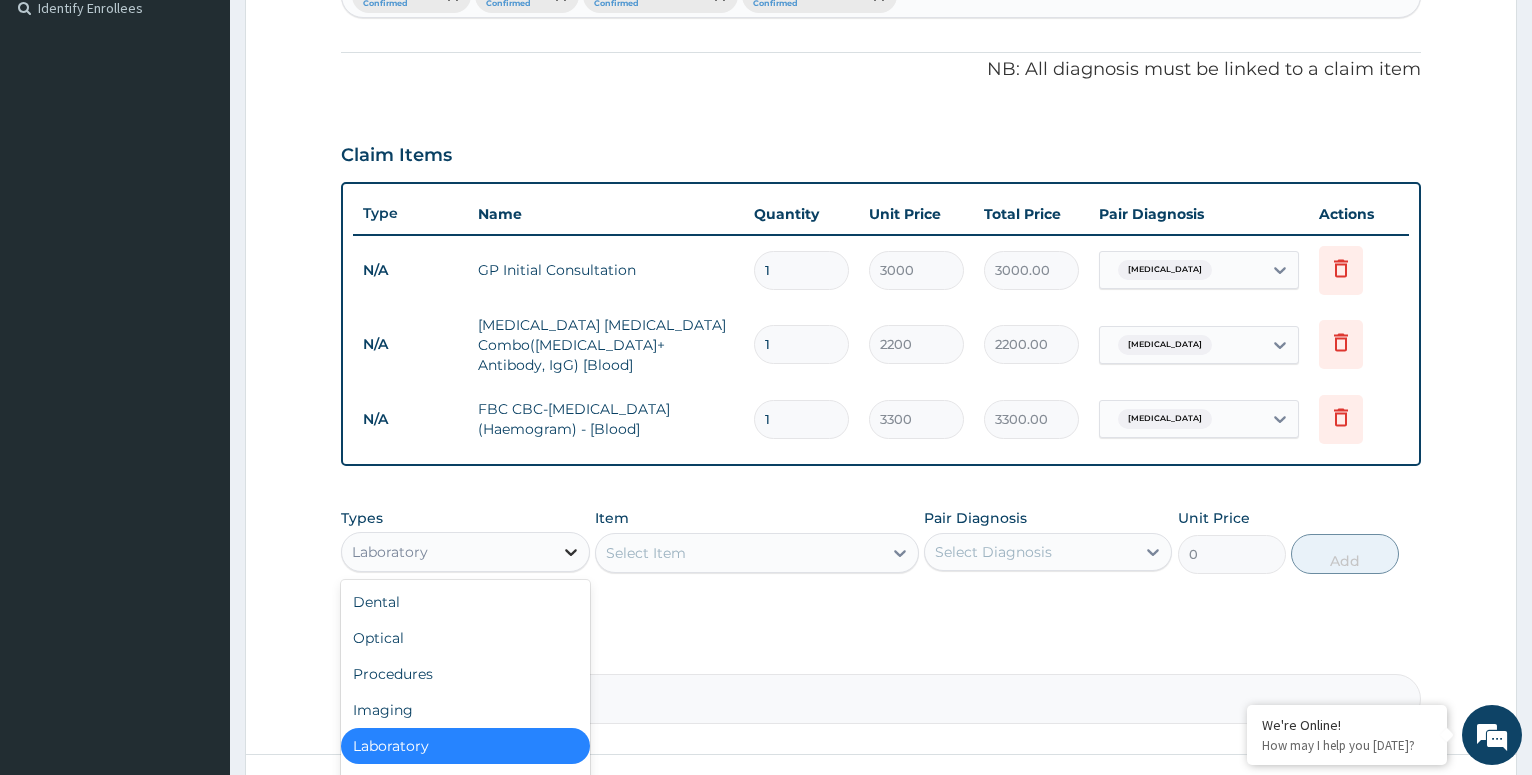 click 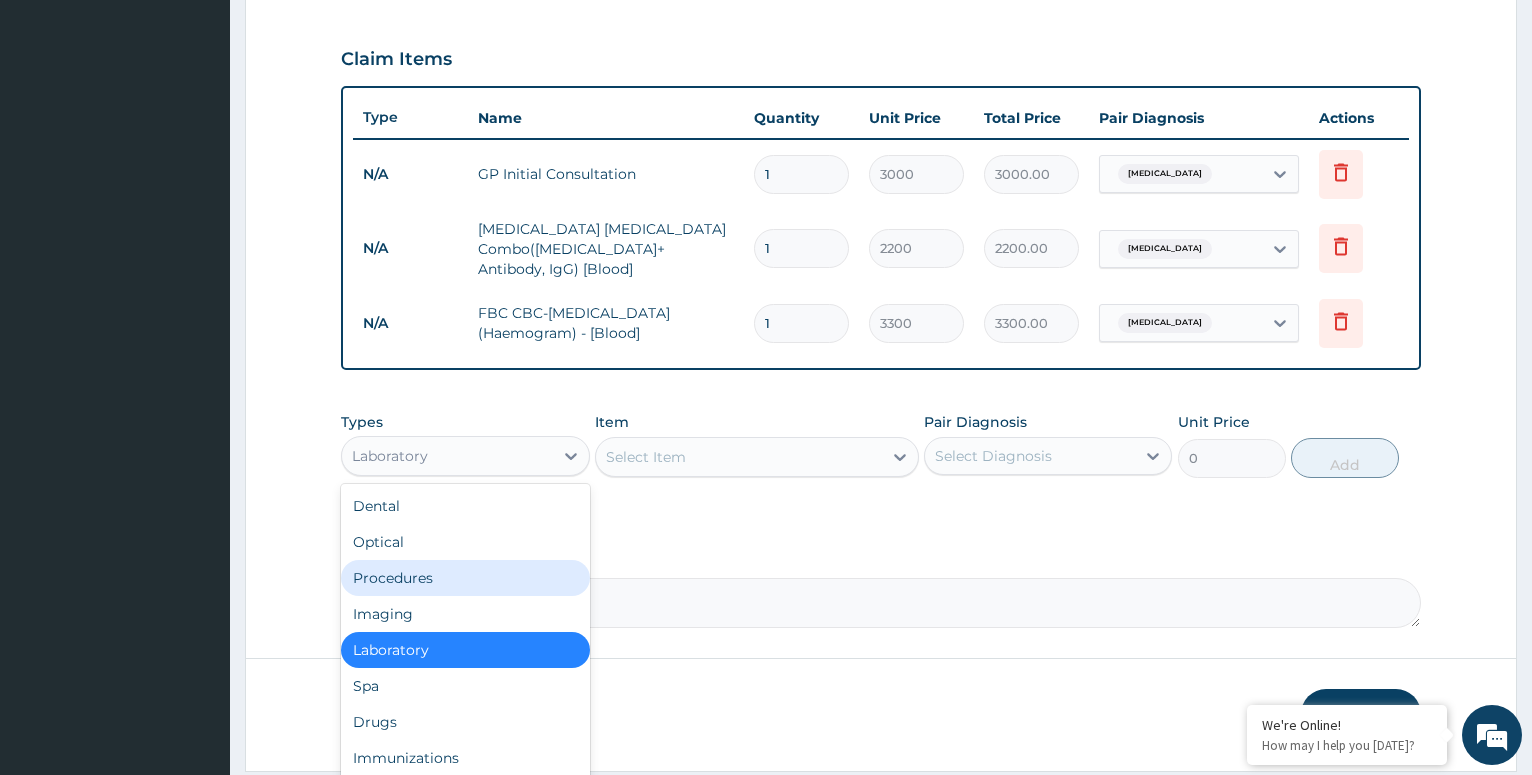 scroll, scrollTop: 710, scrollLeft: 0, axis: vertical 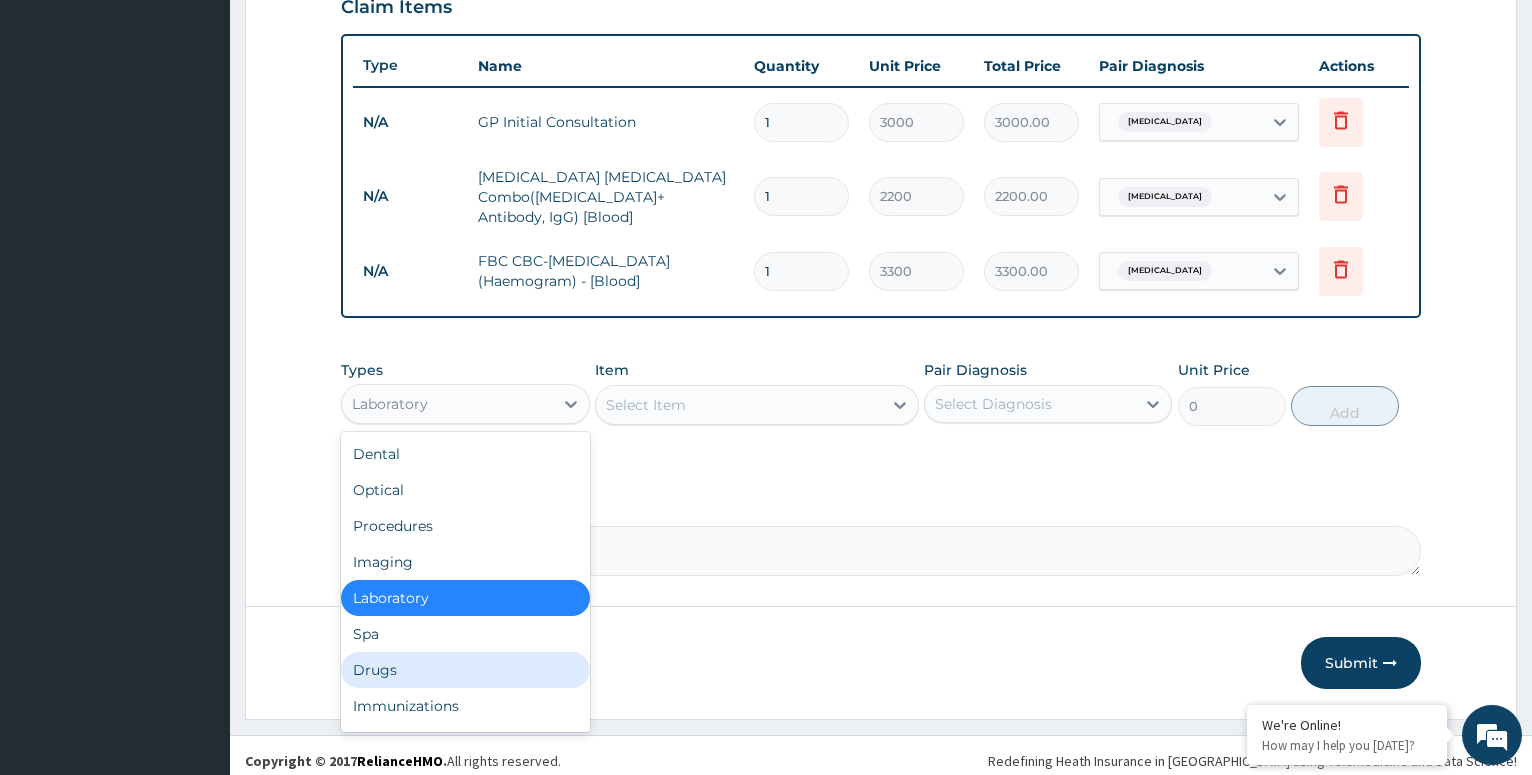 click on "Drugs" at bounding box center (465, 670) 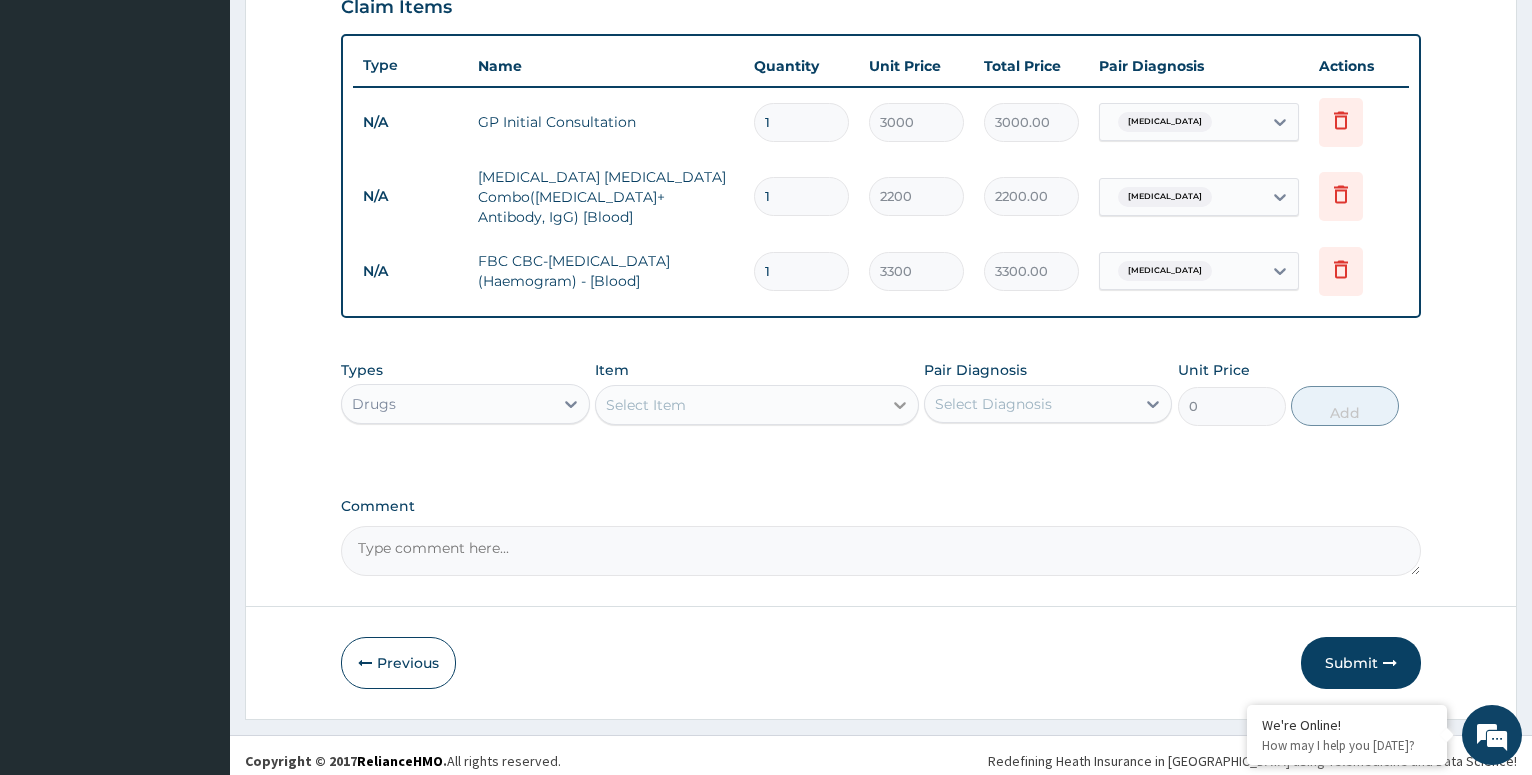 click 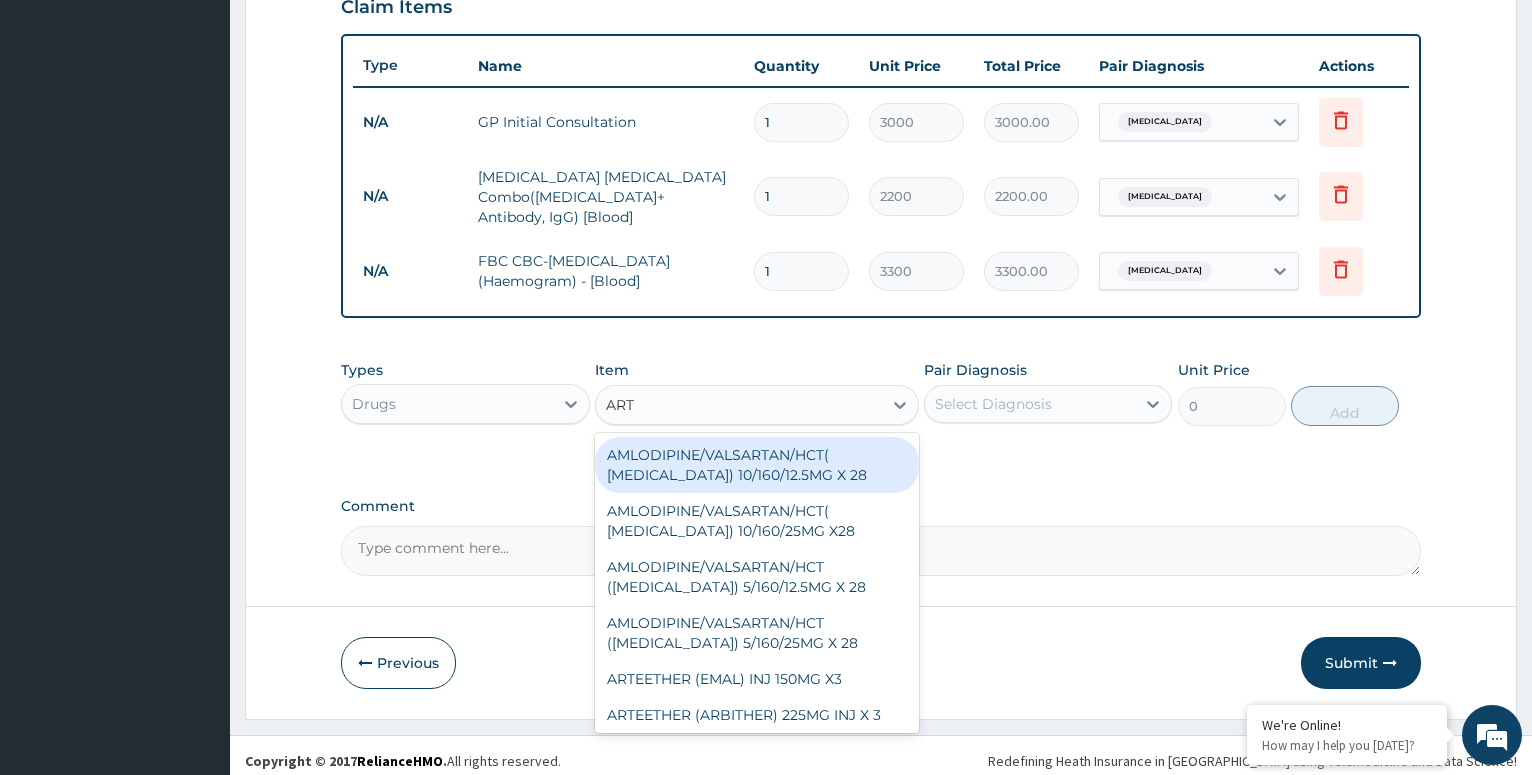 type on "ARTE" 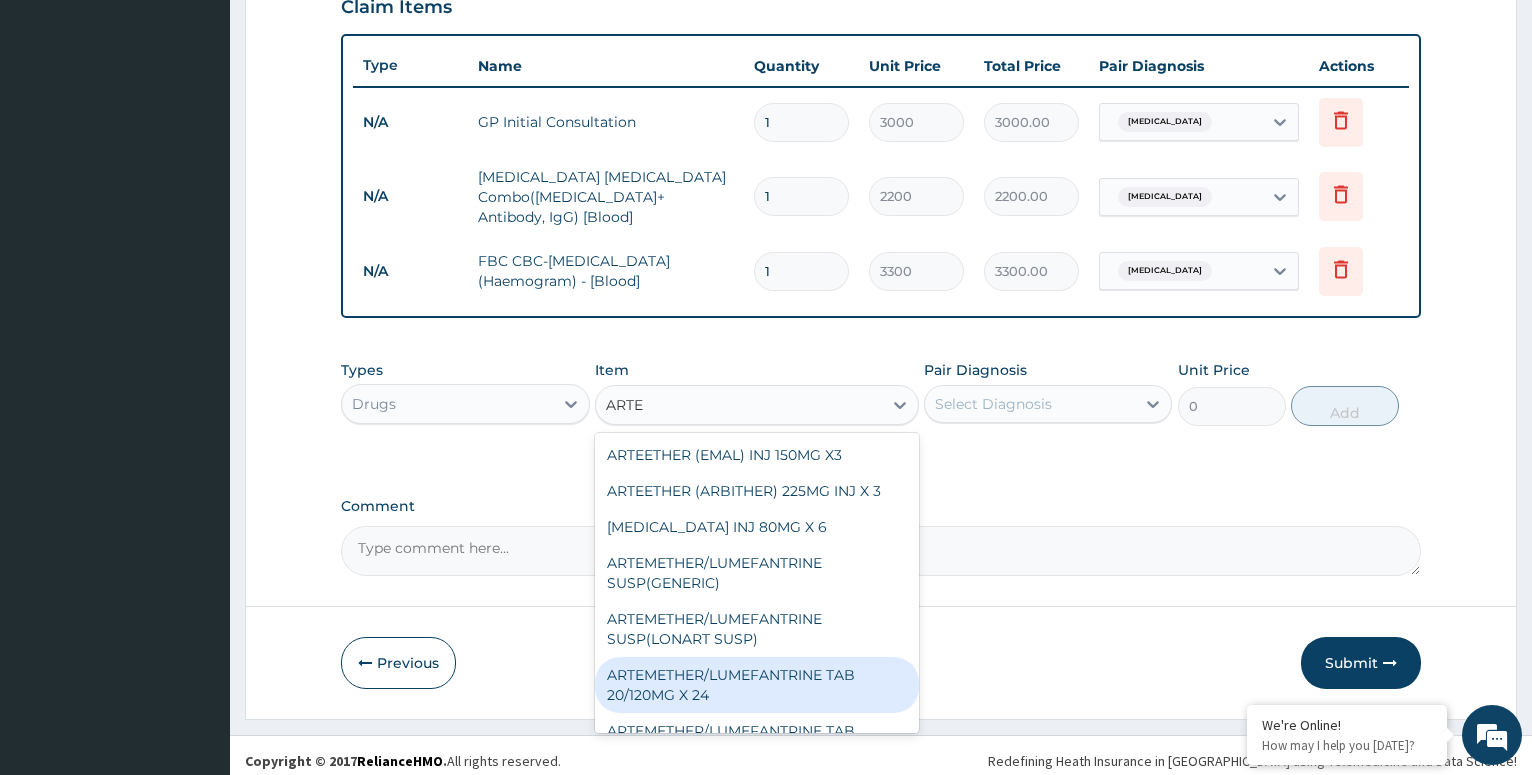 click on "ARTEMETHER/LUMEFANTRINE TAB 20/120MG X 24" at bounding box center (757, 685) 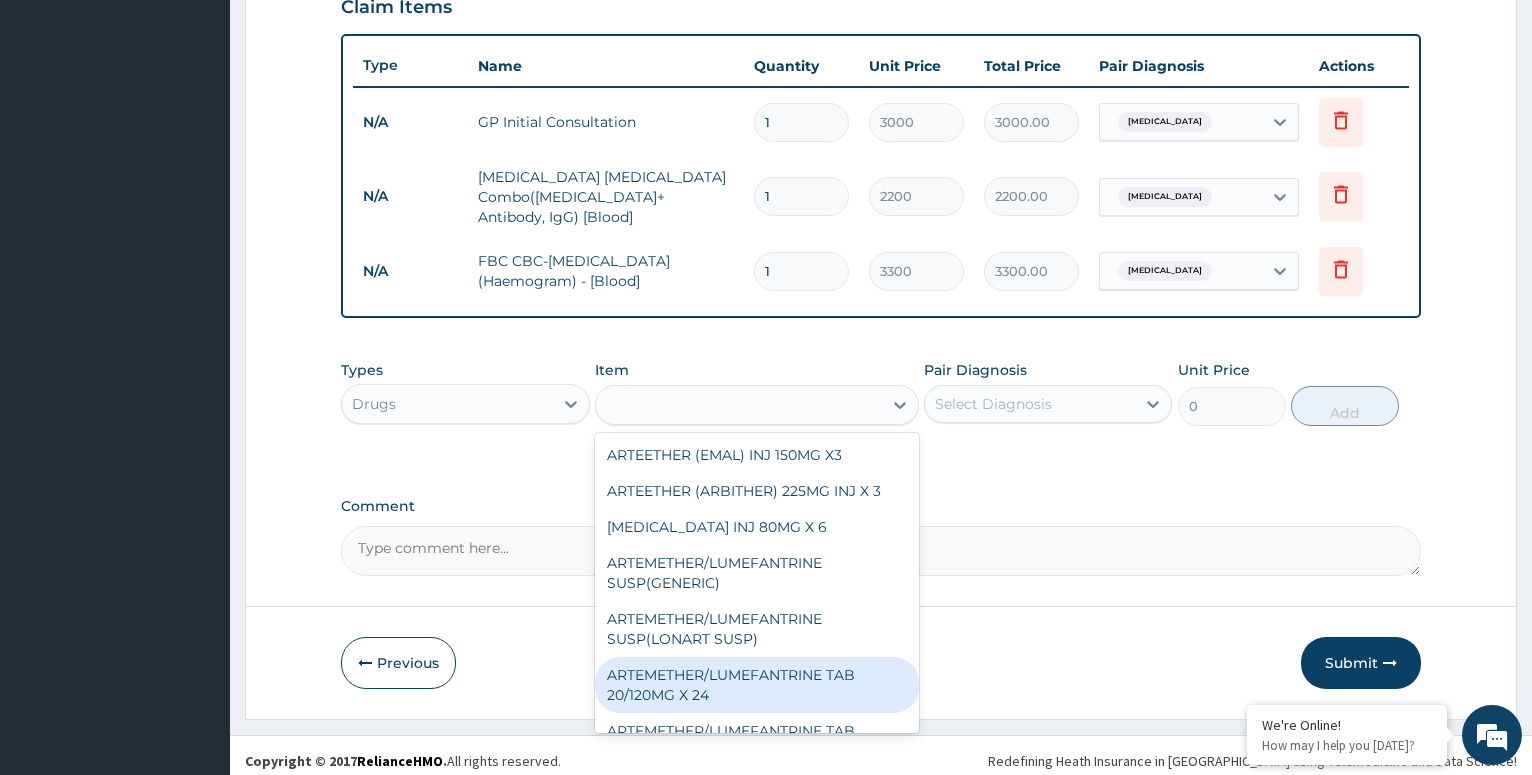 type on "2000" 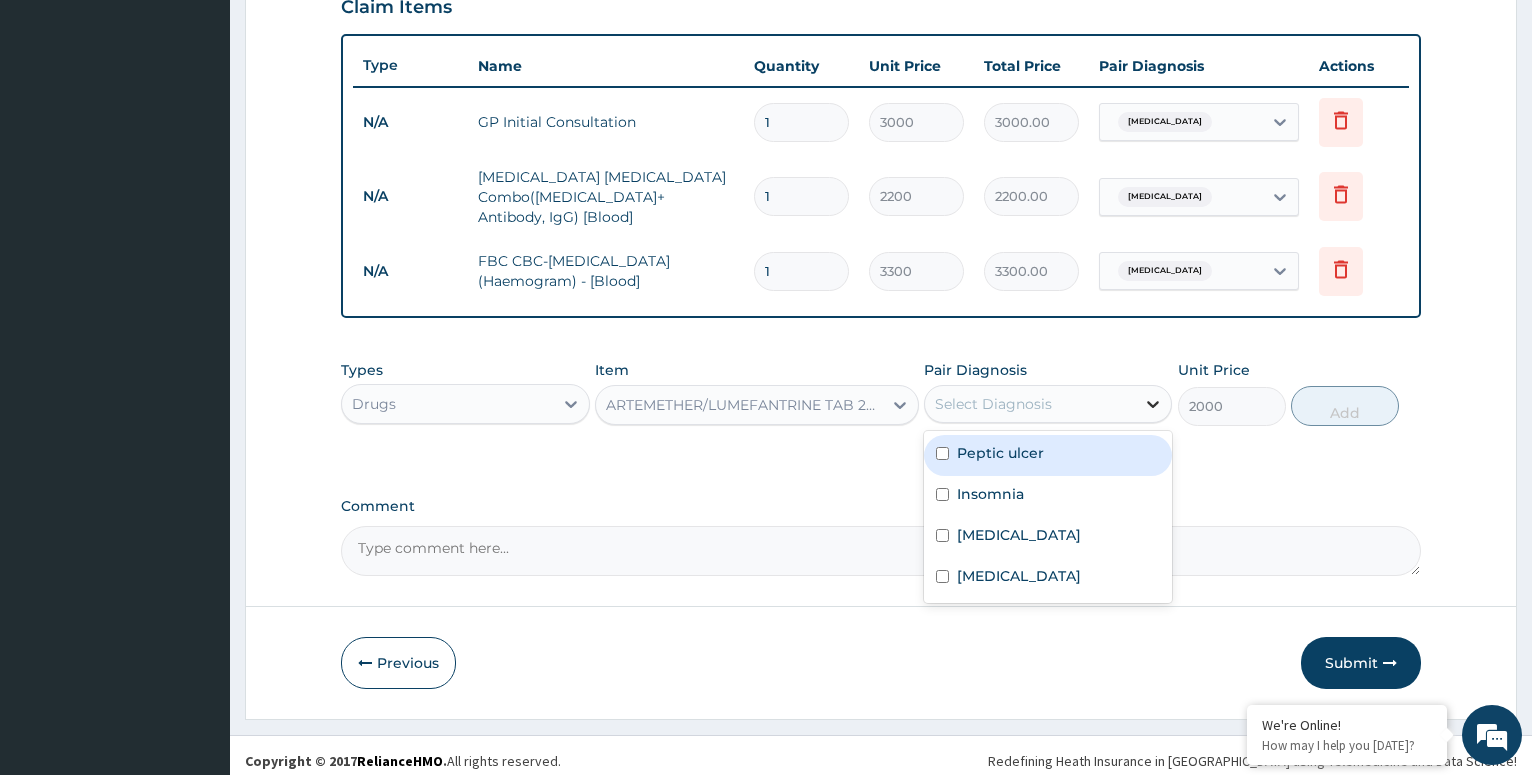 click at bounding box center [1153, 404] 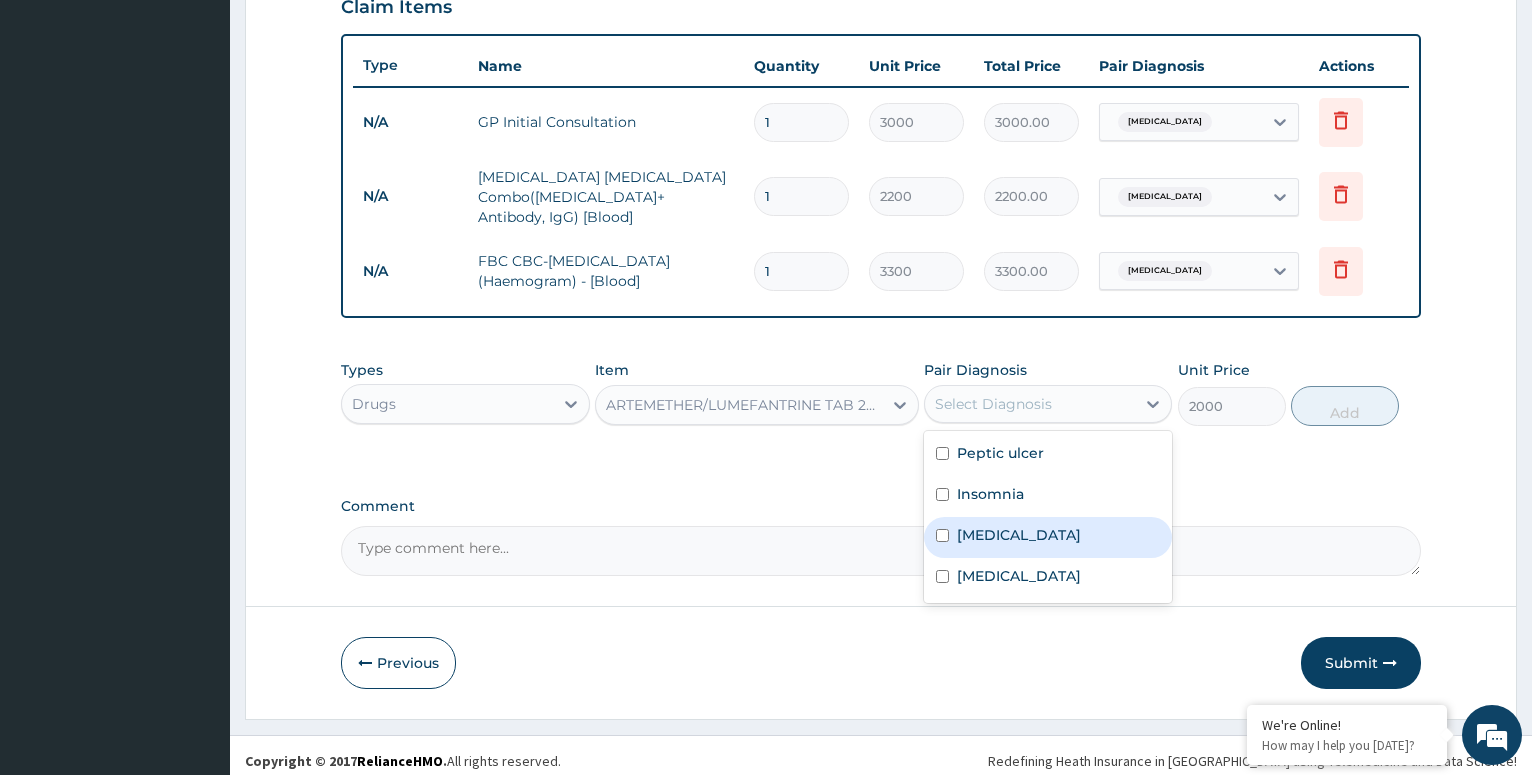 click on "[MEDICAL_DATA]" at bounding box center (1048, 537) 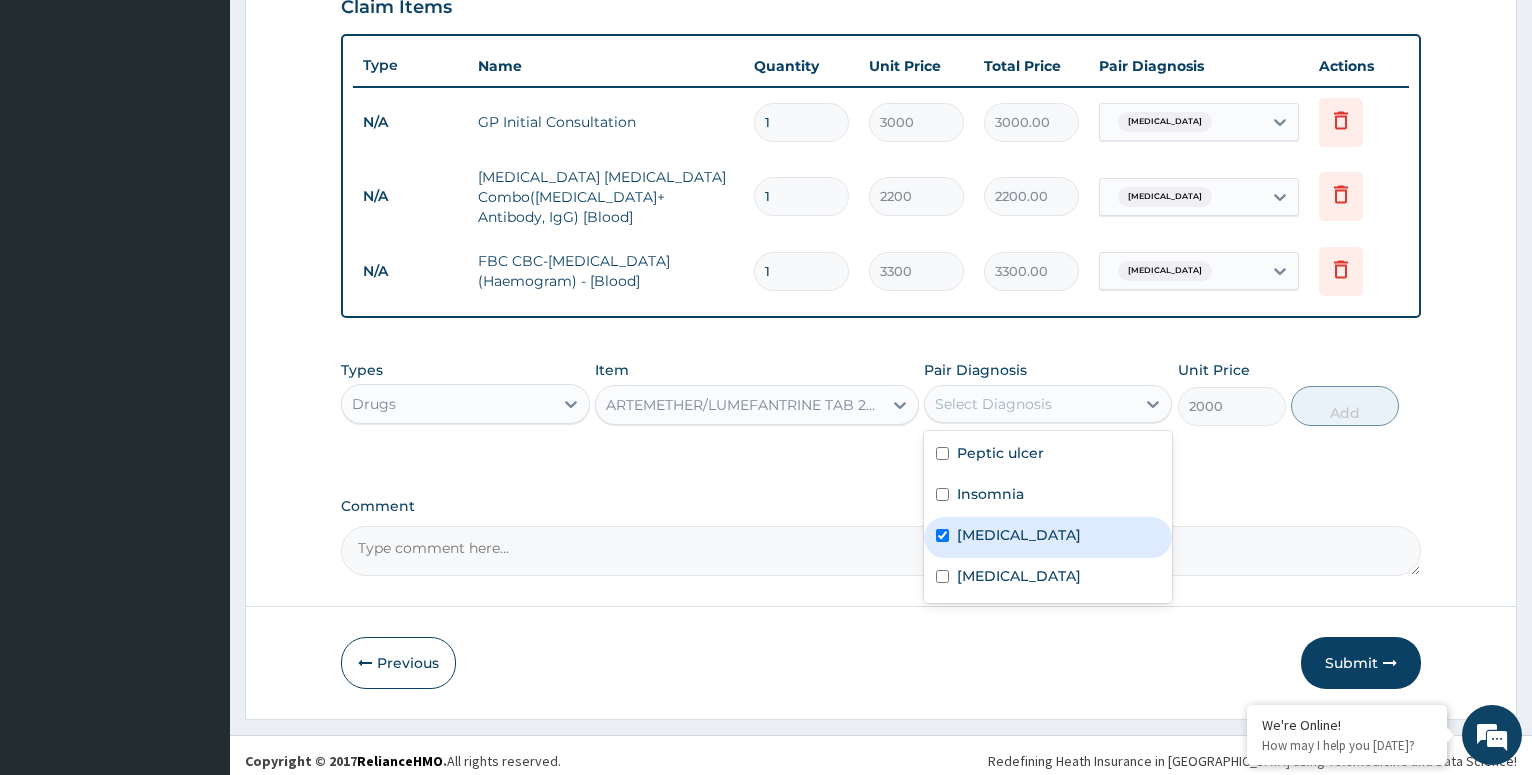 checkbox on "true" 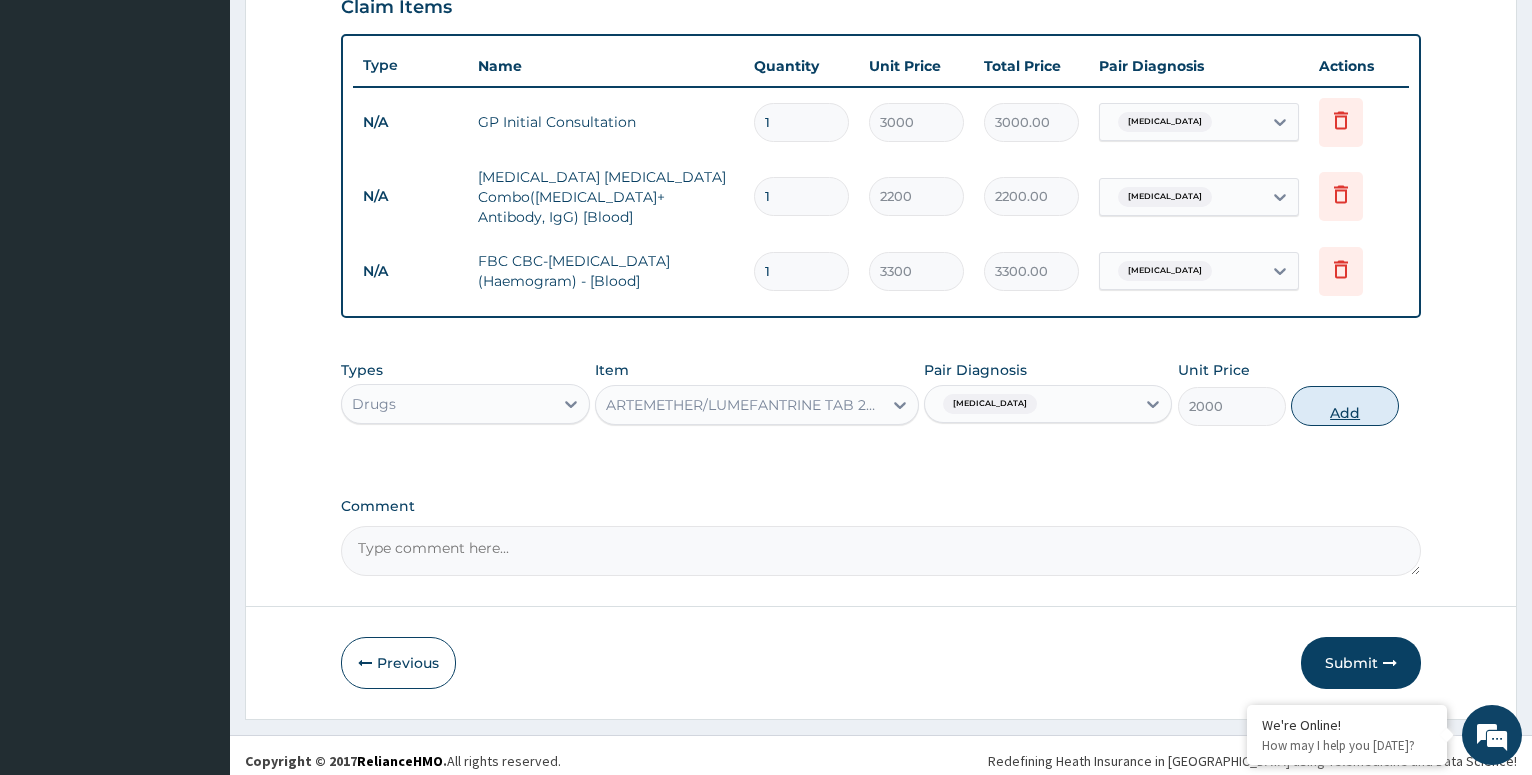 click on "Add" at bounding box center [1345, 406] 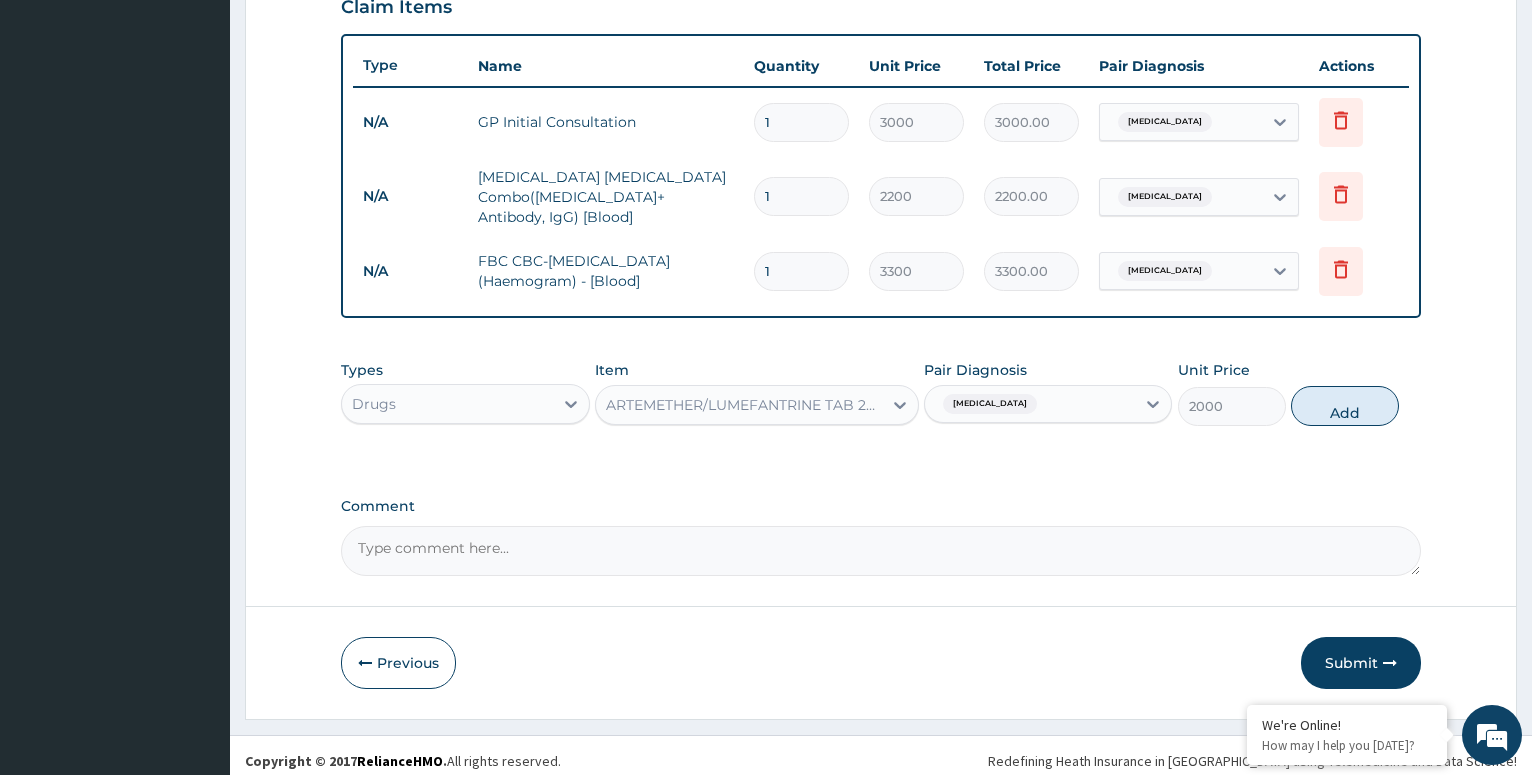 type on "0" 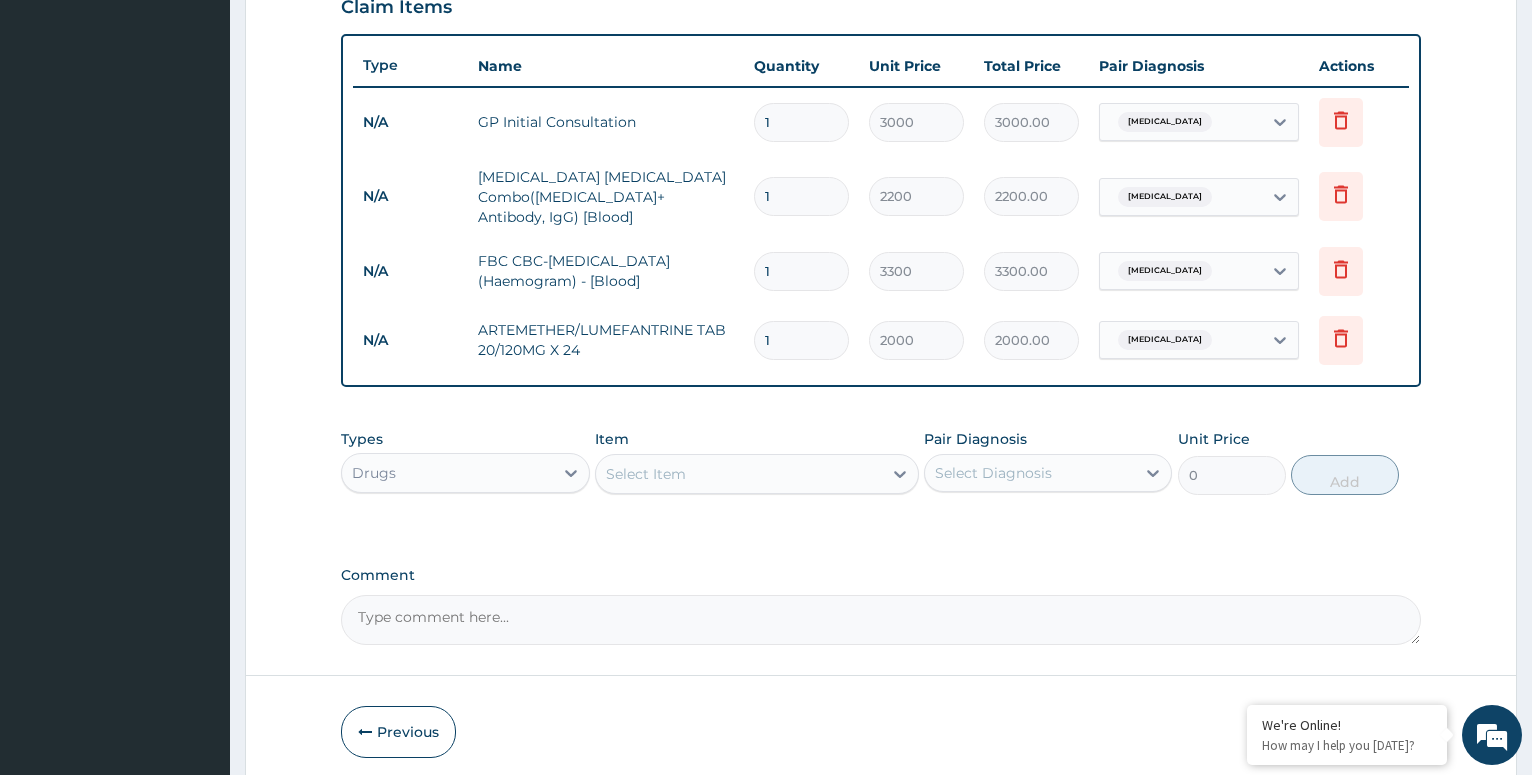 click on "Select Item" at bounding box center [739, 474] 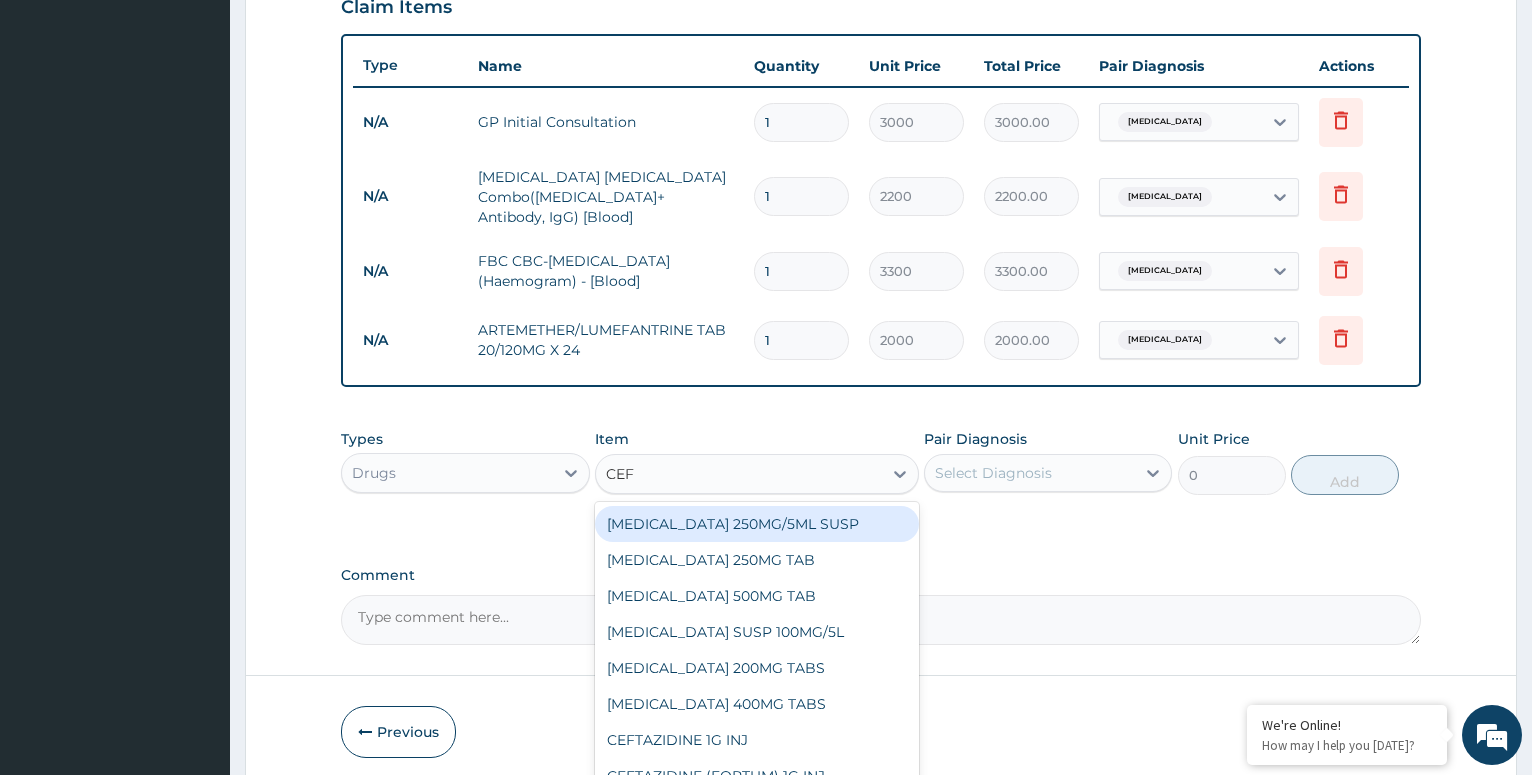 type on "CEFU" 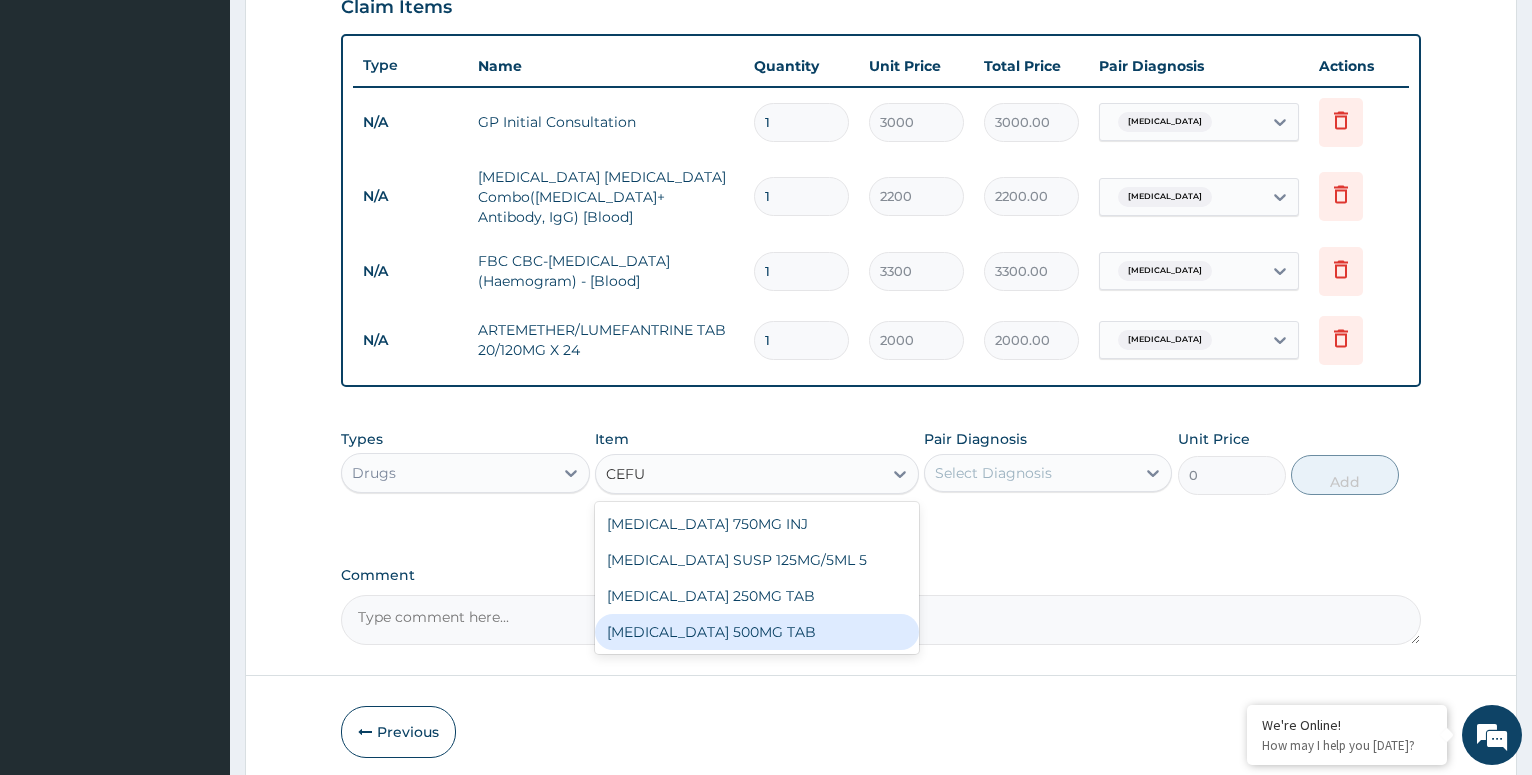 click on "[MEDICAL_DATA] 500MG TAB" at bounding box center (757, 632) 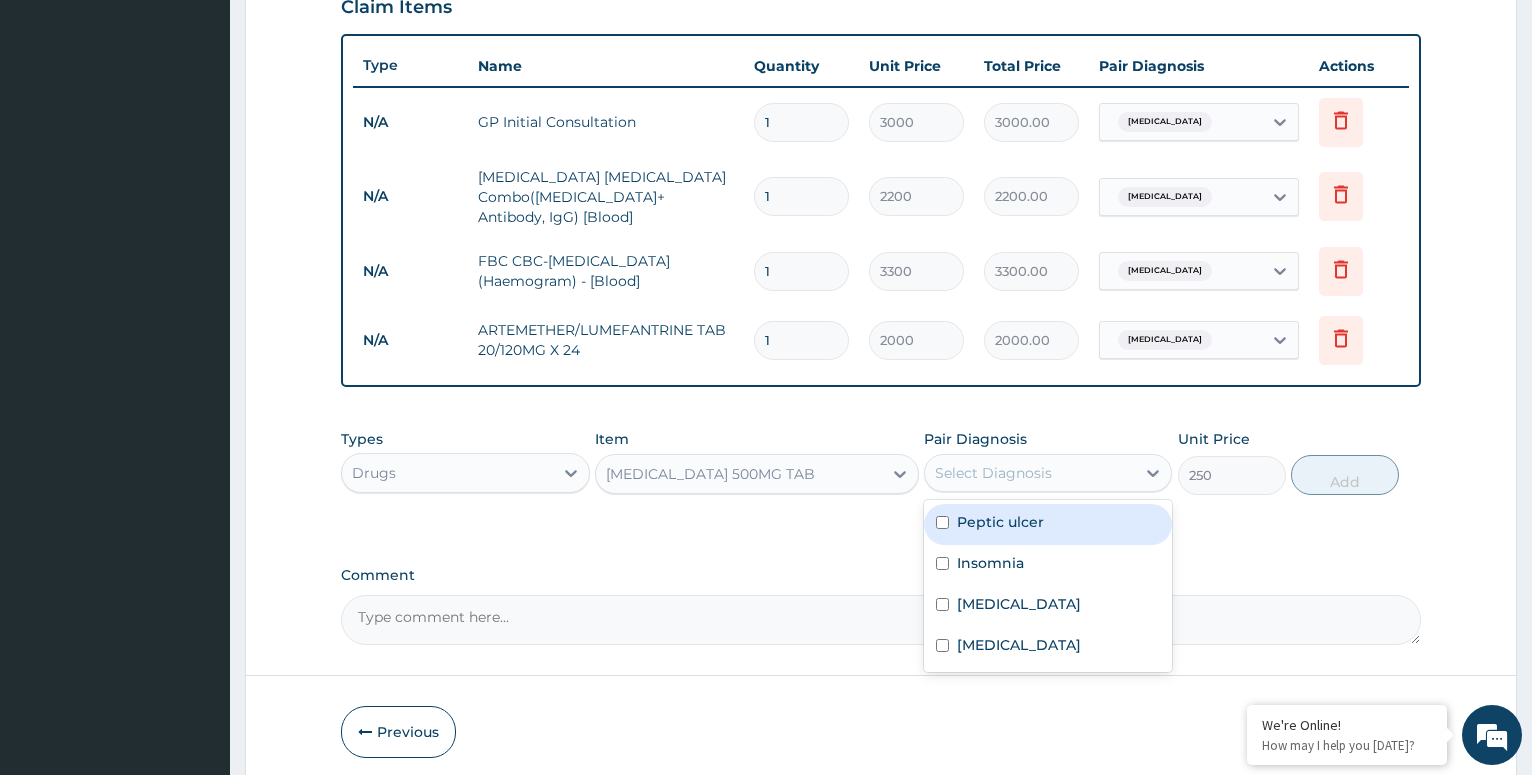 click on "Select Diagnosis" at bounding box center [1030, 473] 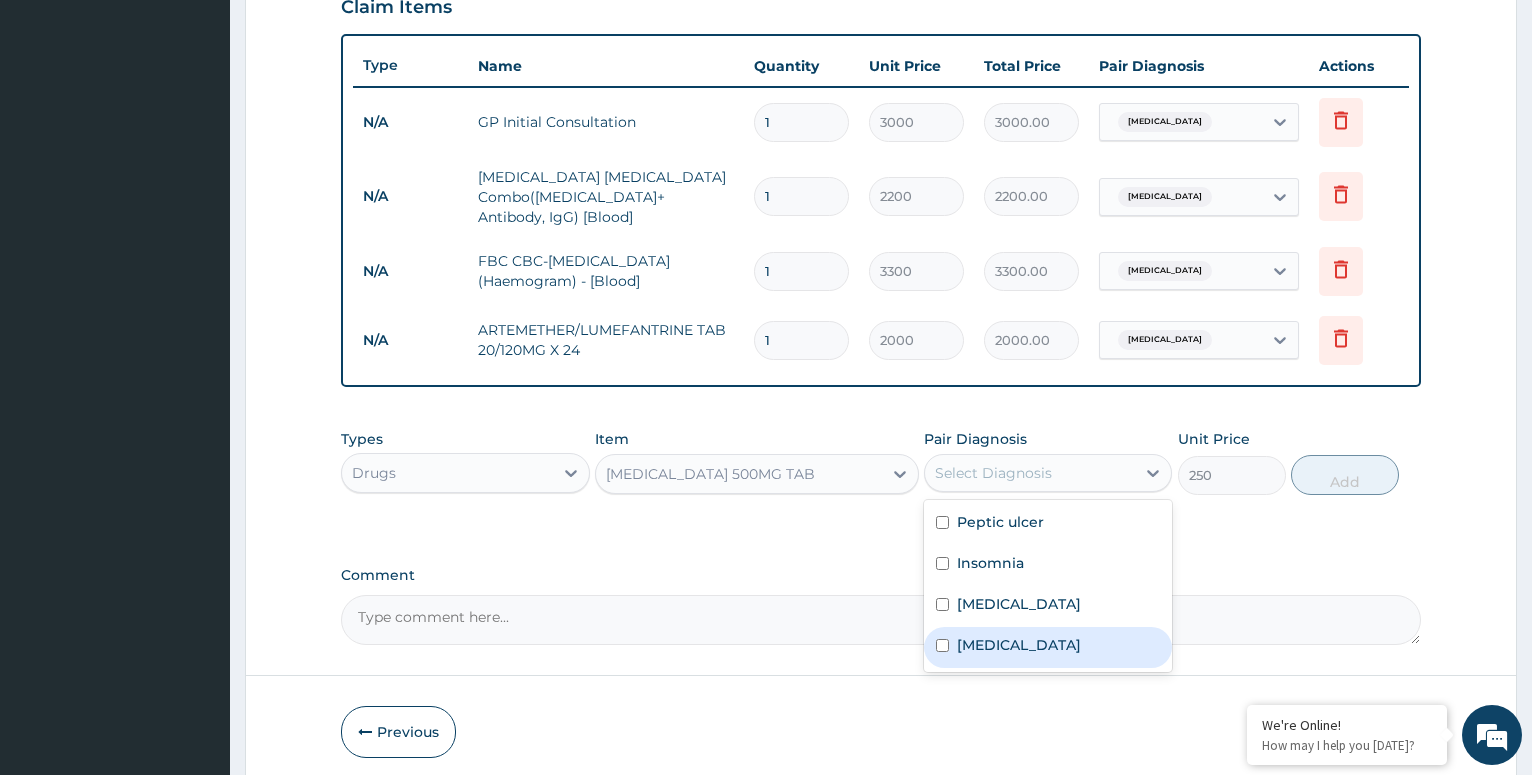 click at bounding box center [942, 645] 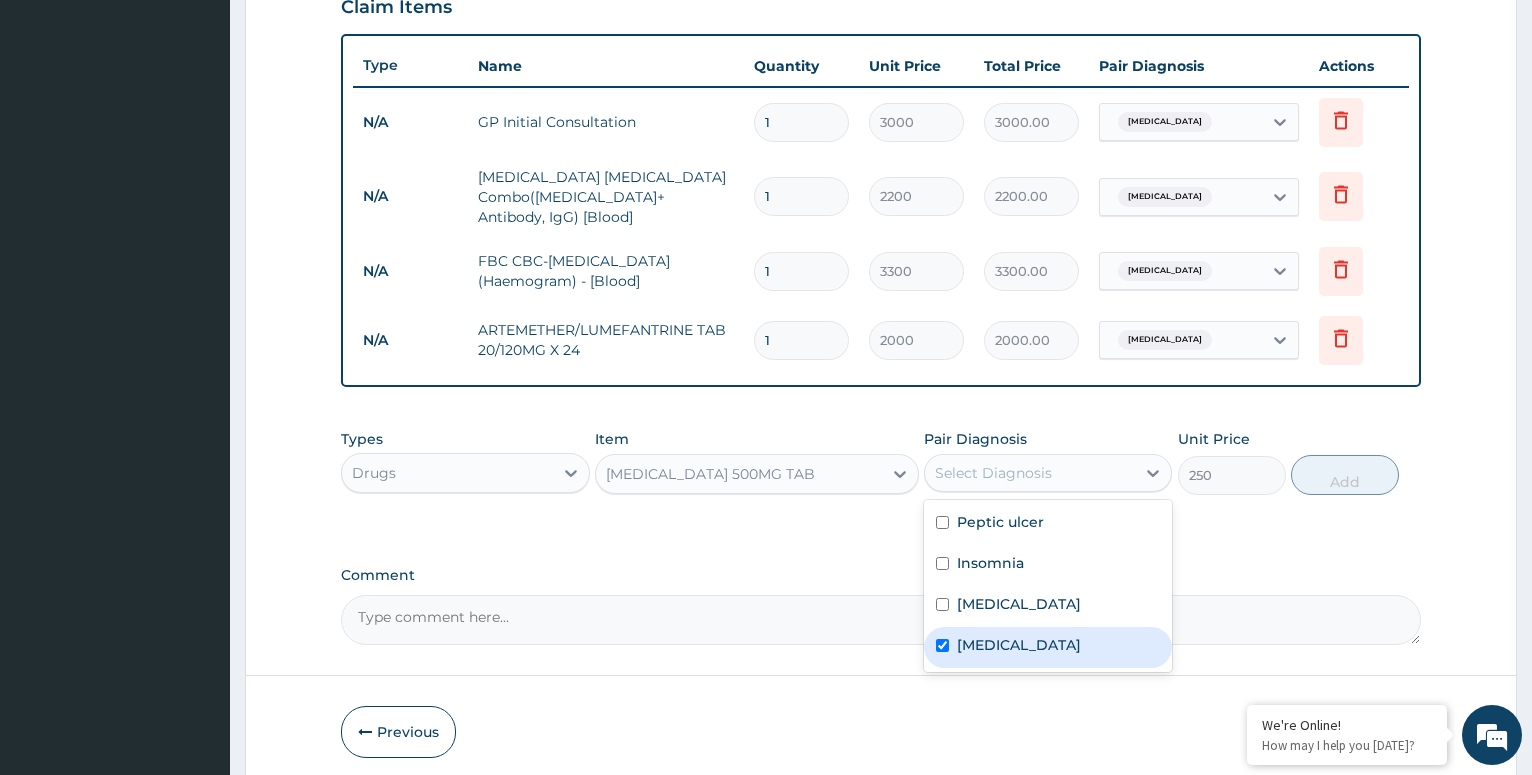 checkbox on "true" 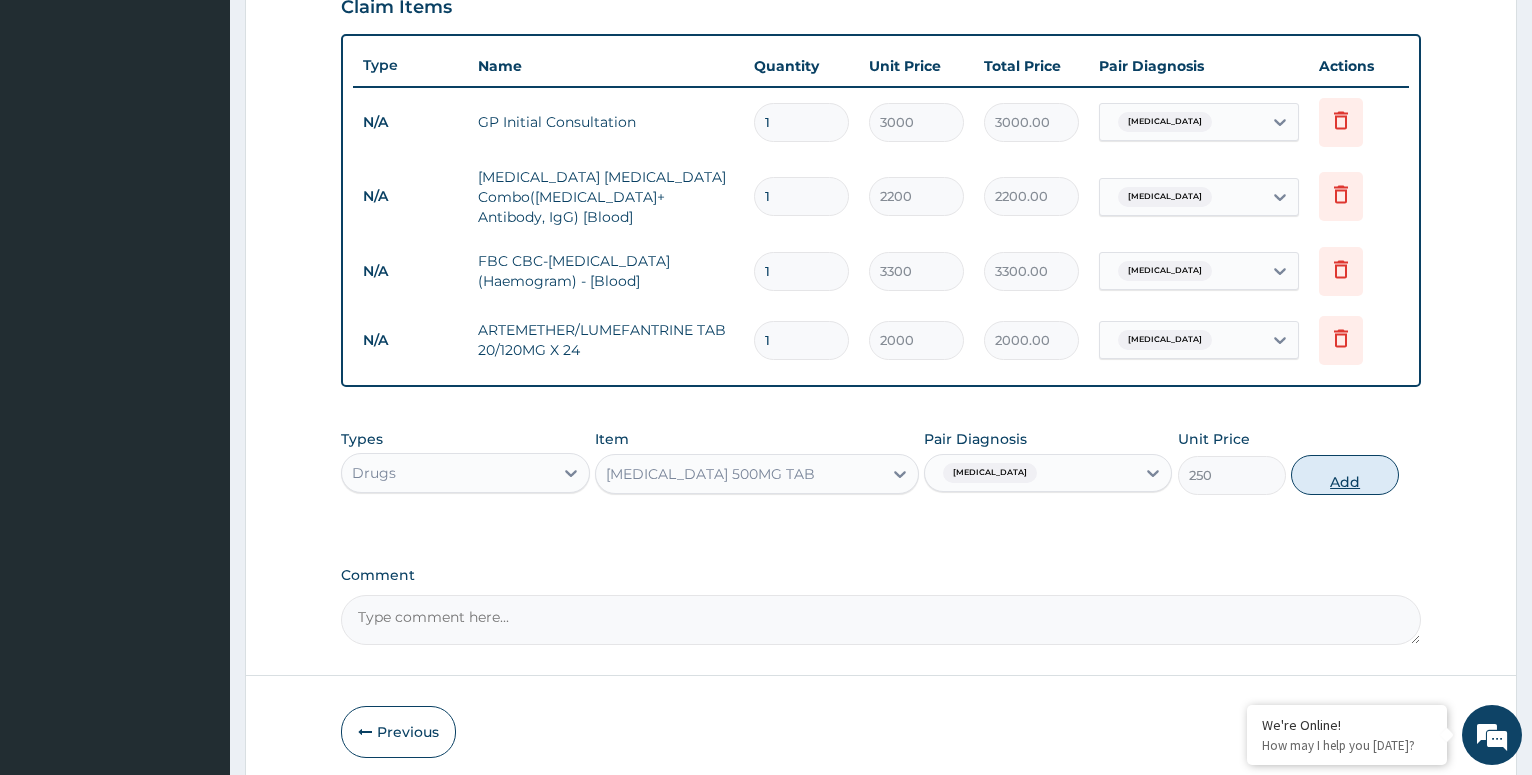 click on "Add" at bounding box center [1345, 475] 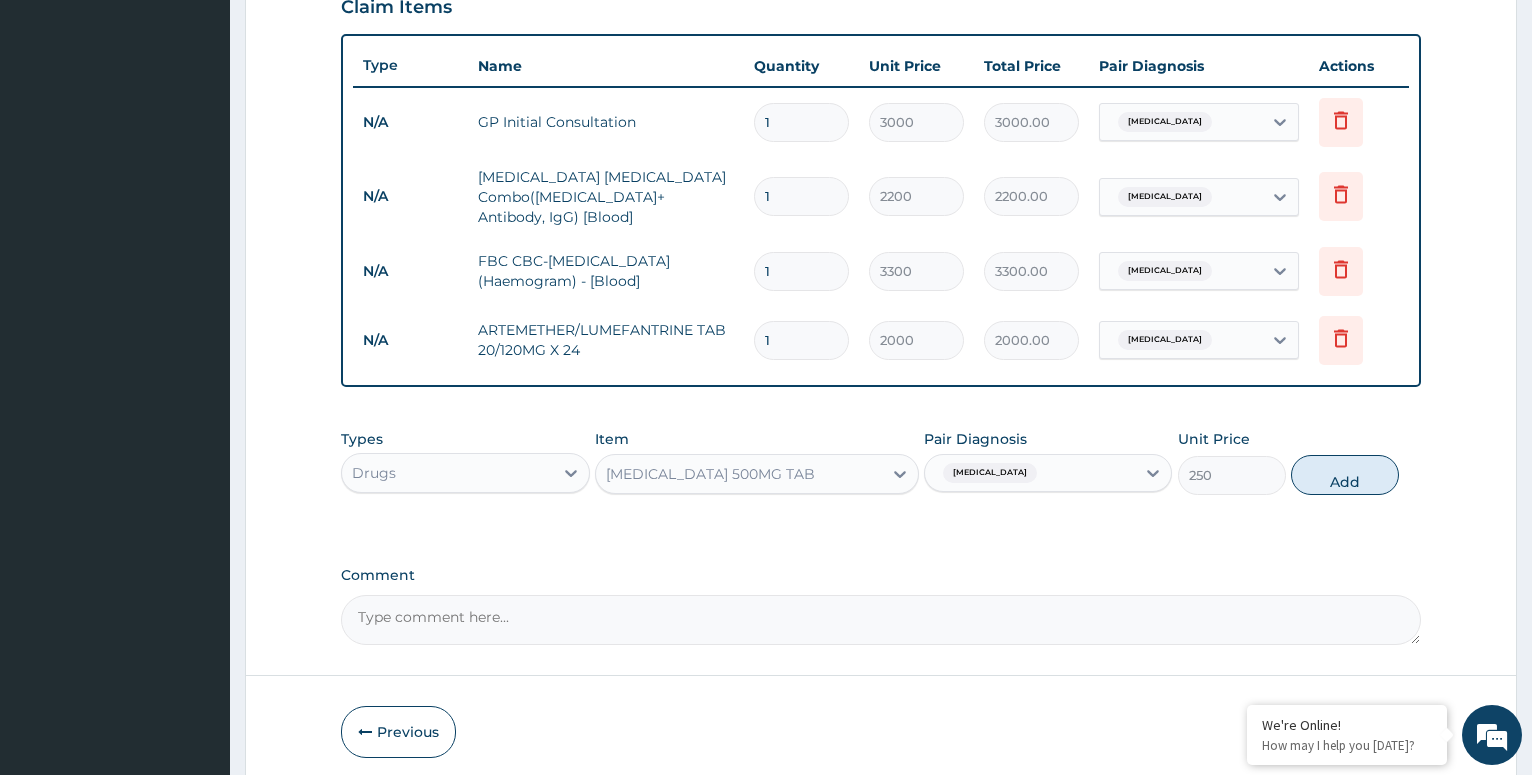 type on "0" 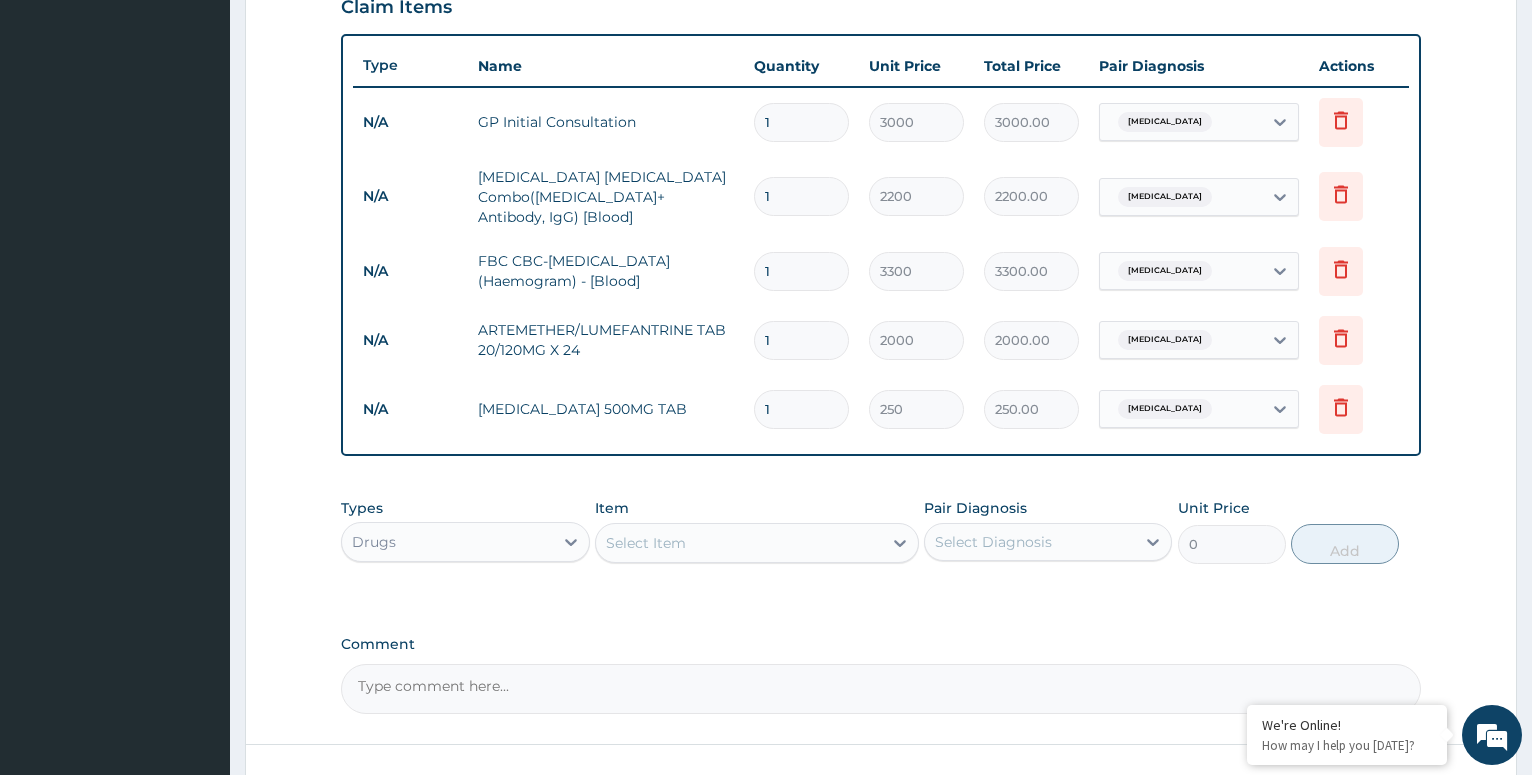 click on "Select Item" at bounding box center [739, 543] 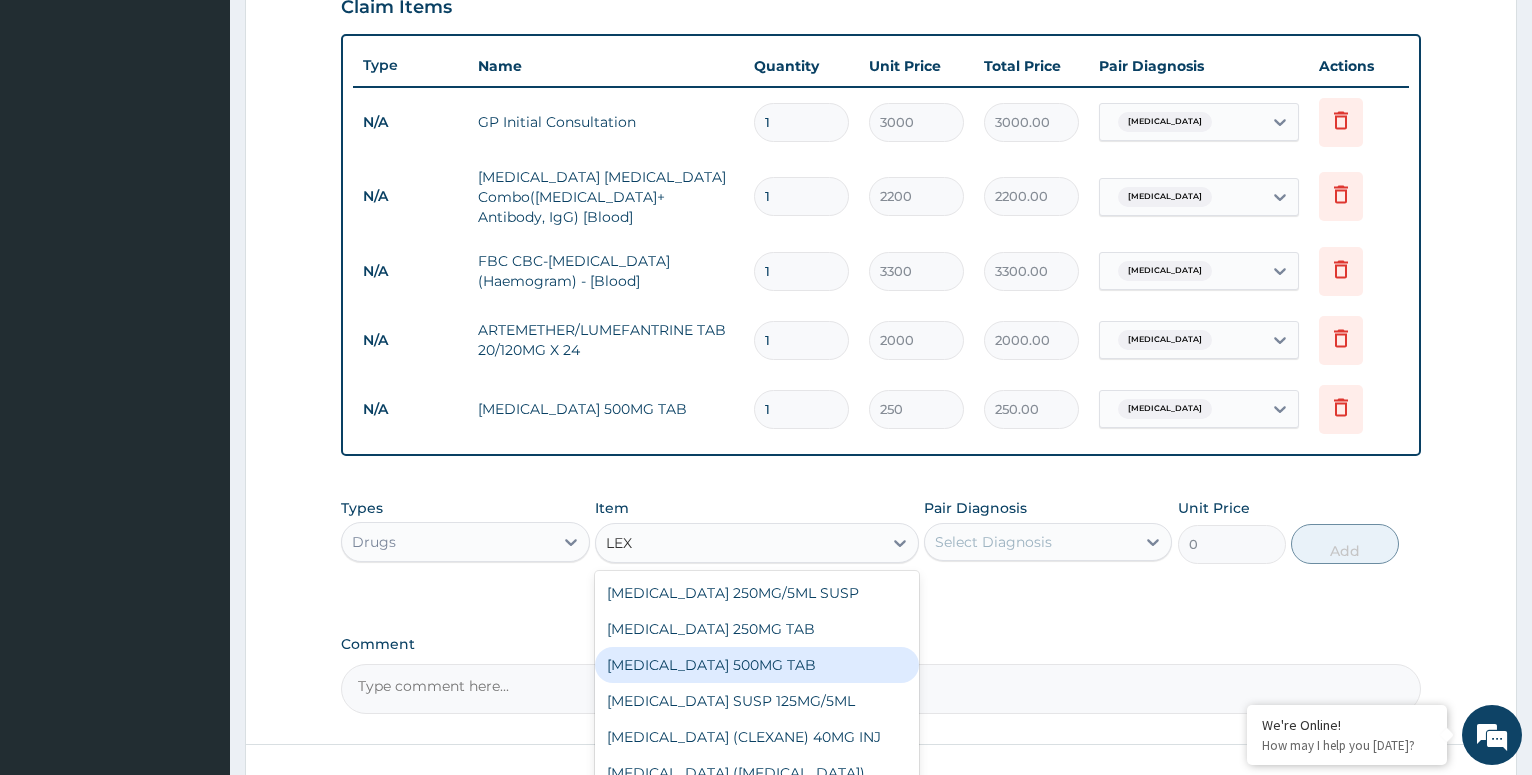 scroll, scrollTop: 52, scrollLeft: 0, axis: vertical 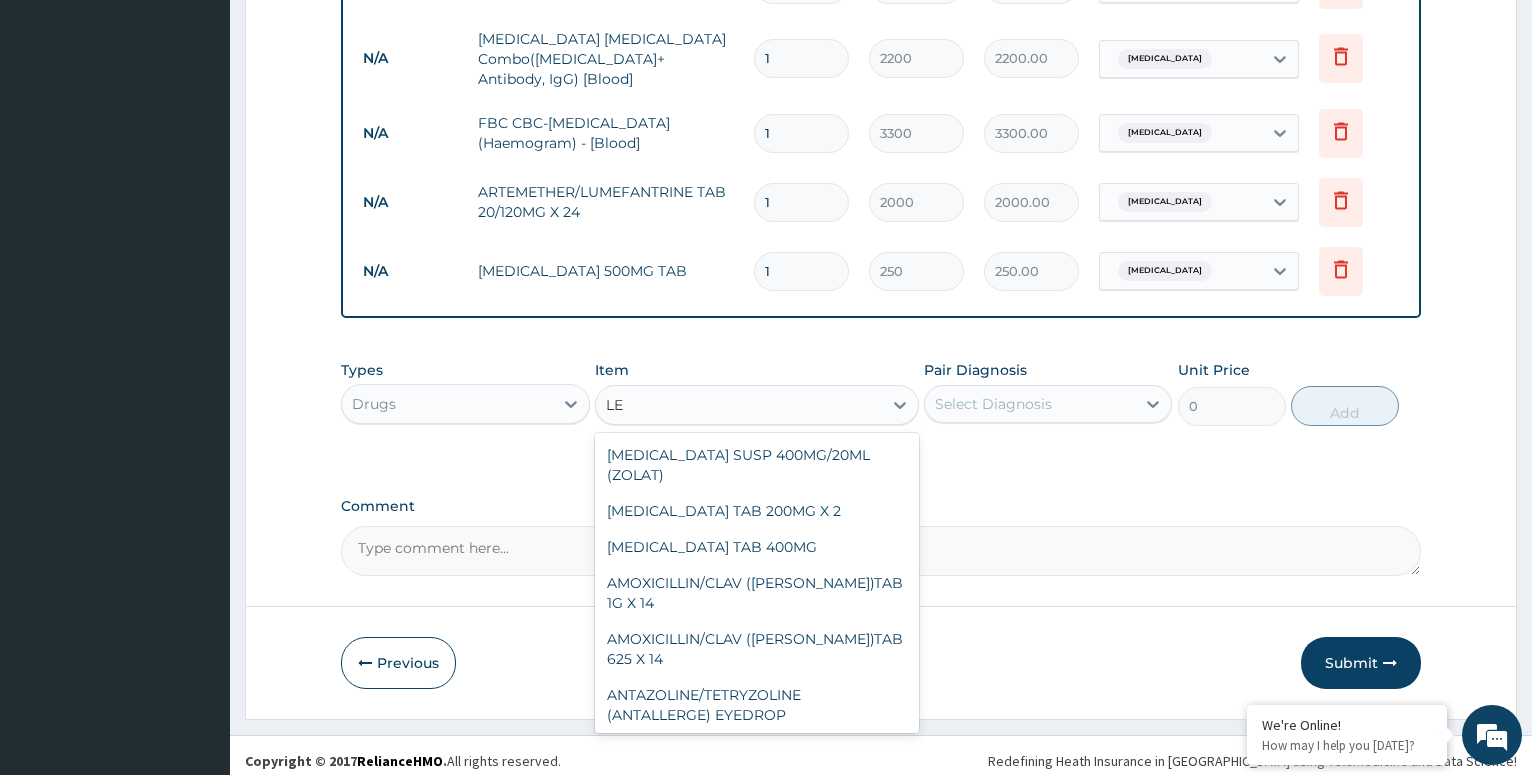 type on "L" 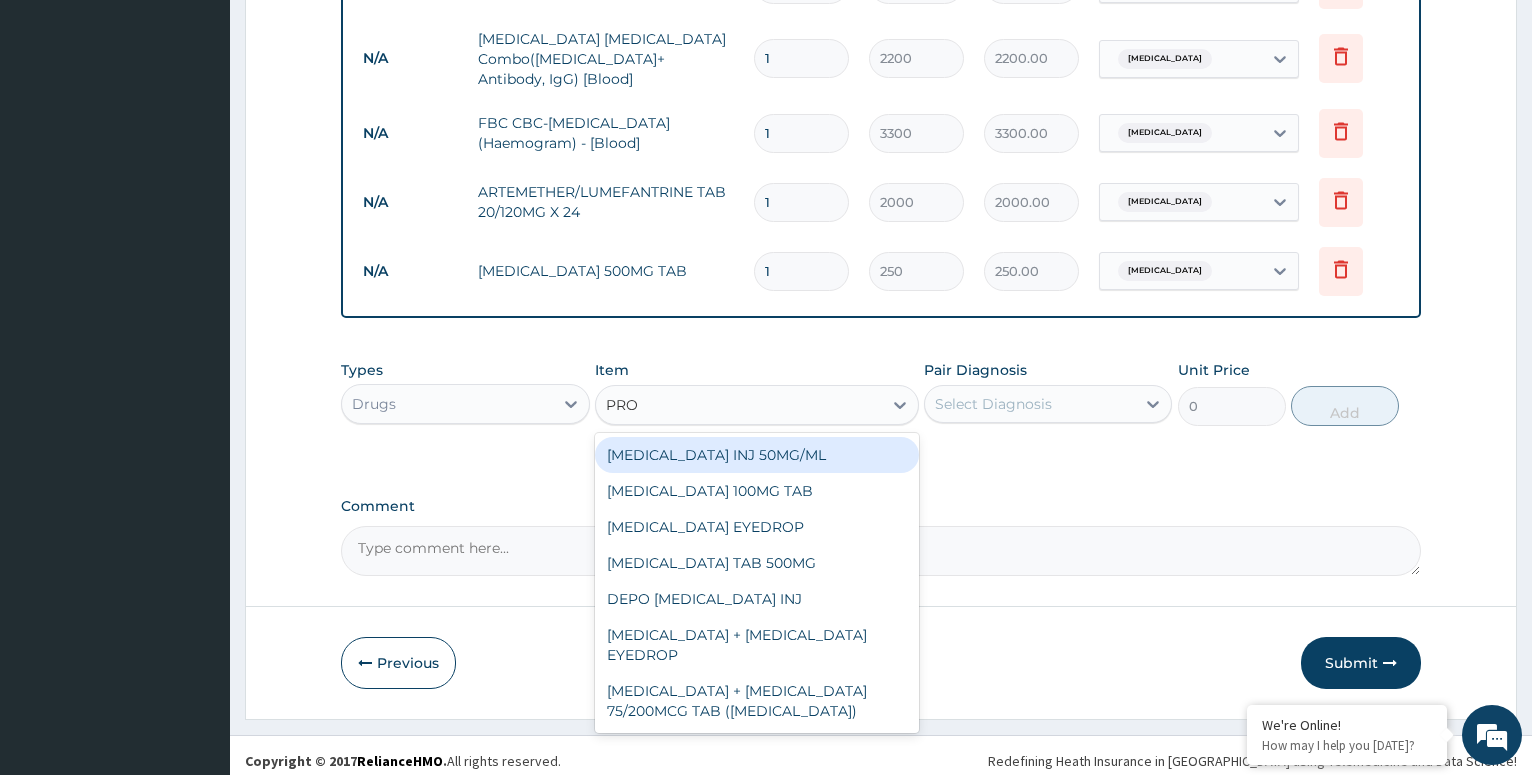 type on "PROM" 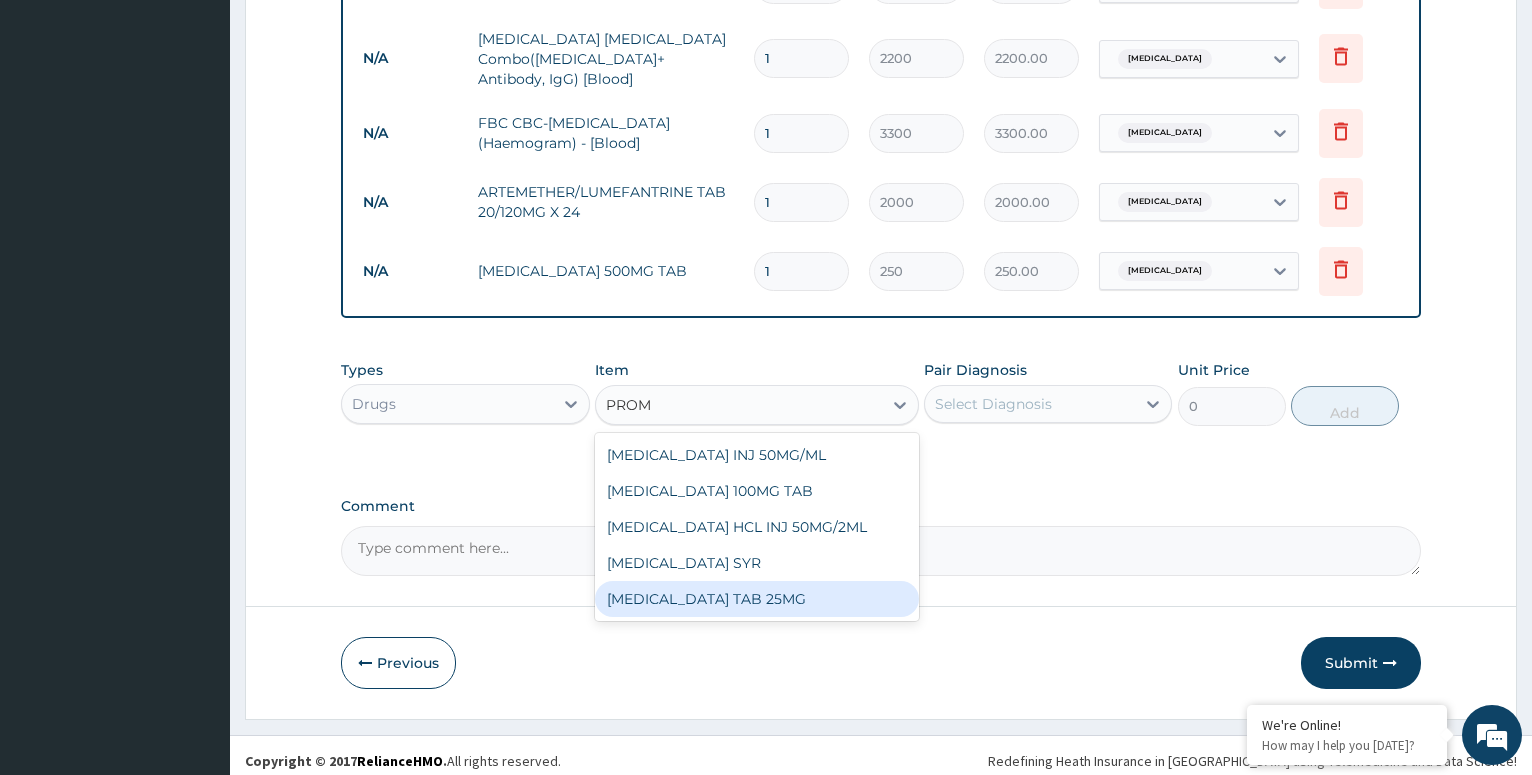 click on "[MEDICAL_DATA] TAB 25MG" at bounding box center [757, 599] 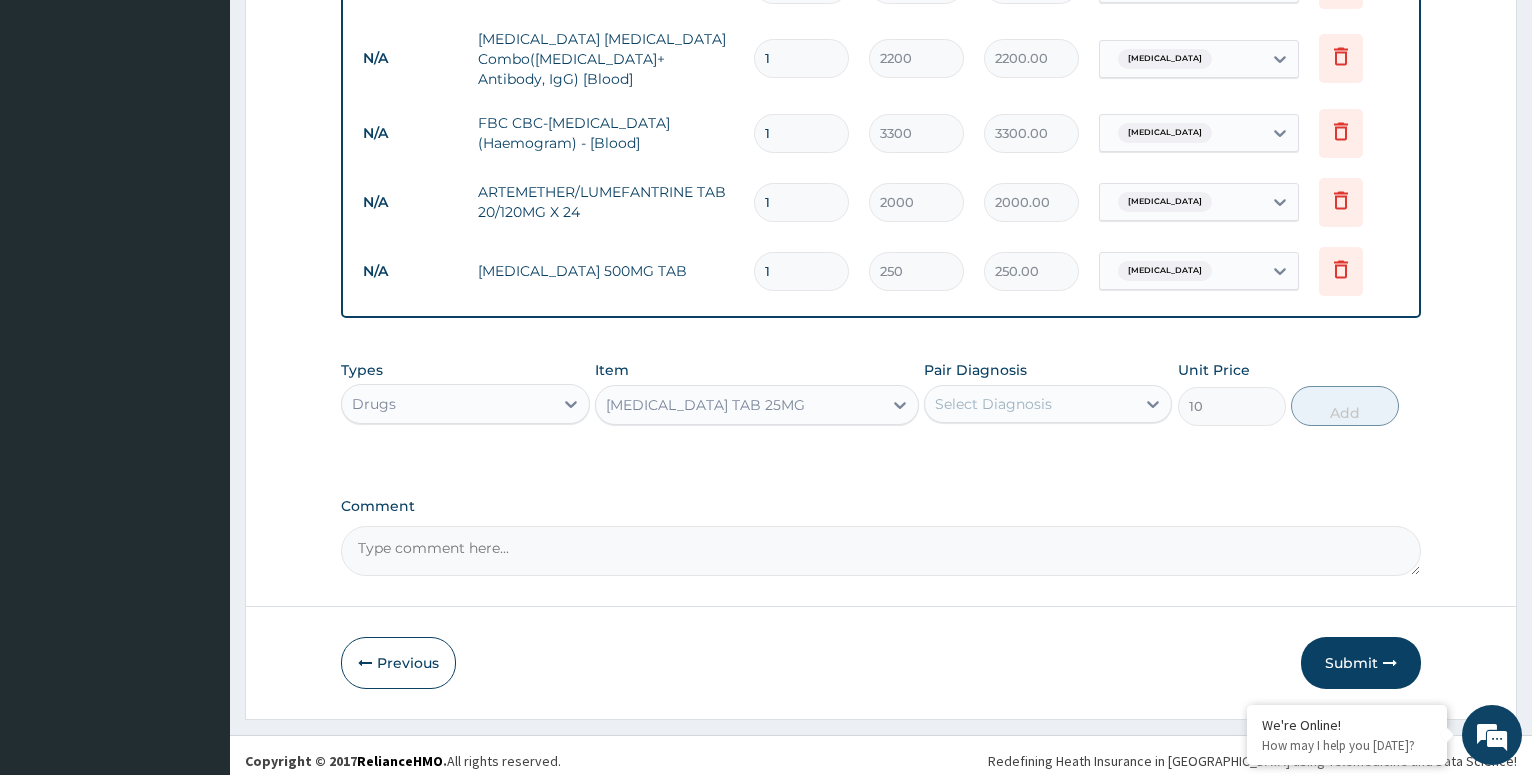 click on "Select Diagnosis" at bounding box center (993, 404) 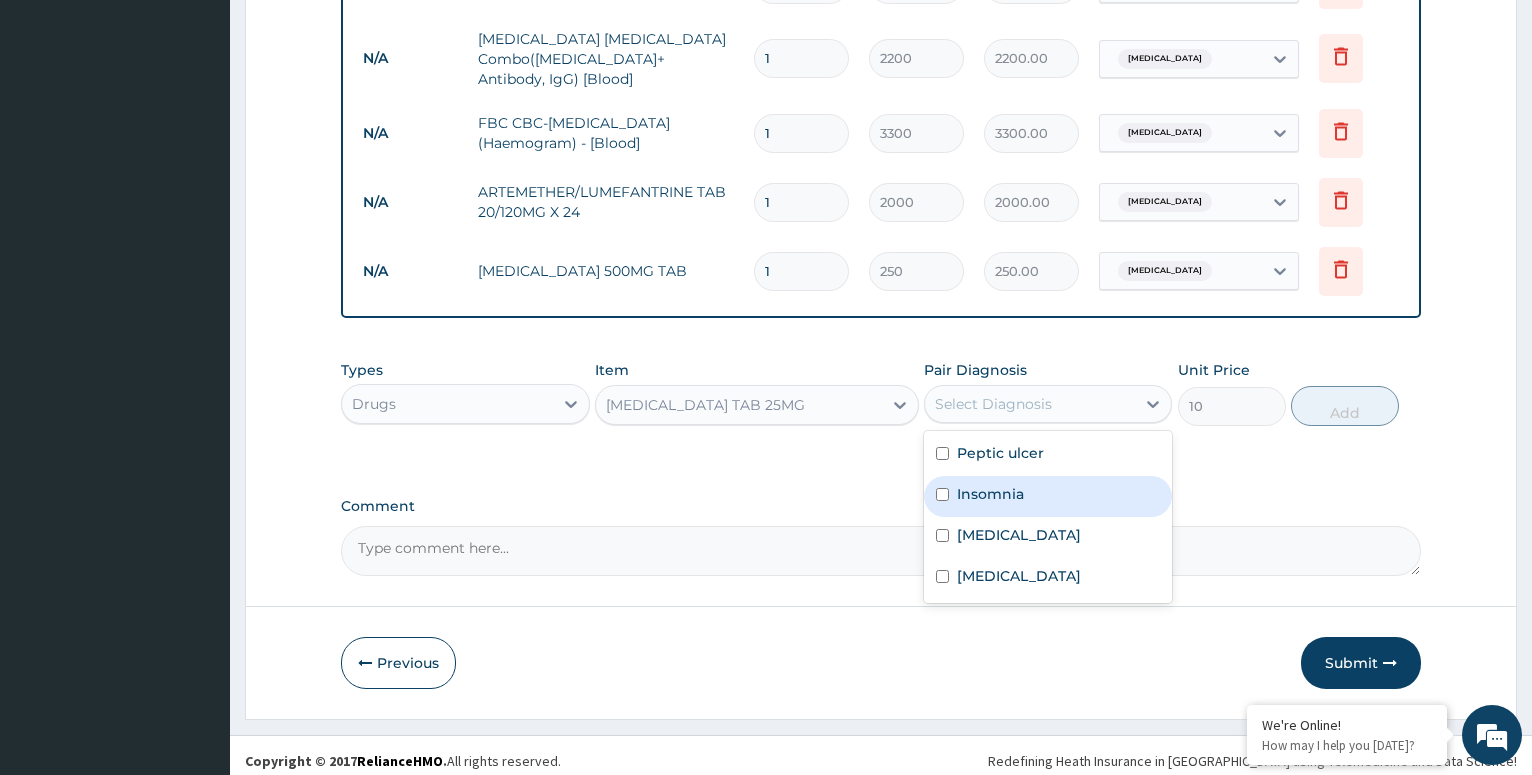 click at bounding box center (942, 494) 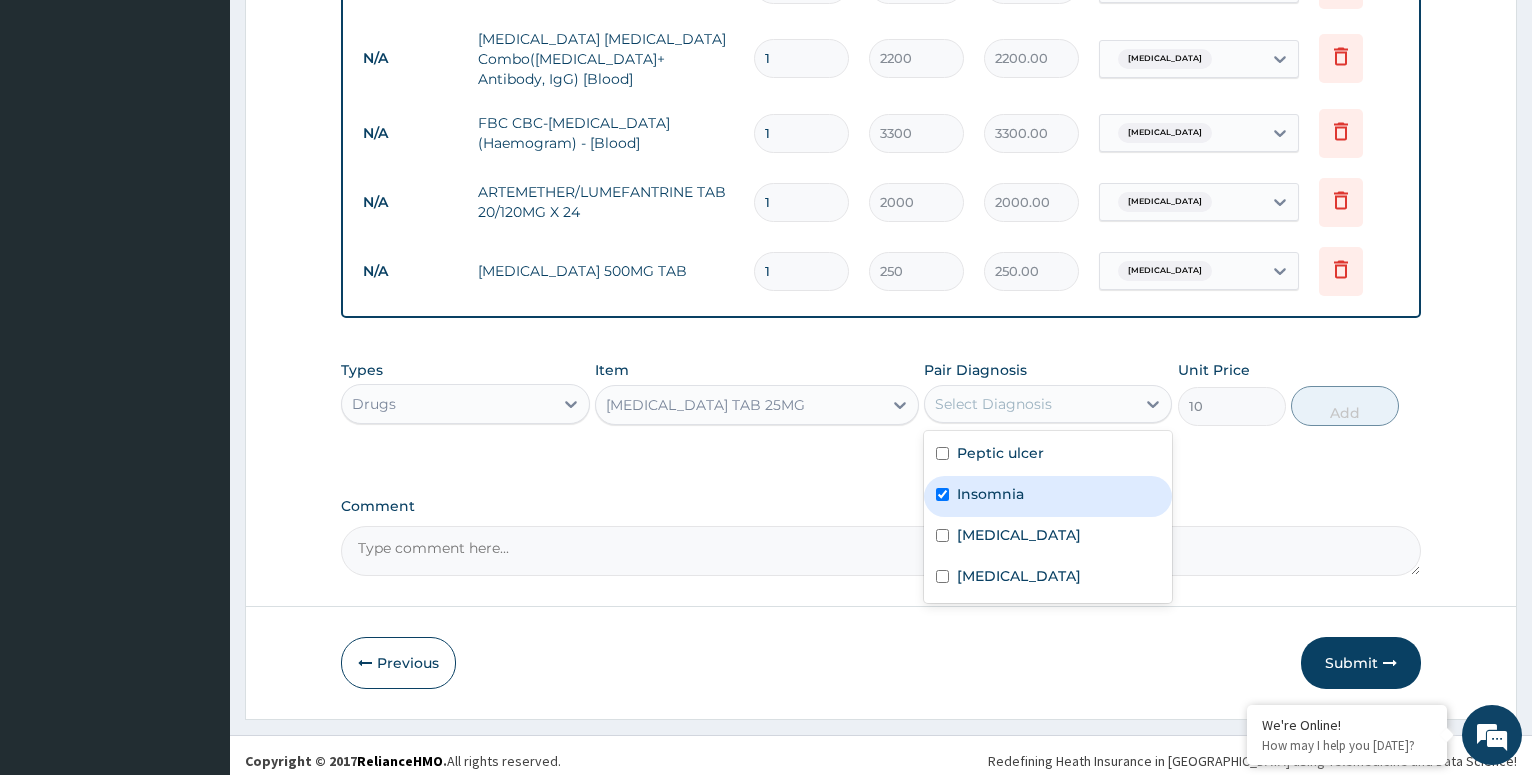 checkbox on "true" 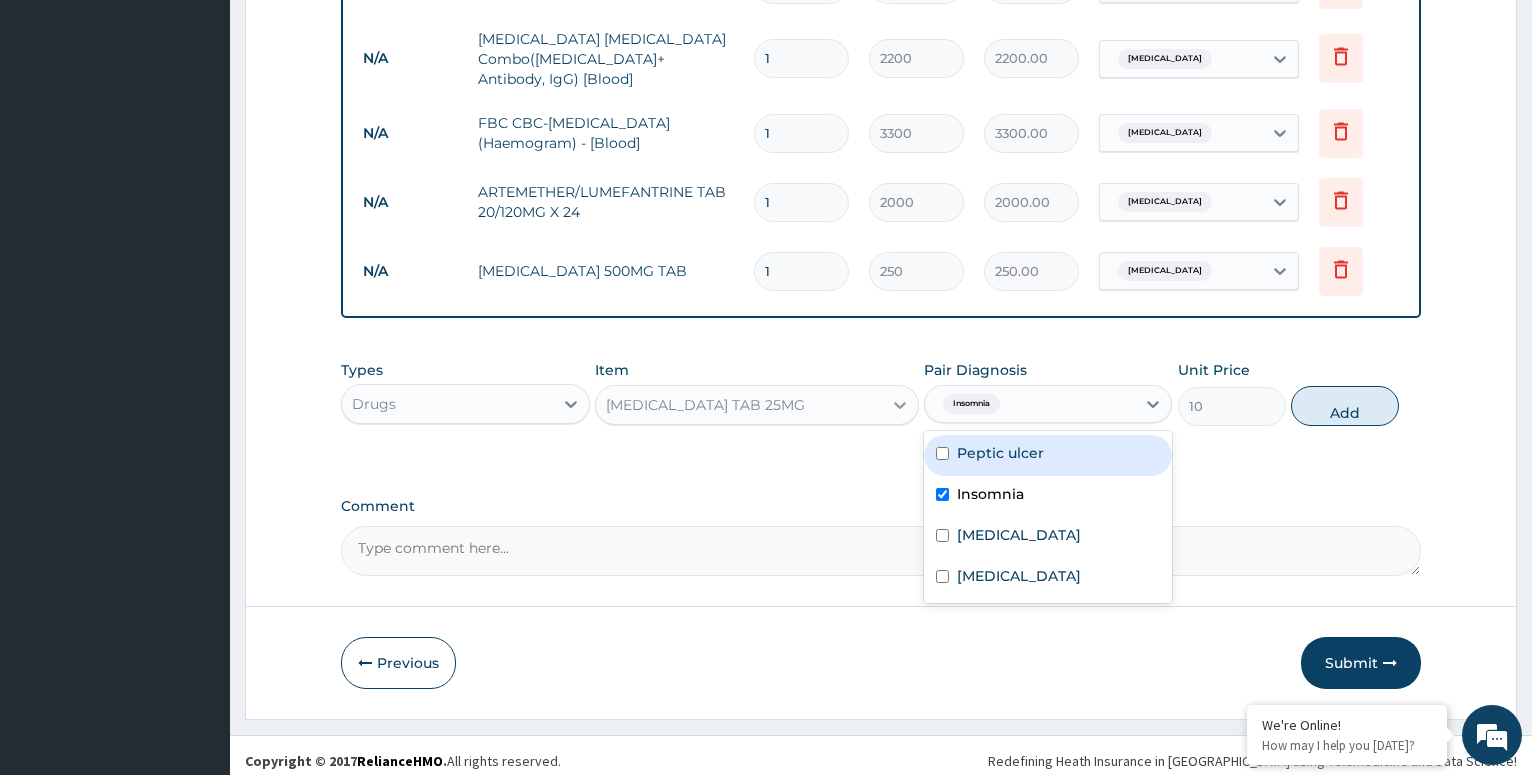 click 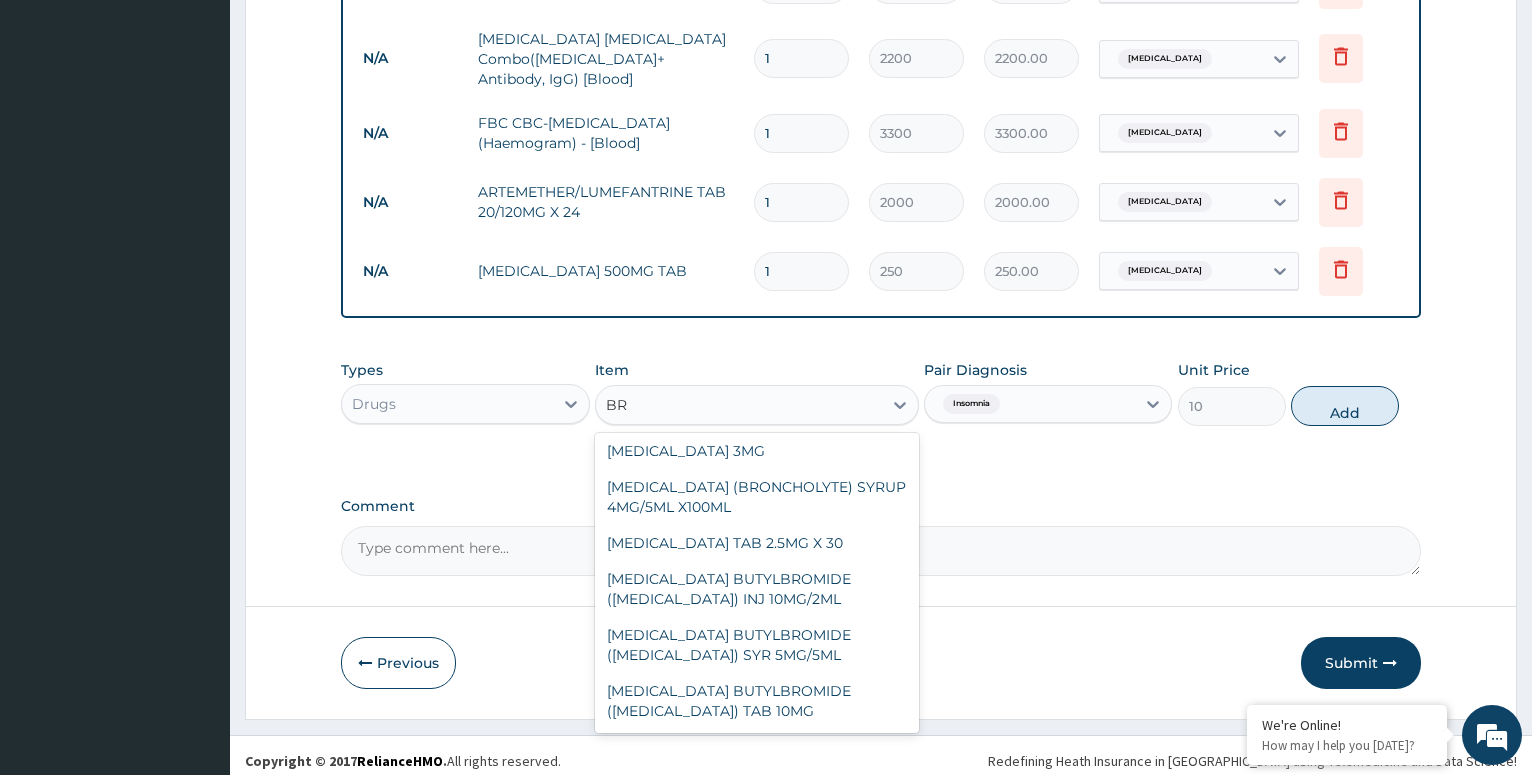 scroll, scrollTop: 40, scrollLeft: 0, axis: vertical 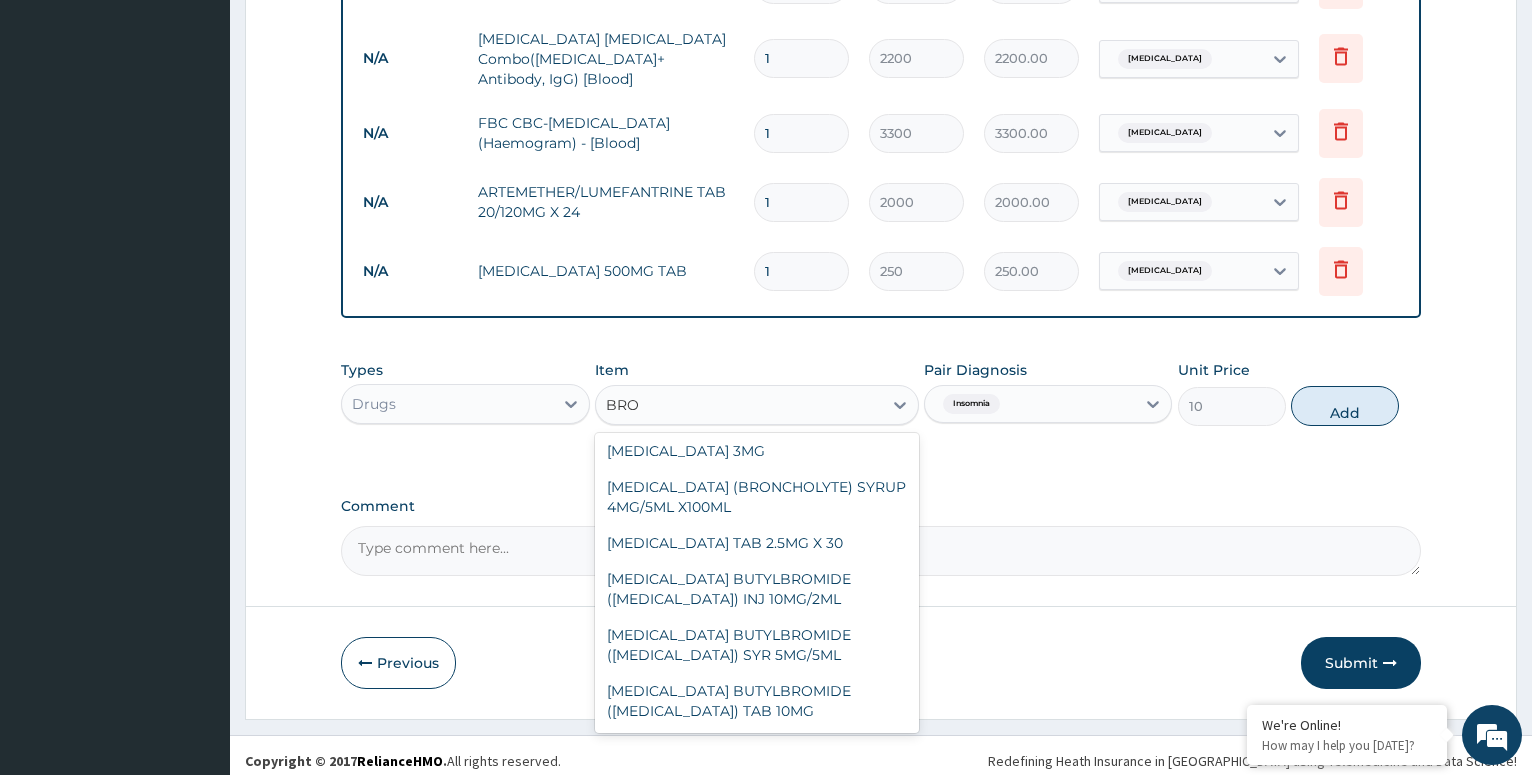 type on "BROM" 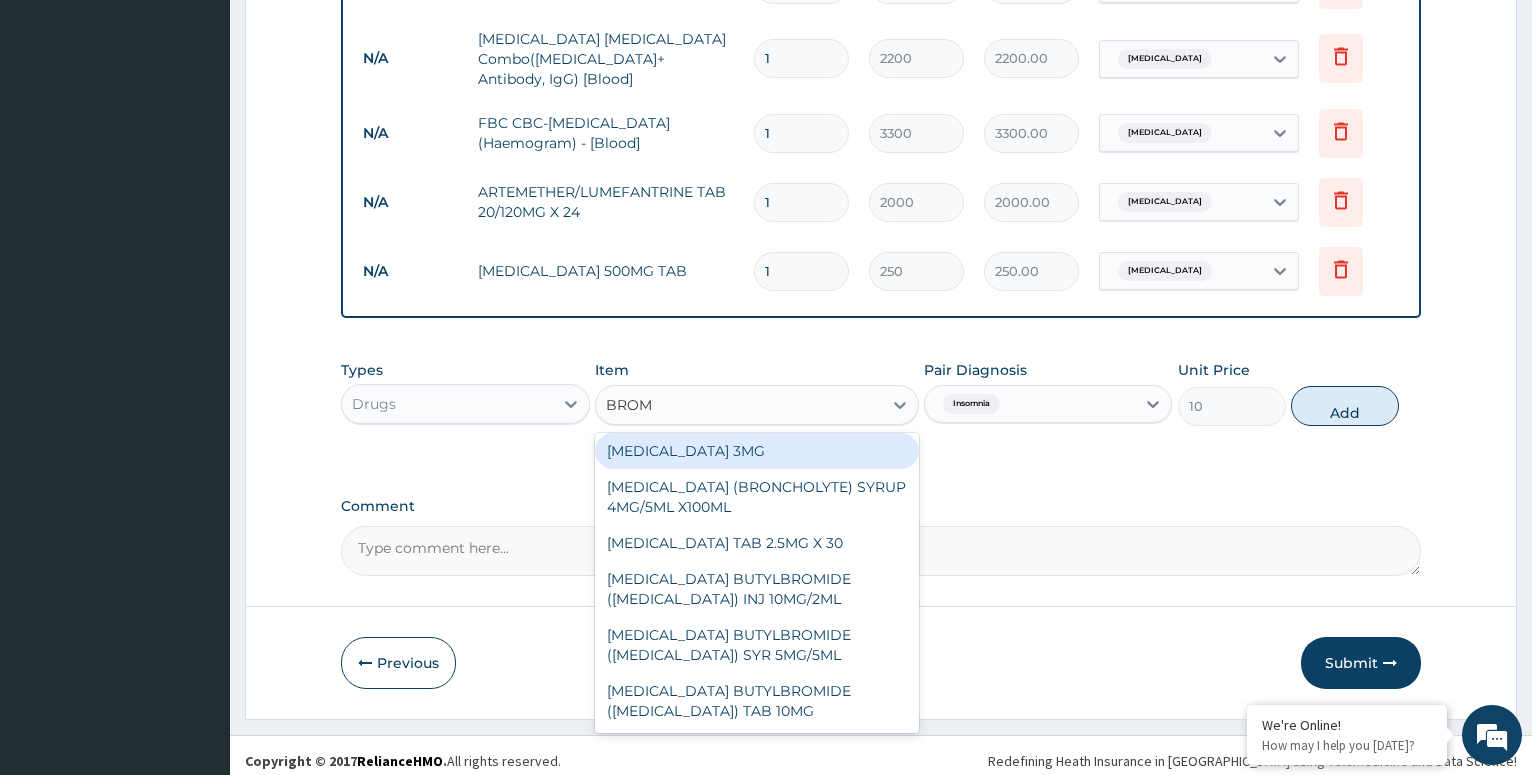click on "BROMAZEPAM 3MG" at bounding box center (757, 451) 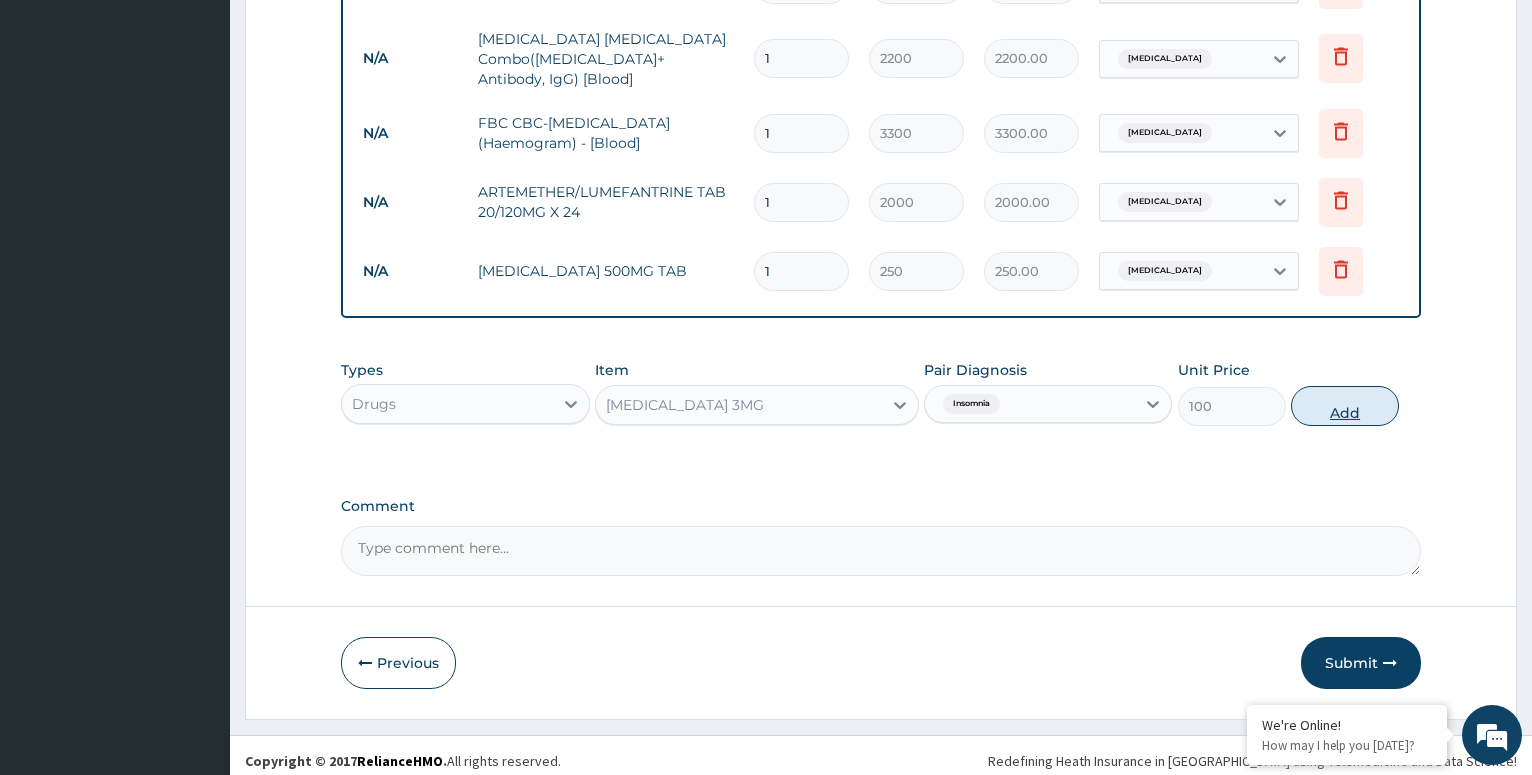 click on "Add" at bounding box center (1345, 406) 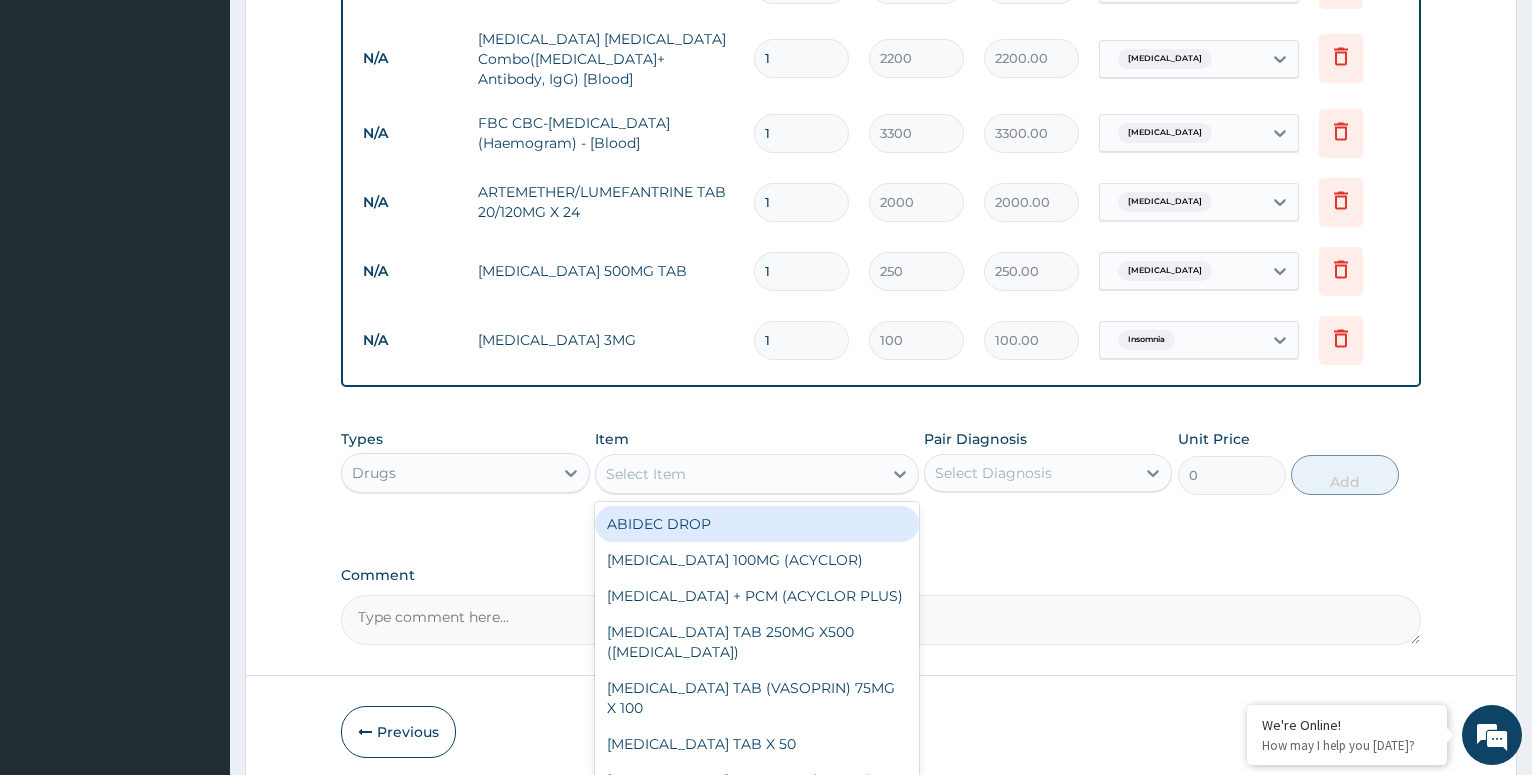 click on "Select Item" at bounding box center [646, 474] 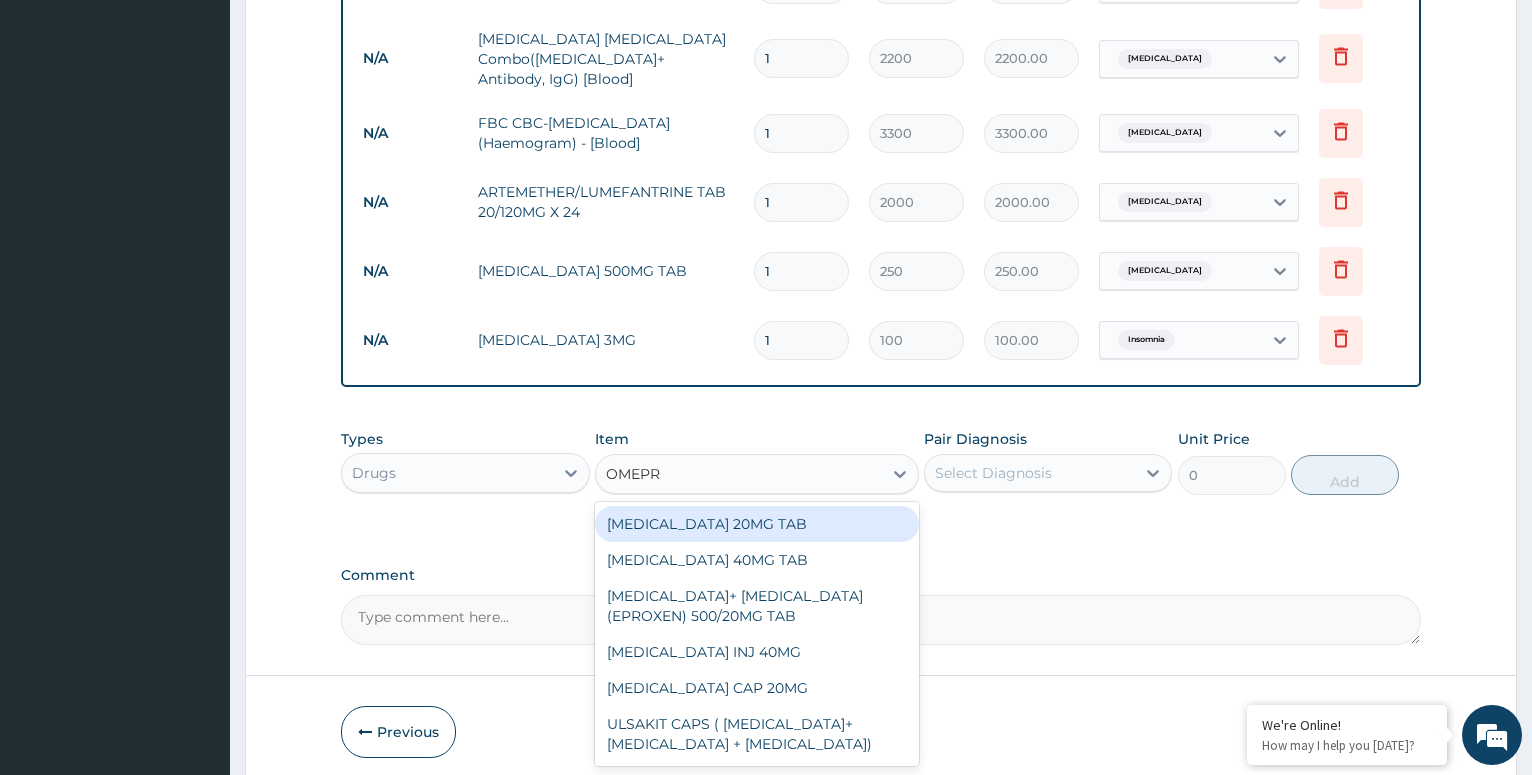type on "OMEPRA" 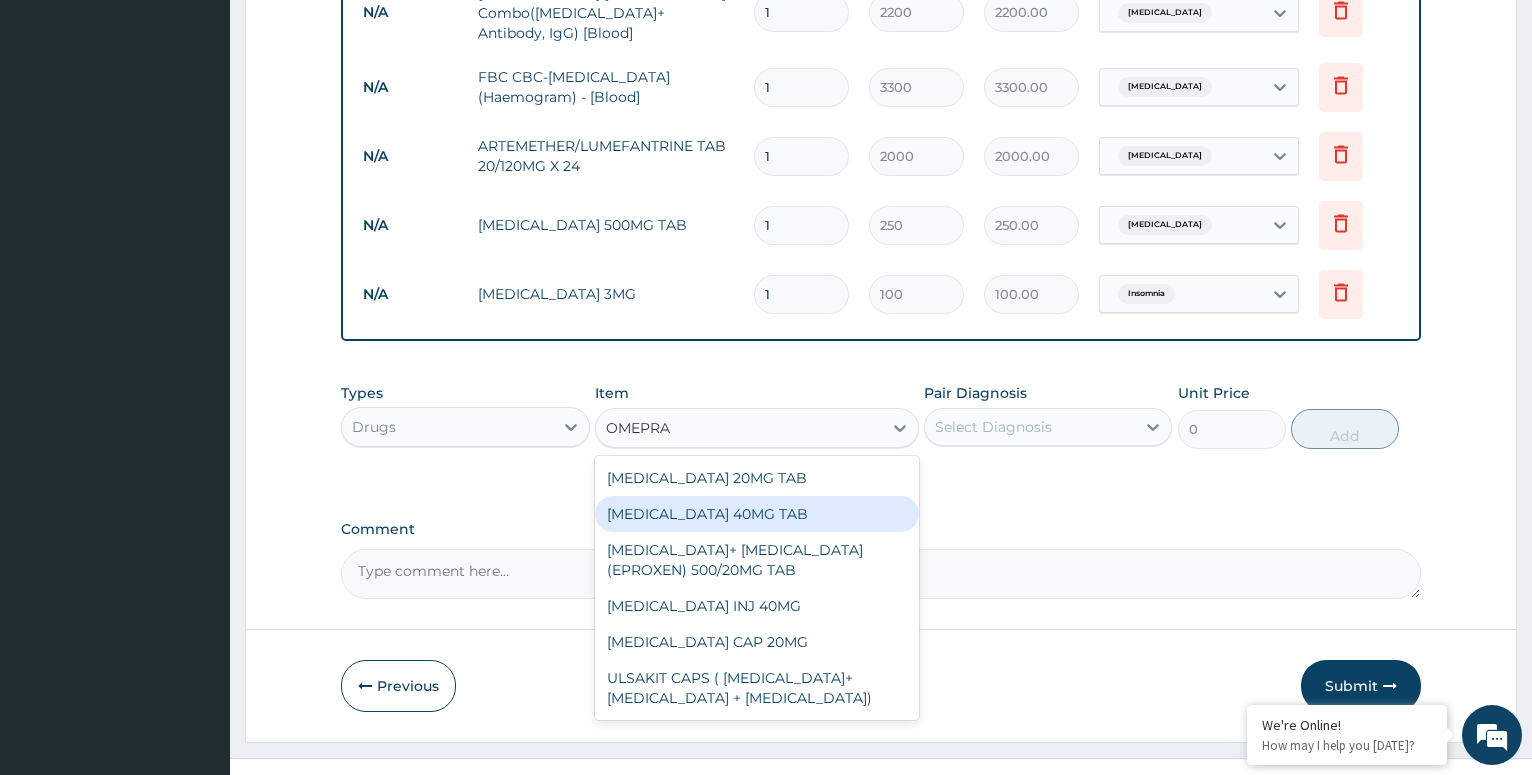 scroll, scrollTop: 917, scrollLeft: 0, axis: vertical 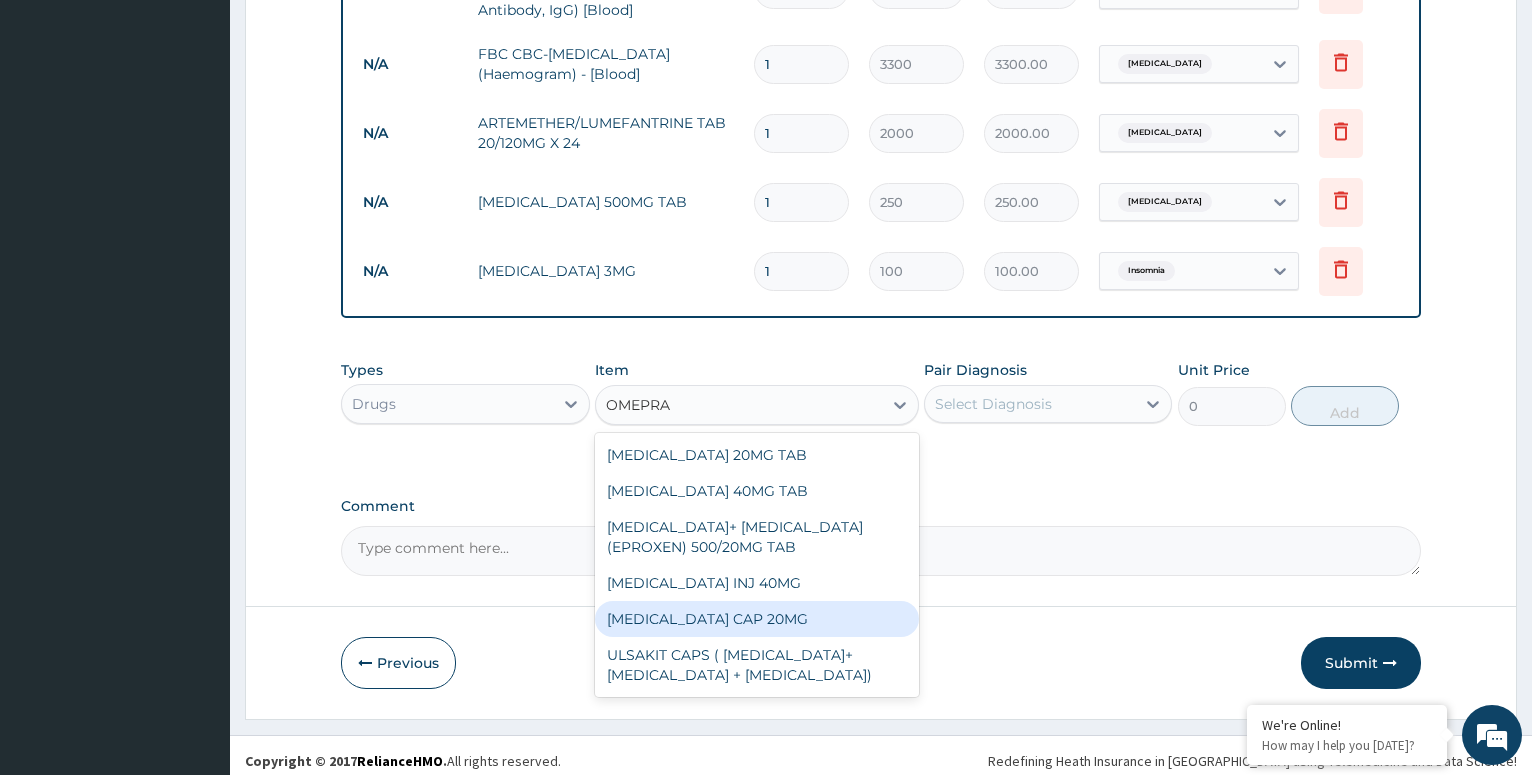click on "[MEDICAL_DATA] CAP 20MG" at bounding box center (757, 619) 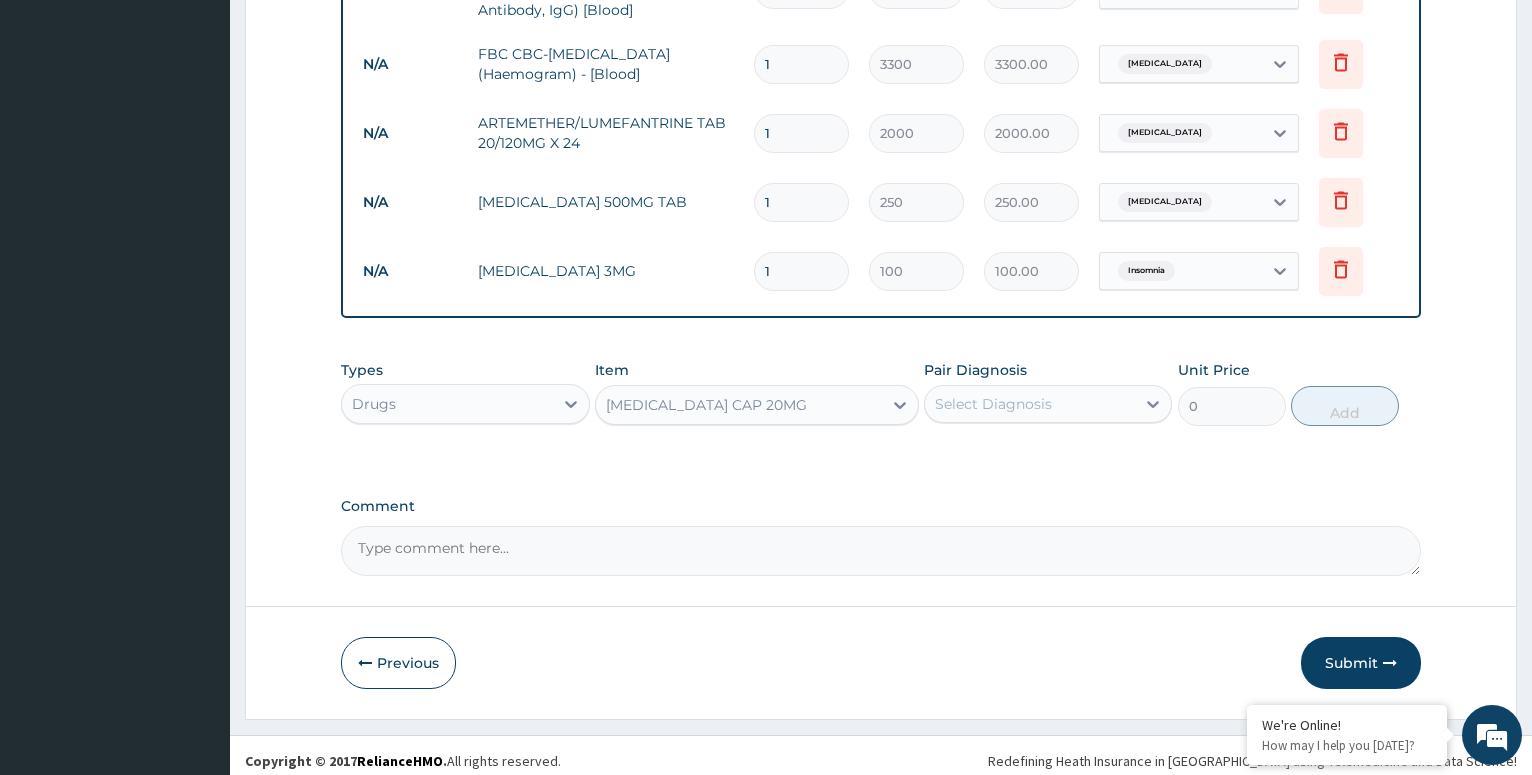 type 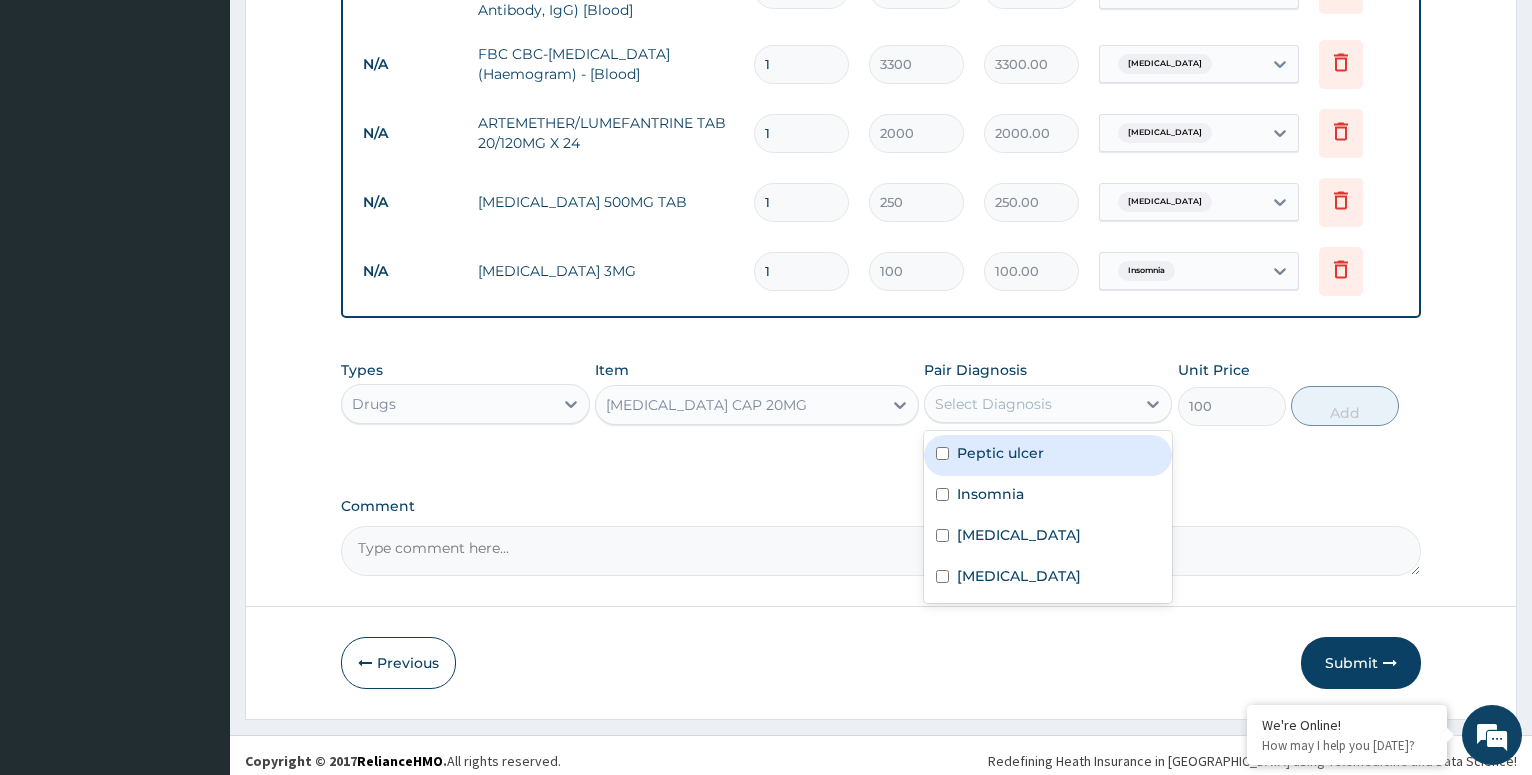 click on "Select Diagnosis" at bounding box center [1030, 404] 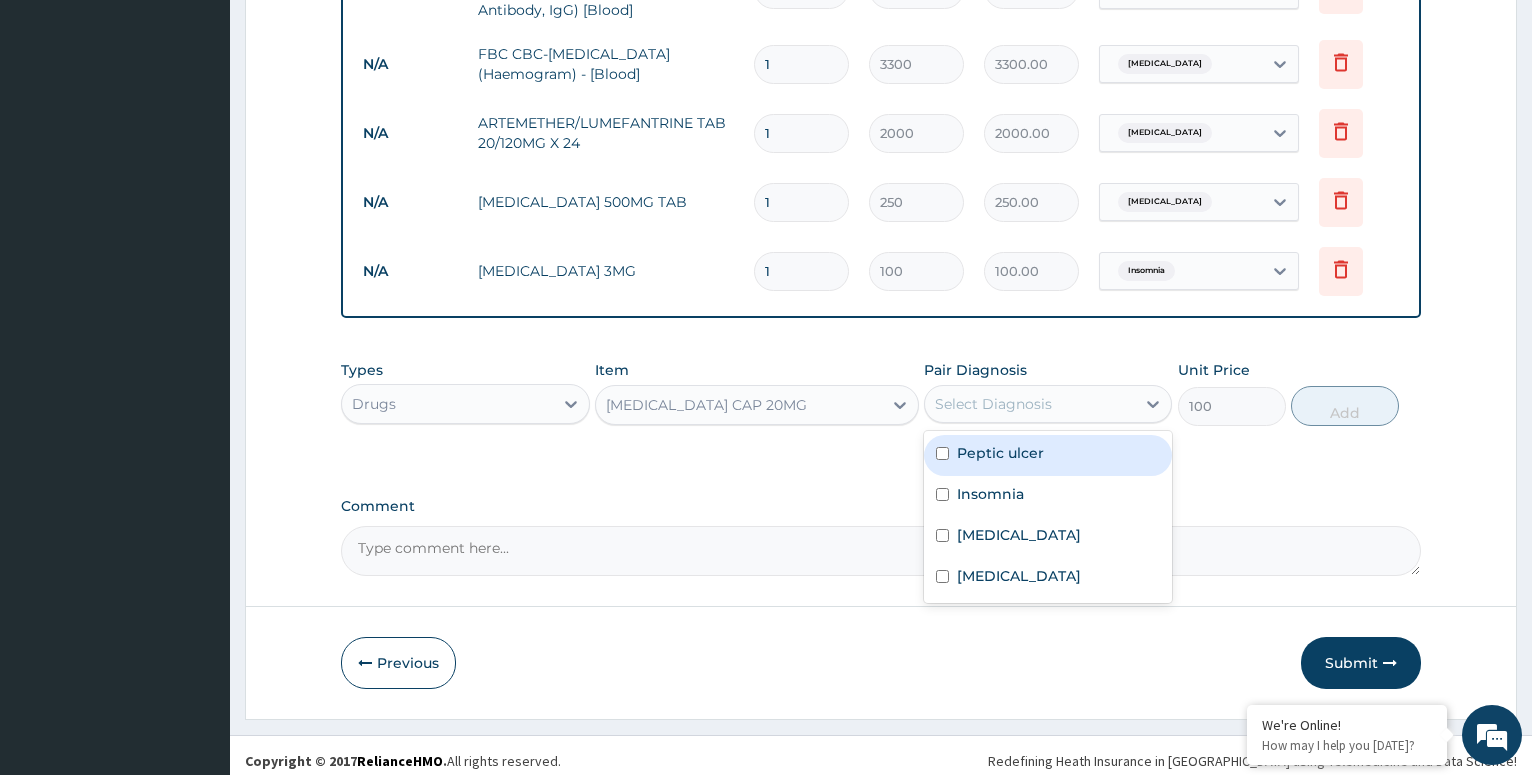 click at bounding box center (942, 453) 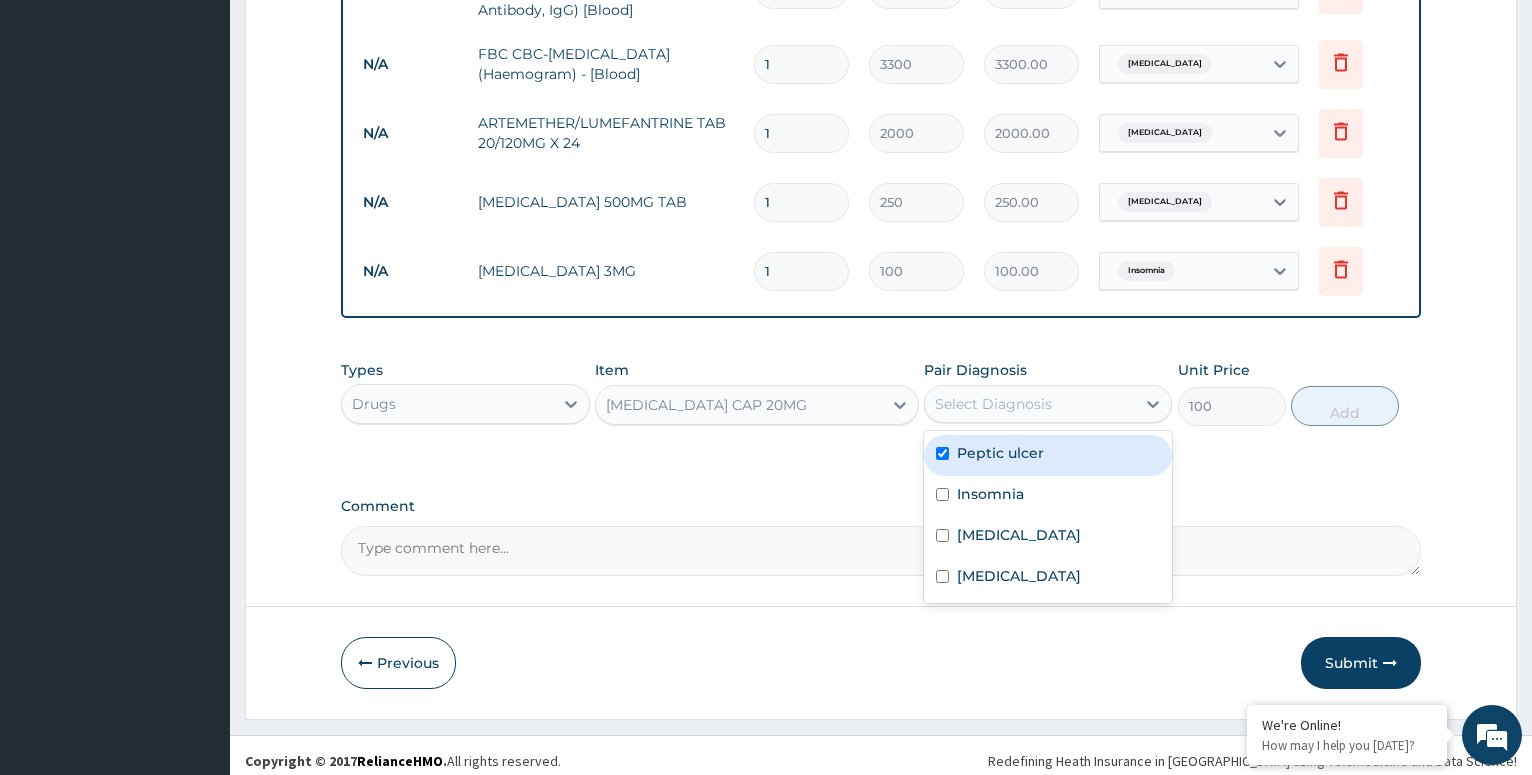 checkbox on "true" 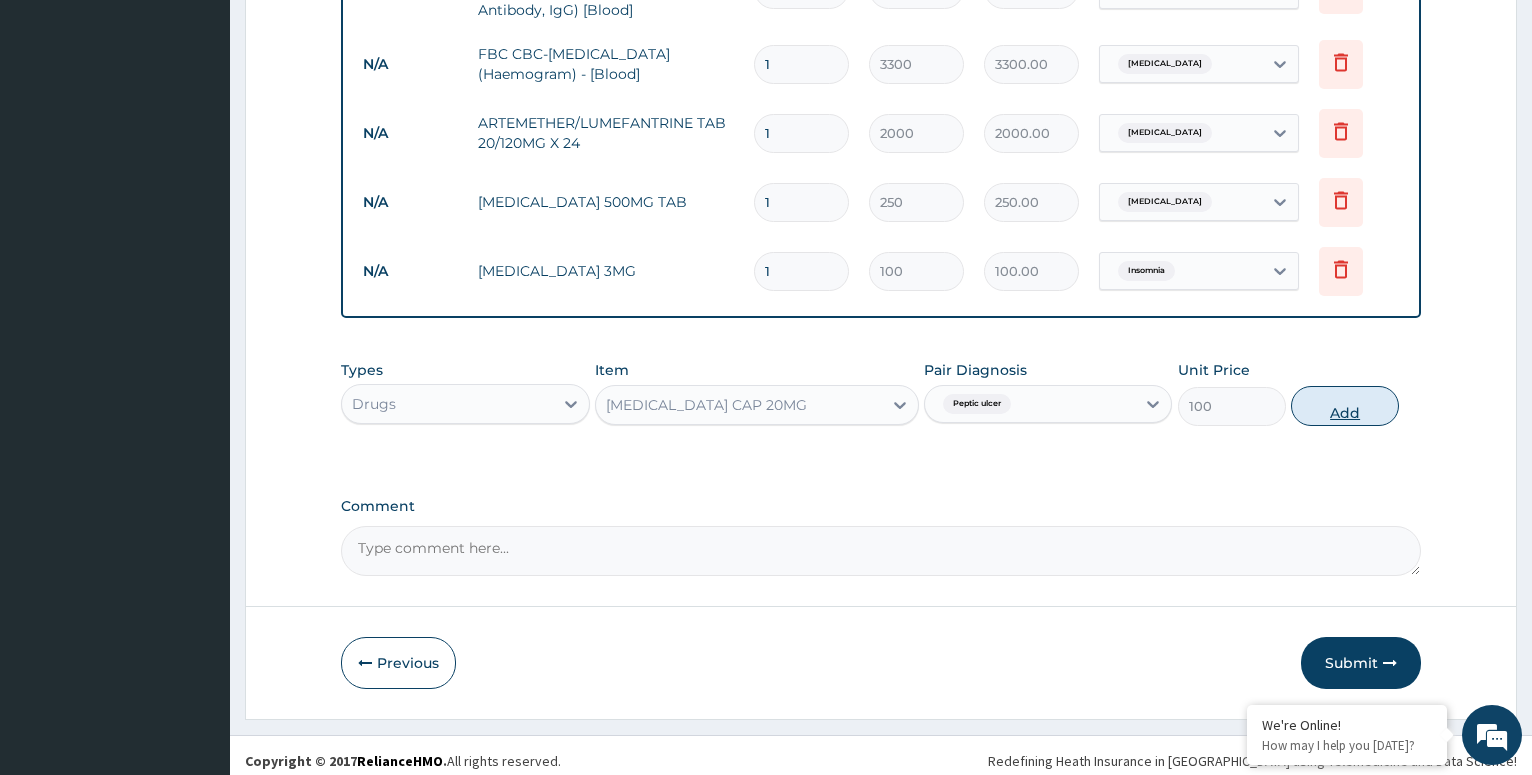 click on "Add" at bounding box center [1345, 406] 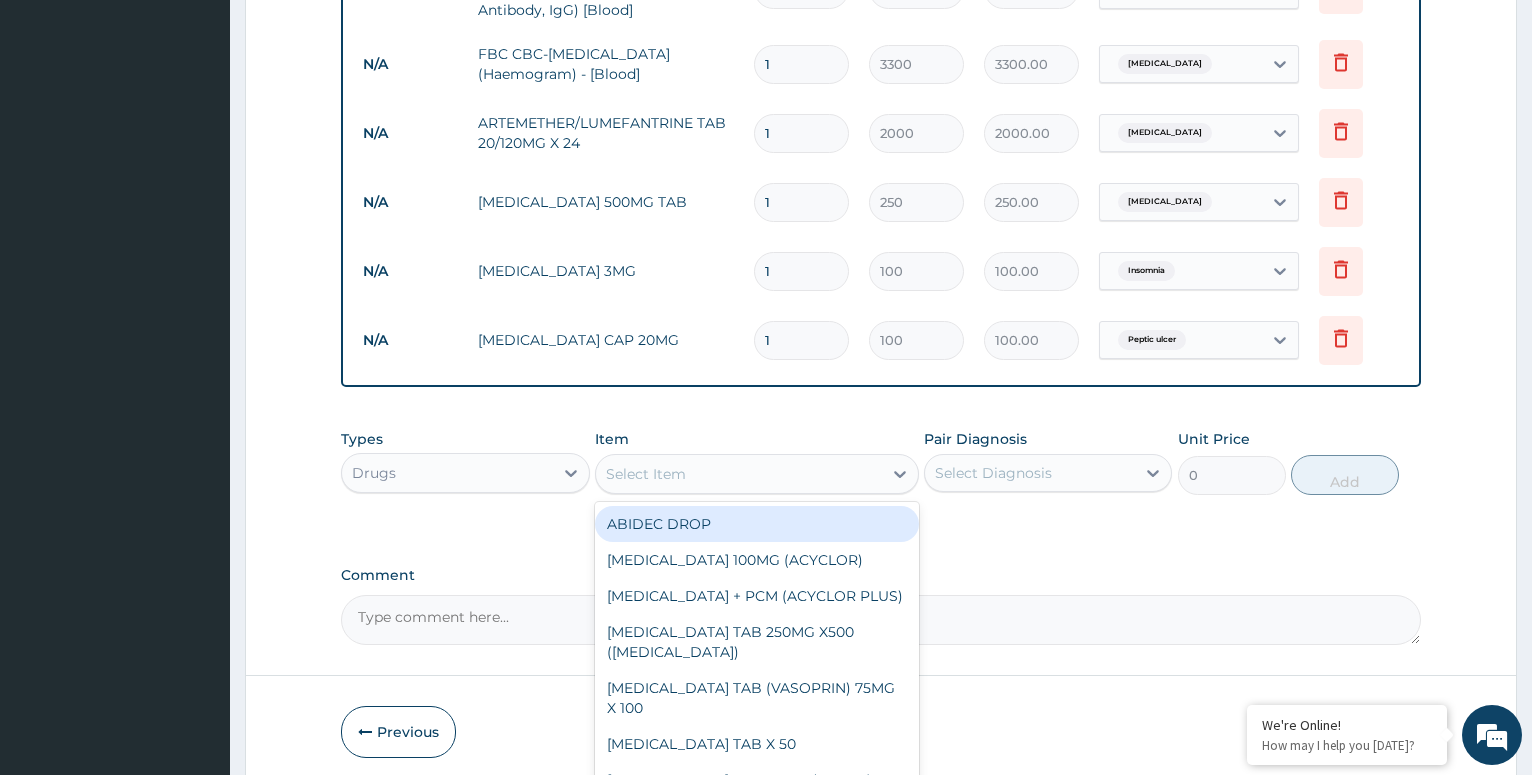click on "Select Item" at bounding box center (739, 474) 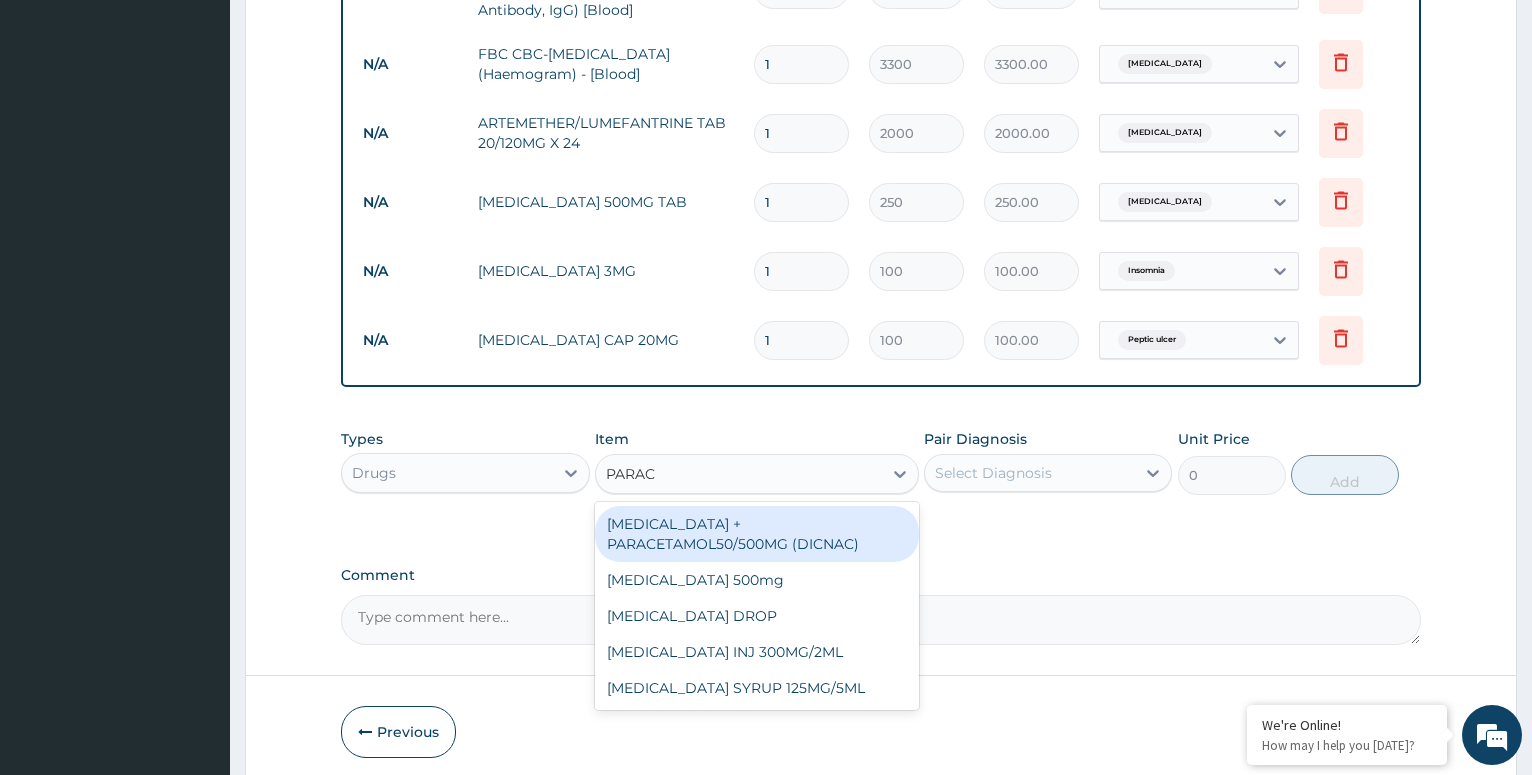 type on "PARACE" 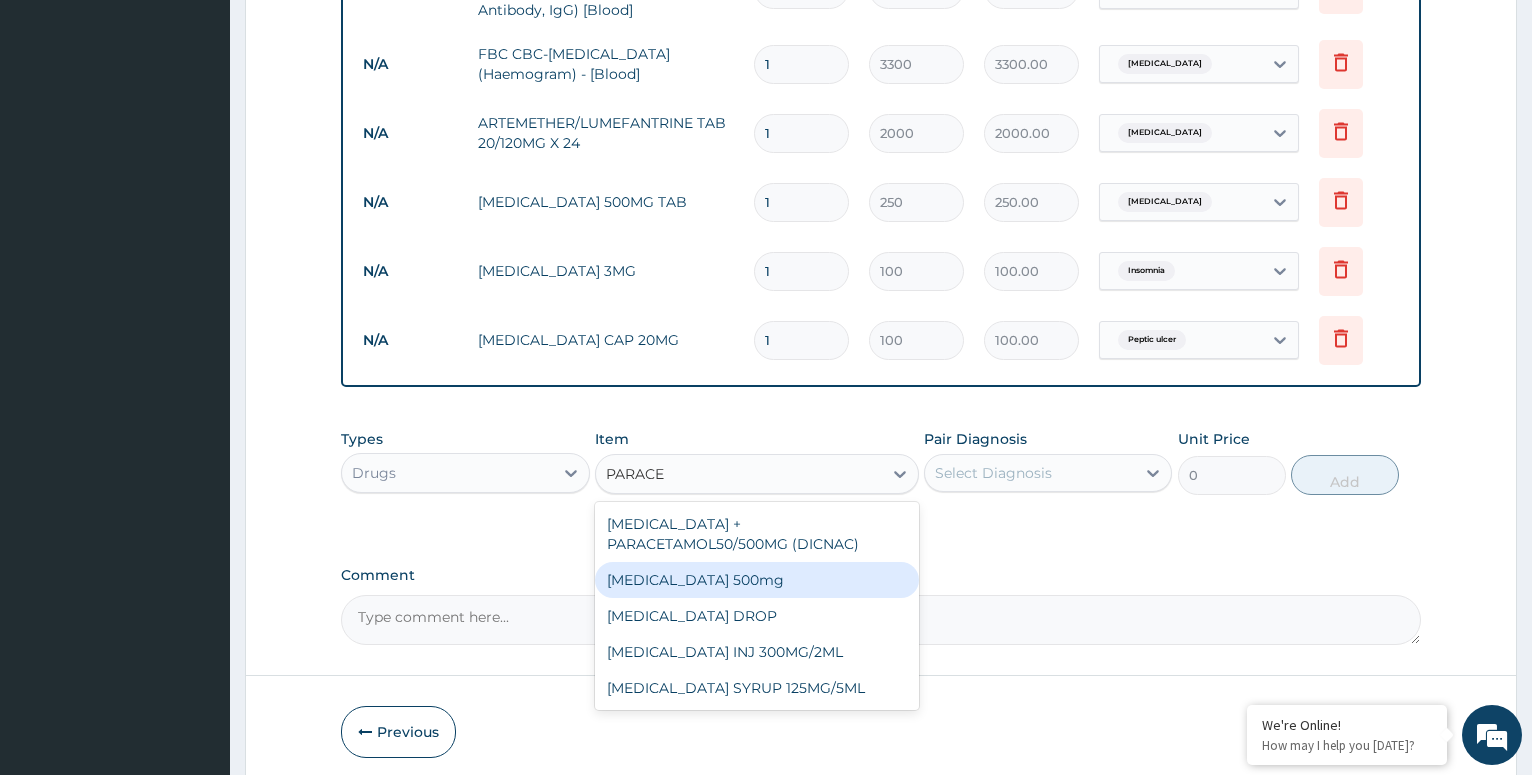 click on "[MEDICAL_DATA] 500mg" at bounding box center (757, 580) 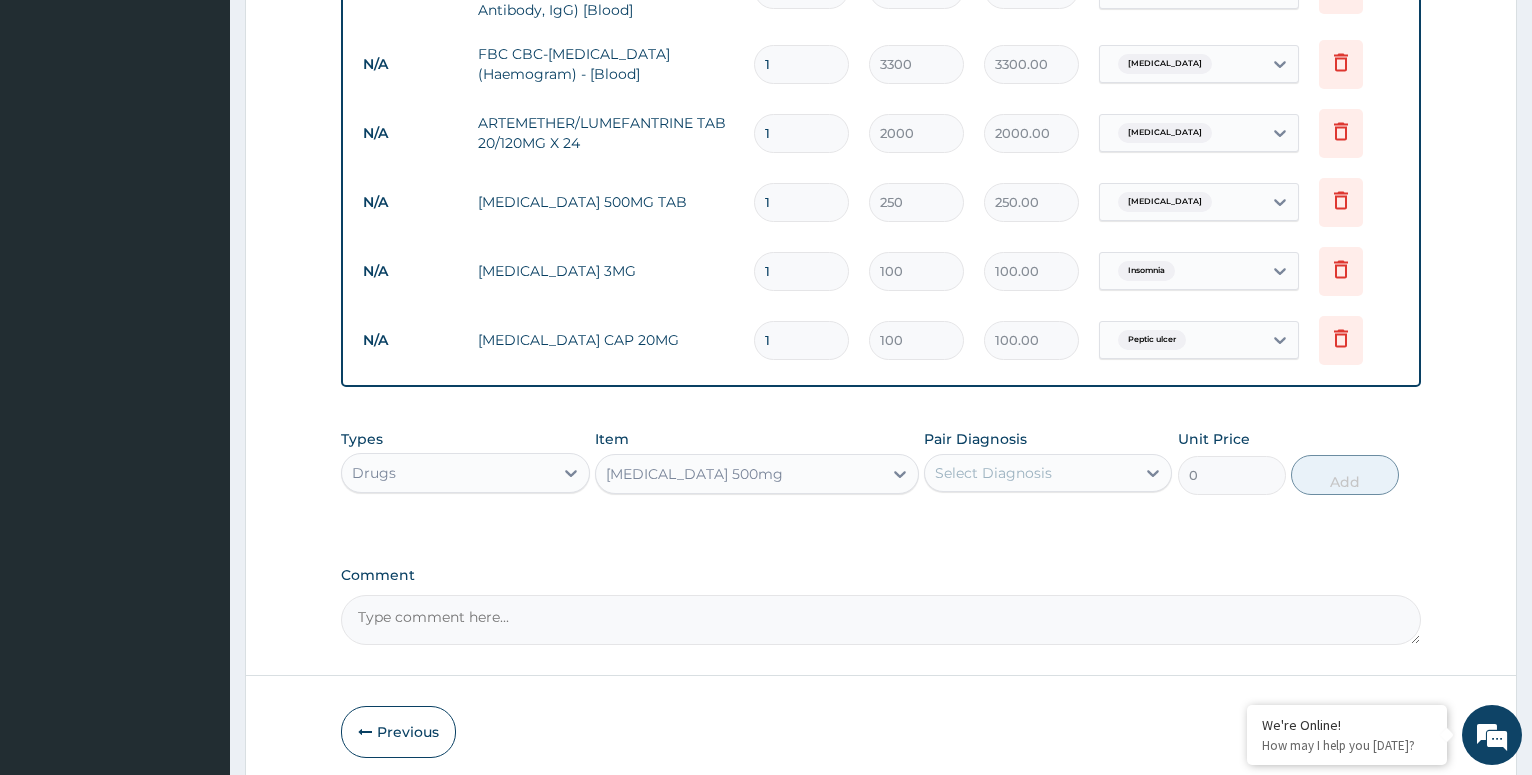 type 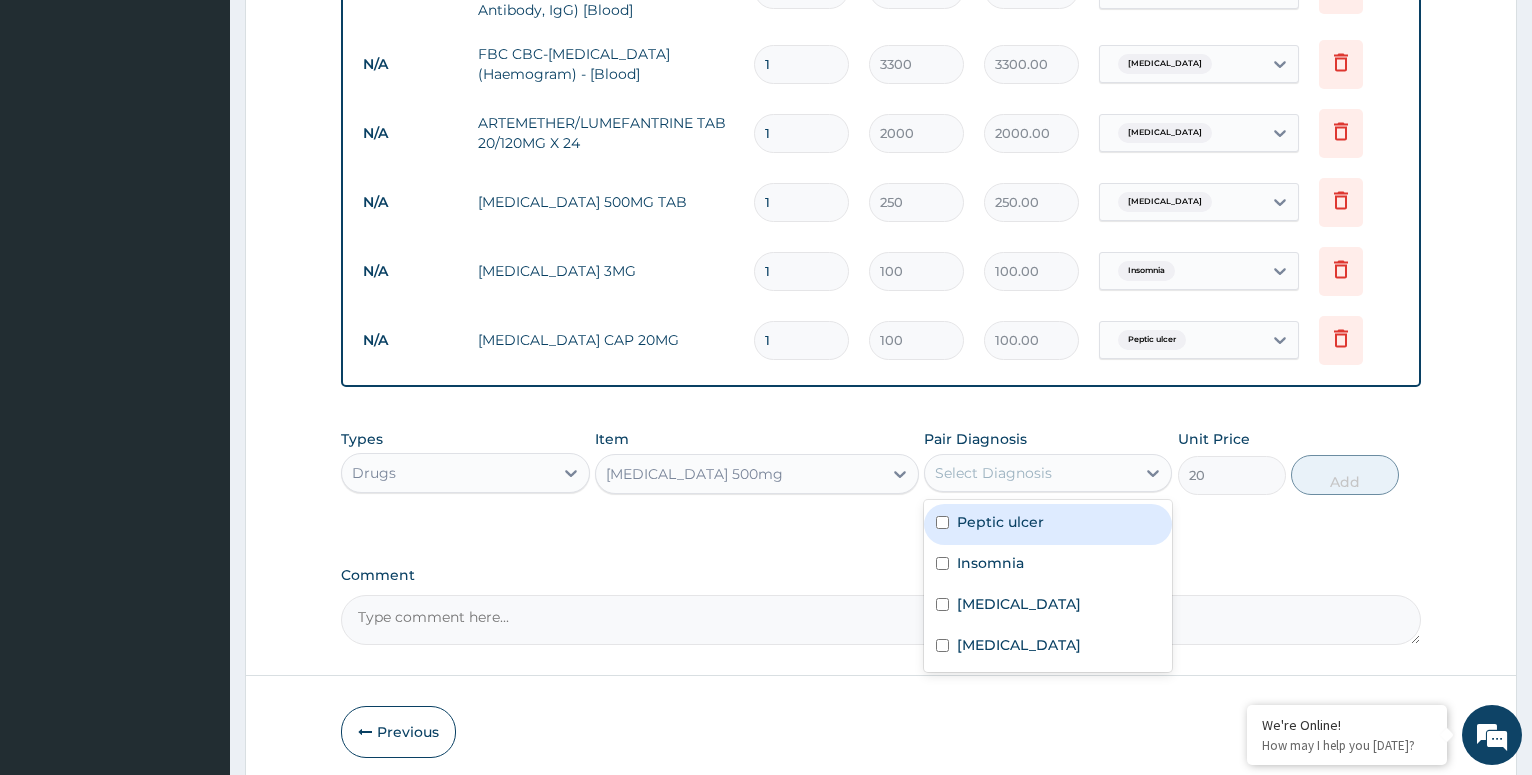 click on "Select Diagnosis" at bounding box center [993, 473] 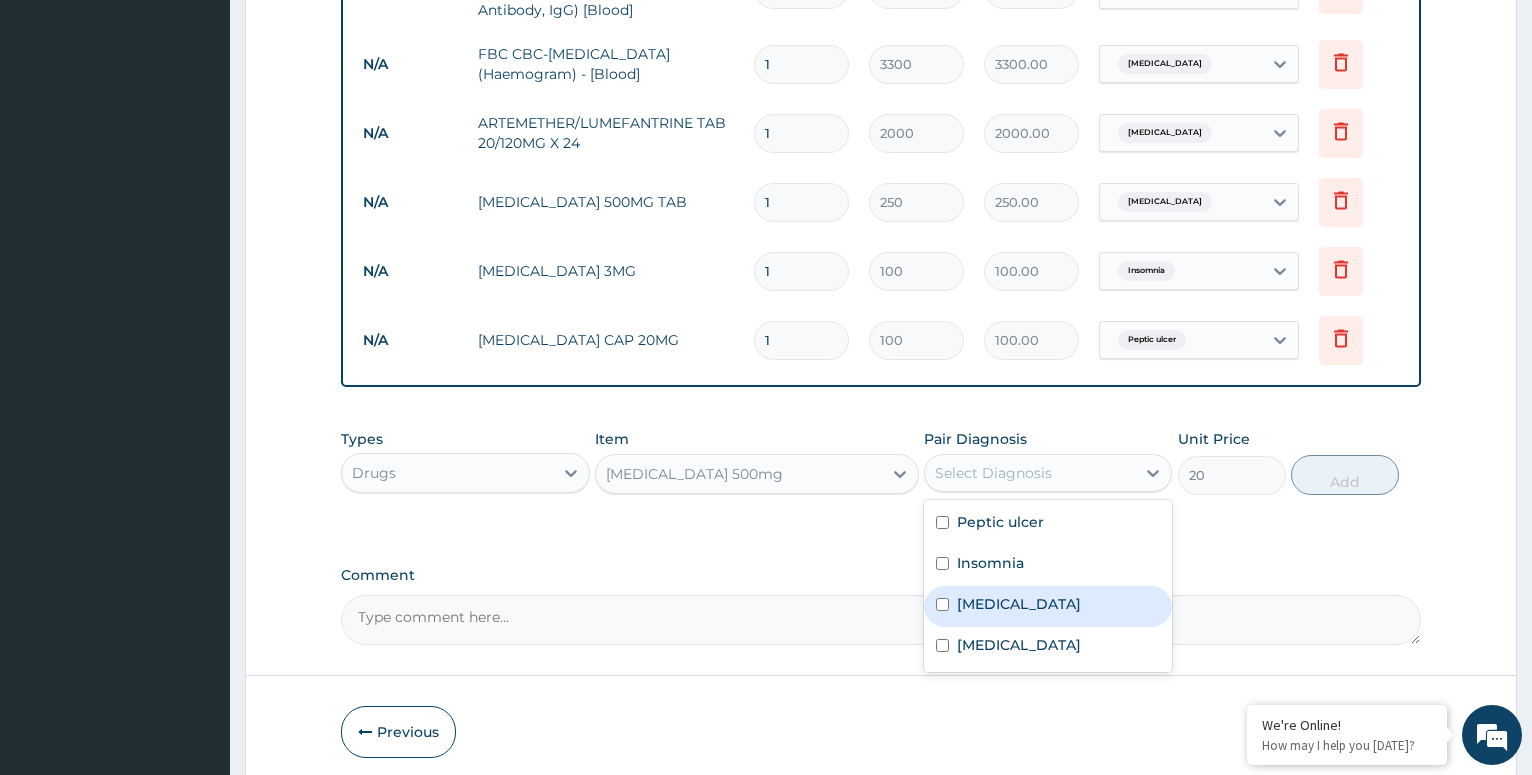 click at bounding box center (942, 604) 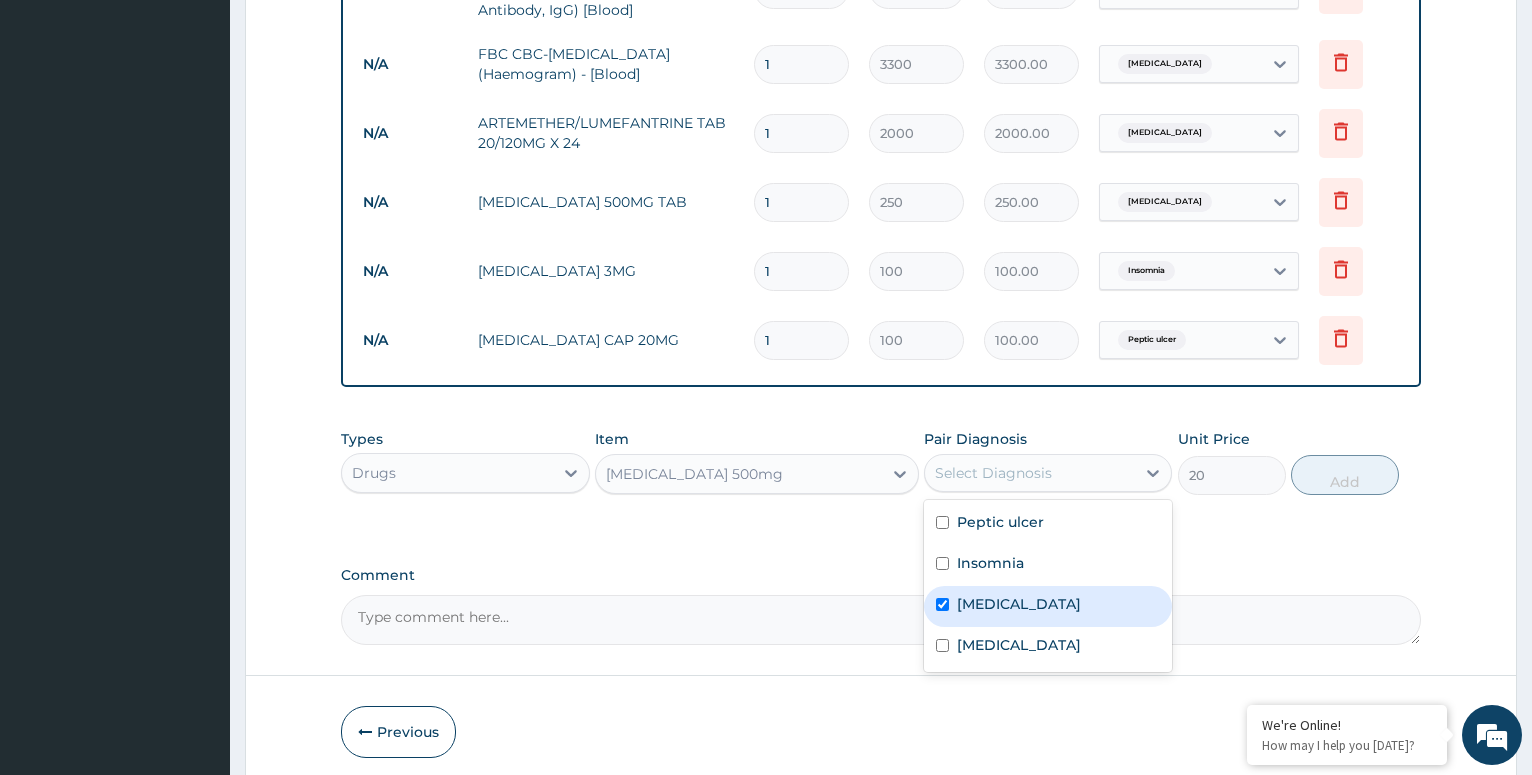 checkbox on "true" 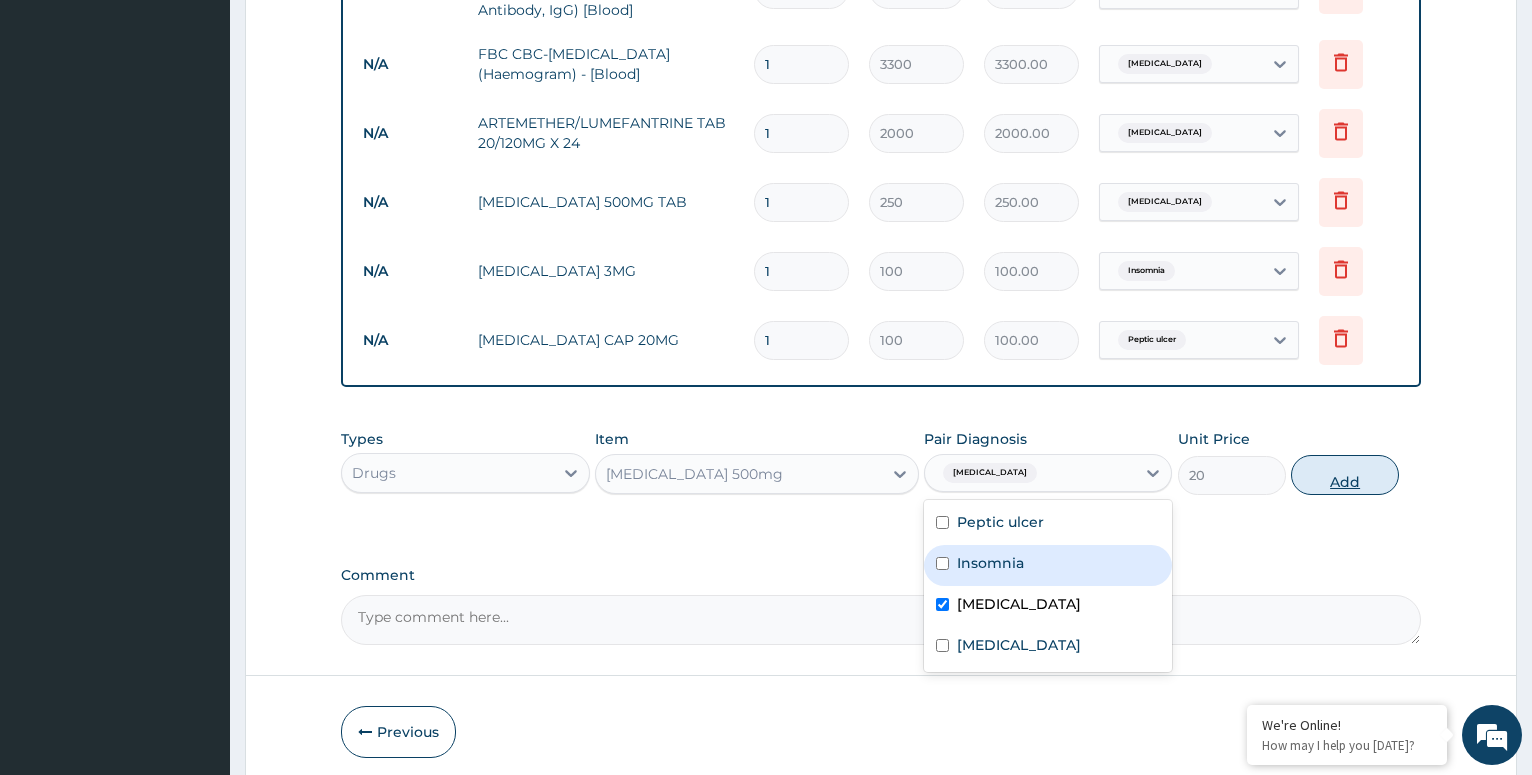 click on "Add" at bounding box center [1345, 475] 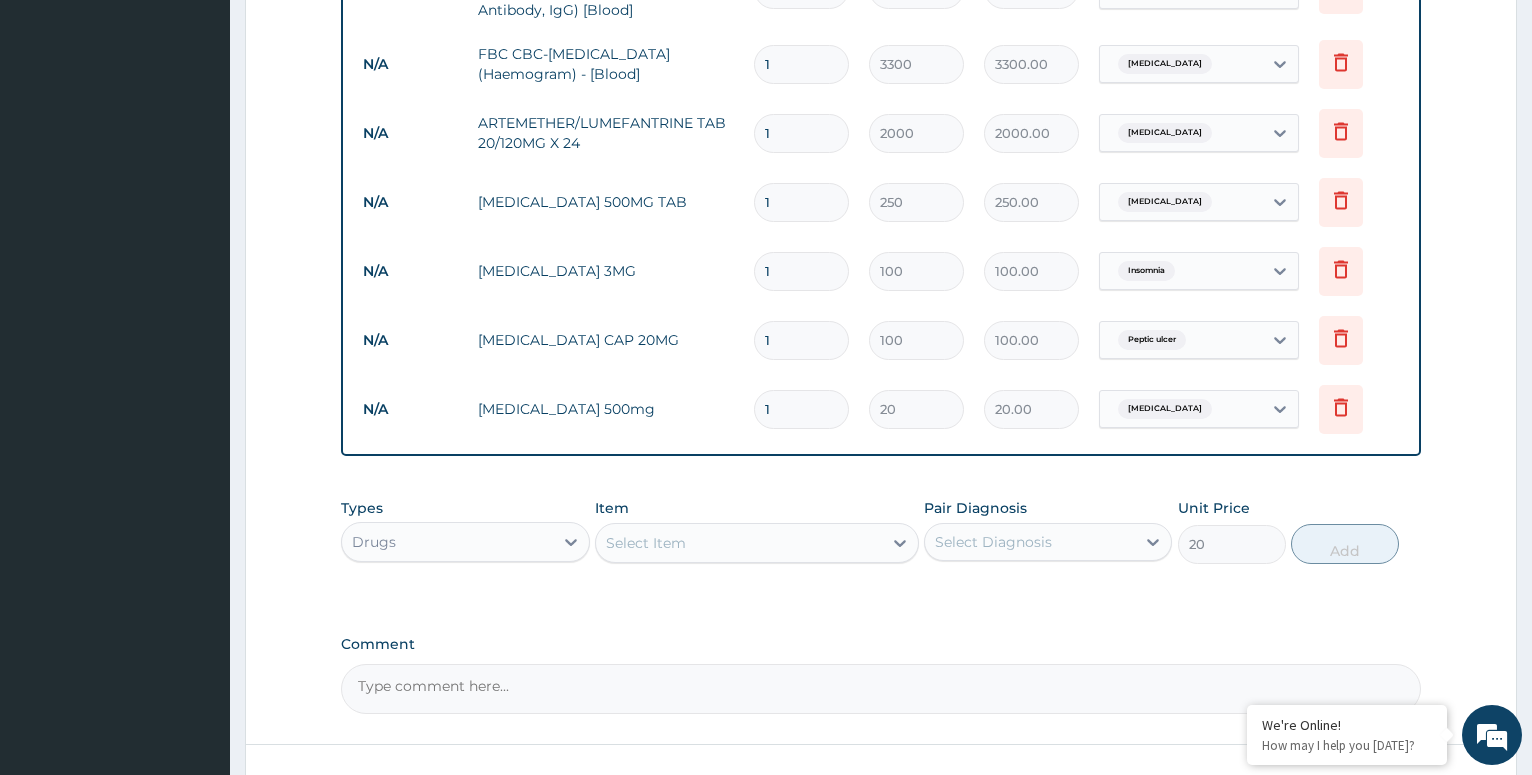 type on "0" 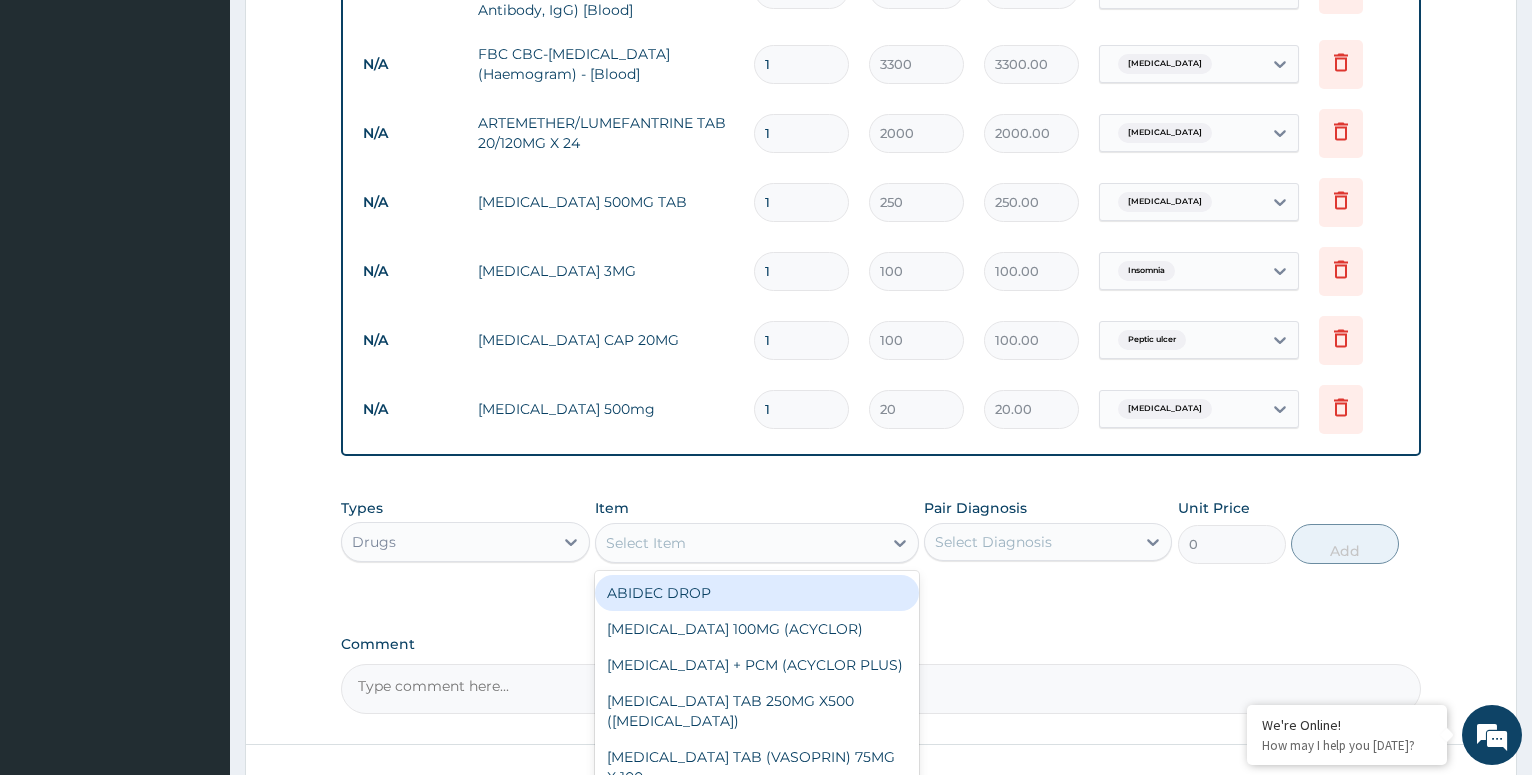 click on "Select Item" at bounding box center (739, 543) 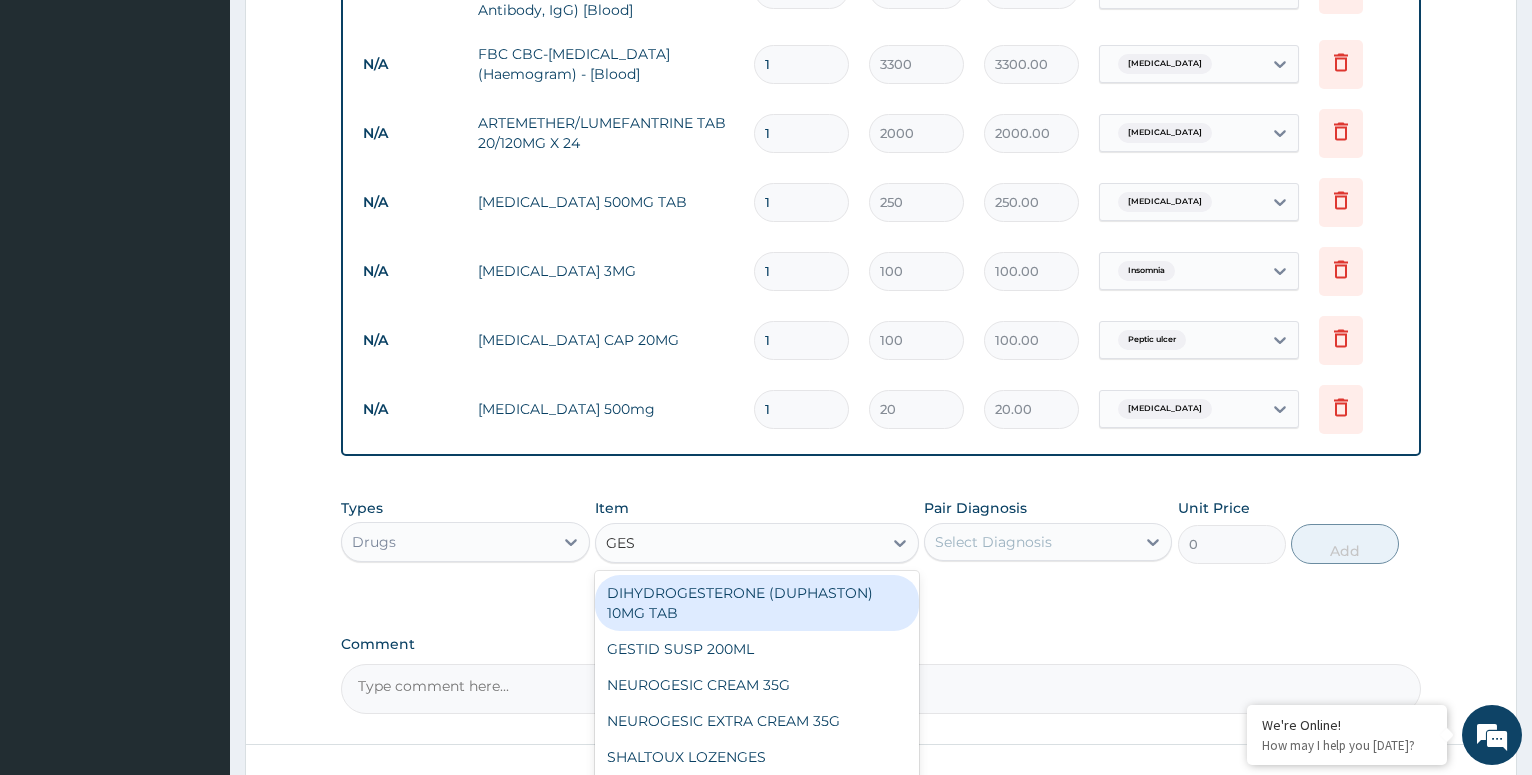 type on "GEST" 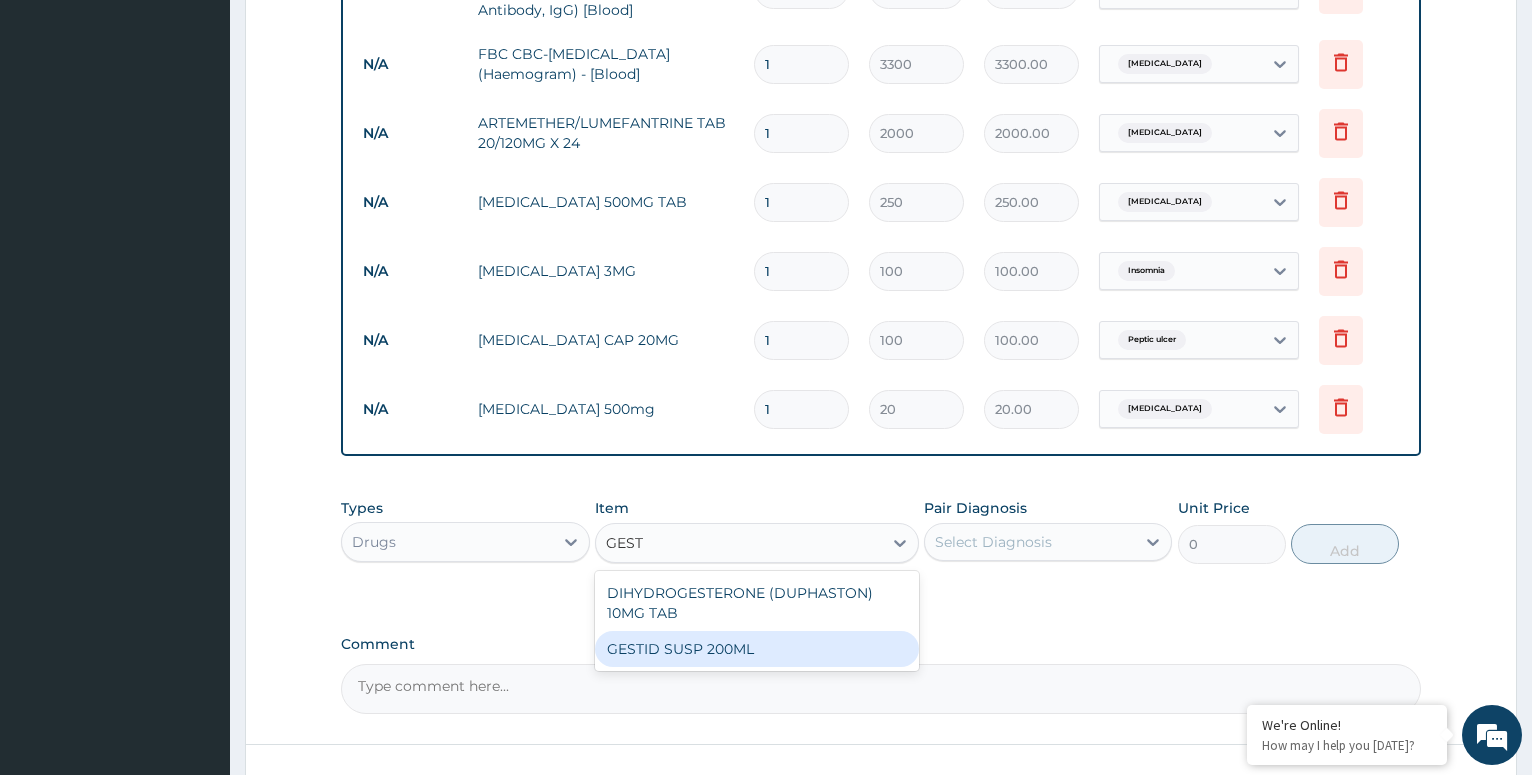 click on "GESTID SUSP 200ML" at bounding box center [757, 649] 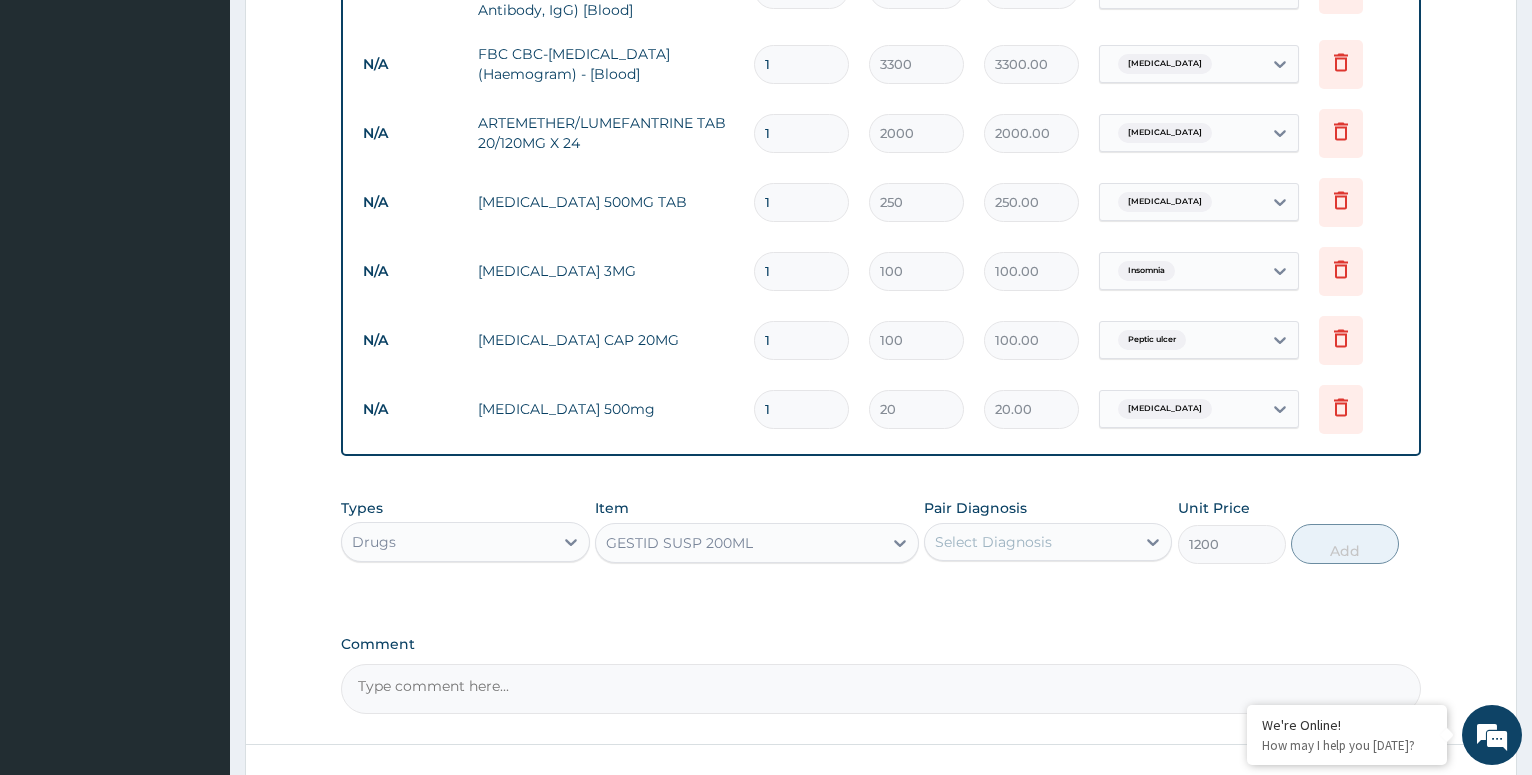 click on "Select Diagnosis" at bounding box center (1030, 542) 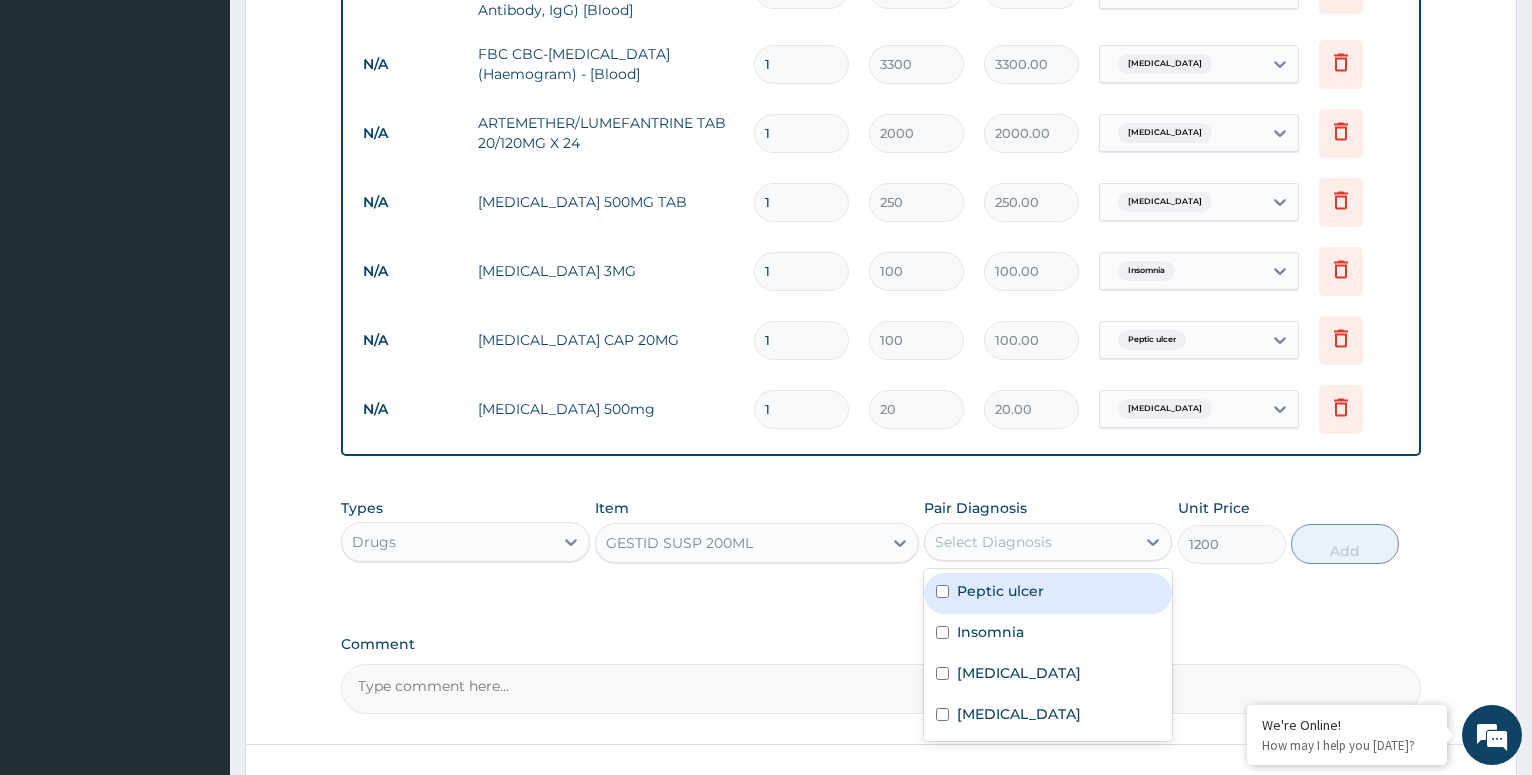 click at bounding box center [942, 591] 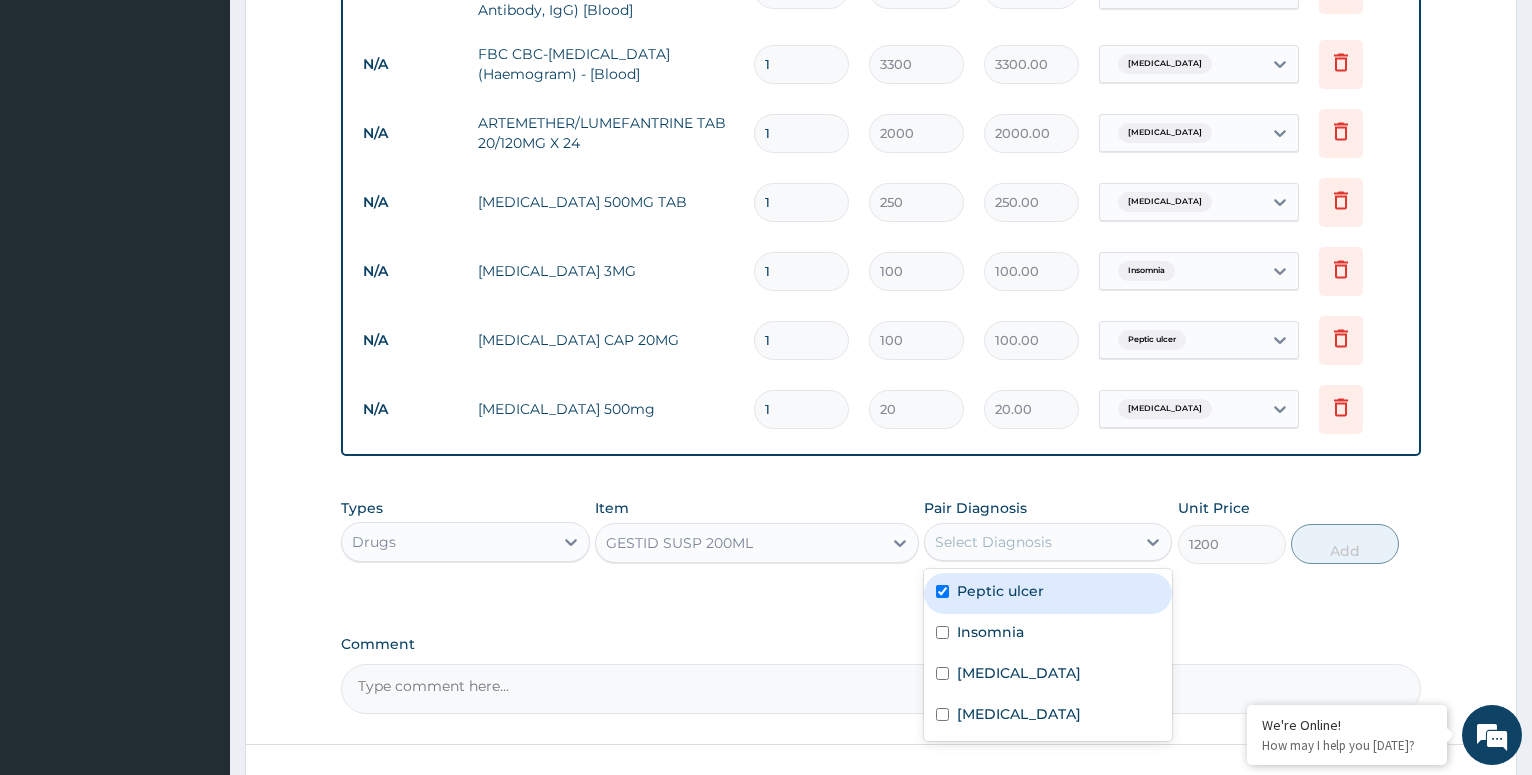 checkbox on "true" 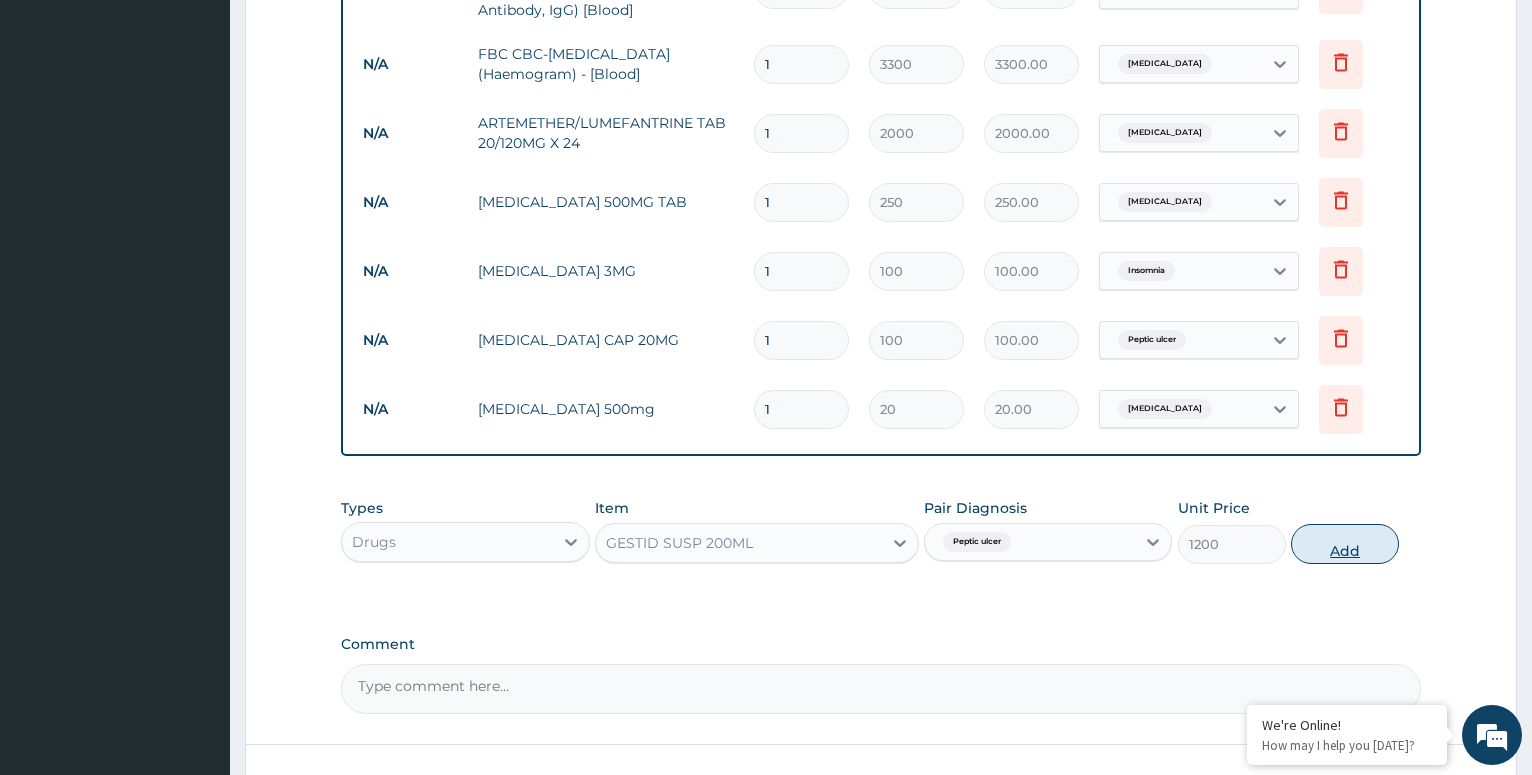 click on "Add" at bounding box center (1345, 544) 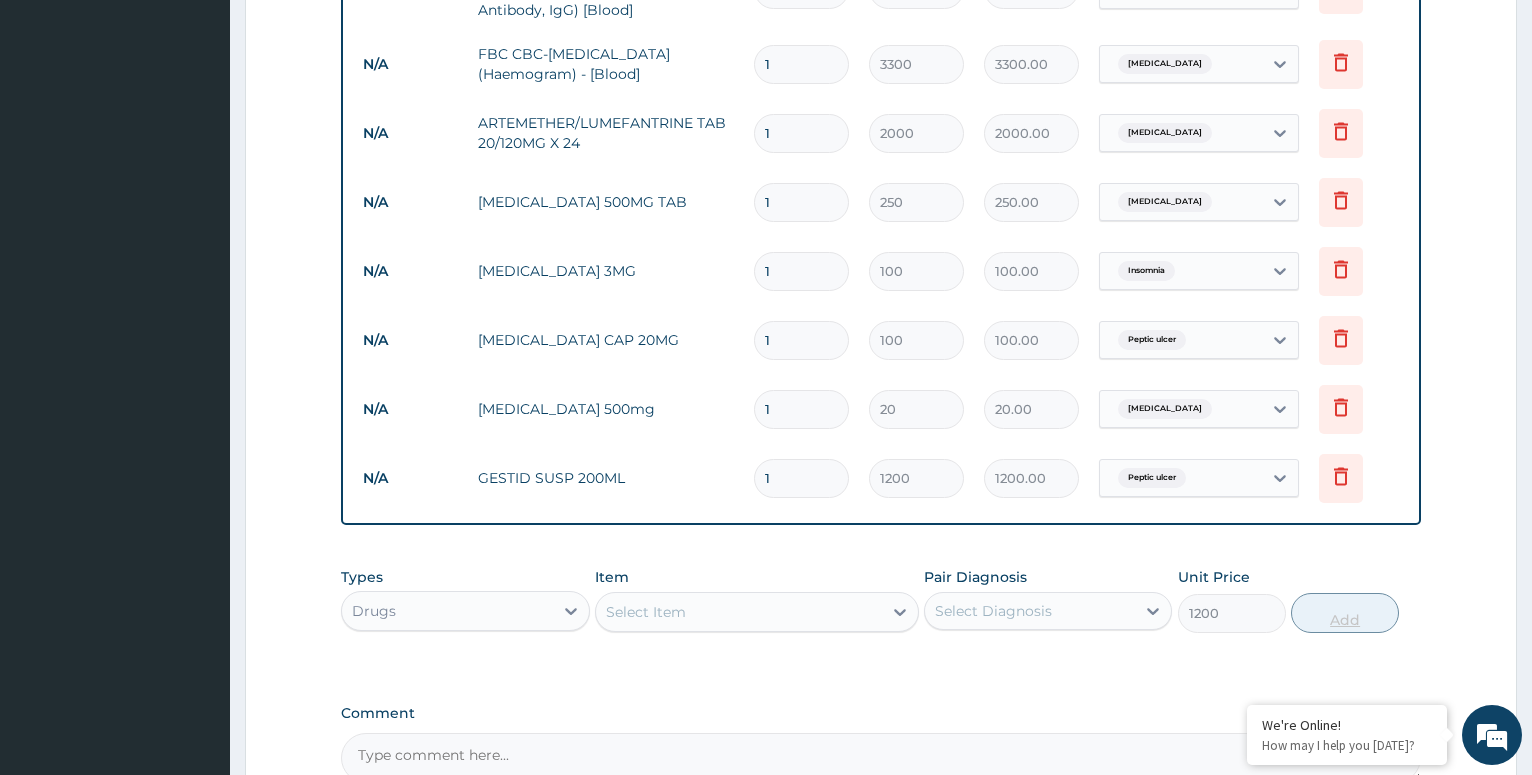 type on "0" 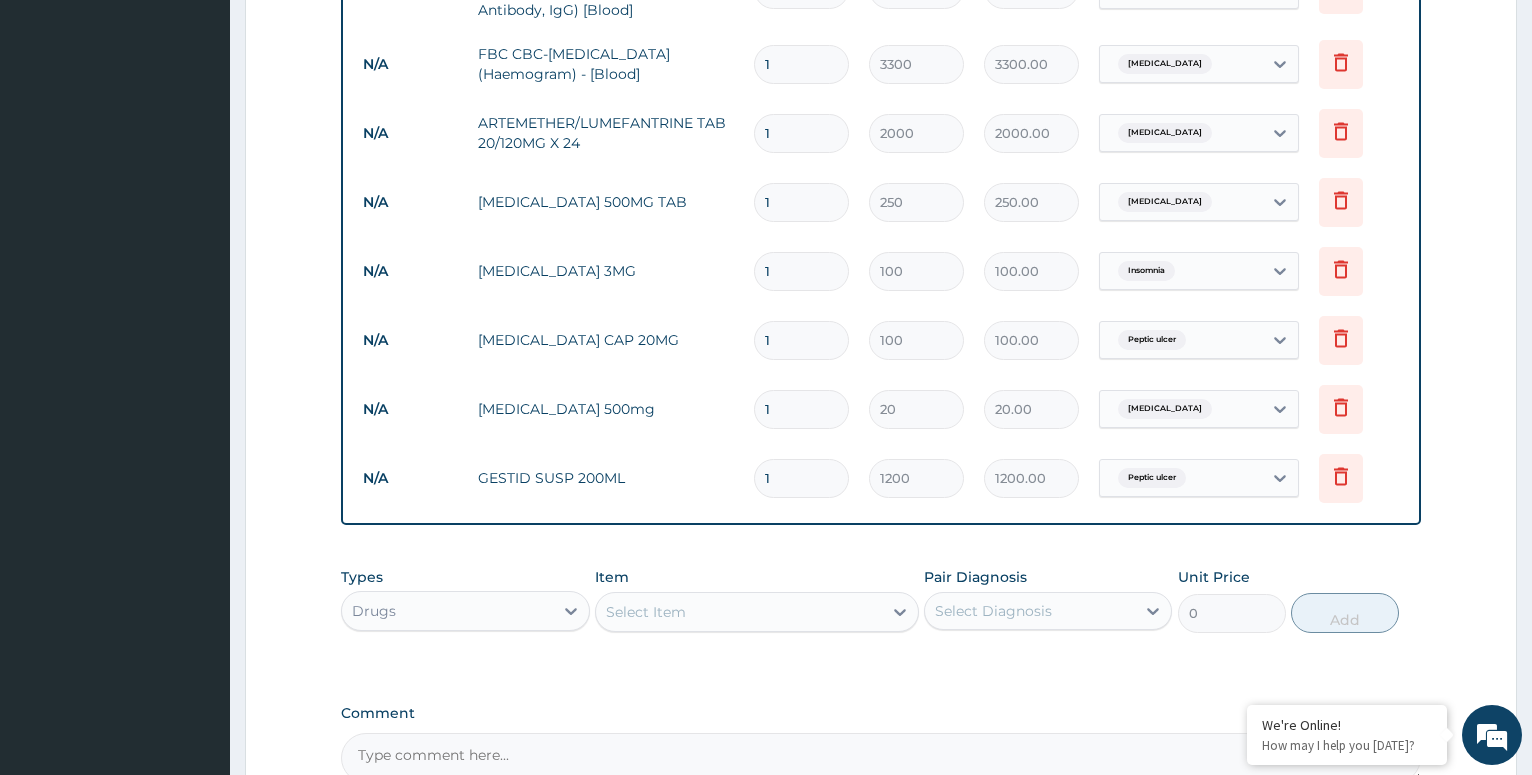 click on "1" at bounding box center (801, 409) 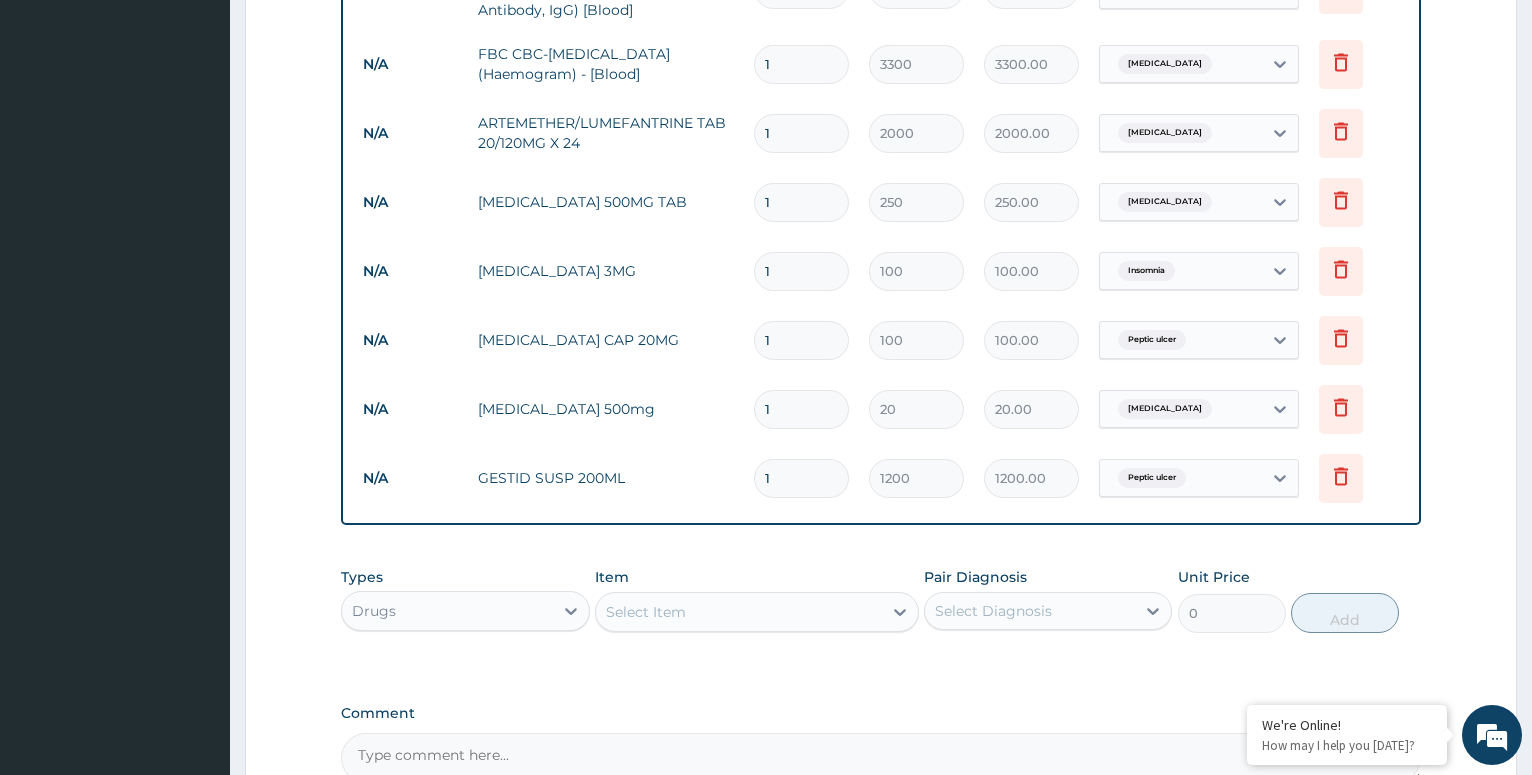 type on "18" 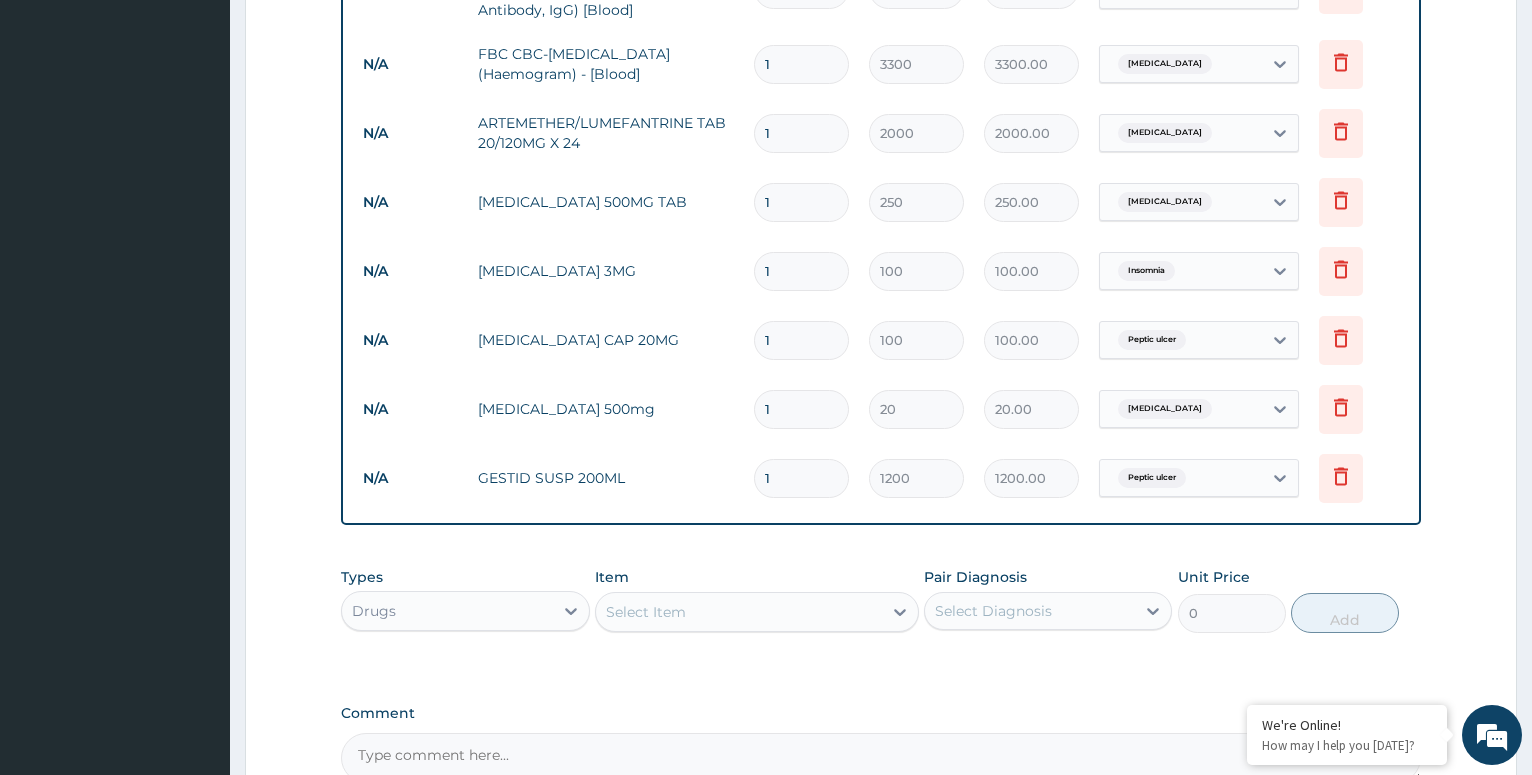 type on "360.00" 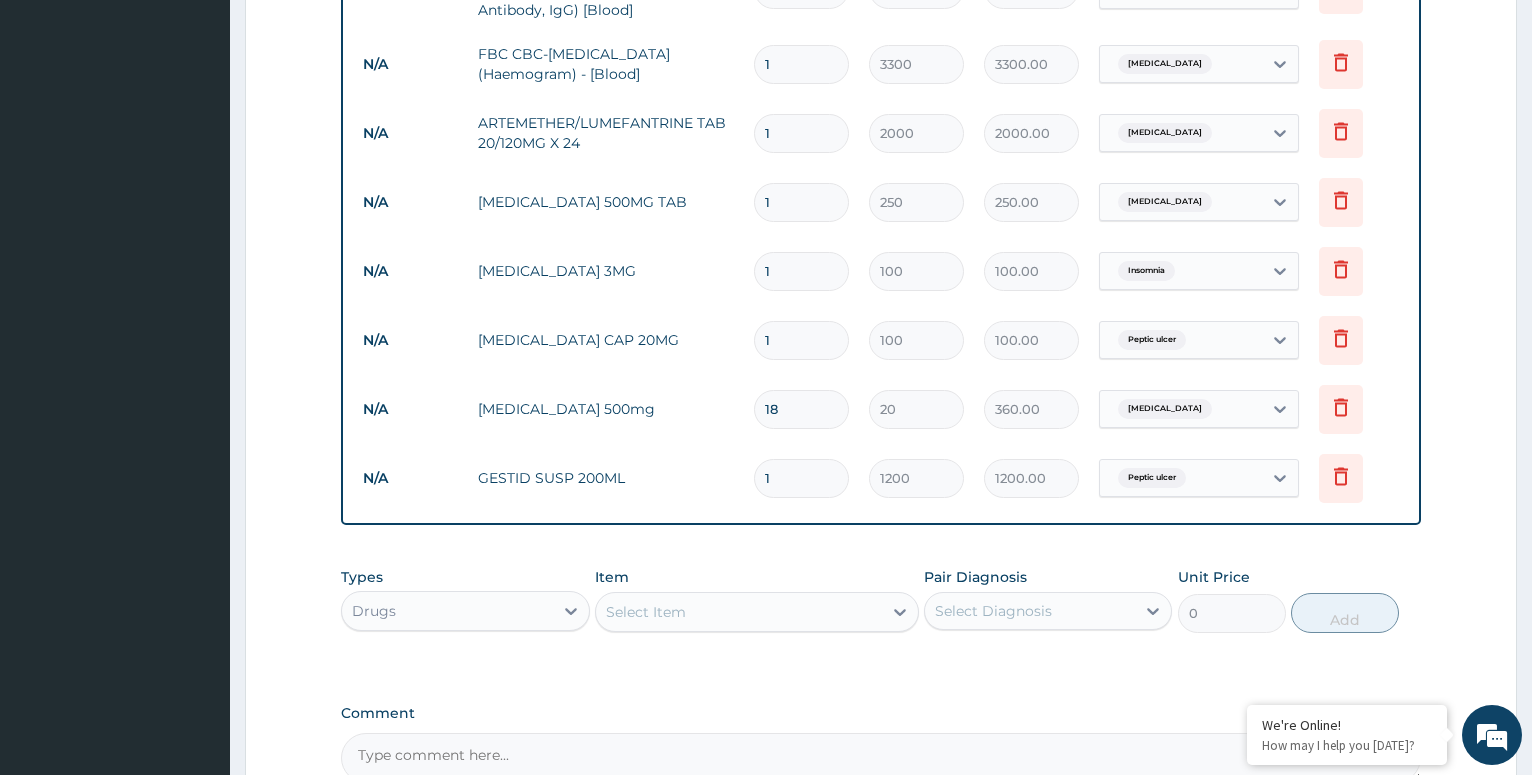 type on "18" 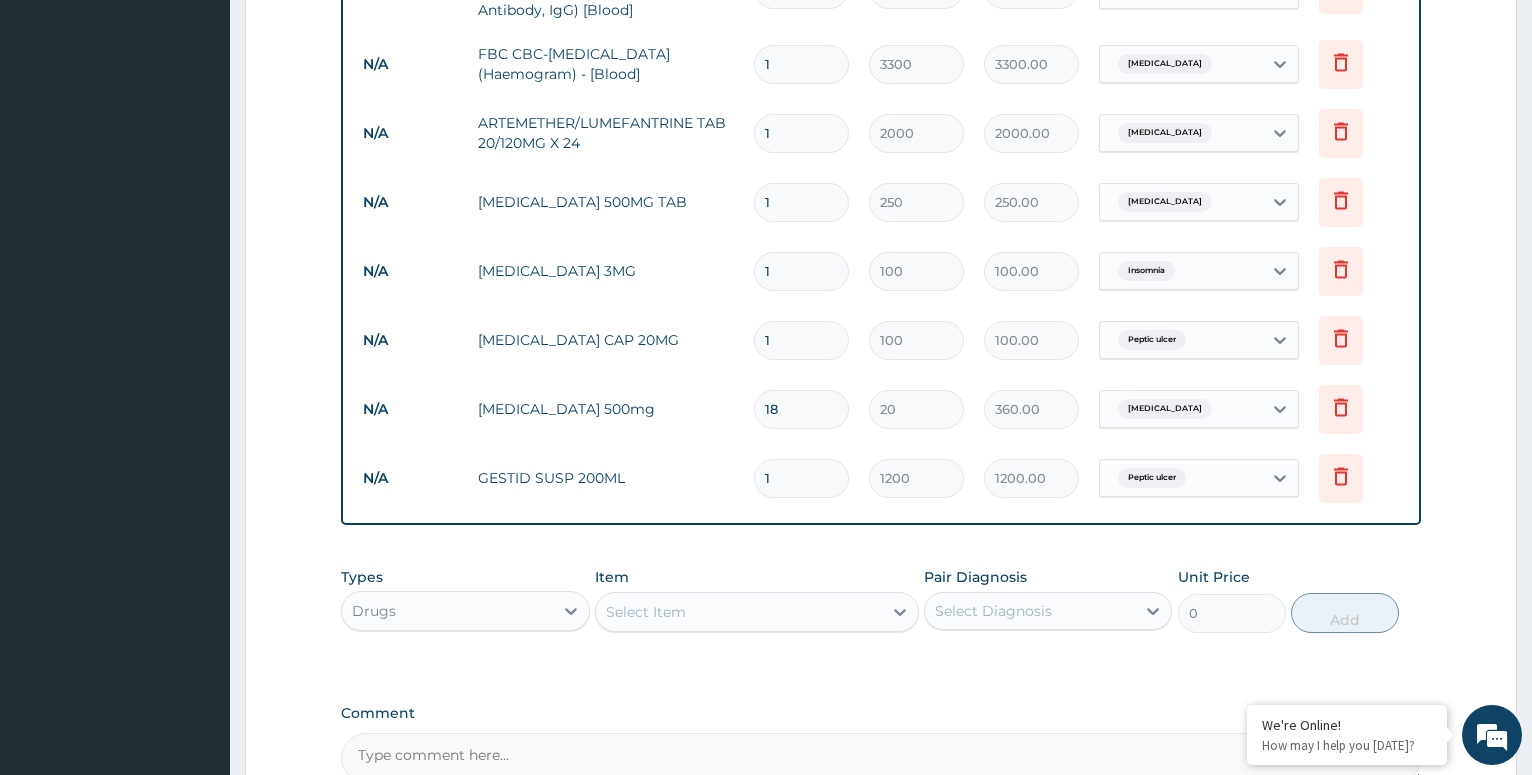 type on "14" 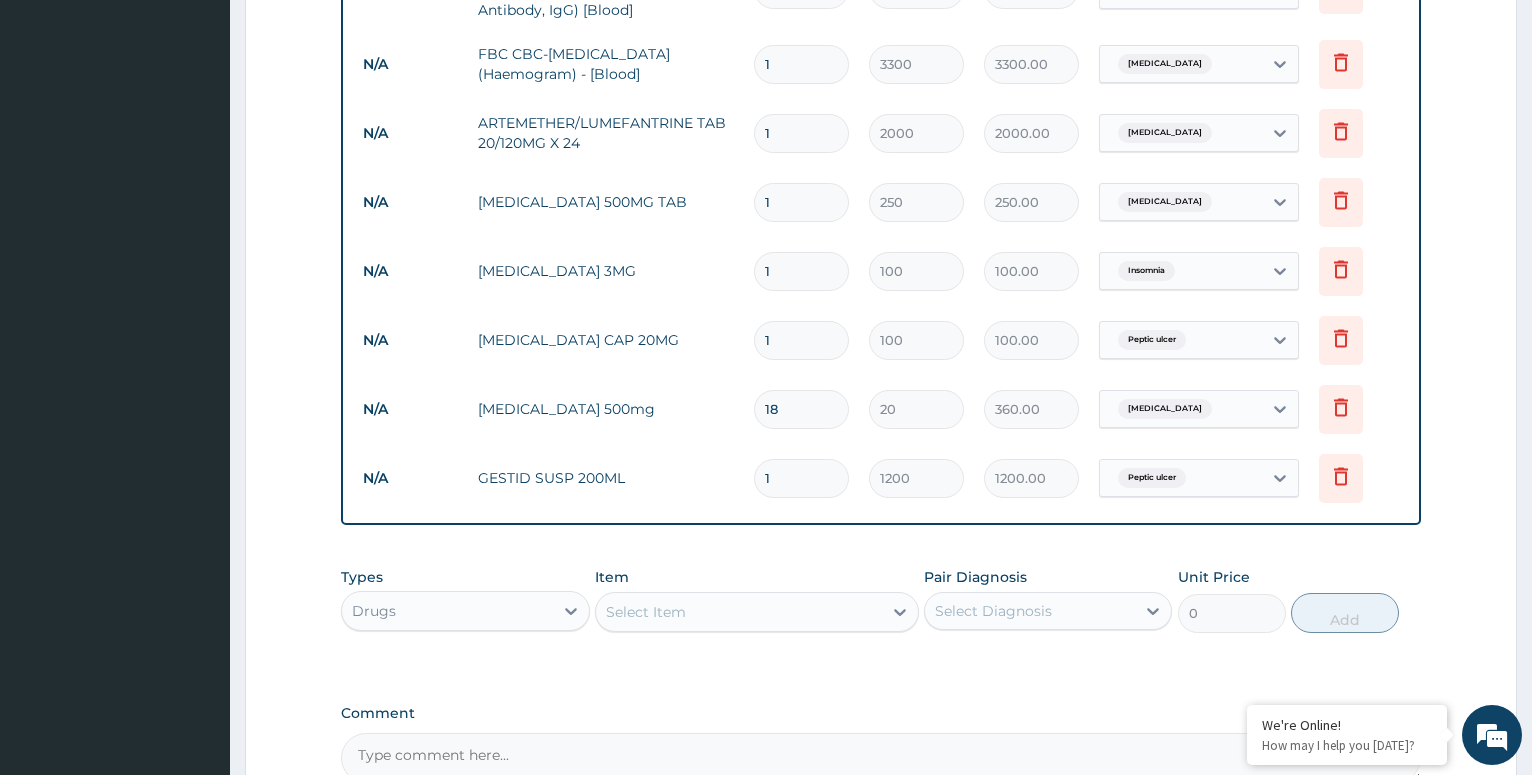 type on "1400.00" 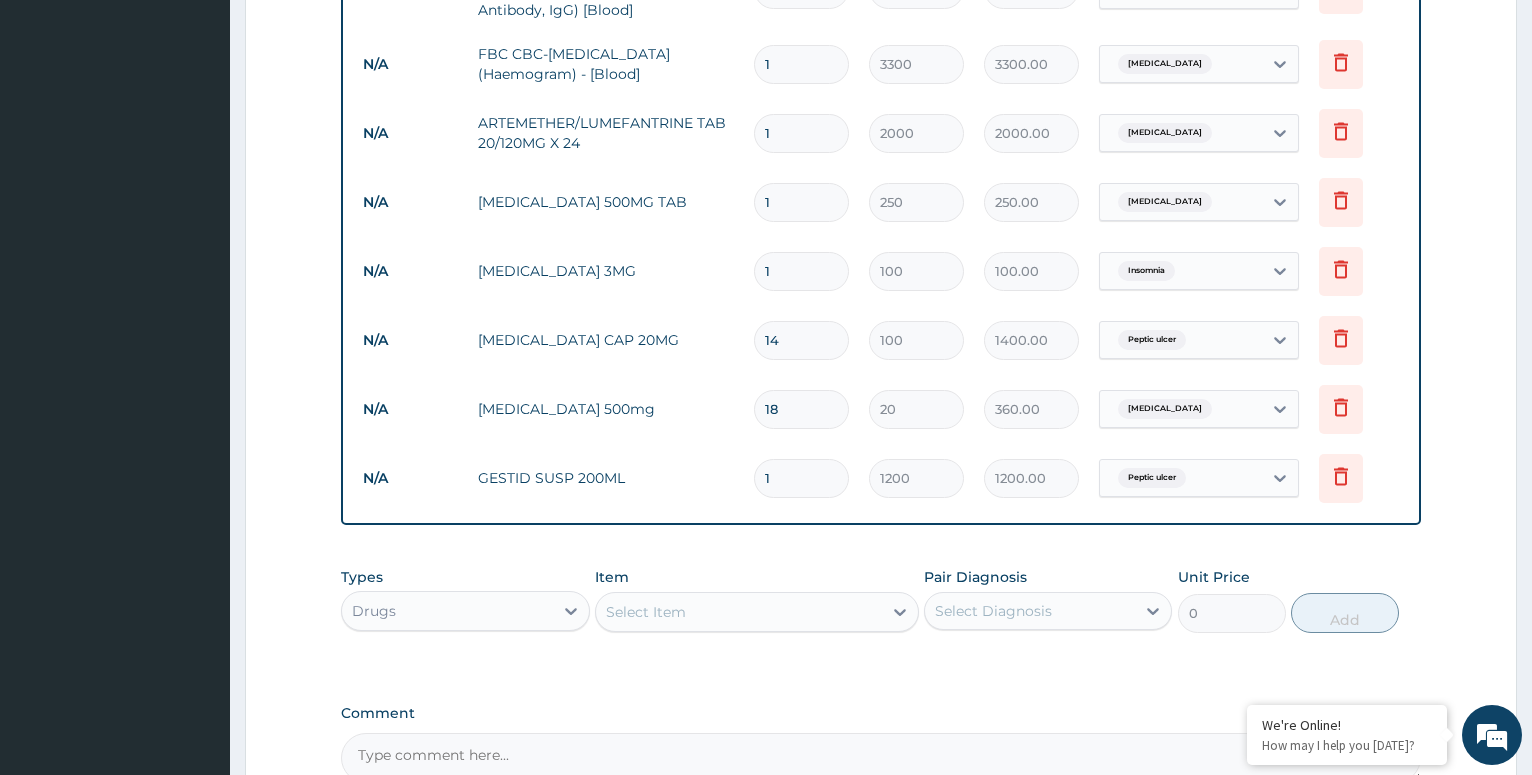 type on "14" 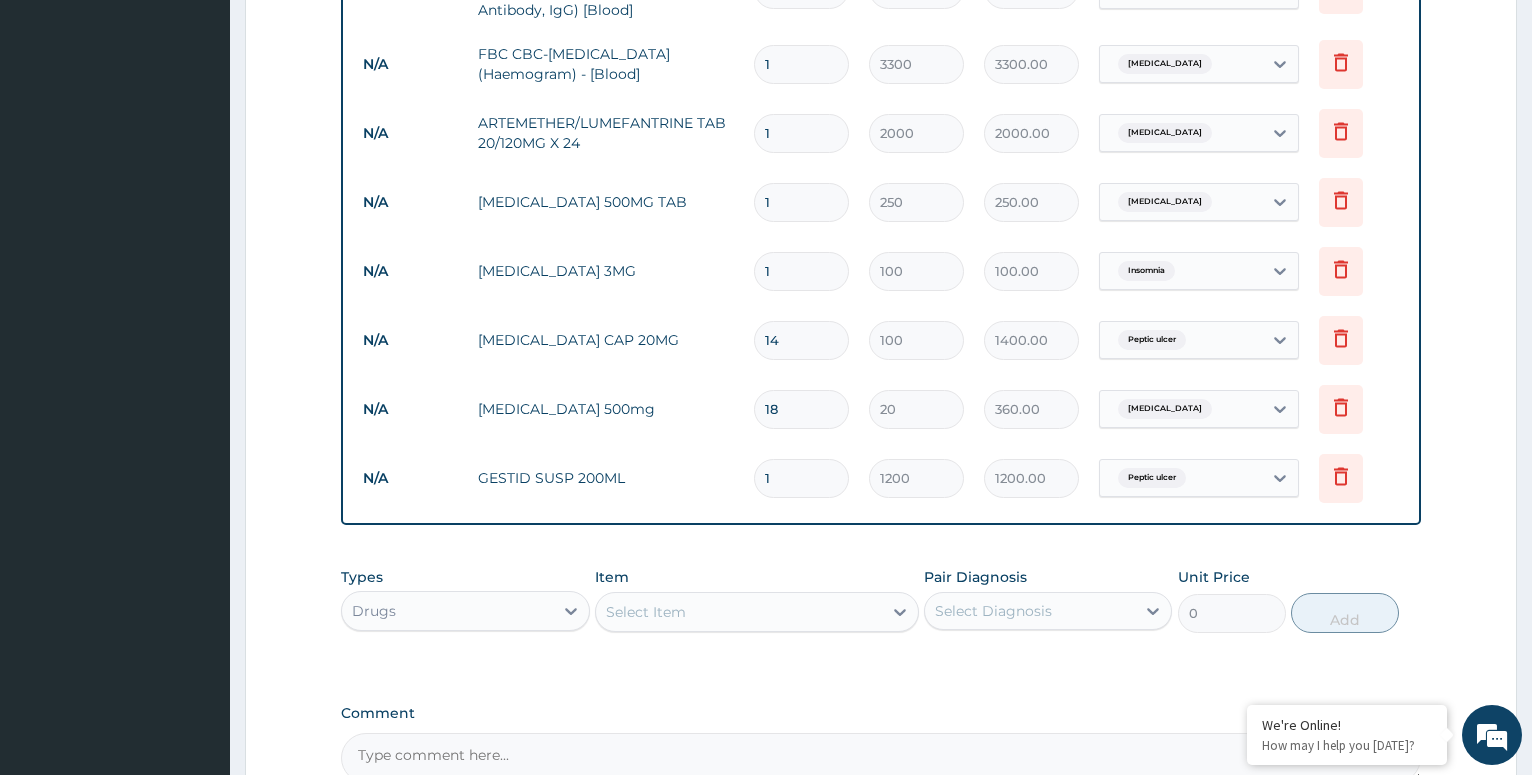 type 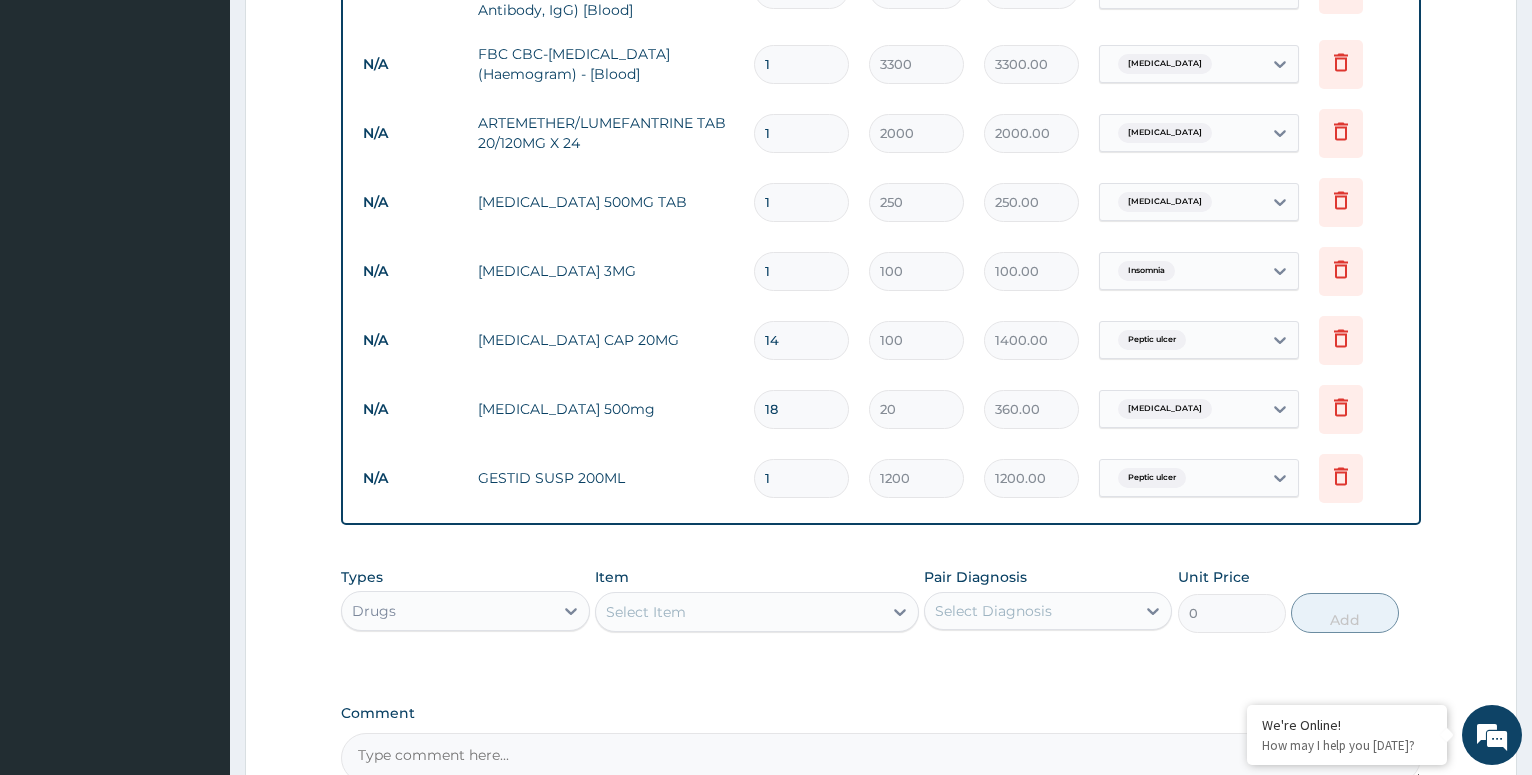 type on "0.00" 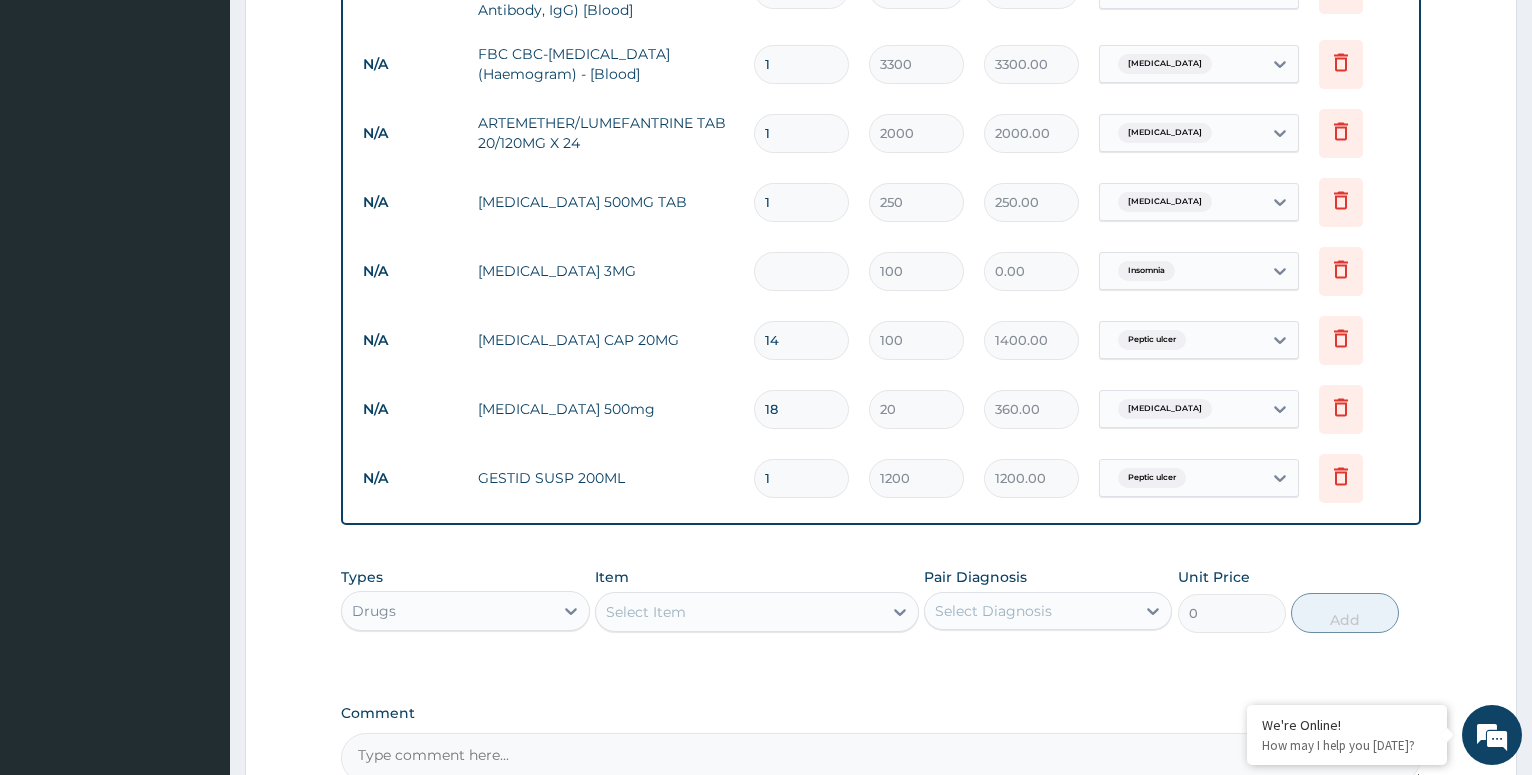type on "3" 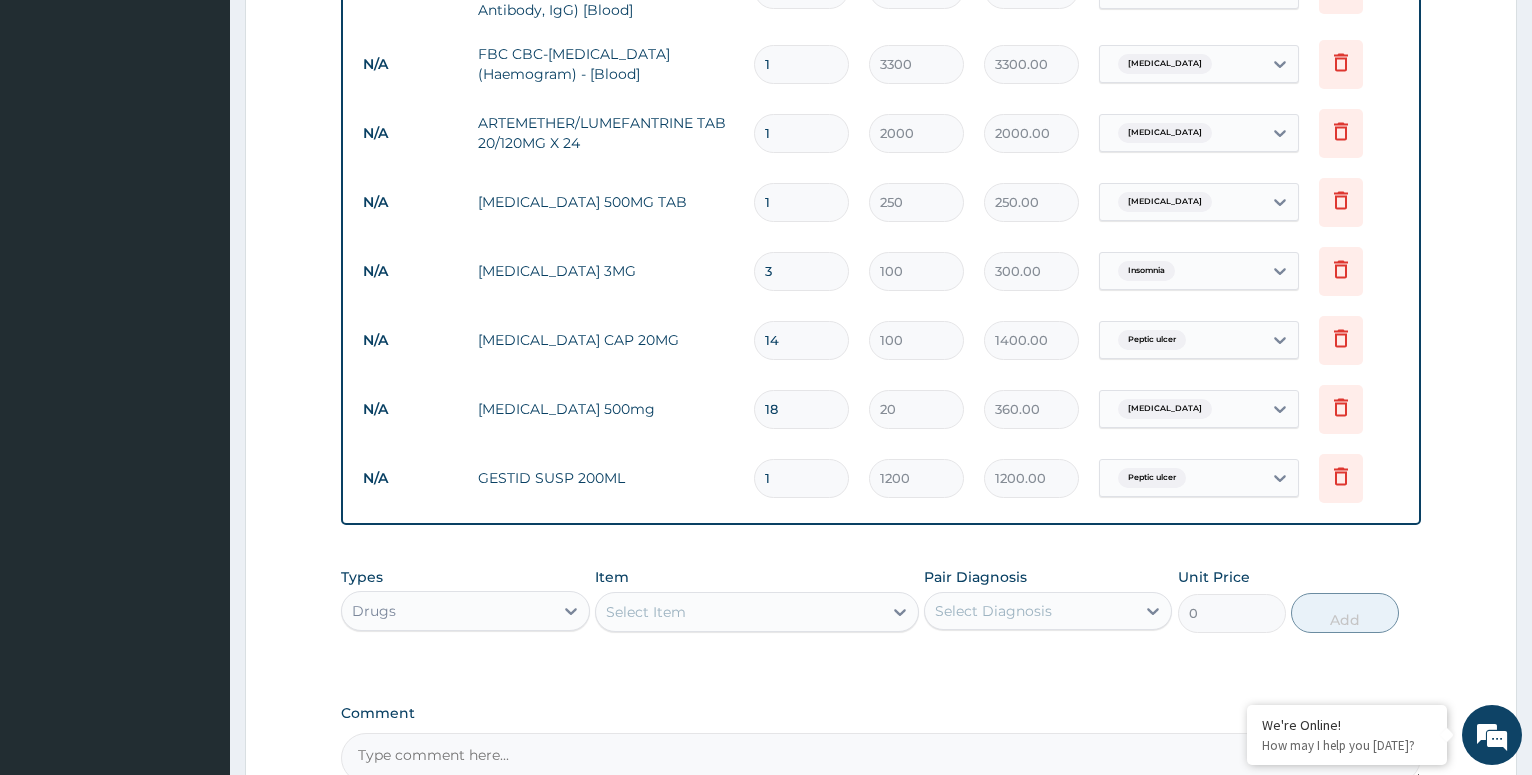 type on "3" 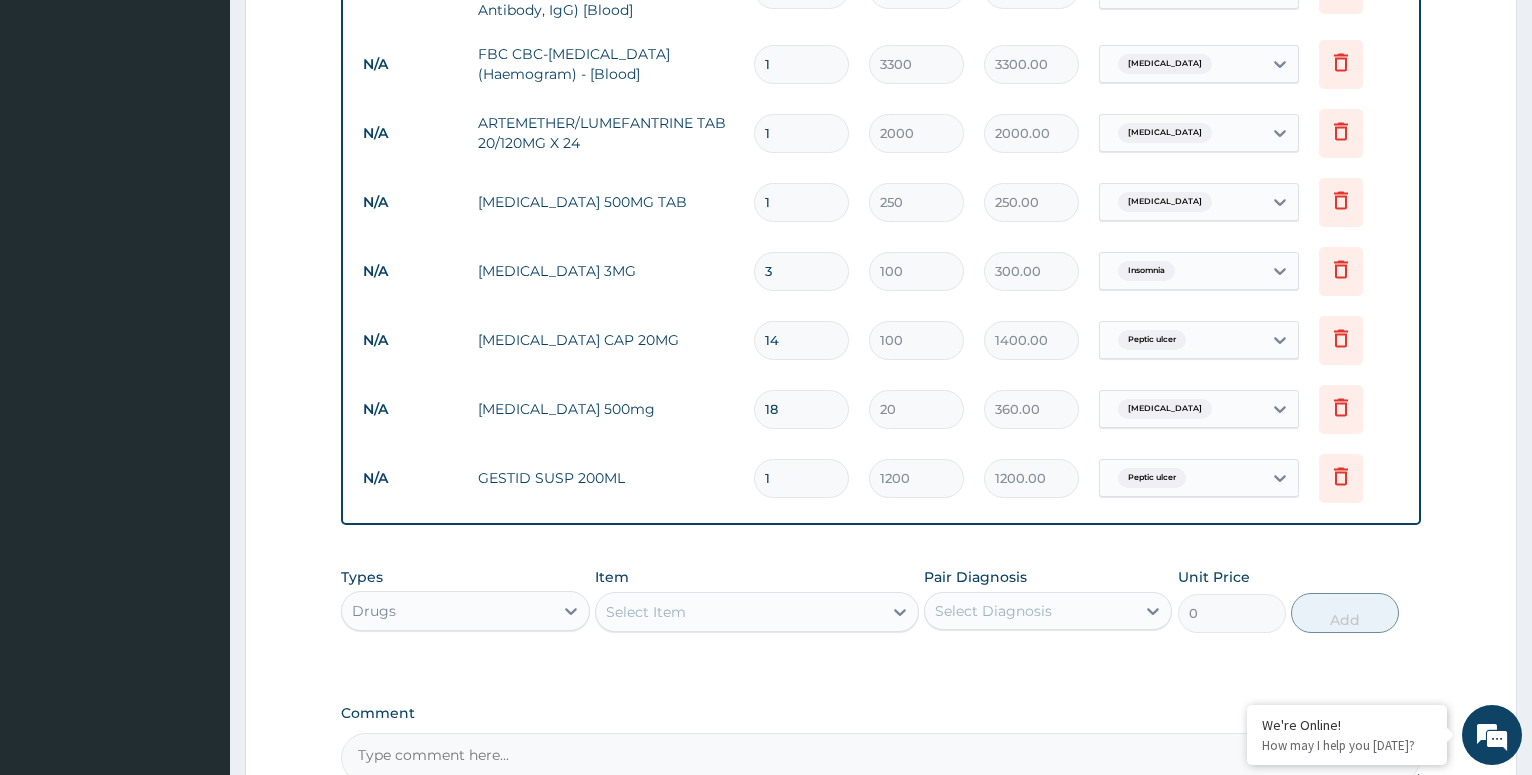type 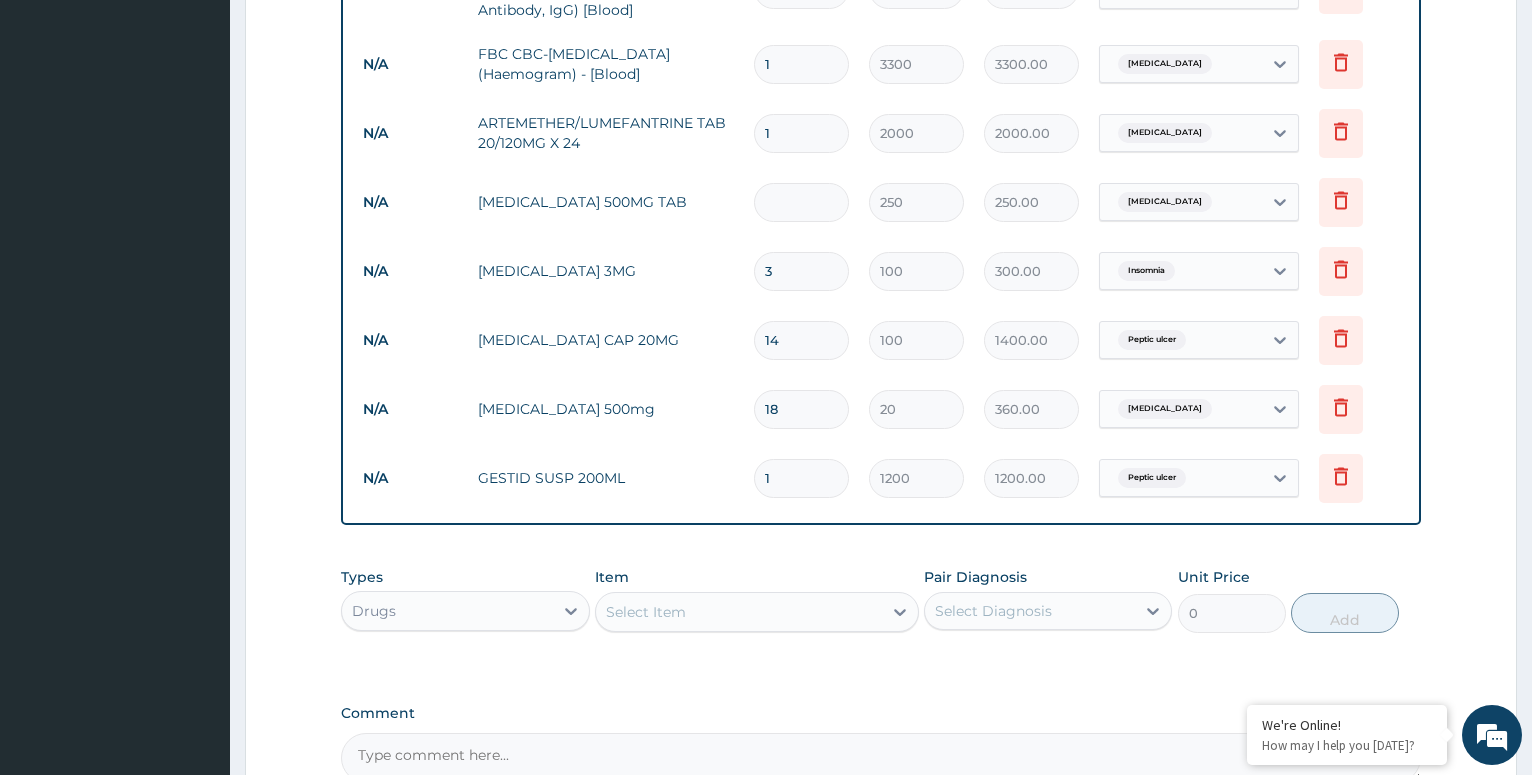 type on "0.00" 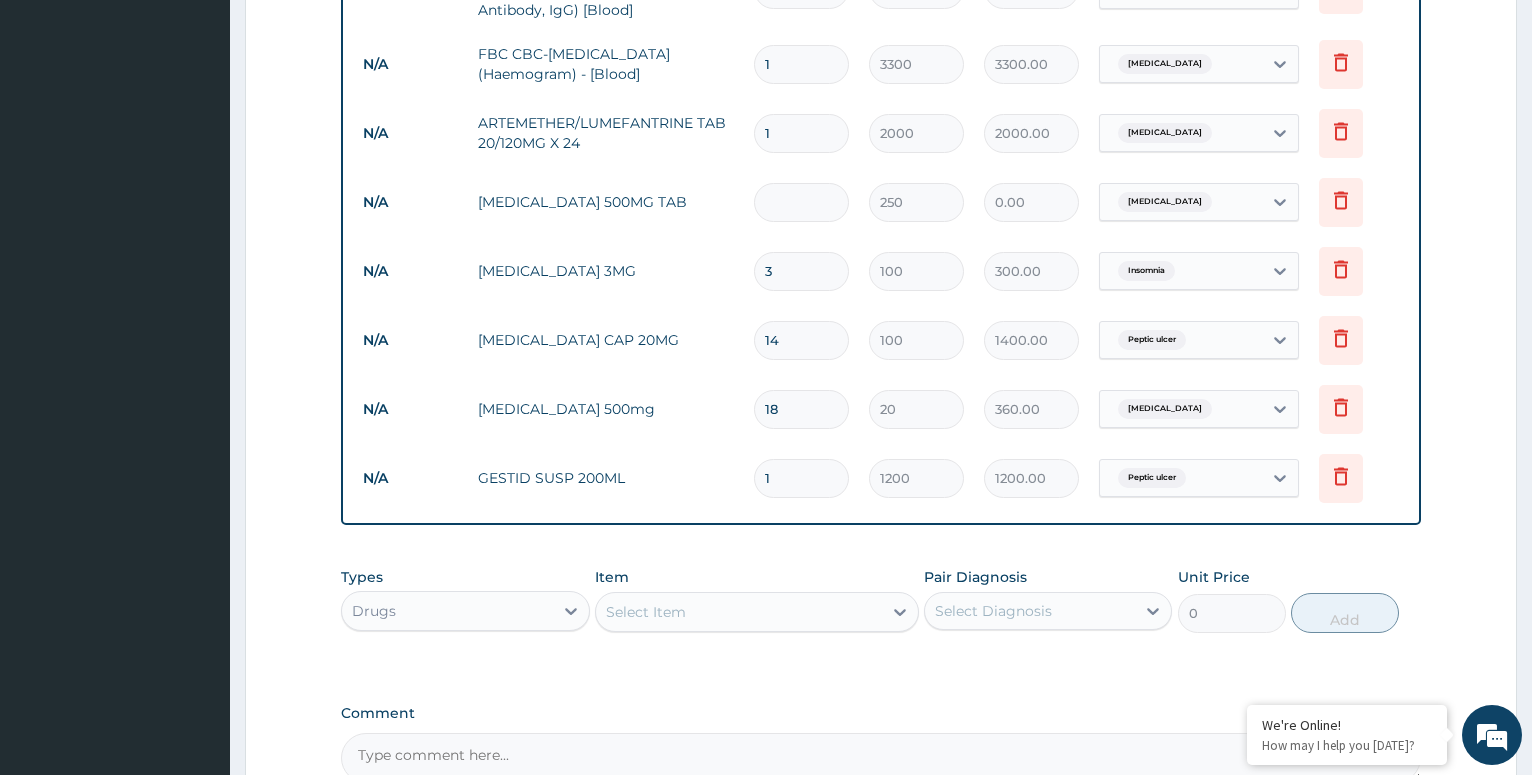 type on "1" 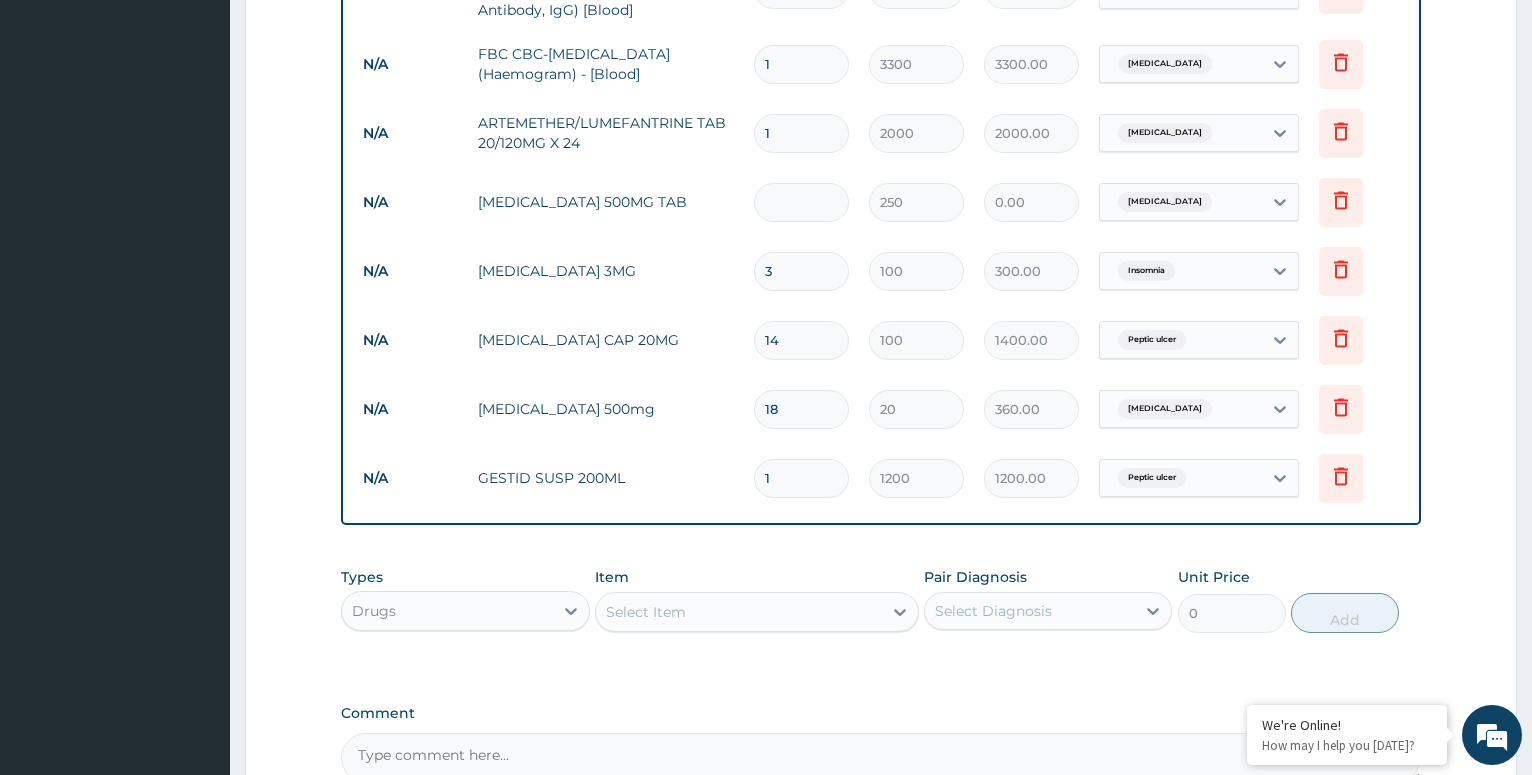 type on "250.00" 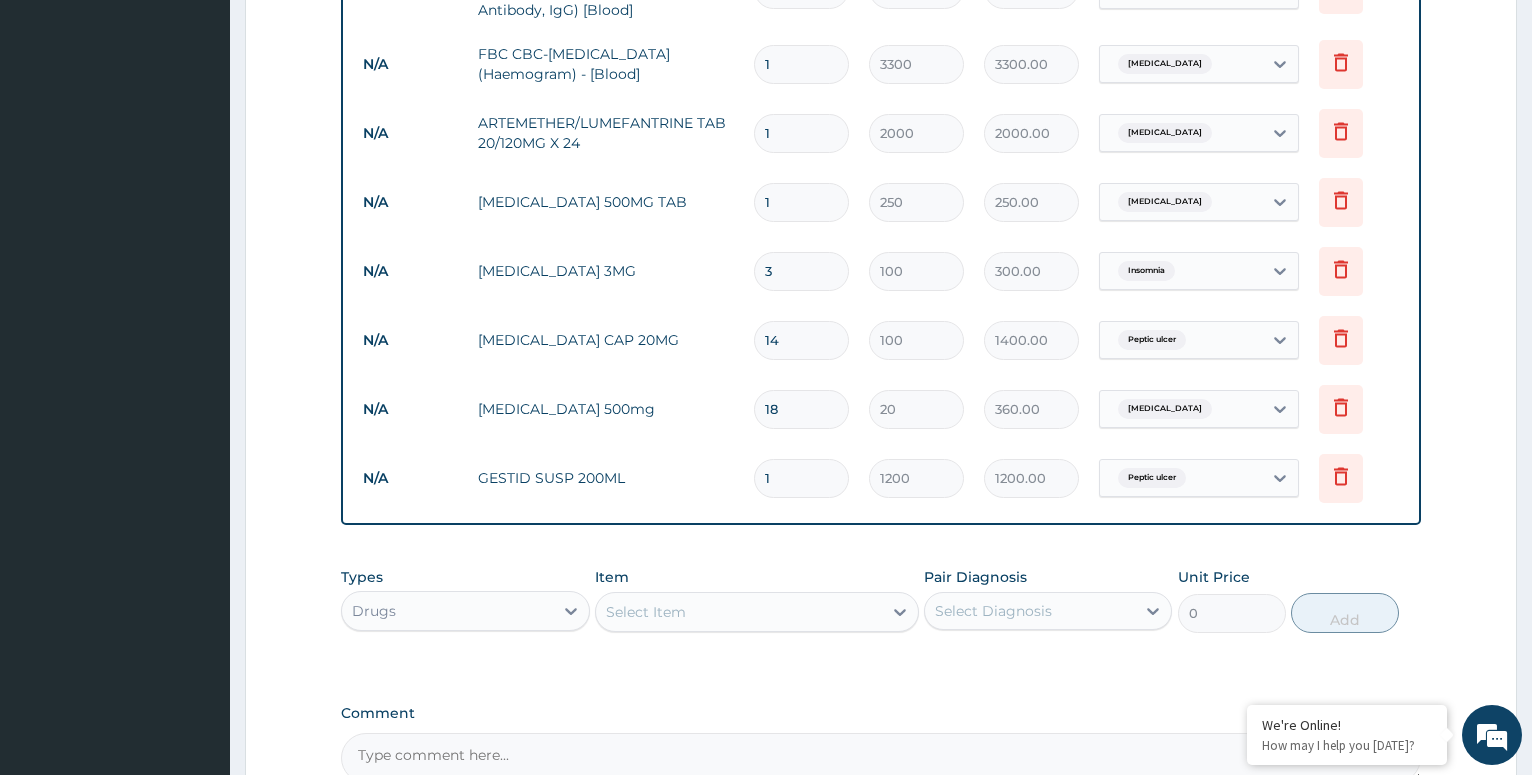 type on "10" 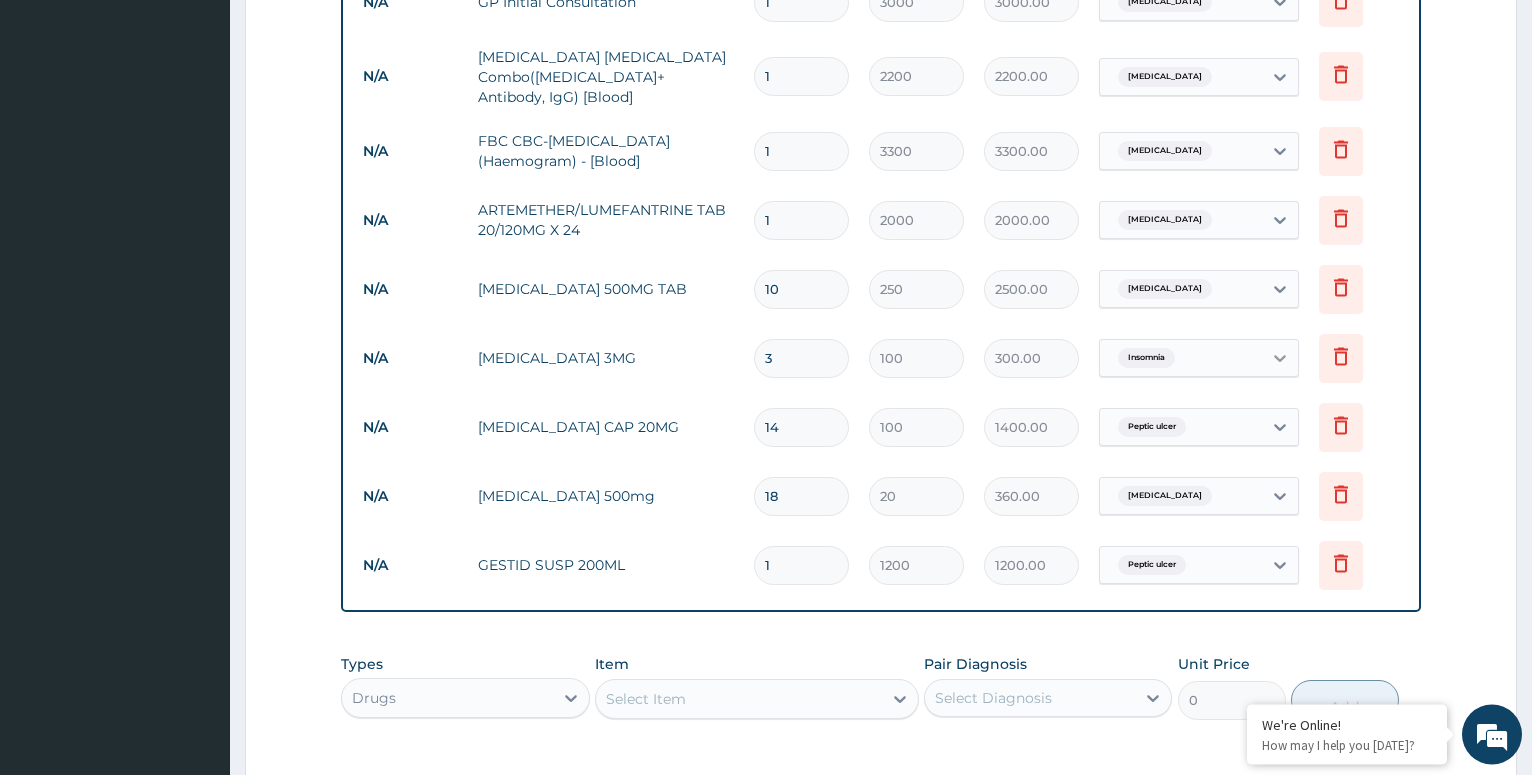 scroll, scrollTop: 1124, scrollLeft: 0, axis: vertical 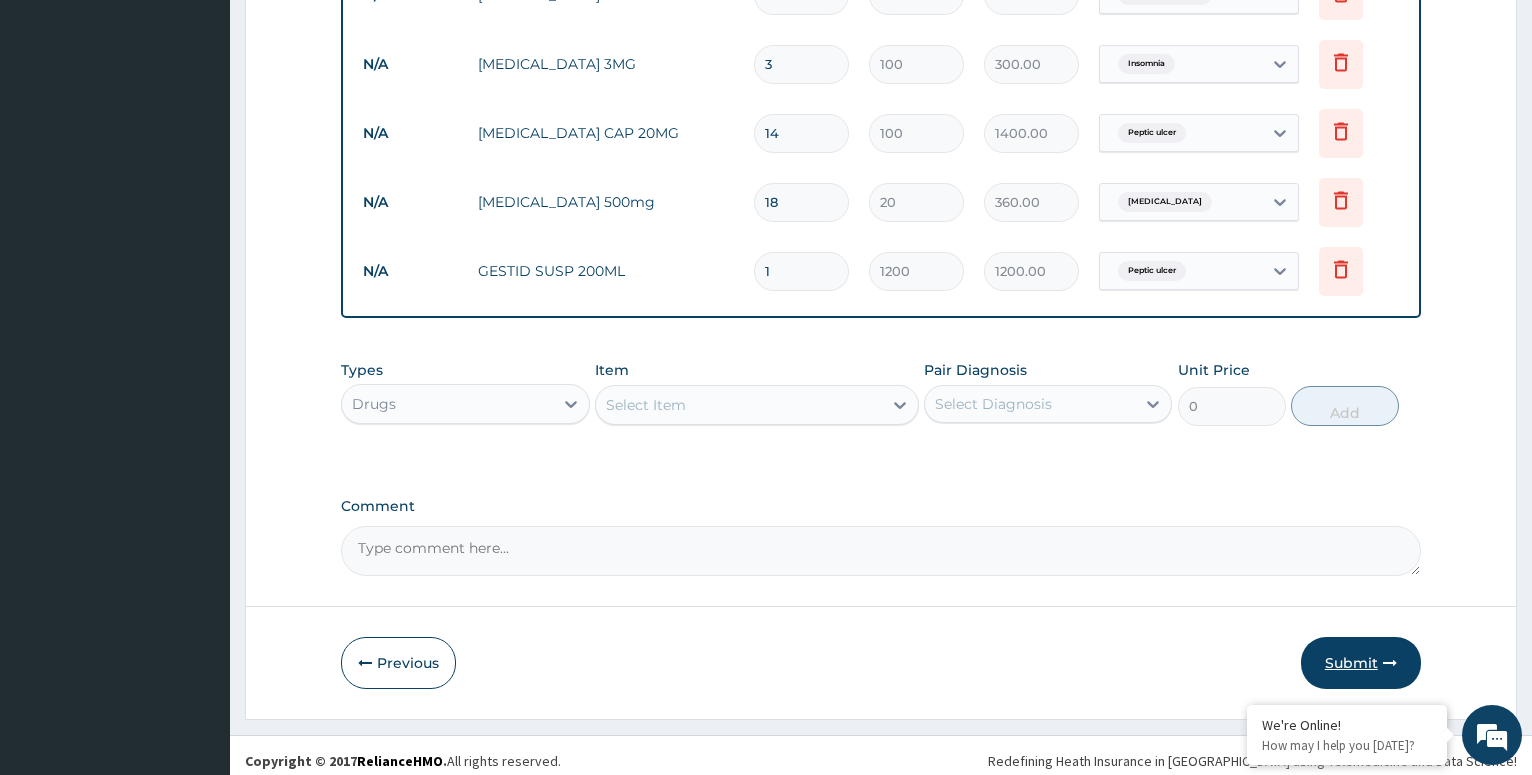 type on "10" 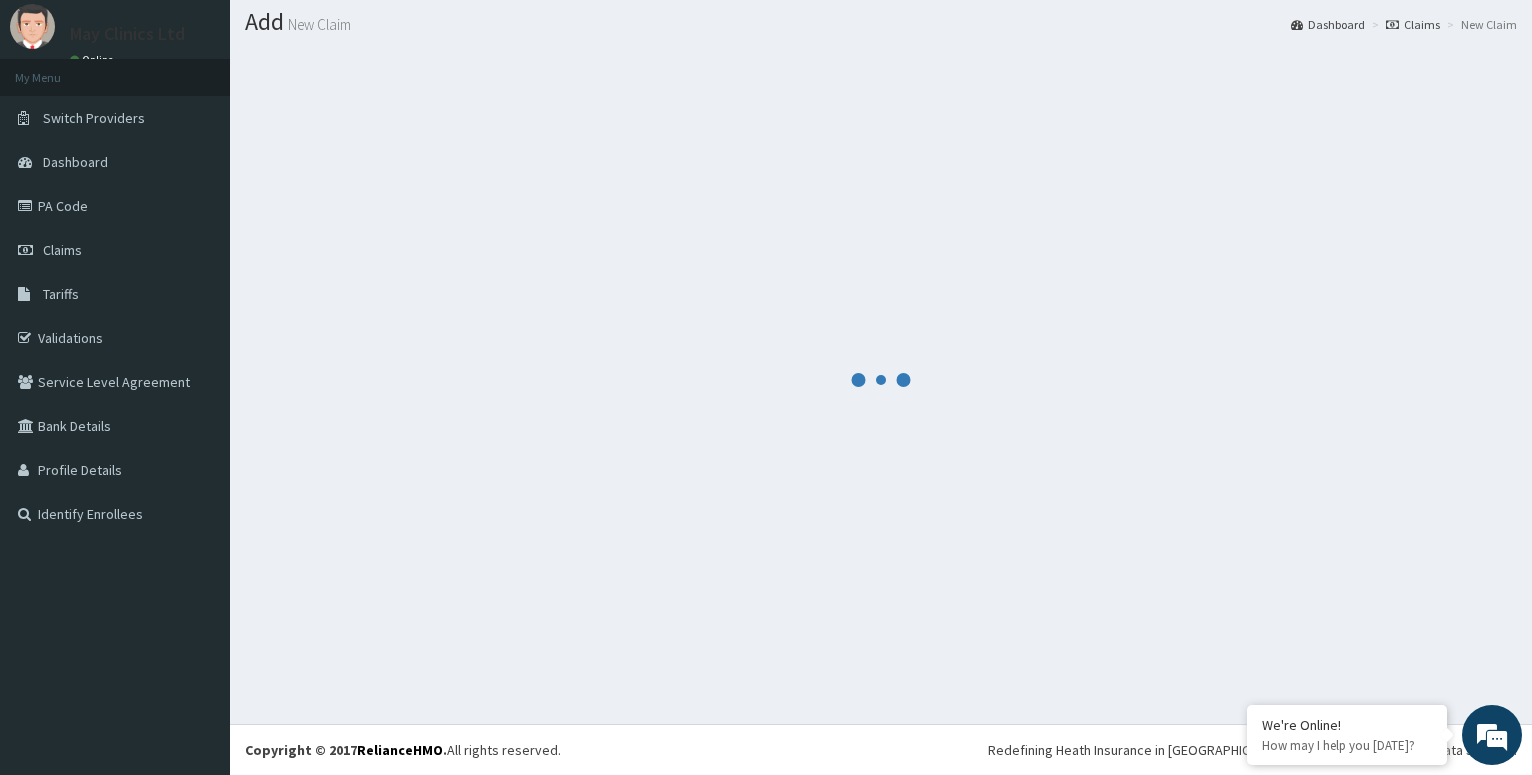 scroll, scrollTop: 56, scrollLeft: 0, axis: vertical 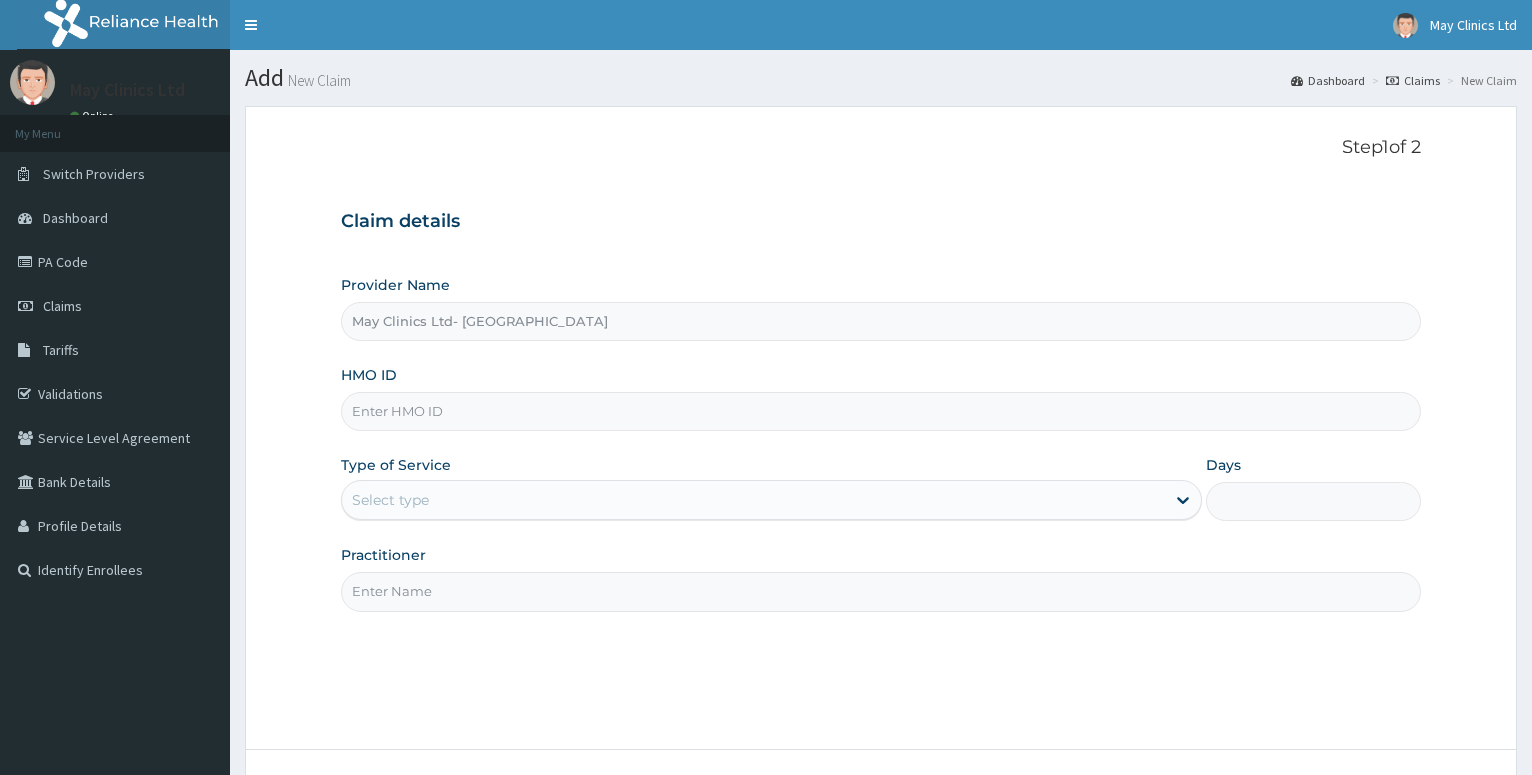 click on "HMO ID" at bounding box center [881, 411] 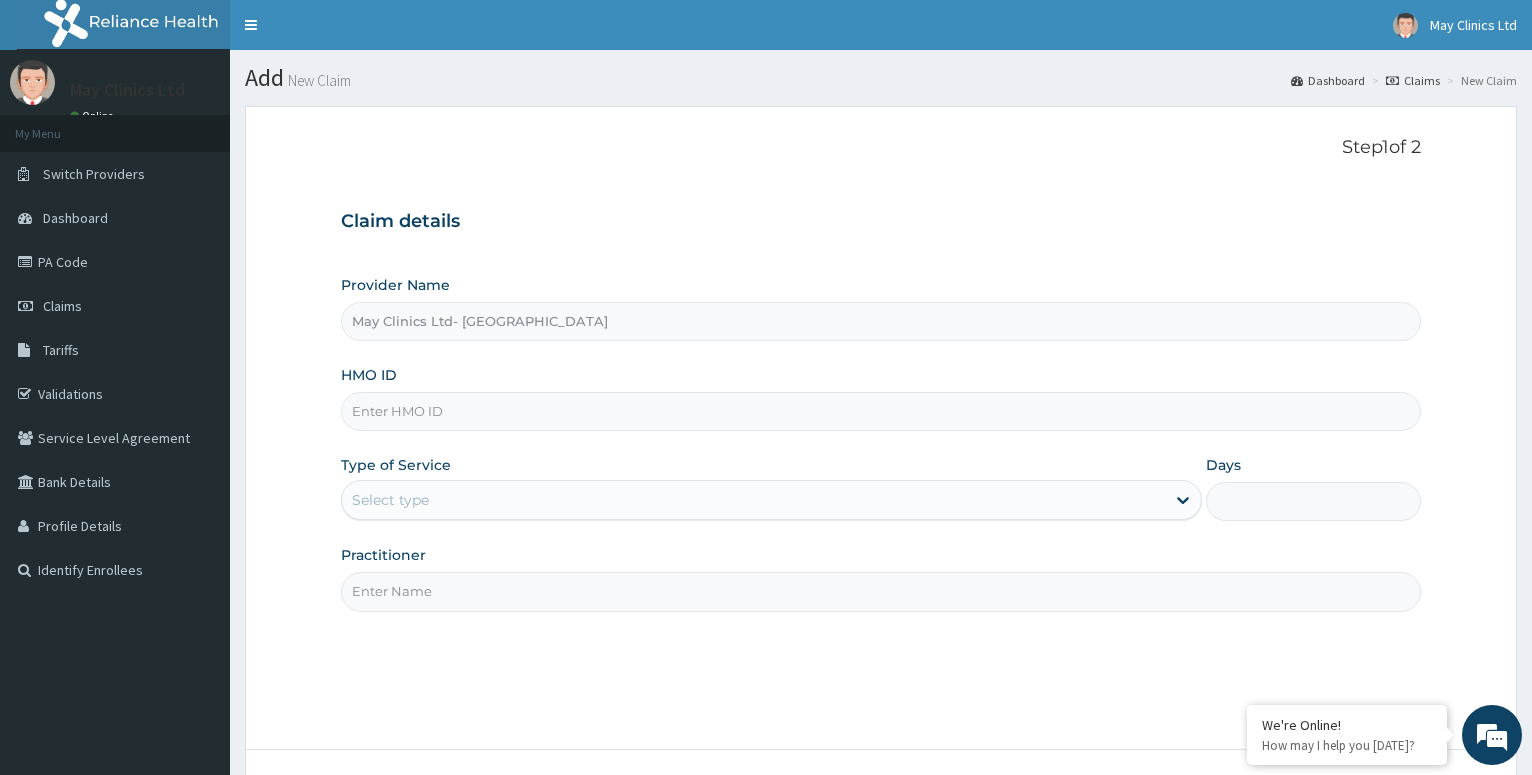 scroll, scrollTop: 0, scrollLeft: 0, axis: both 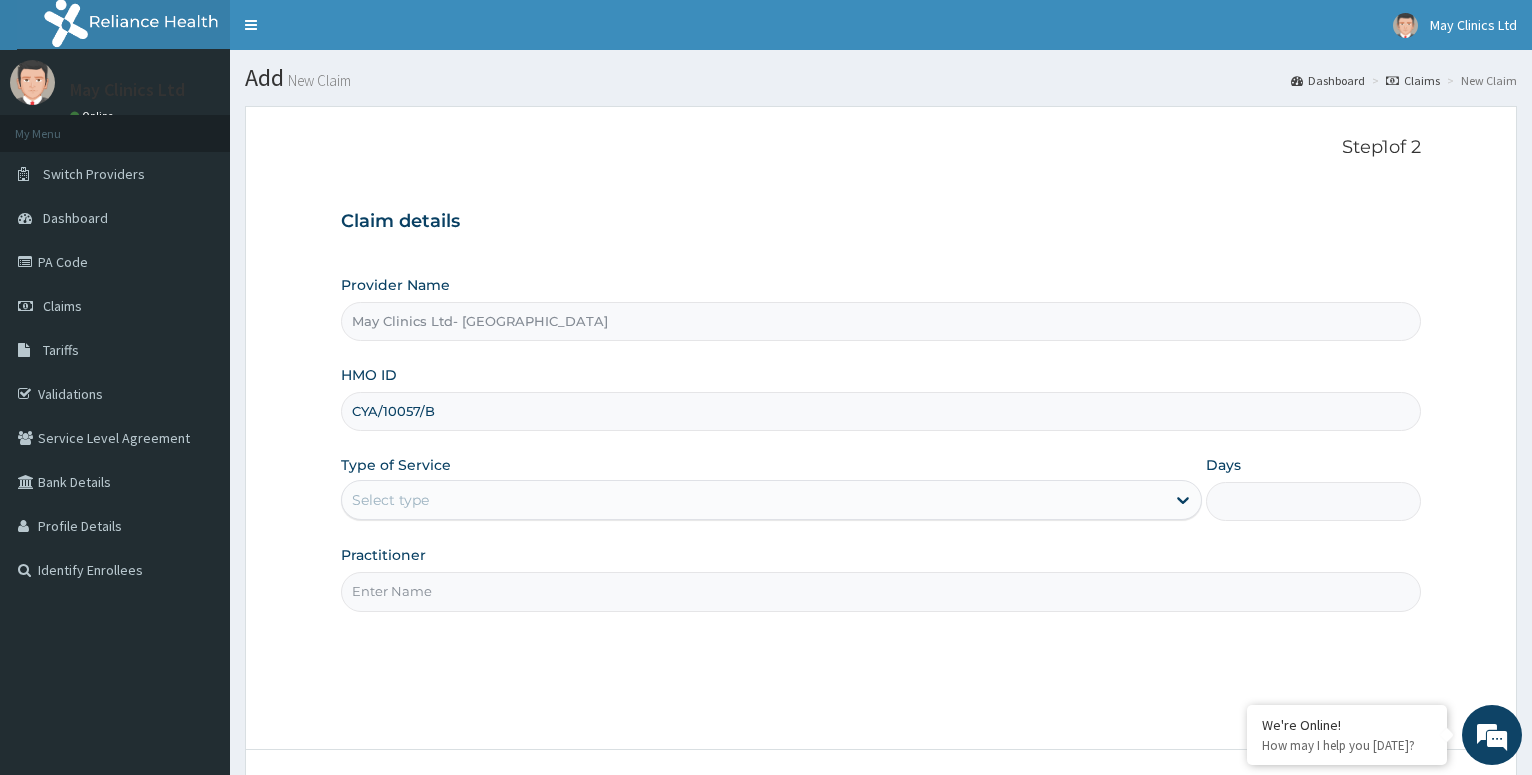 type on "CYA/10057/B" 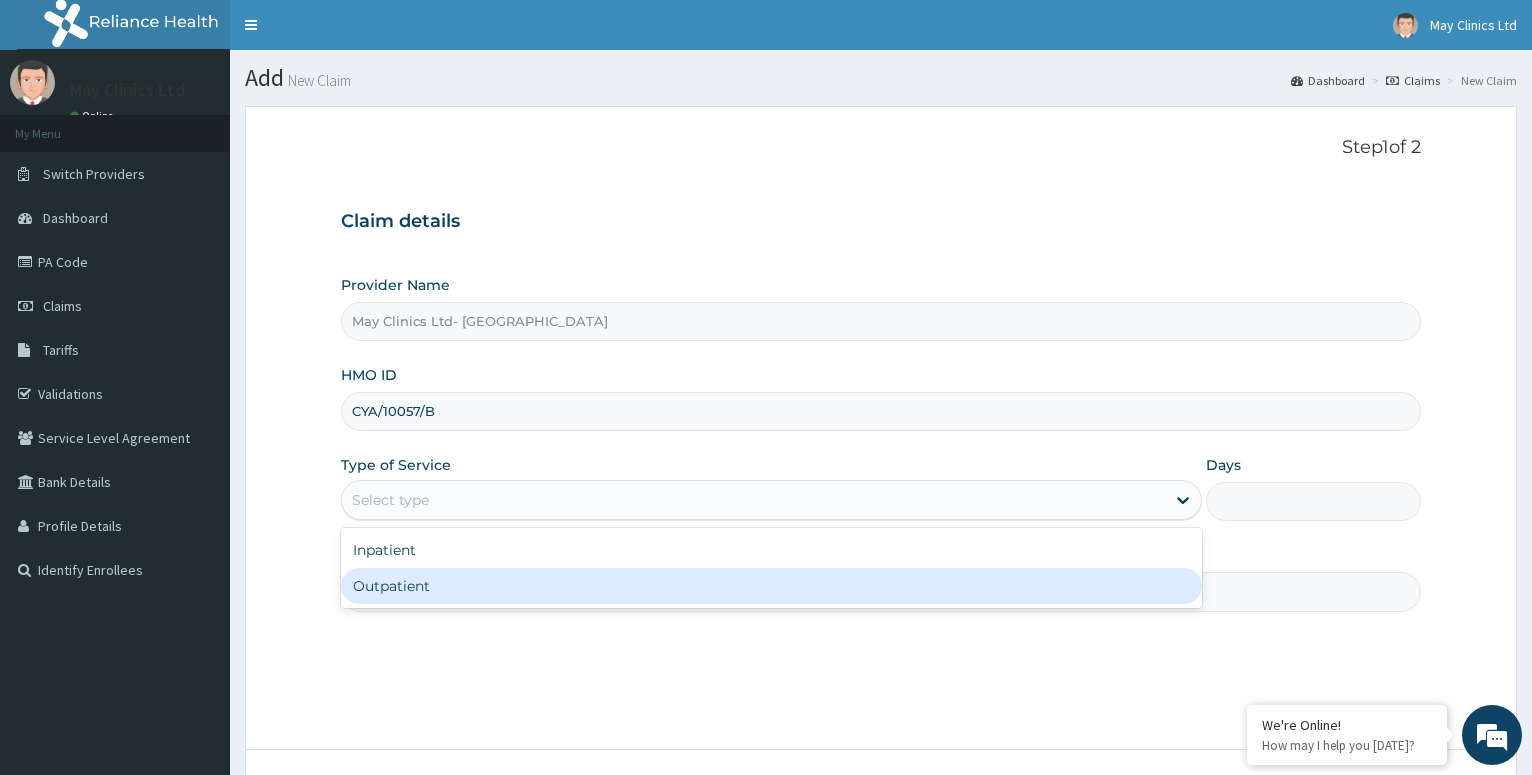 click on "Outpatient" at bounding box center [771, 586] 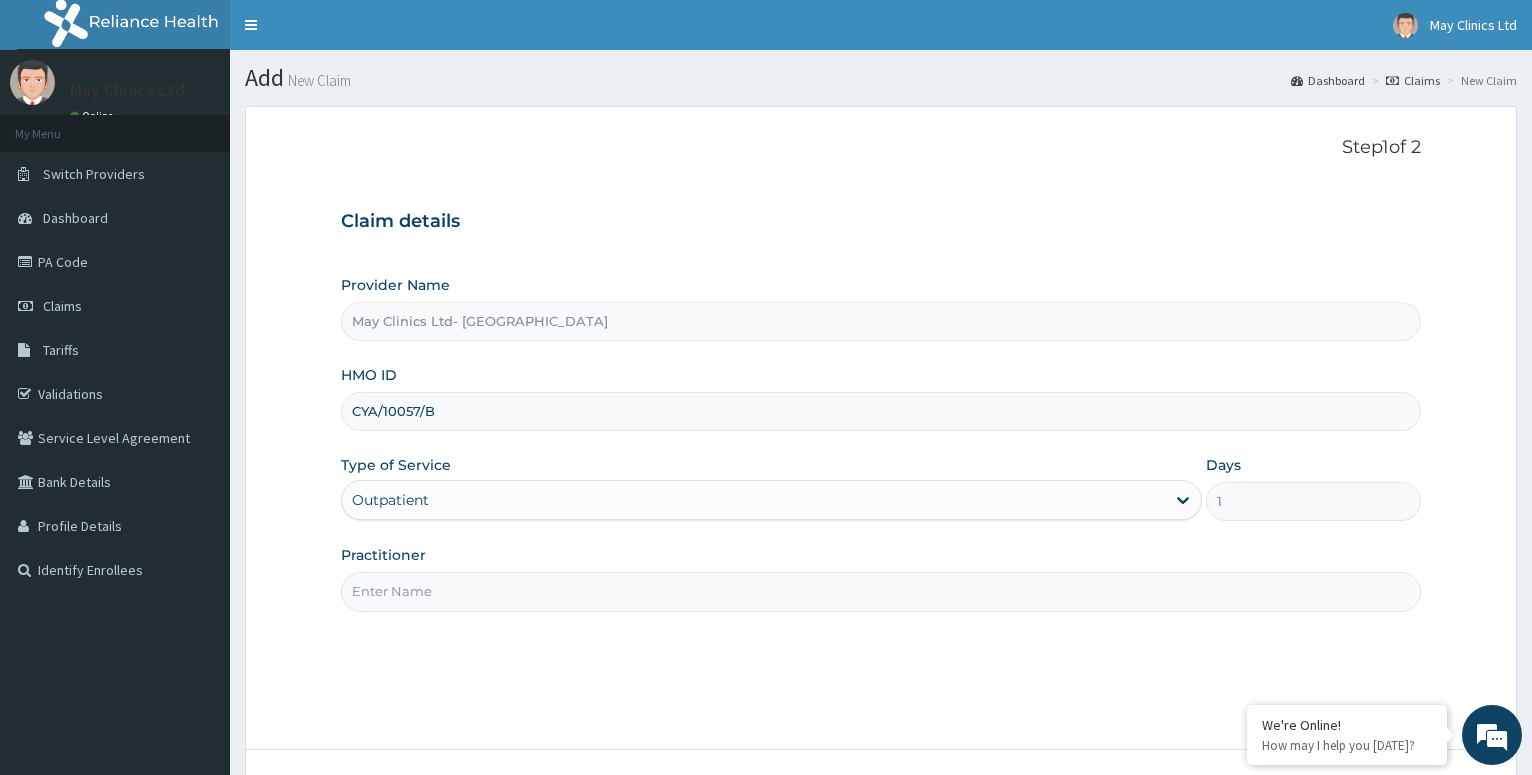 click on "Practitioner" at bounding box center (881, 591) 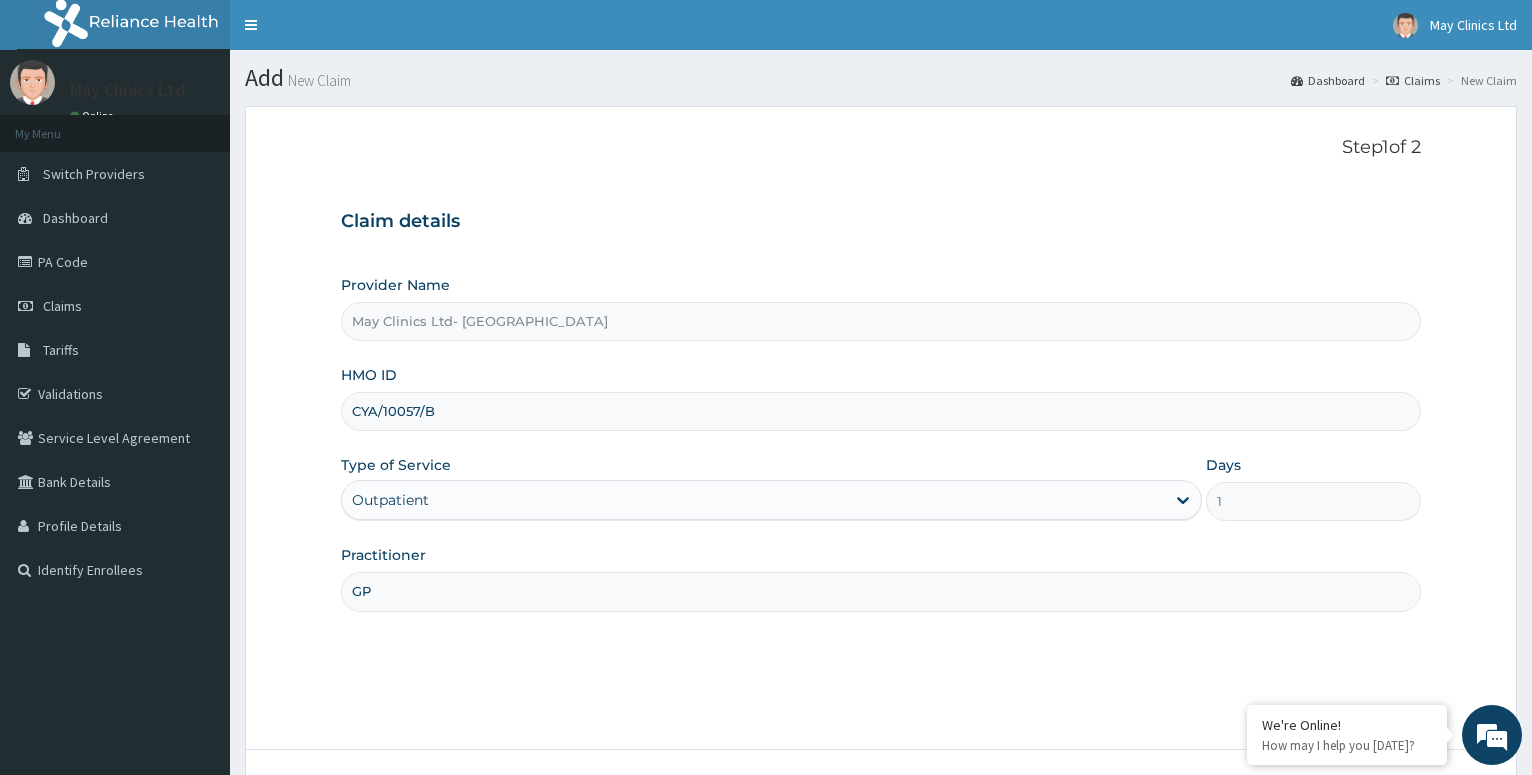 scroll, scrollTop: 154, scrollLeft: 0, axis: vertical 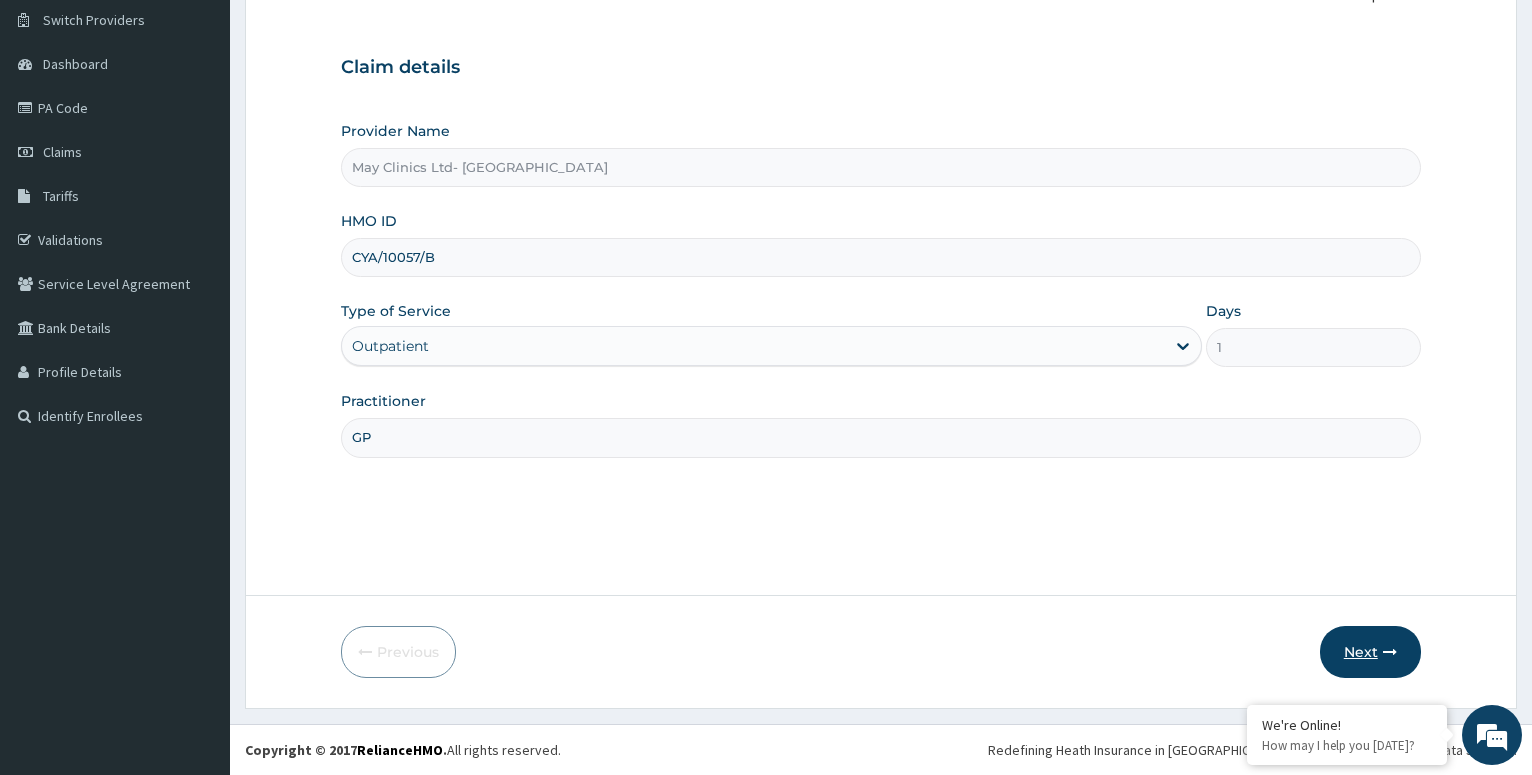 type on "GP" 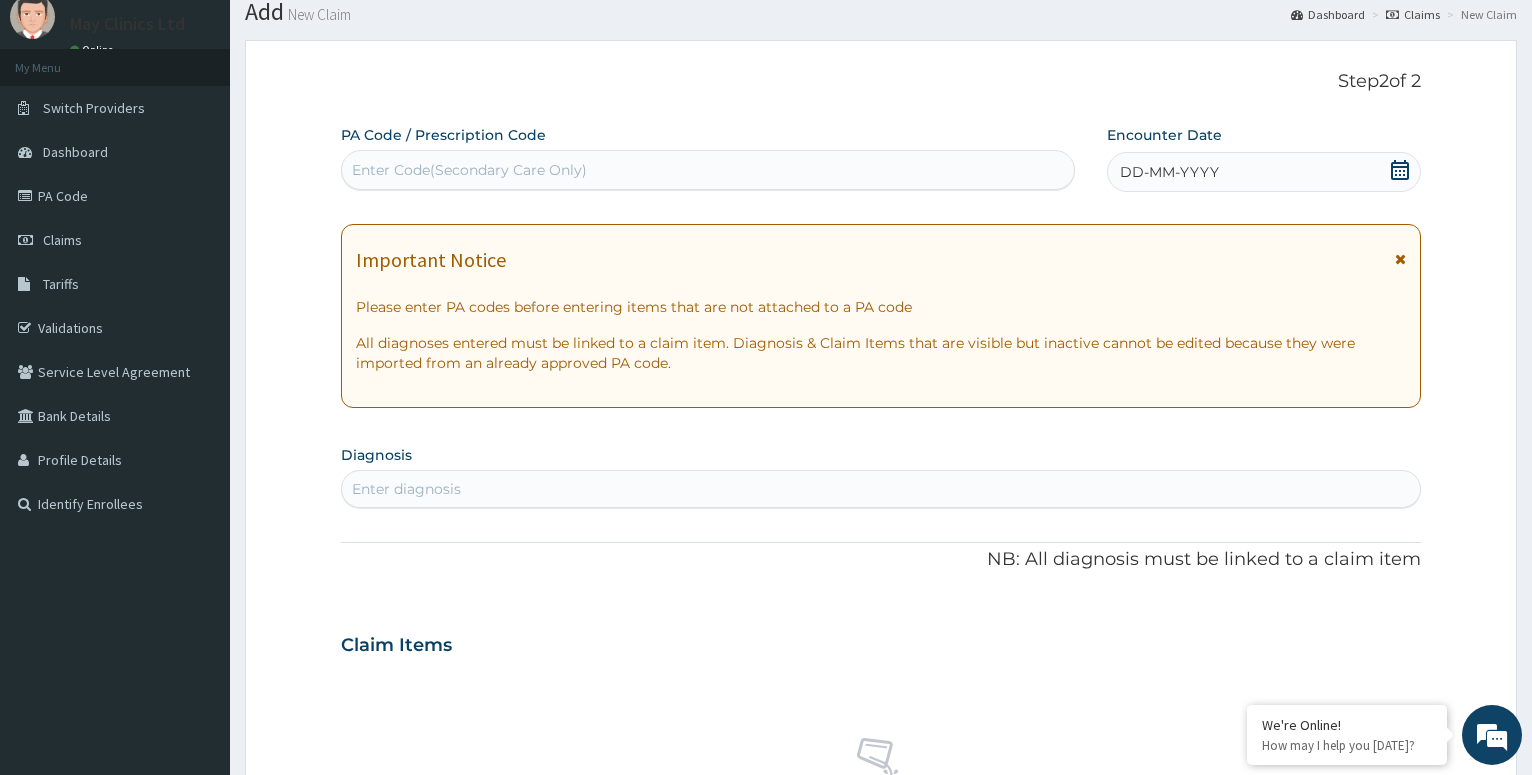 scroll, scrollTop: 0, scrollLeft: 0, axis: both 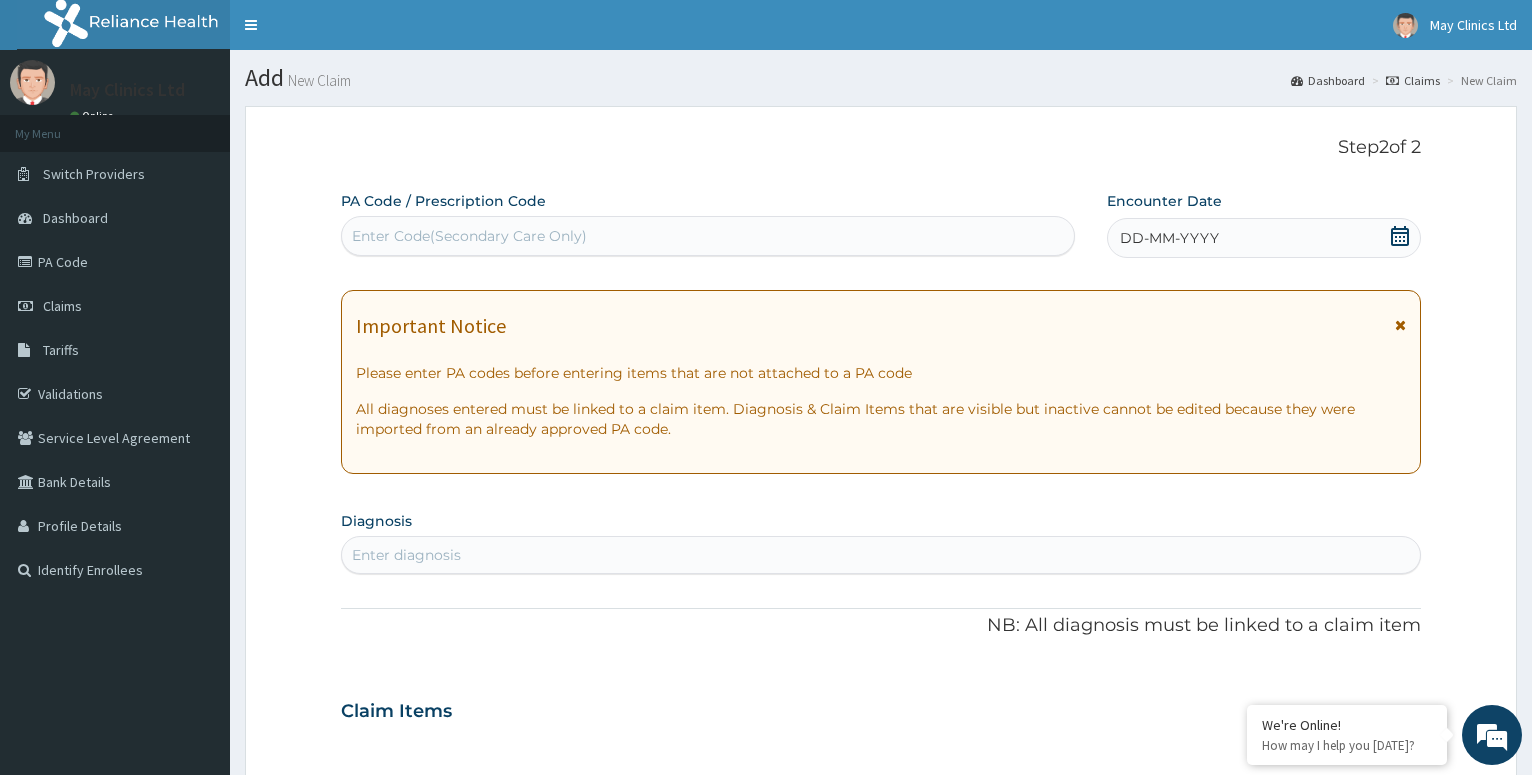 click on "DD-MM-YYYY" at bounding box center (1264, 238) 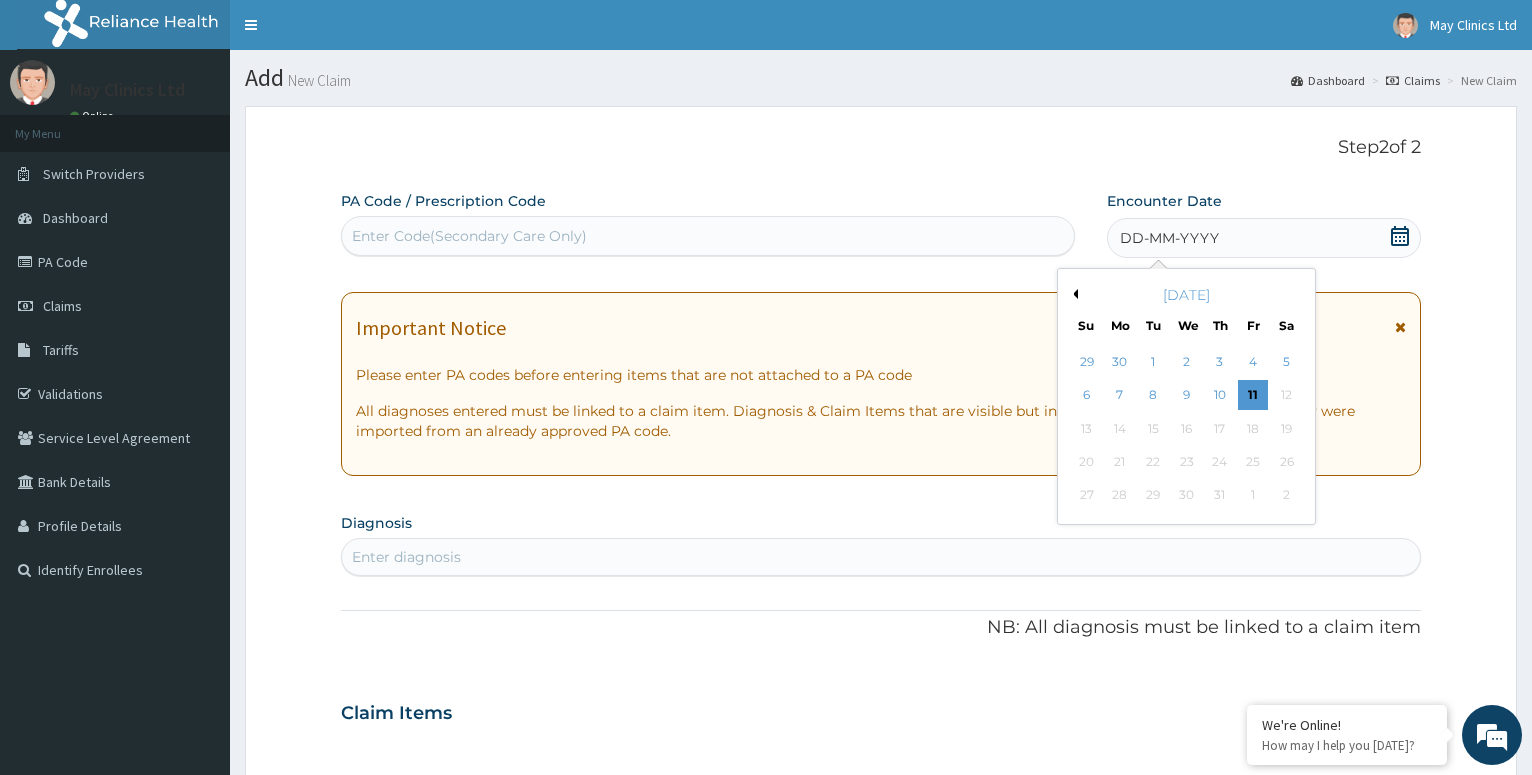 click on "[DATE]" at bounding box center (1186, 295) 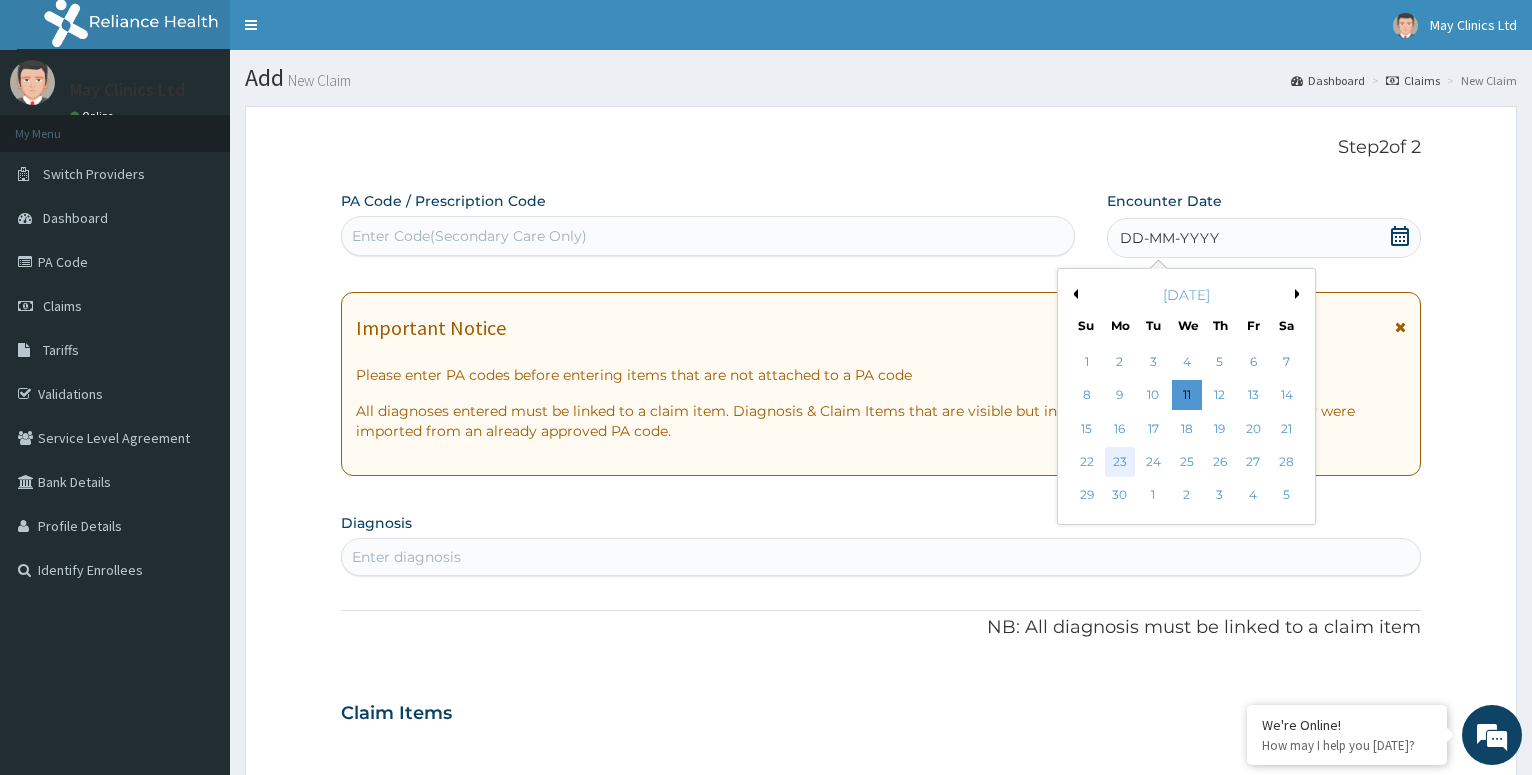 click on "23" at bounding box center (1119, 462) 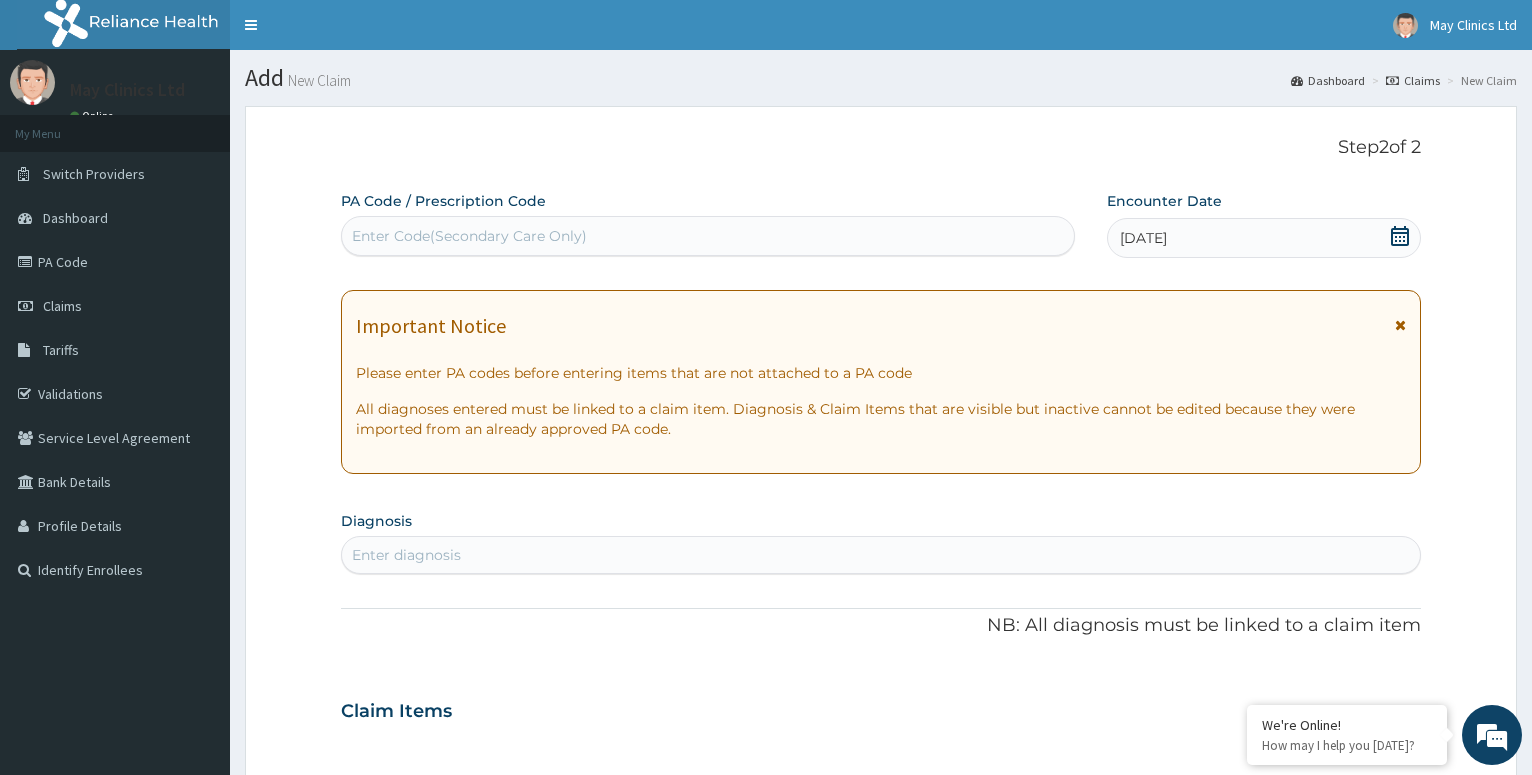 click on "Enter diagnosis" at bounding box center [881, 555] 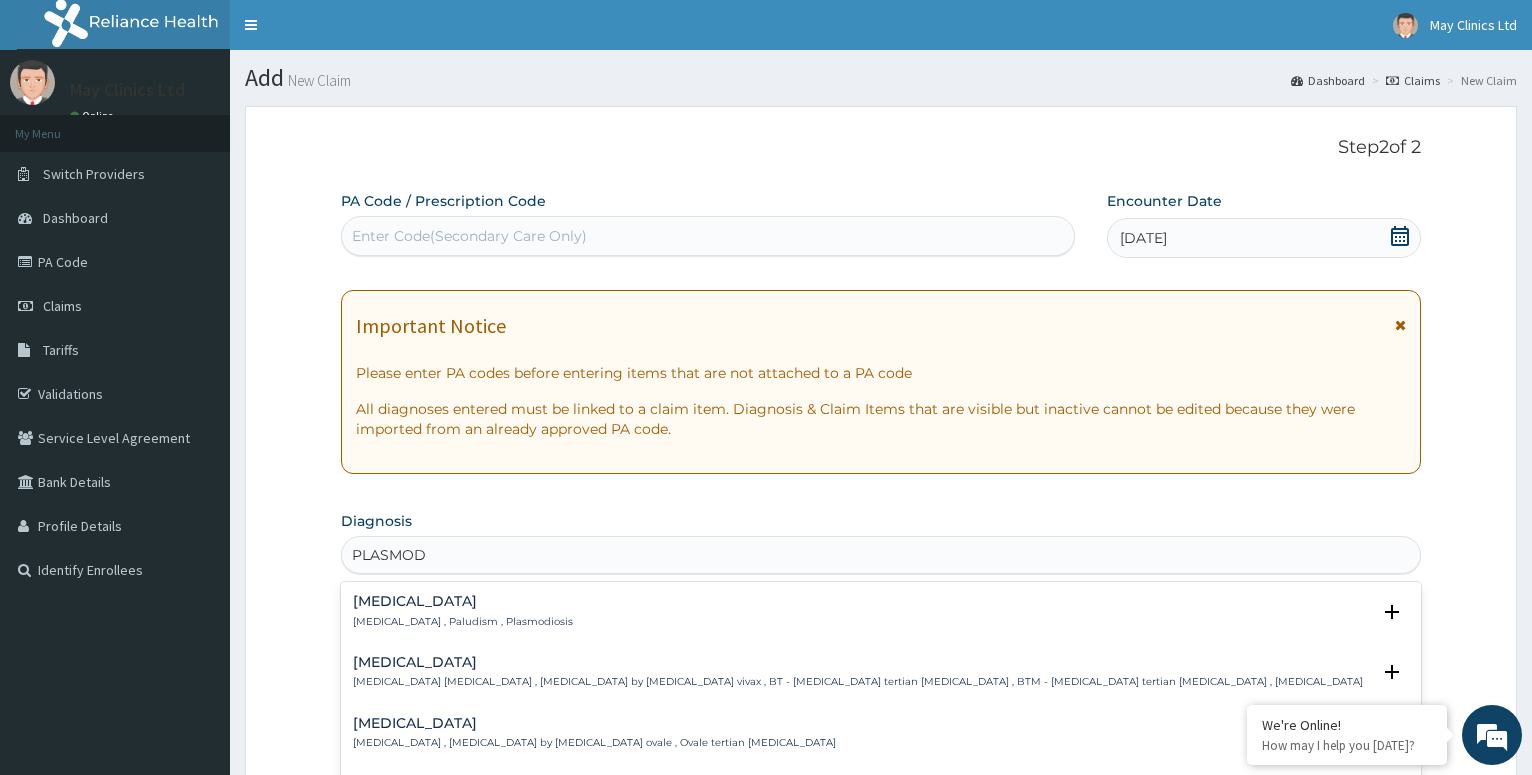 type on "PLASMODI" 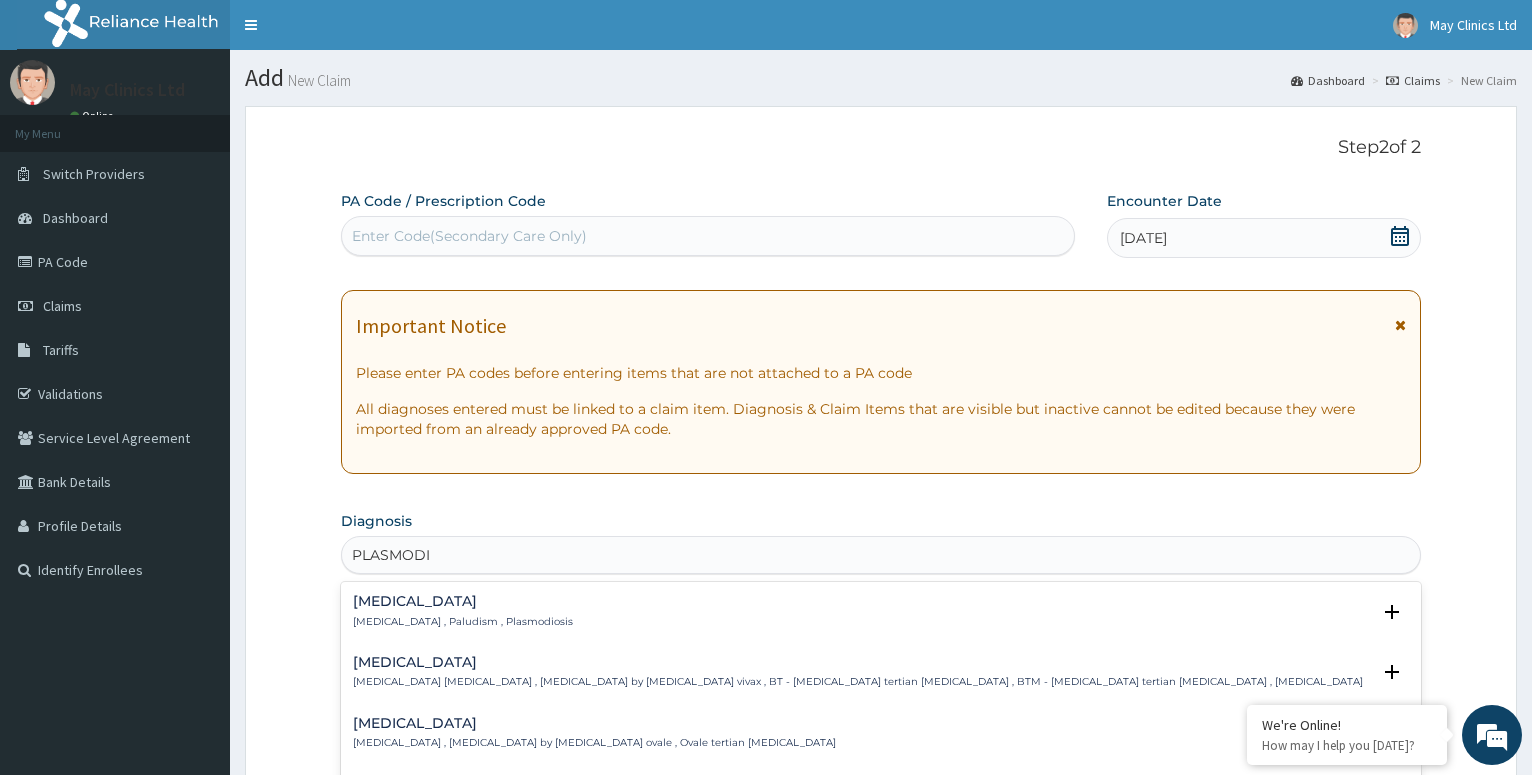 scroll, scrollTop: 108, scrollLeft: 0, axis: vertical 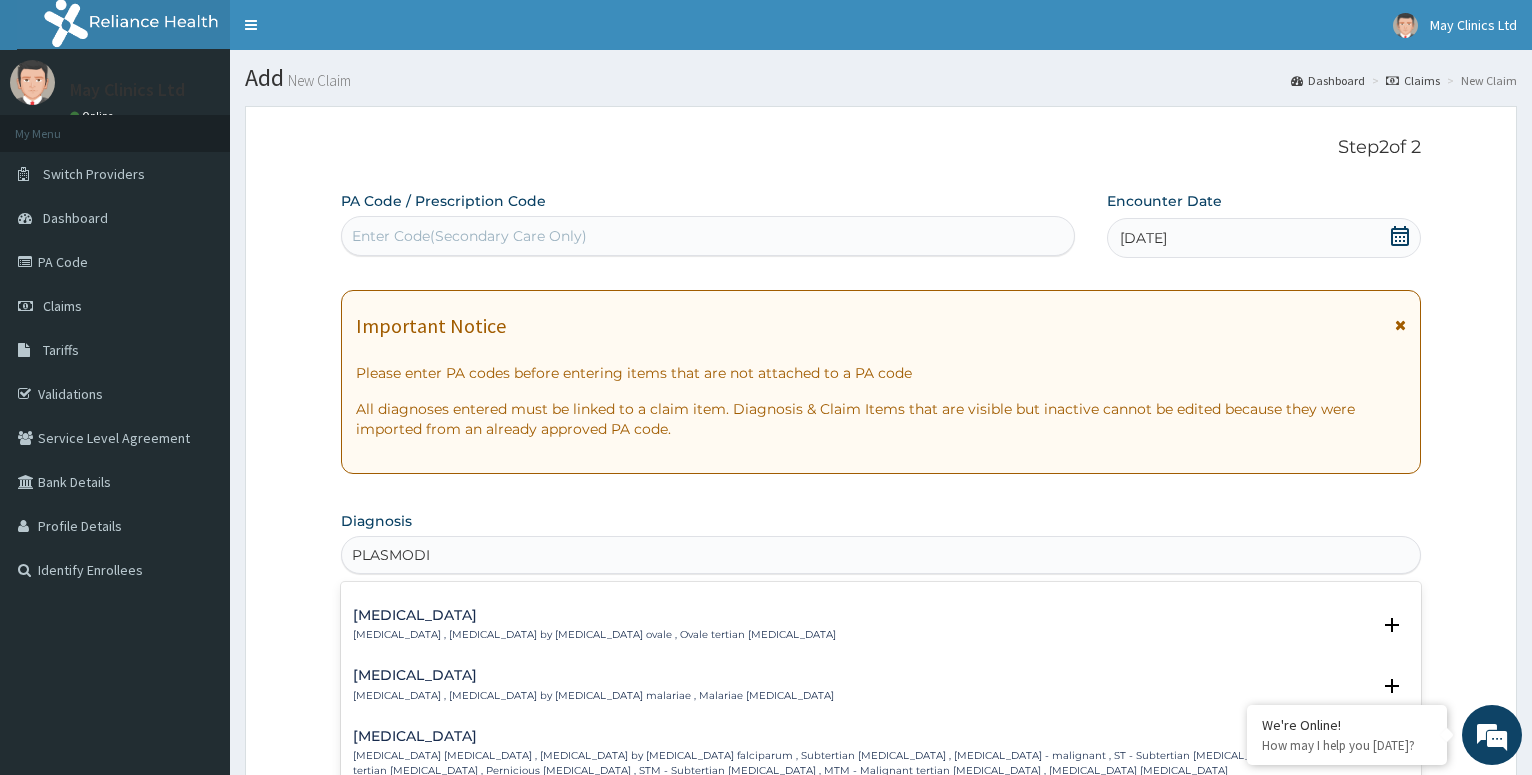 click on "[MEDICAL_DATA] [MEDICAL_DATA] , [MEDICAL_DATA] by [MEDICAL_DATA] falciparum , Subtertian [MEDICAL_DATA] , [MEDICAL_DATA] - malignant , ST - Subtertian [MEDICAL_DATA] , MT - Malignant tertian [MEDICAL_DATA] , Pernicious [MEDICAL_DATA] , STM - Subtertian [MEDICAL_DATA] , MTM - Malignant tertian [MEDICAL_DATA] , [MEDICAL_DATA] [MEDICAL_DATA]" at bounding box center [861, 763] 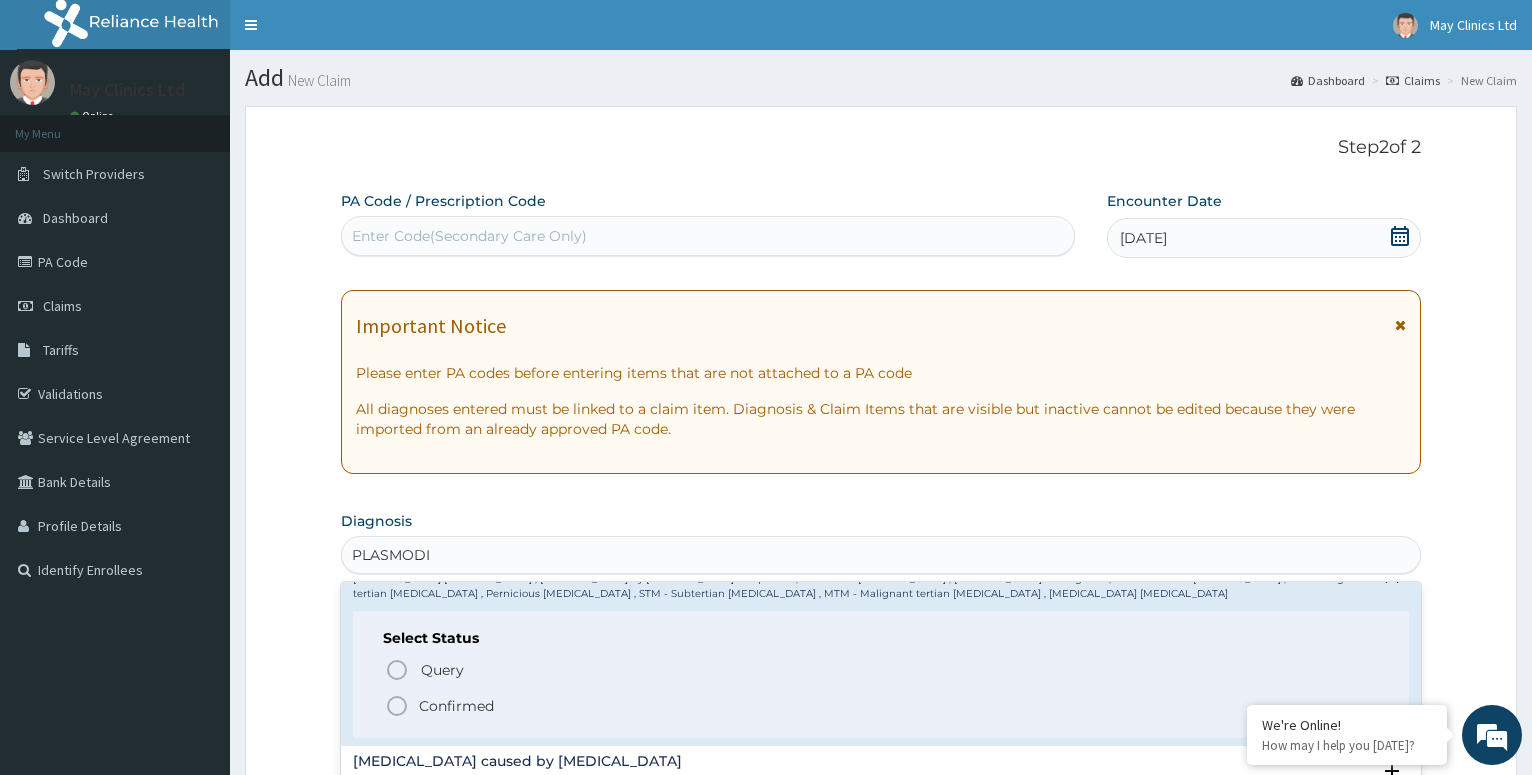 scroll, scrollTop: 324, scrollLeft: 0, axis: vertical 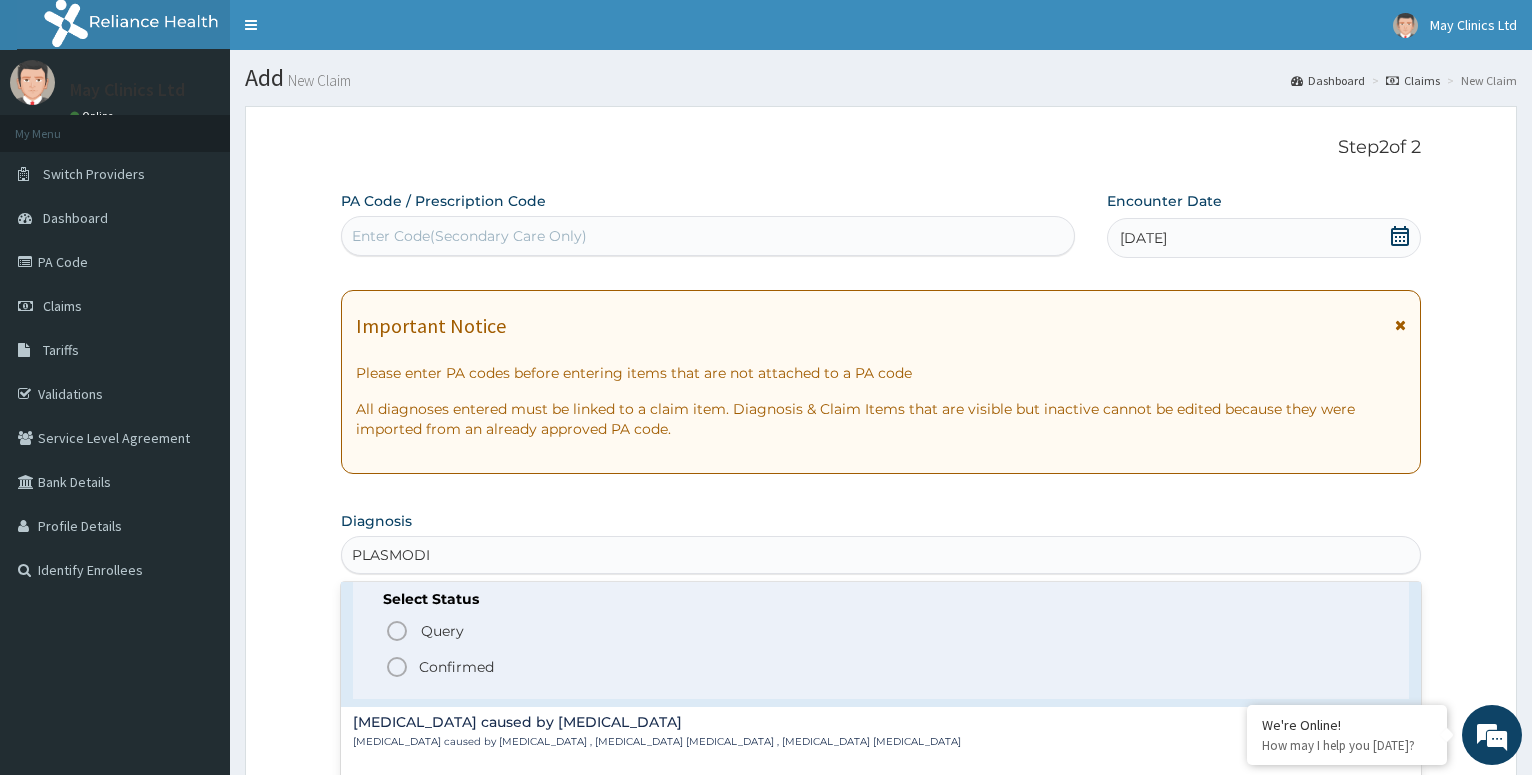 click 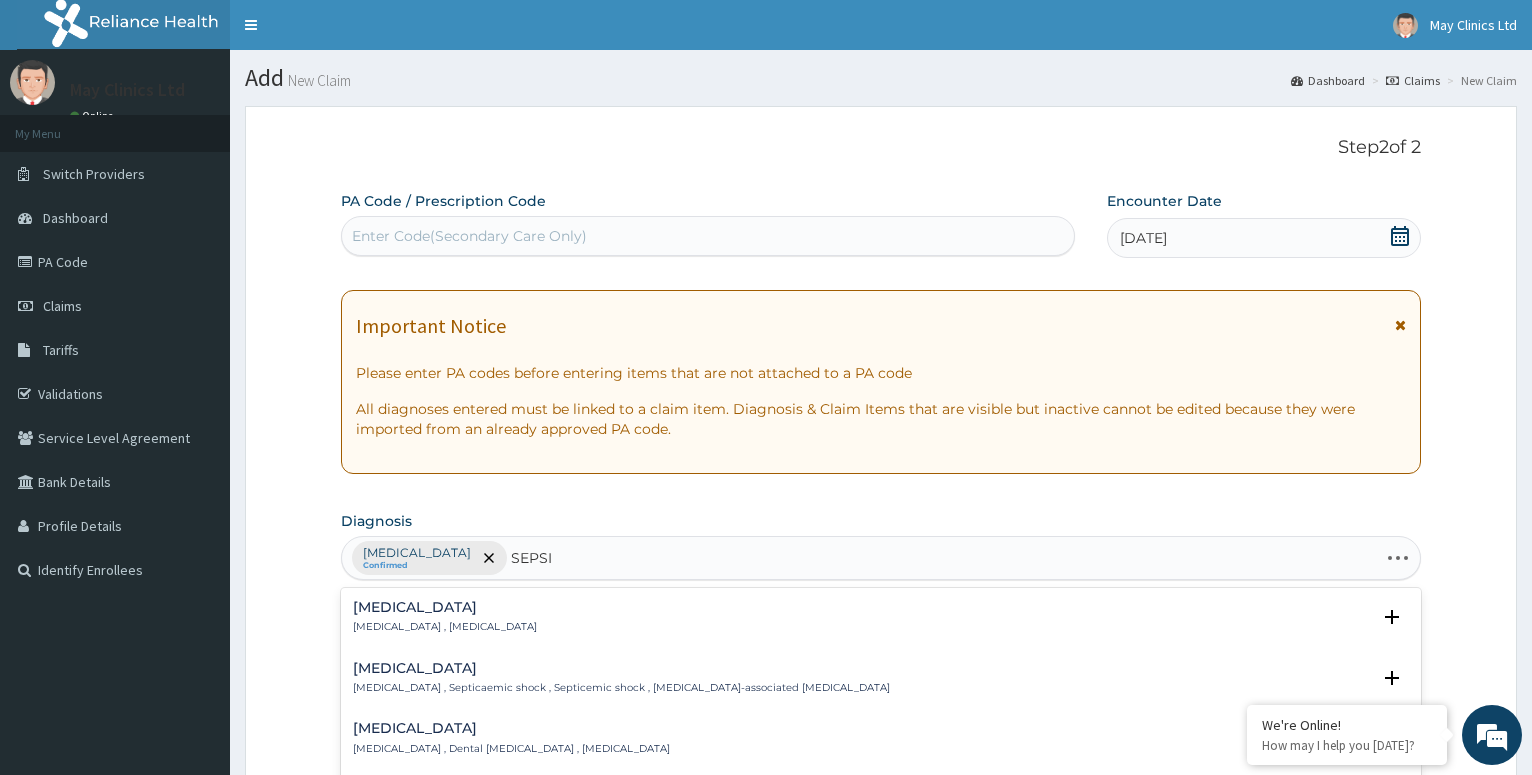 type on "[MEDICAL_DATA]" 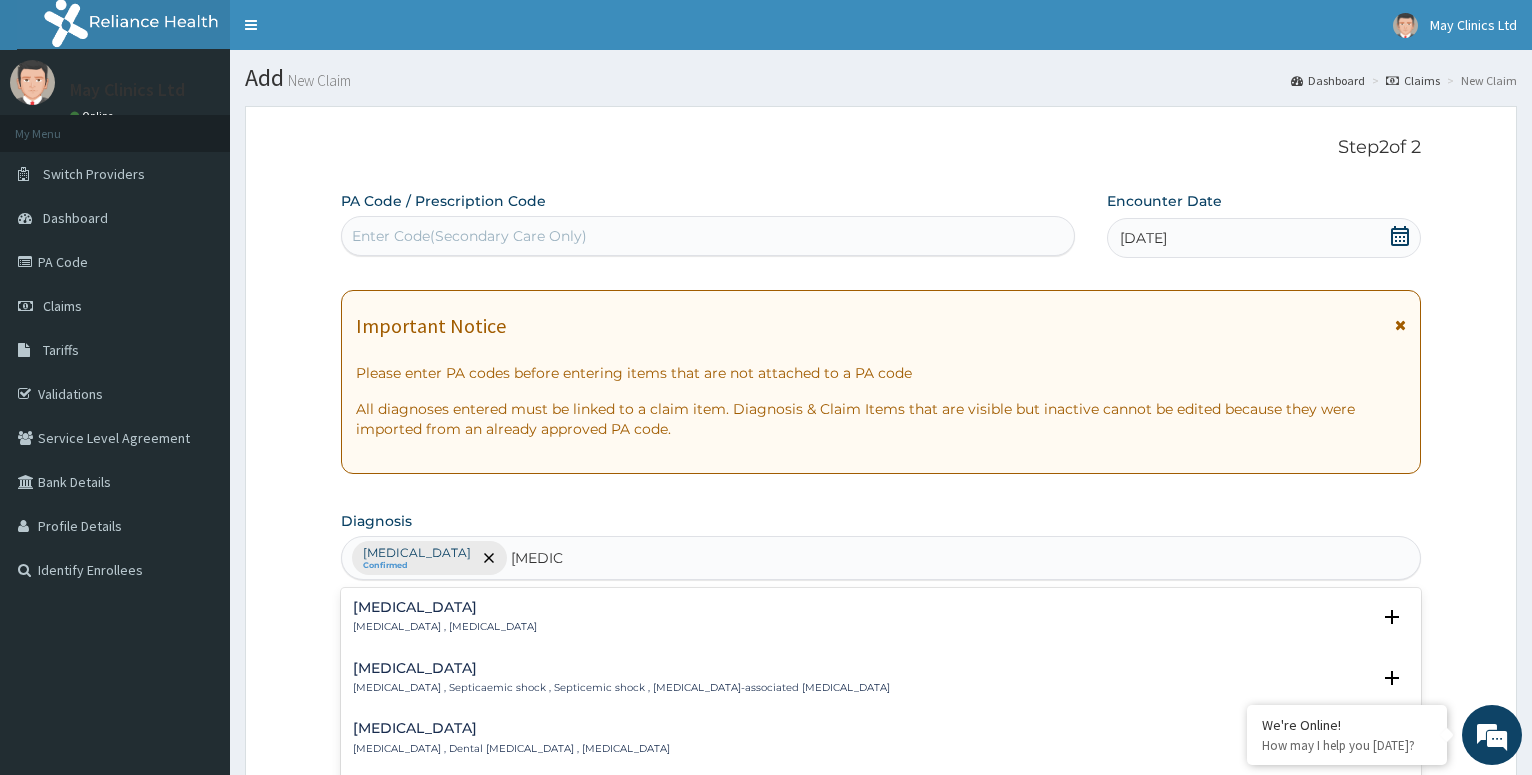 click on "[MEDICAL_DATA] , Septicaemic shock , Septicemic shock , [MEDICAL_DATA]-associated [MEDICAL_DATA]" at bounding box center [621, 688] 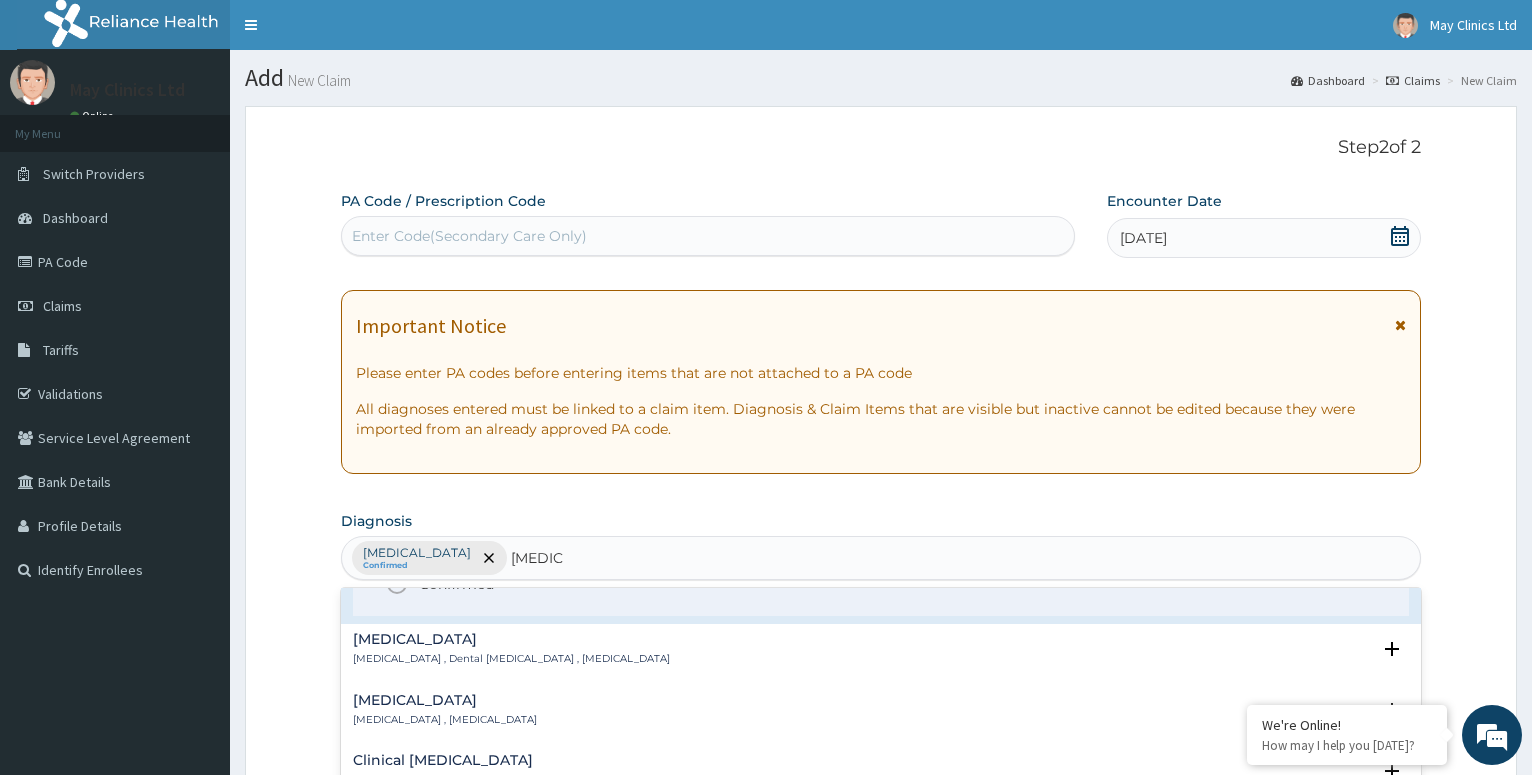 scroll, scrollTop: 108, scrollLeft: 0, axis: vertical 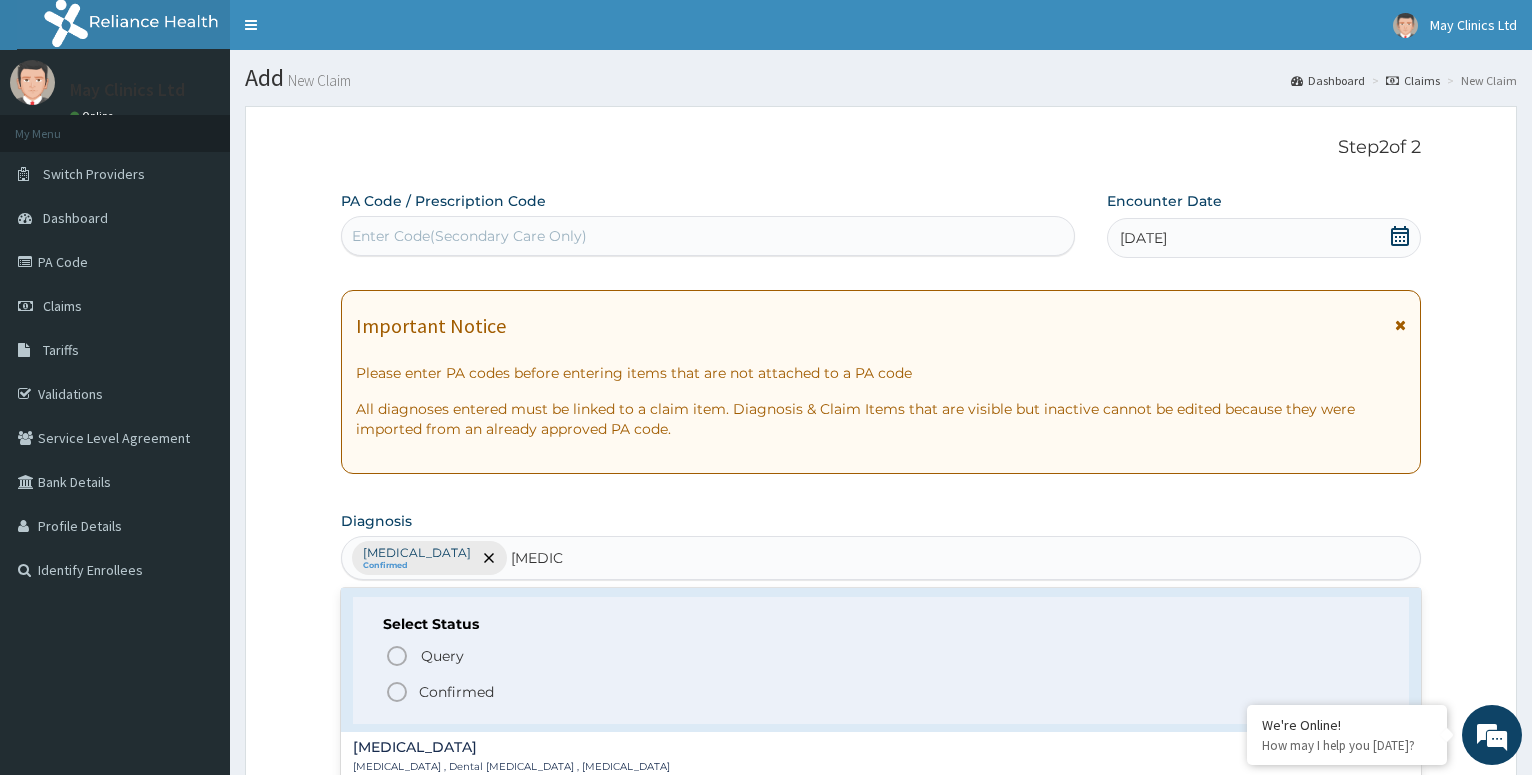 click 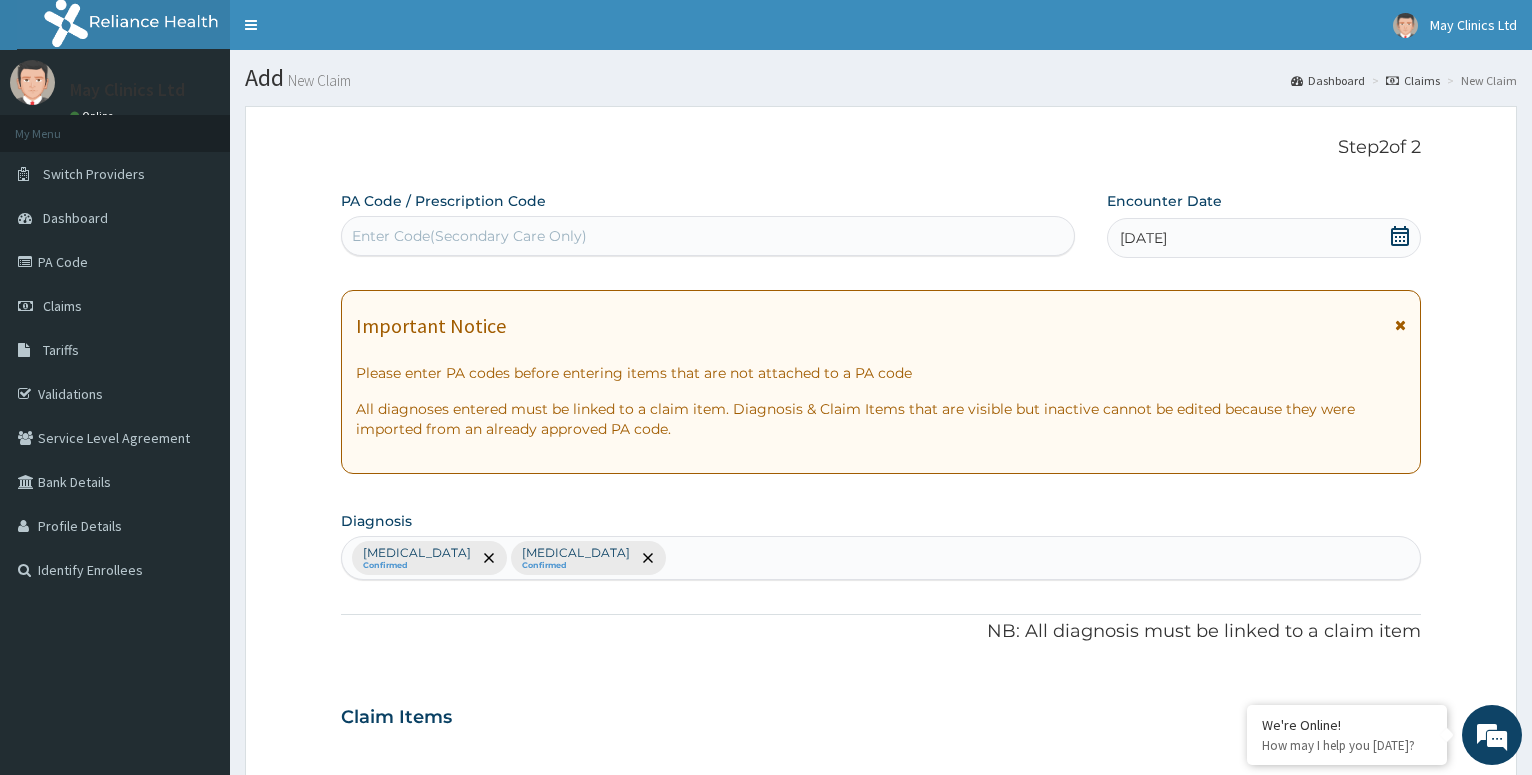click on "[MEDICAL_DATA] Confirmed [MEDICAL_DATA] Confirmed" at bounding box center (881, 558) 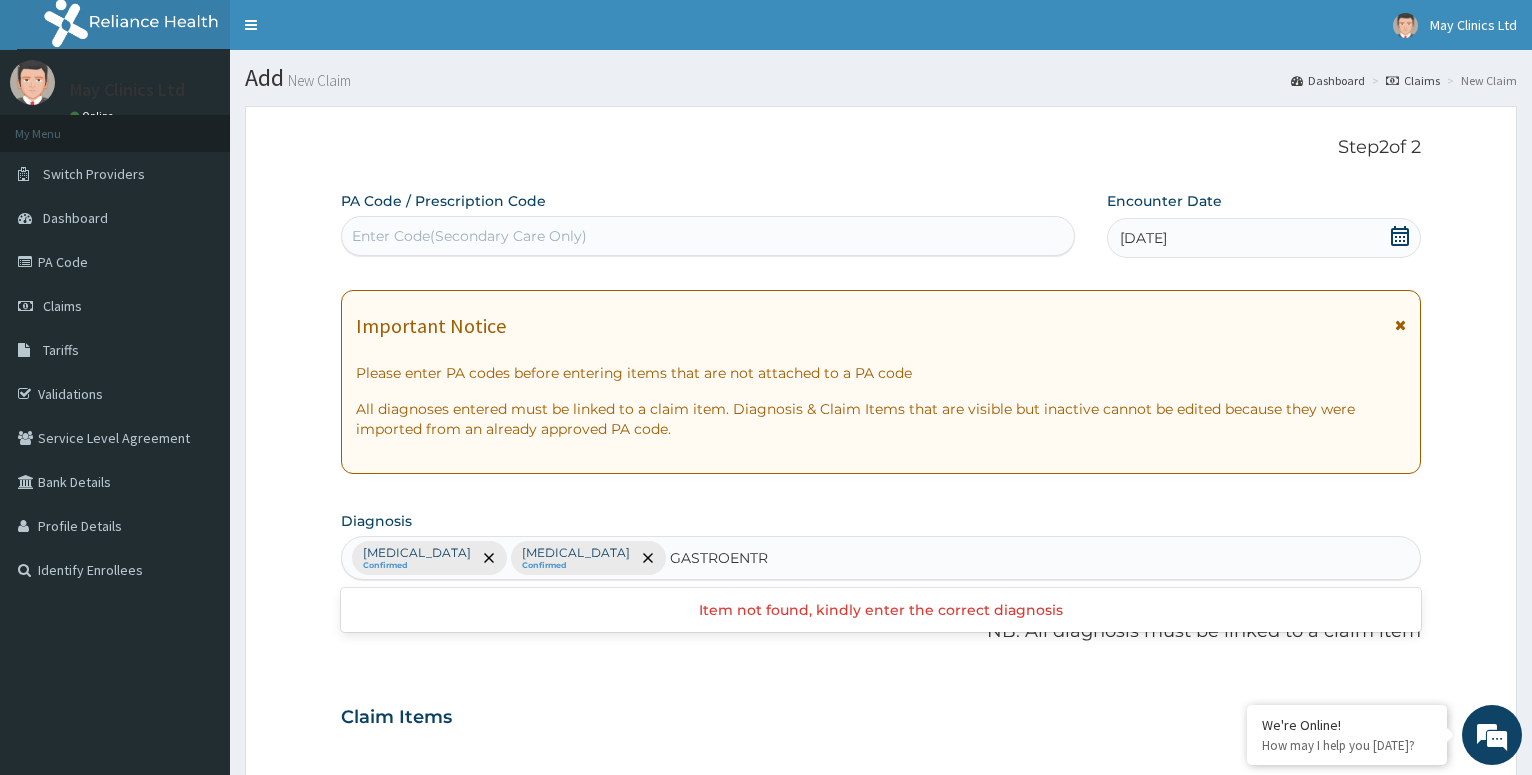 type on "GASTROENT" 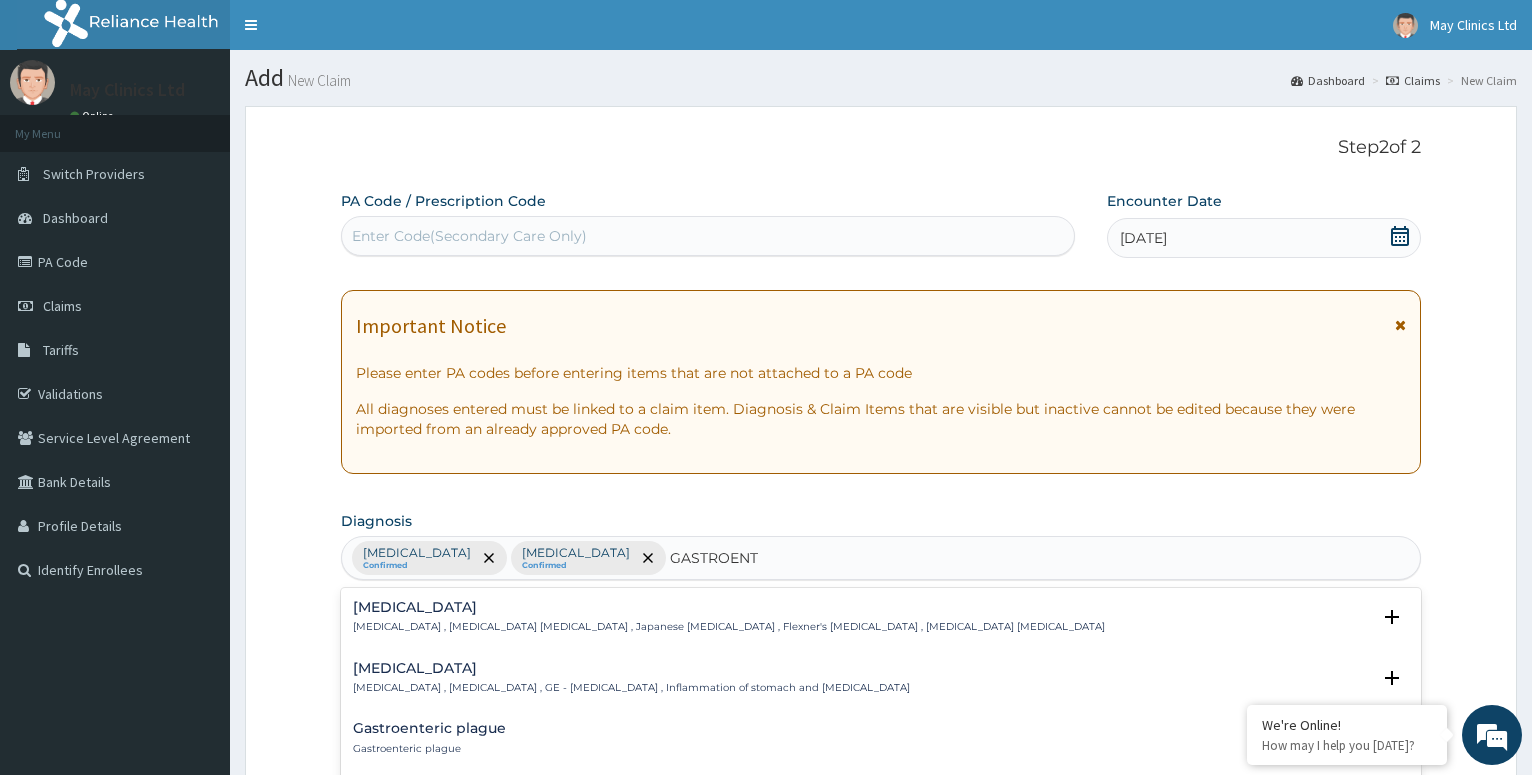 click on "[MEDICAL_DATA]" at bounding box center [631, 668] 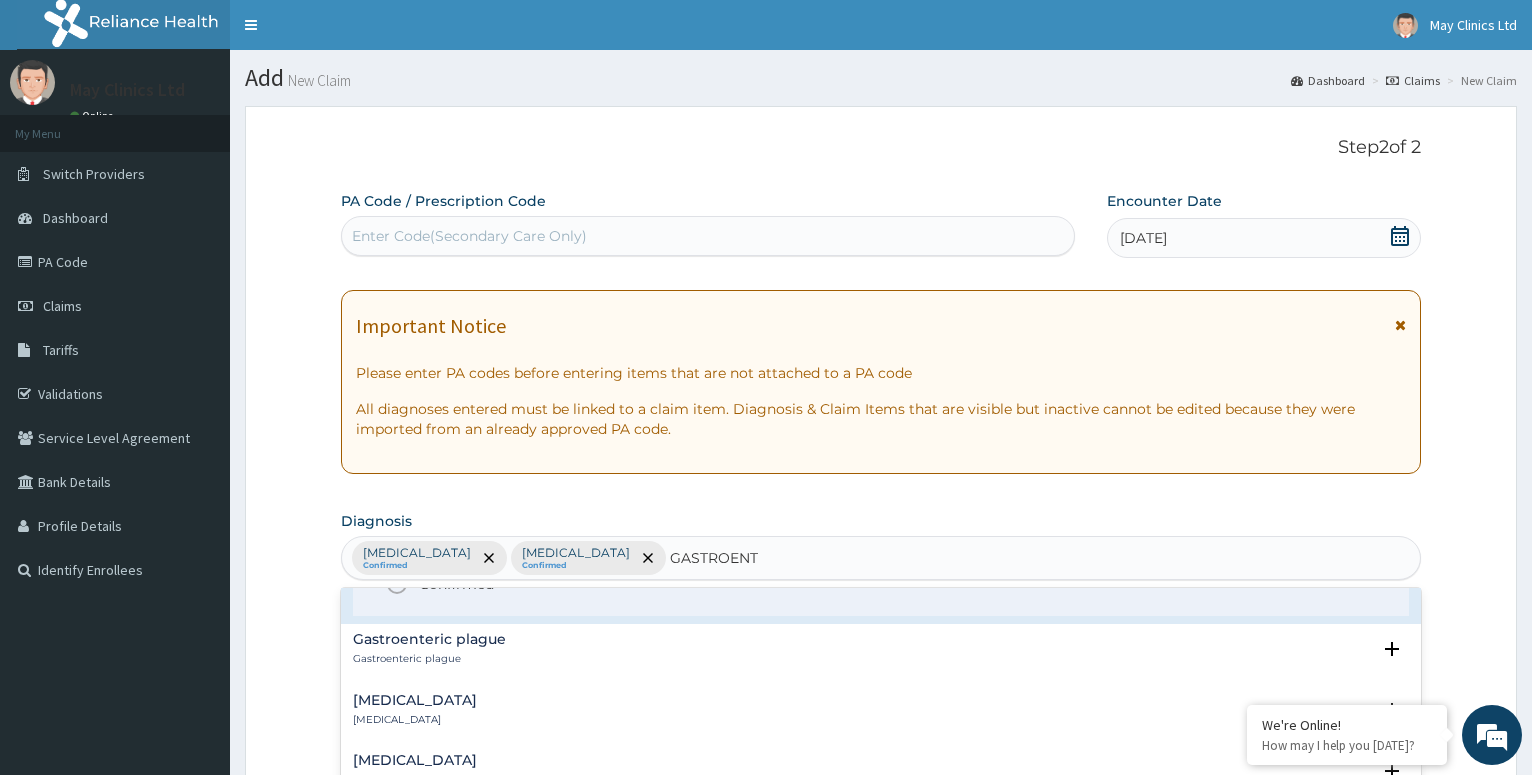 scroll, scrollTop: 108, scrollLeft: 0, axis: vertical 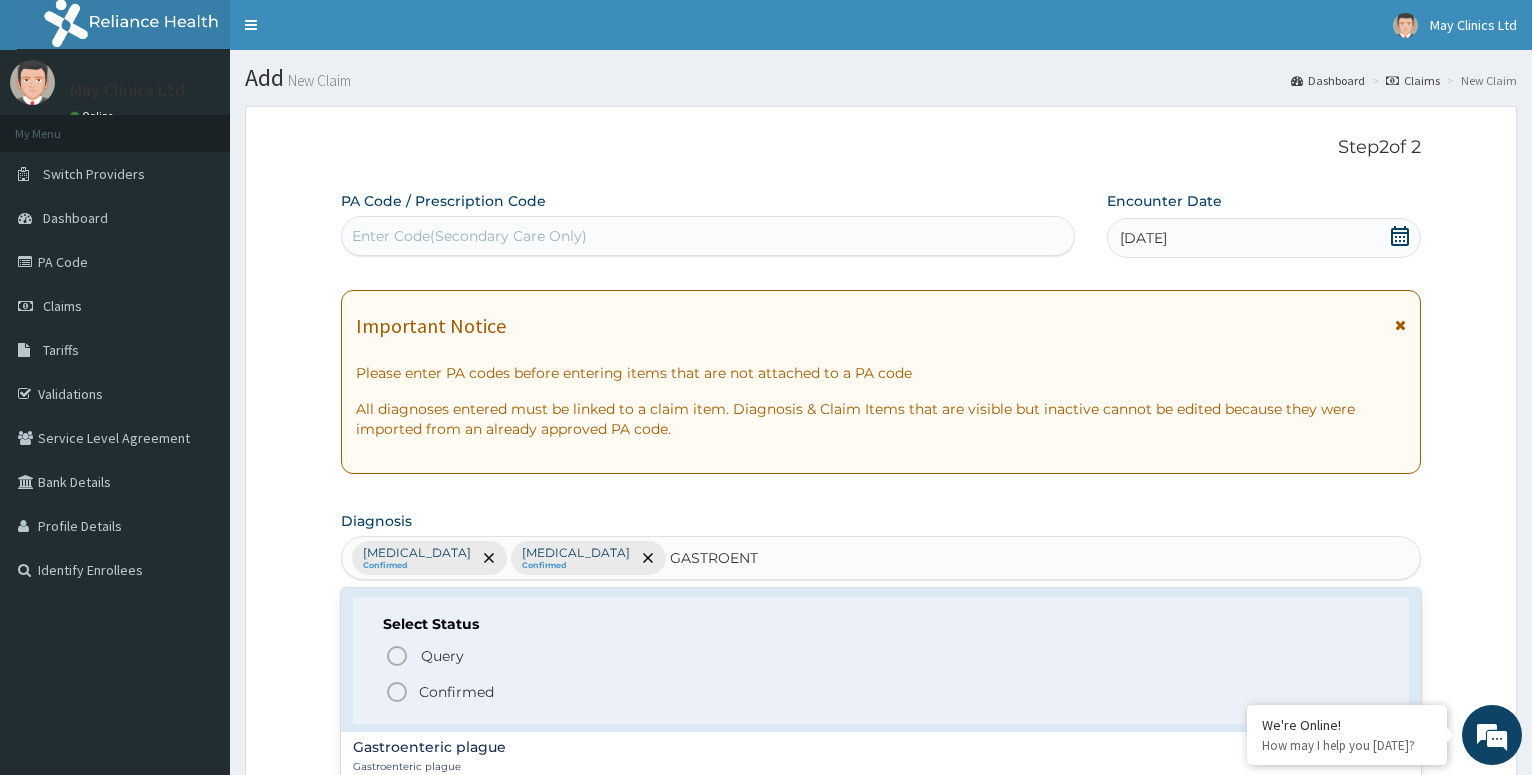 click 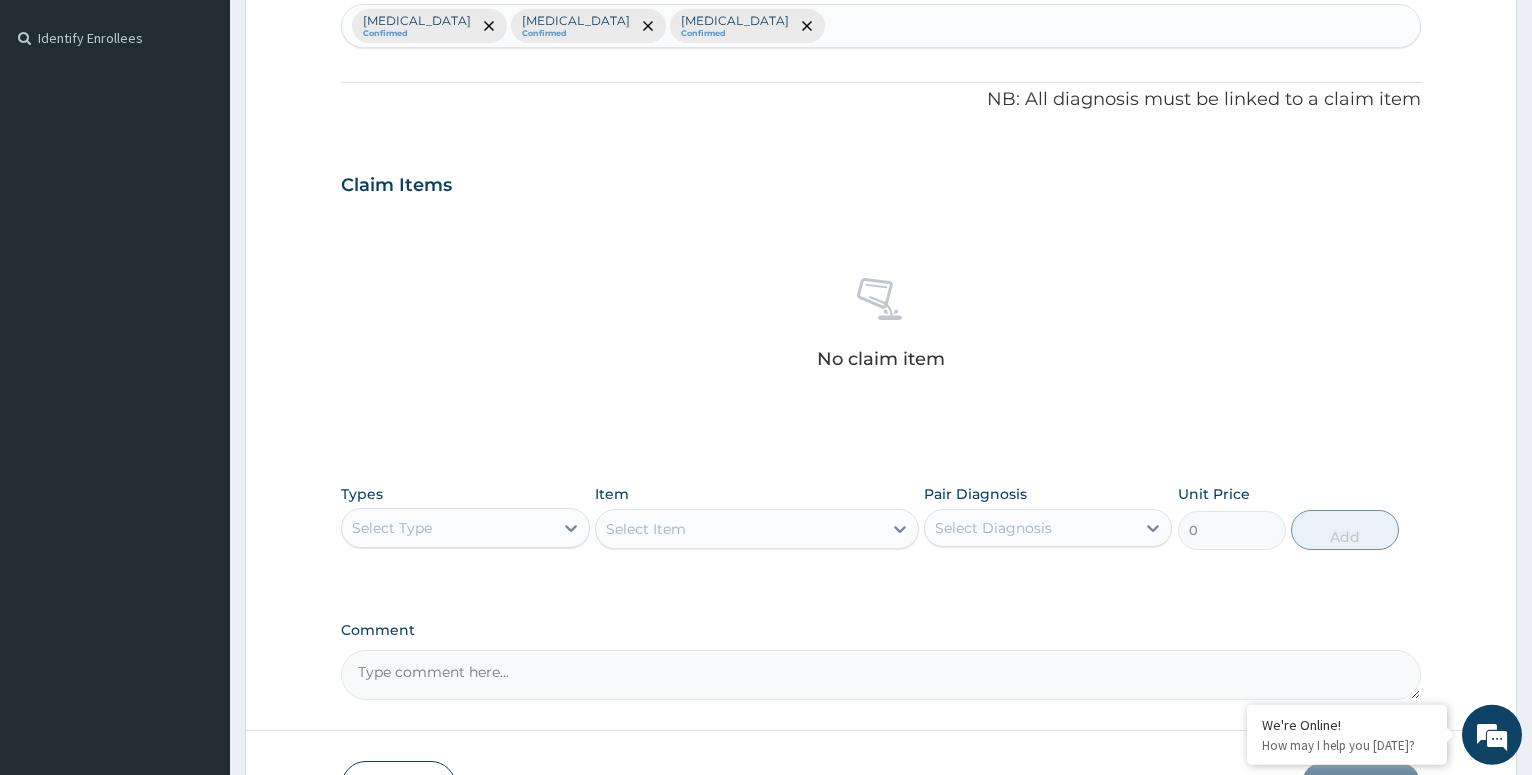 scroll, scrollTop: 612, scrollLeft: 0, axis: vertical 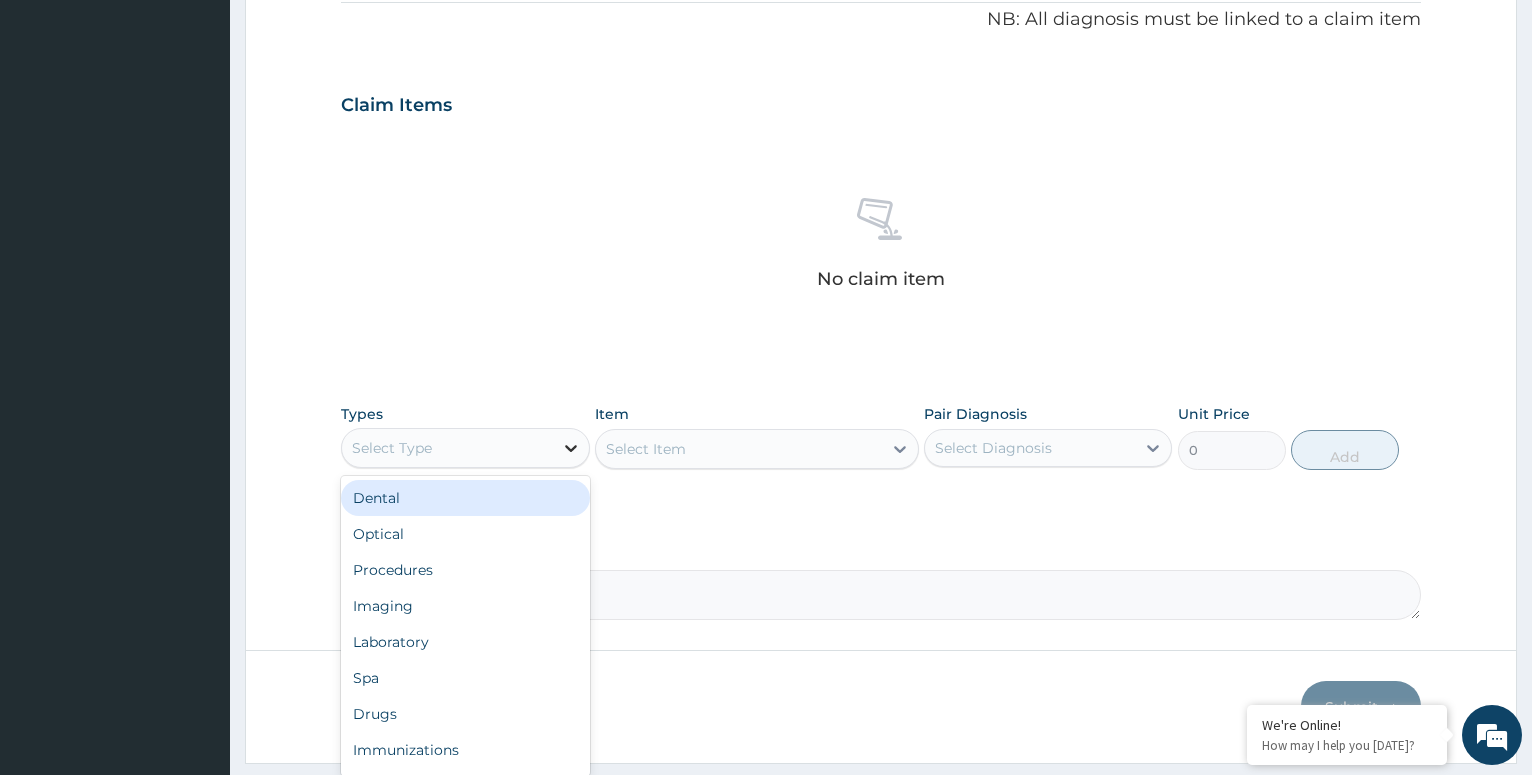 click at bounding box center [571, 448] 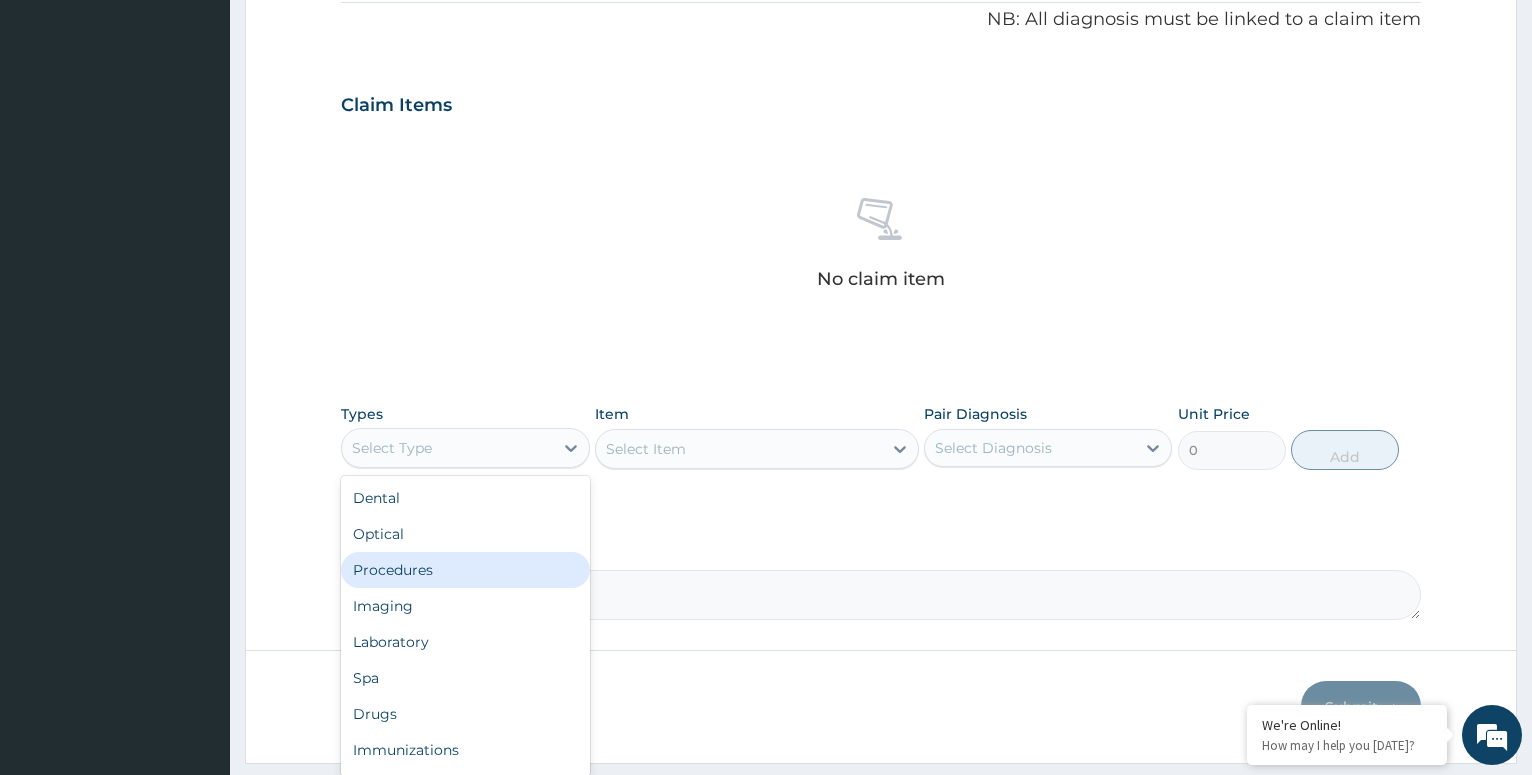 click on "Procedures" at bounding box center [465, 570] 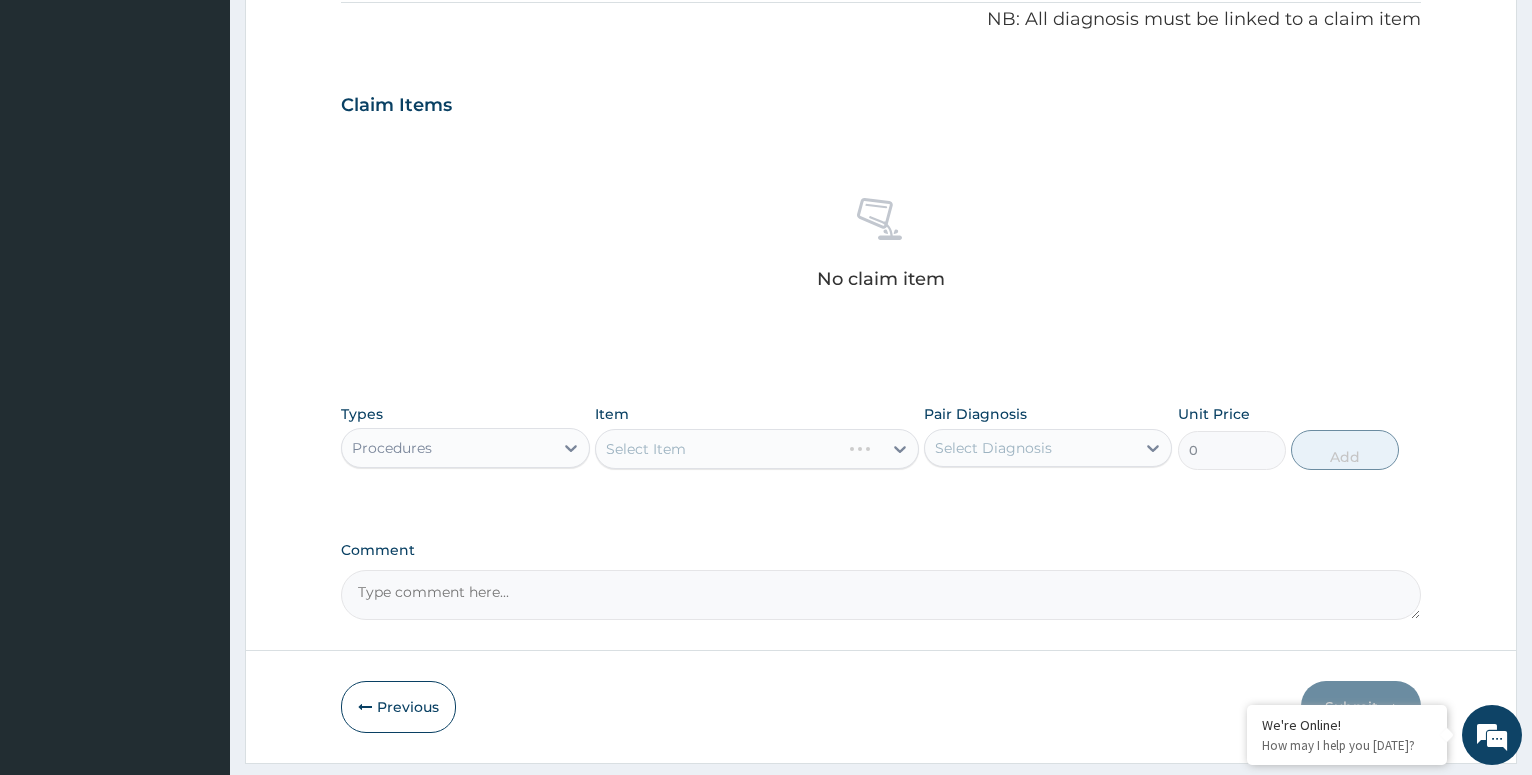 click on "Select Item" at bounding box center [757, 449] 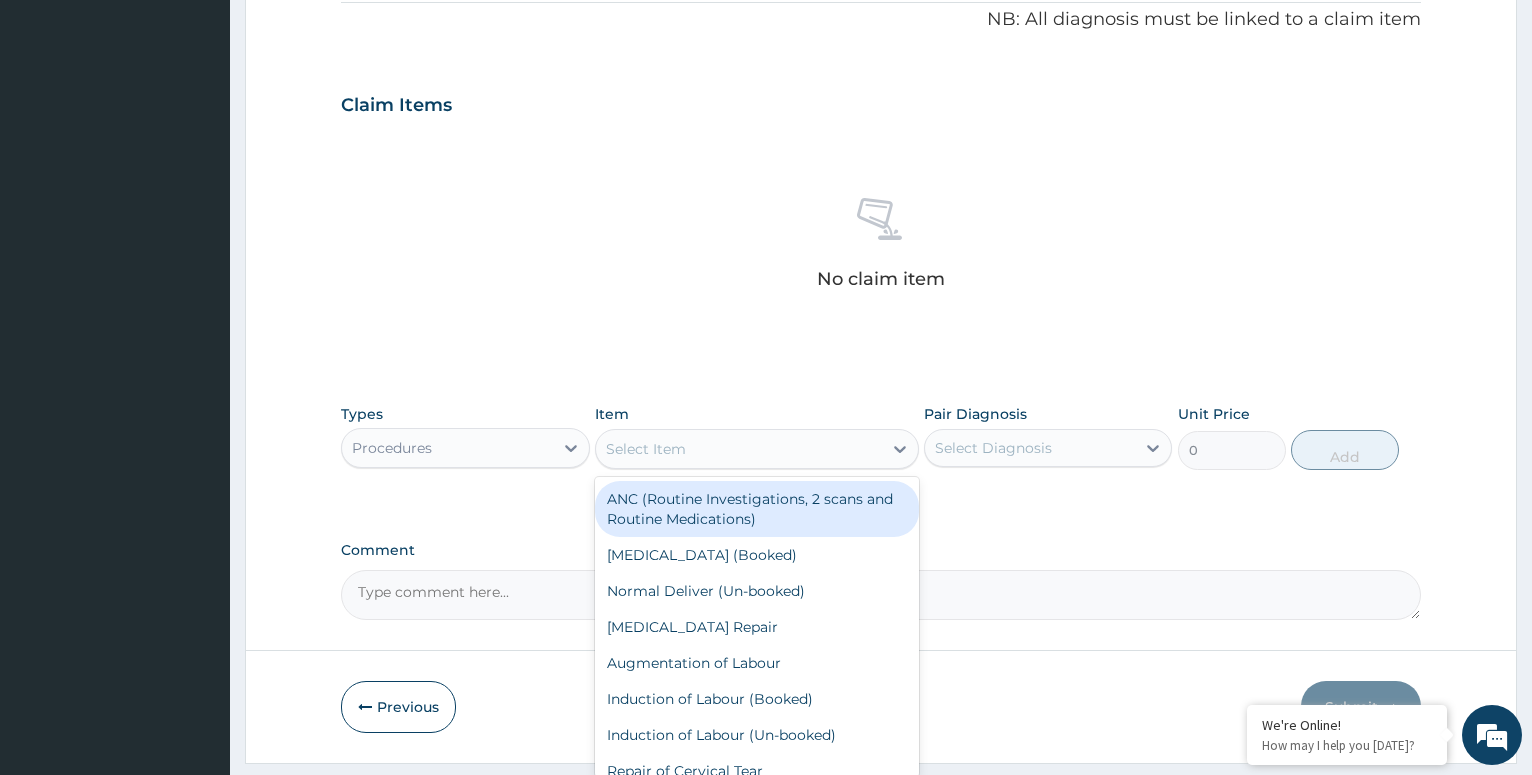click on "Select Item" at bounding box center [739, 449] 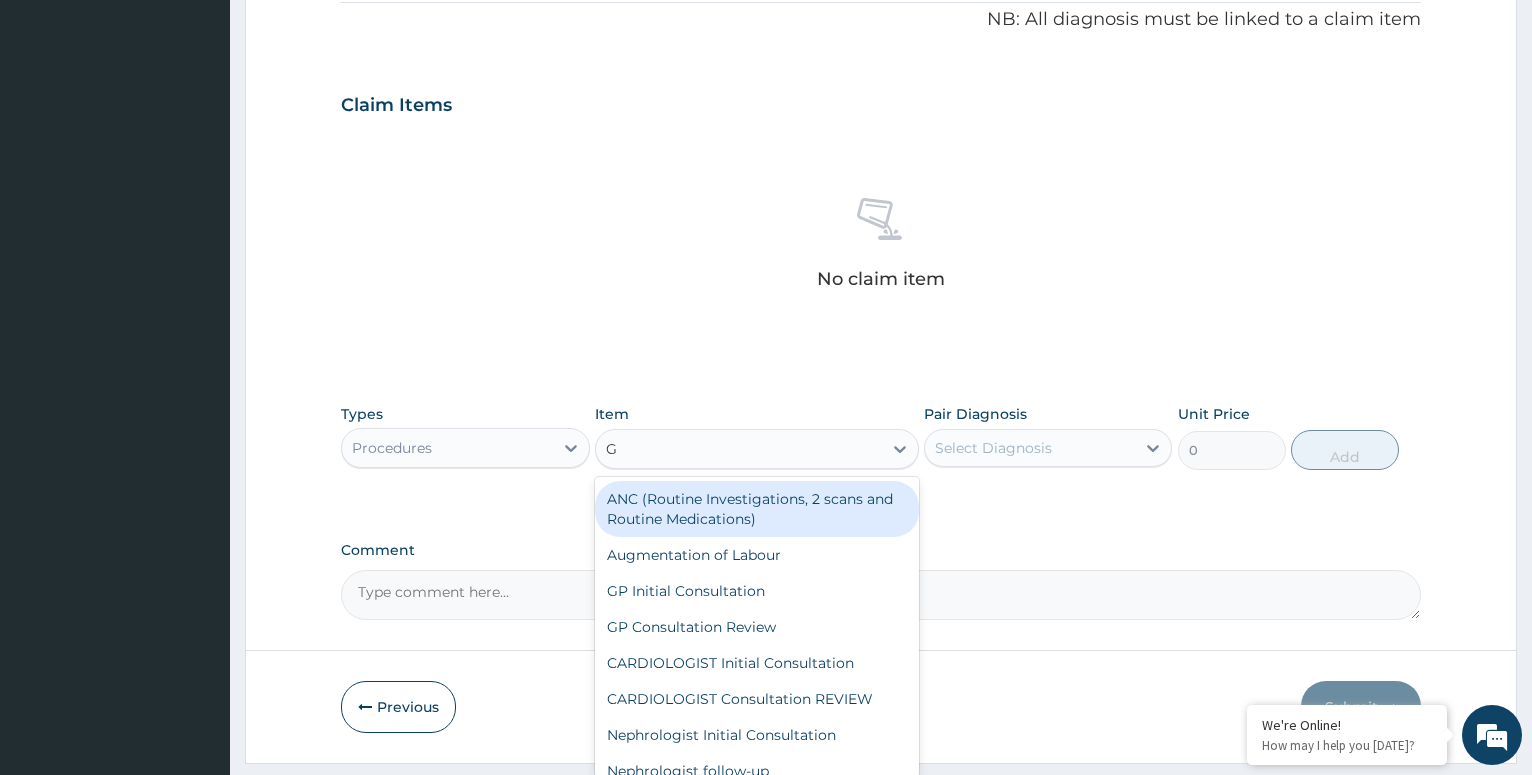 type on "GP" 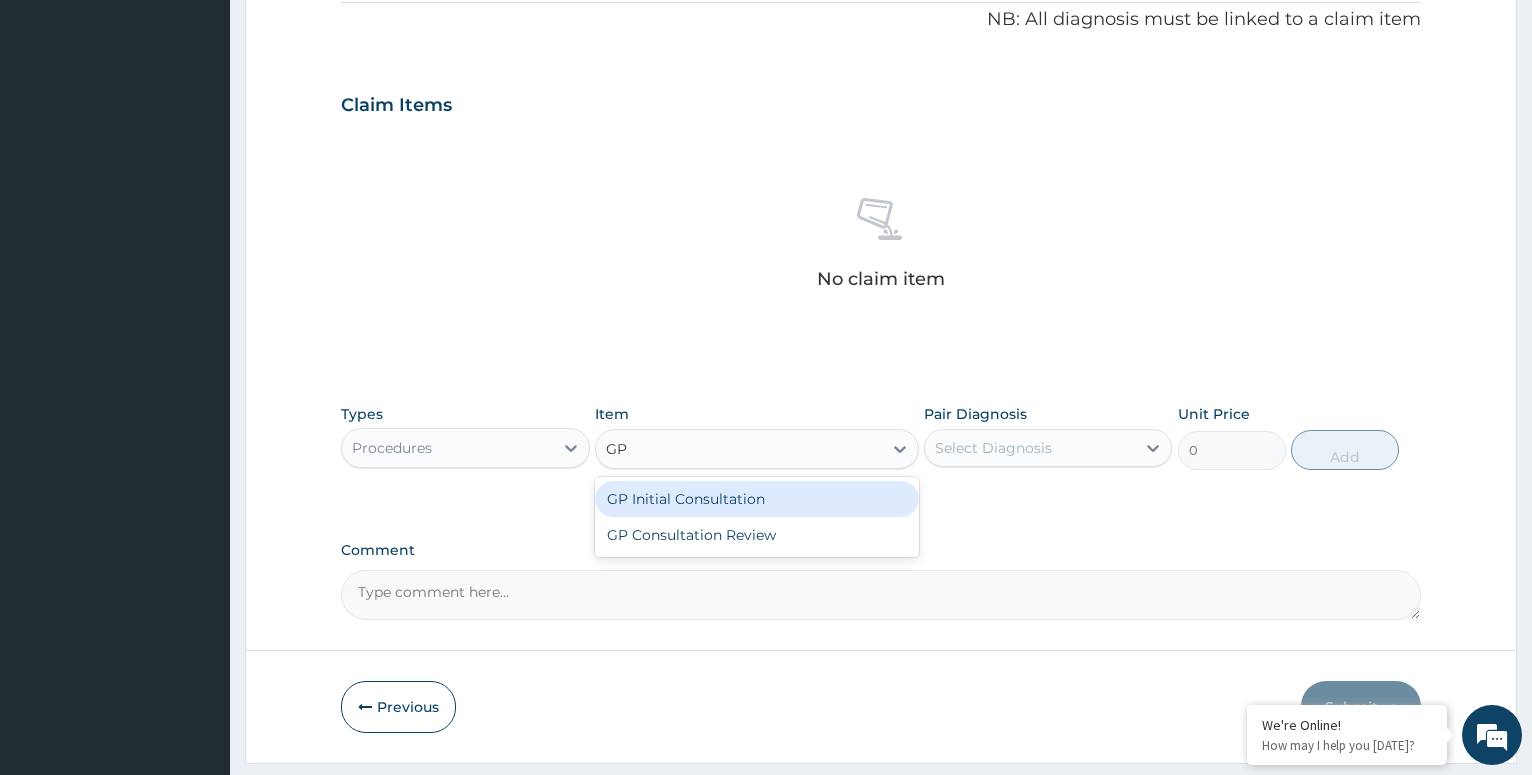 click on "GP Initial Consultation" at bounding box center (757, 499) 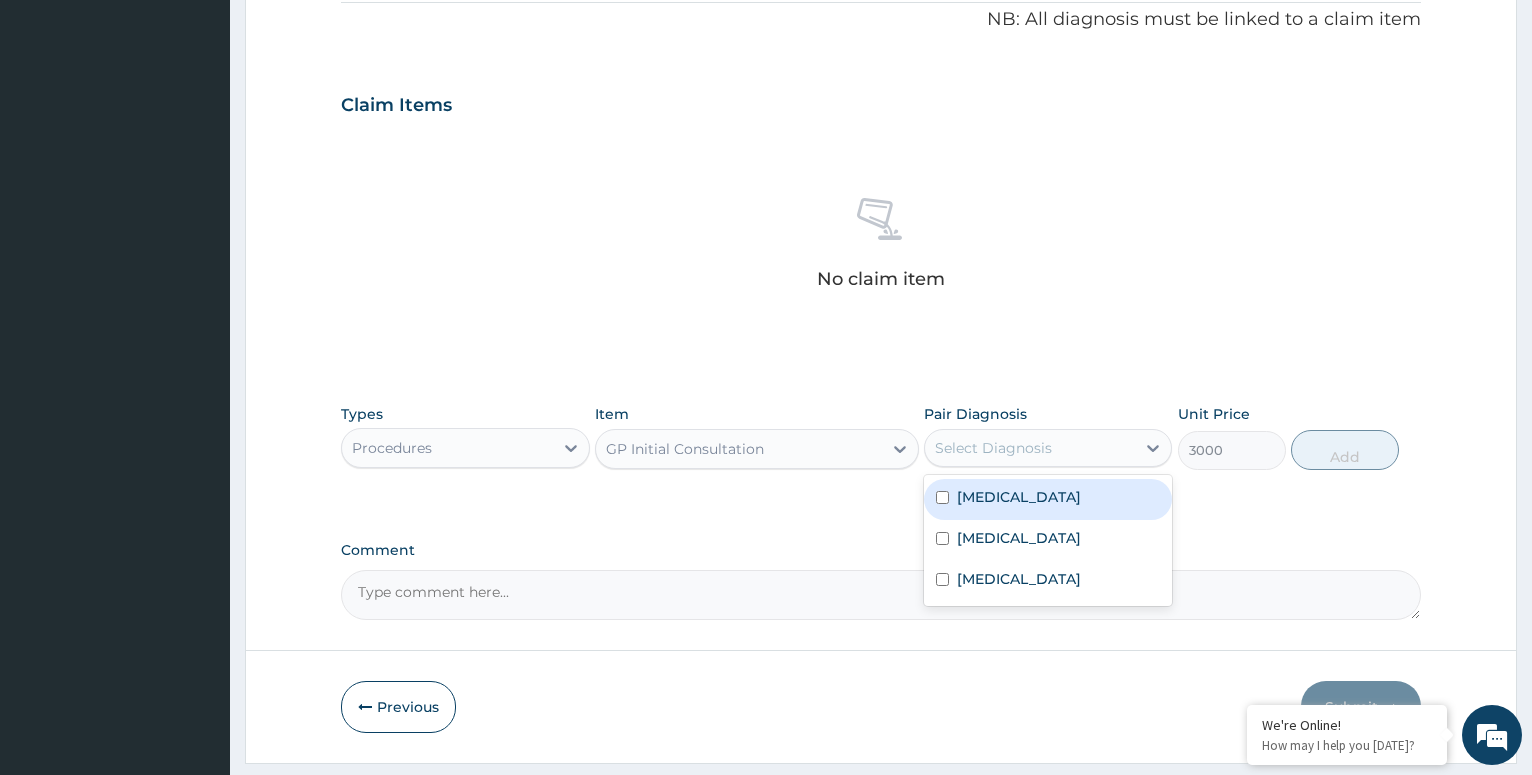 click on "Select Diagnosis" at bounding box center (993, 448) 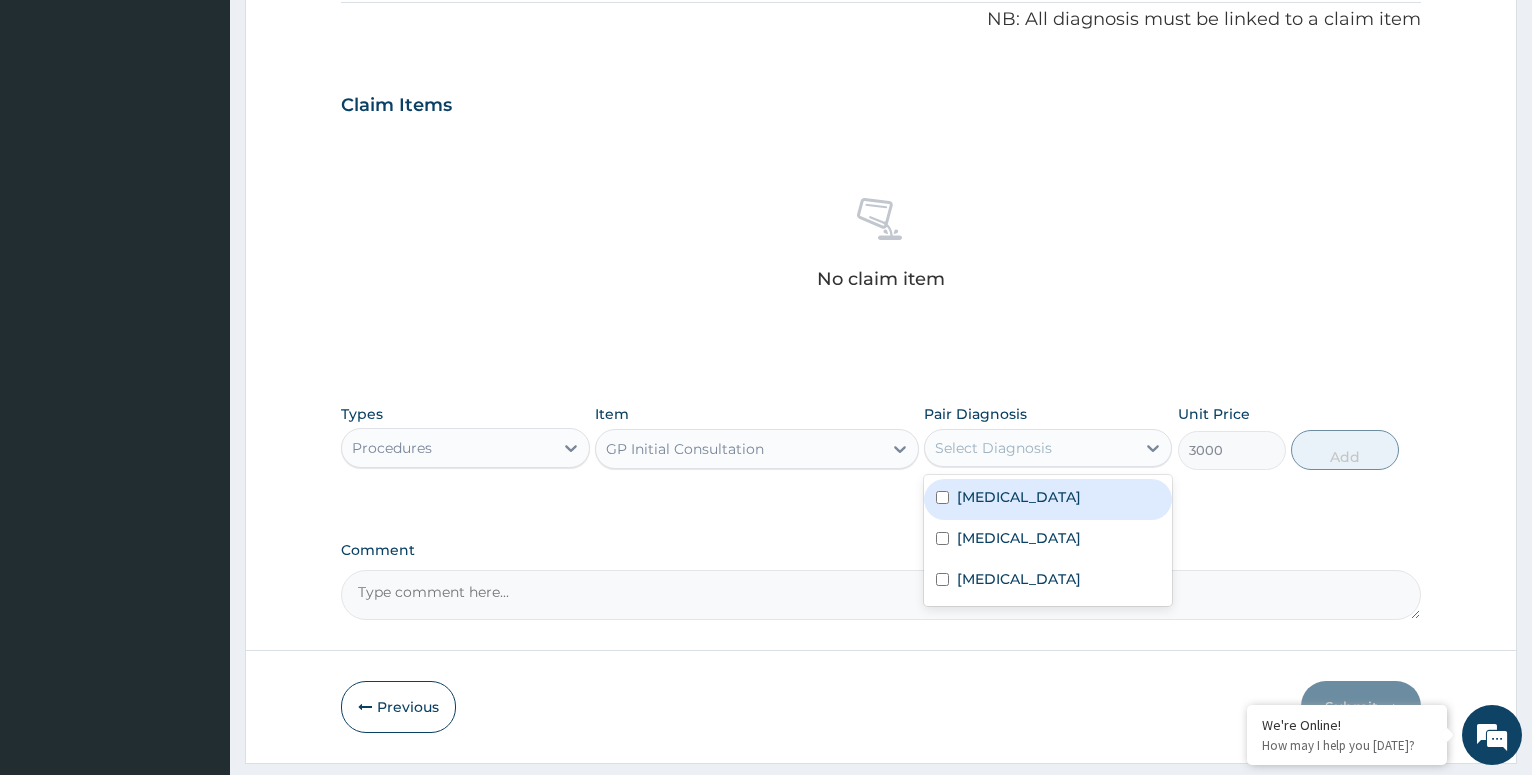 click at bounding box center [942, 497] 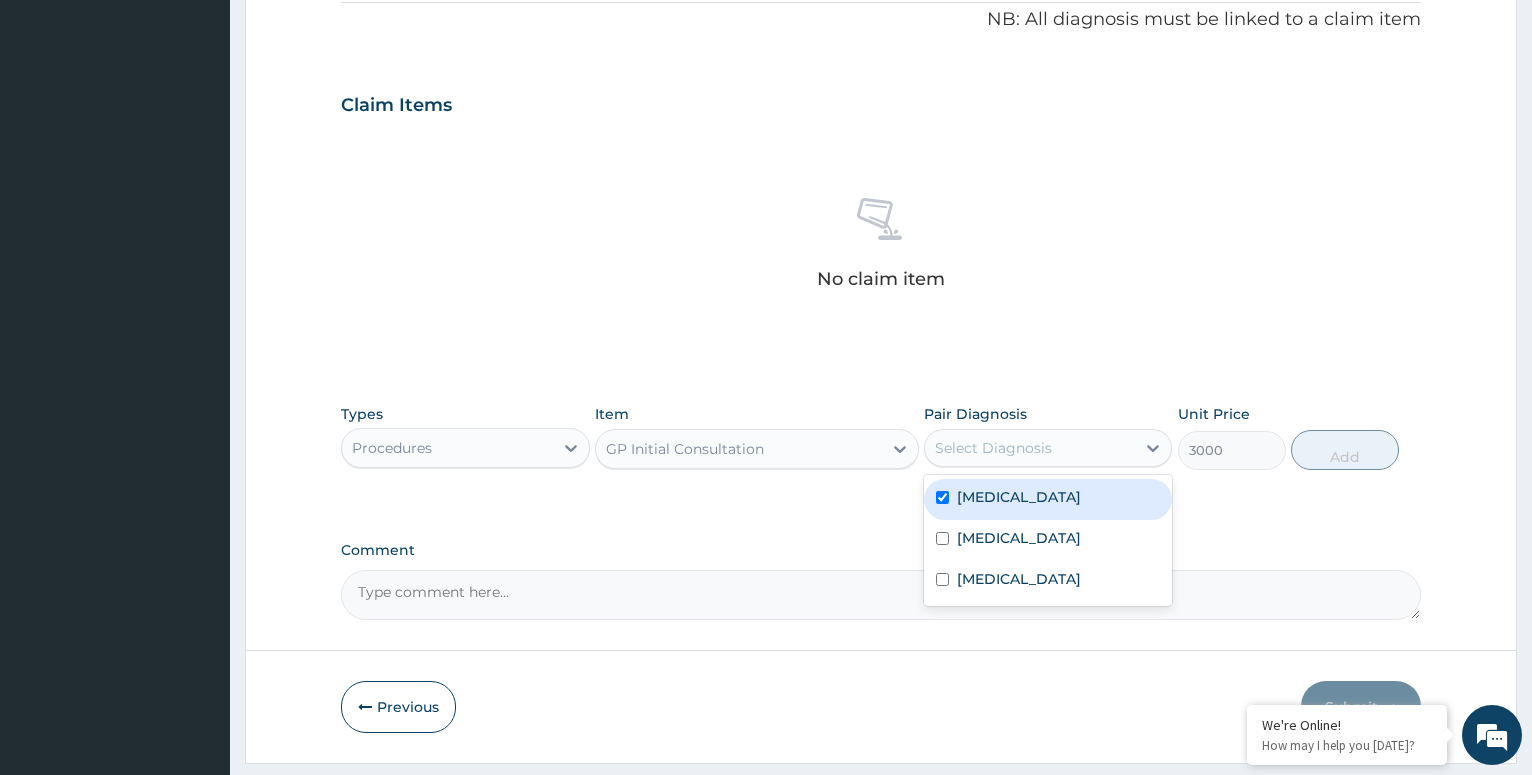 checkbox on "true" 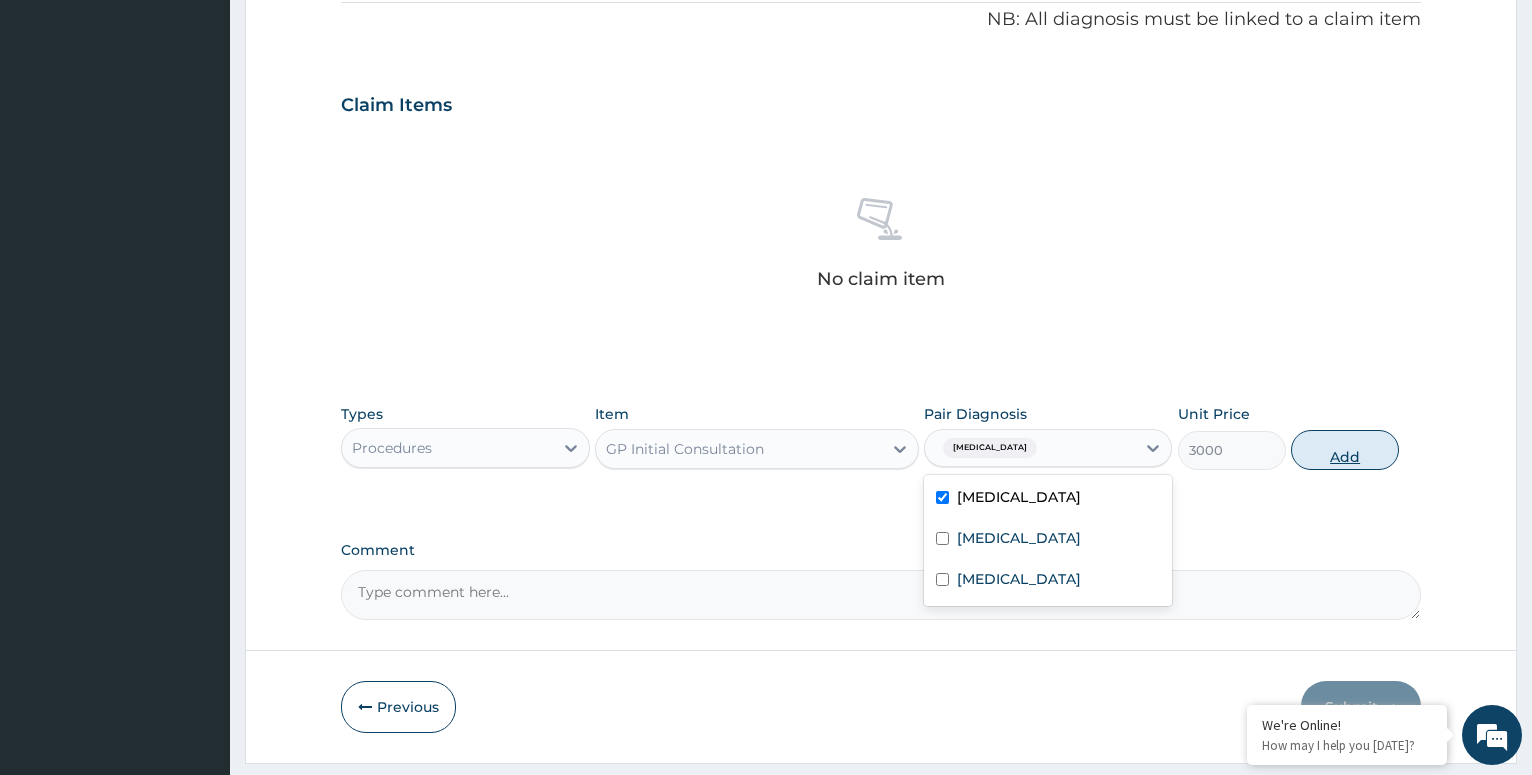 click on "Add" at bounding box center [1345, 450] 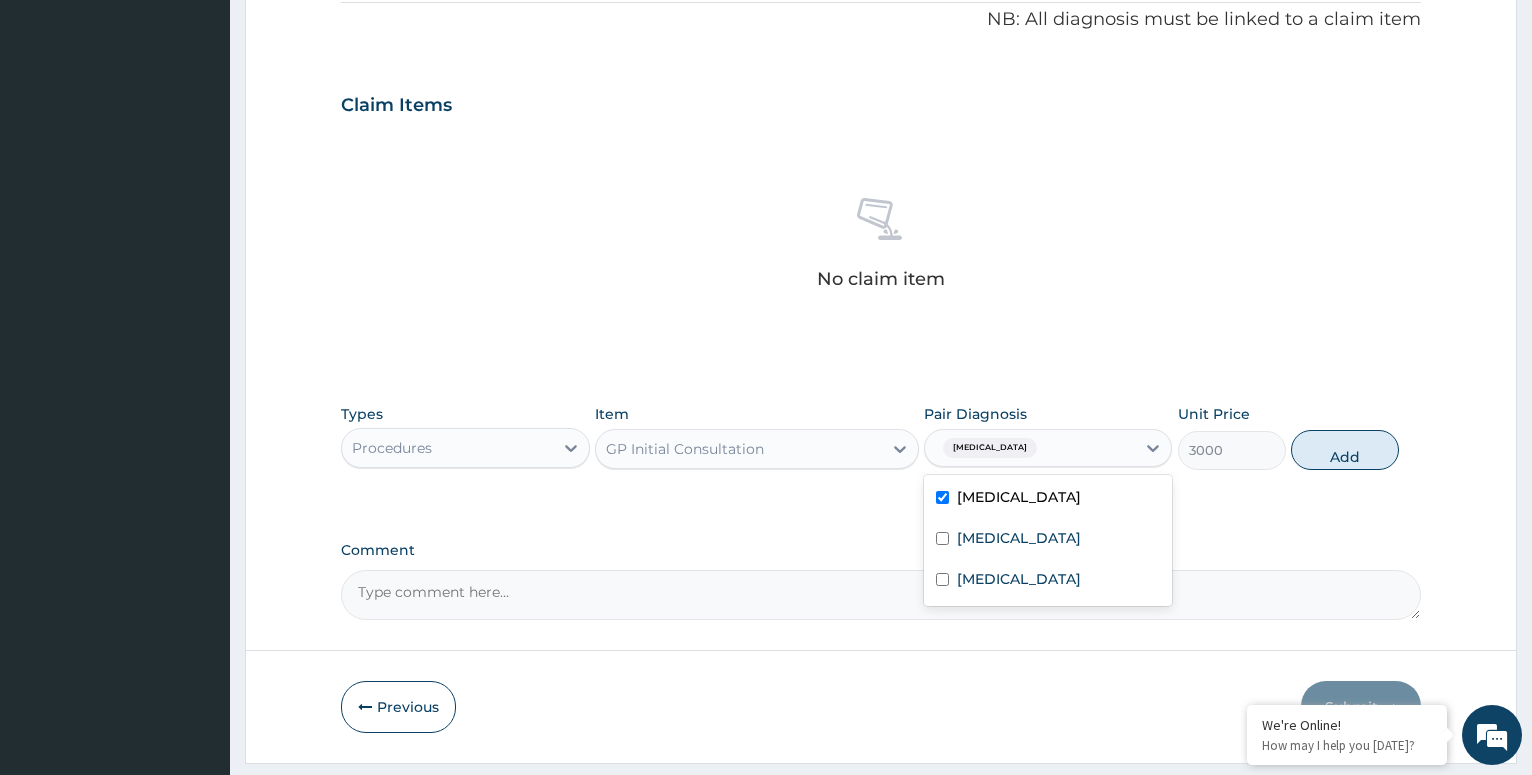 type on "0" 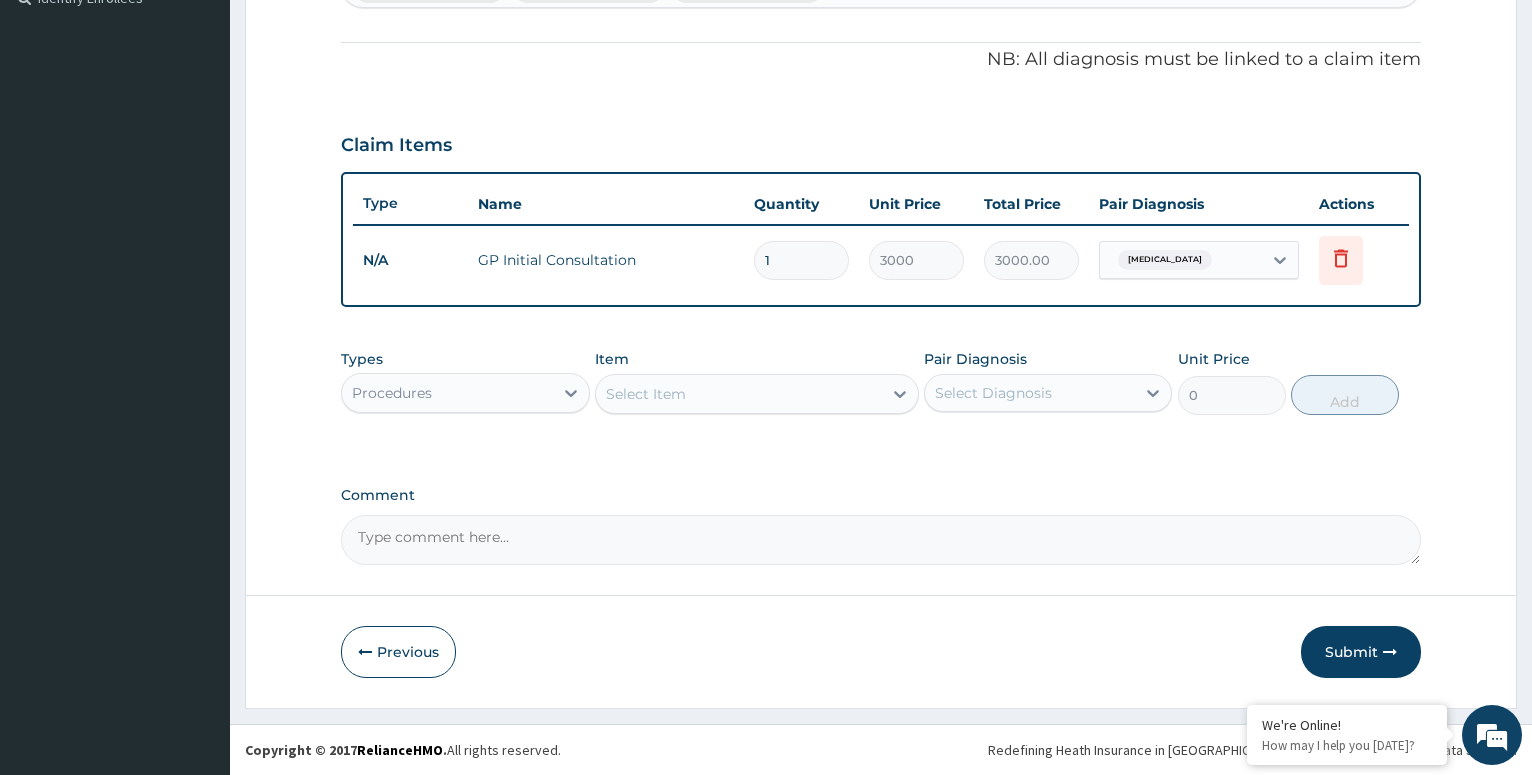 scroll, scrollTop: 572, scrollLeft: 0, axis: vertical 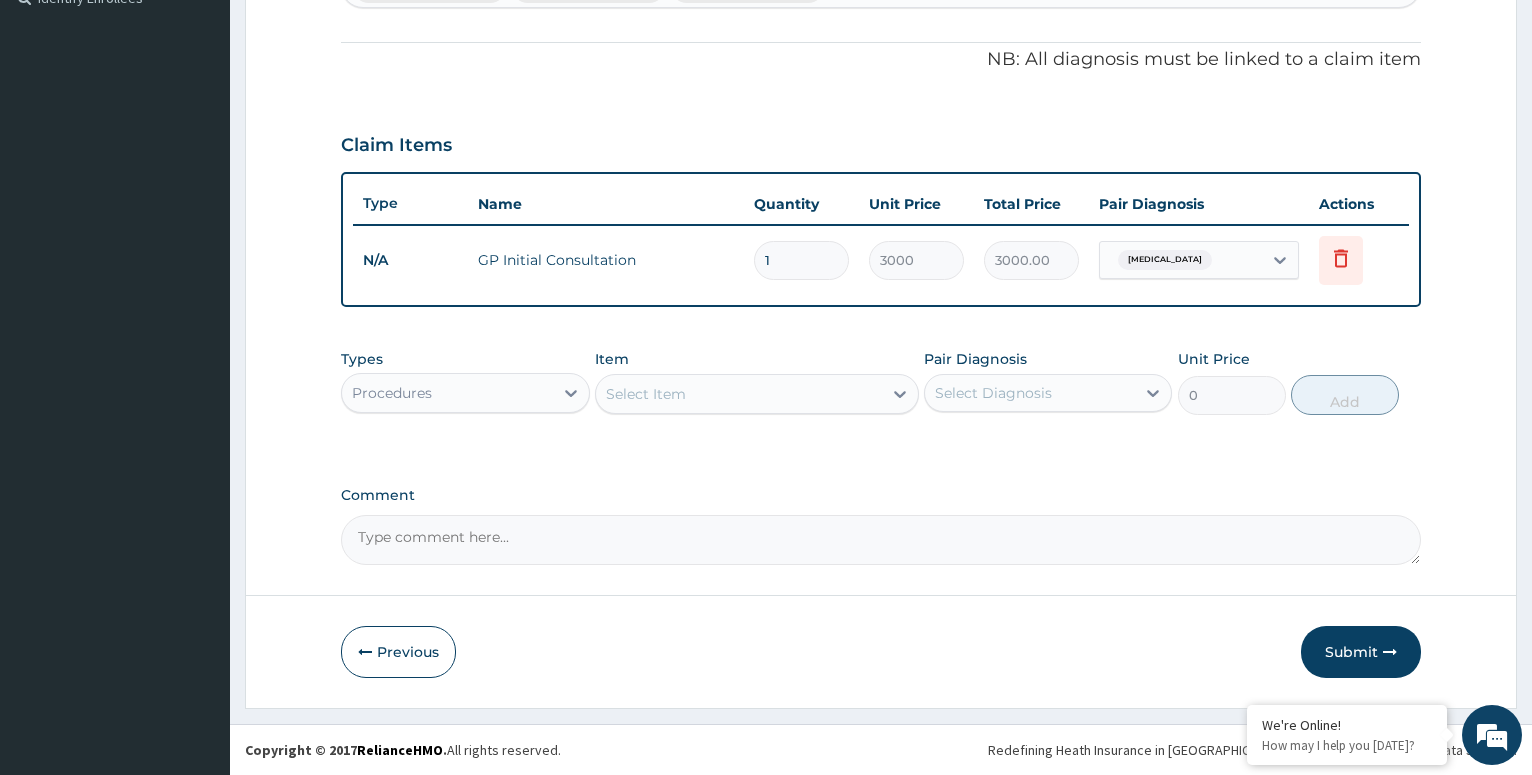 click on "Procedures" at bounding box center (447, 393) 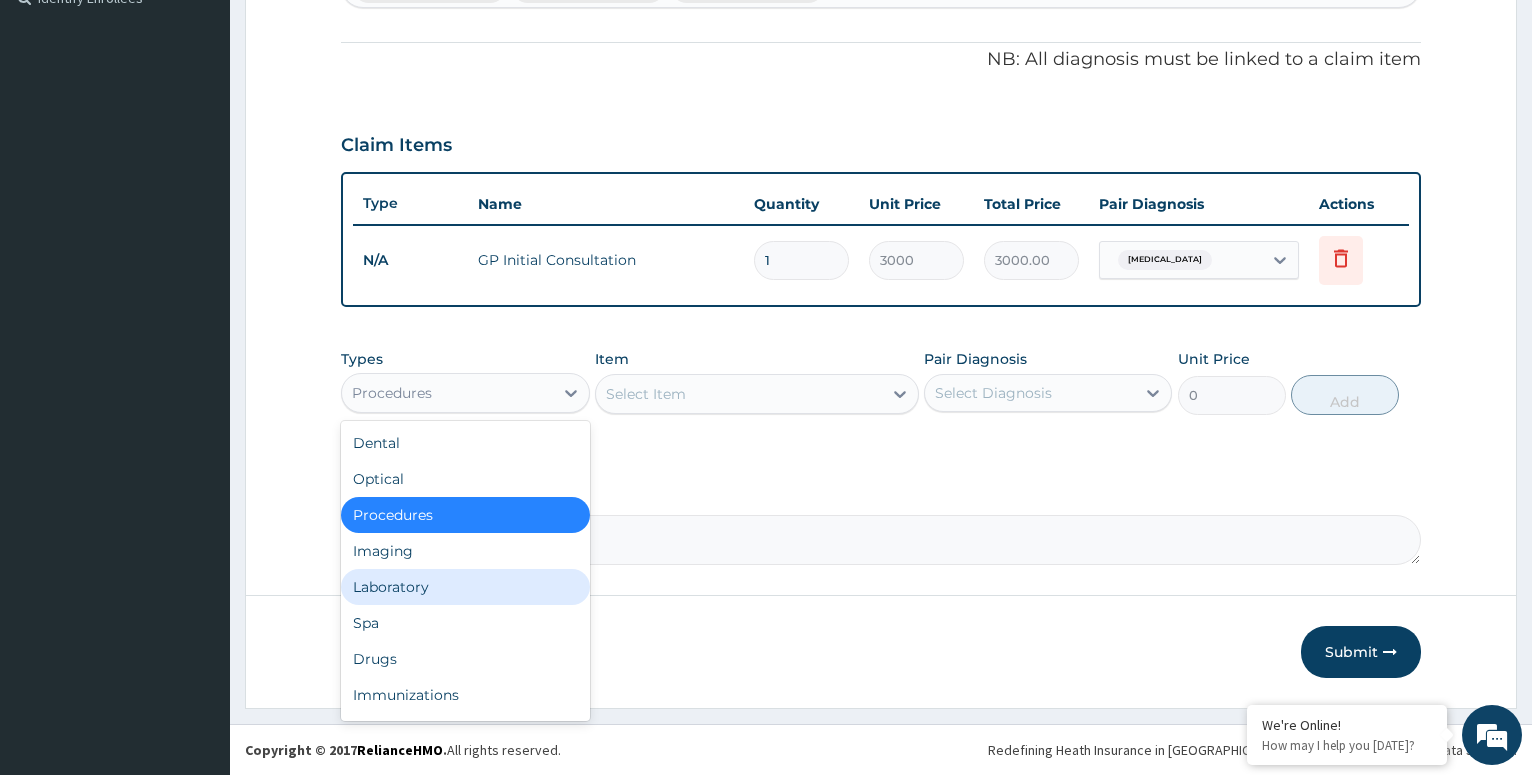 click on "Laboratory" at bounding box center [465, 587] 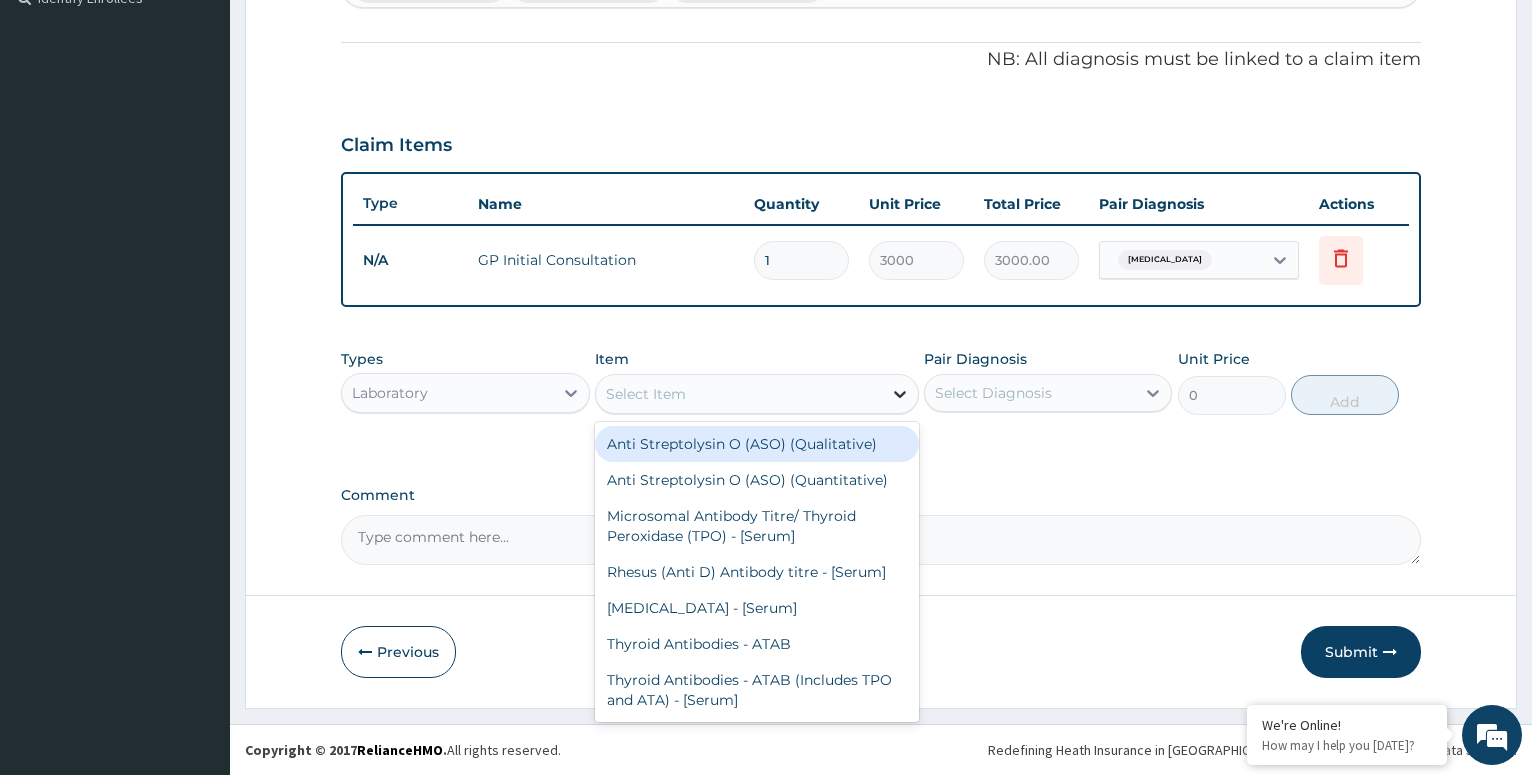 click 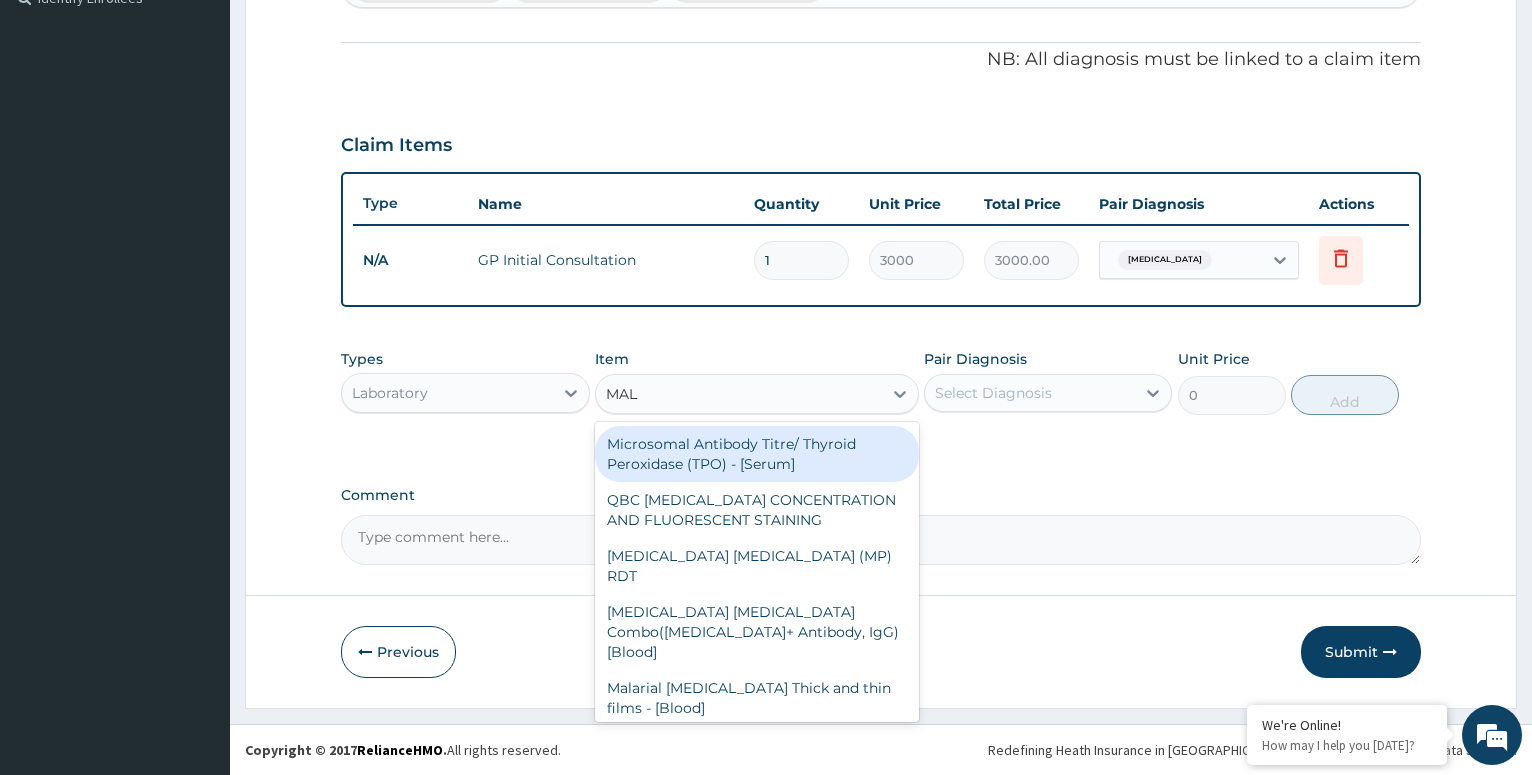 type on "MALA" 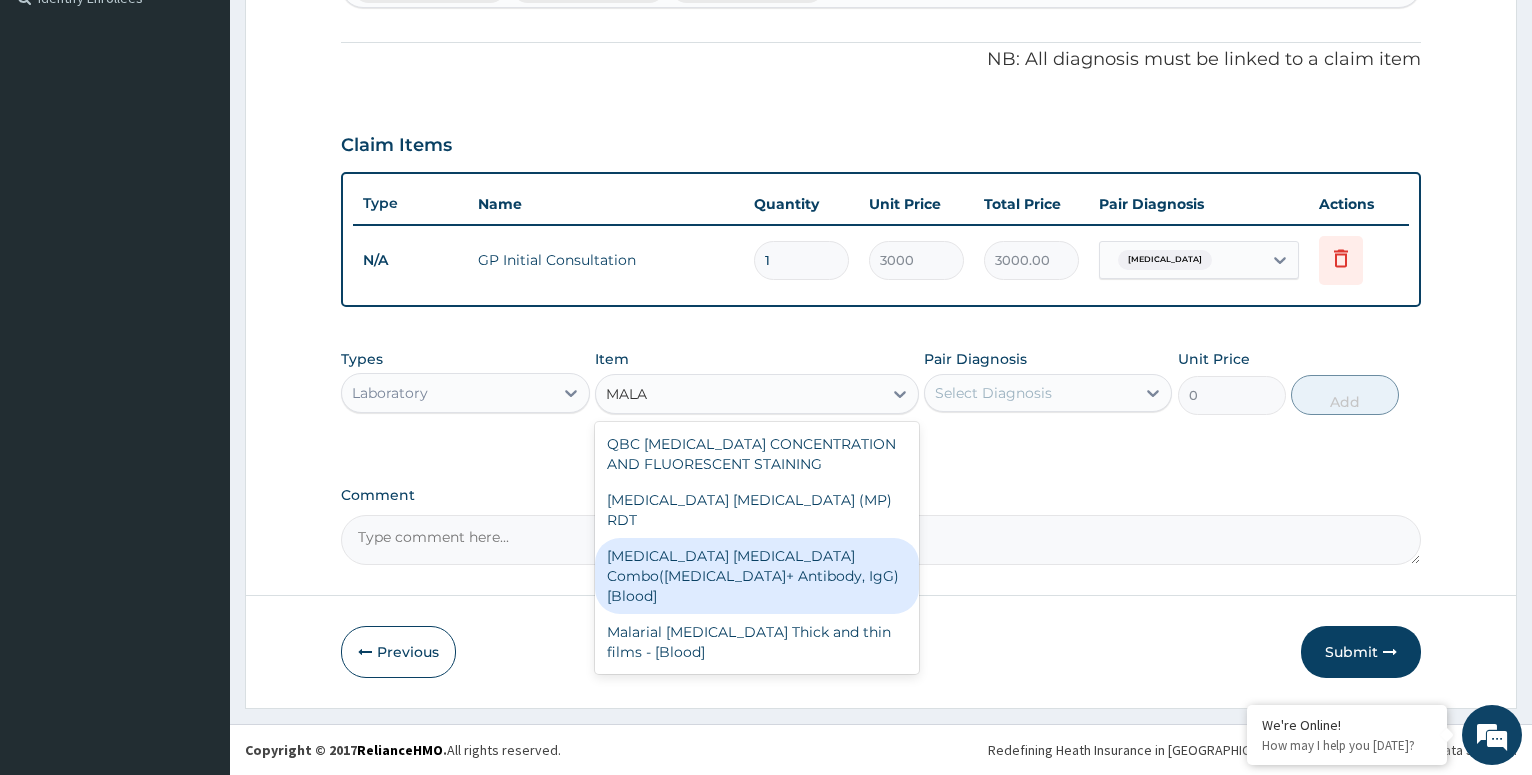 click on "[MEDICAL_DATA] [MEDICAL_DATA] Combo([MEDICAL_DATA]+ Antibody, IgG) [Blood]" at bounding box center [757, 576] 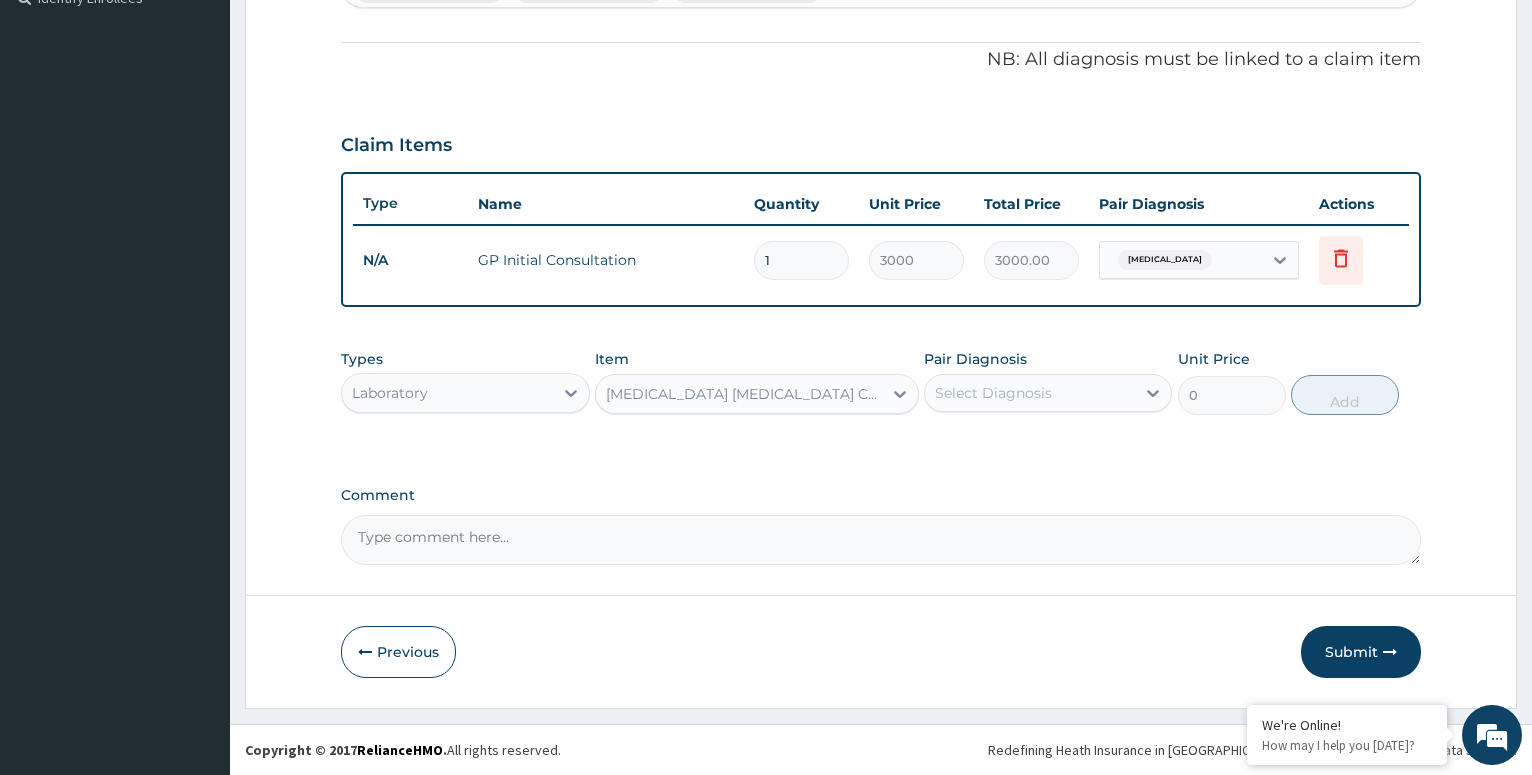 type 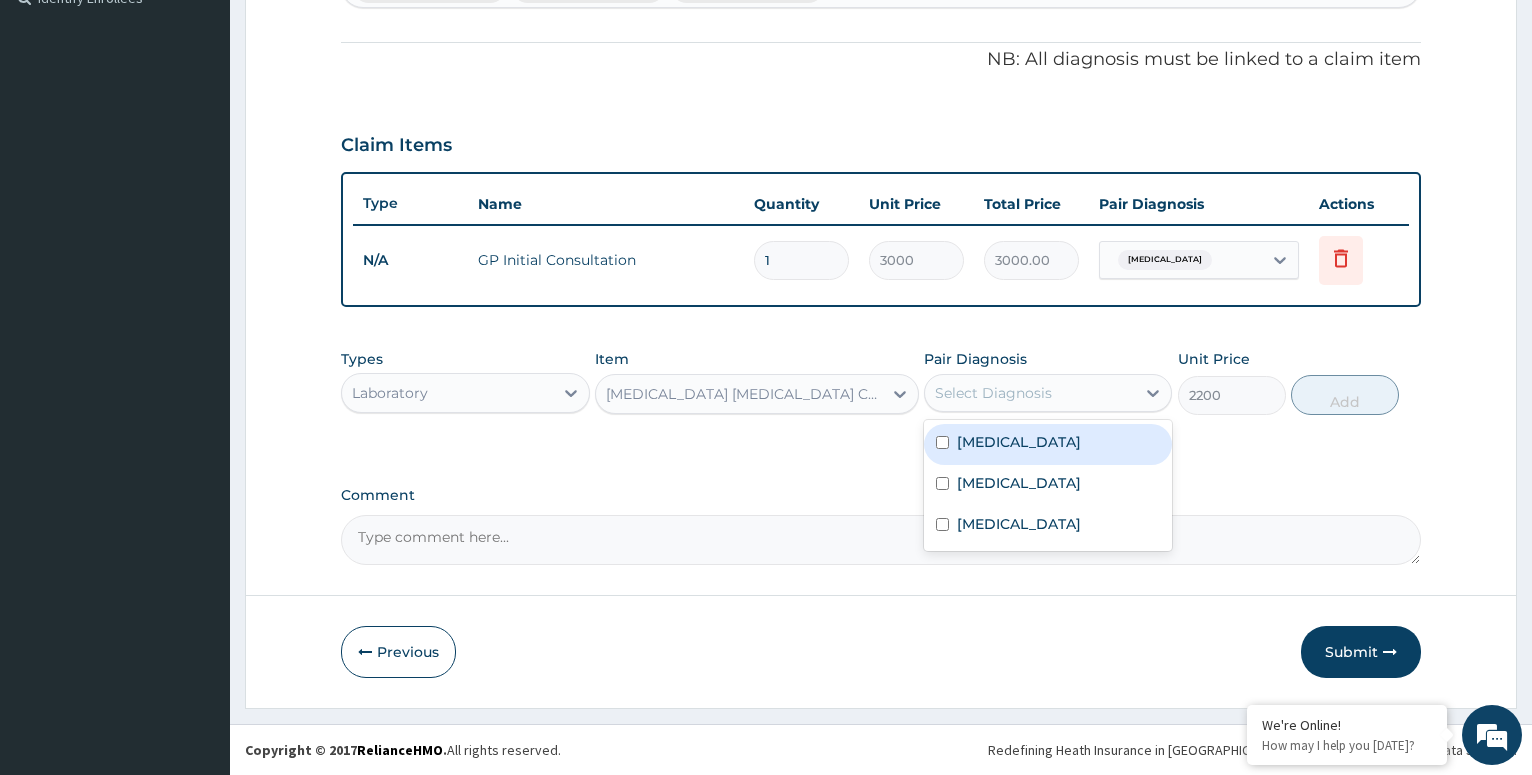 click on "Select Diagnosis" at bounding box center (1030, 393) 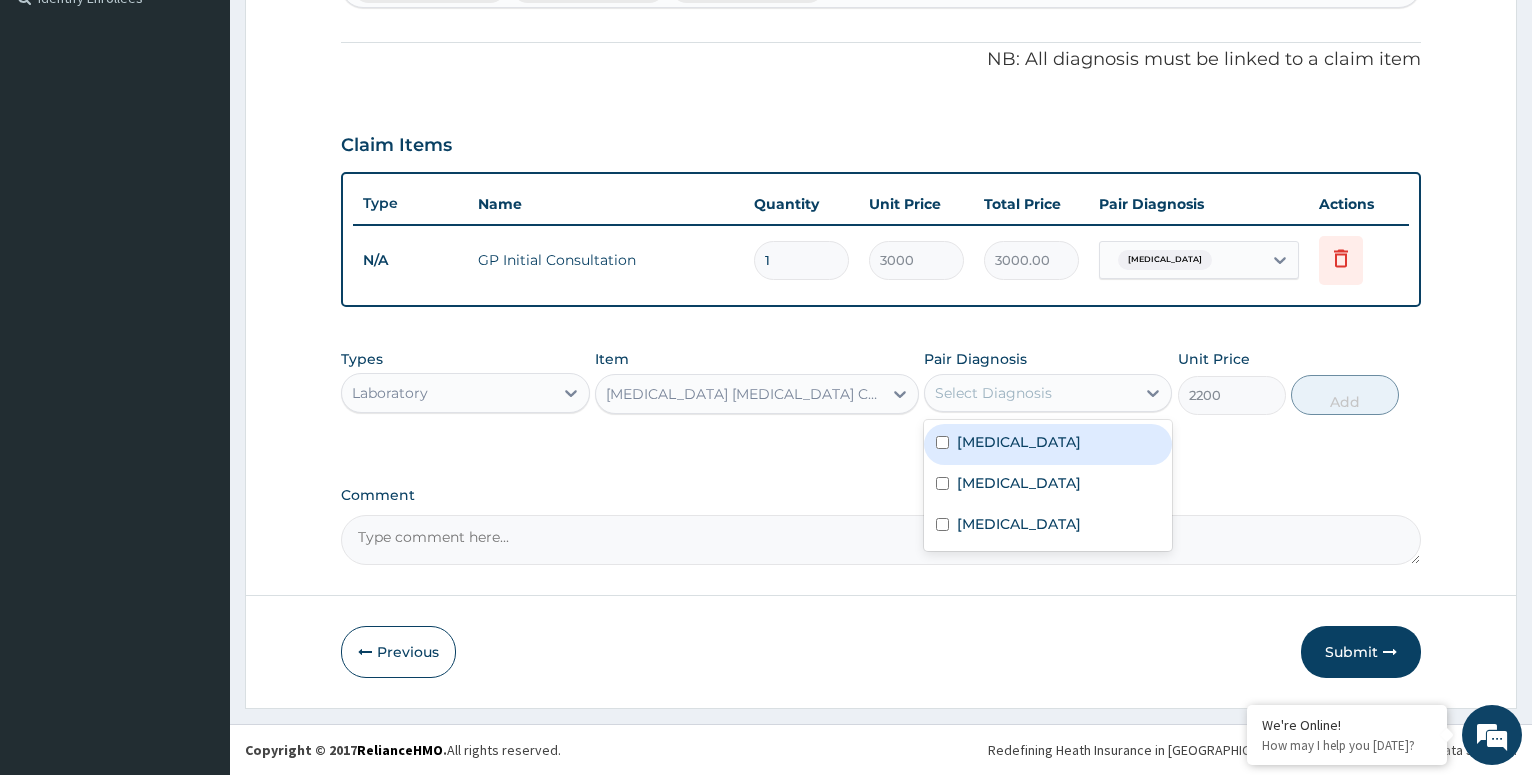 click at bounding box center (942, 442) 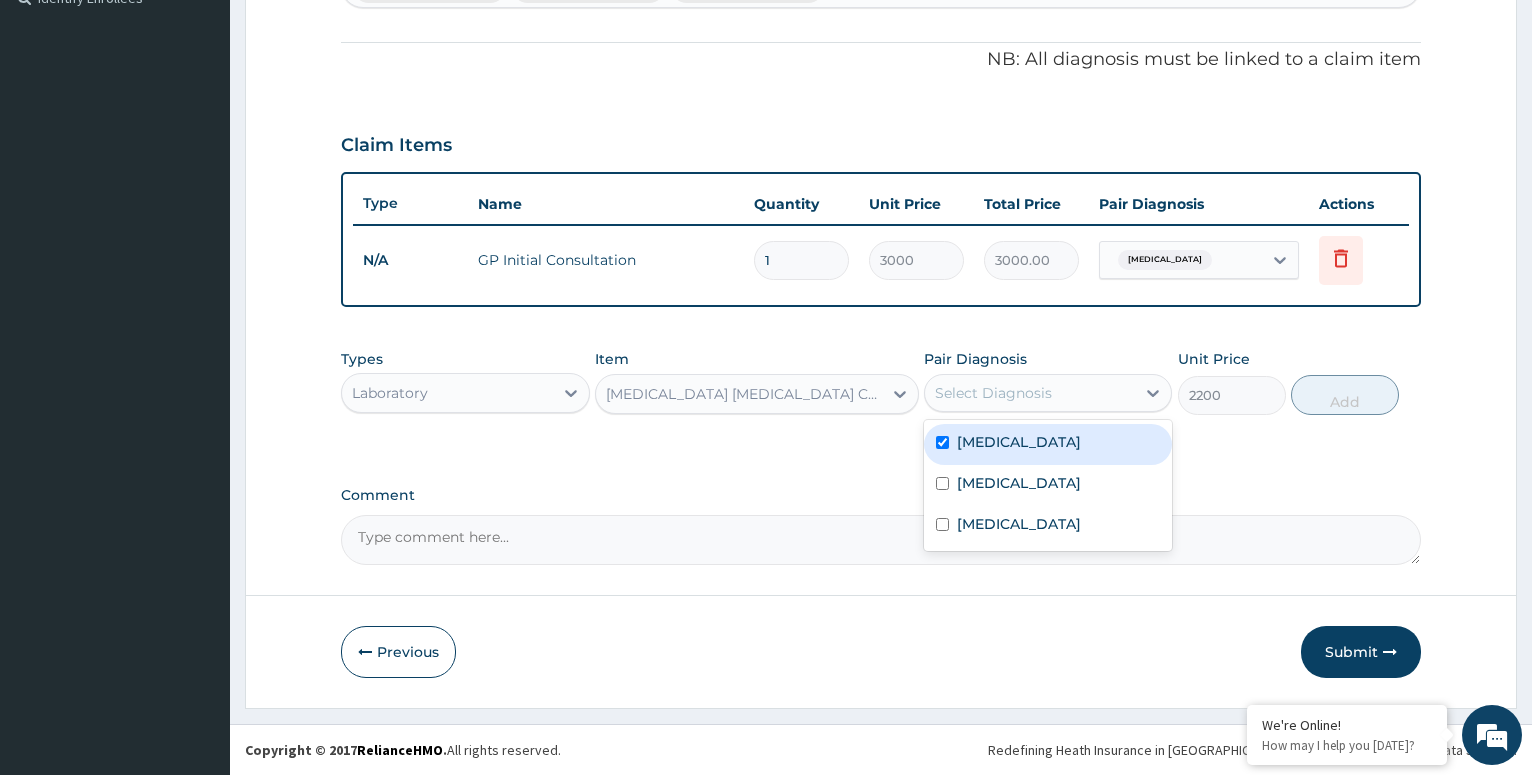 checkbox on "true" 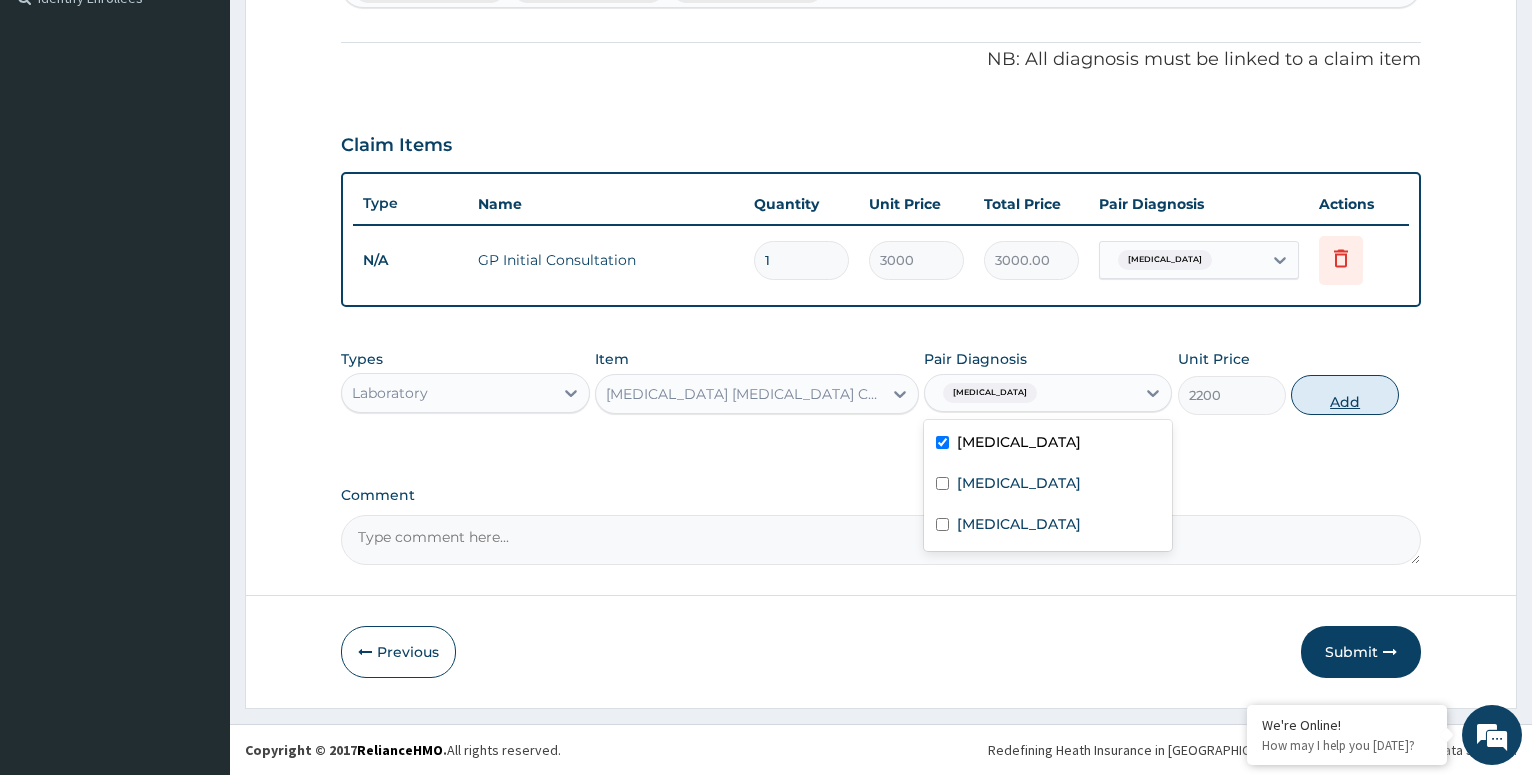 click on "Add" at bounding box center (1345, 395) 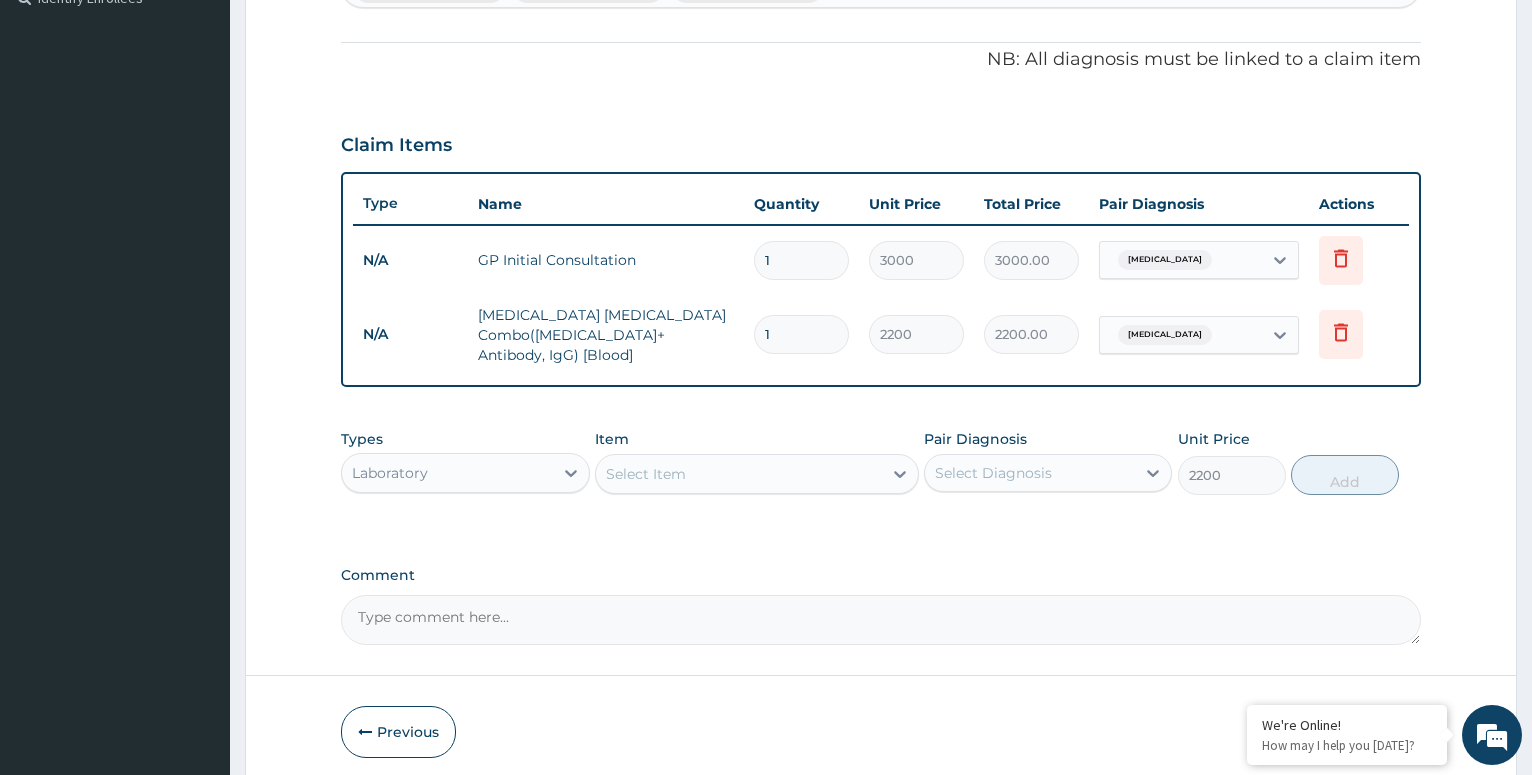 type on "0" 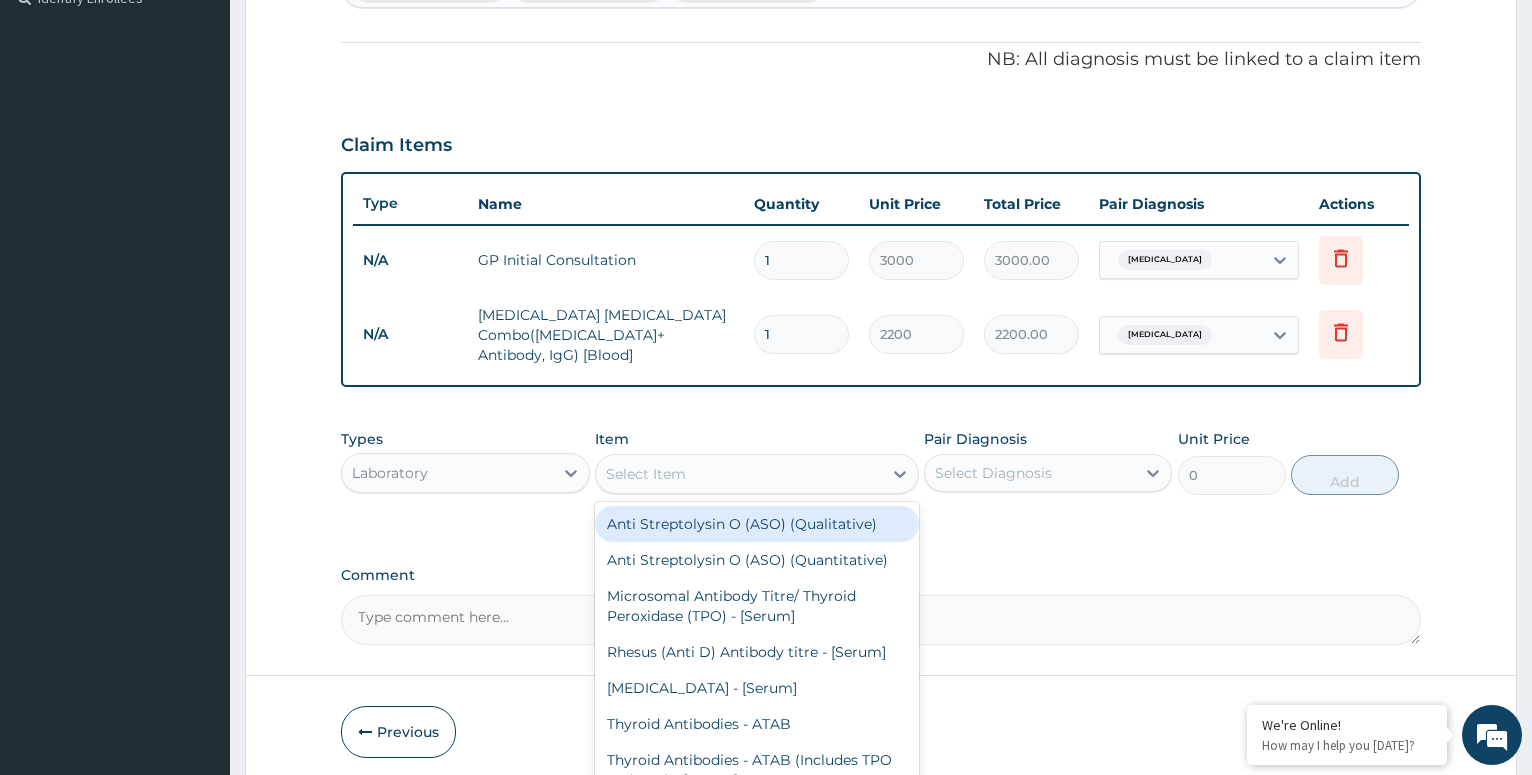 click on "Select Item" at bounding box center (739, 474) 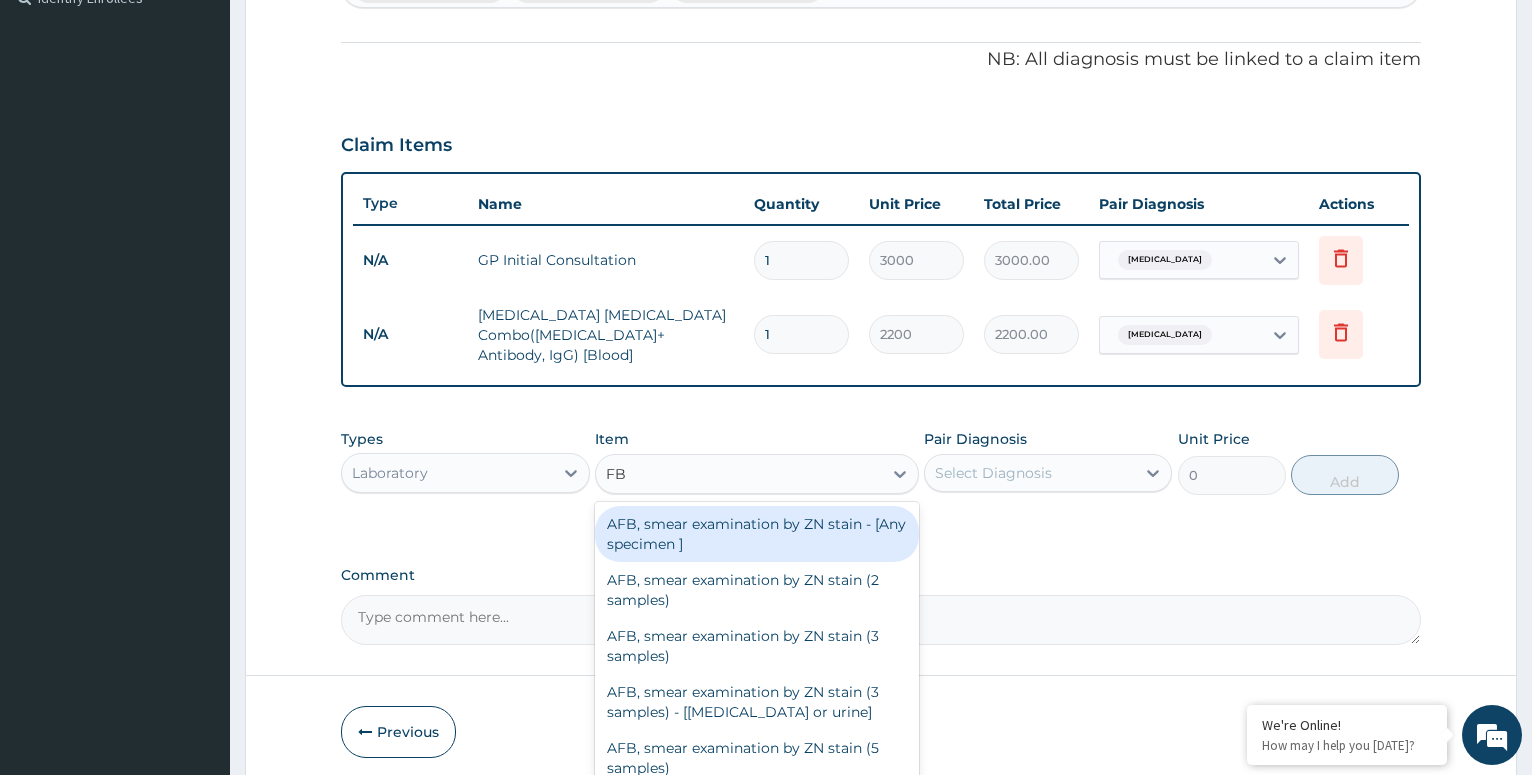 type on "FBC" 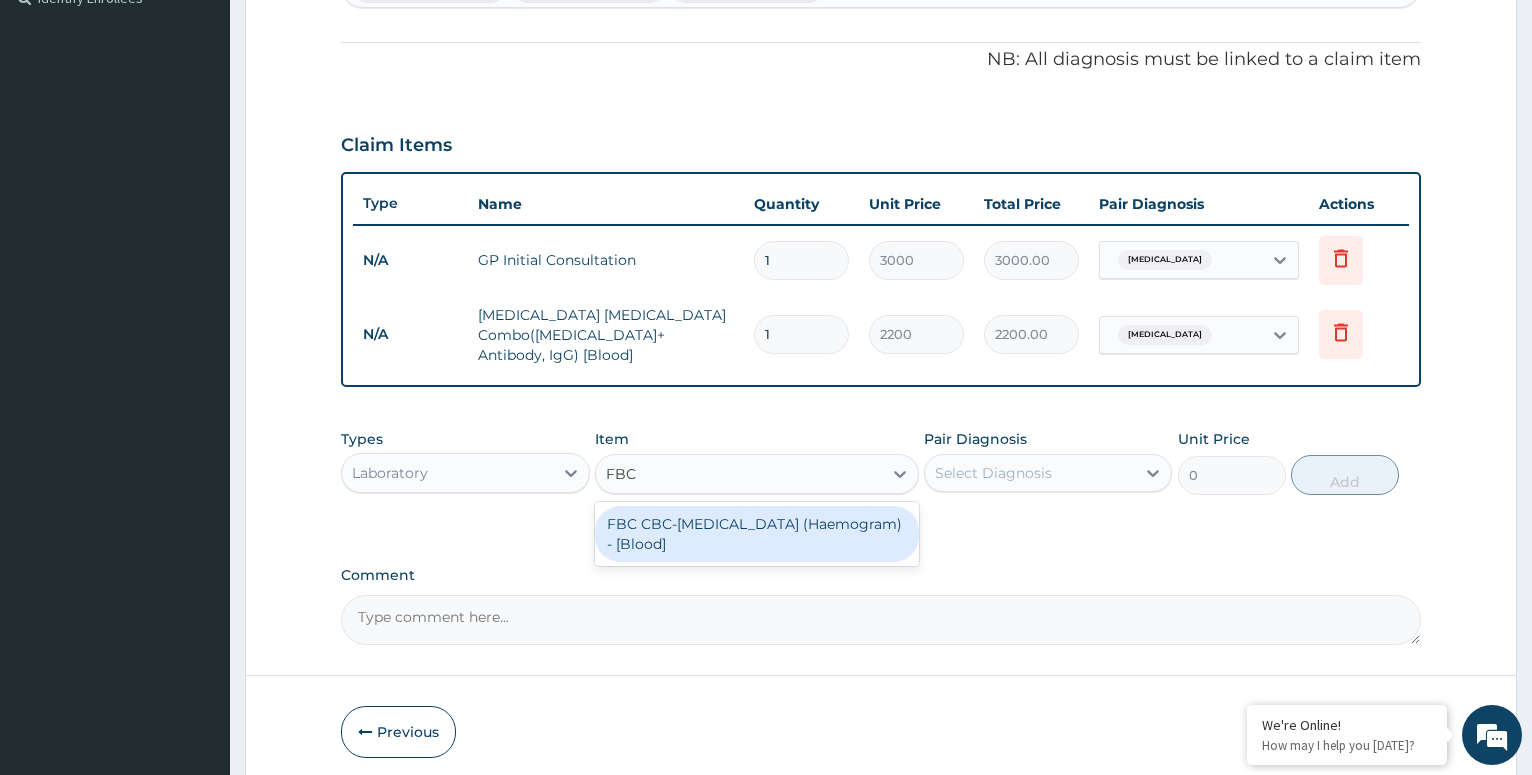 click on "FBC CBC-[MEDICAL_DATA] (Haemogram) - [Blood]" at bounding box center [757, 534] 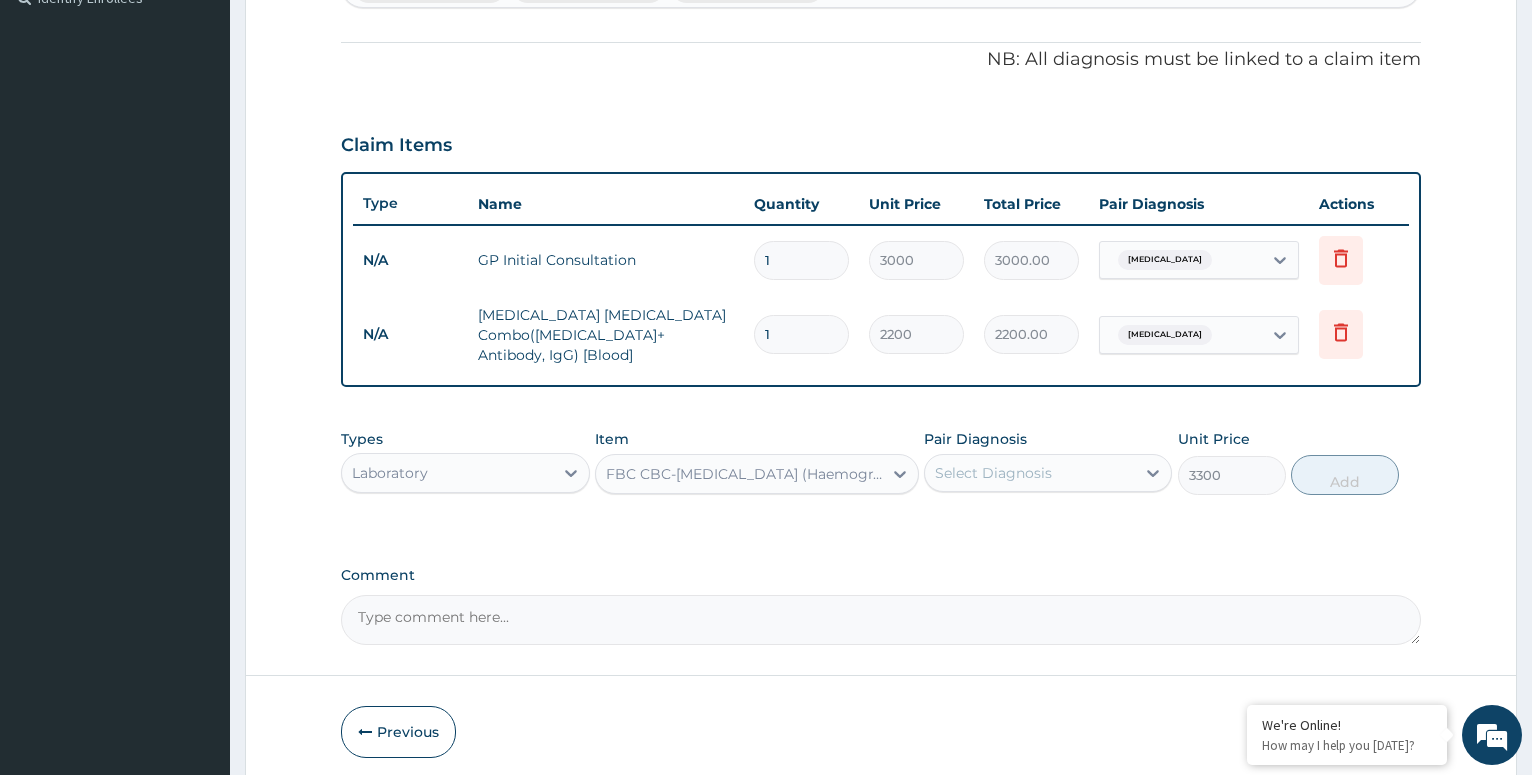 click on "Select Diagnosis" at bounding box center (1030, 473) 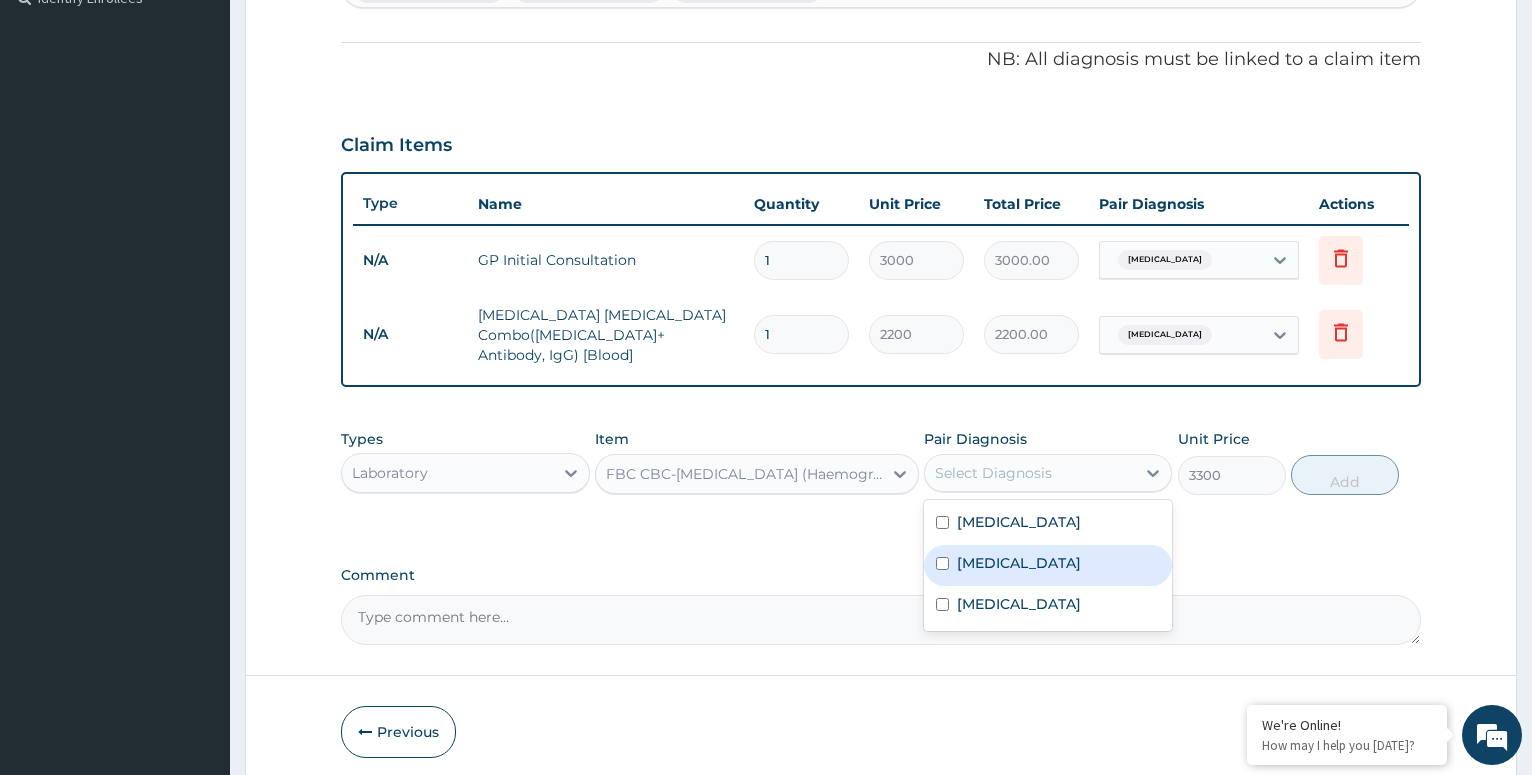 click at bounding box center (942, 563) 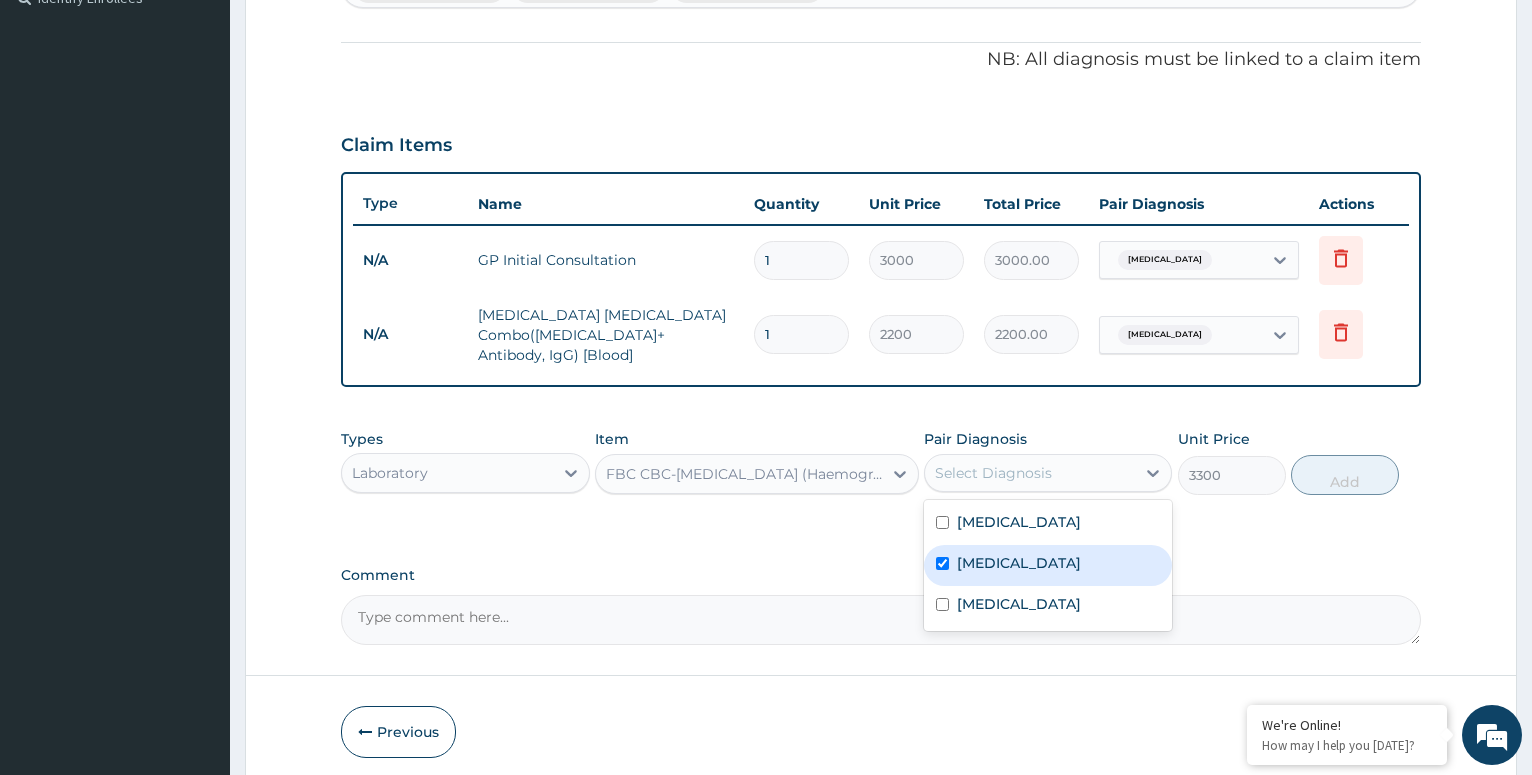 checkbox on "true" 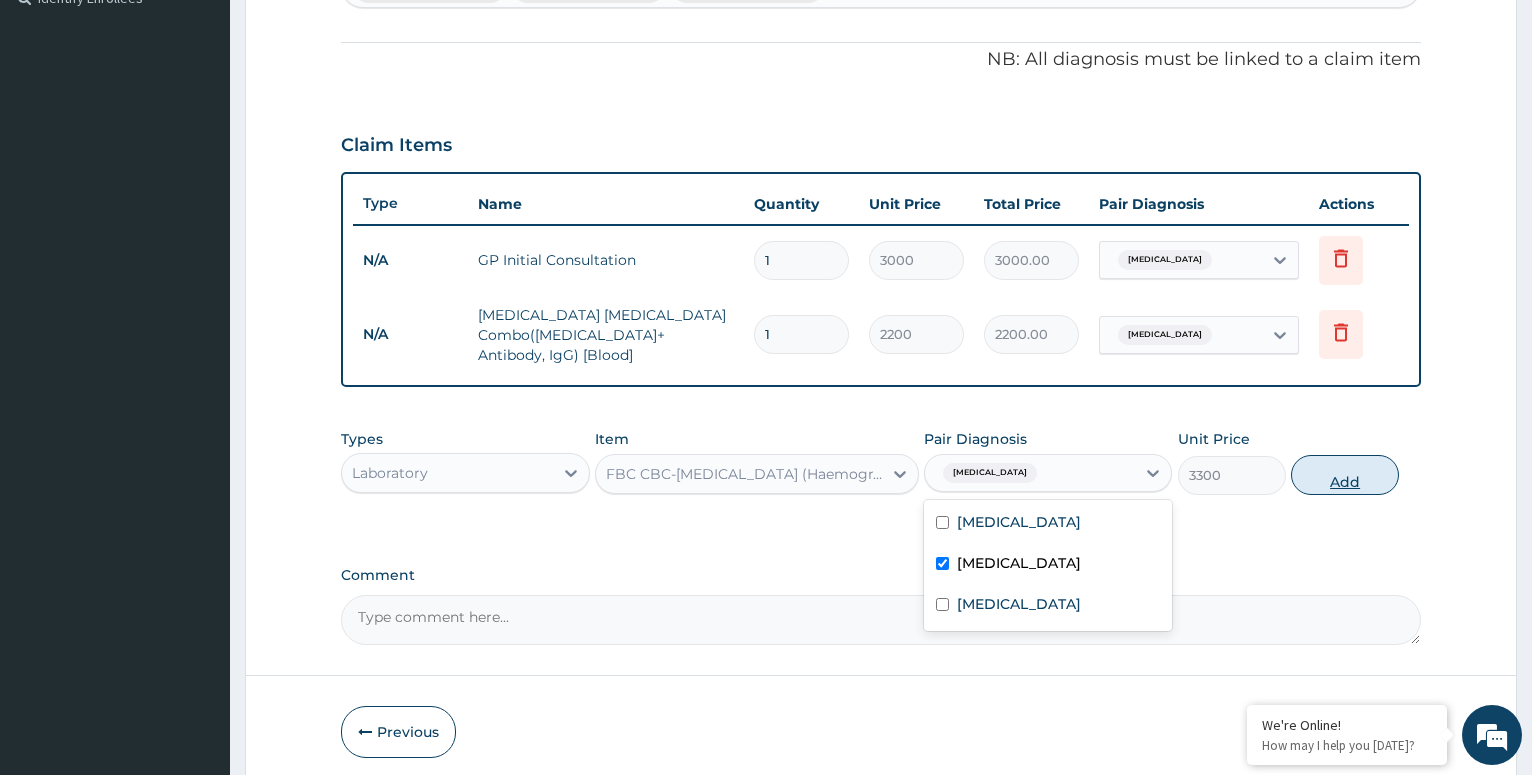 click on "Add" at bounding box center (1345, 475) 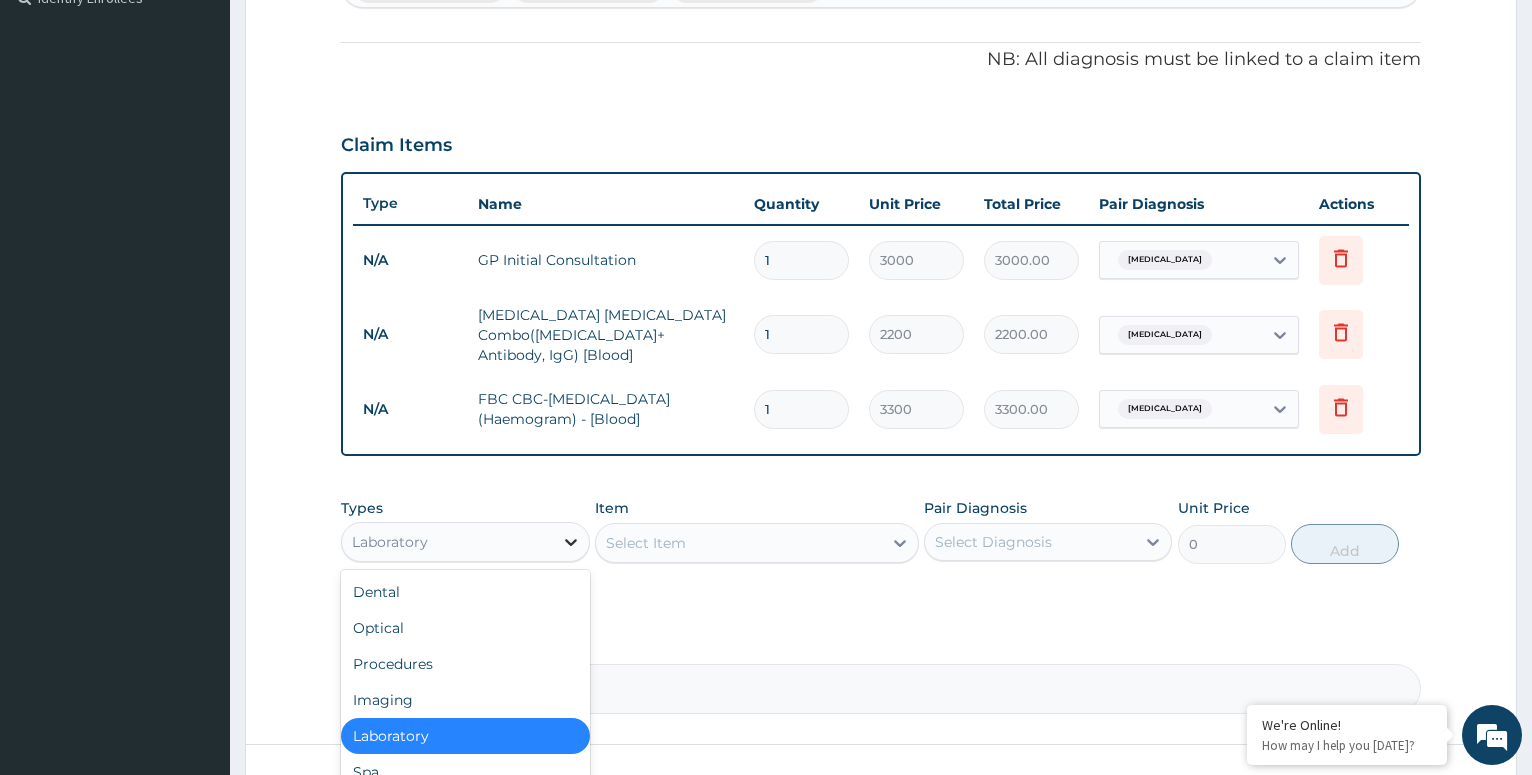 click 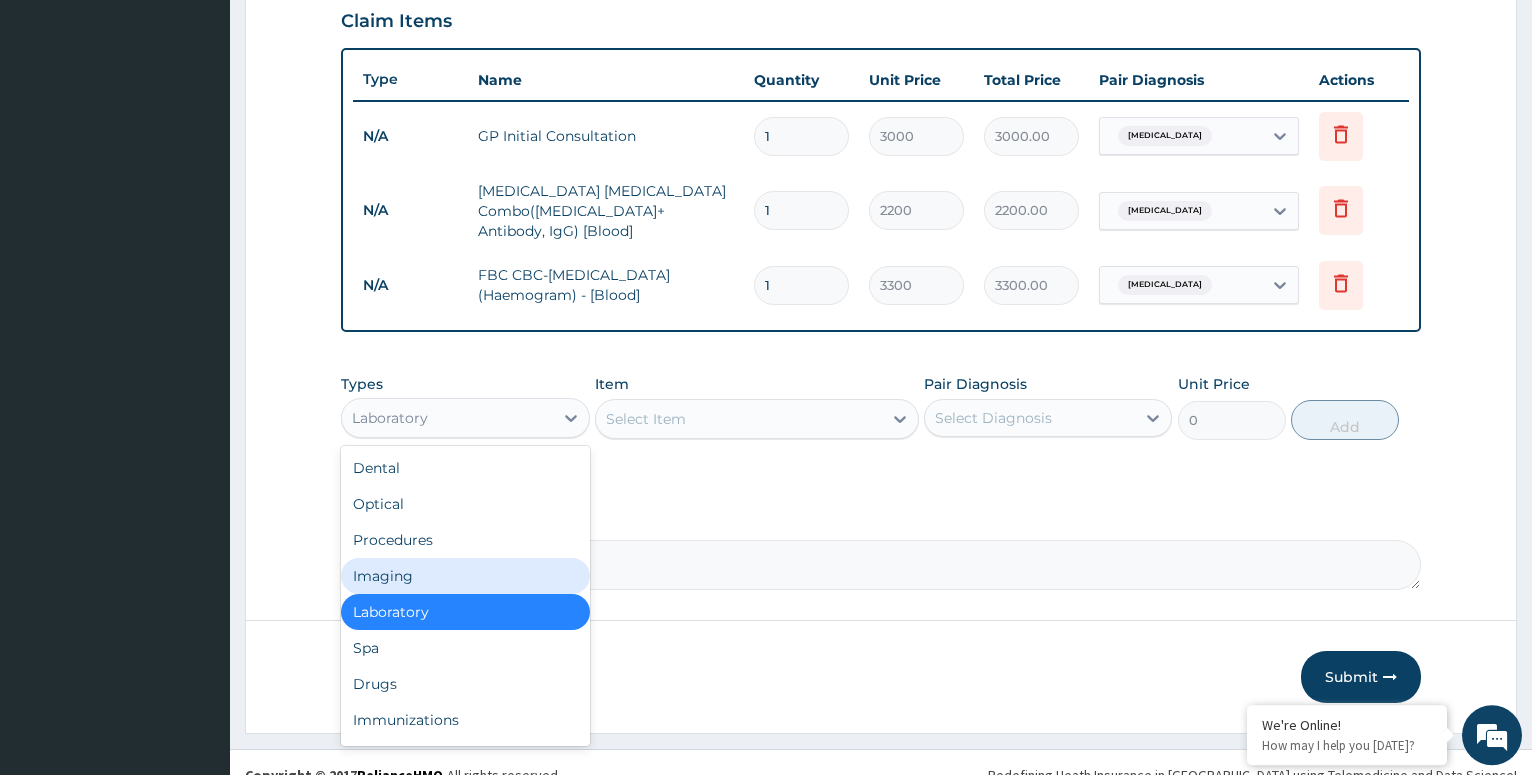 scroll, scrollTop: 710, scrollLeft: 0, axis: vertical 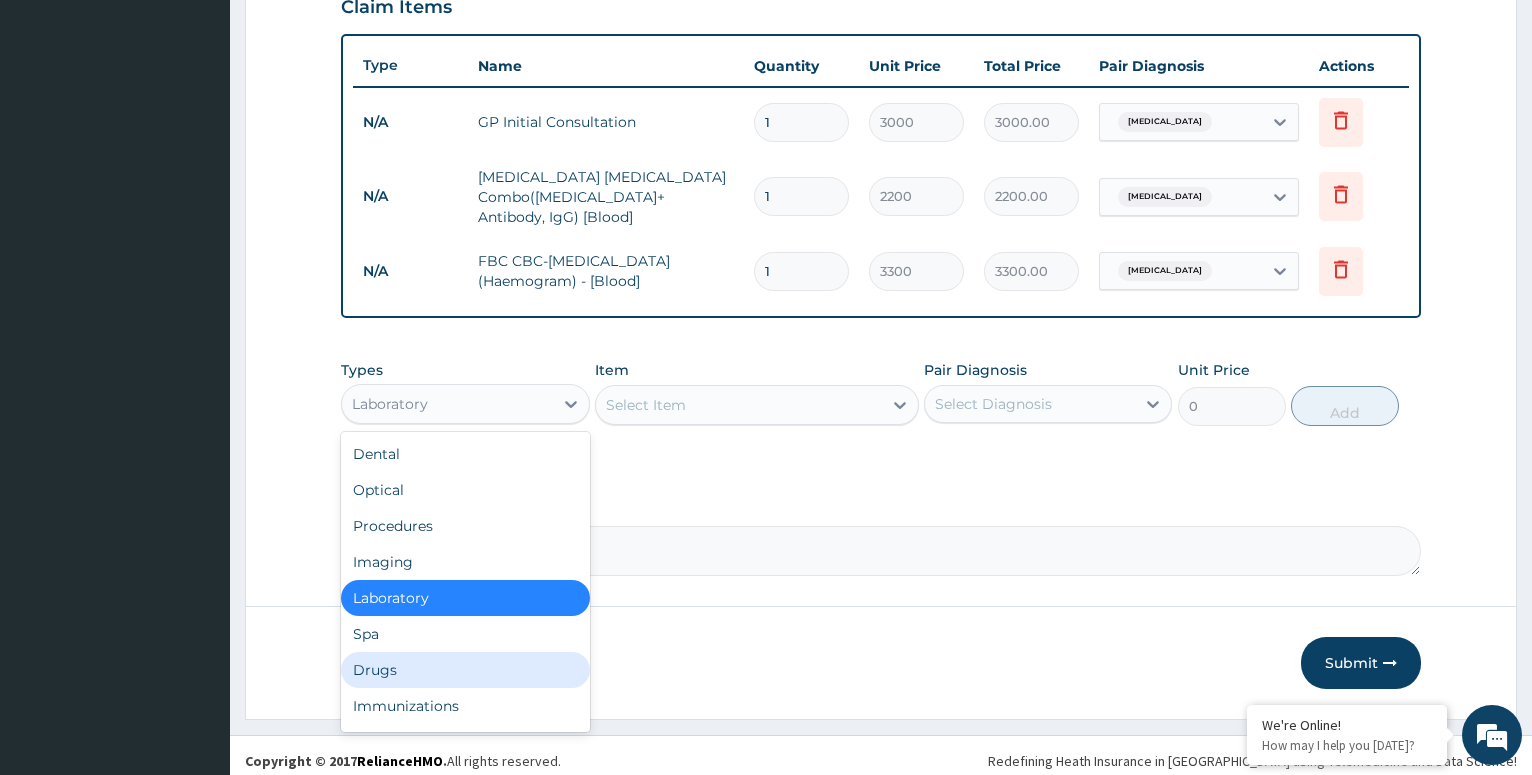 click on "Drugs" at bounding box center [465, 670] 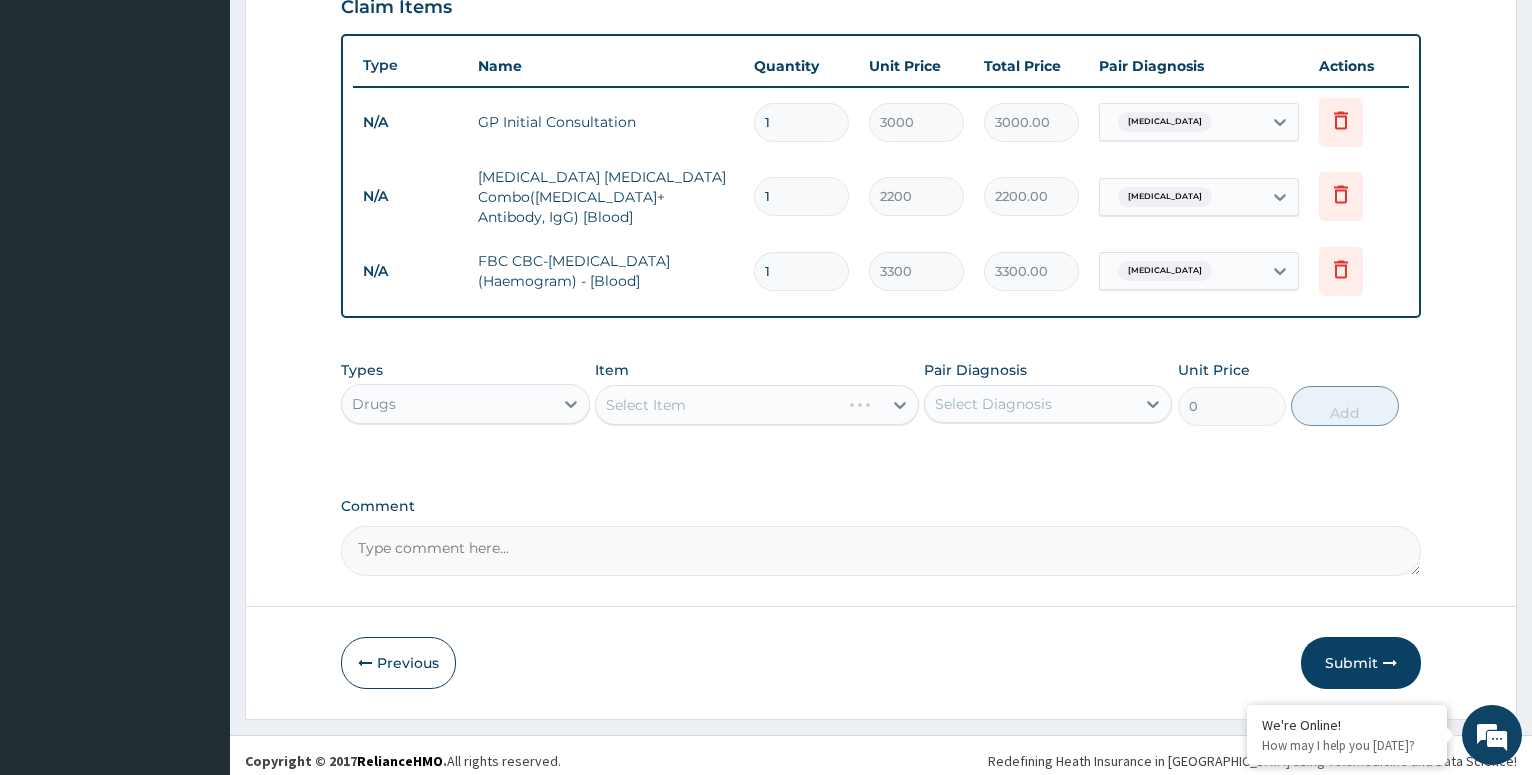 click on "Select Item" at bounding box center [757, 405] 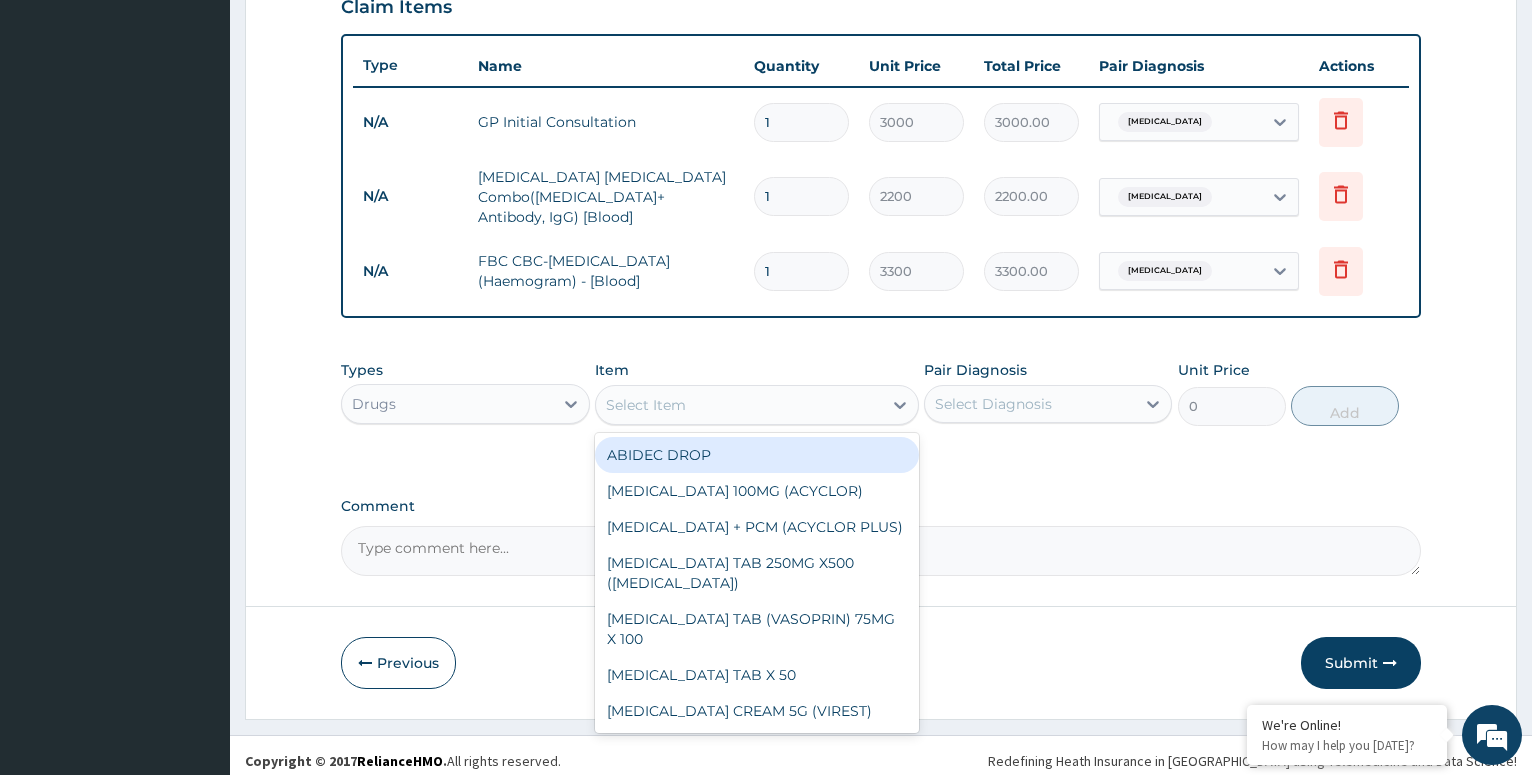 click 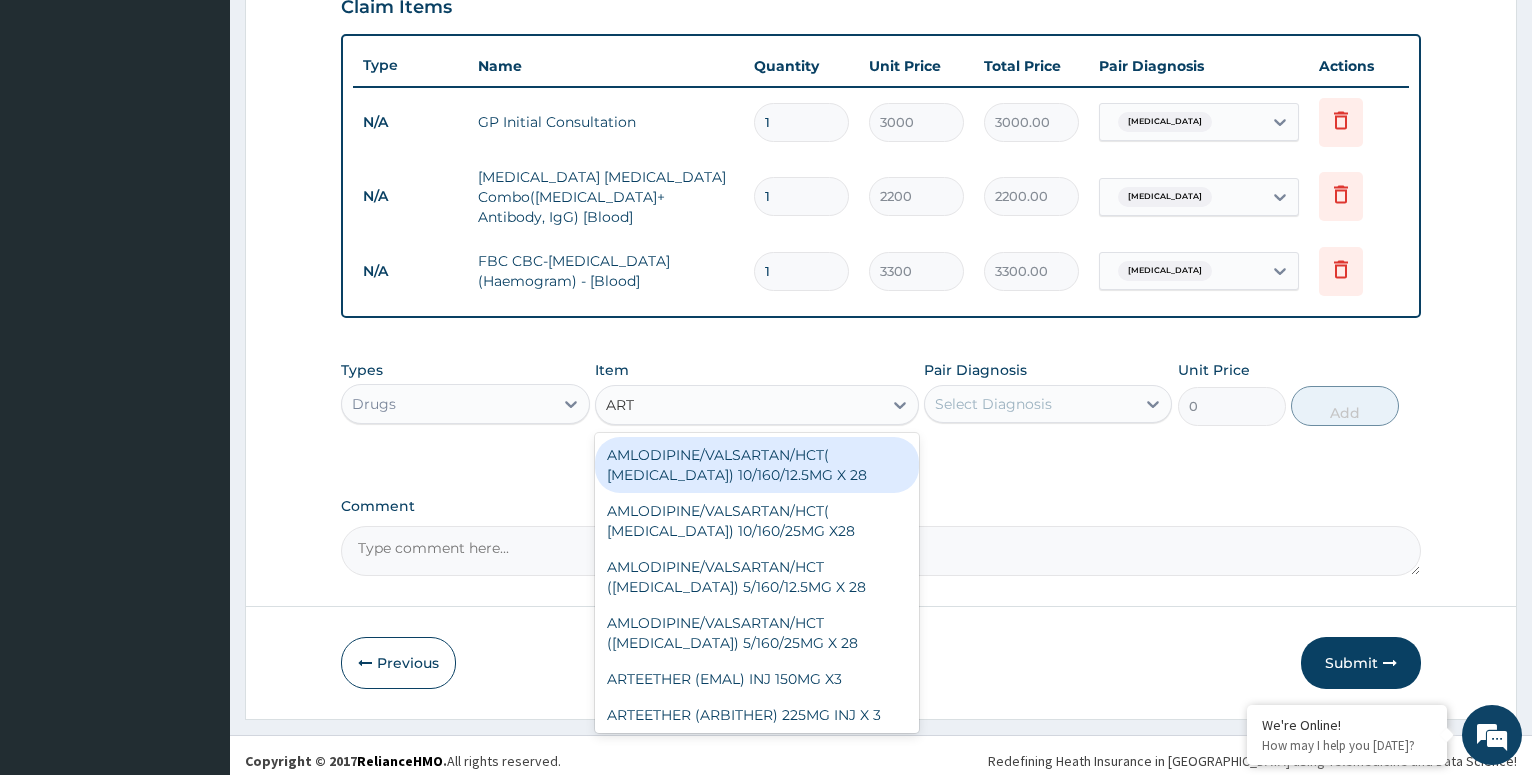 type on "ARTE" 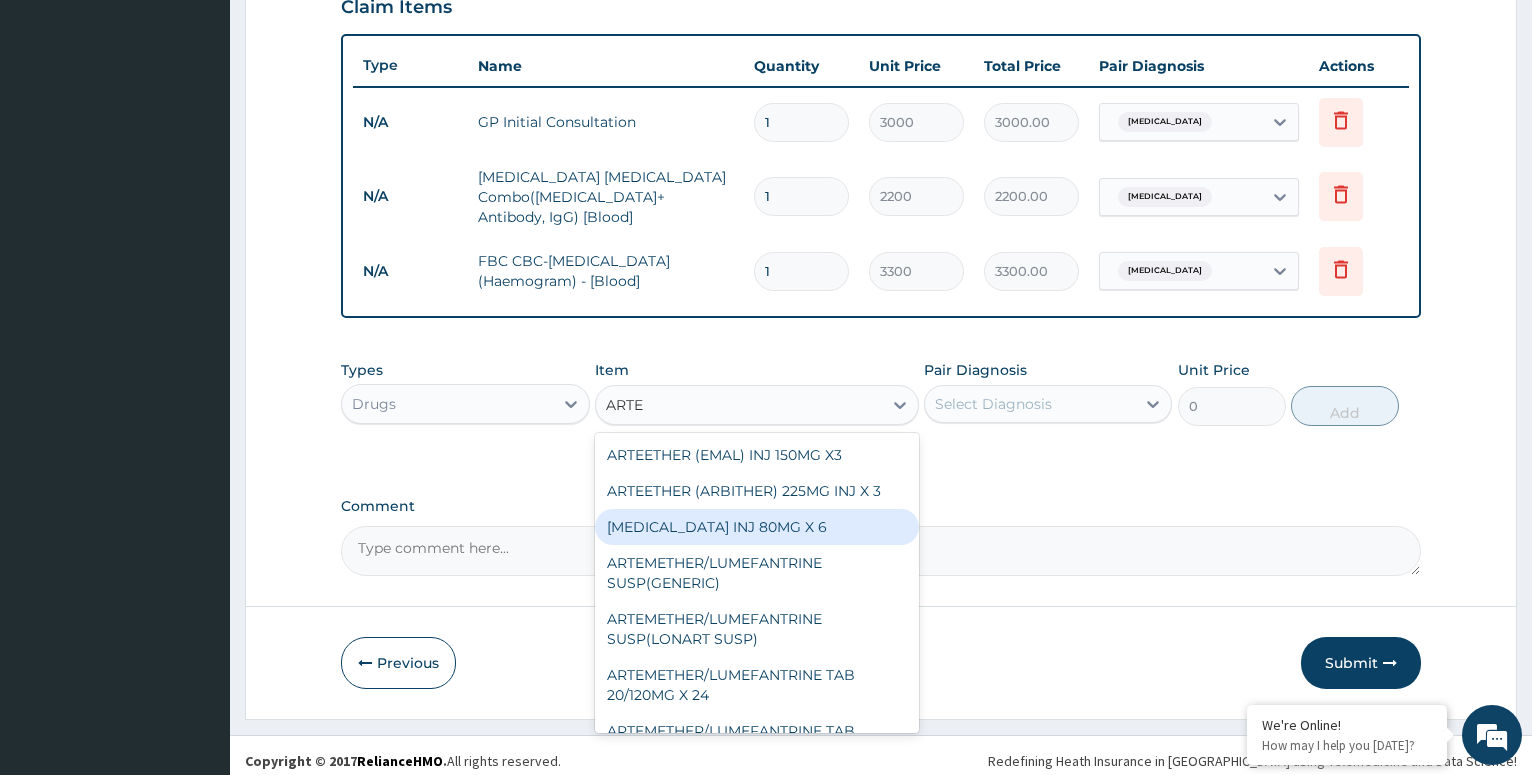 click on "[MEDICAL_DATA] INJ 80MG X 6" at bounding box center (757, 527) 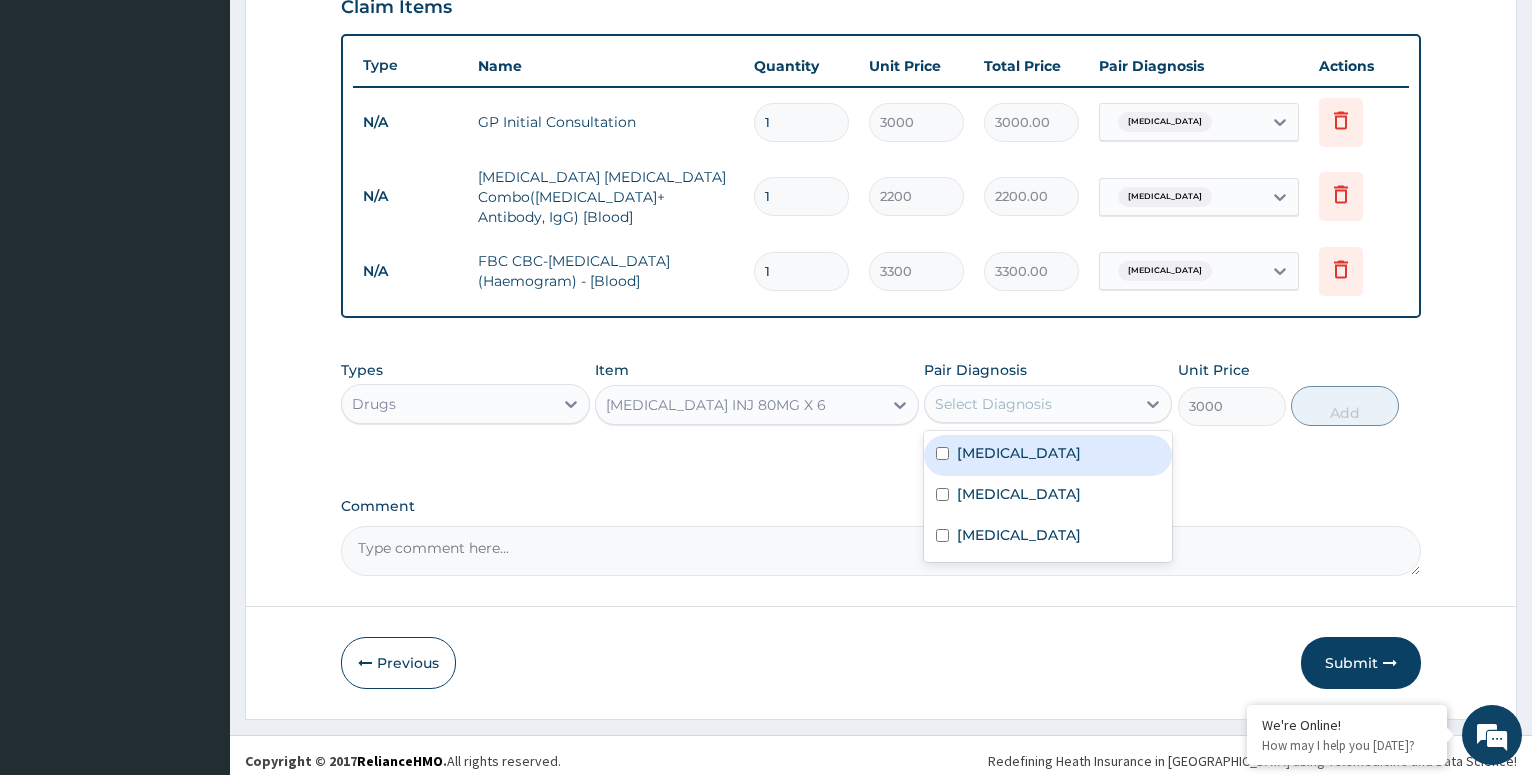 click on "Select Diagnosis" at bounding box center (1030, 404) 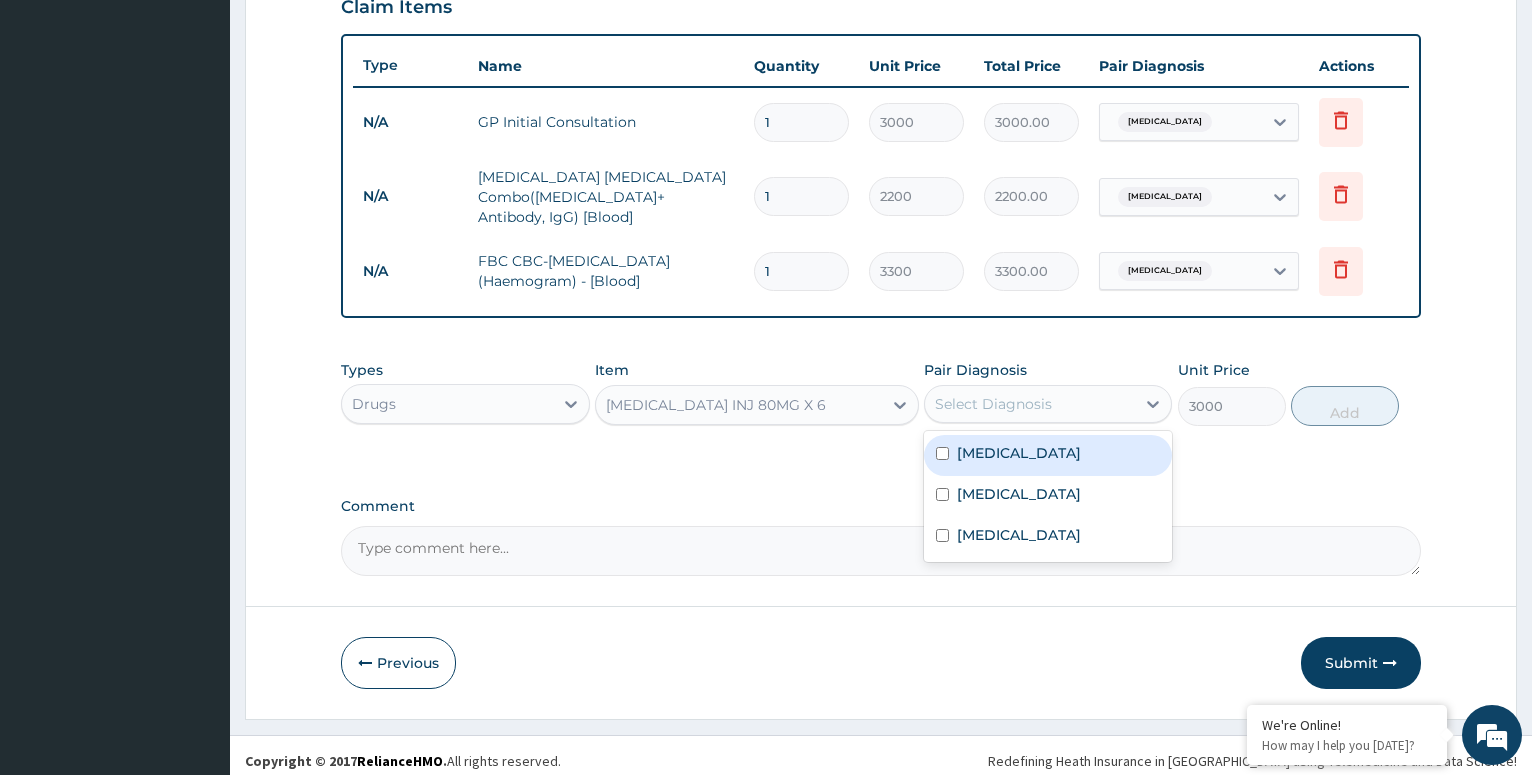 click on "[MEDICAL_DATA]" at bounding box center [1048, 455] 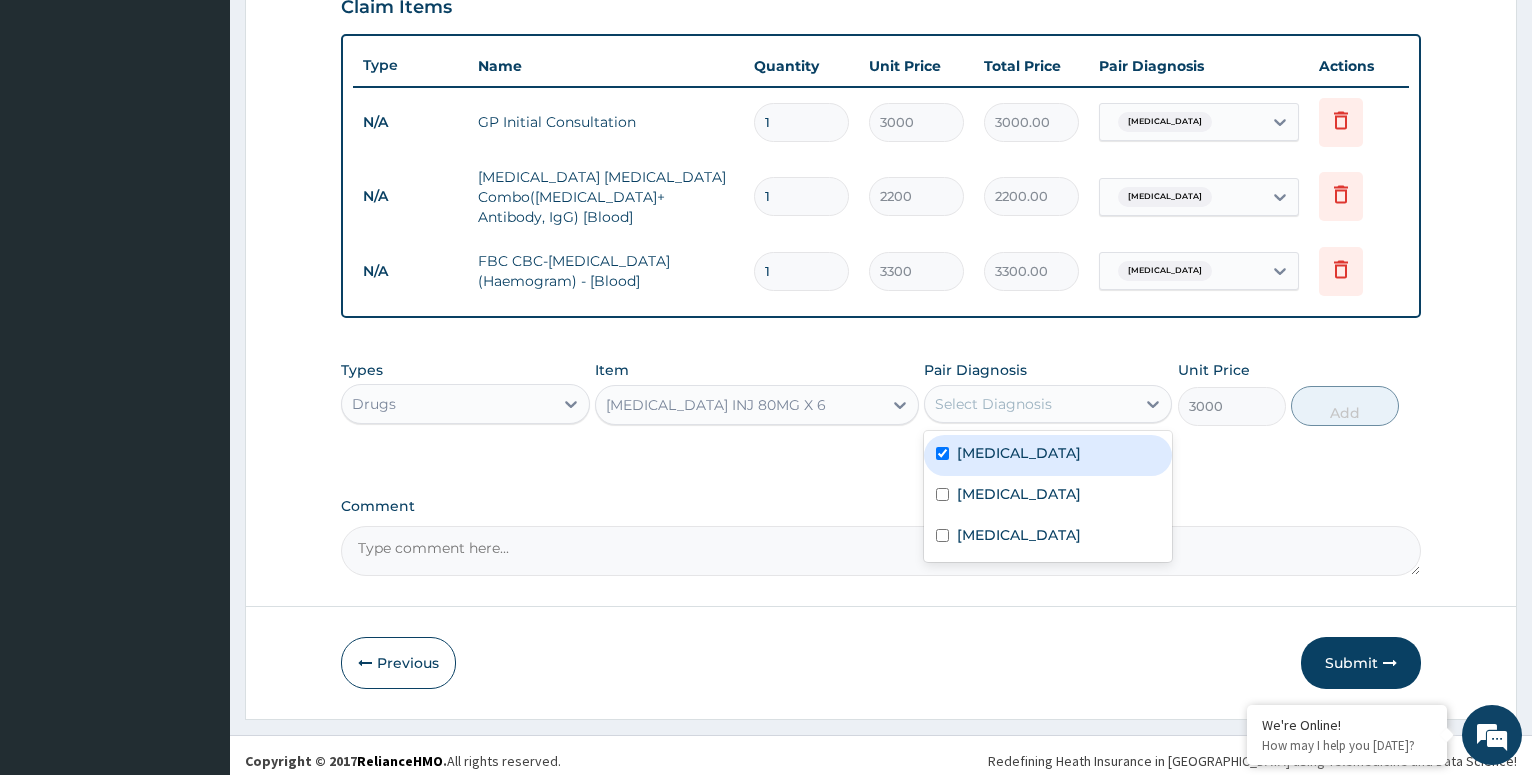 checkbox on "true" 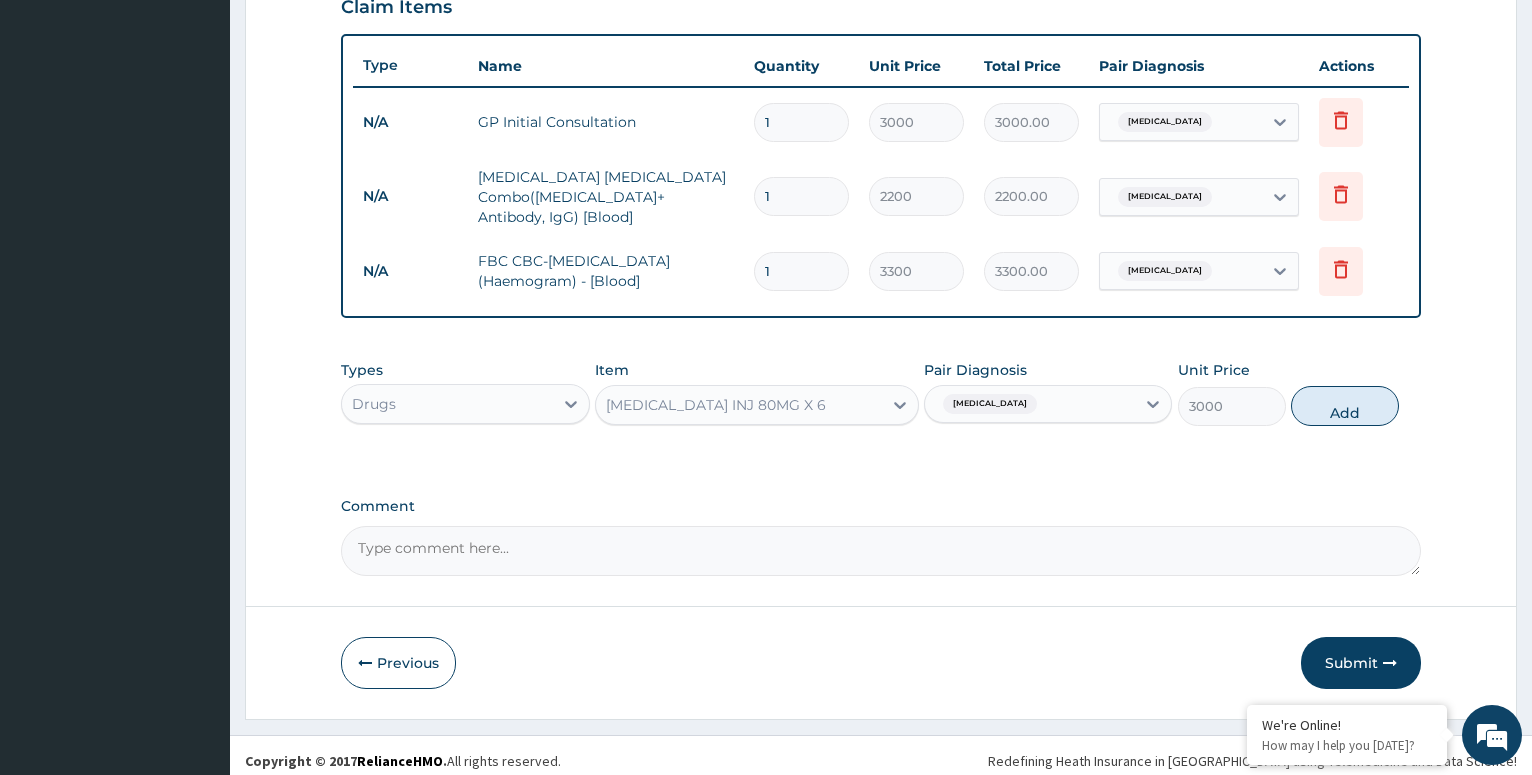 drag, startPoint x: 1350, startPoint y: 400, endPoint x: 1320, endPoint y: 398, distance: 30.066593 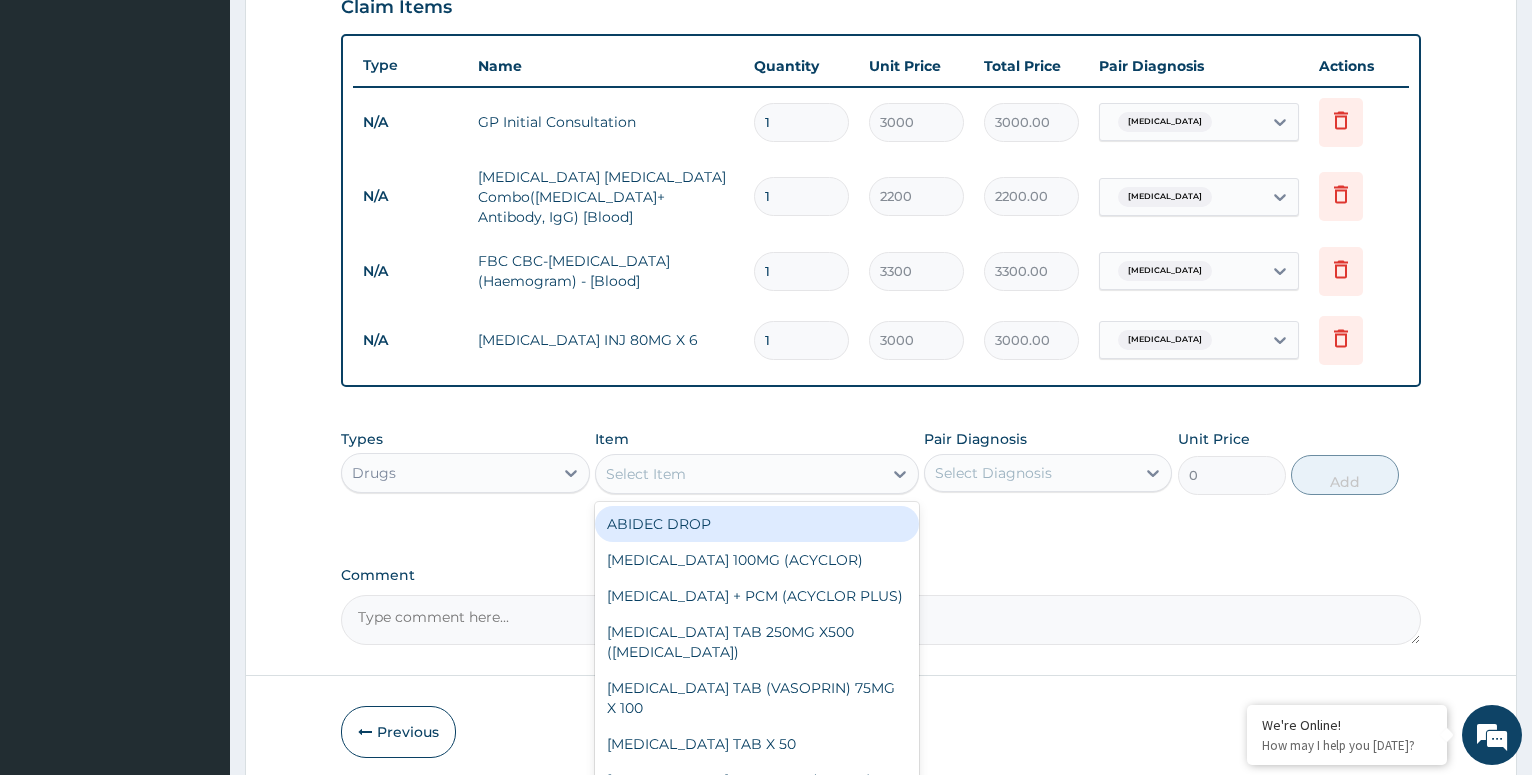 click on "Select Item" at bounding box center [739, 474] 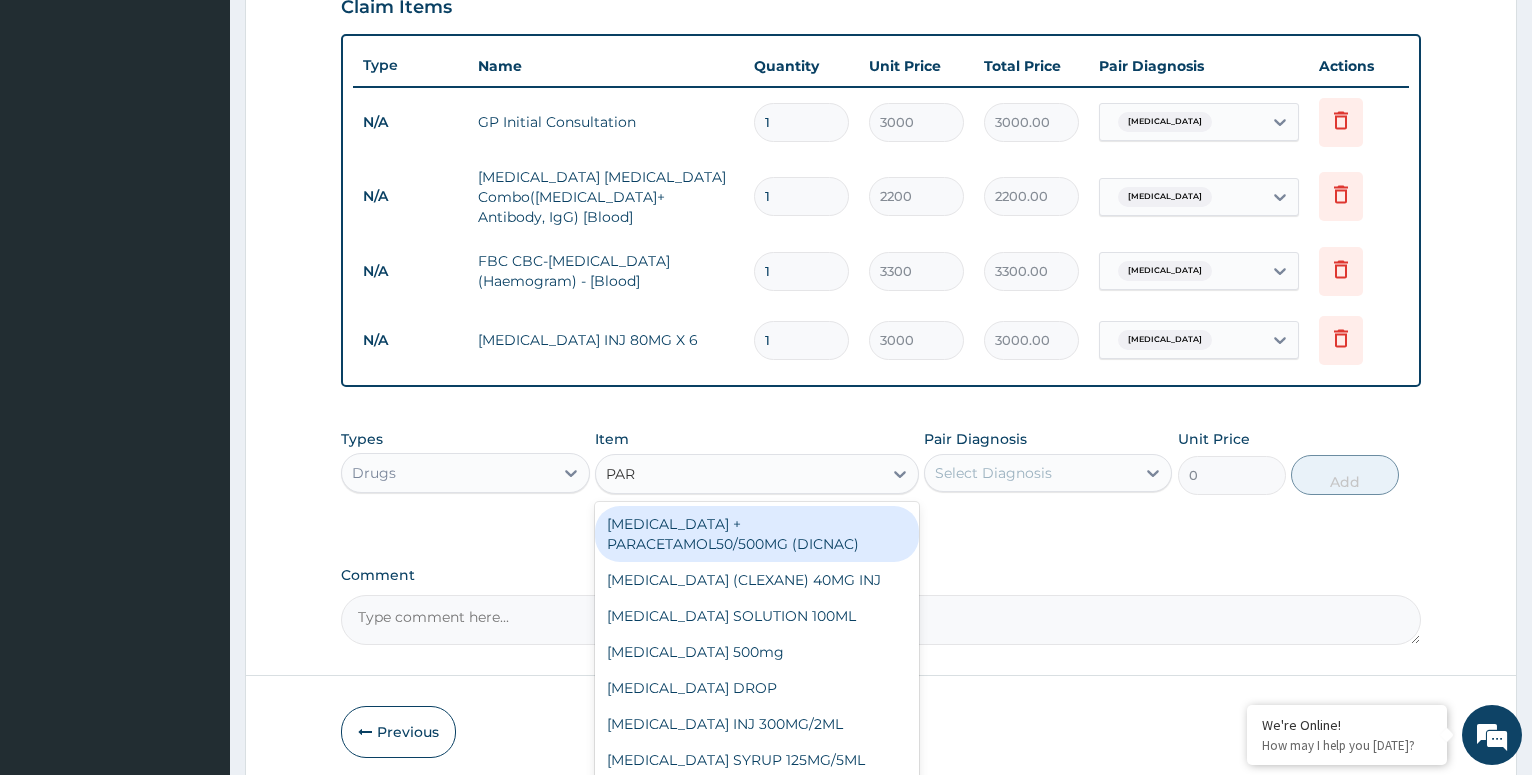 type on "PARA" 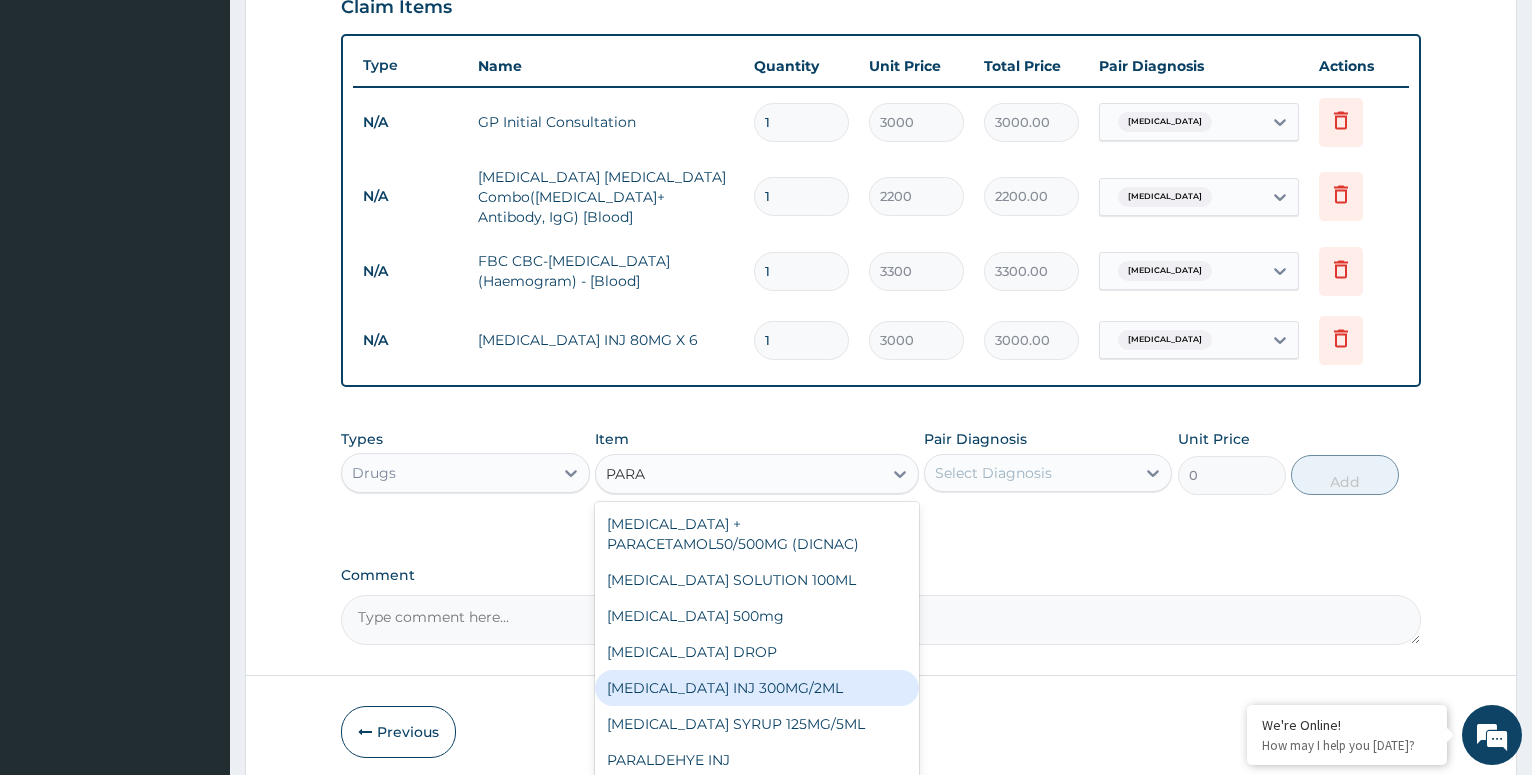 click on "[MEDICAL_DATA] INJ 300MG/2ML" at bounding box center (757, 688) 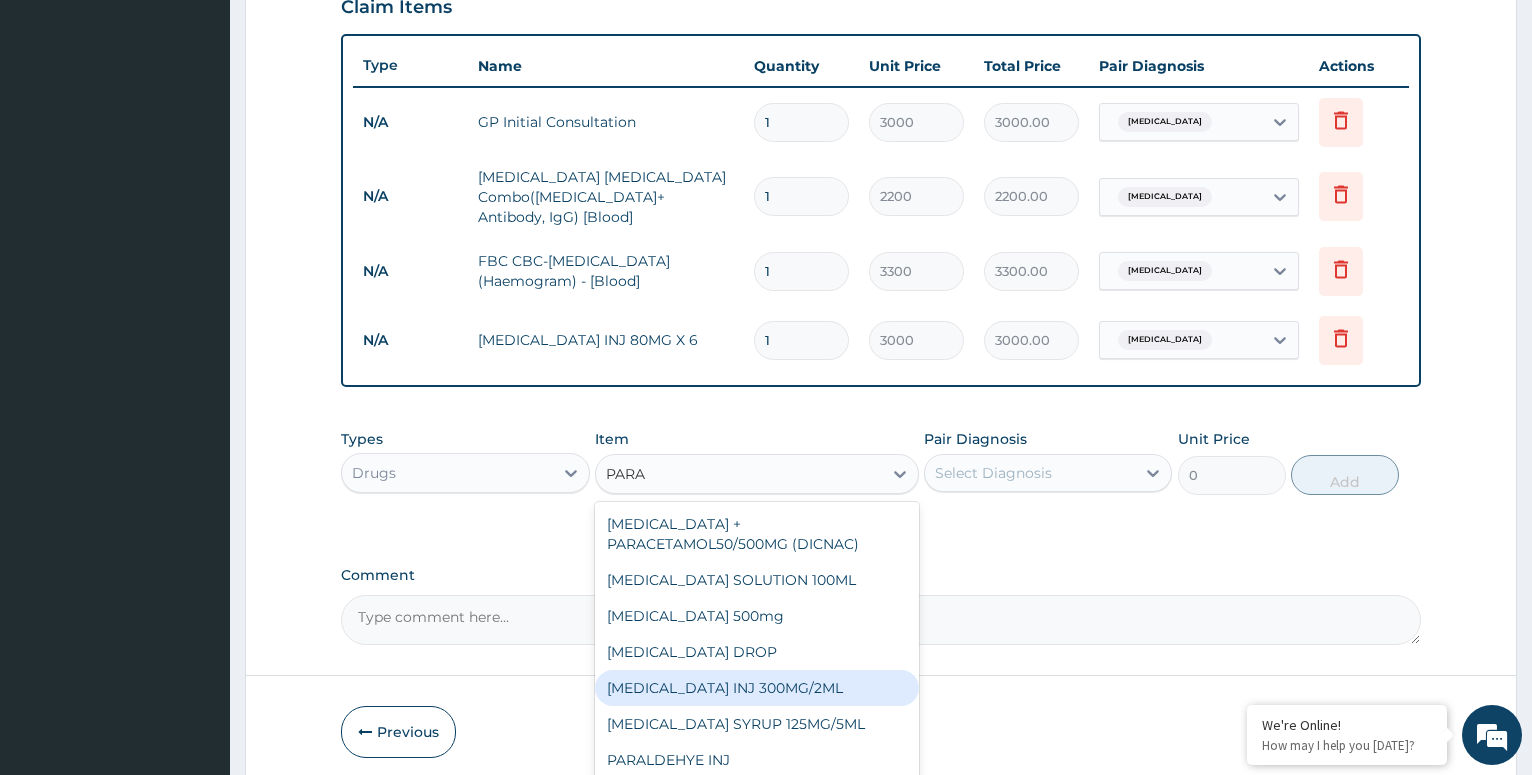 type 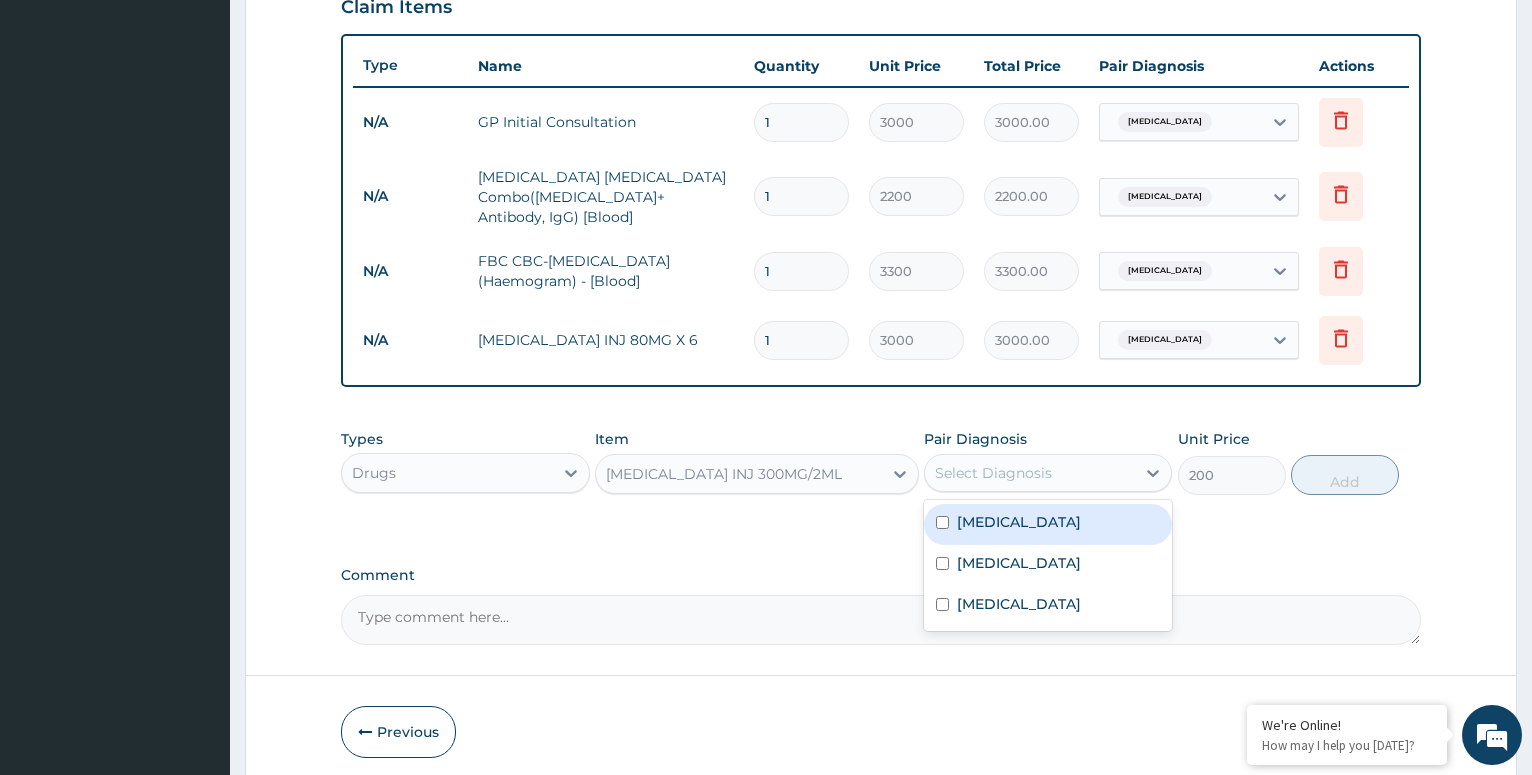 click on "Select Diagnosis" at bounding box center (993, 473) 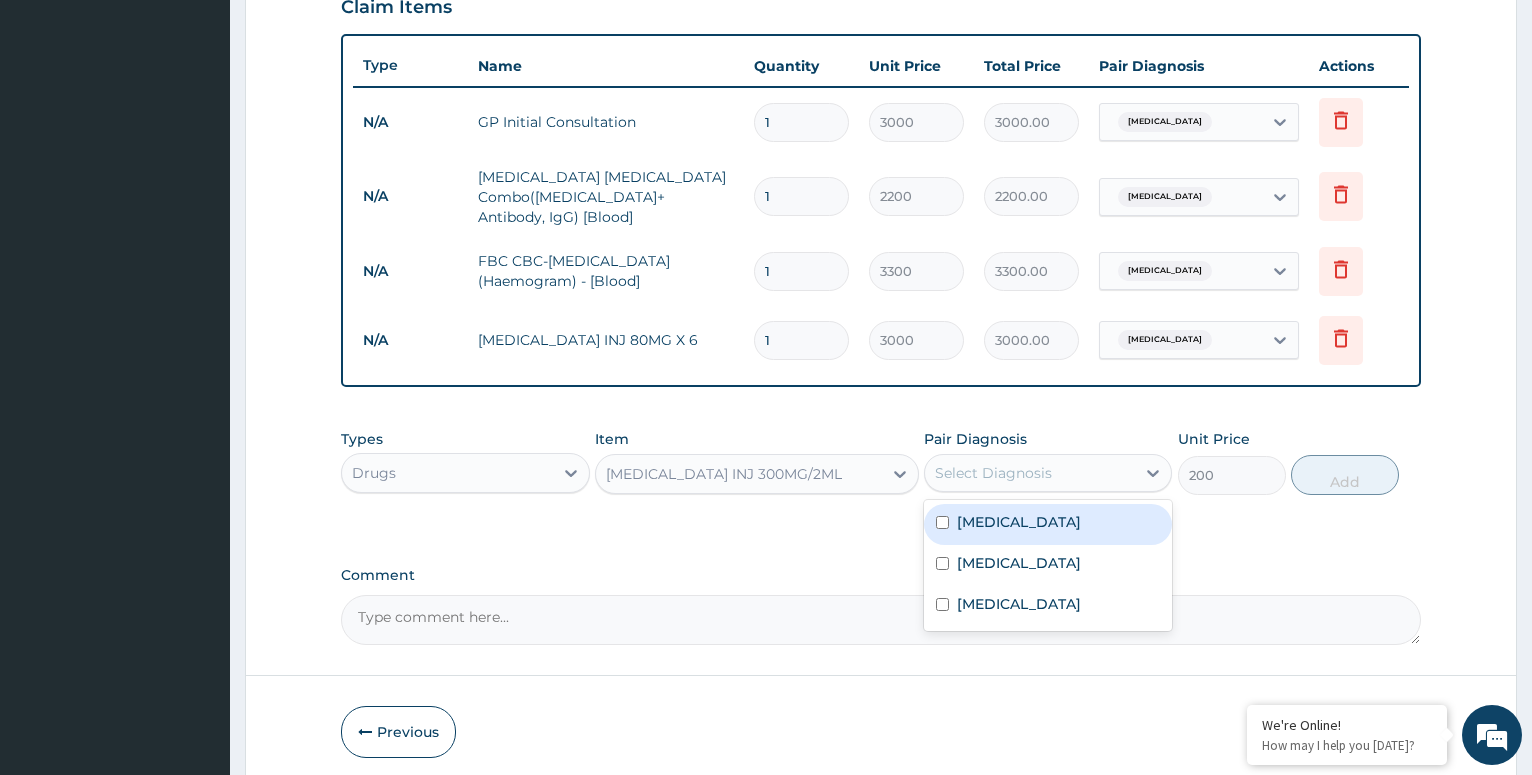 click at bounding box center (942, 522) 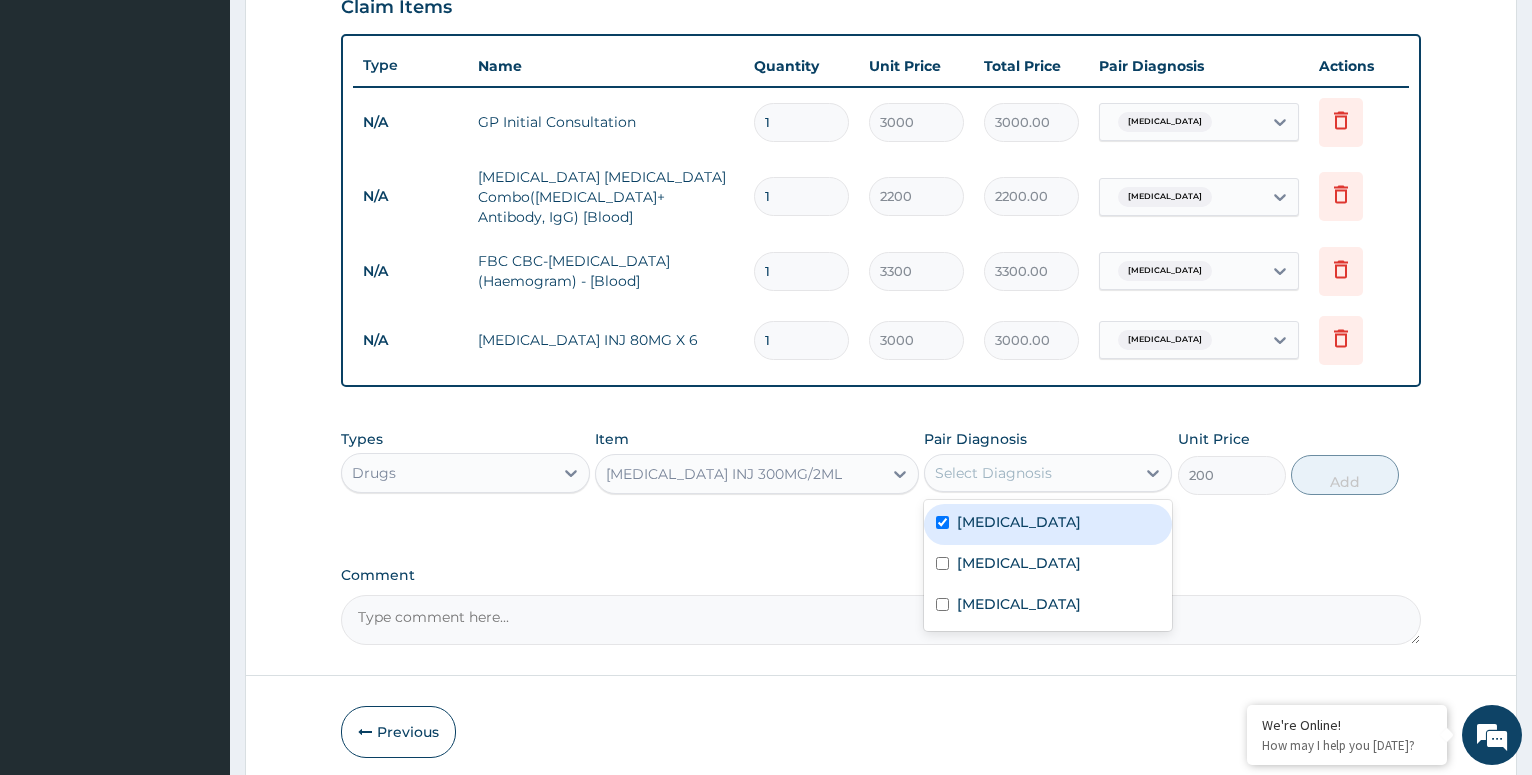 checkbox on "true" 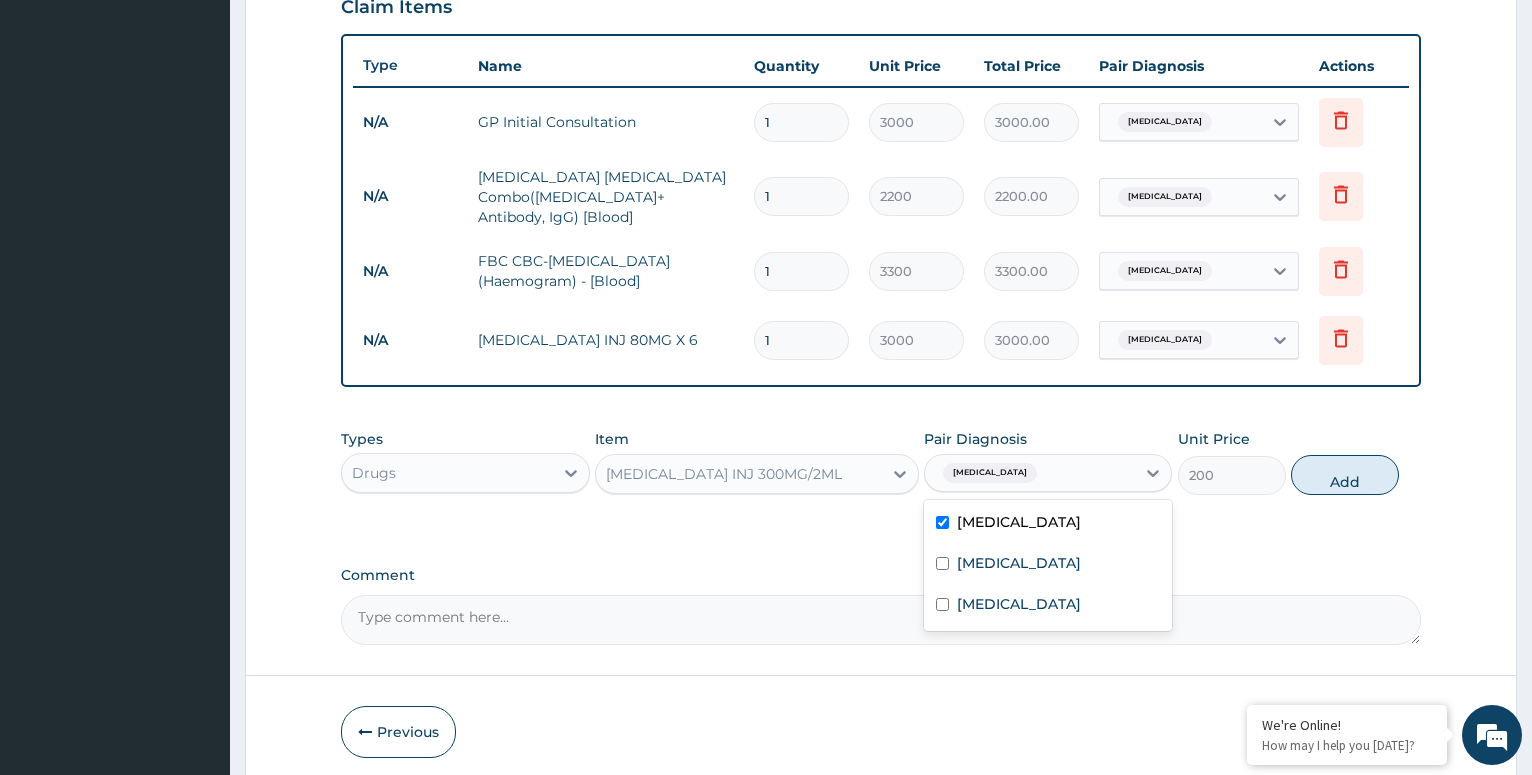 drag, startPoint x: 1352, startPoint y: 467, endPoint x: 1307, endPoint y: 455, distance: 46.572525 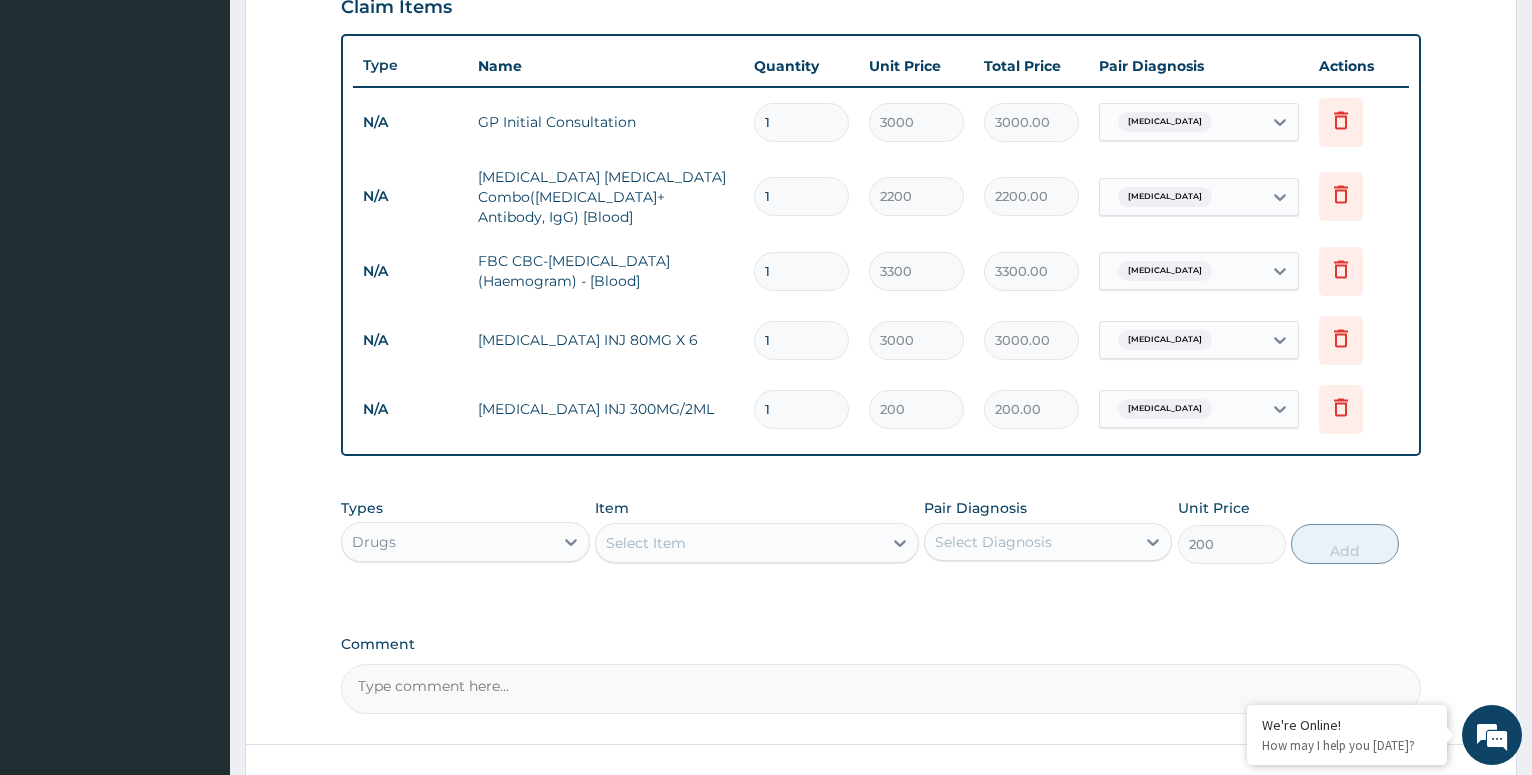type on "0" 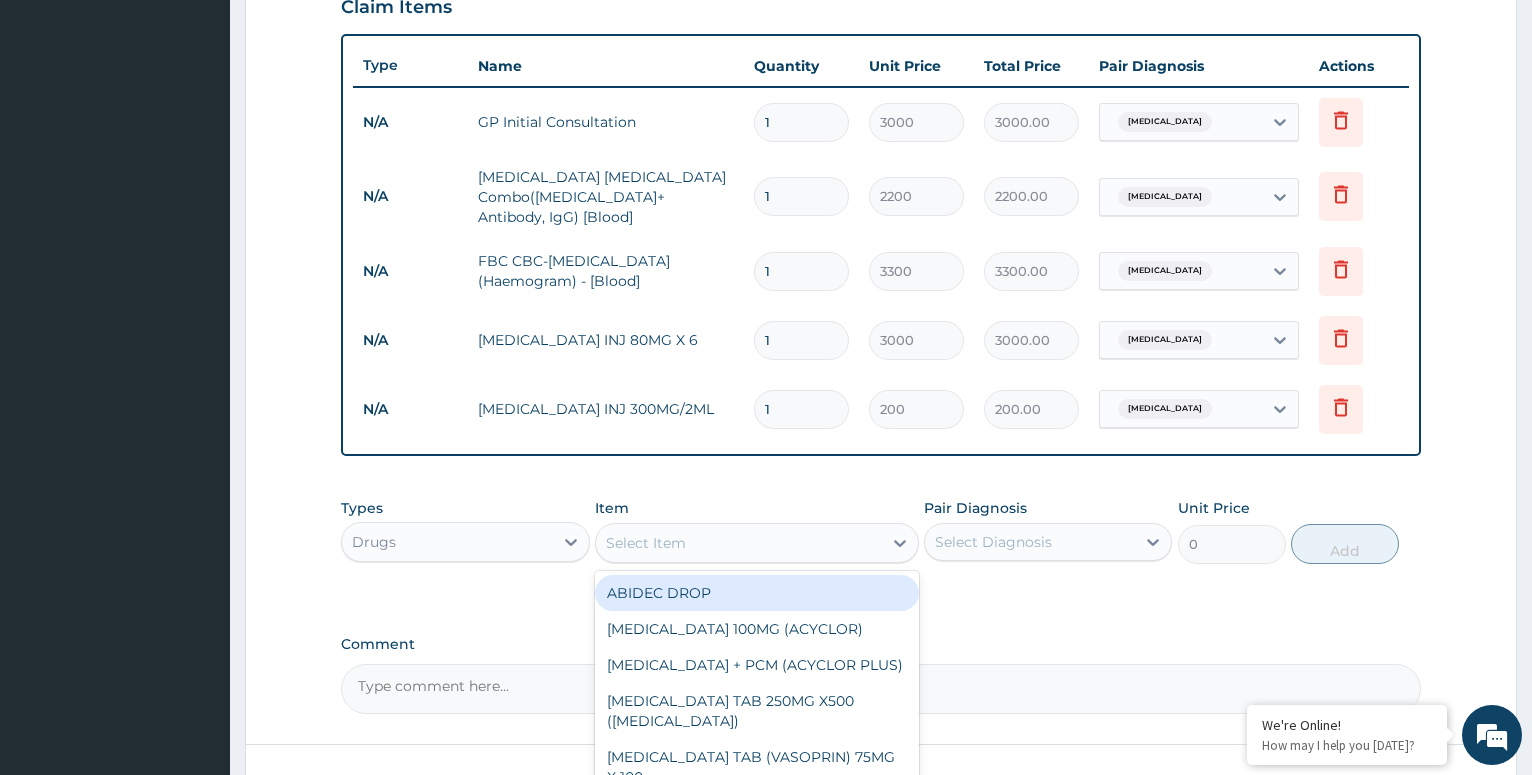 click on "Select Item" at bounding box center (739, 543) 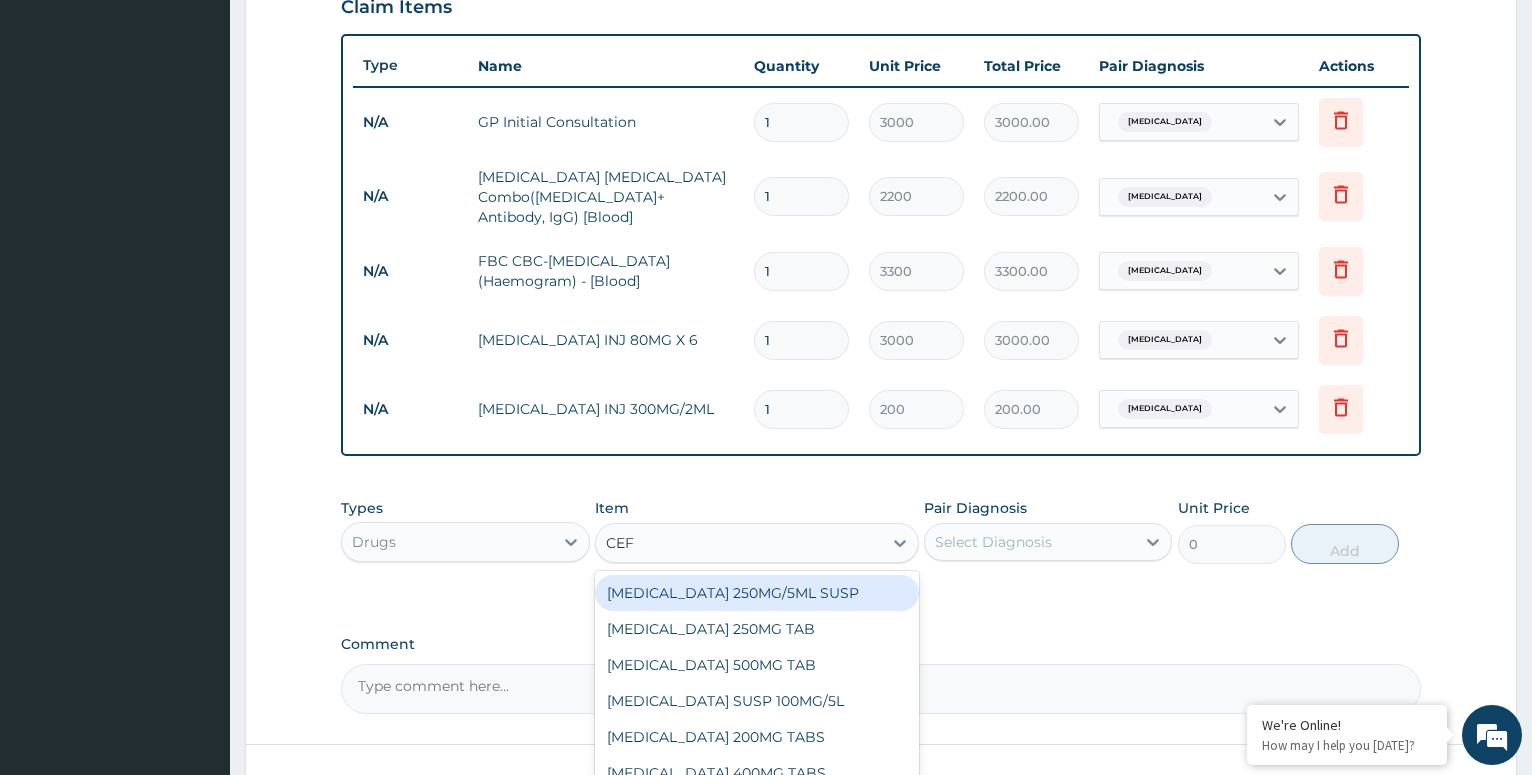 type on "CEFU" 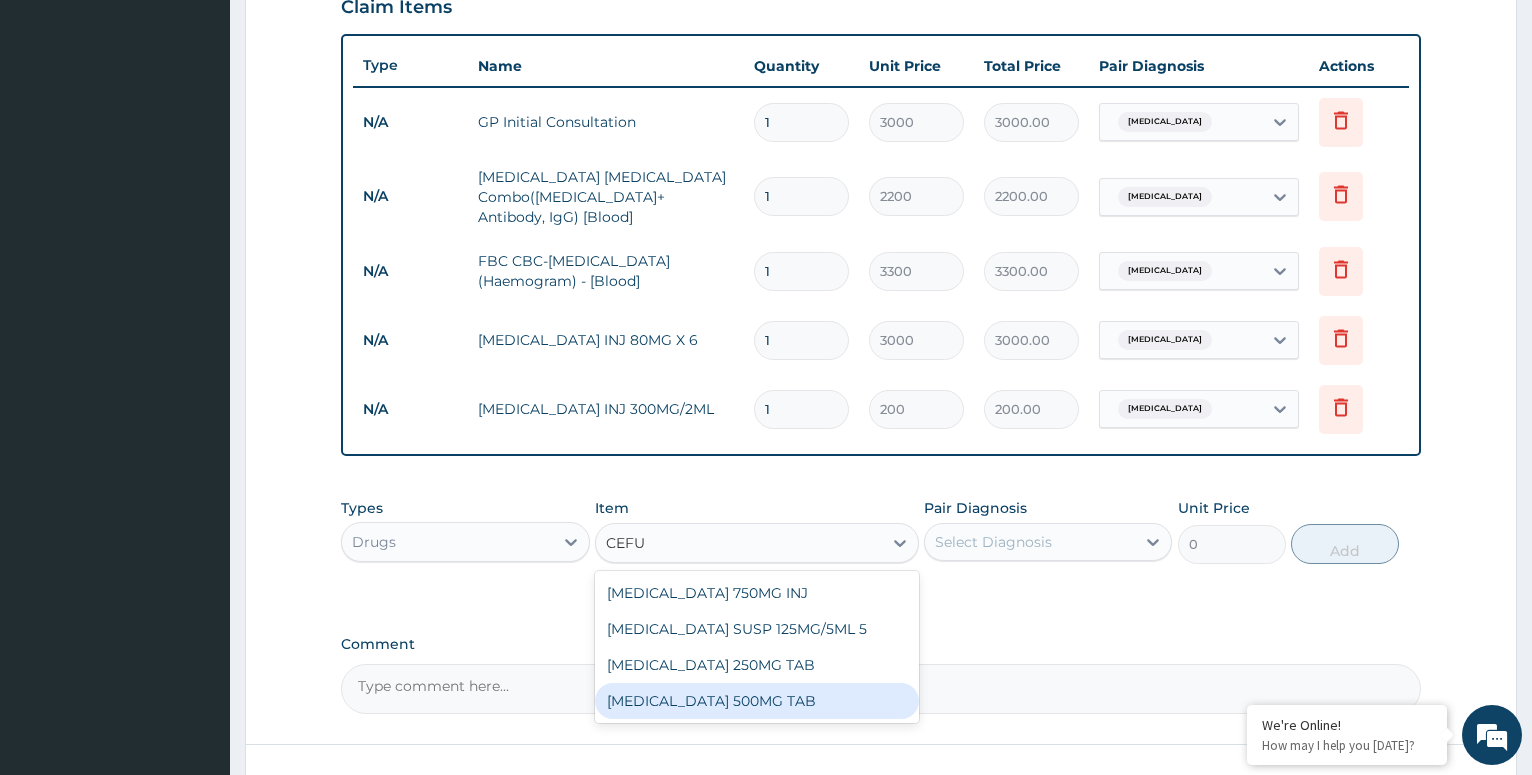 click on "[MEDICAL_DATA] 500MG TAB" at bounding box center [757, 701] 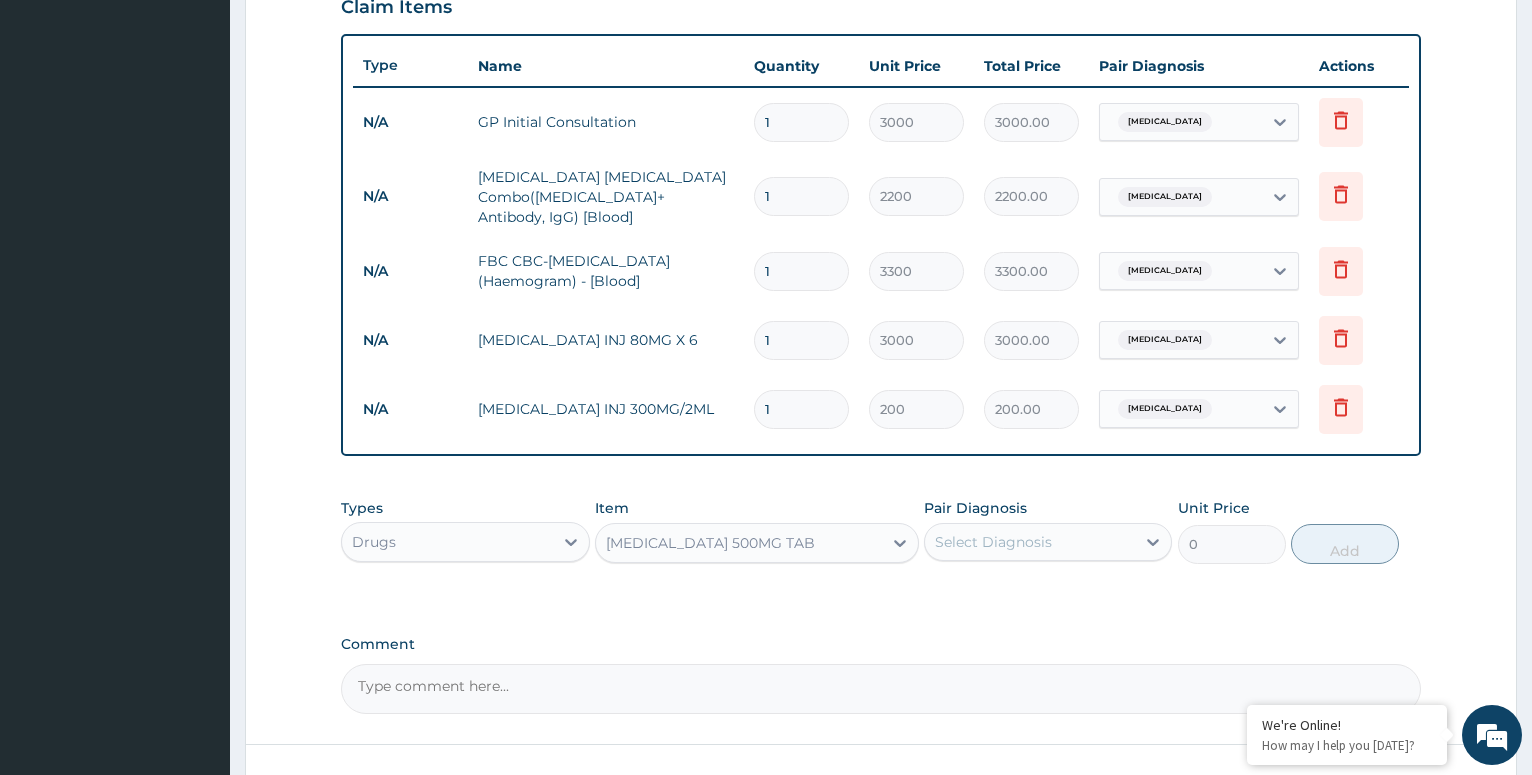 type 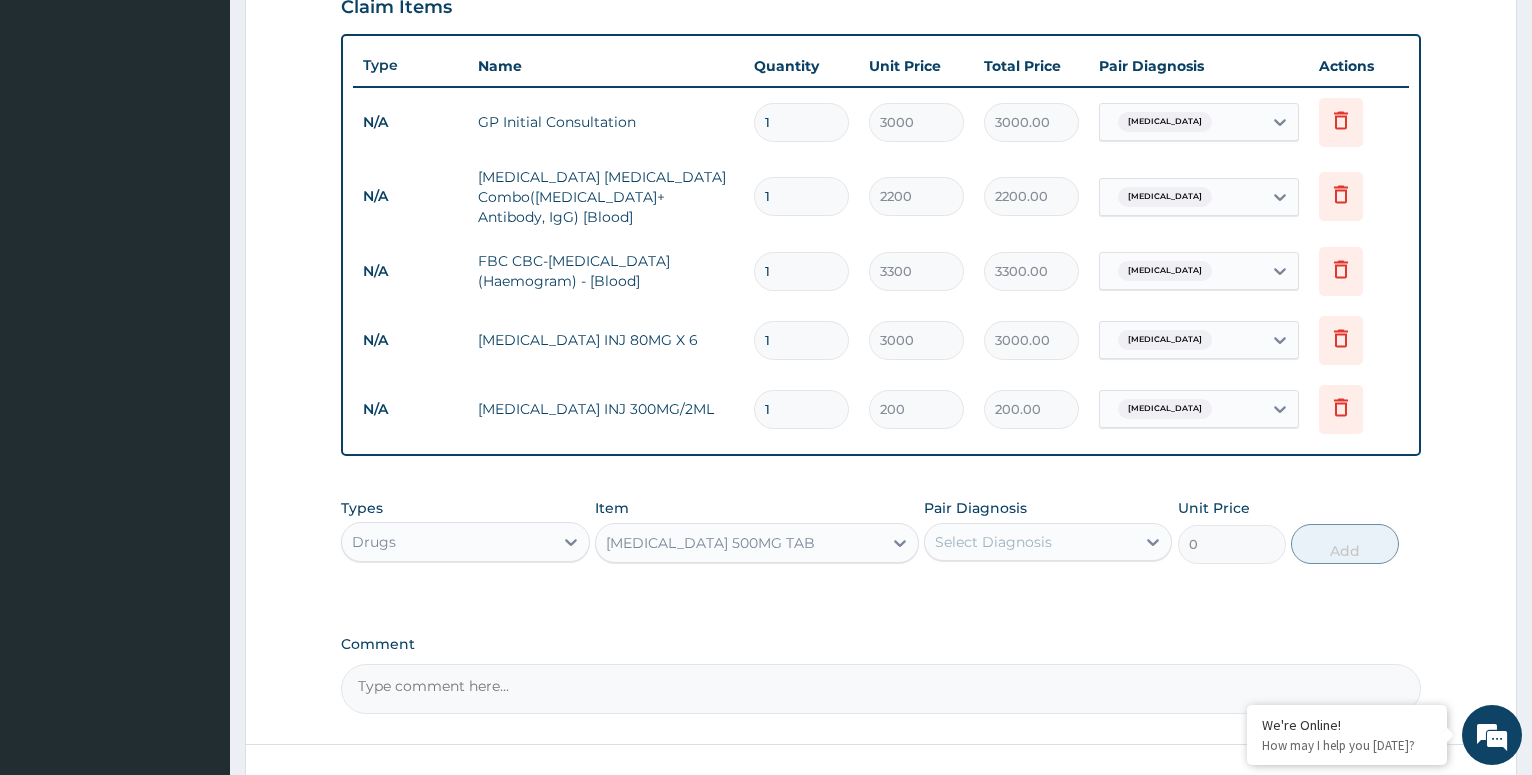 type on "250" 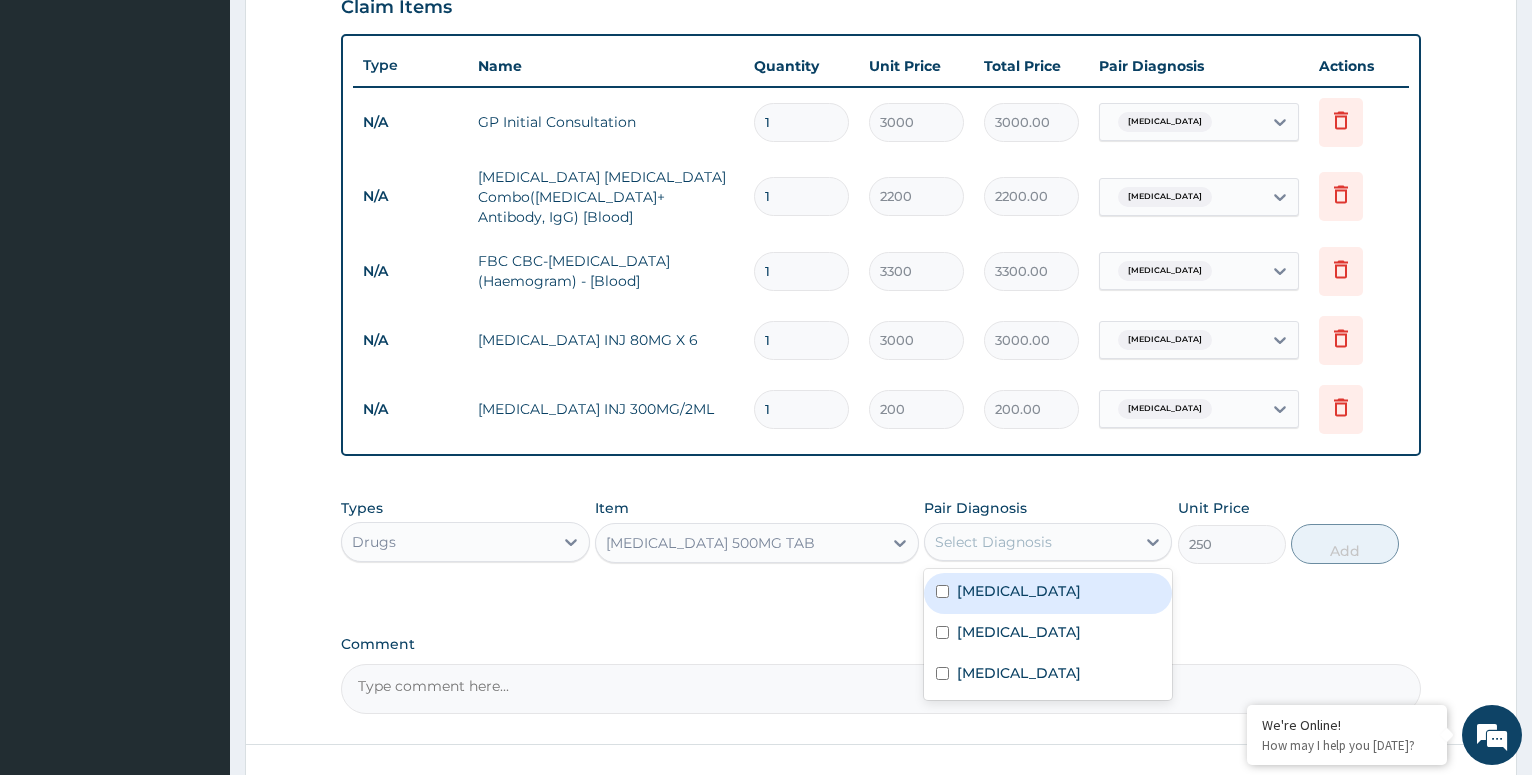 click on "Select Diagnosis" at bounding box center [1030, 542] 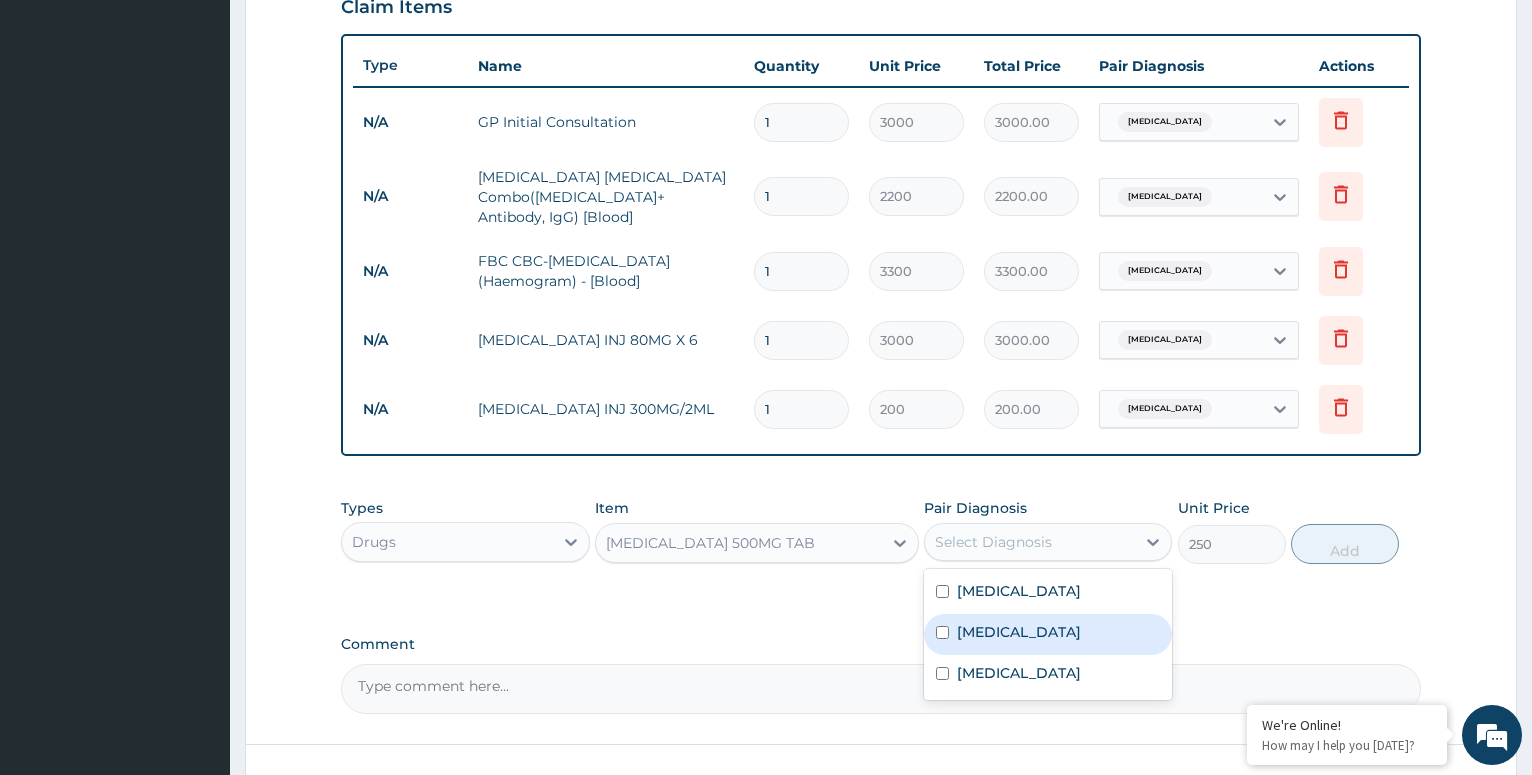 click on "[MEDICAL_DATA]" at bounding box center [1048, 634] 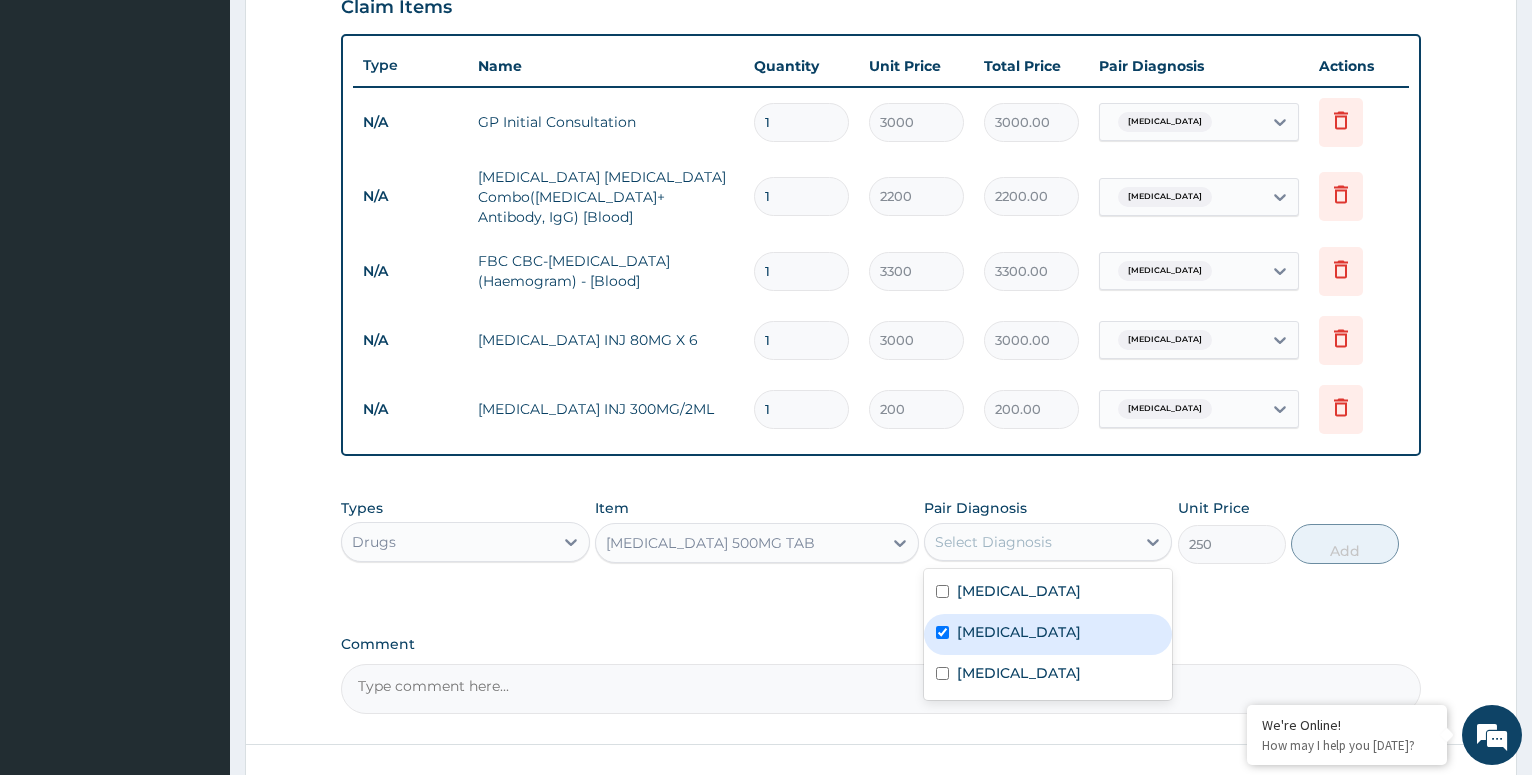 checkbox on "true" 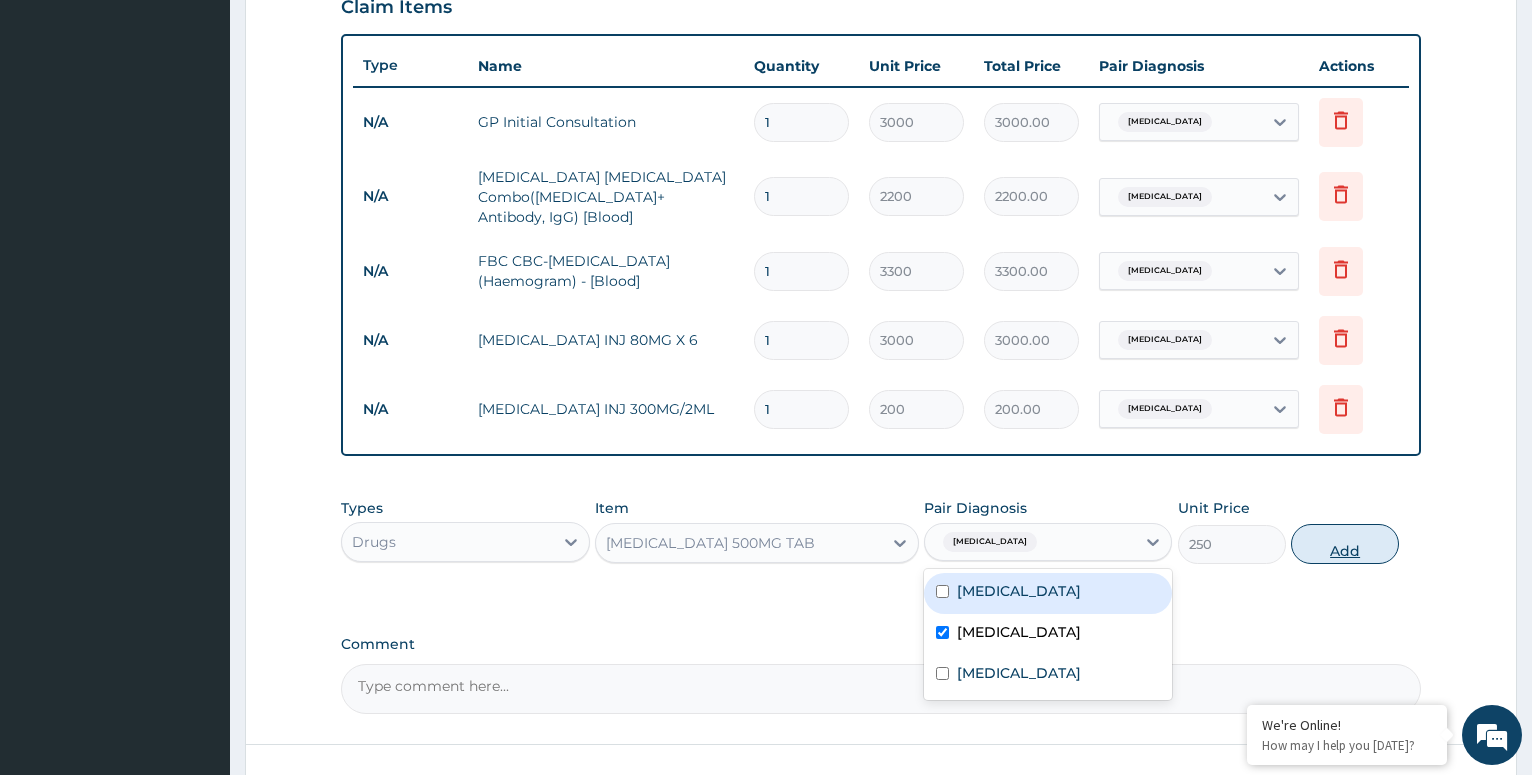 click on "Add" at bounding box center (1345, 544) 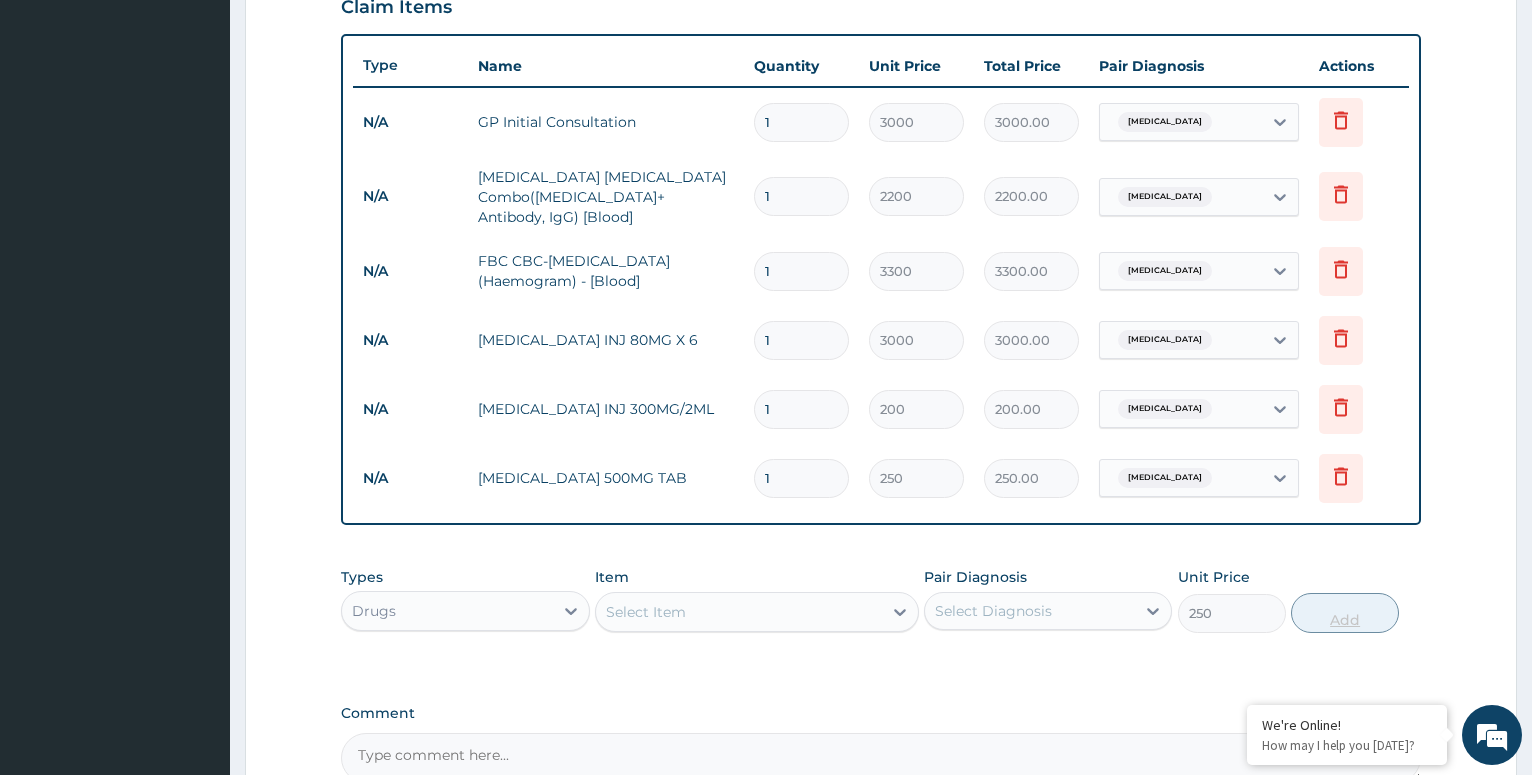 type on "0" 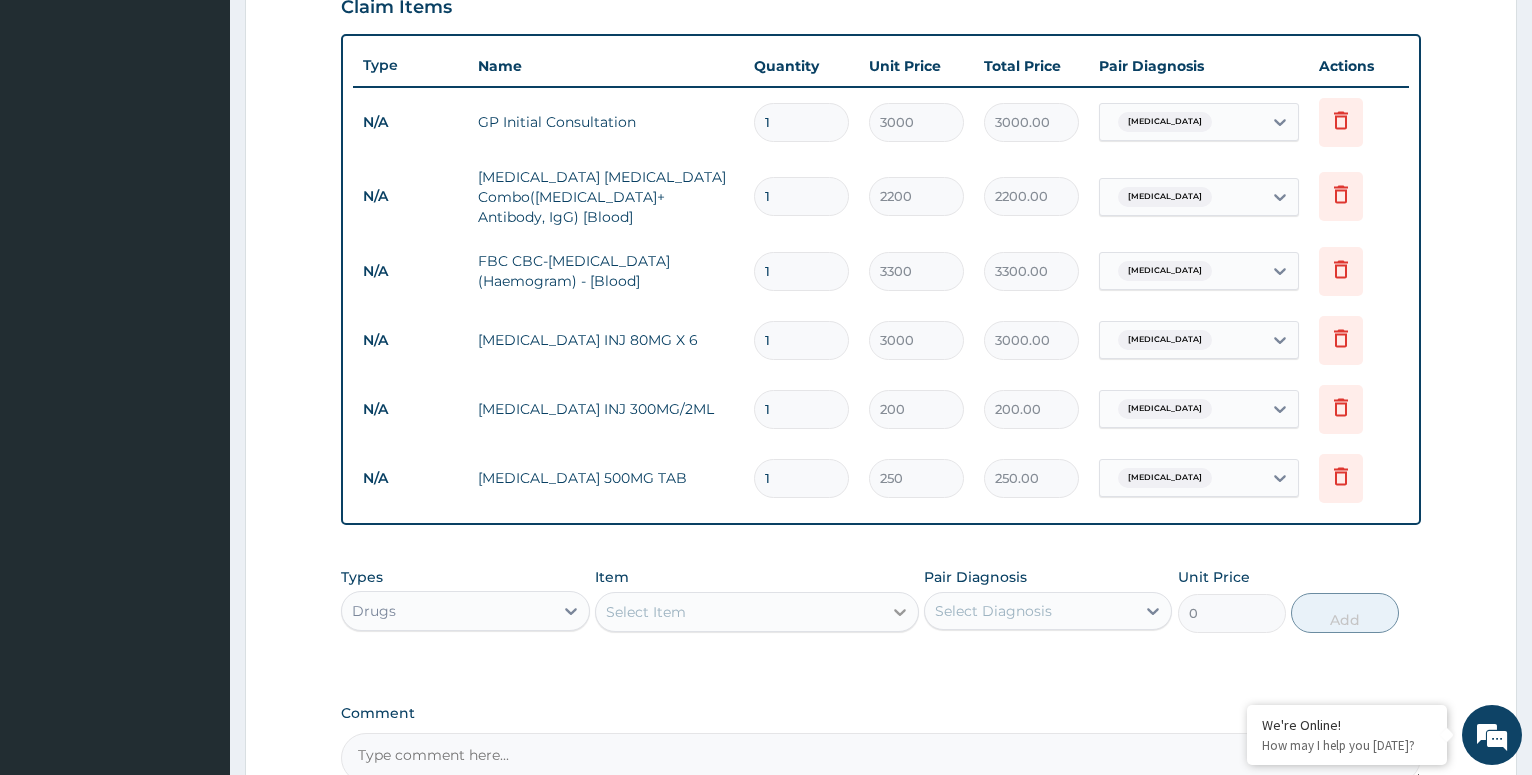 click 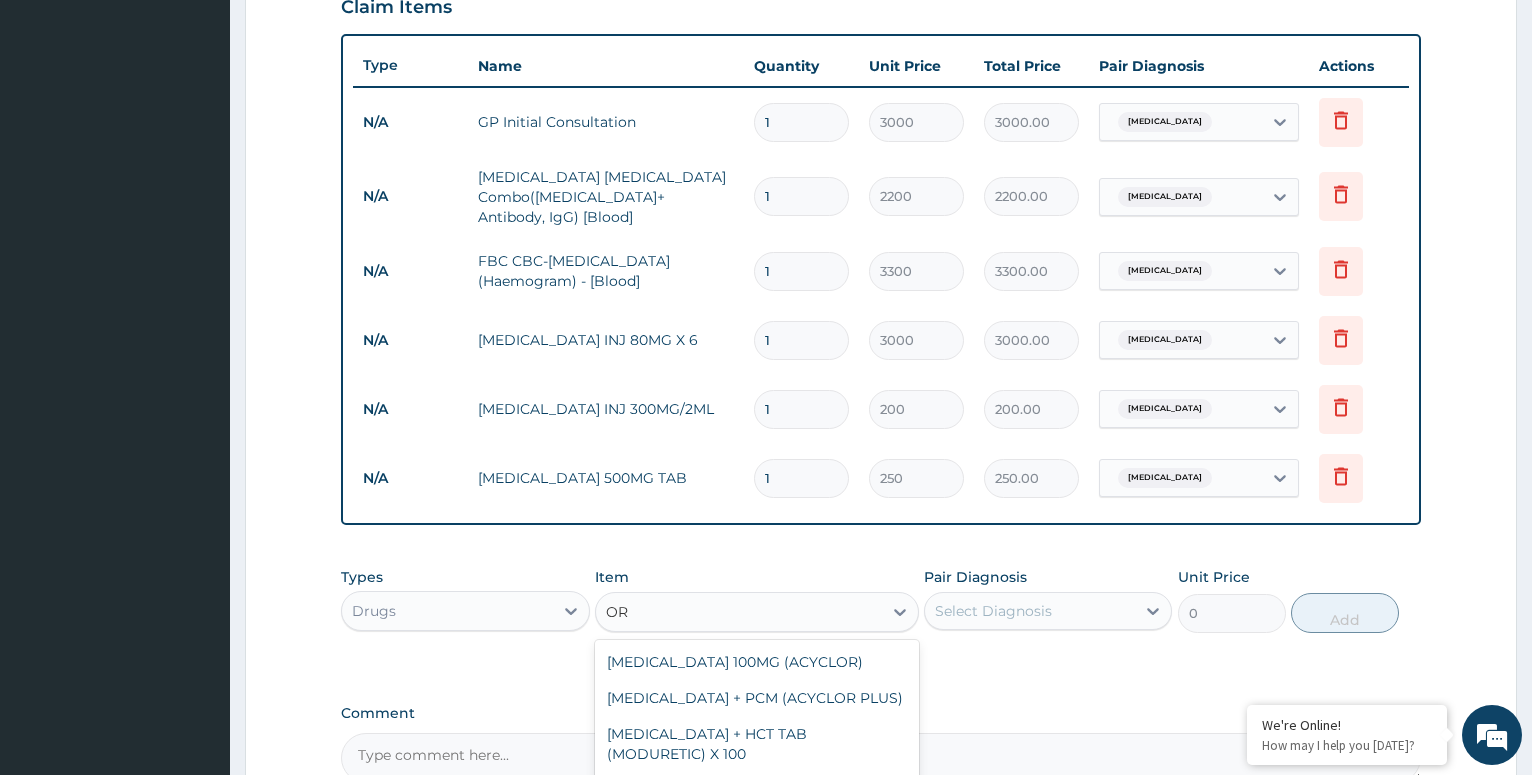 type on "ORS" 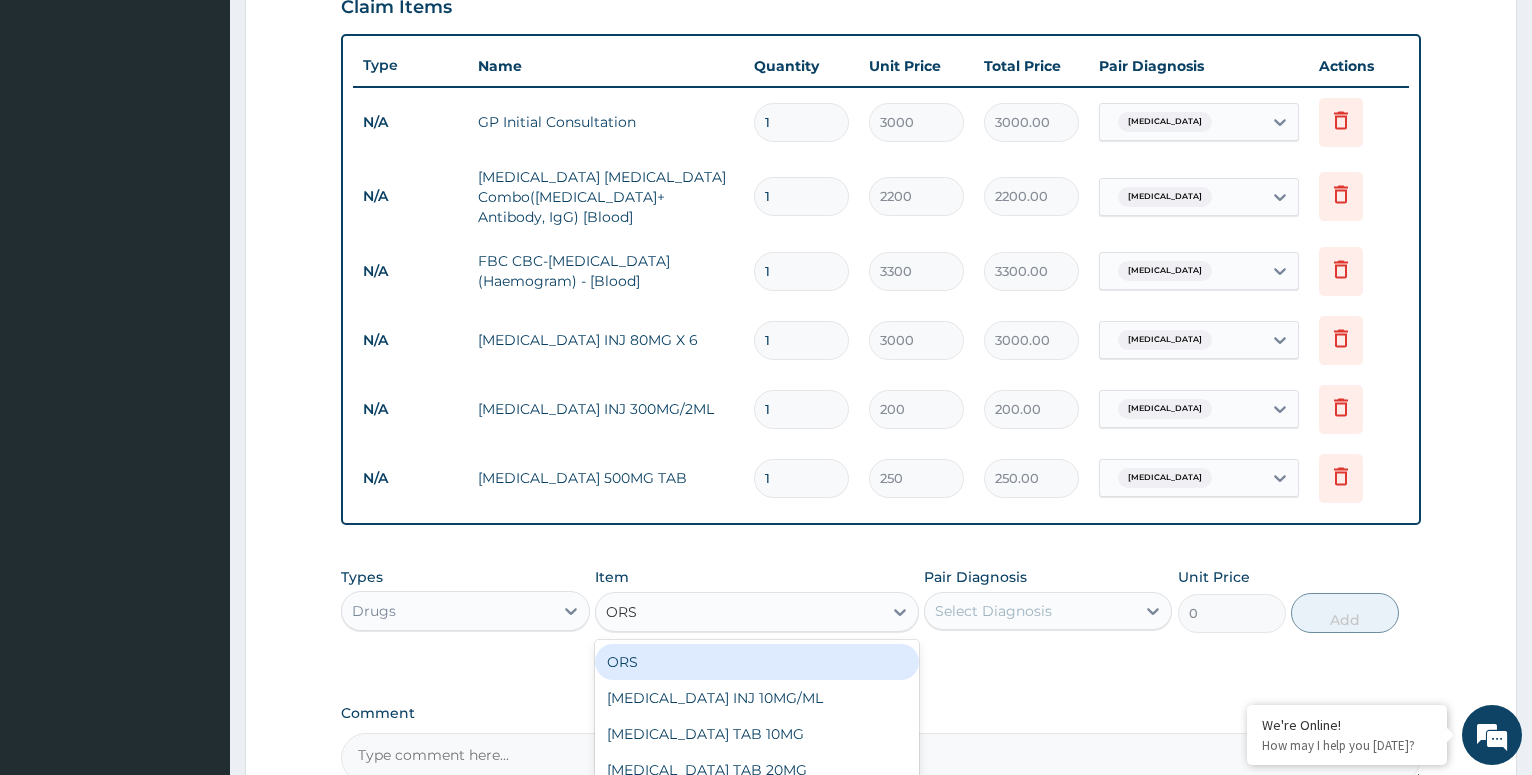 click on "ORS" at bounding box center (757, 662) 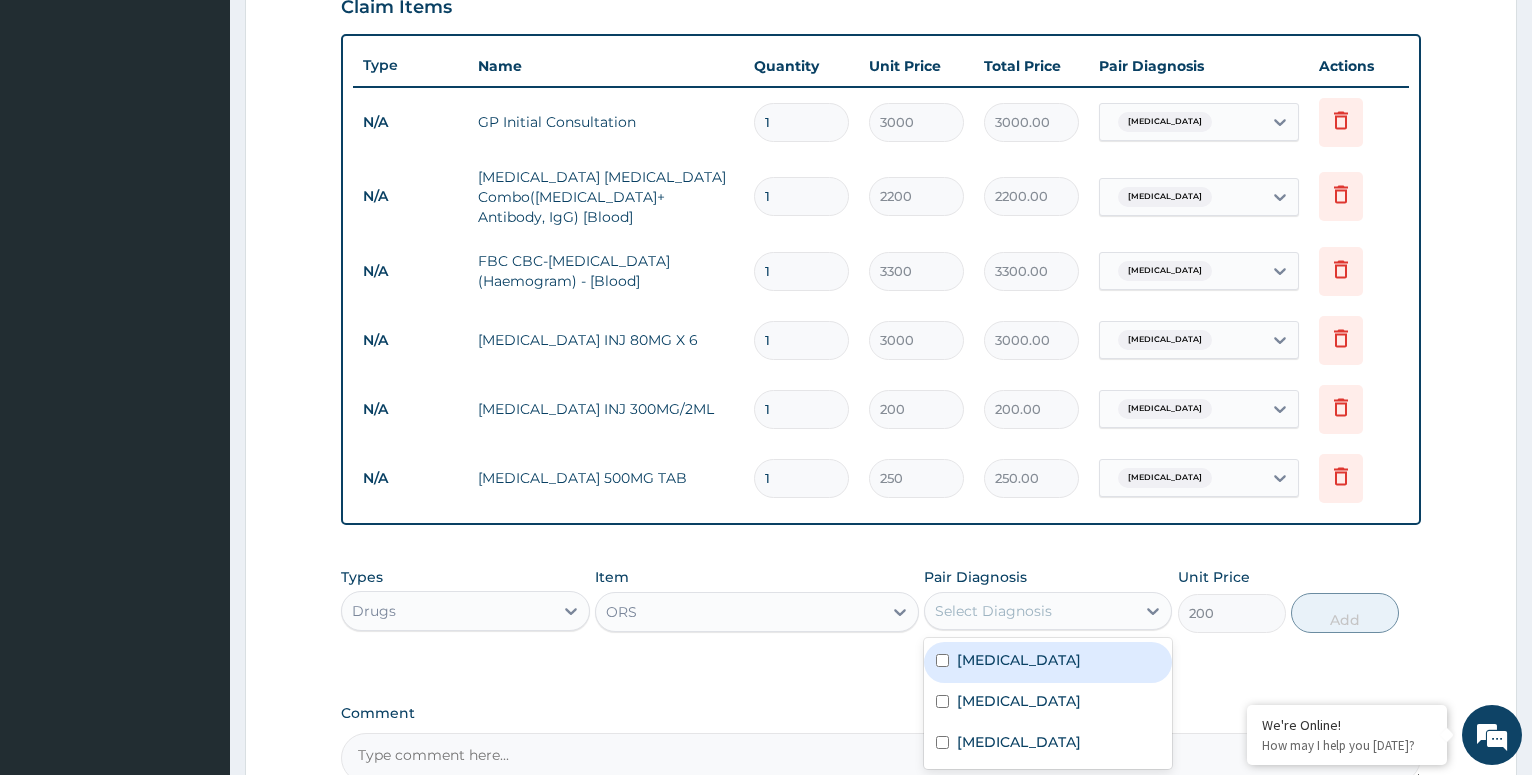 click on "Select Diagnosis" at bounding box center [993, 611] 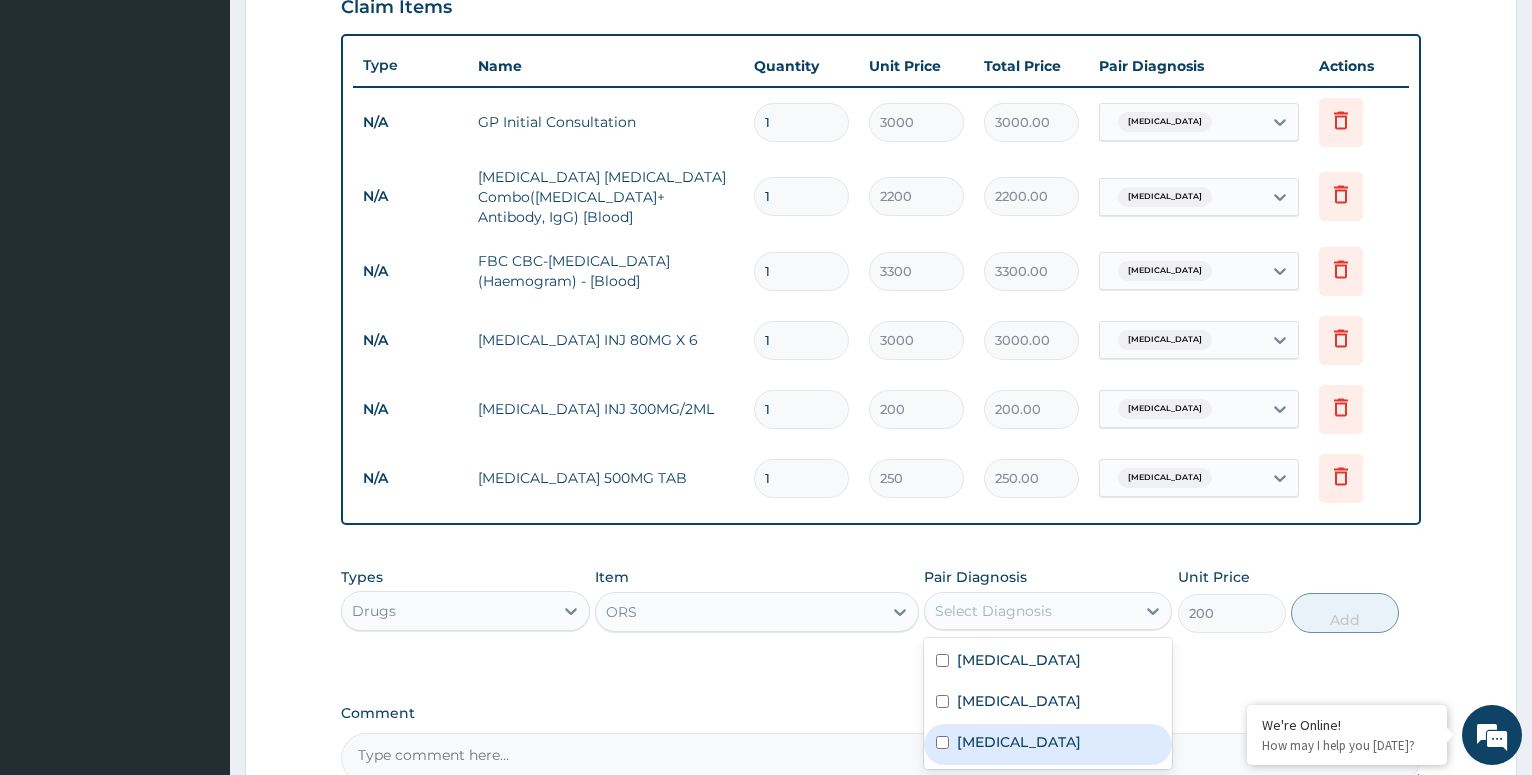 click at bounding box center (942, 742) 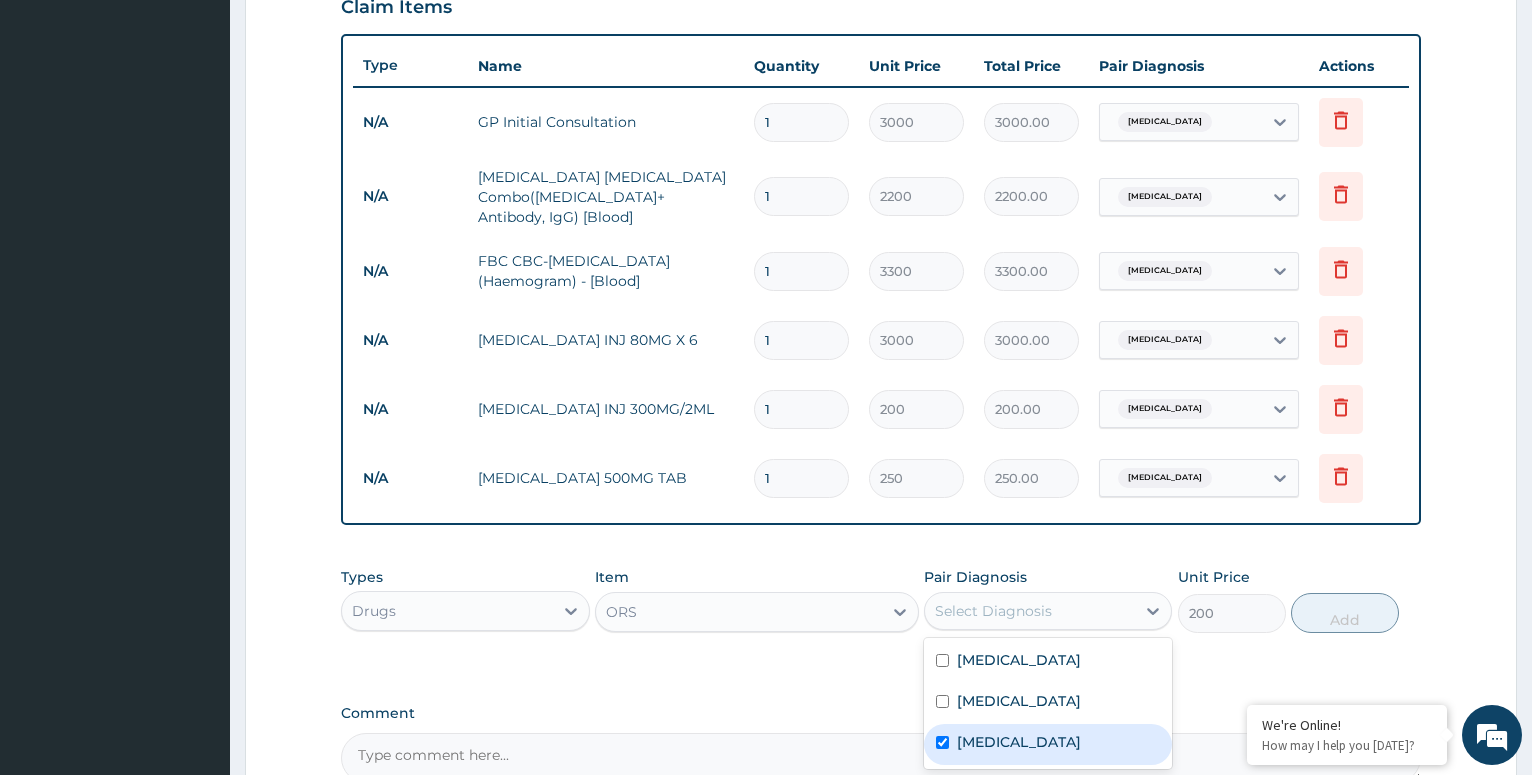 checkbox on "true" 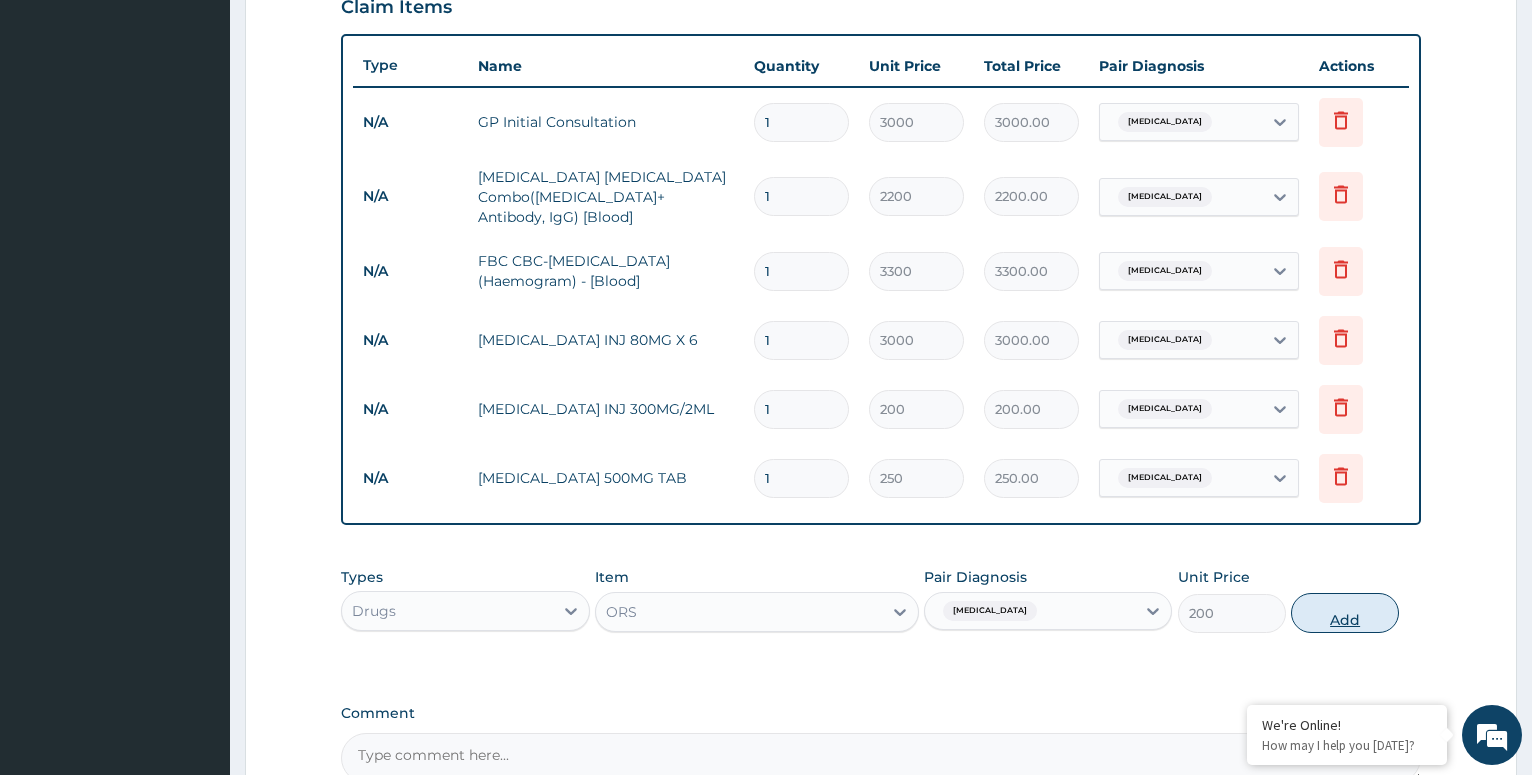 click on "Add" at bounding box center (1345, 613) 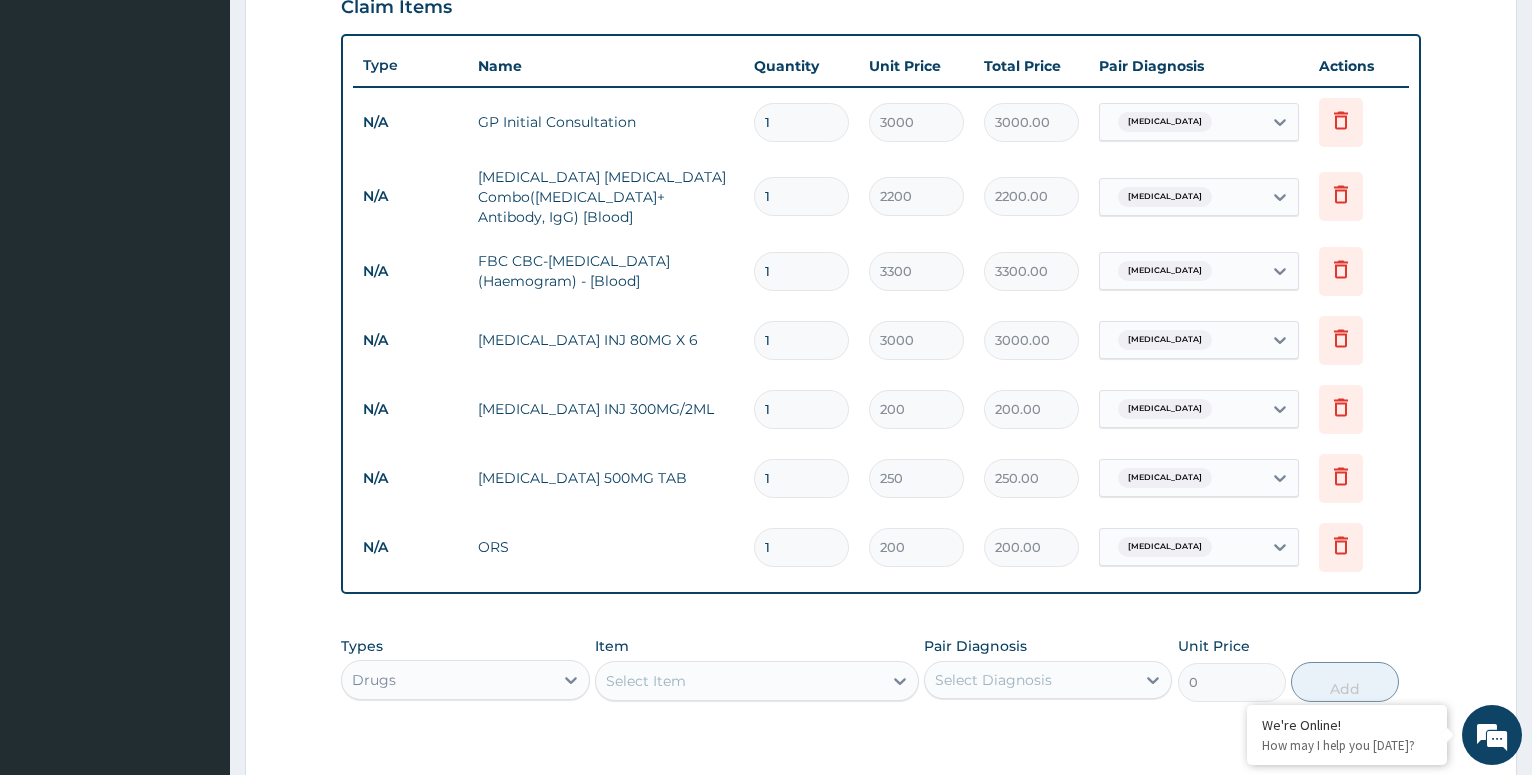 click on "1" at bounding box center (801, 409) 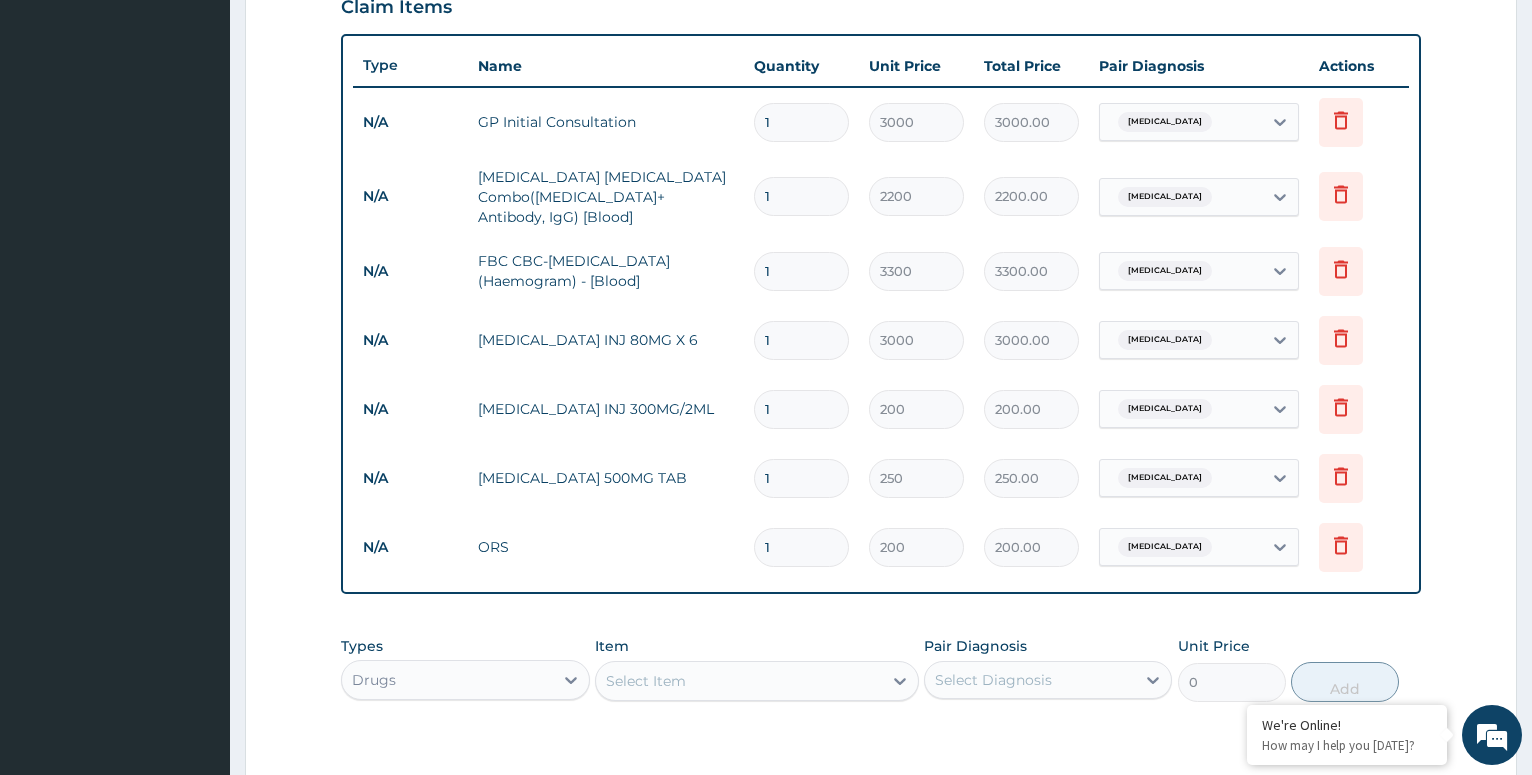 type 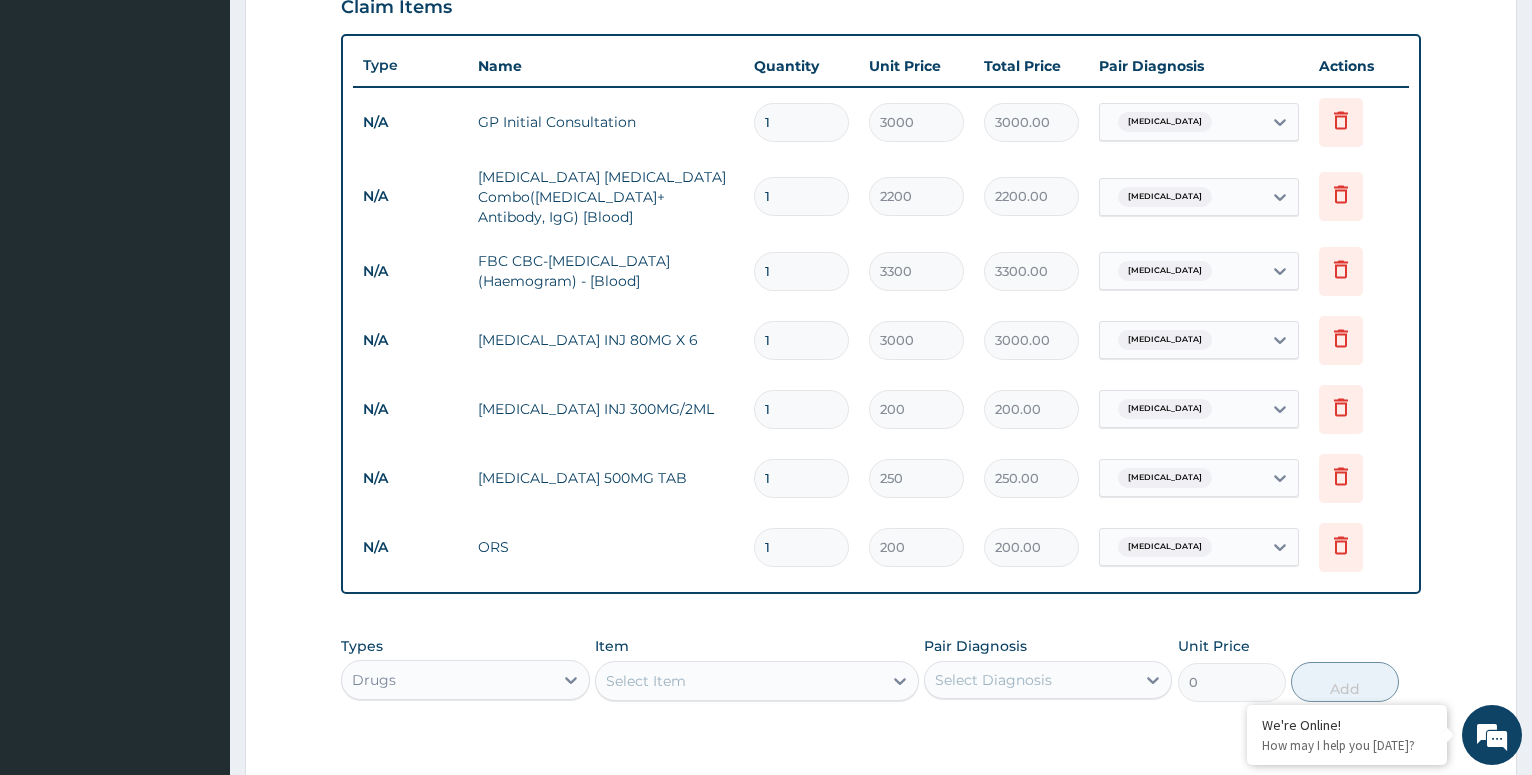 type on "0.00" 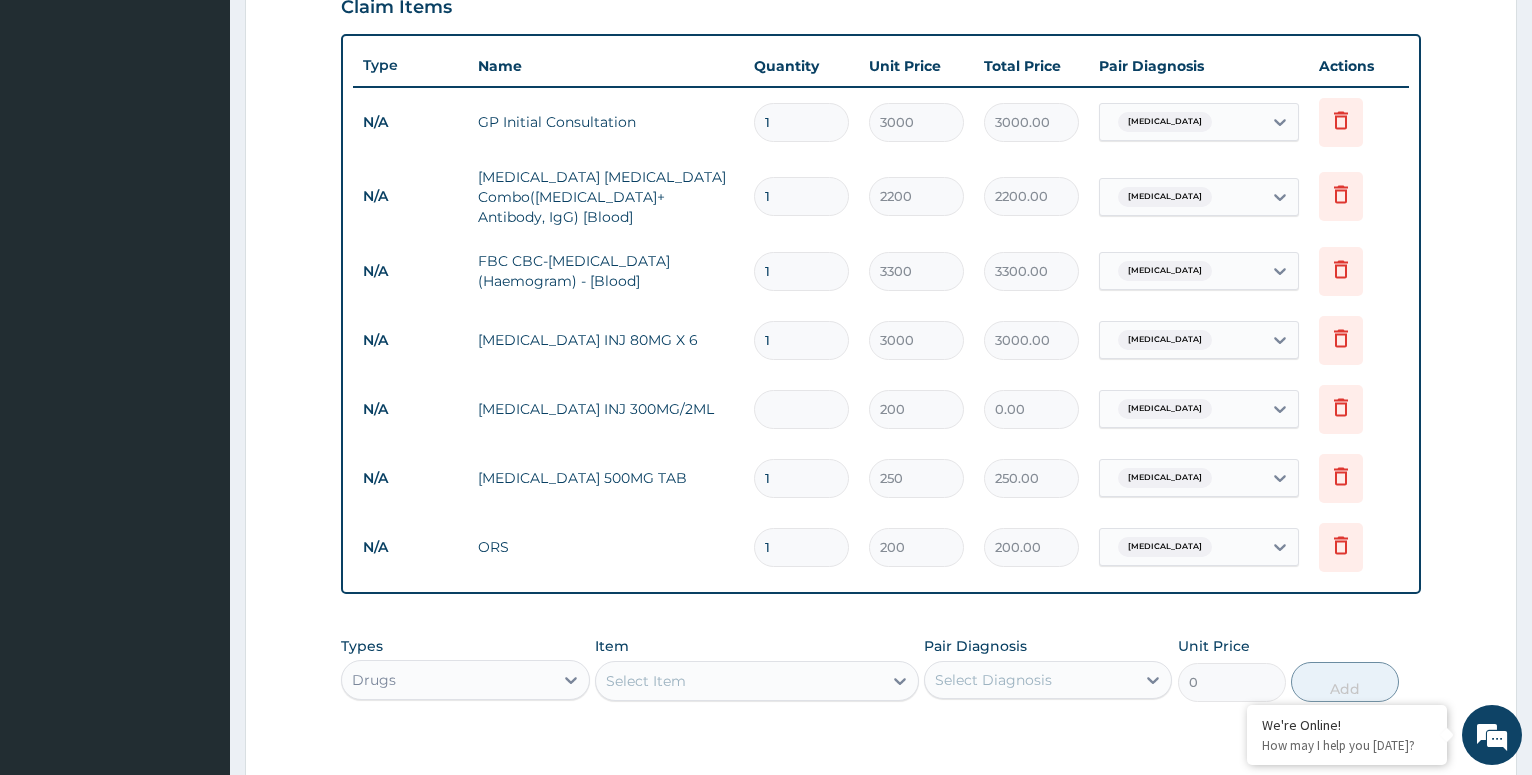 type on "2" 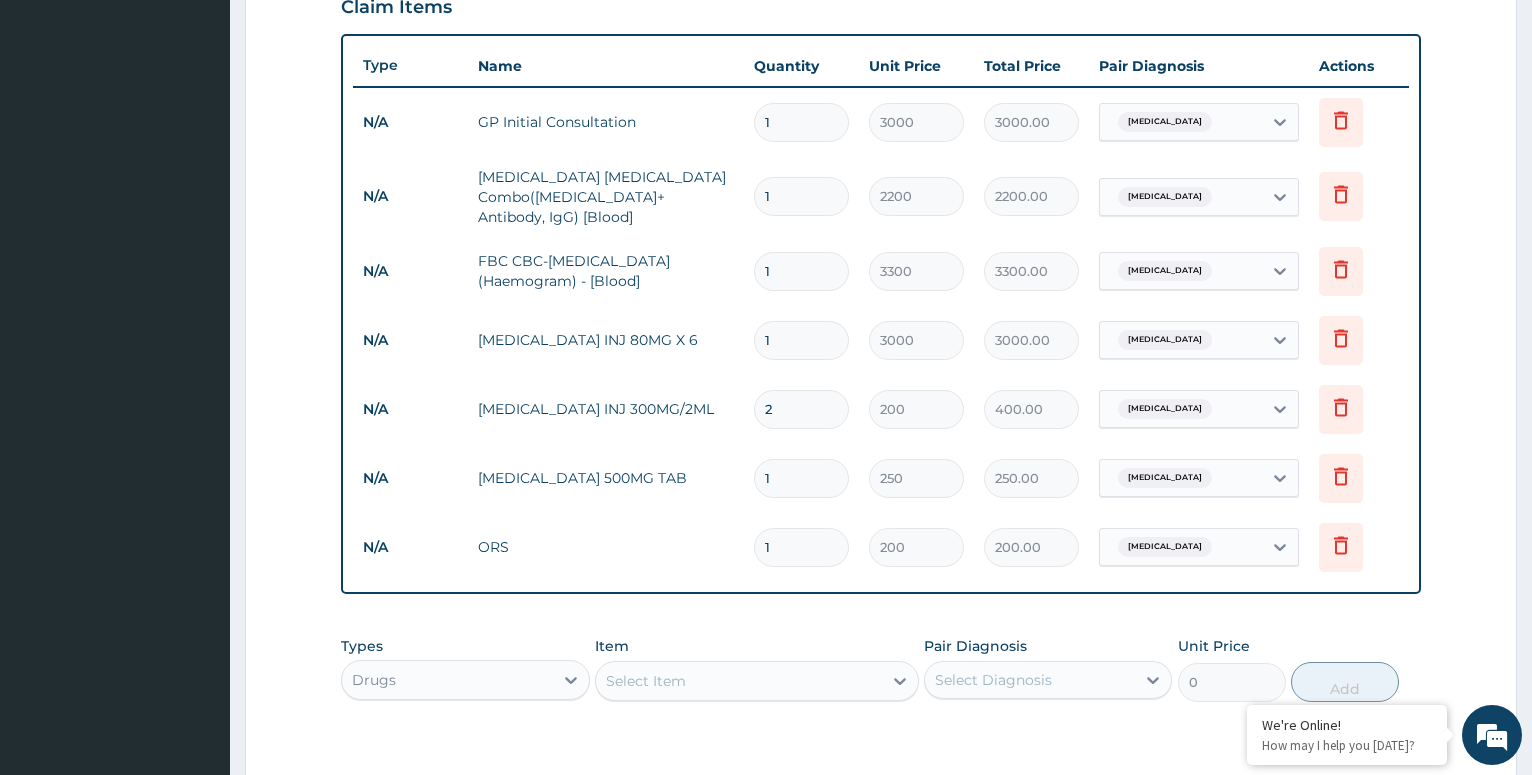 type on "2" 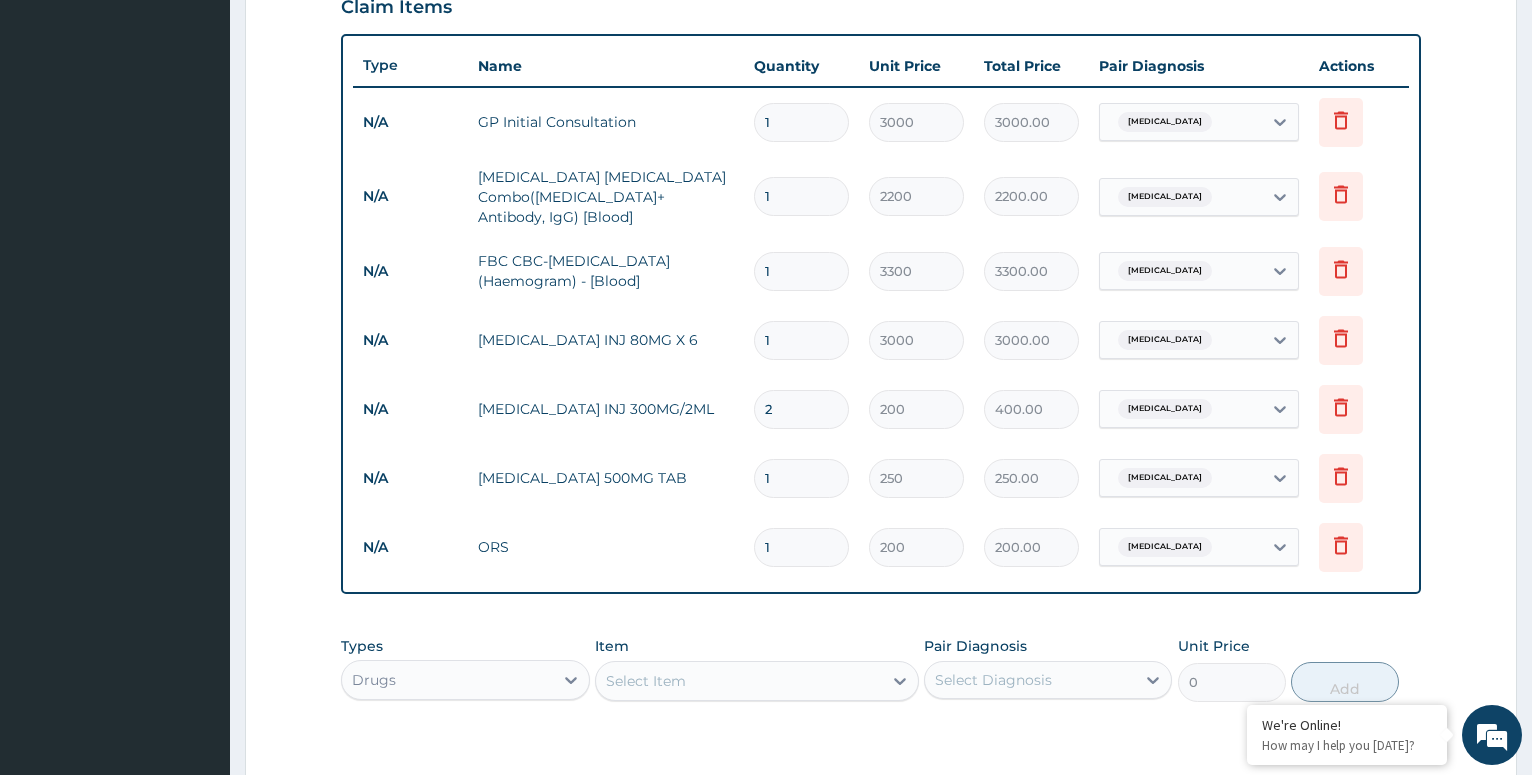 type 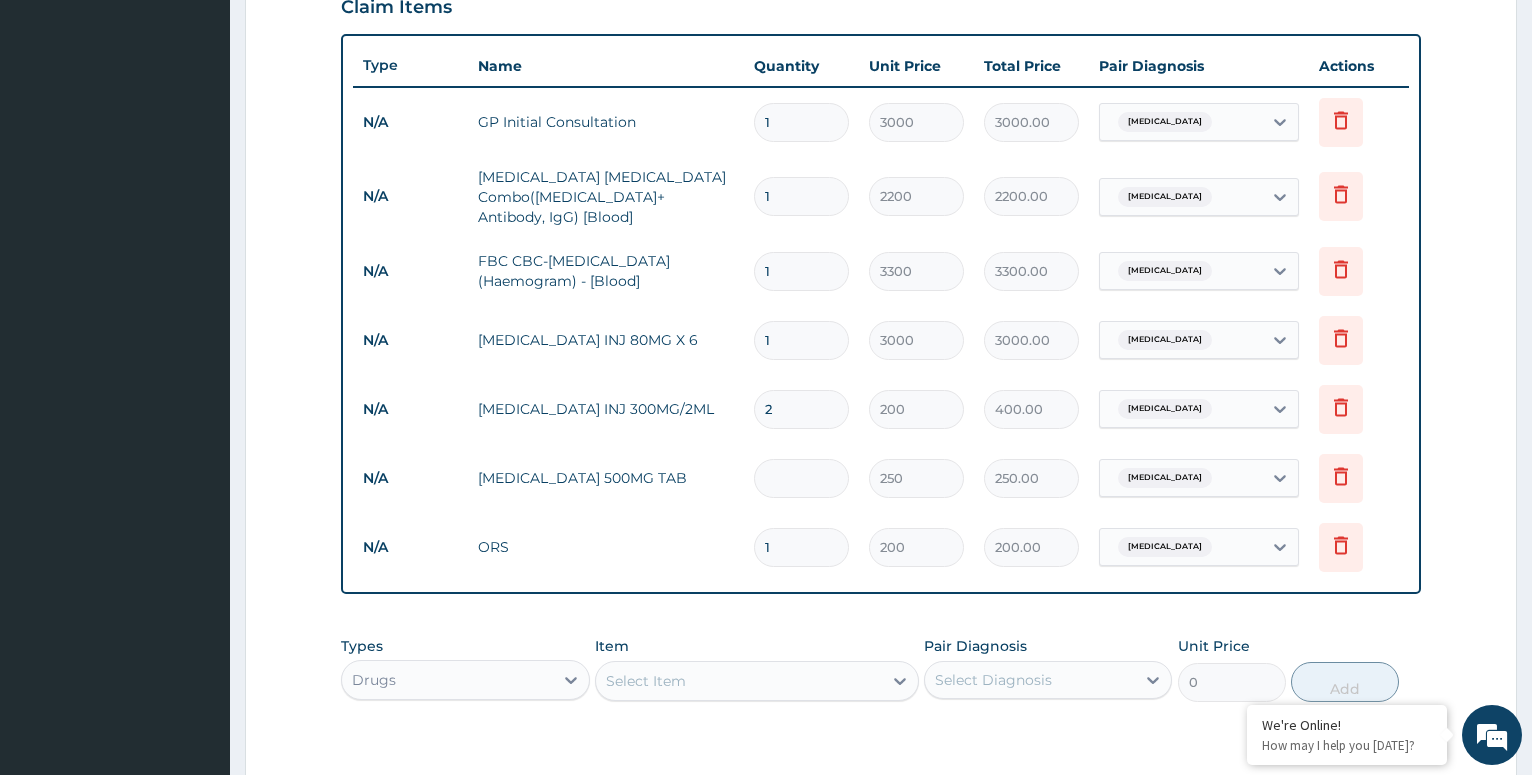 type on "0.00" 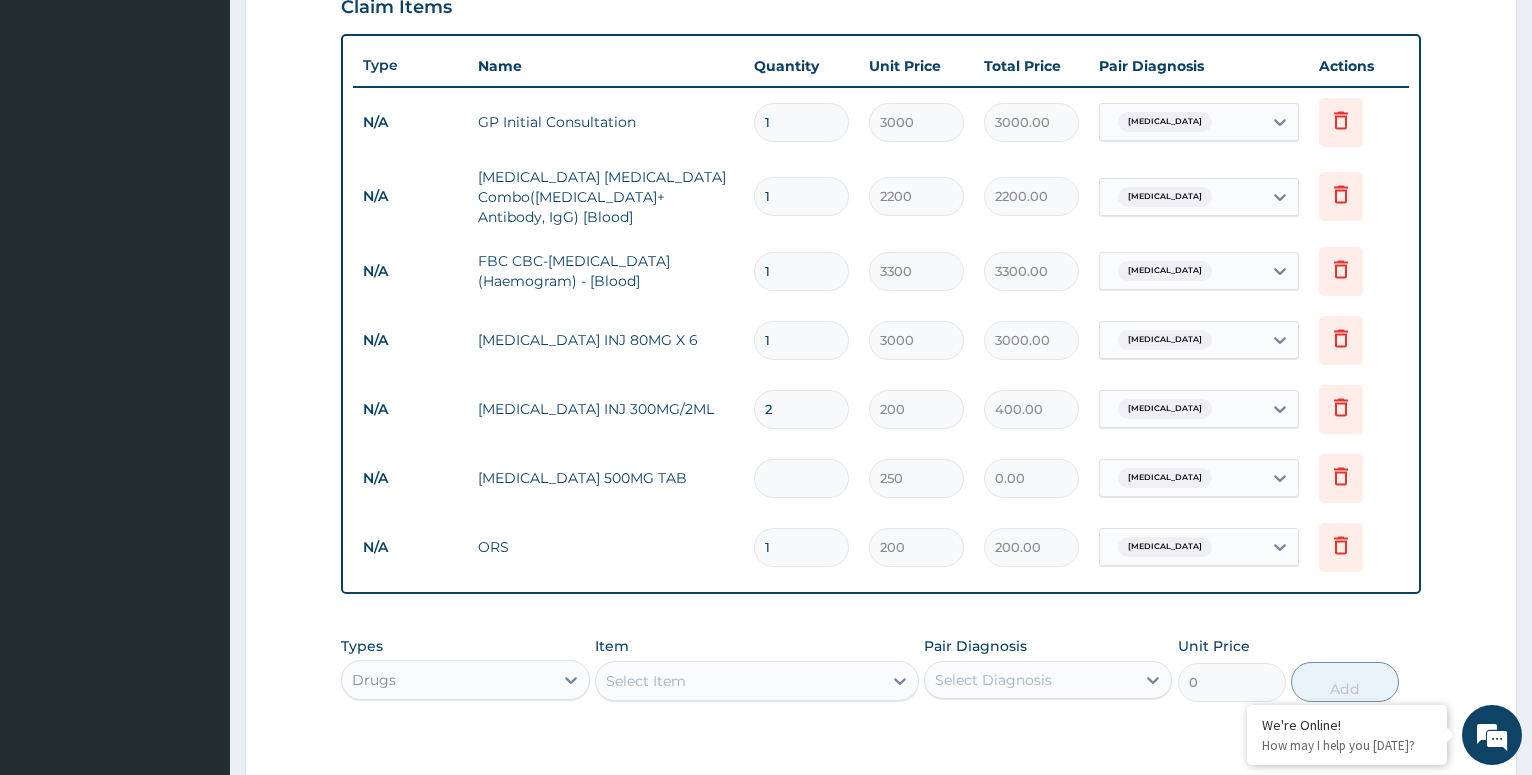 type on "1" 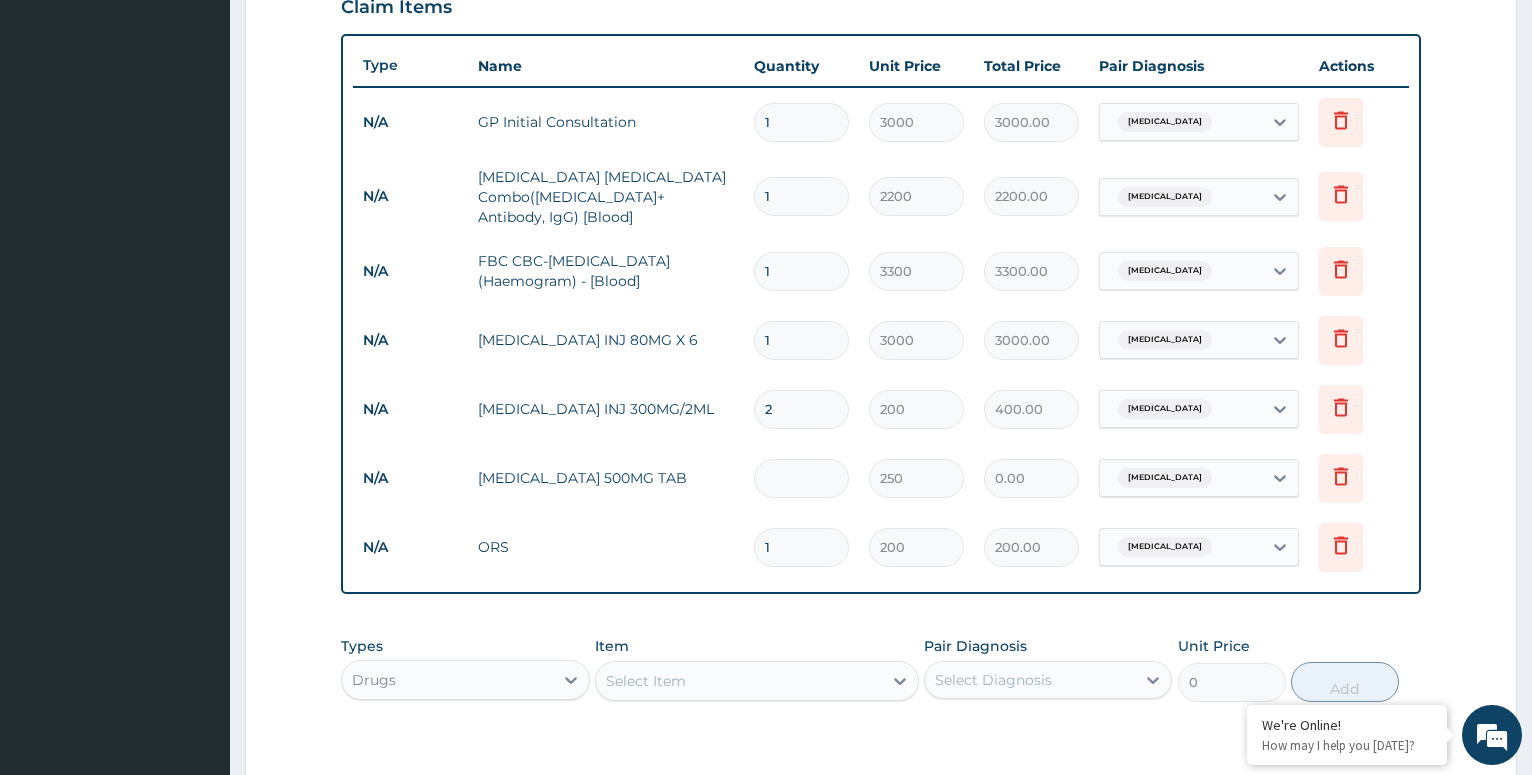 type on "250.00" 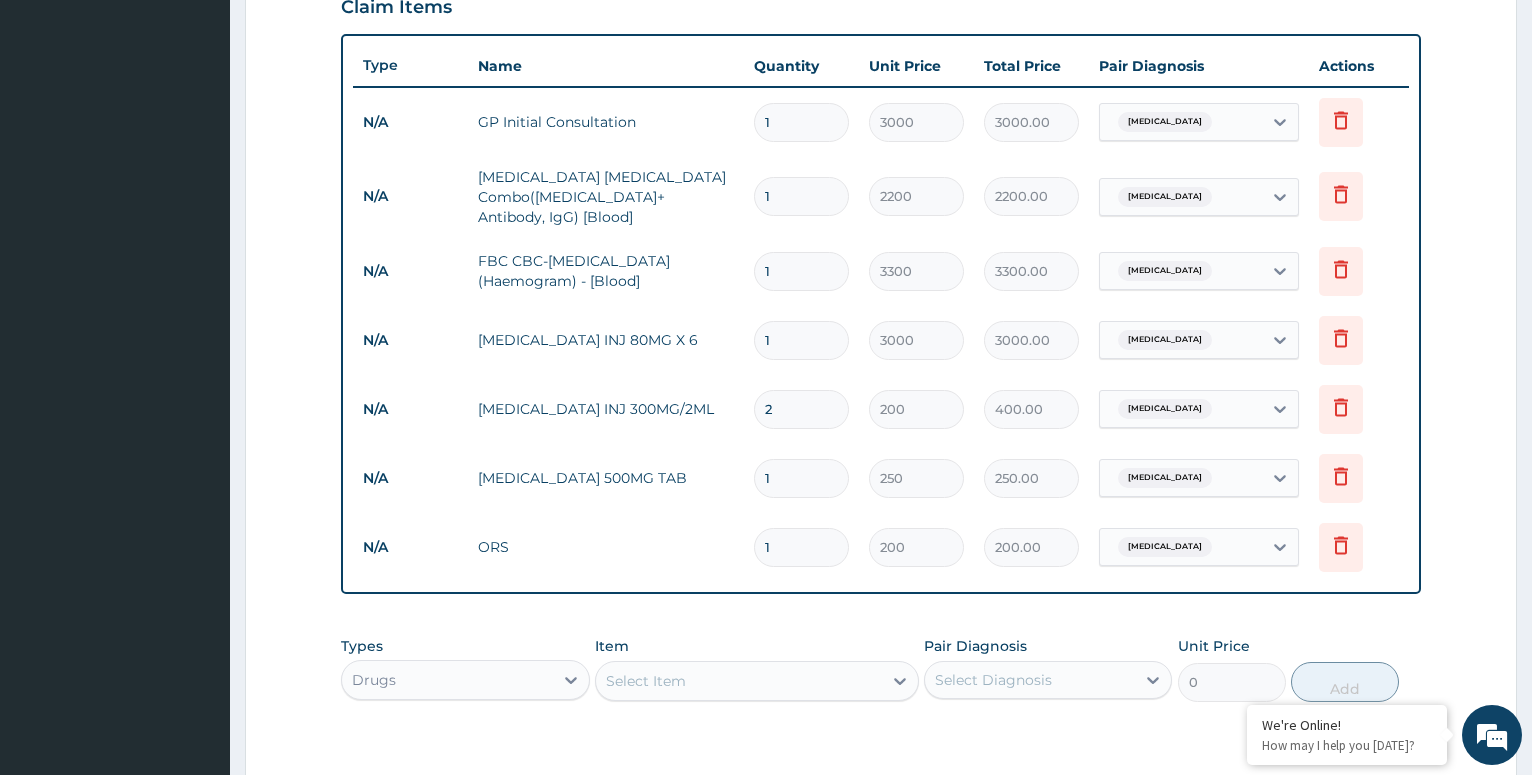 type on "10" 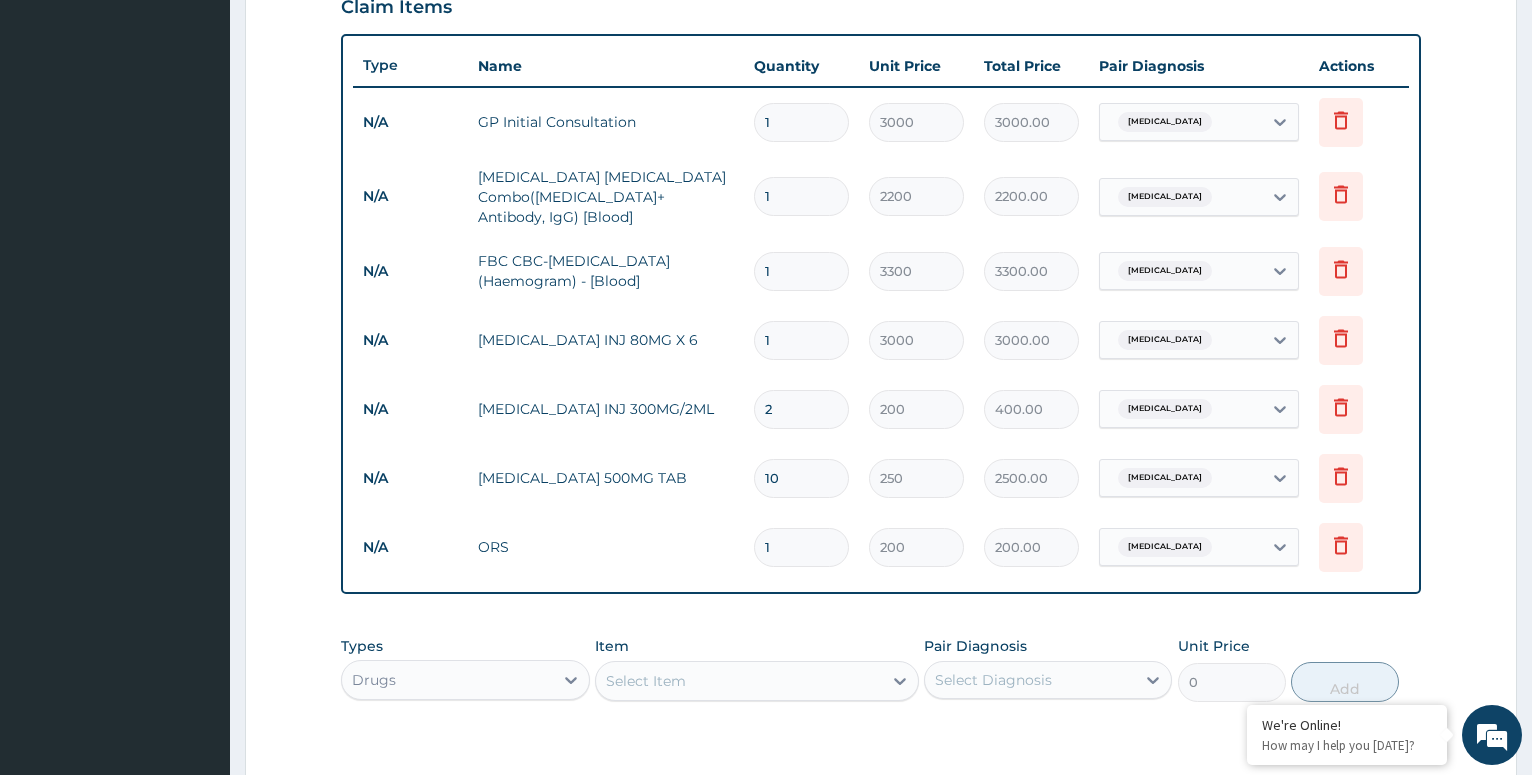 scroll, scrollTop: 302, scrollLeft: 0, axis: vertical 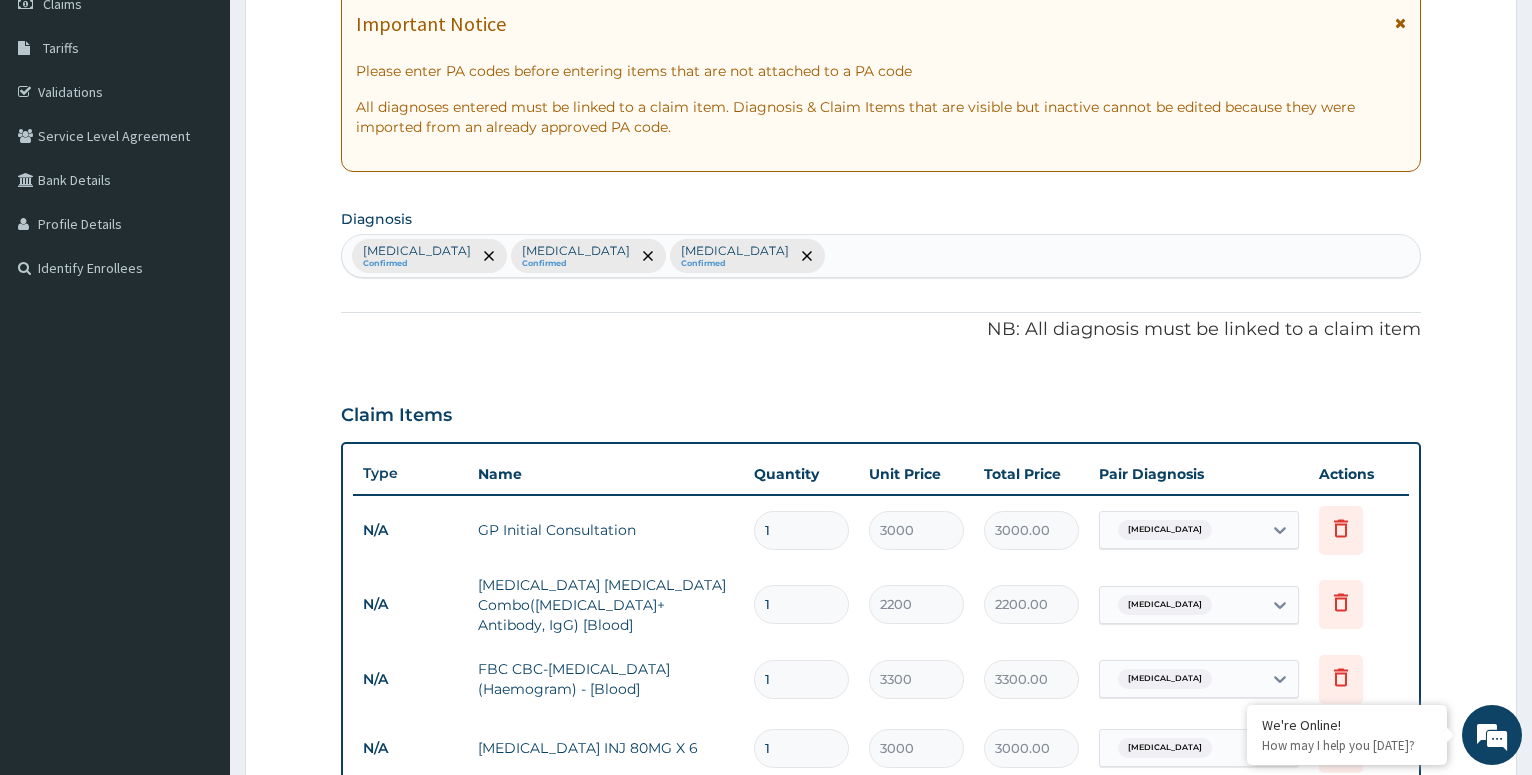 type on "10" 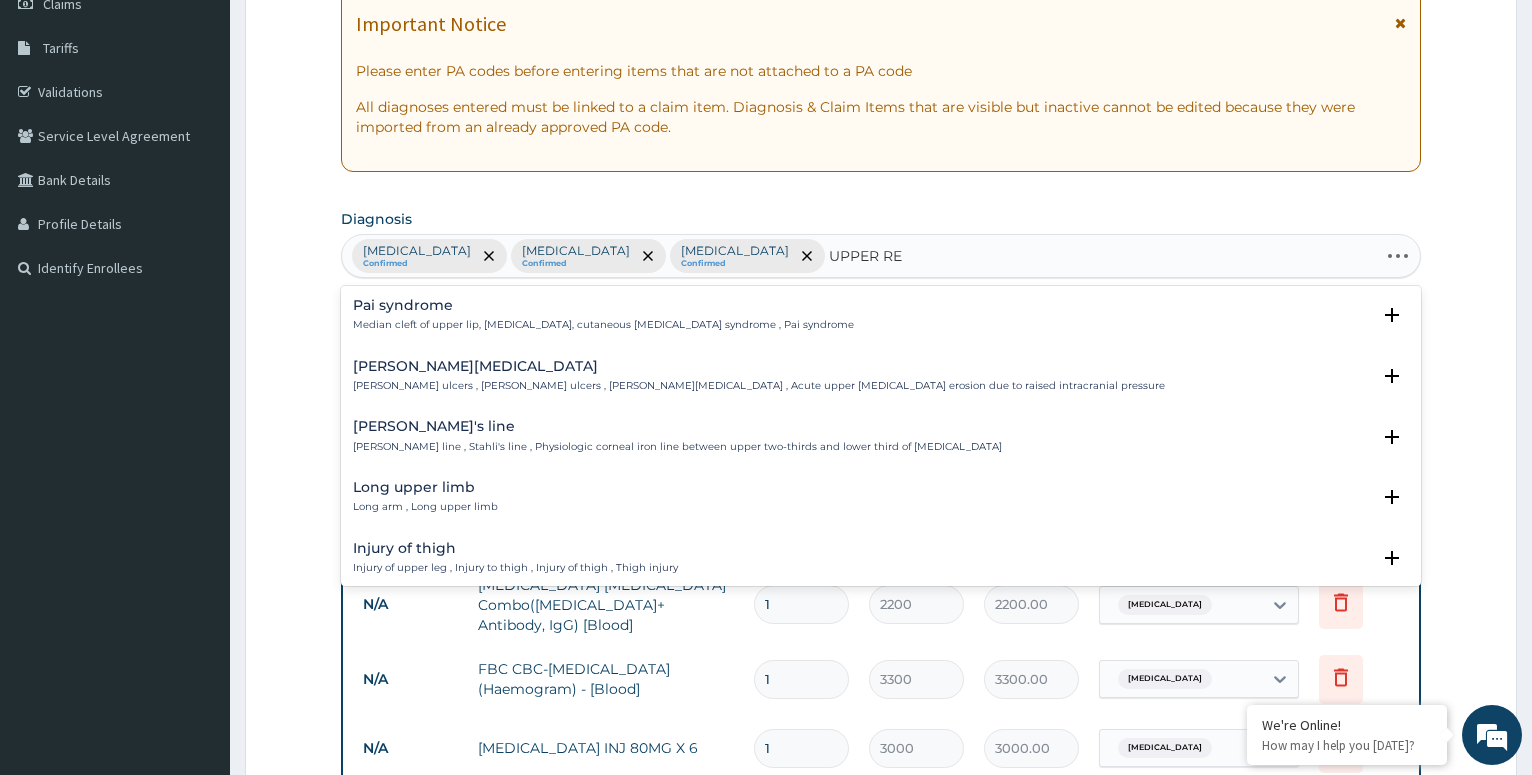 type on "UPPER RES" 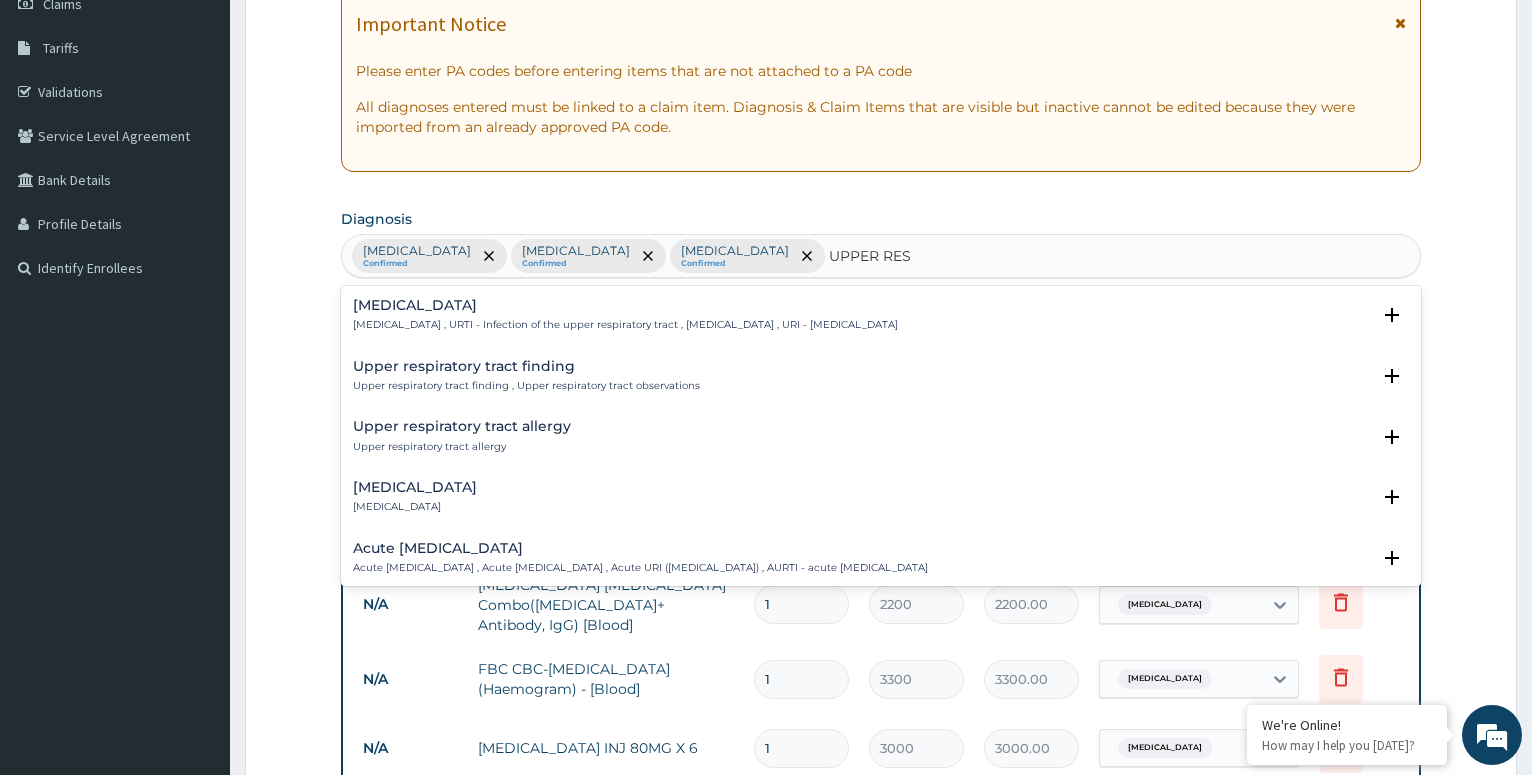 click on "[MEDICAL_DATA] , URTI - Infection of the upper respiratory tract , [MEDICAL_DATA] , URI - [MEDICAL_DATA]" at bounding box center (625, 325) 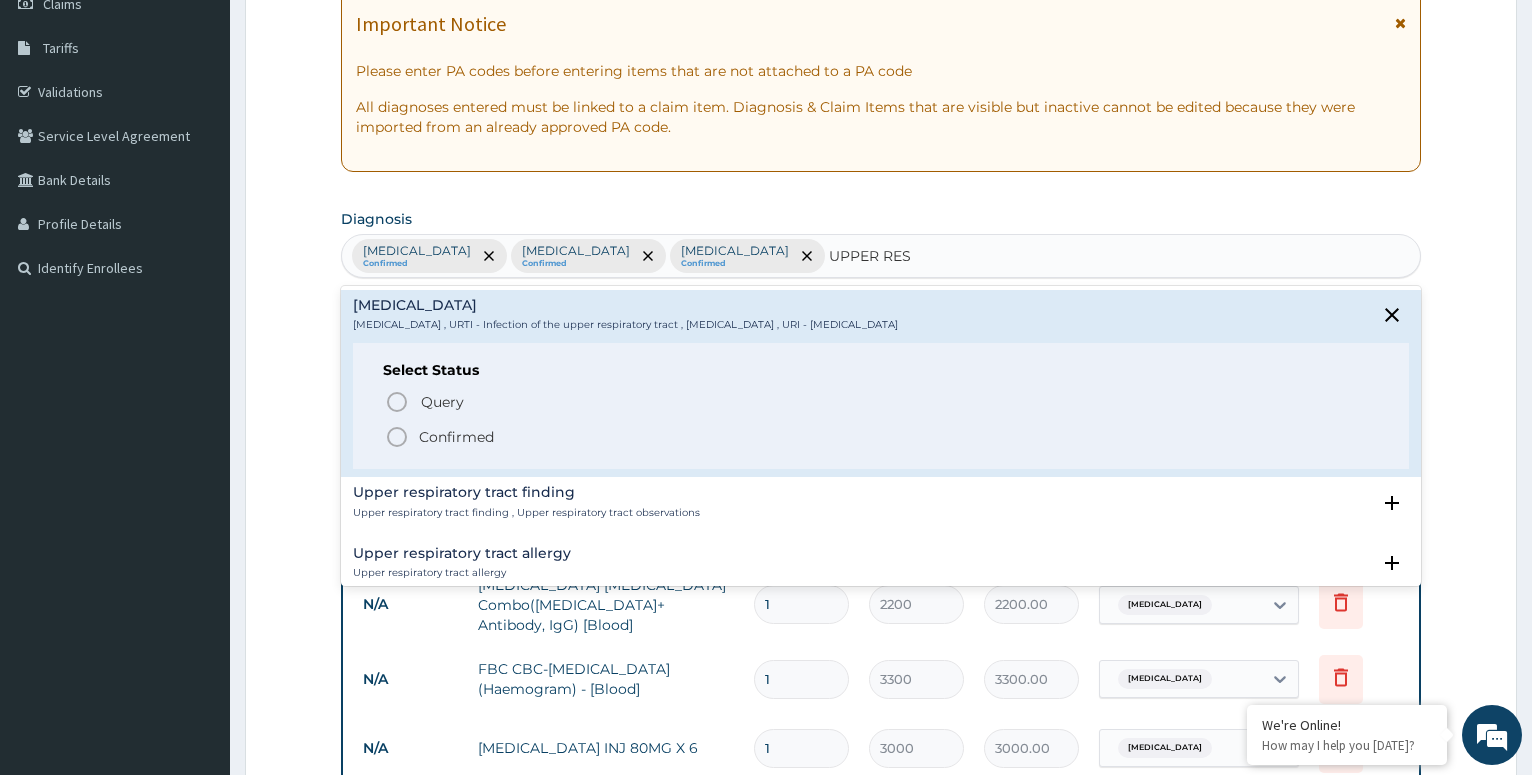 click 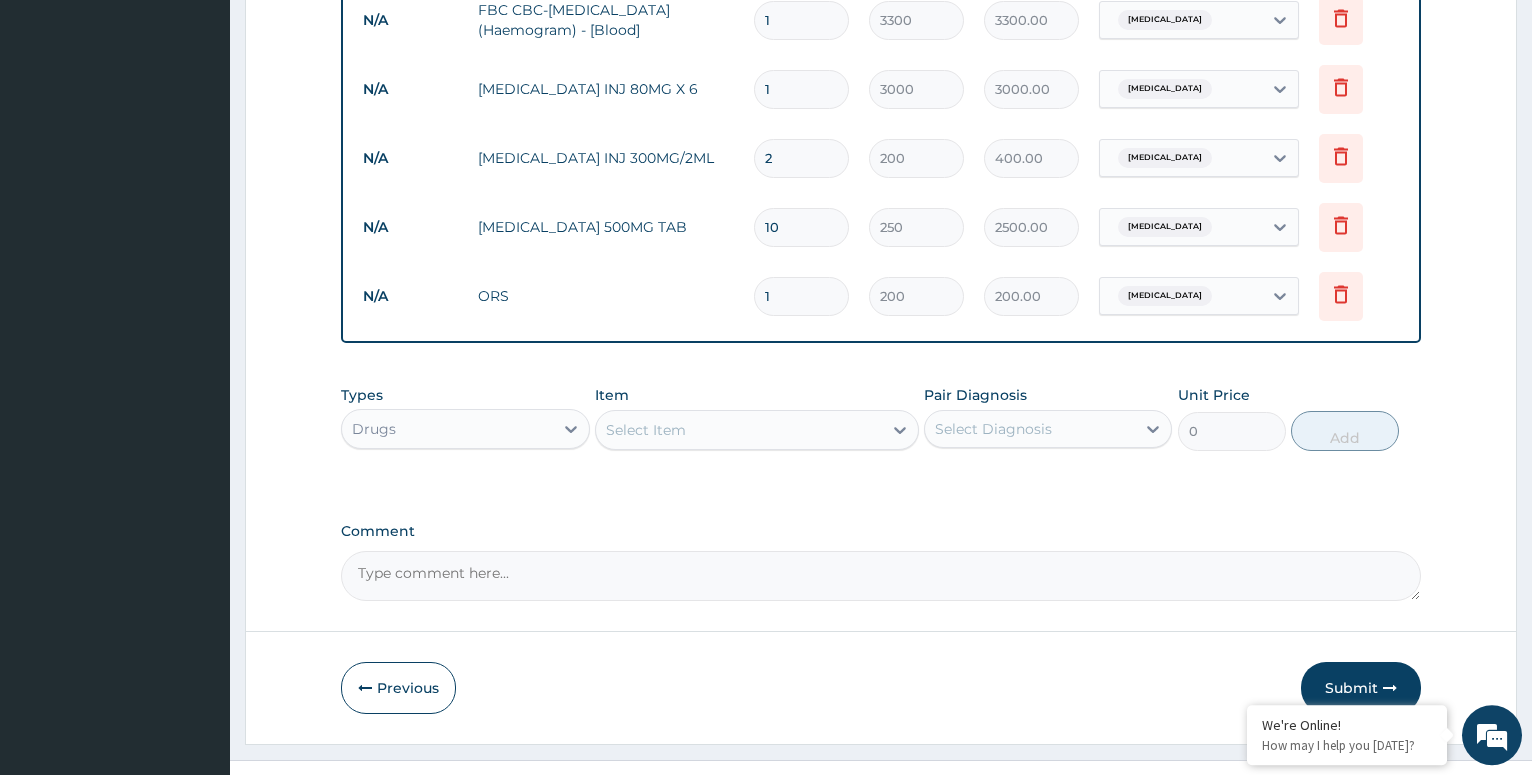 scroll, scrollTop: 986, scrollLeft: 0, axis: vertical 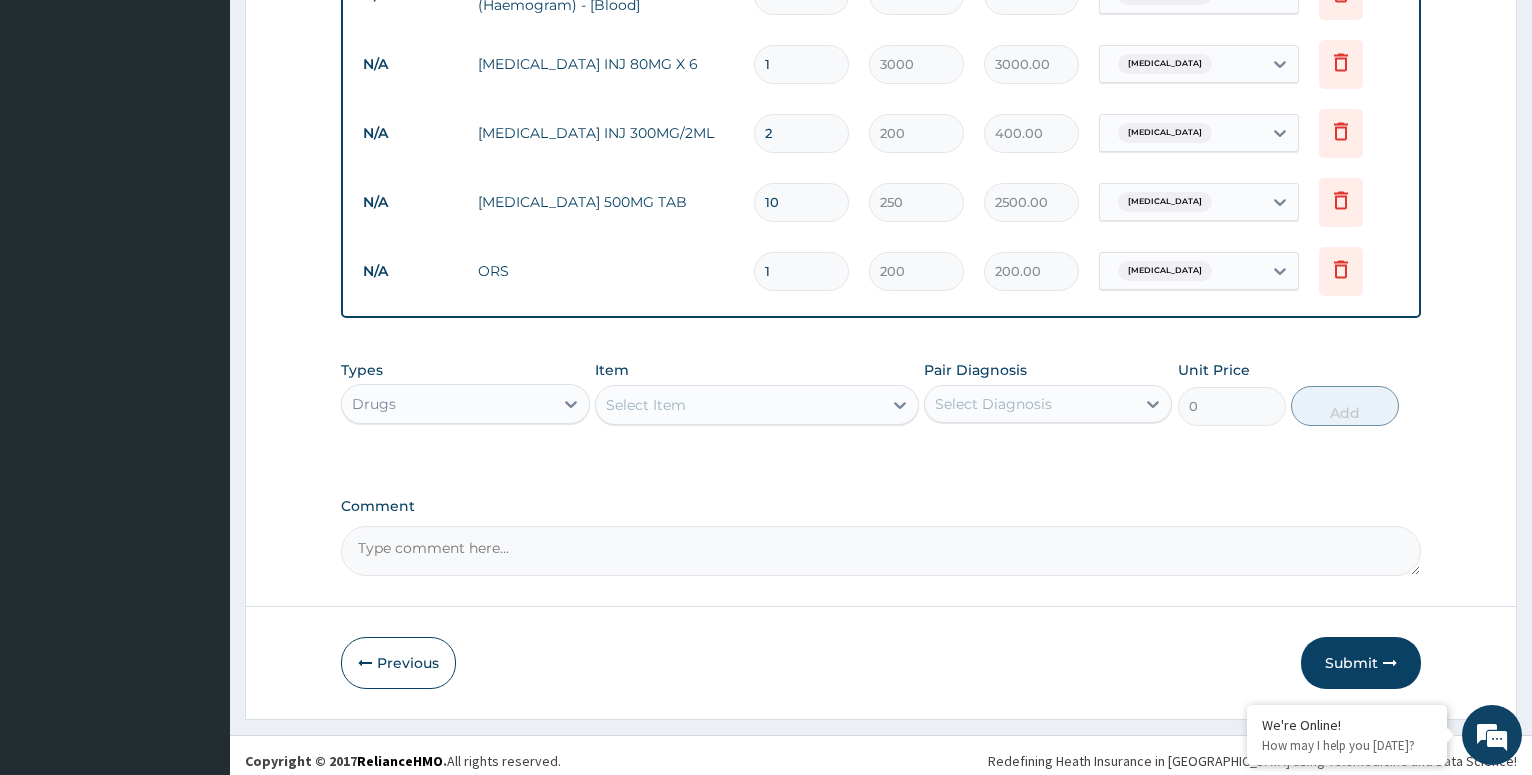 click on "Select Item" at bounding box center (739, 405) 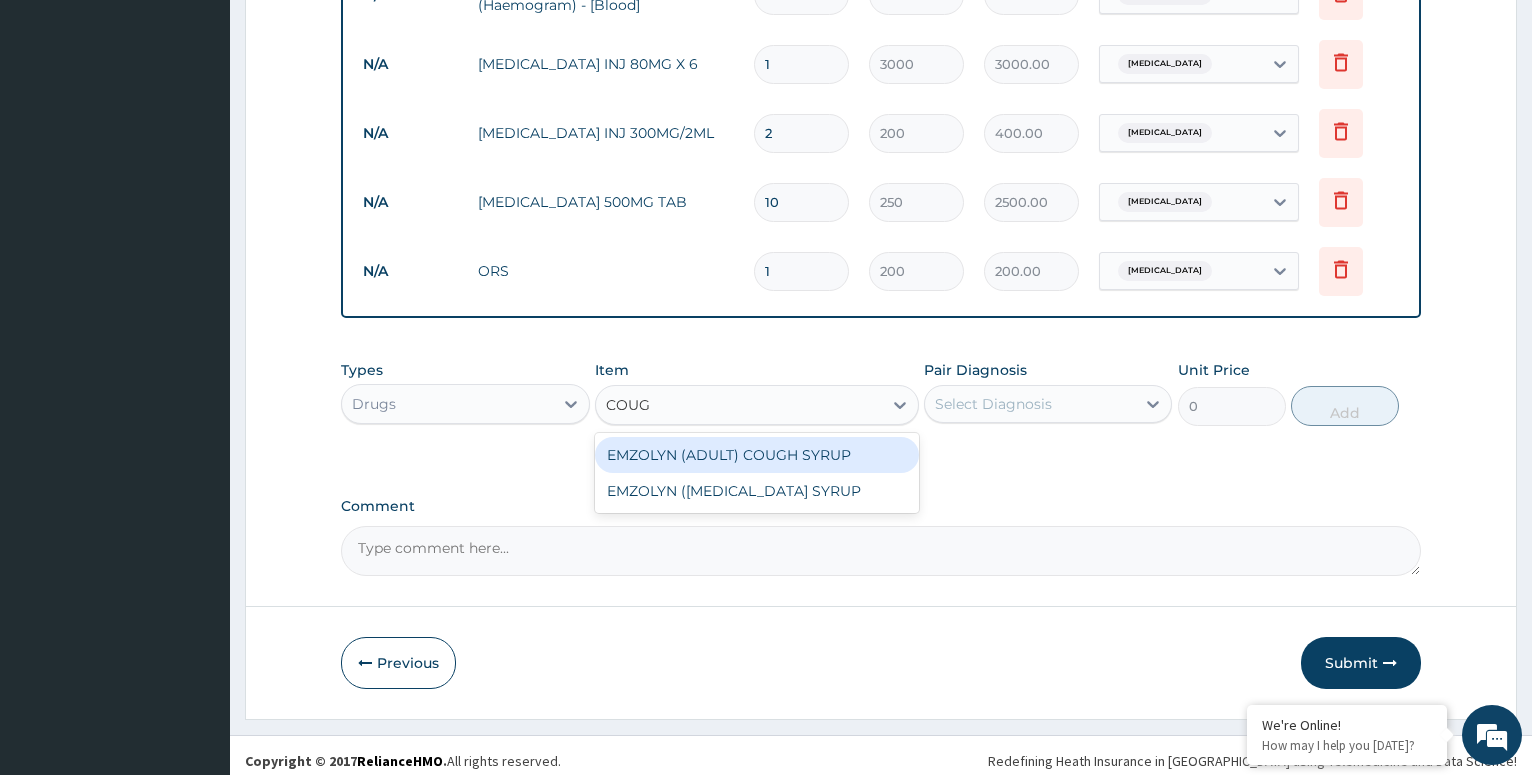 type on "COUGH" 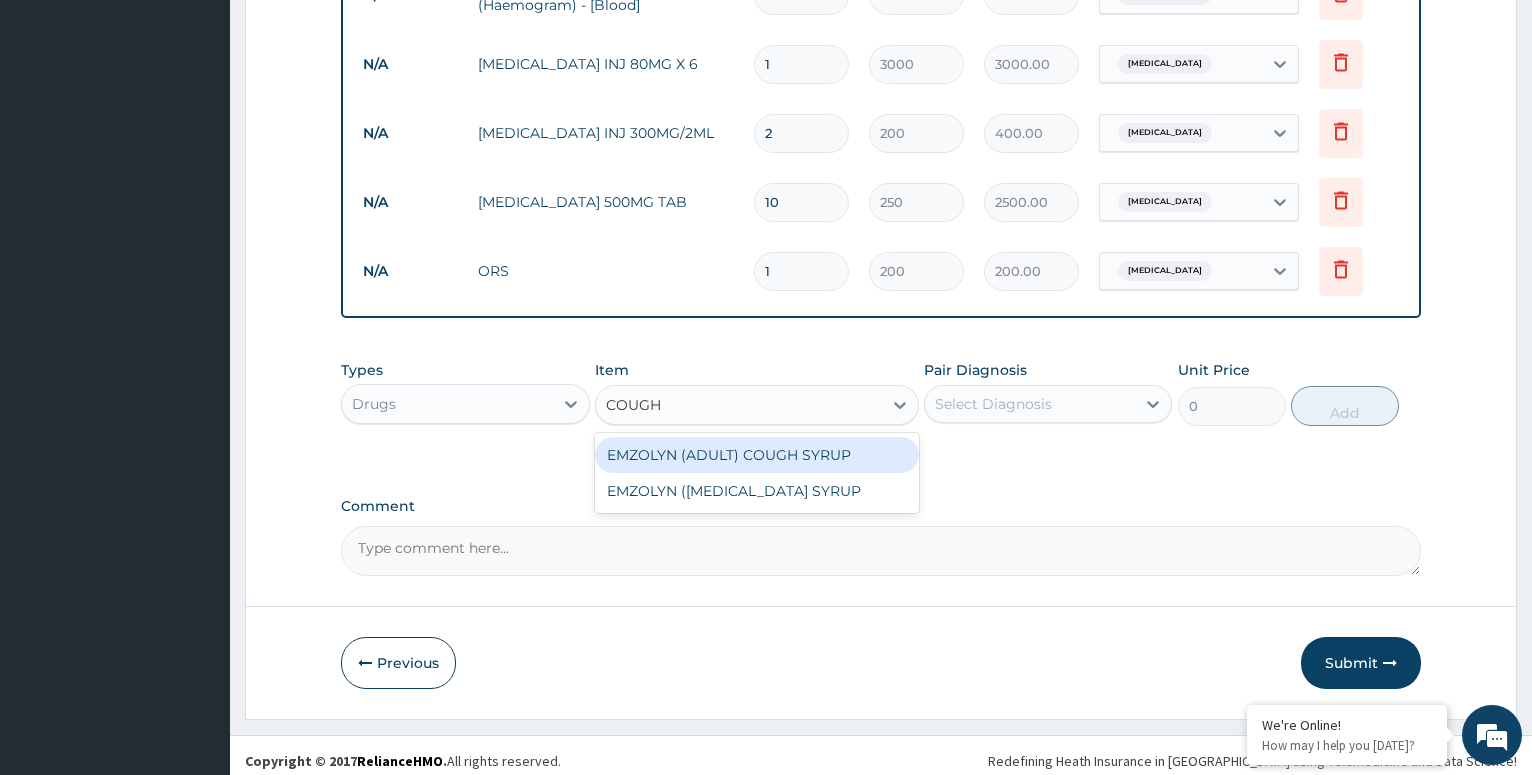click on "EMZOLYN (ADULT) COUGH SYRUP" at bounding box center (757, 455) 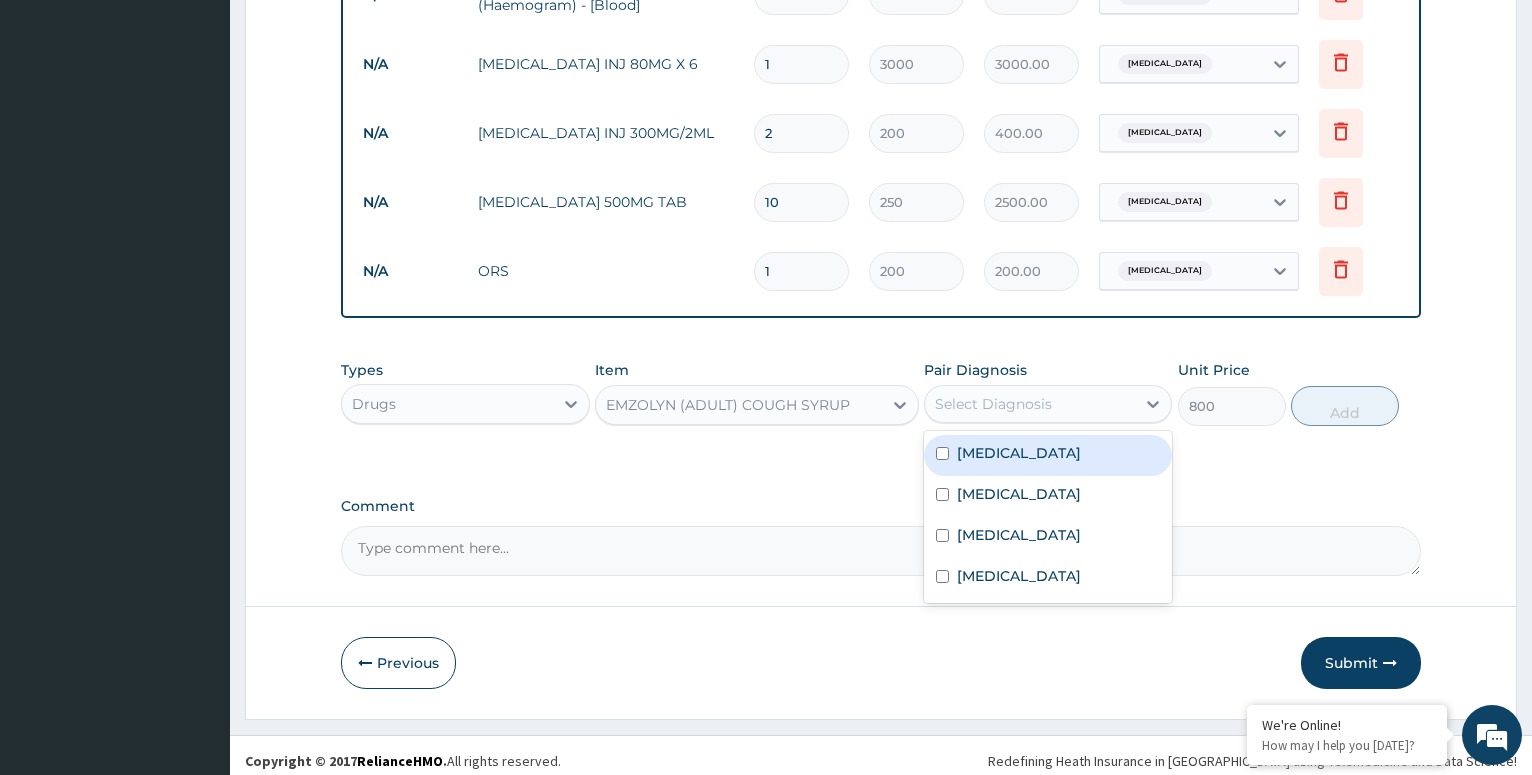 click on "Select Diagnosis" at bounding box center (1030, 404) 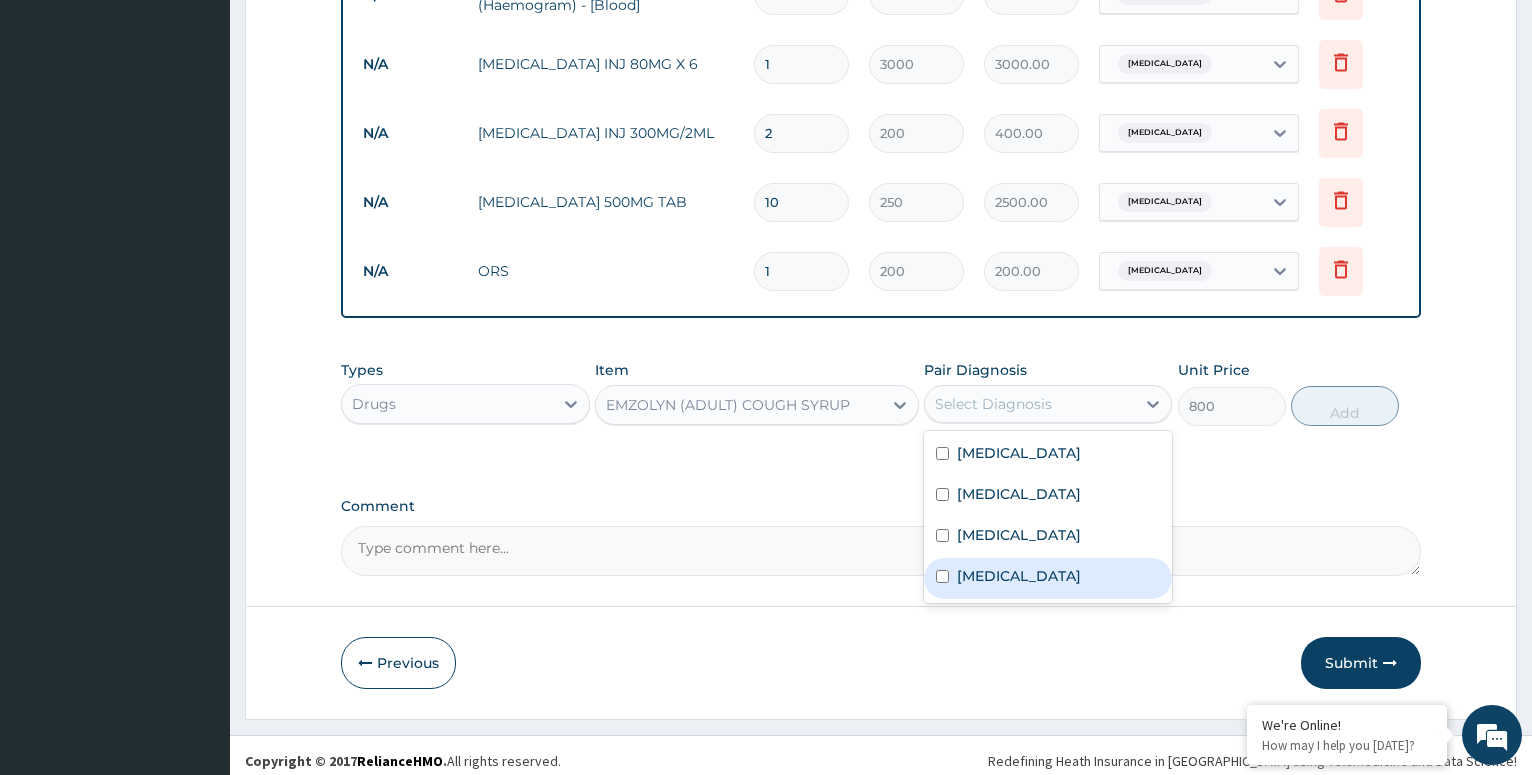 click on "[MEDICAL_DATA]" at bounding box center (1048, 578) 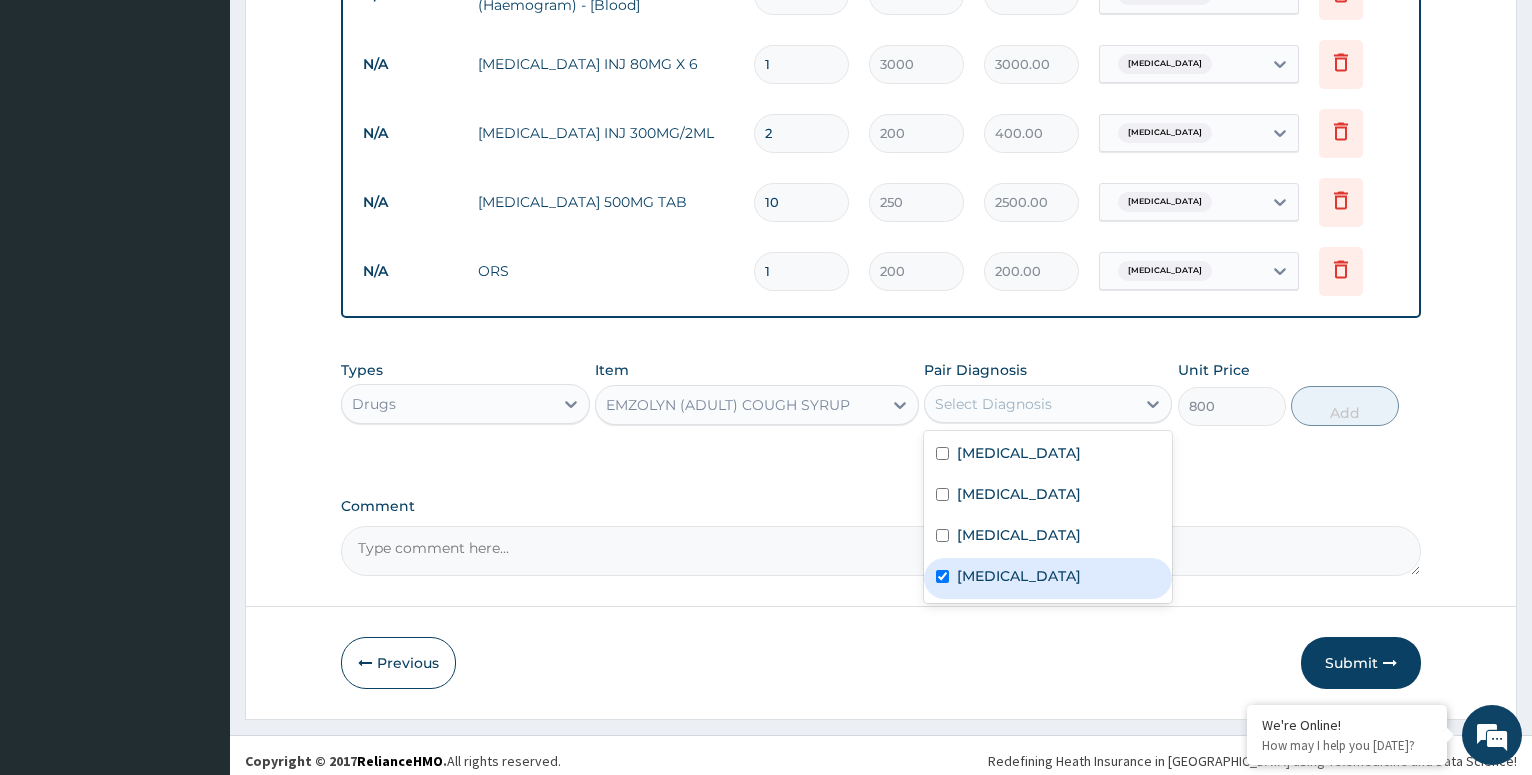 checkbox on "true" 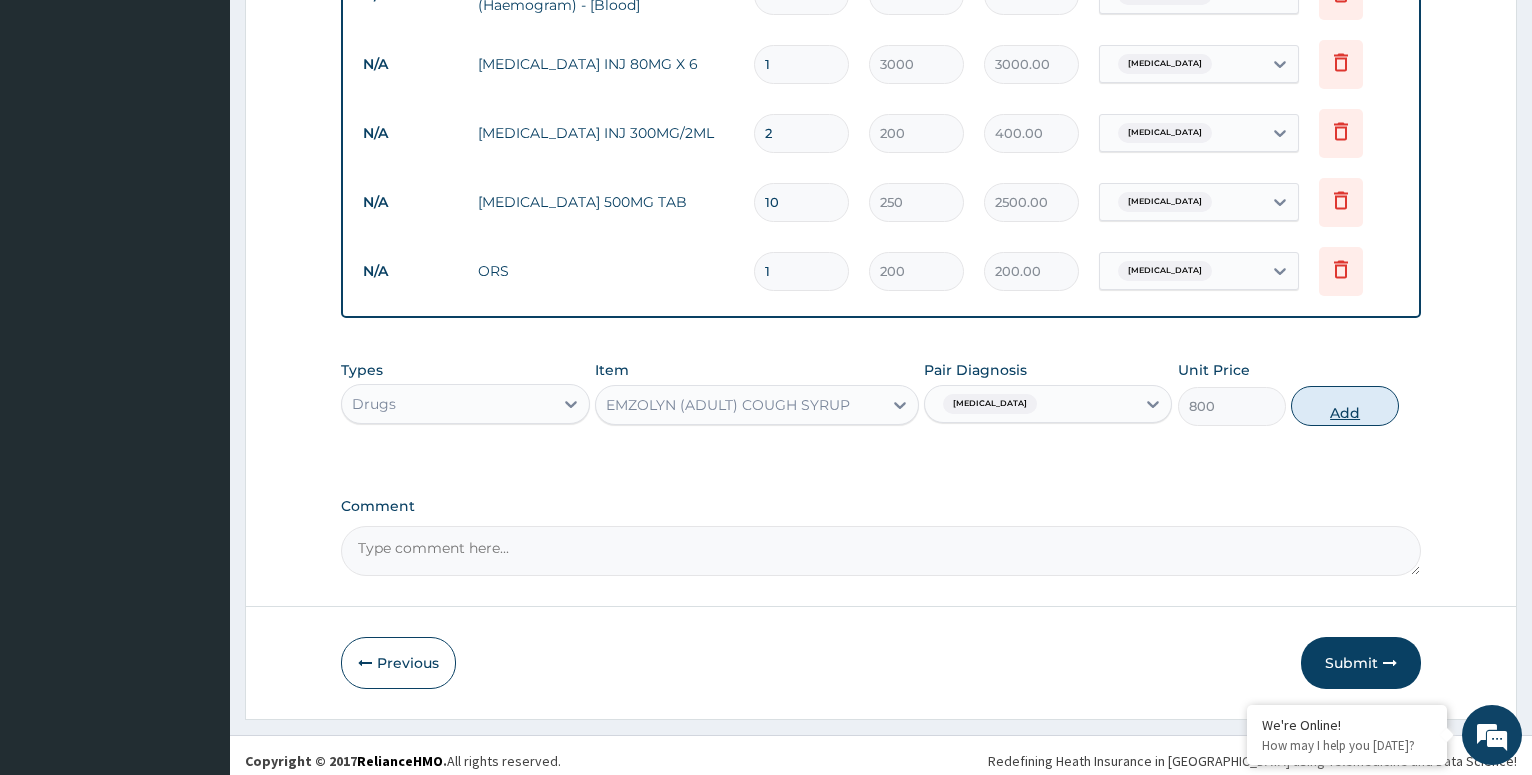 click on "Add" at bounding box center (1345, 406) 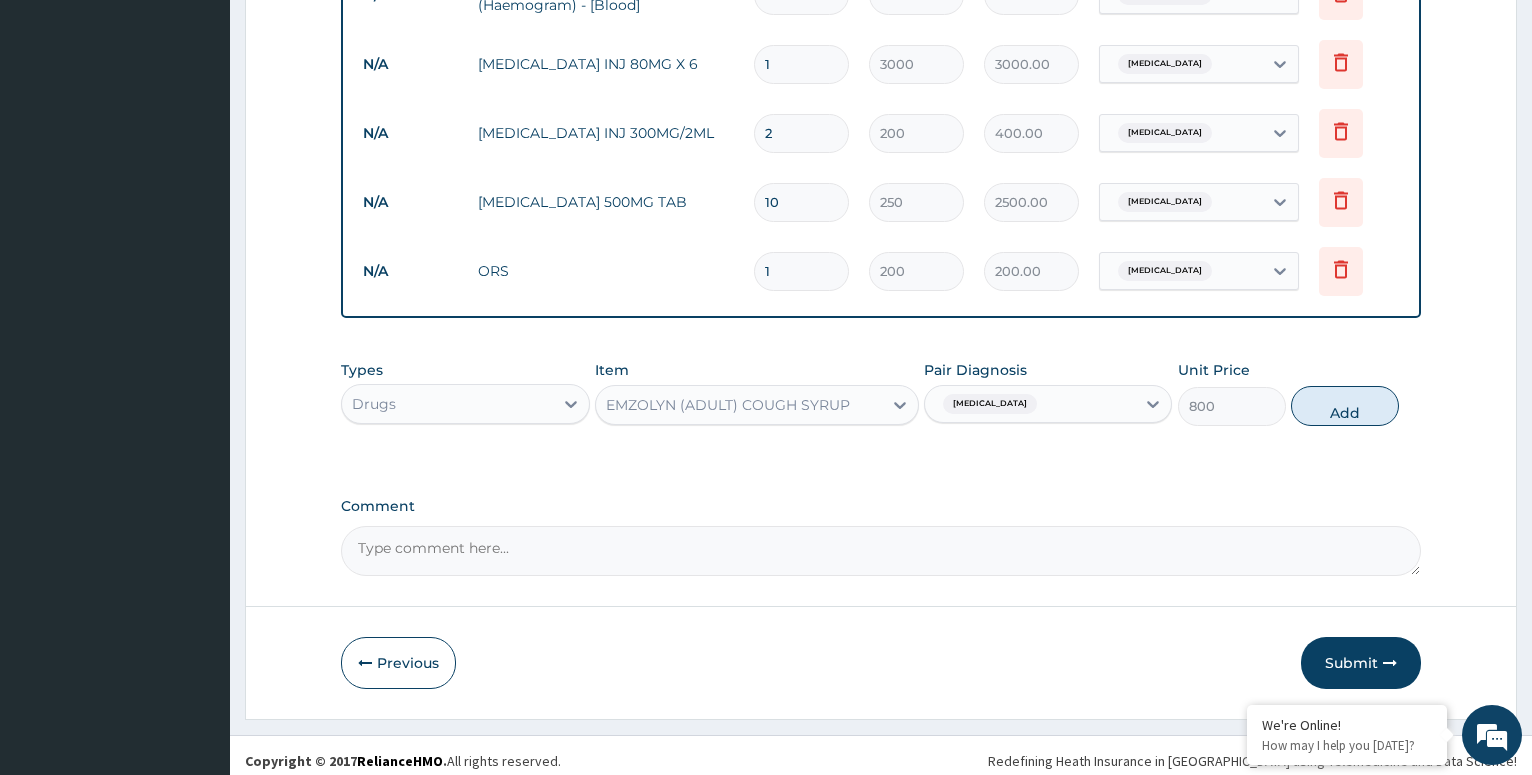 type on "0" 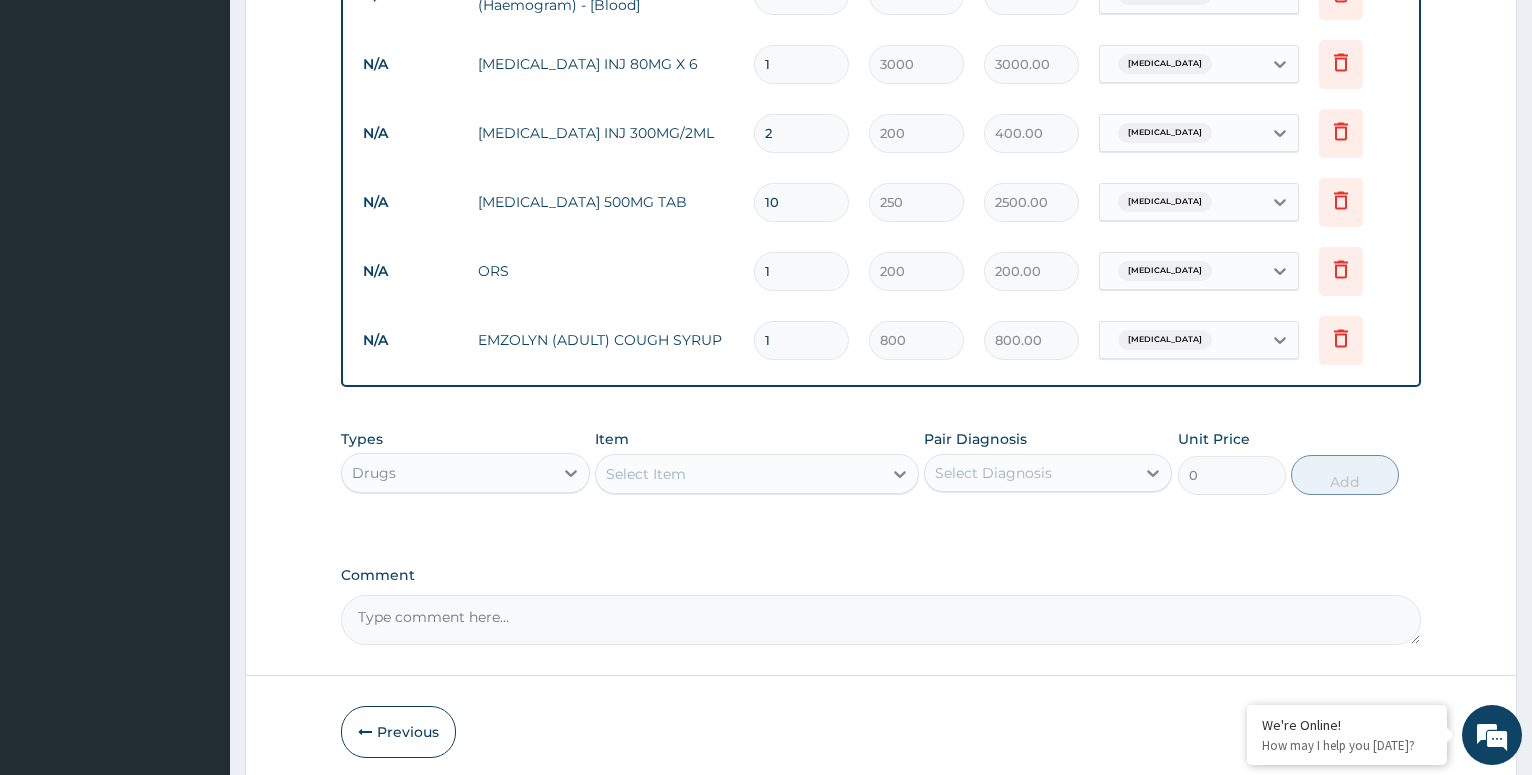 click on "Select Item" at bounding box center (739, 474) 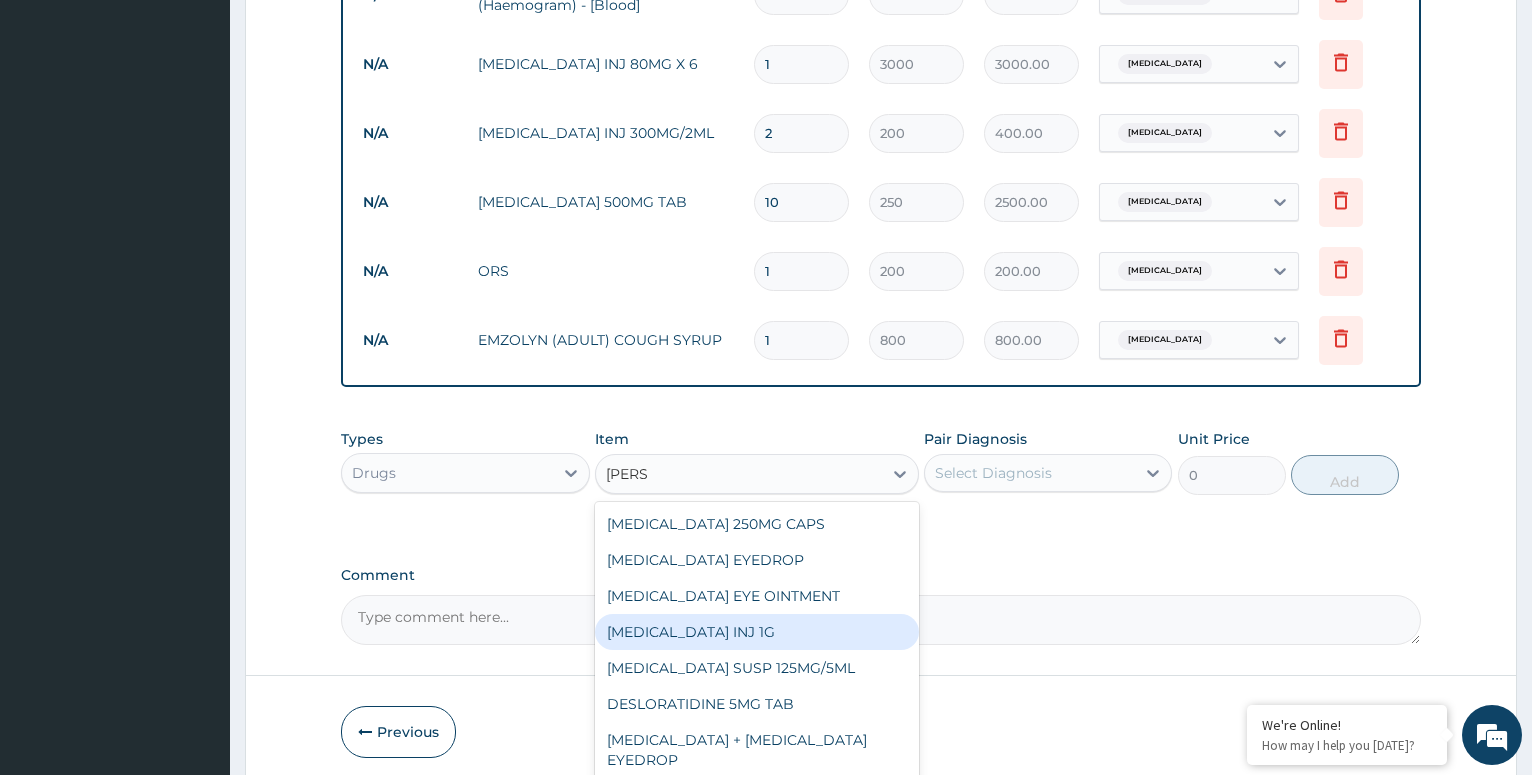 type on "LORAT" 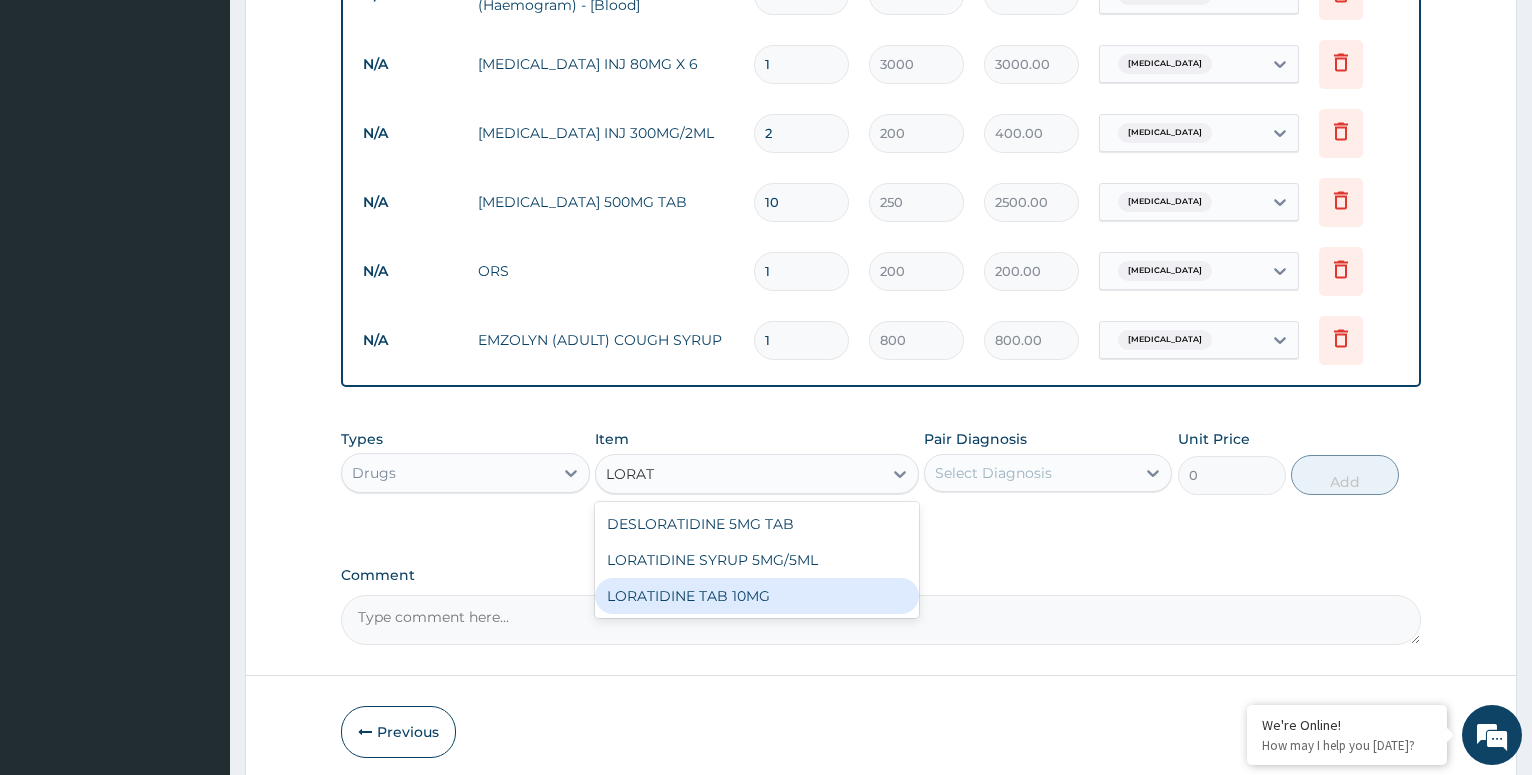 click on "LORATIDINE TAB 10MG" at bounding box center (757, 596) 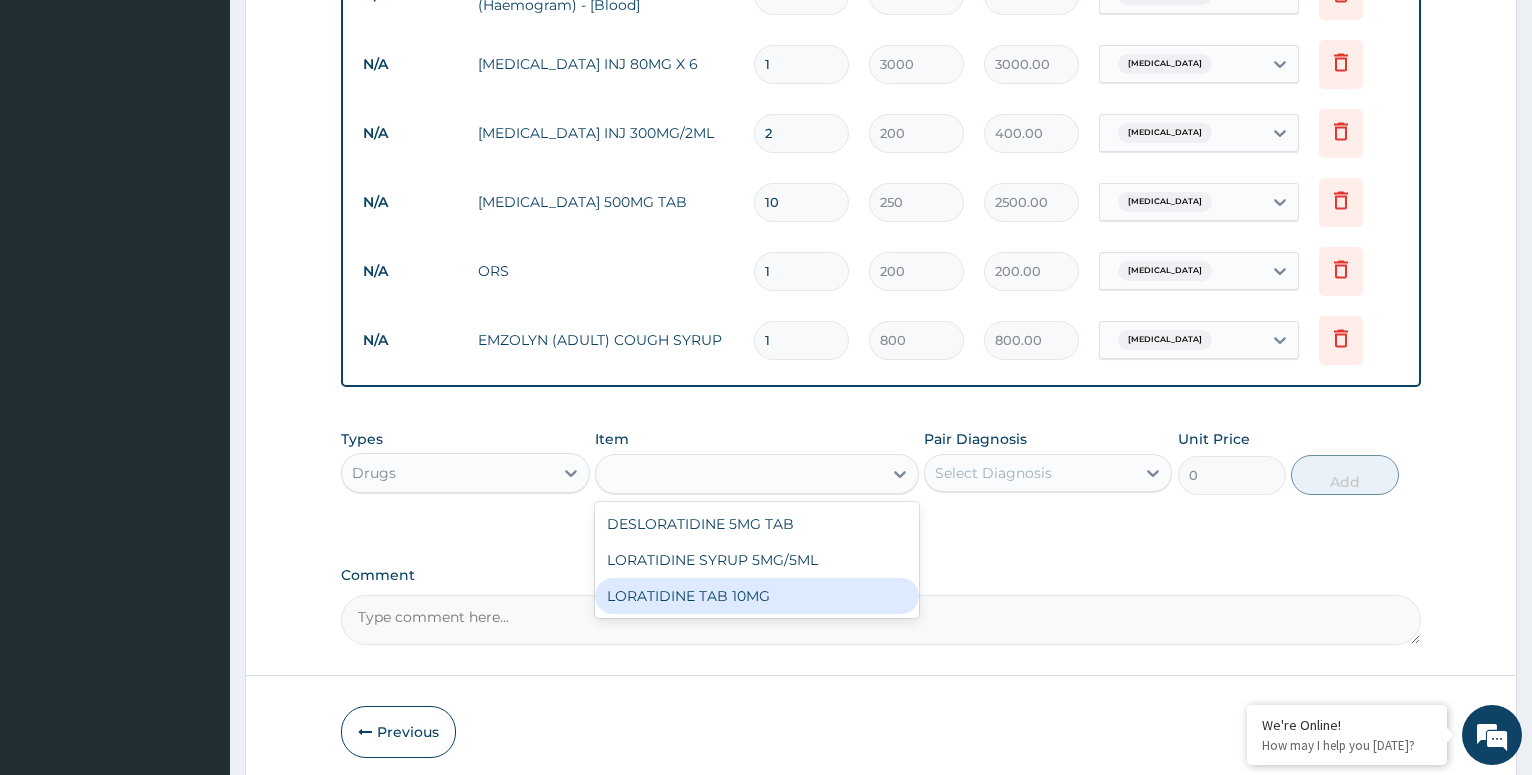 type on "50" 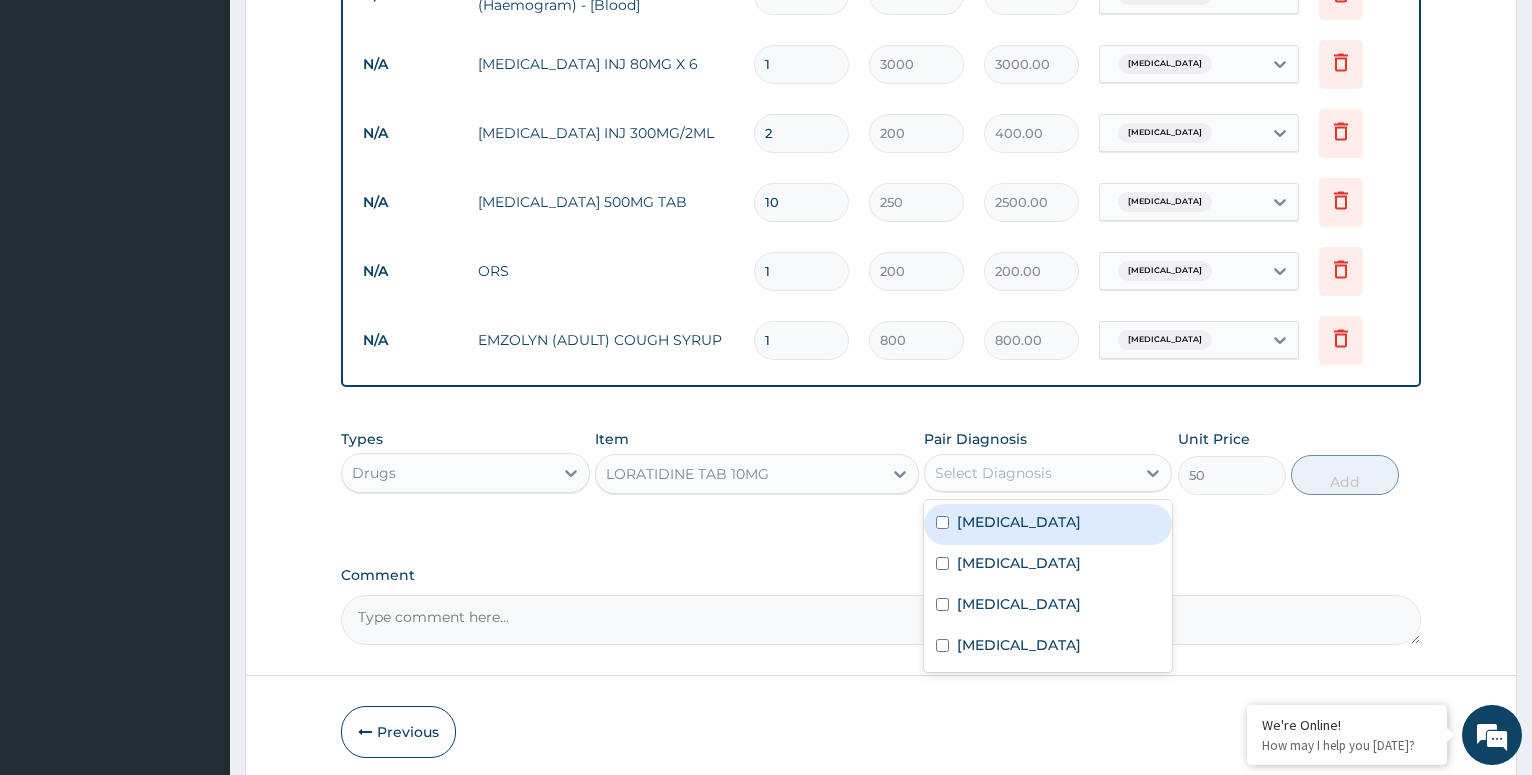 click on "Select Diagnosis" at bounding box center [1030, 473] 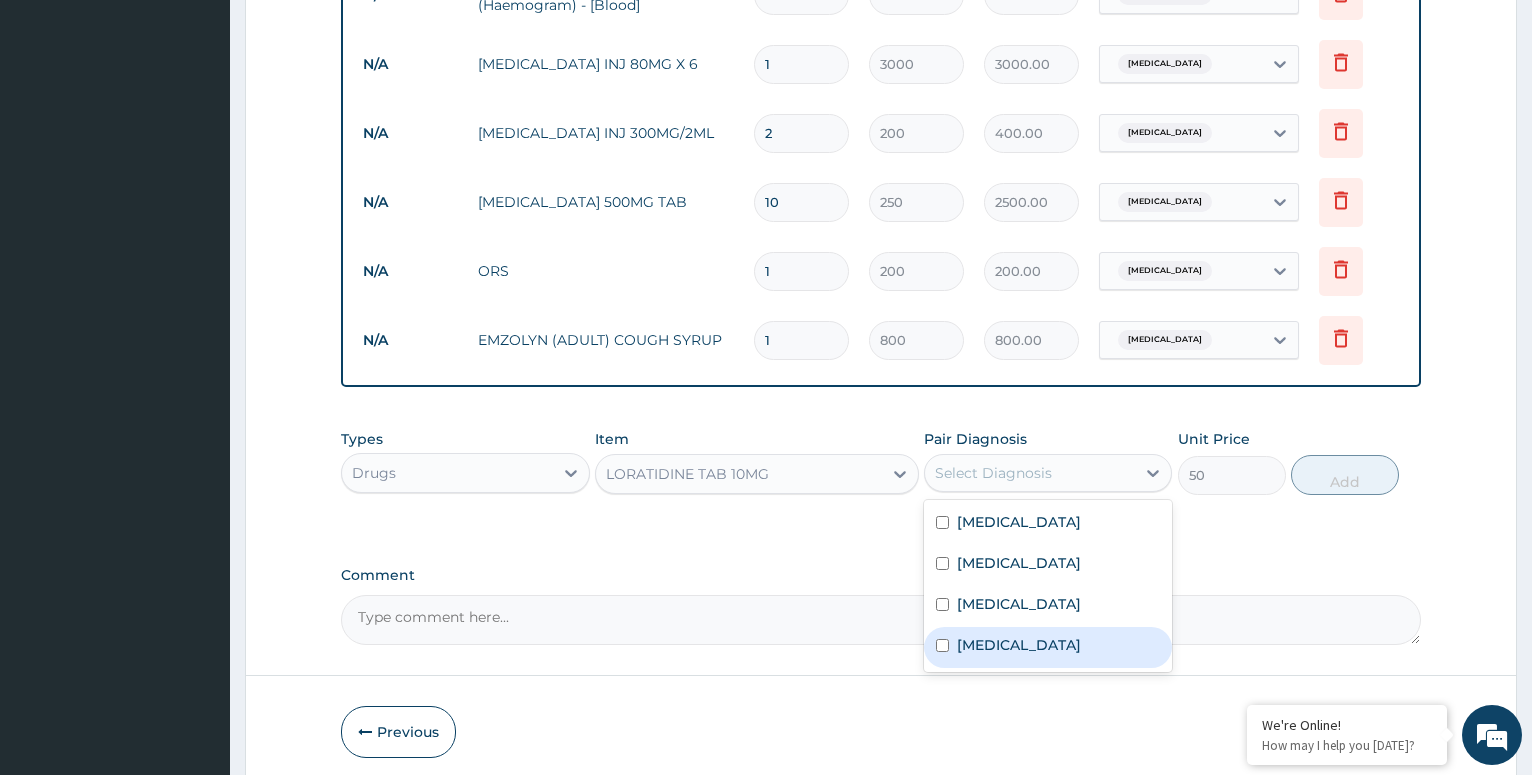 click on "[MEDICAL_DATA]" at bounding box center [1048, 647] 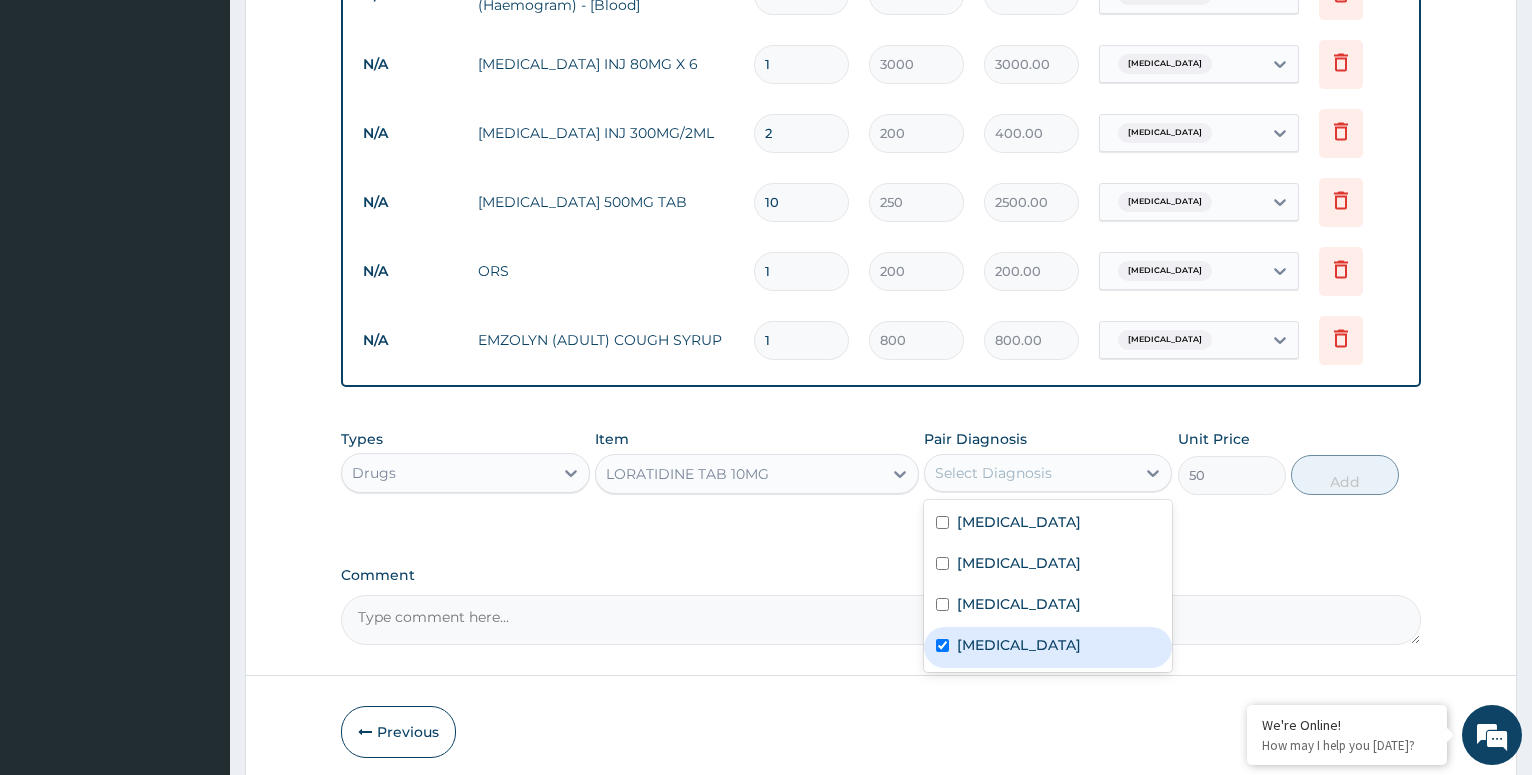 checkbox on "true" 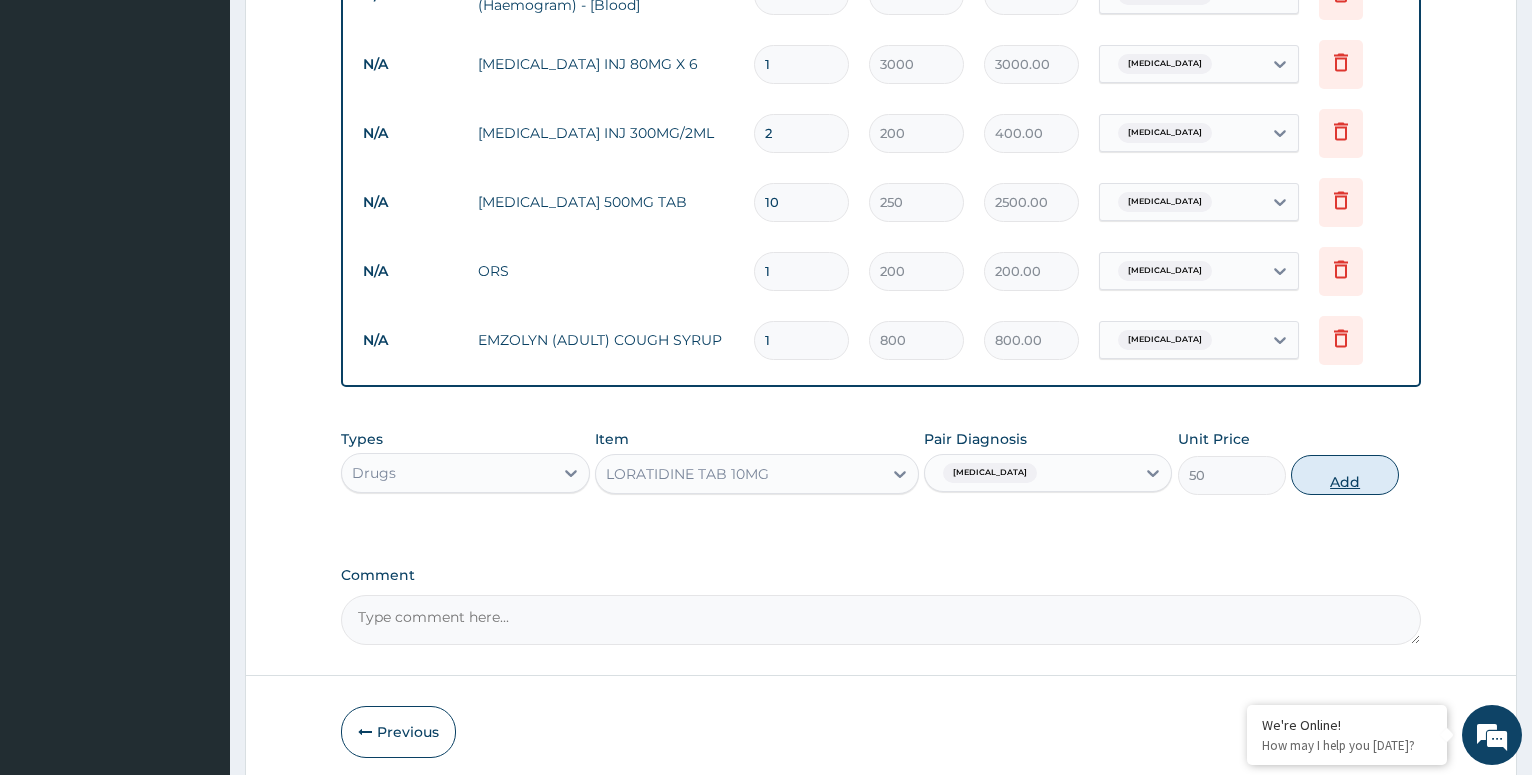 click on "Add" at bounding box center (1345, 475) 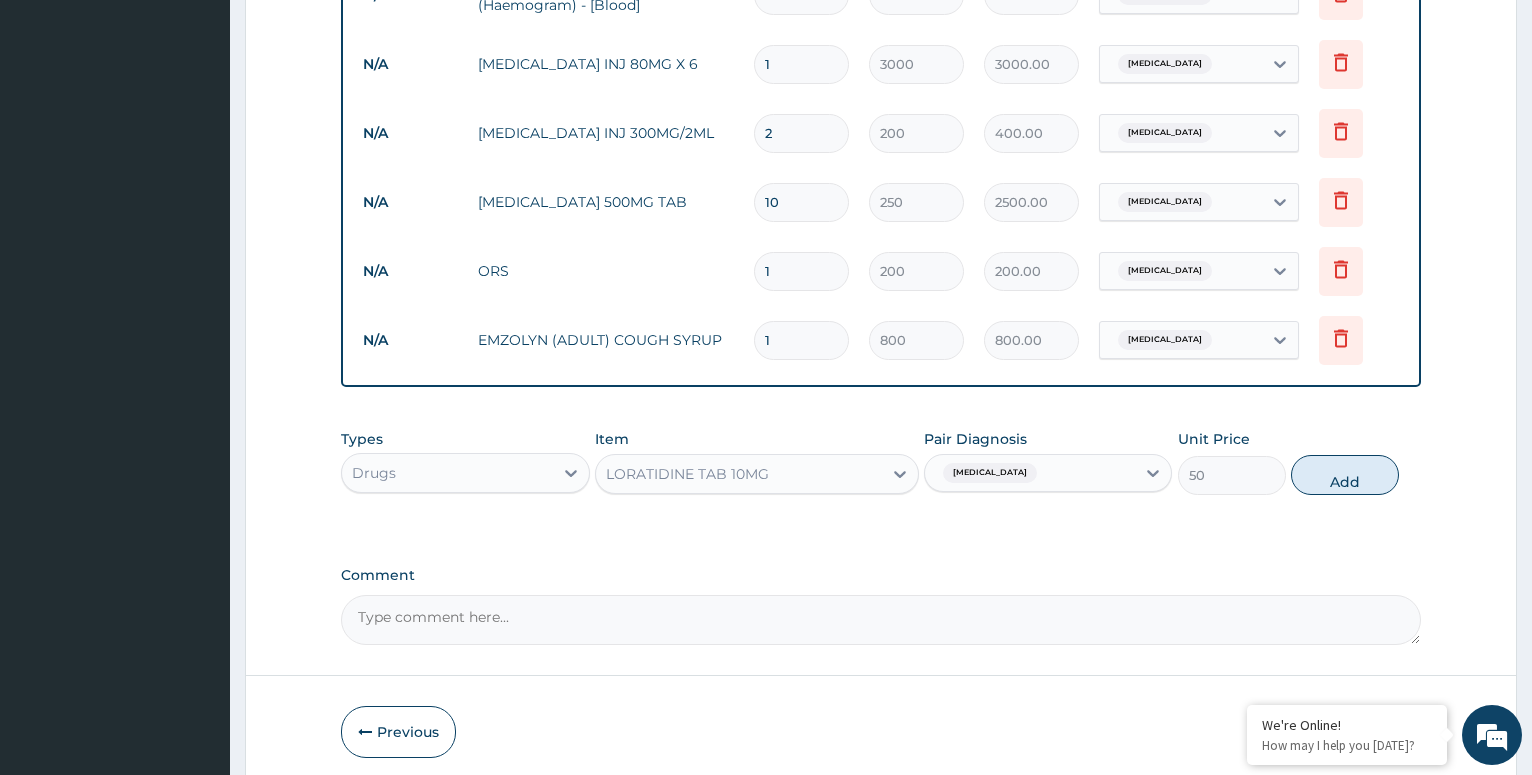 type on "0" 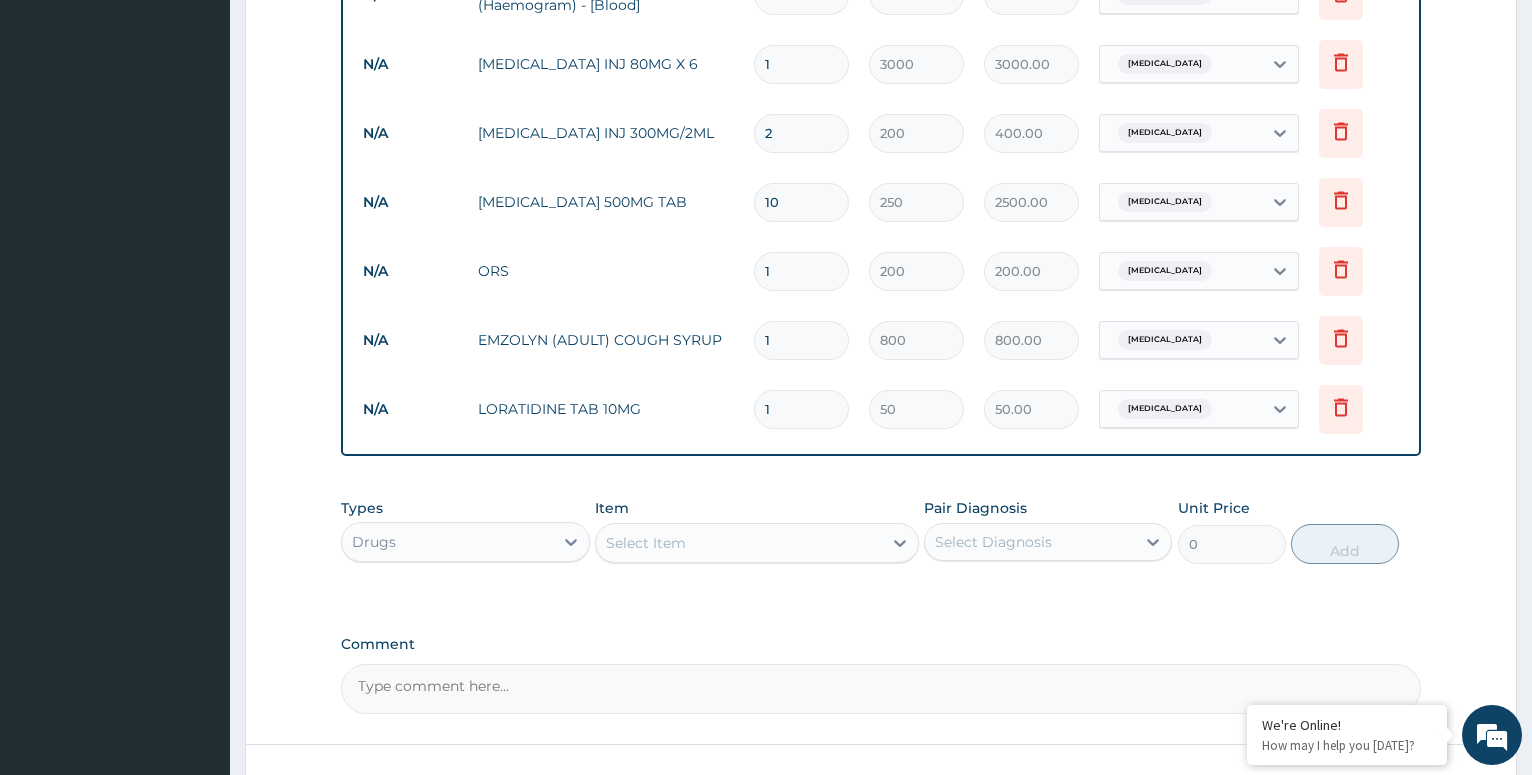 click on "1" at bounding box center [801, 409] 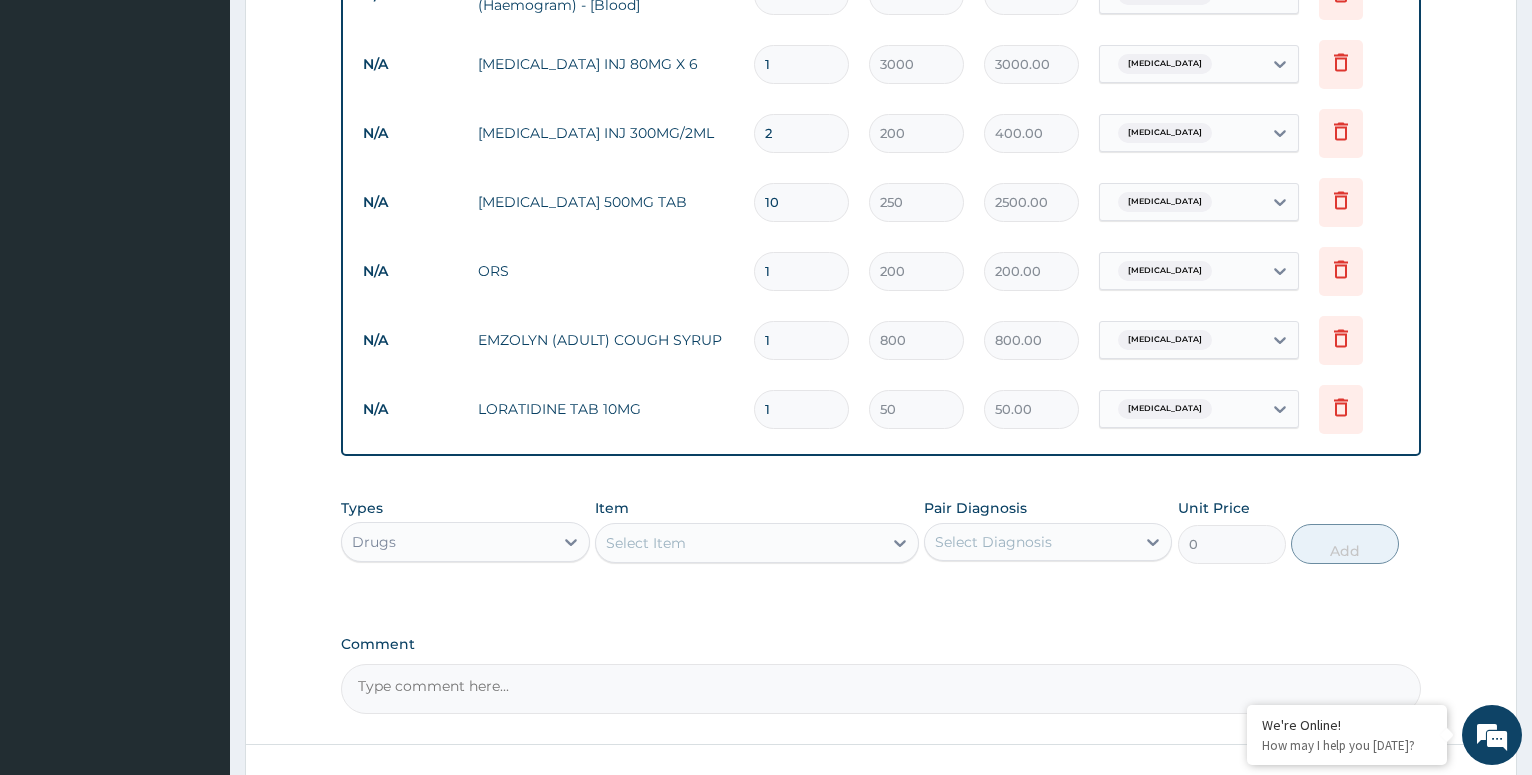 type 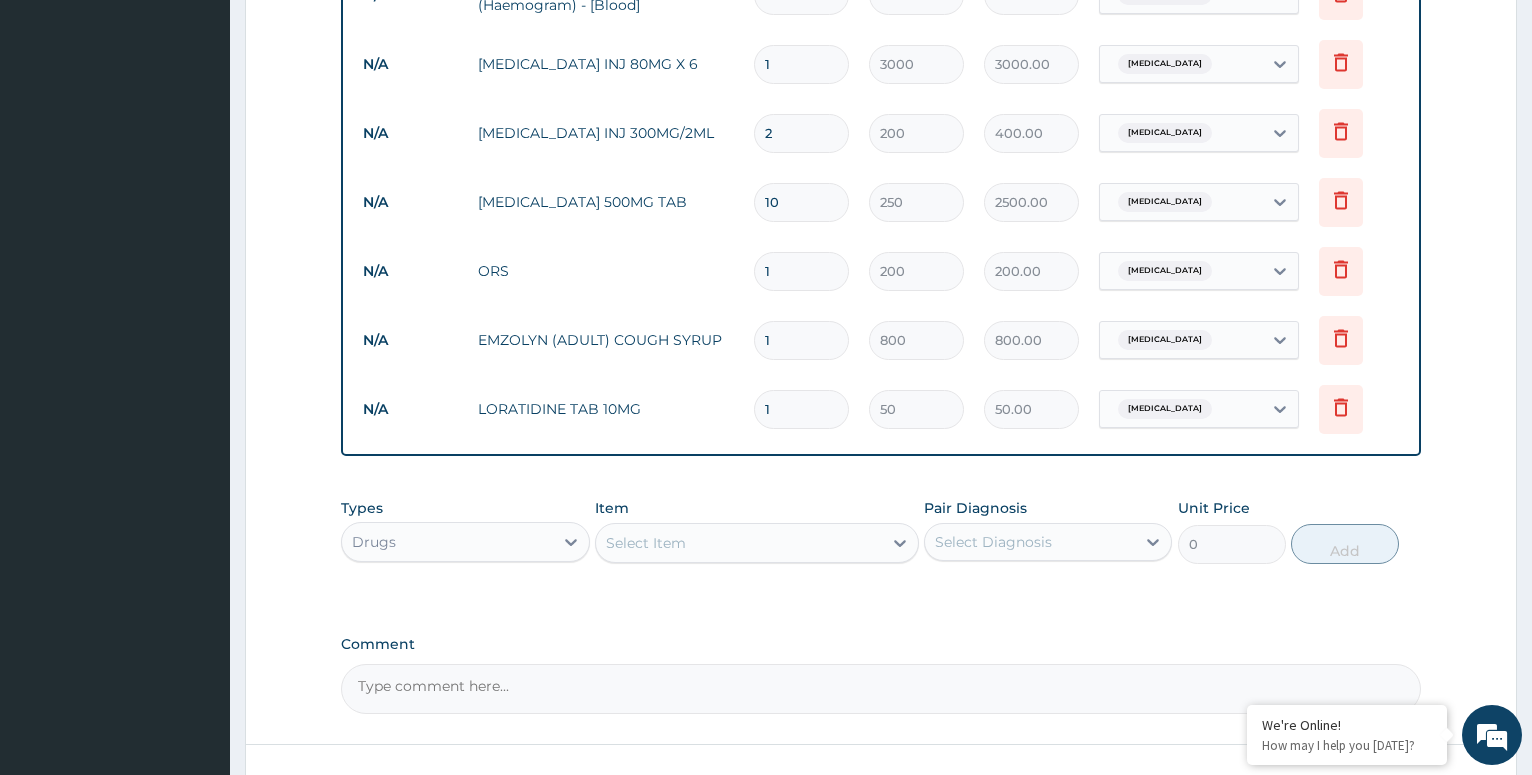 type on "0.00" 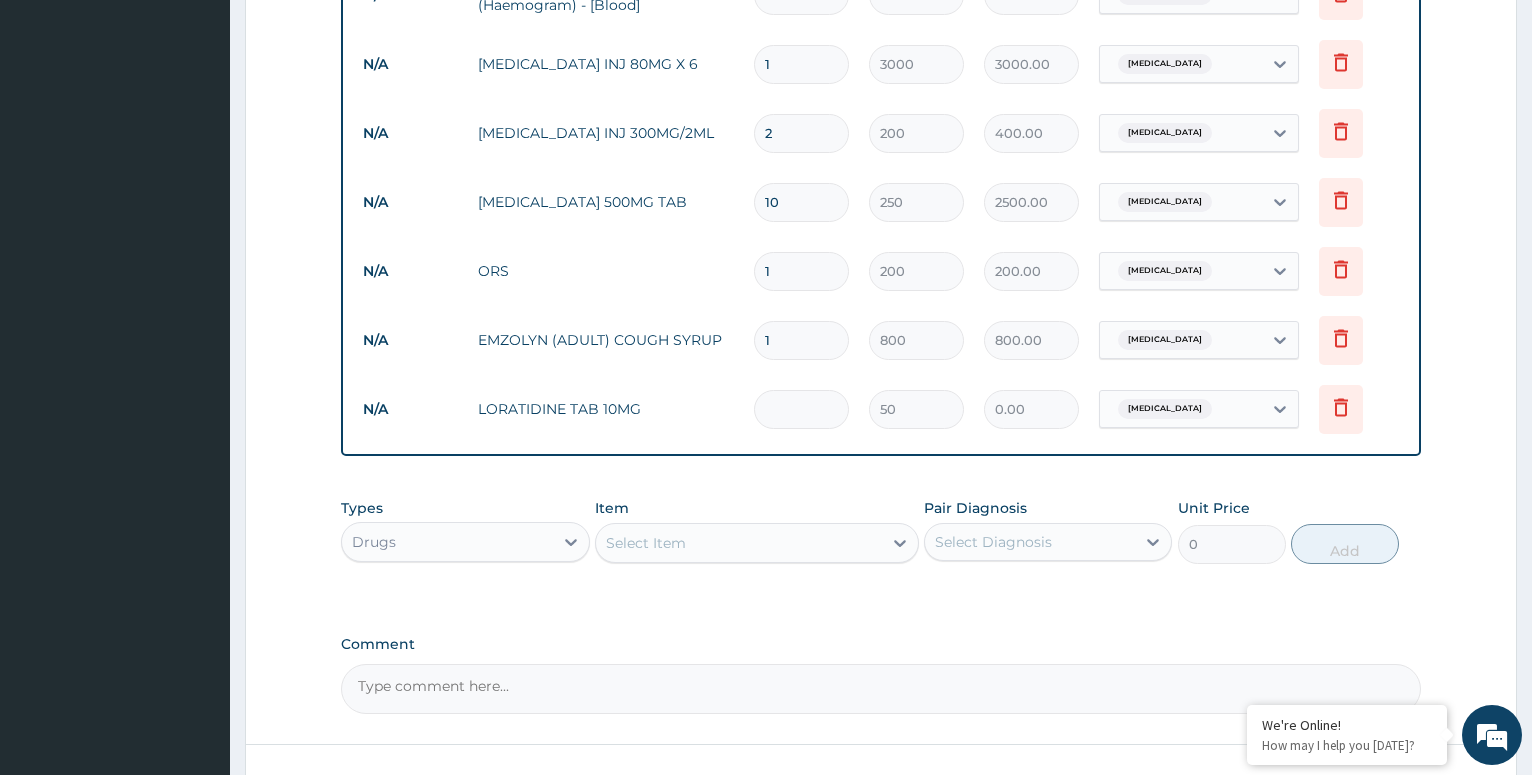 type on "5" 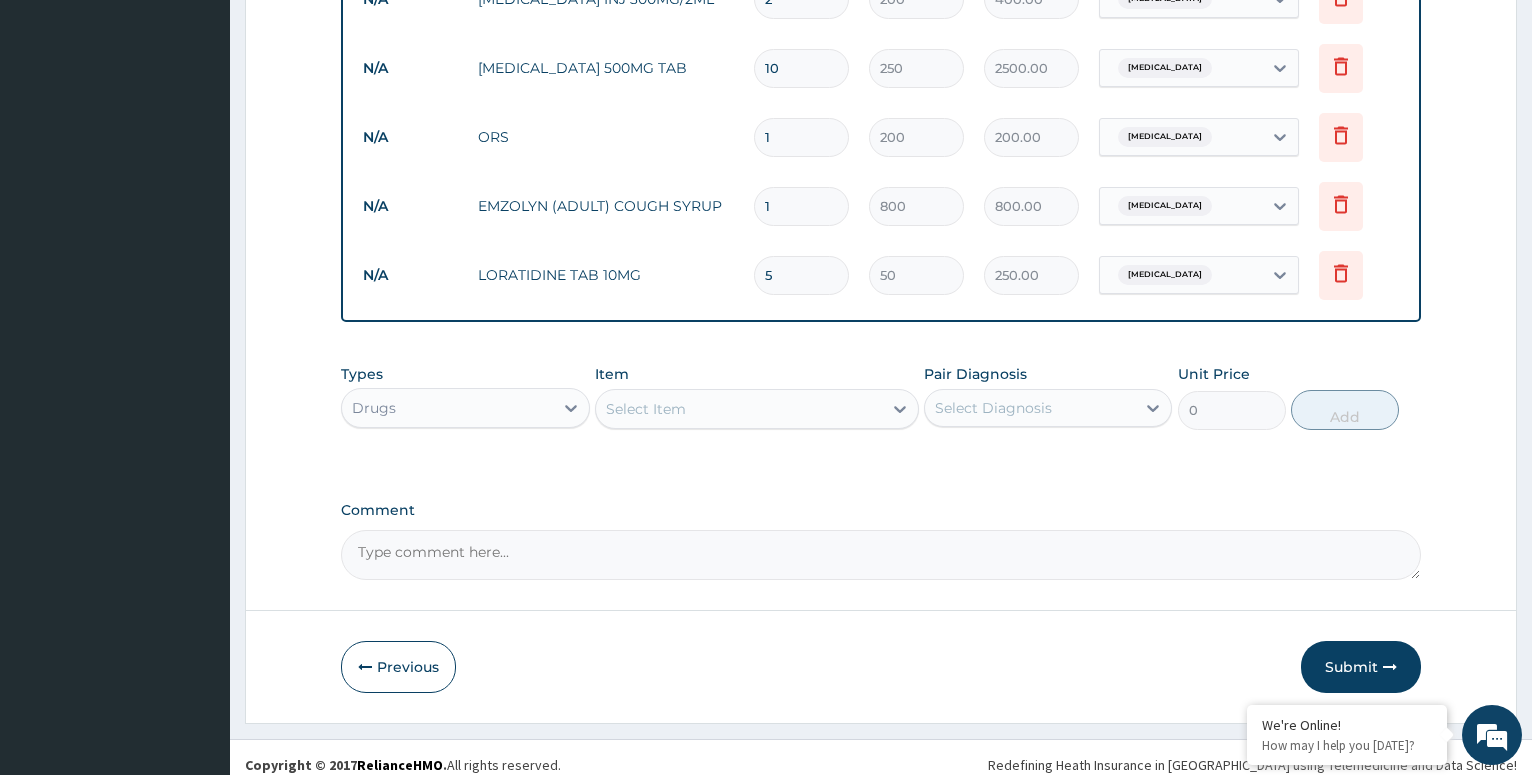 scroll, scrollTop: 1124, scrollLeft: 0, axis: vertical 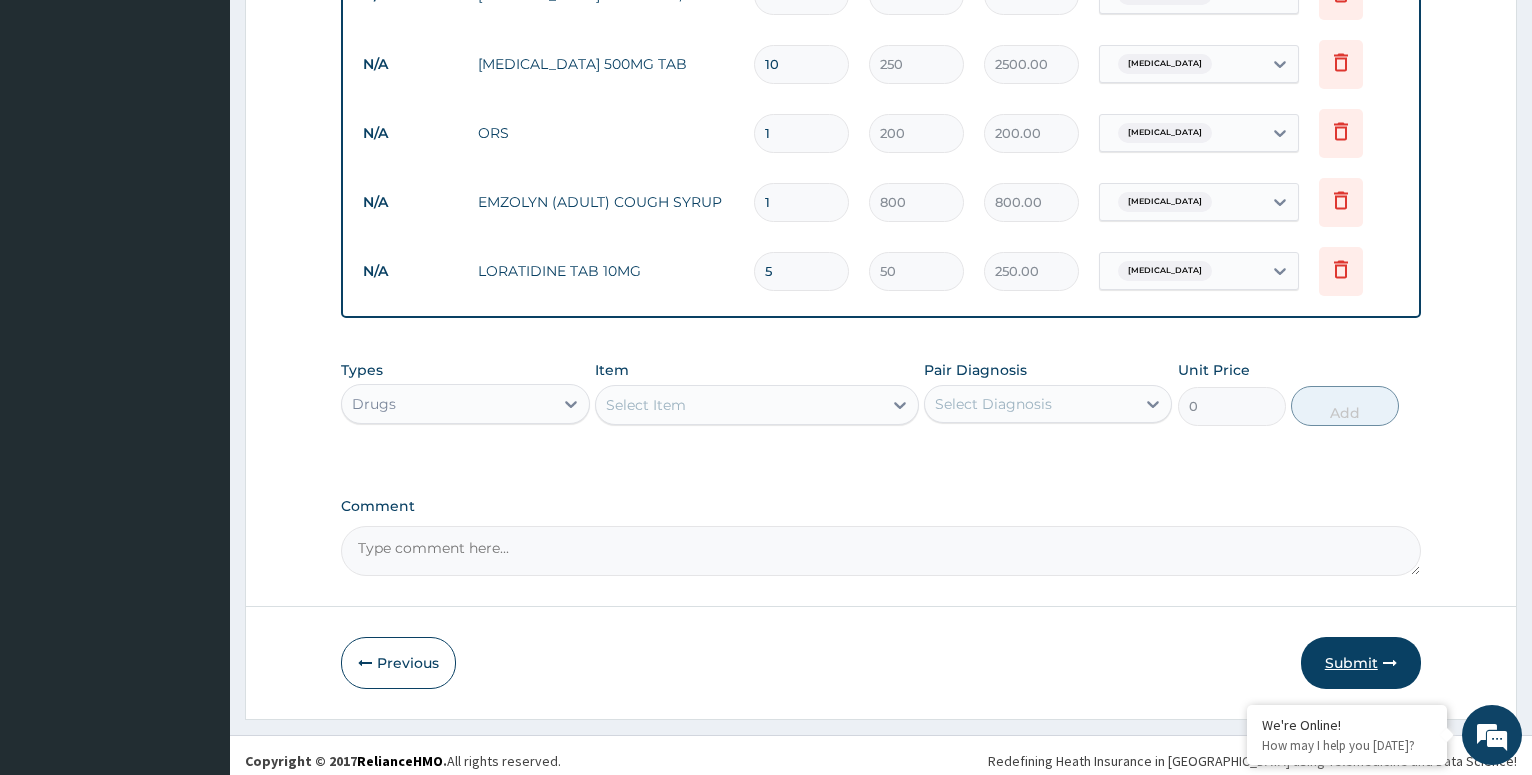 type on "5" 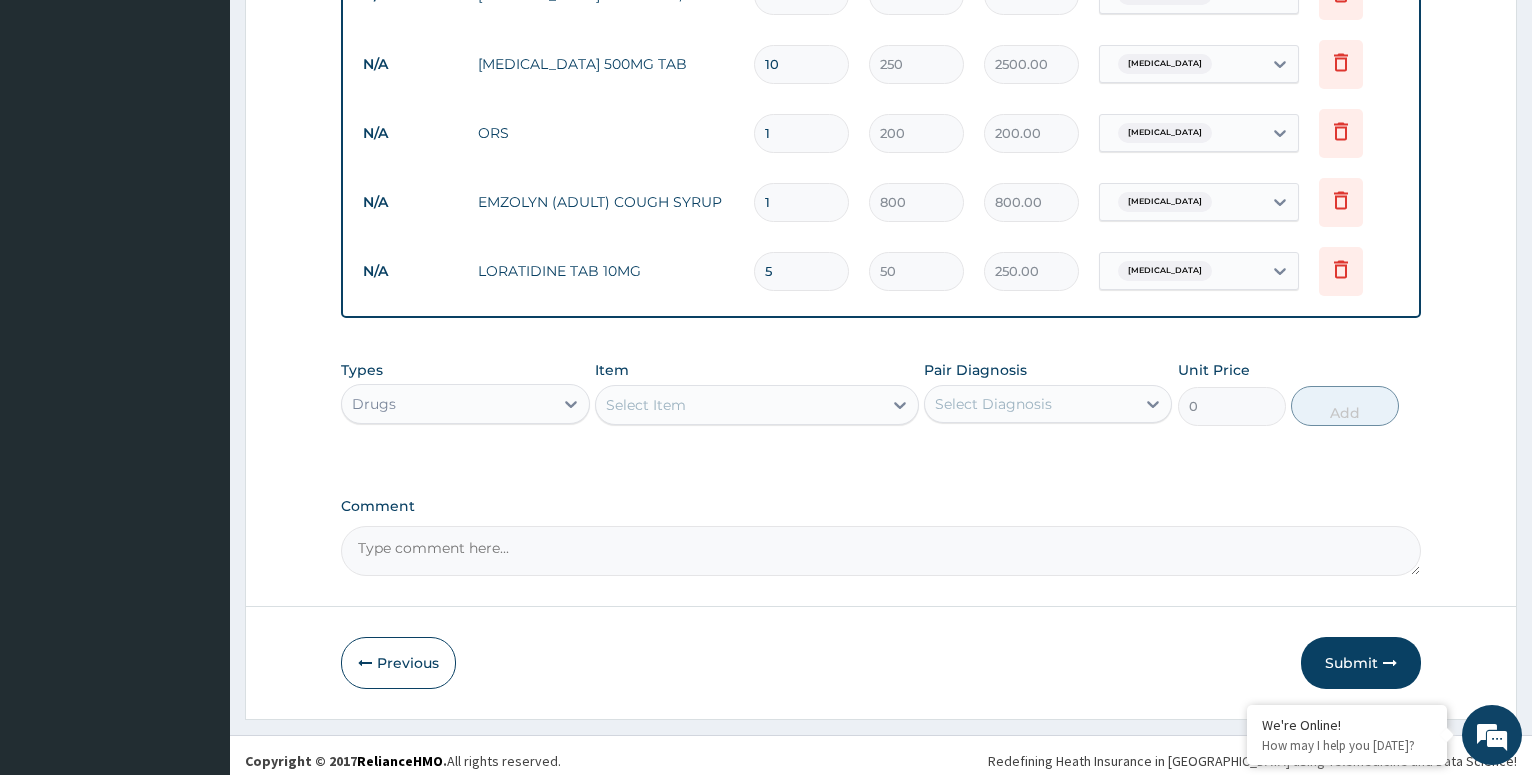 scroll, scrollTop: 56, scrollLeft: 0, axis: vertical 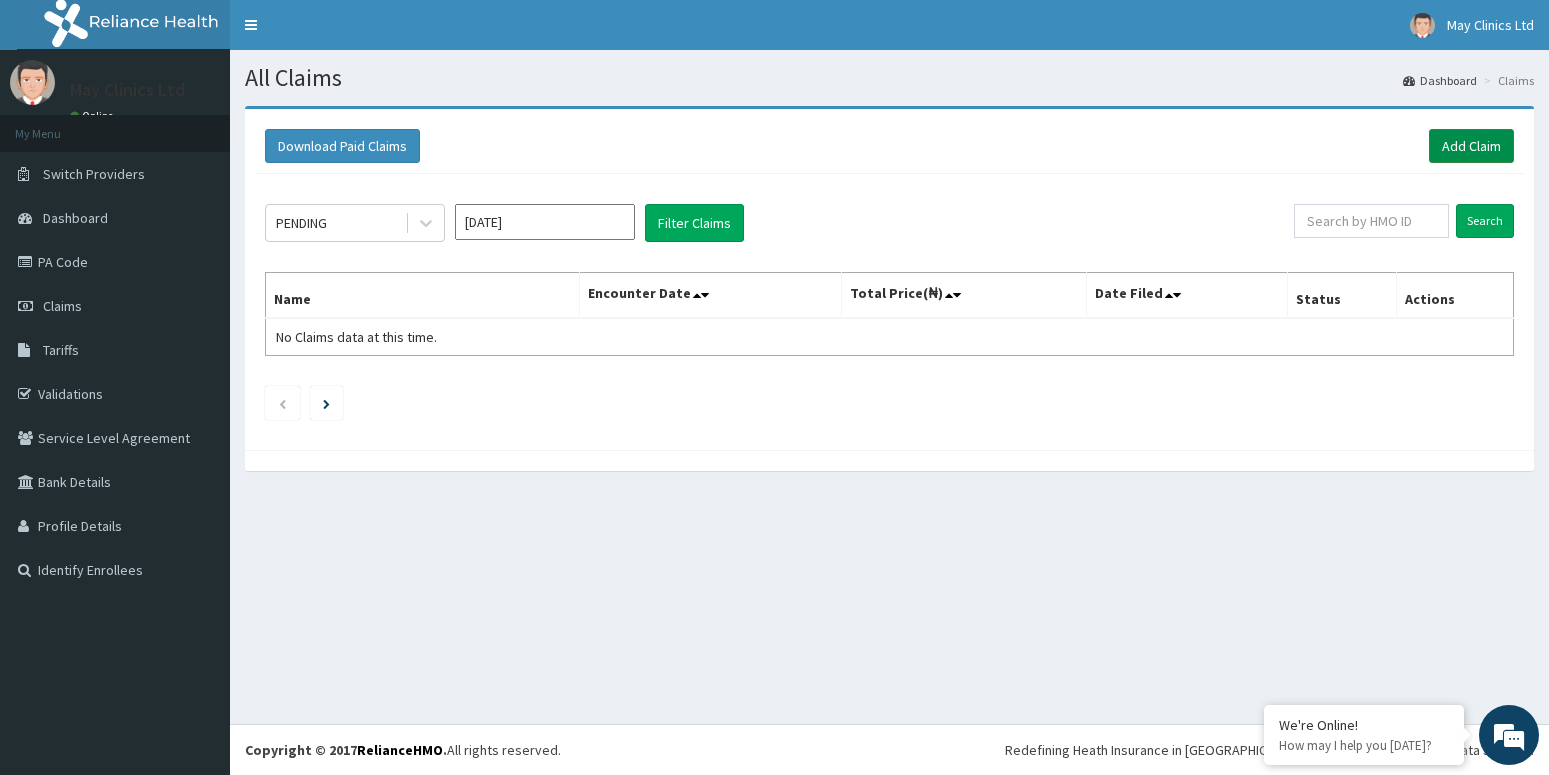 click on "Add Claim" at bounding box center (1471, 146) 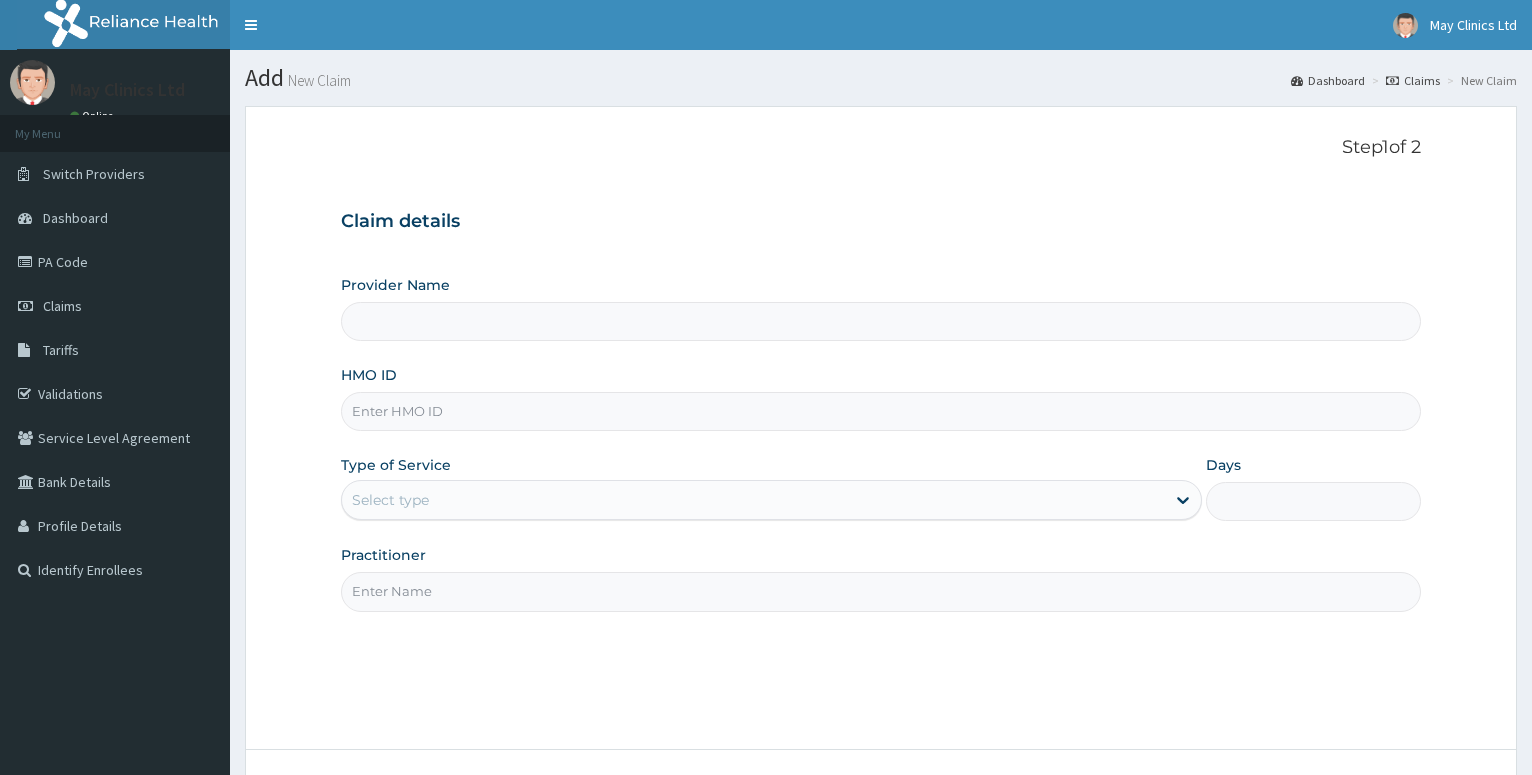 scroll, scrollTop: 0, scrollLeft: 0, axis: both 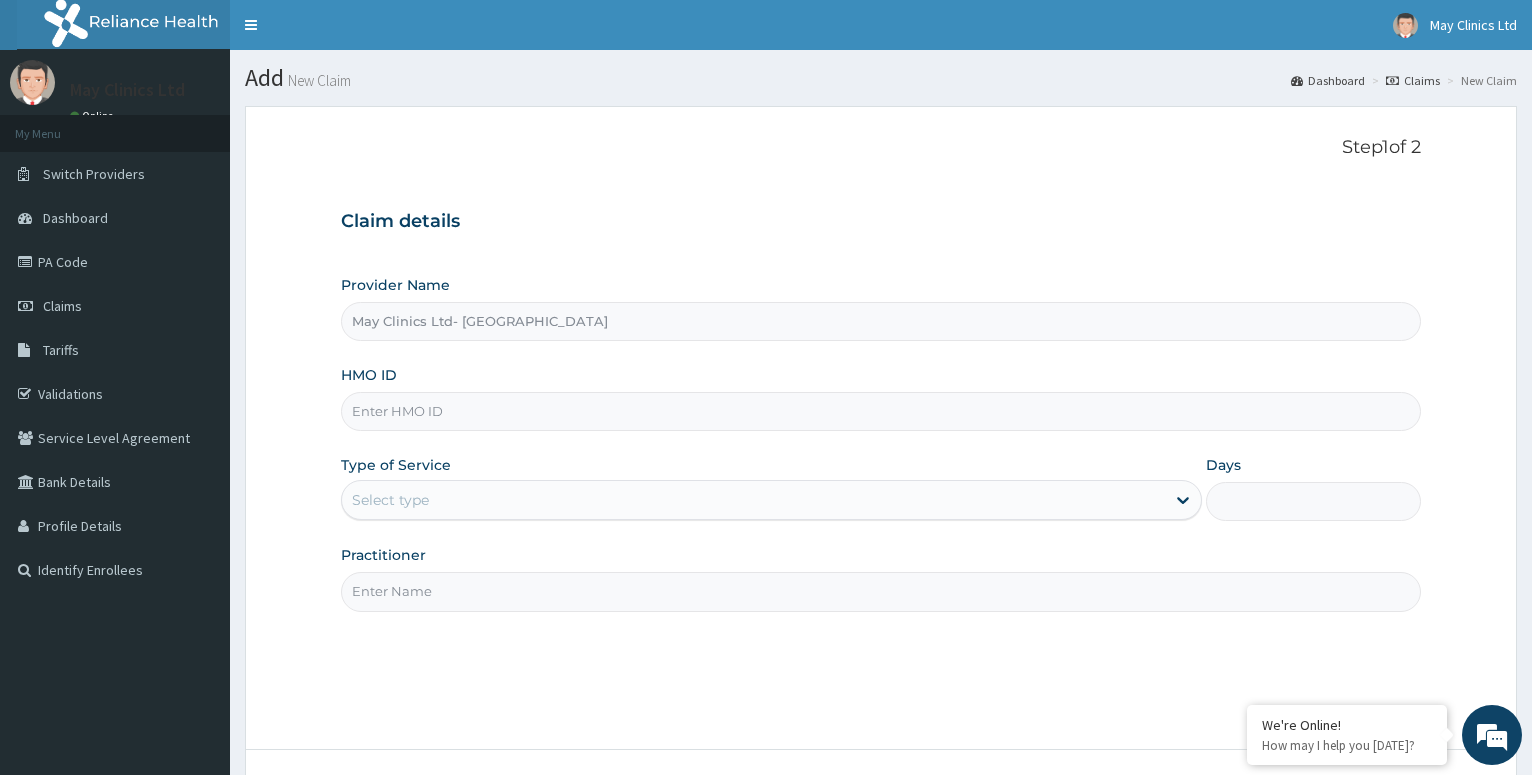 type on "May Clinics Ltd- [GEOGRAPHIC_DATA]" 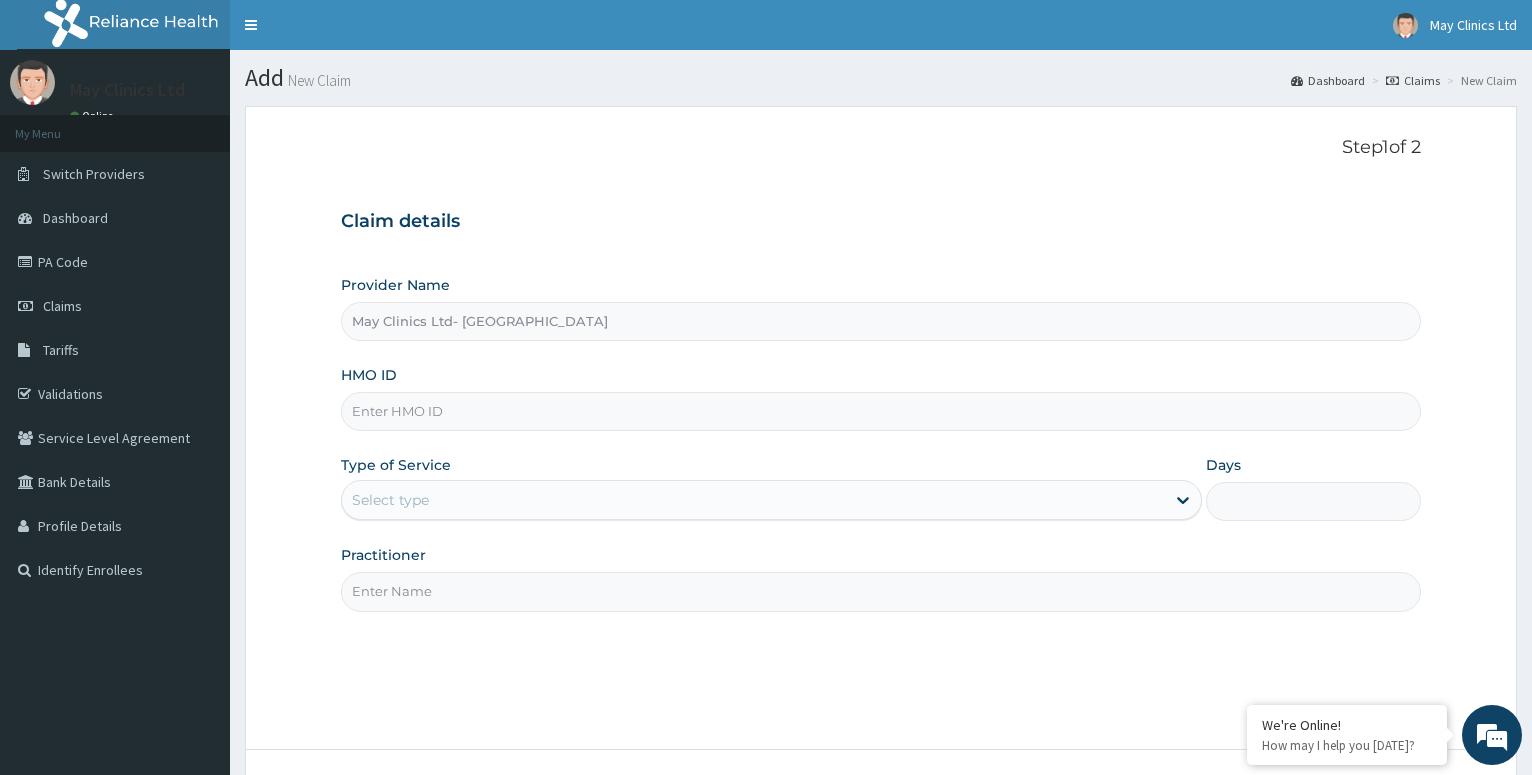 scroll, scrollTop: 0, scrollLeft: 0, axis: both 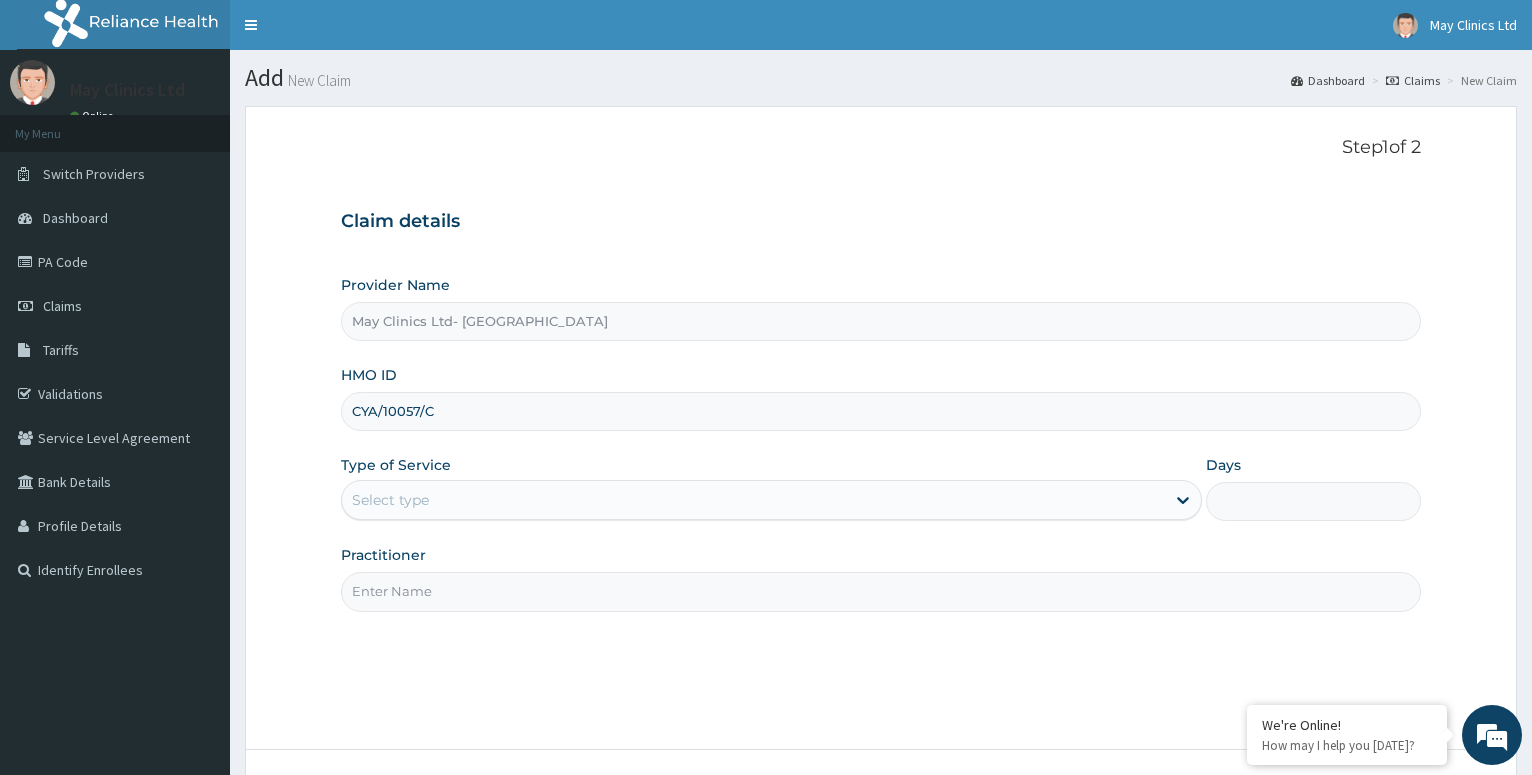 type on "CYA/10057/C" 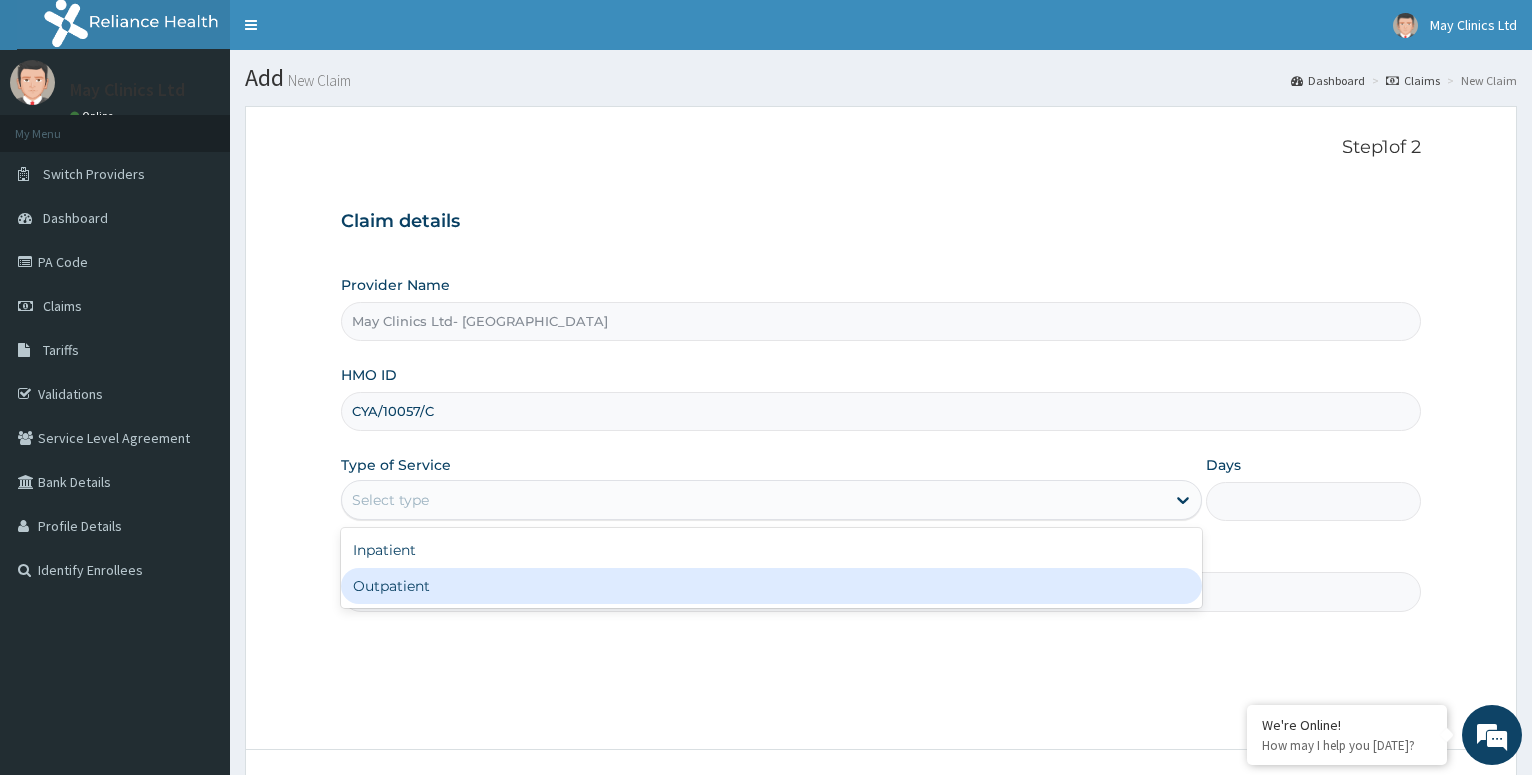click on "Outpatient" at bounding box center (771, 586) 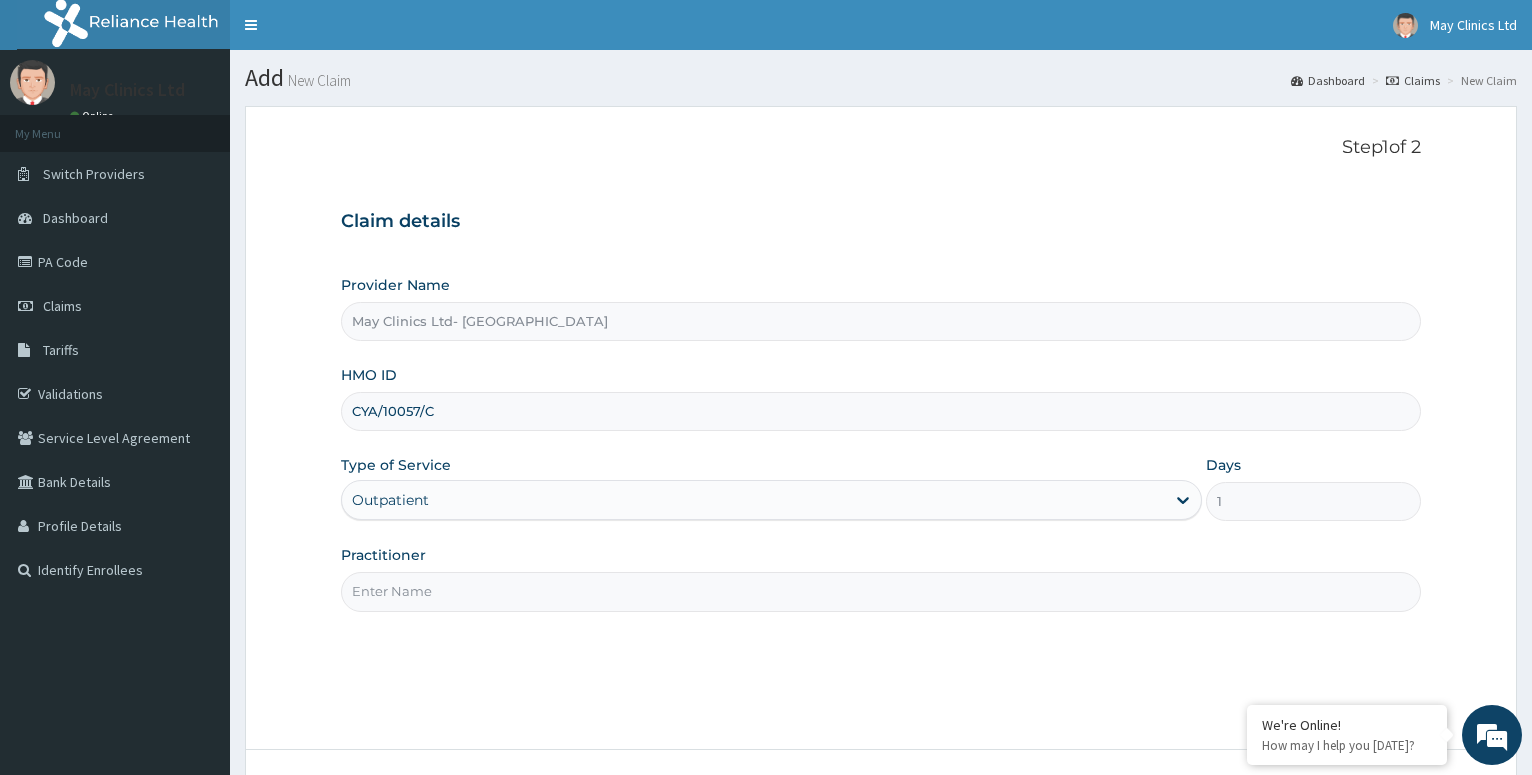 click on "Practitioner" at bounding box center [881, 591] 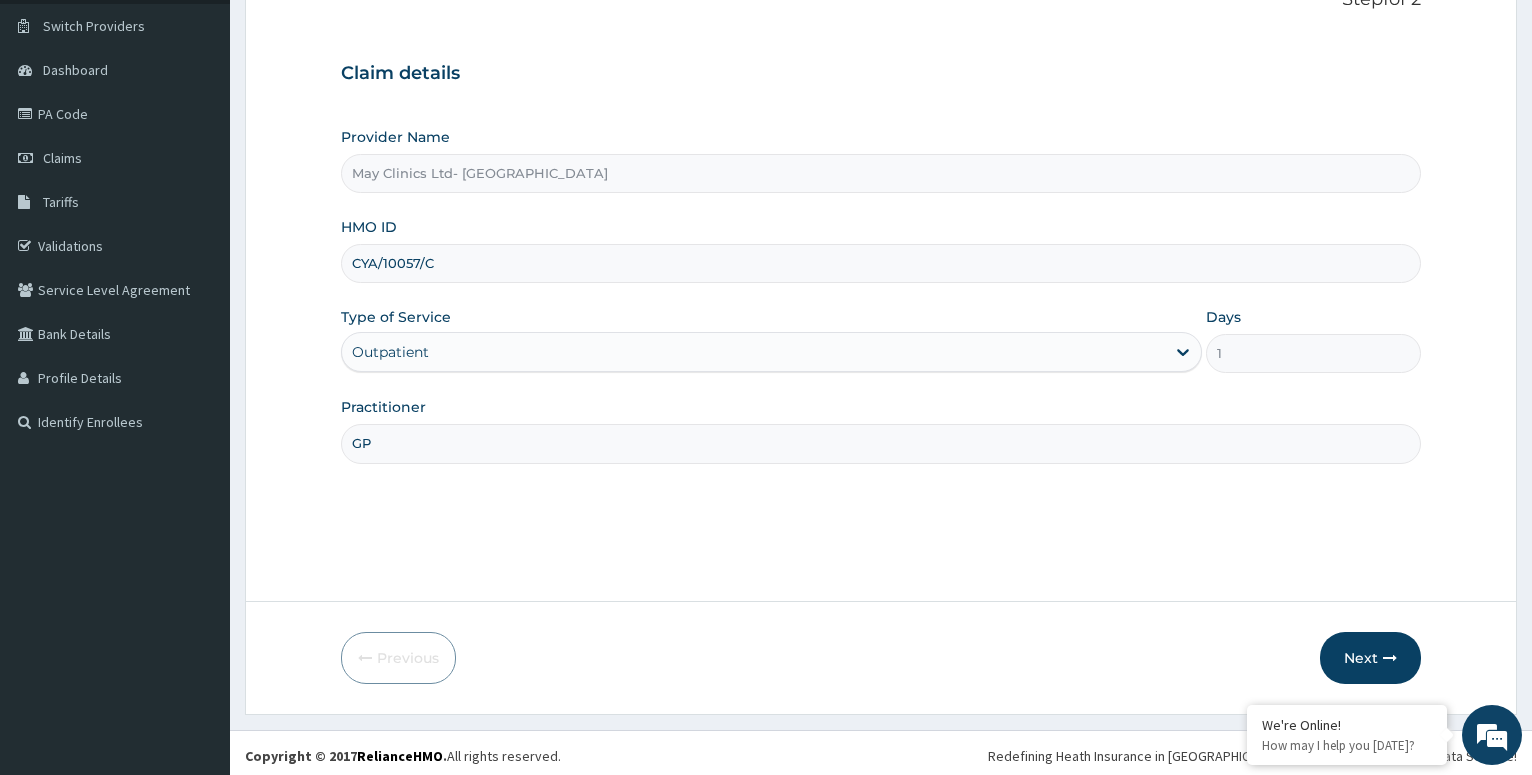 scroll, scrollTop: 154, scrollLeft: 0, axis: vertical 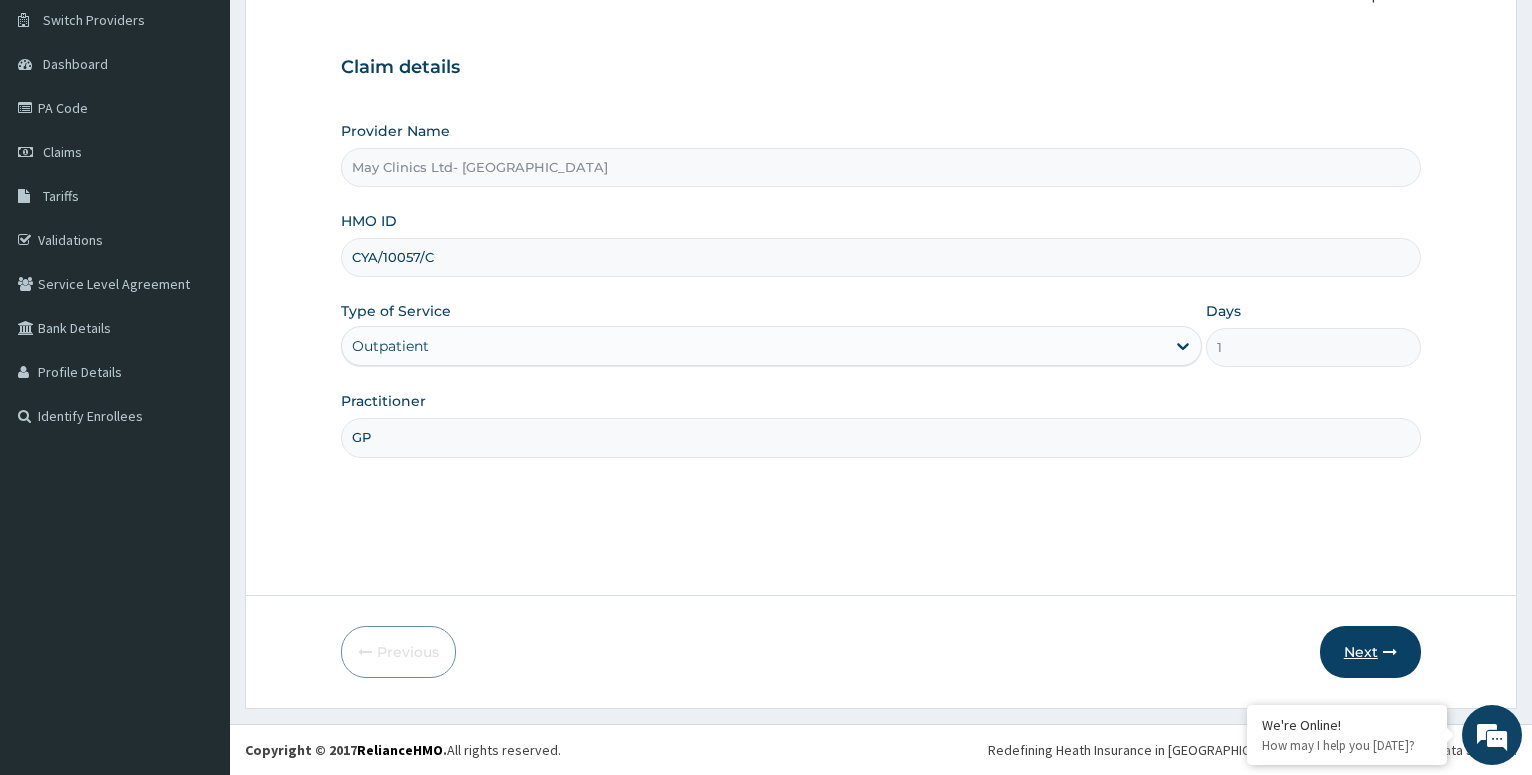 type on "GP" 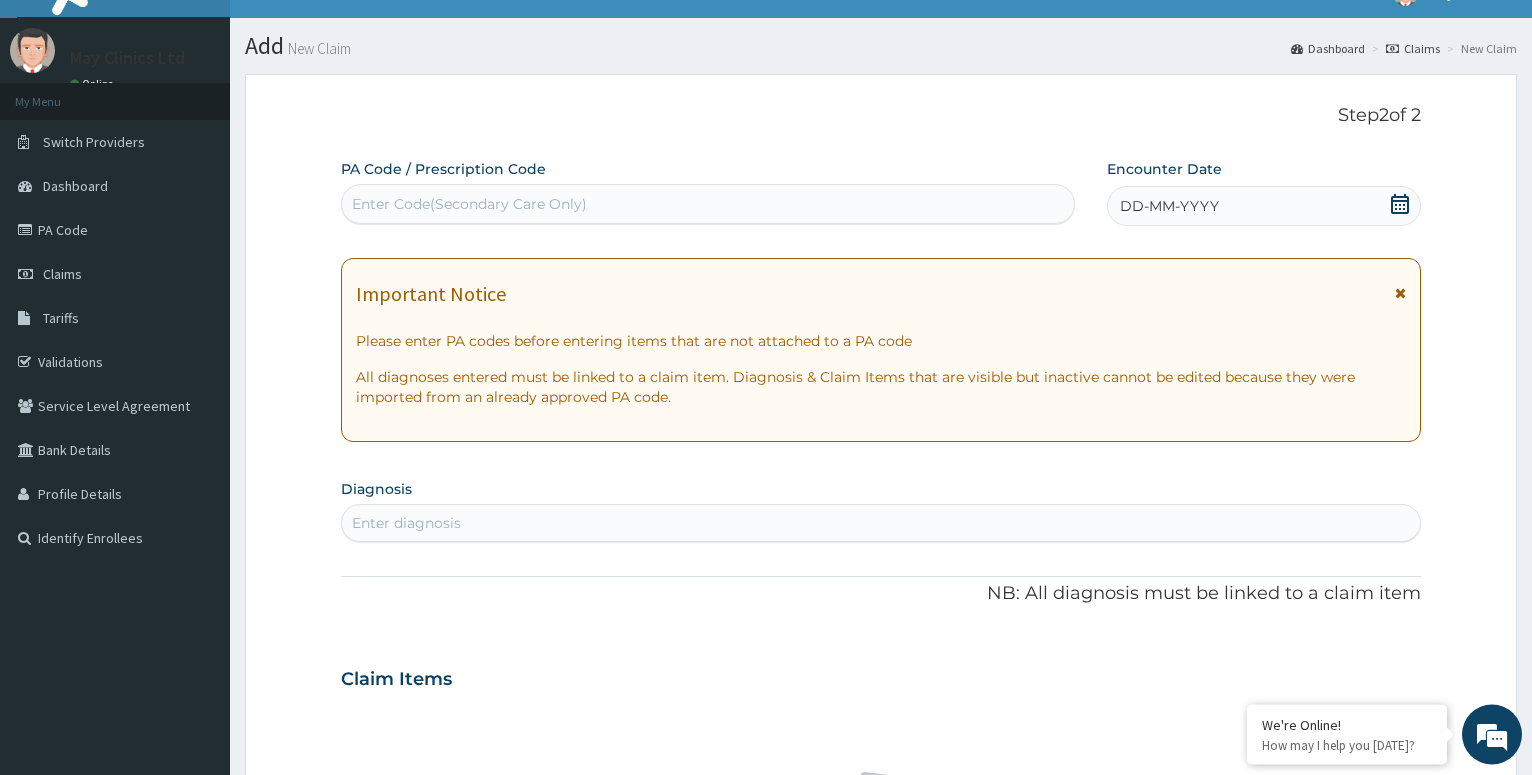scroll, scrollTop: 0, scrollLeft: 0, axis: both 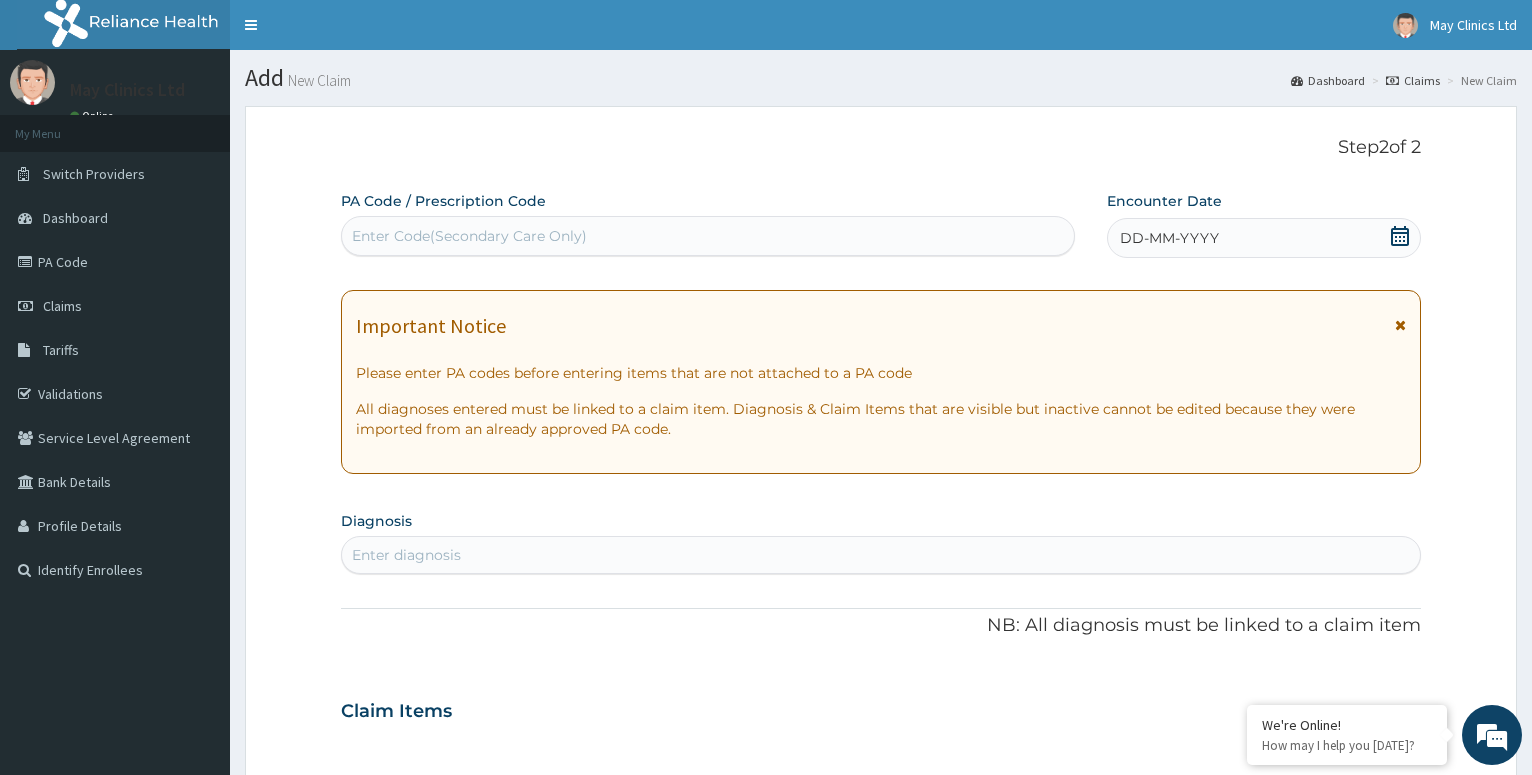 click 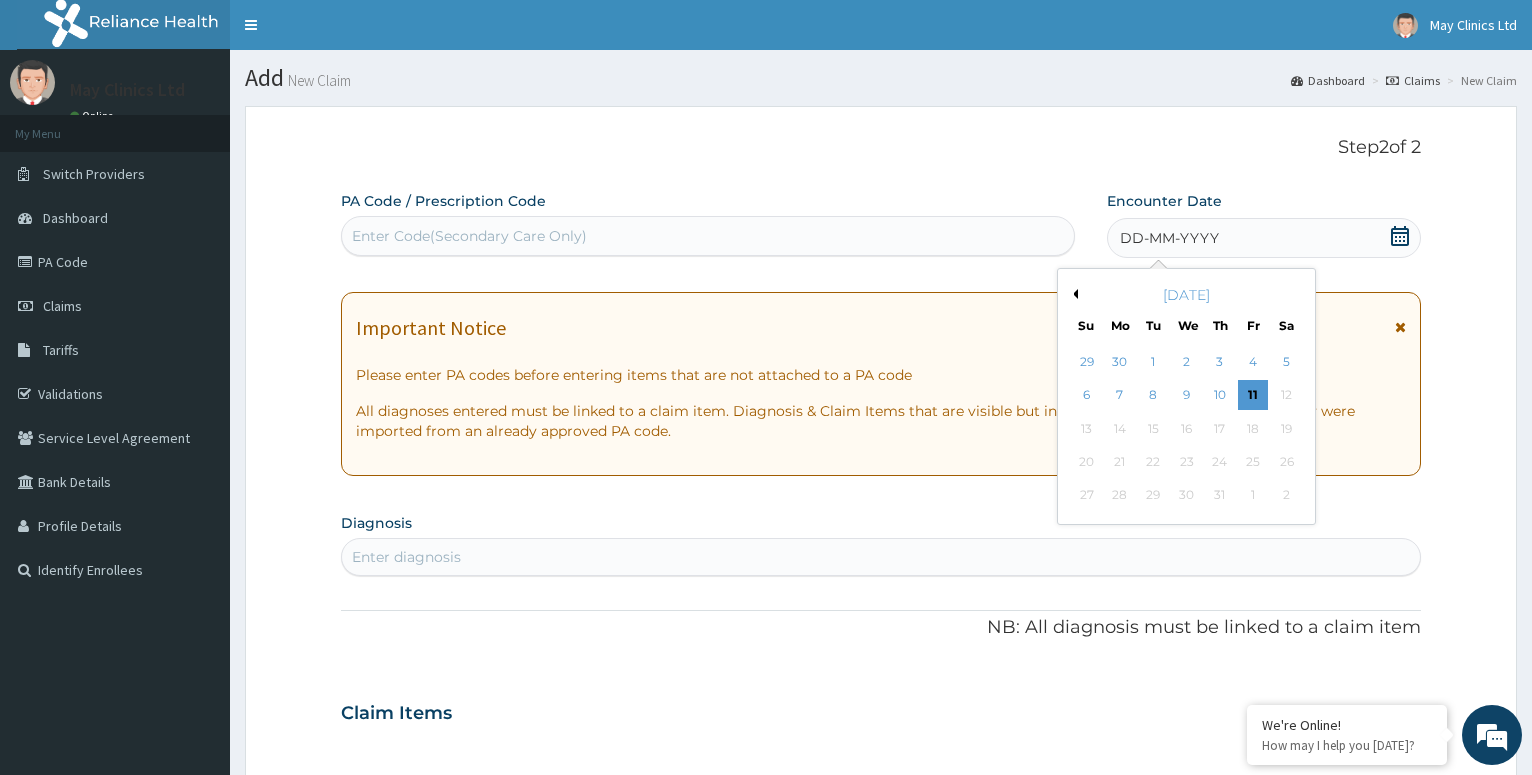 click on "Previous Month" at bounding box center (1073, 294) 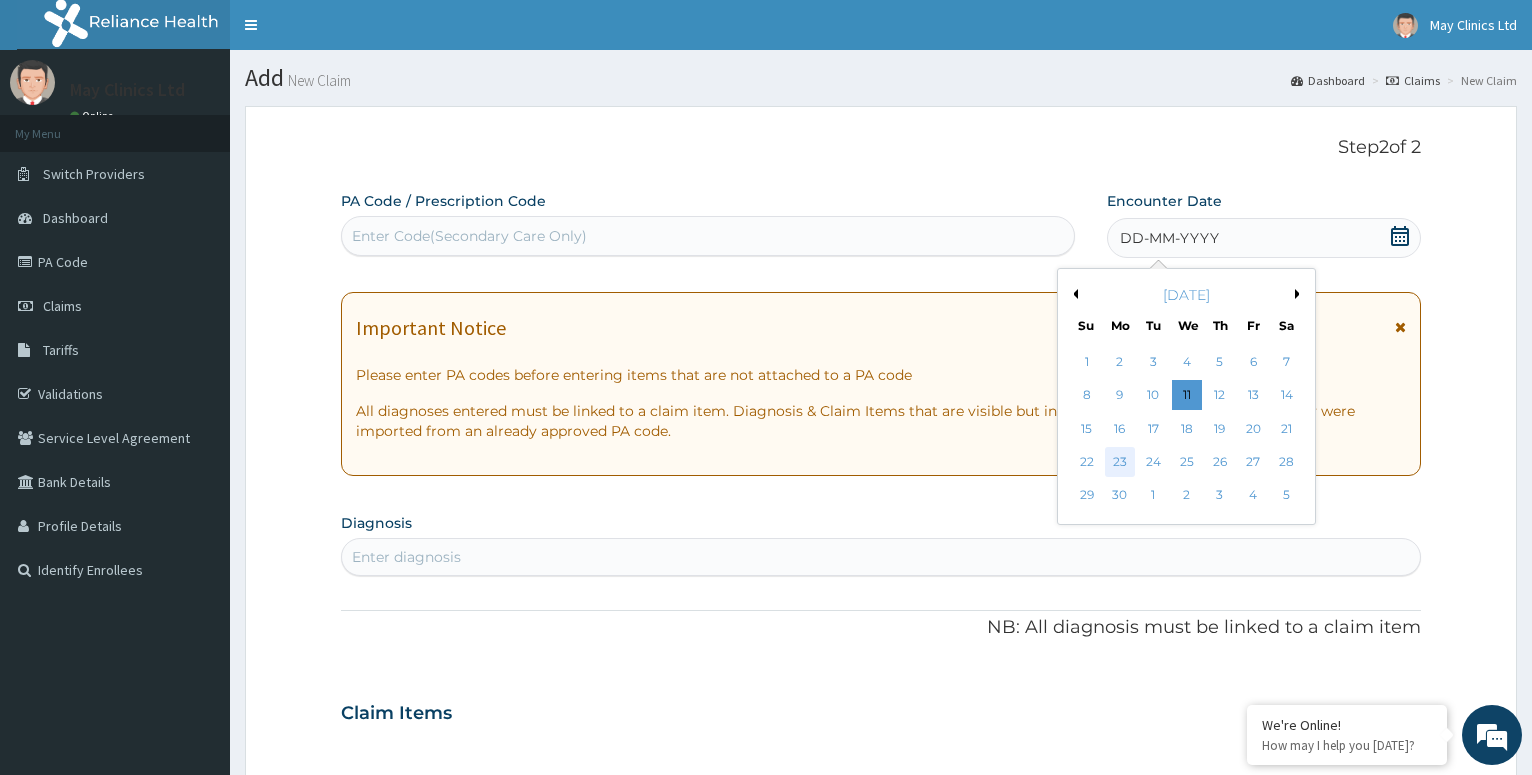click on "23" at bounding box center [1119, 462] 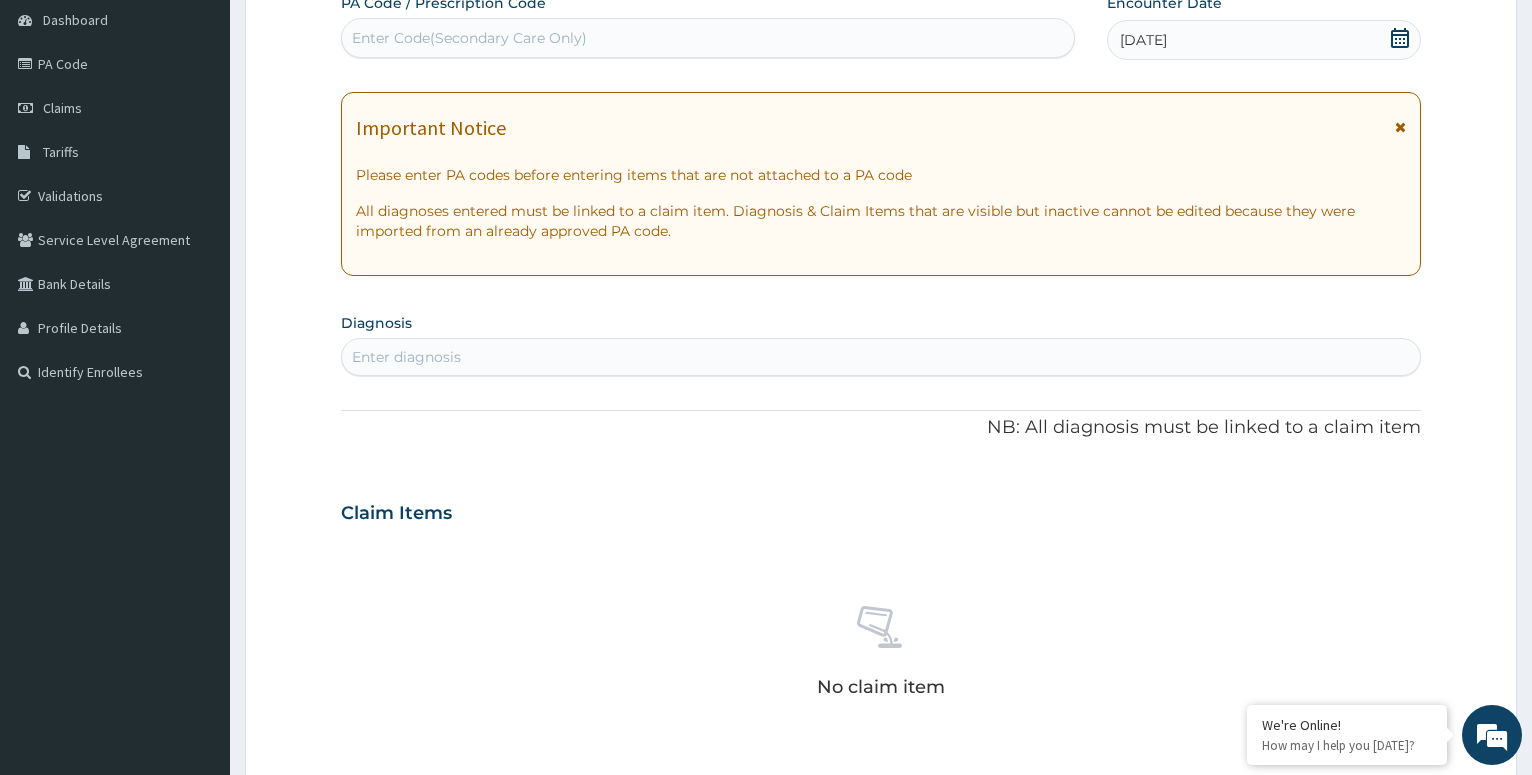 scroll, scrollTop: 204, scrollLeft: 0, axis: vertical 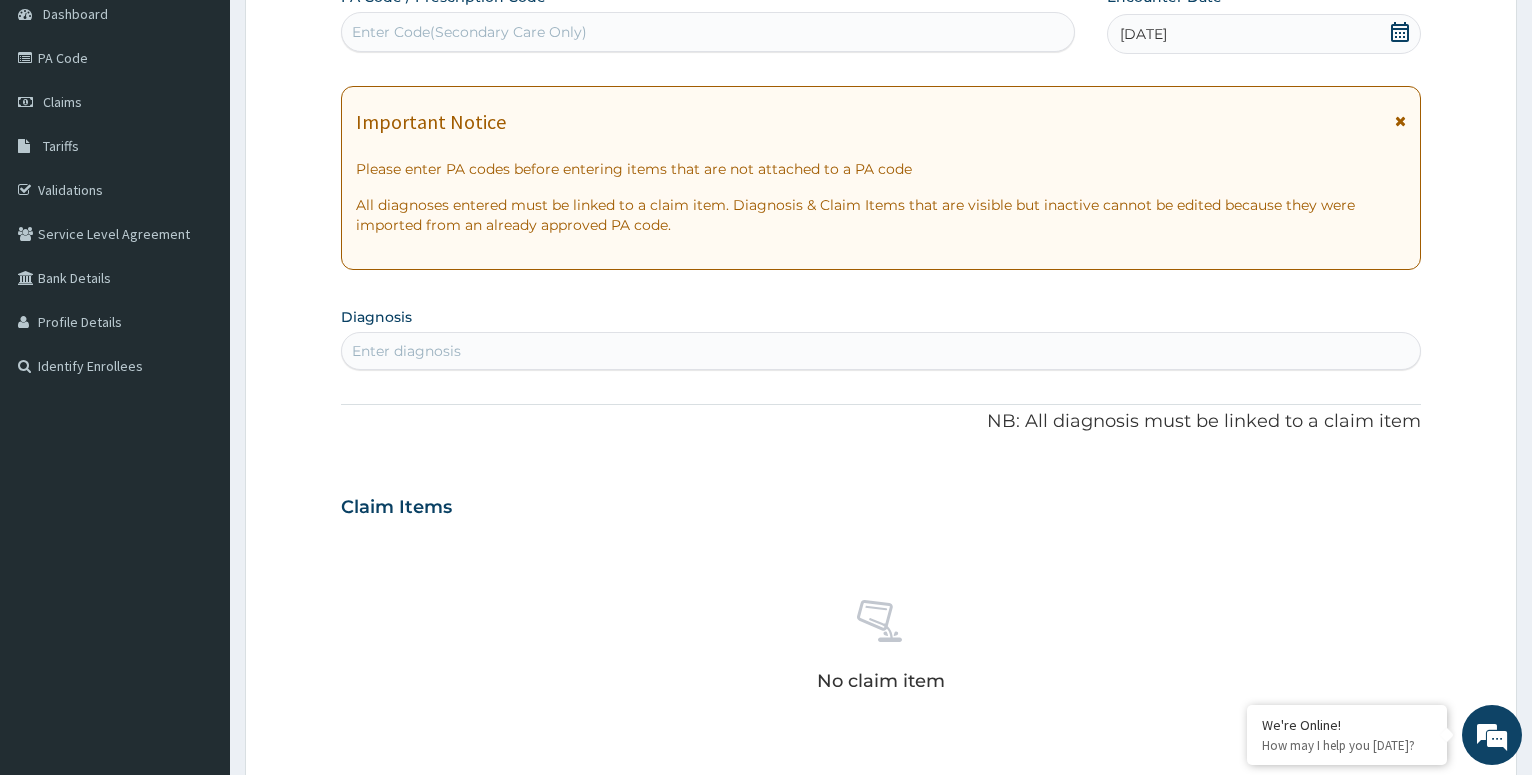 click on "Enter diagnosis" at bounding box center [406, 351] 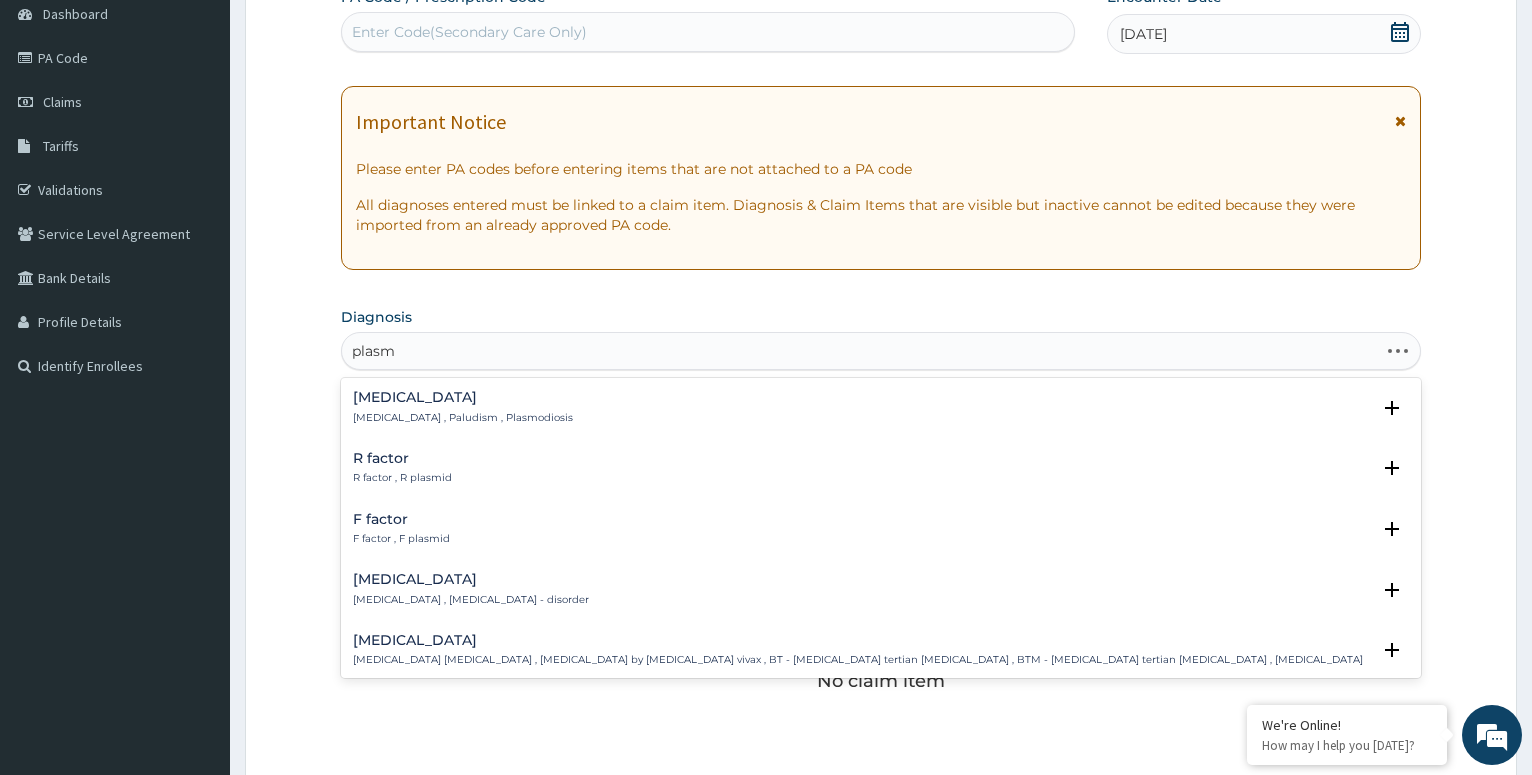 type on "plasmo" 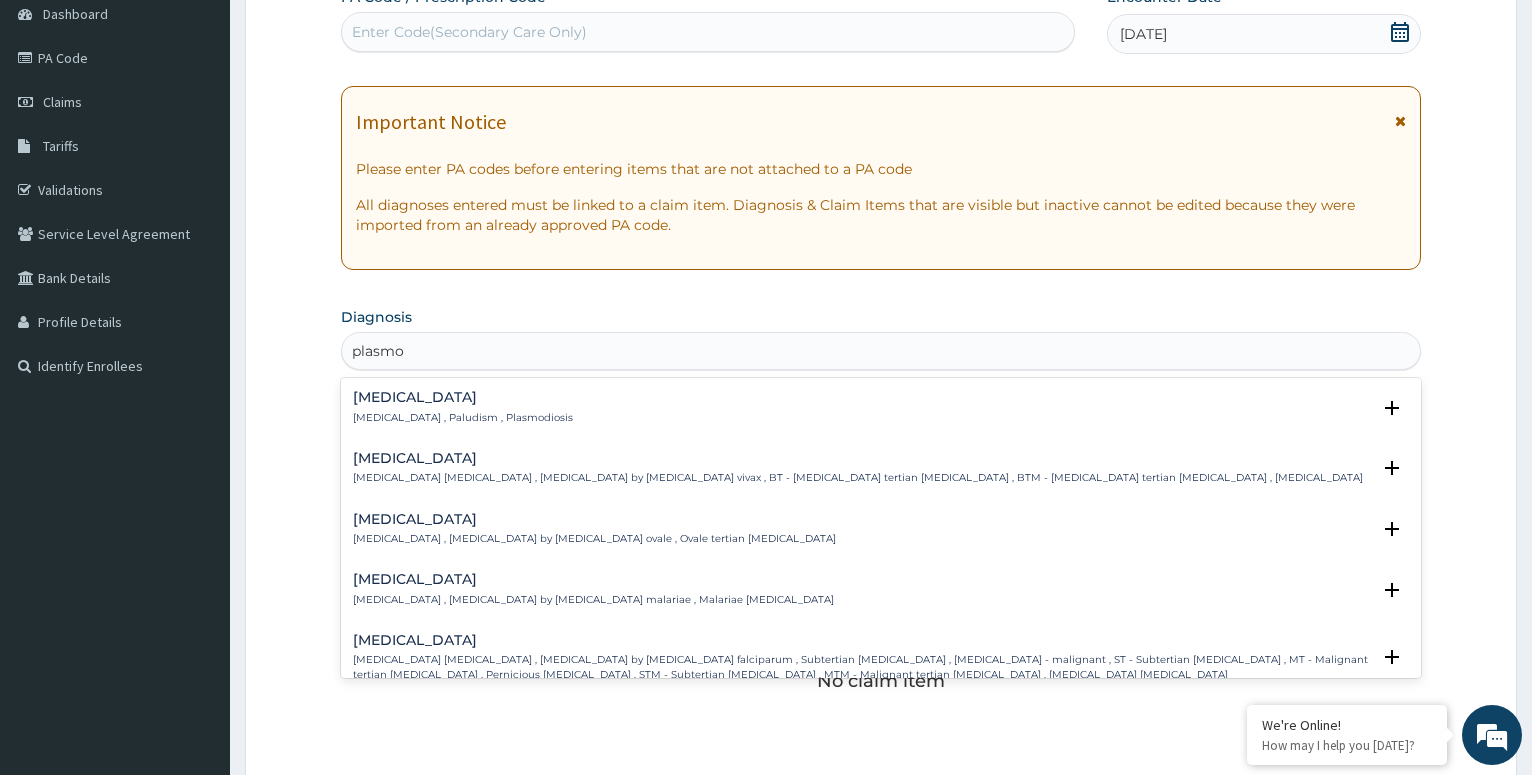 click on "[MEDICAL_DATA] [MEDICAL_DATA] [MEDICAL_DATA] , [MEDICAL_DATA] by [MEDICAL_DATA] falciparum , Subtertian [MEDICAL_DATA] , [MEDICAL_DATA] - malignant , ST - Subtertian [MEDICAL_DATA] , MT - Malignant tertian [MEDICAL_DATA] , Pernicious [MEDICAL_DATA] , STM - Subtertian [MEDICAL_DATA] , MTM - Malignant tertian [MEDICAL_DATA] , [MEDICAL_DATA] [MEDICAL_DATA]" at bounding box center (861, 657) 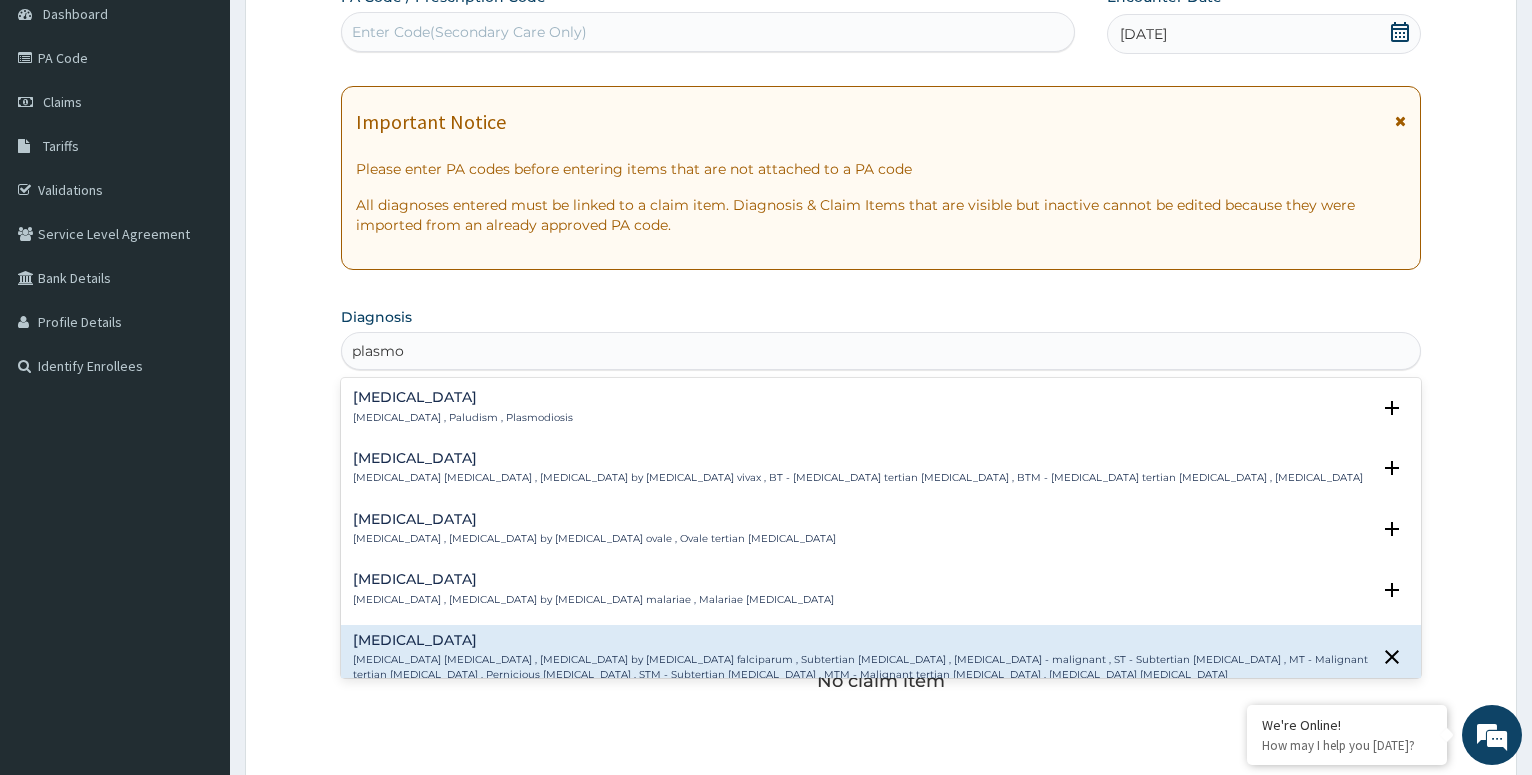 scroll, scrollTop: 216, scrollLeft: 0, axis: vertical 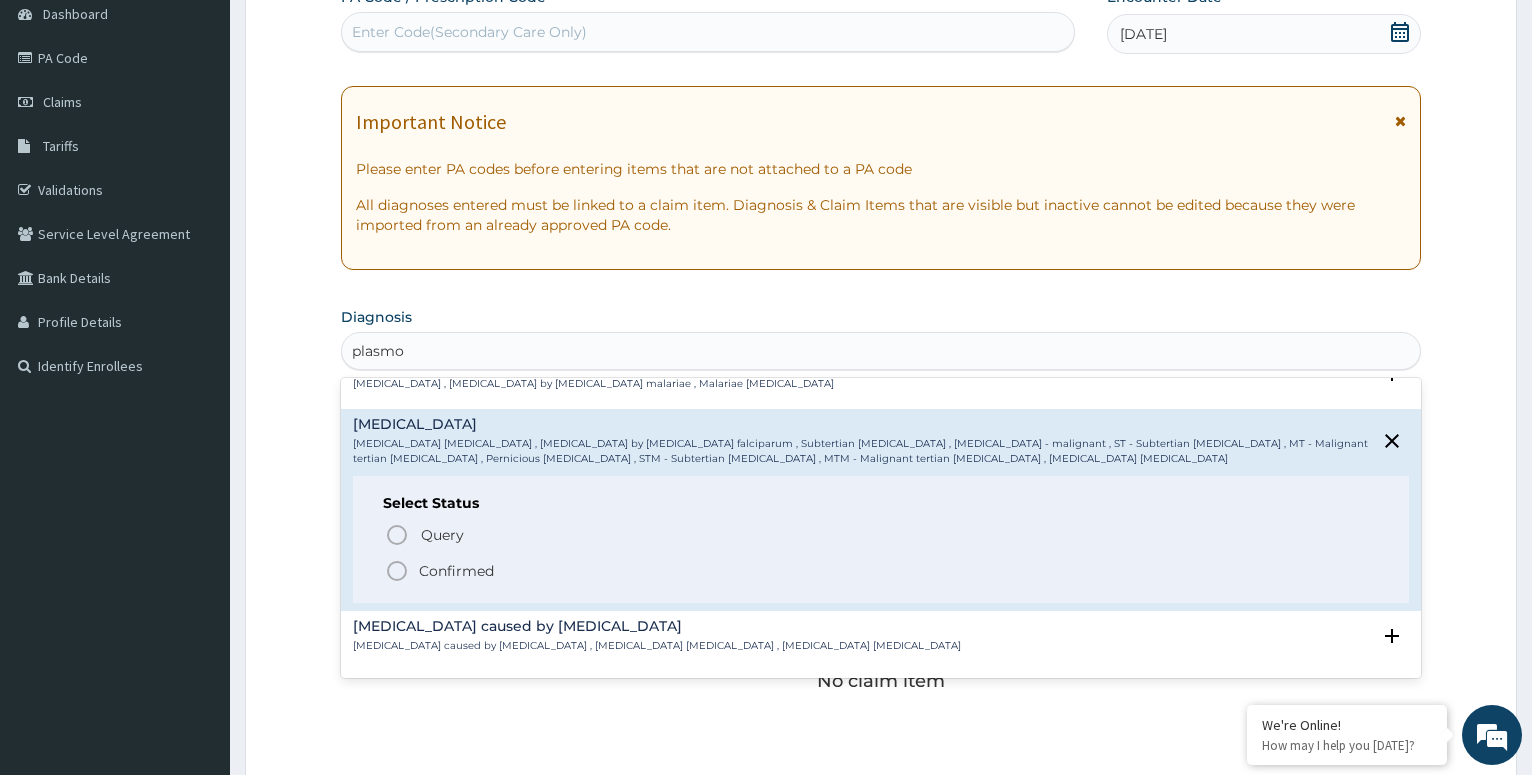 click 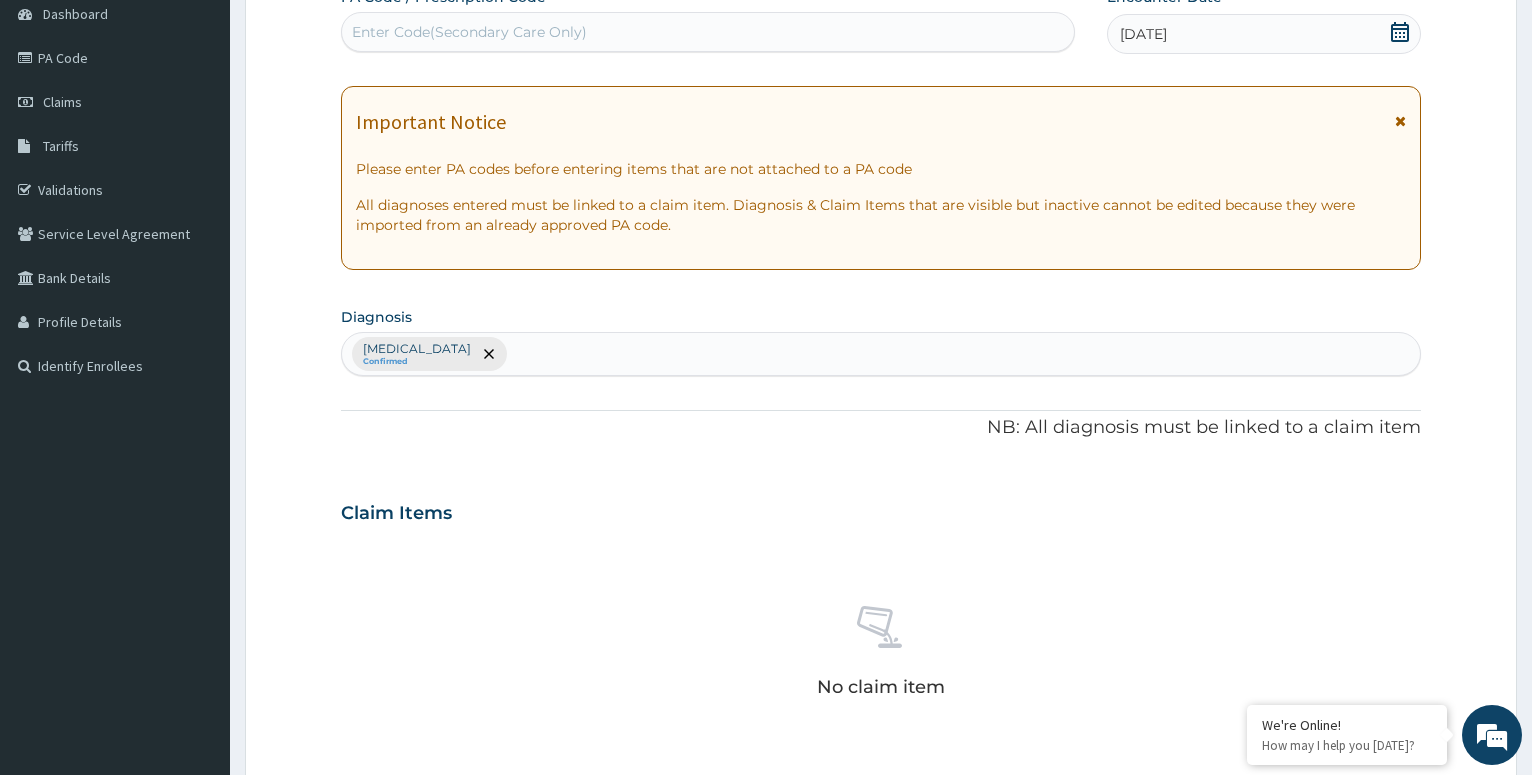 click on "[MEDICAL_DATA] Confirmed" at bounding box center (881, 354) 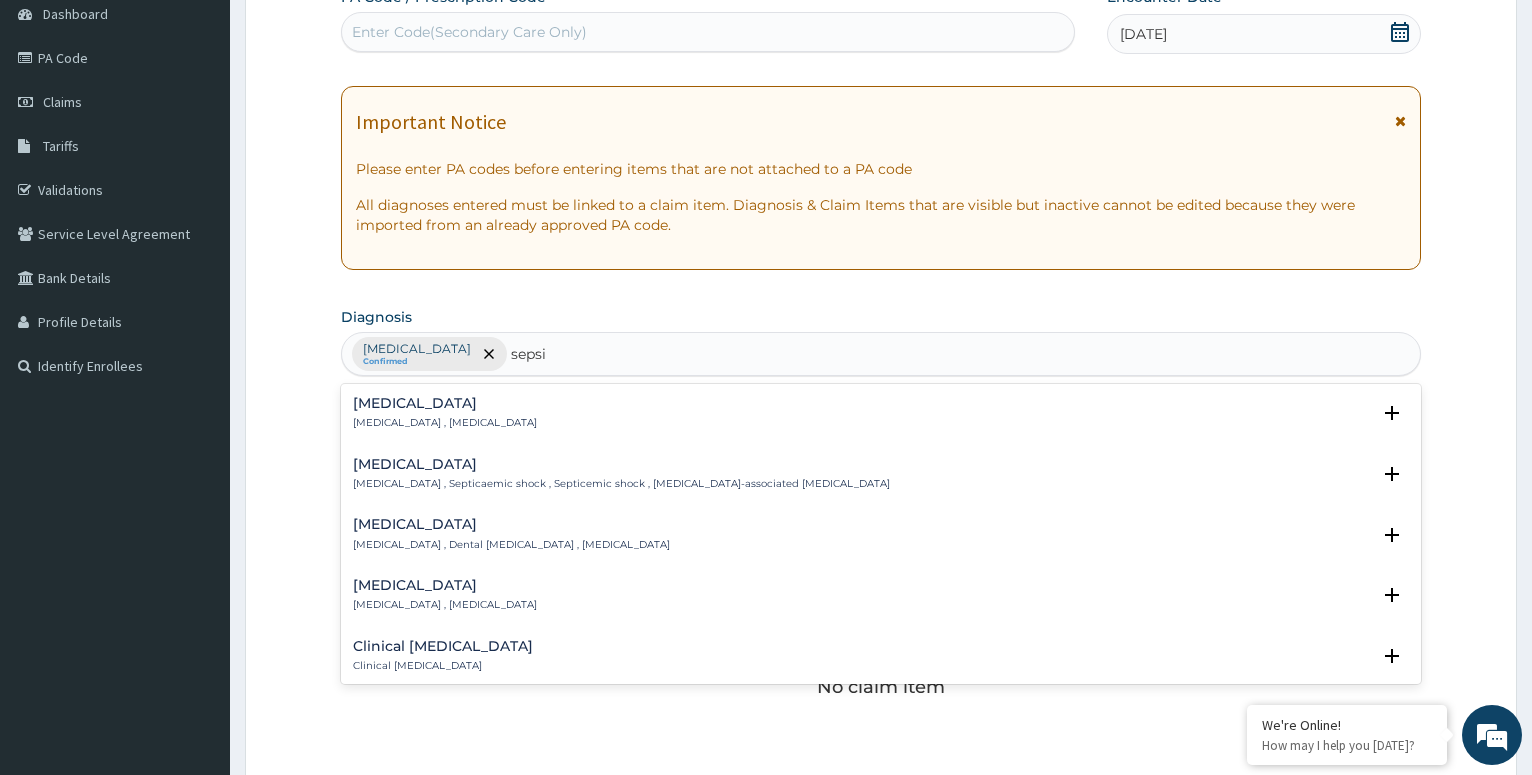 type on "[MEDICAL_DATA]" 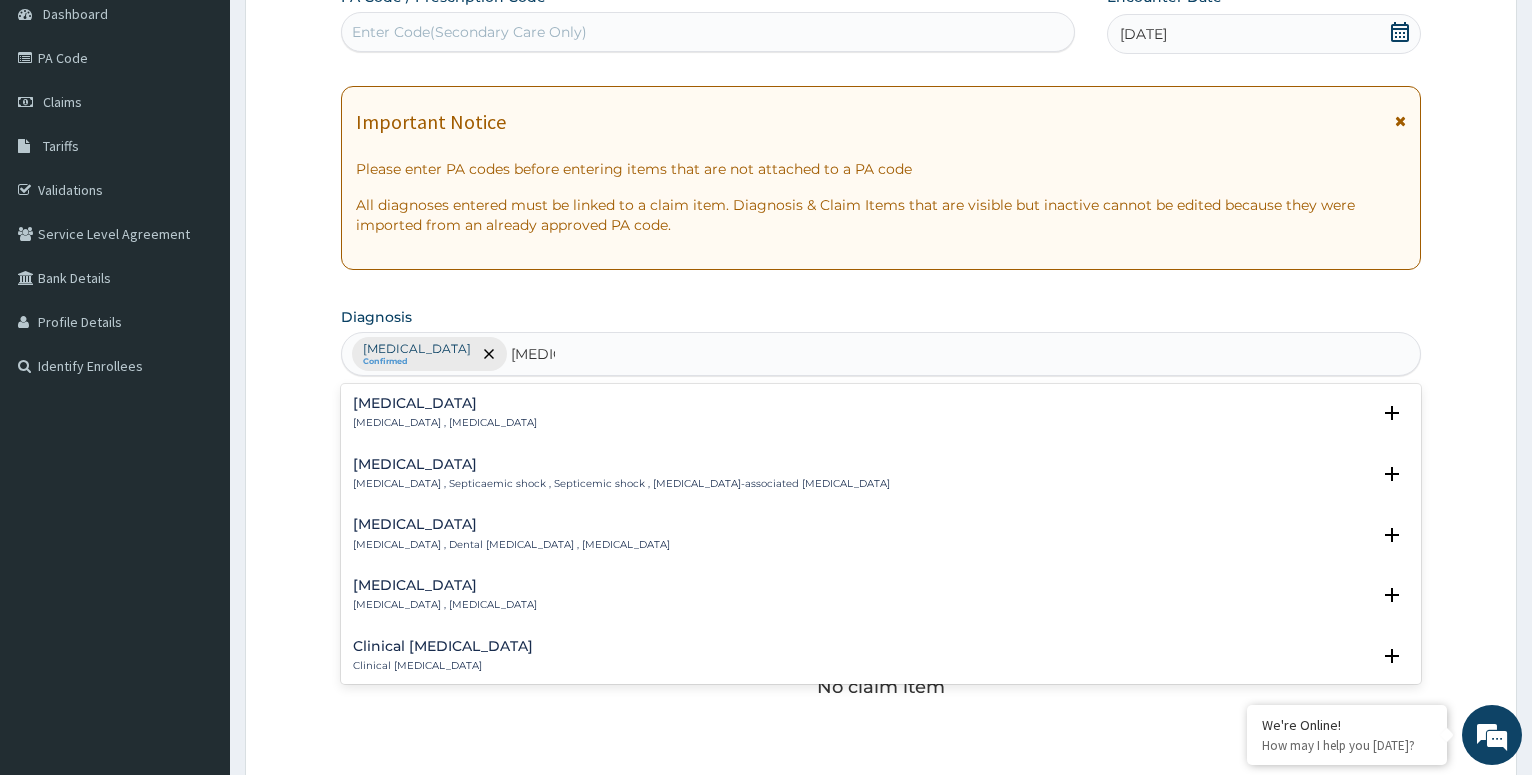 click on "[MEDICAL_DATA]" at bounding box center (621, 464) 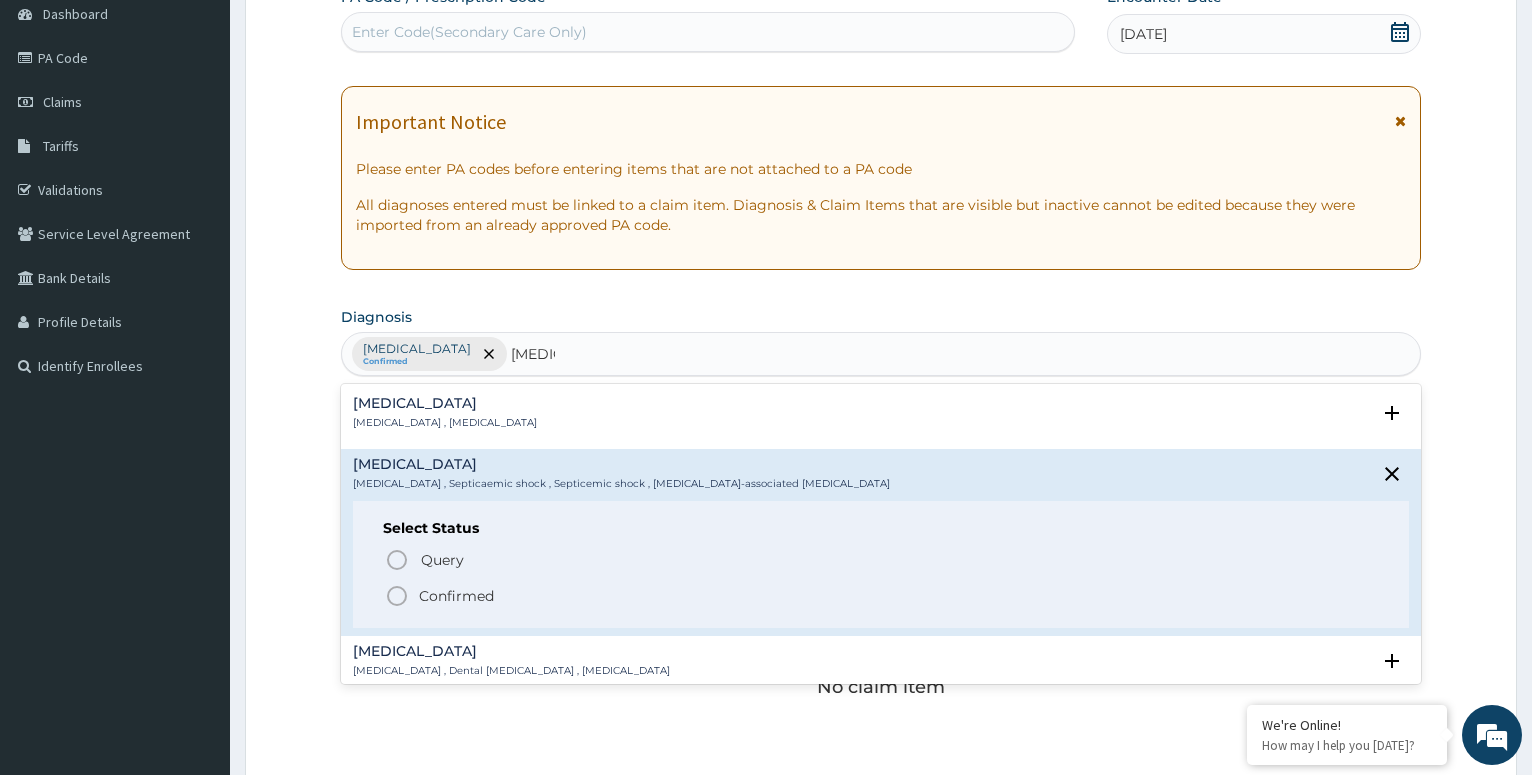 click 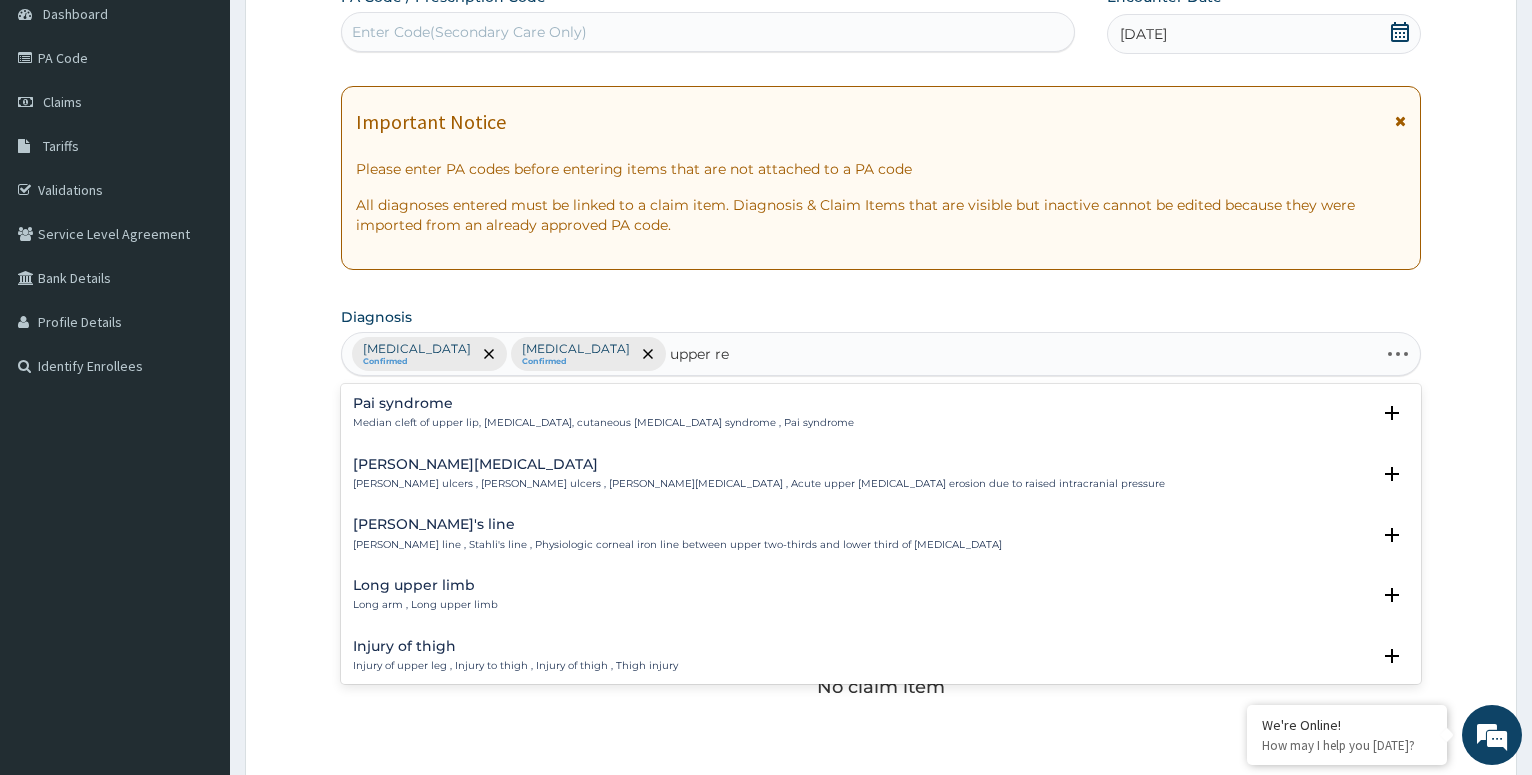 type on "upper res" 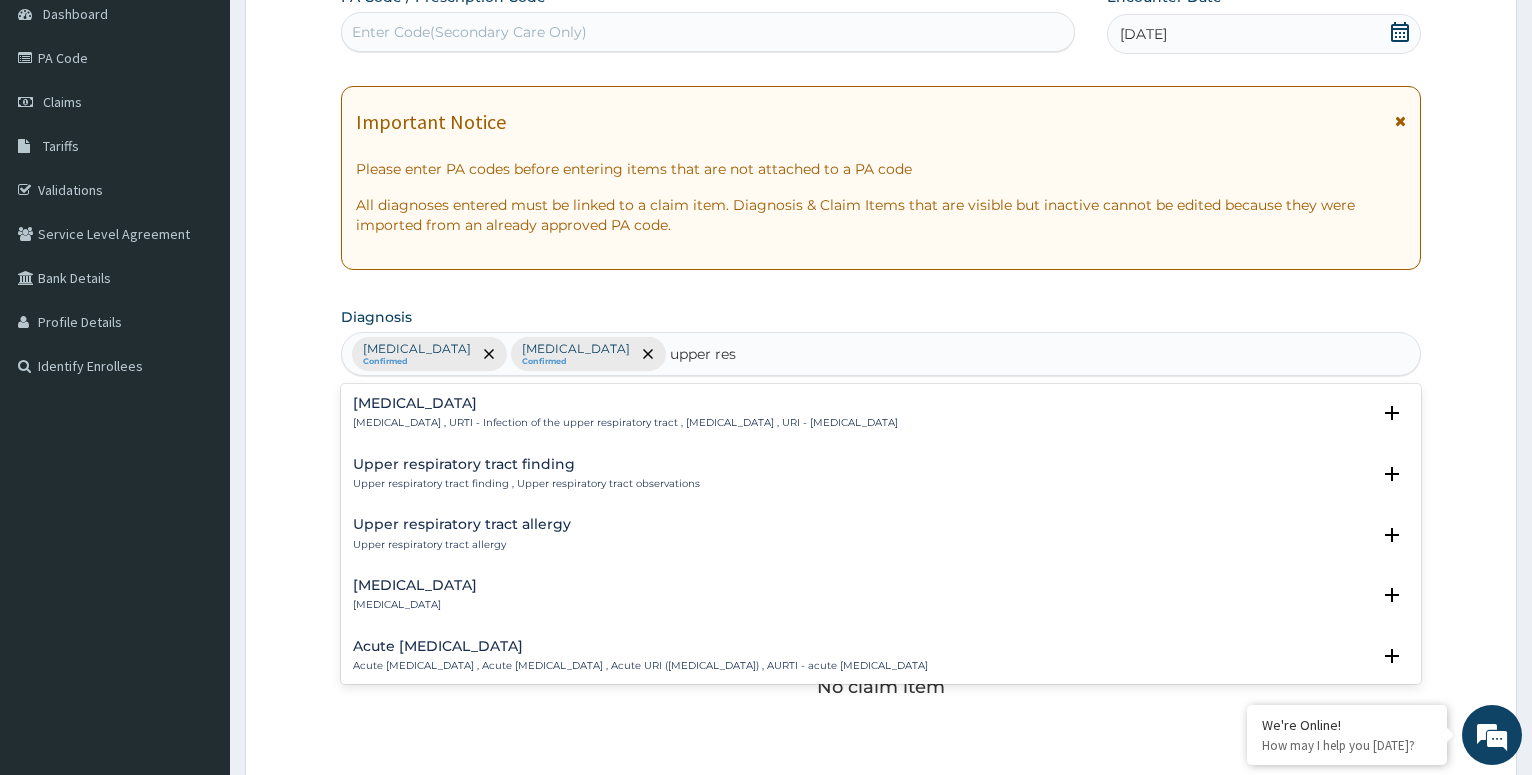 click on "[MEDICAL_DATA]" at bounding box center (625, 403) 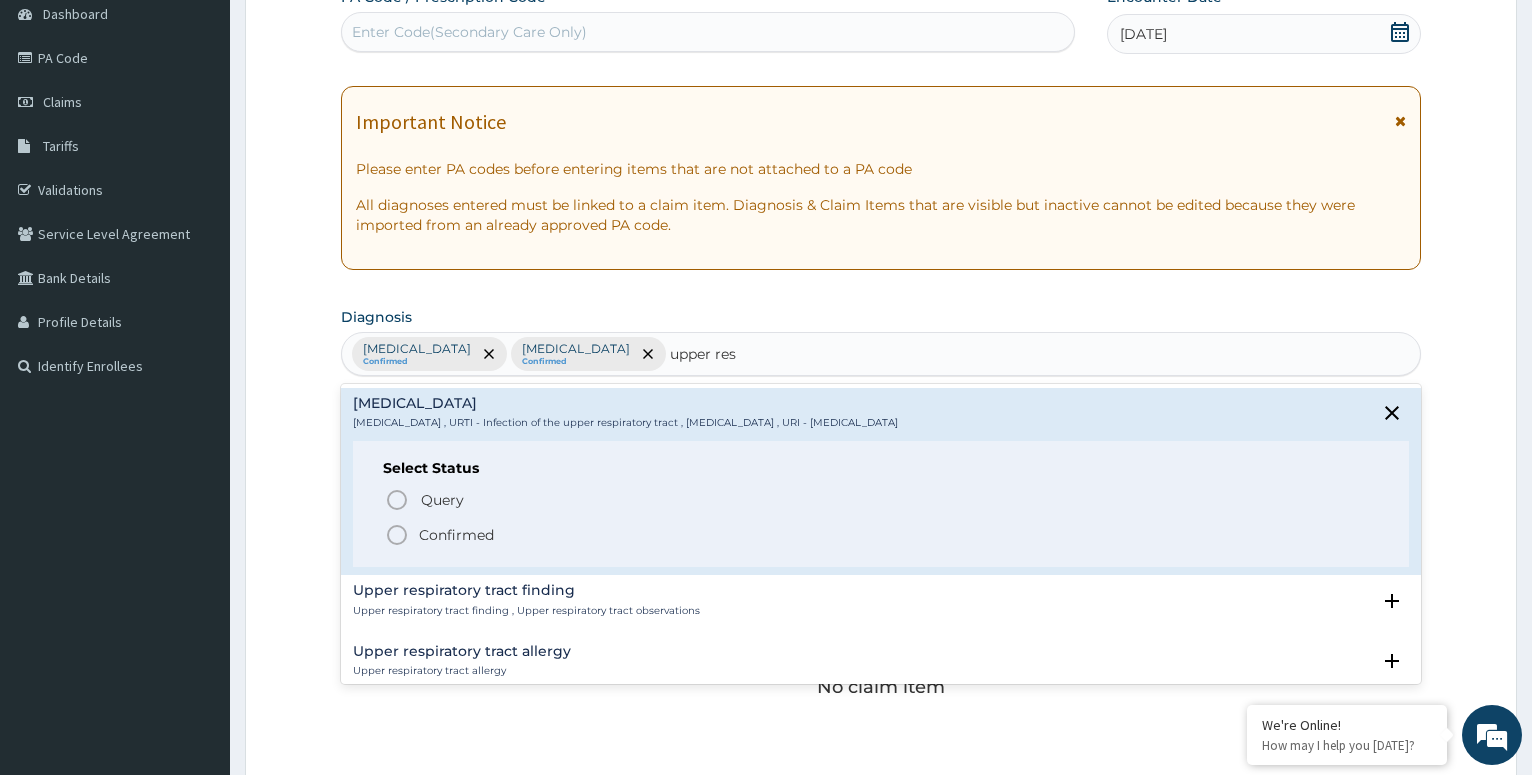 click 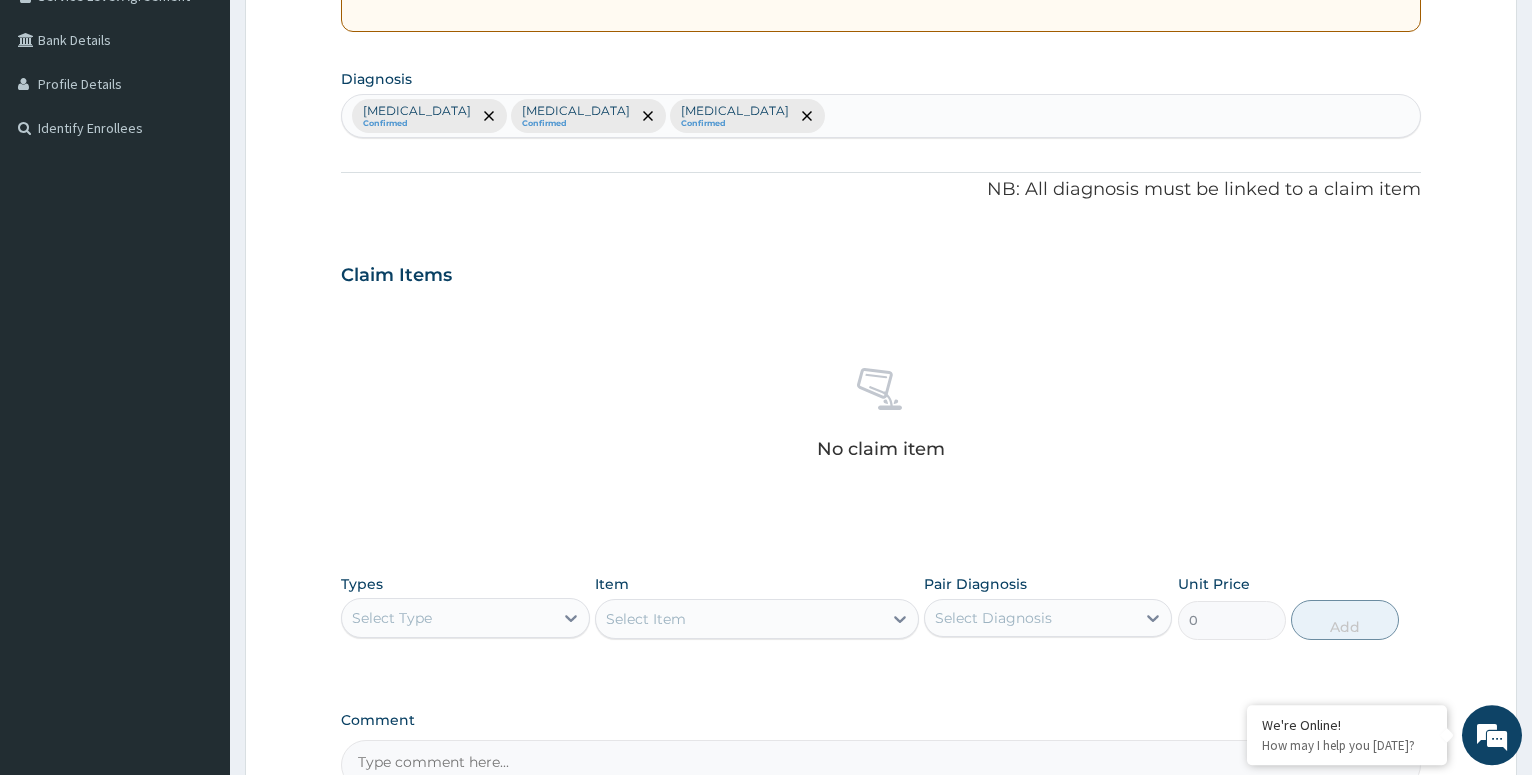 scroll, scrollTop: 510, scrollLeft: 0, axis: vertical 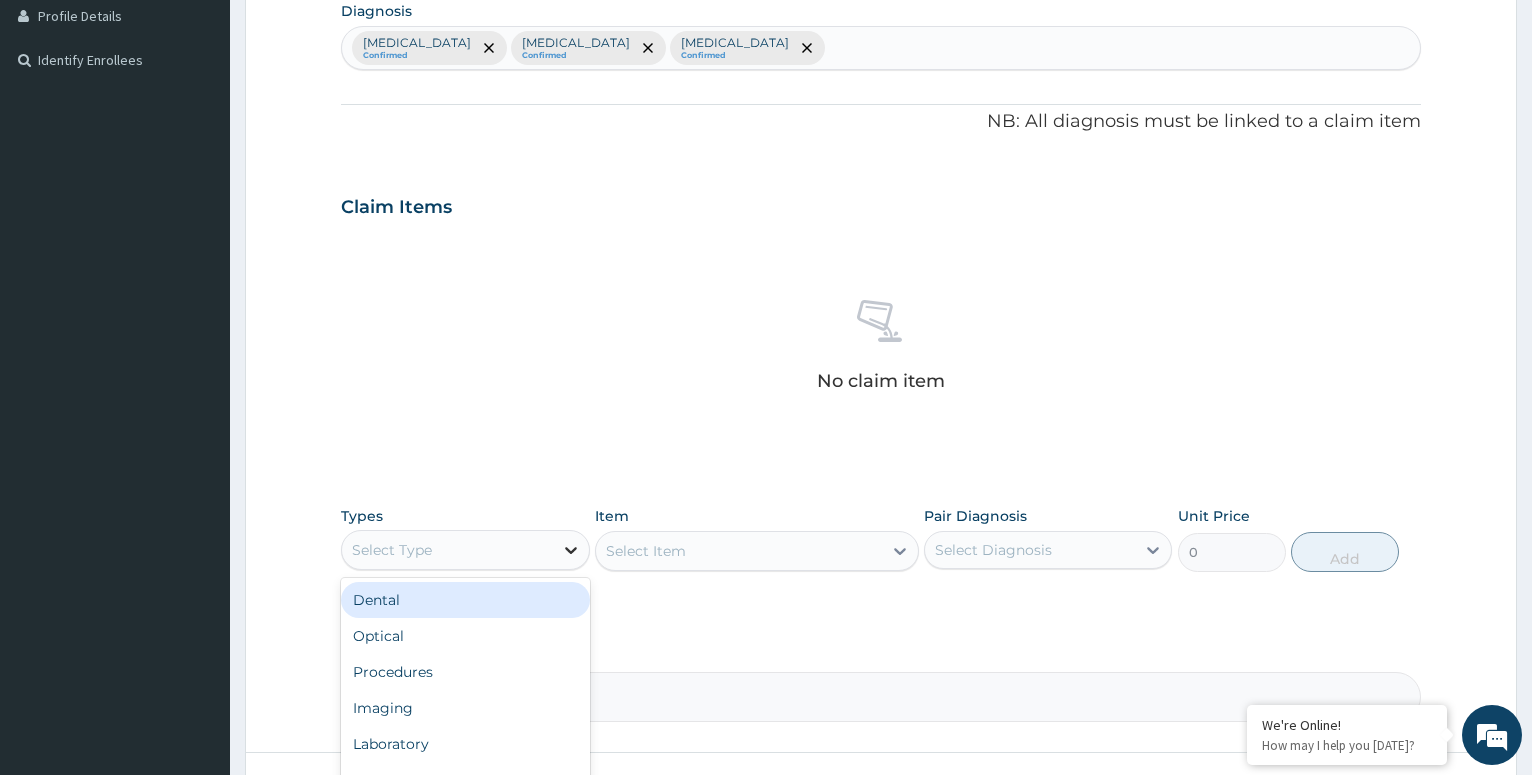 click at bounding box center (571, 550) 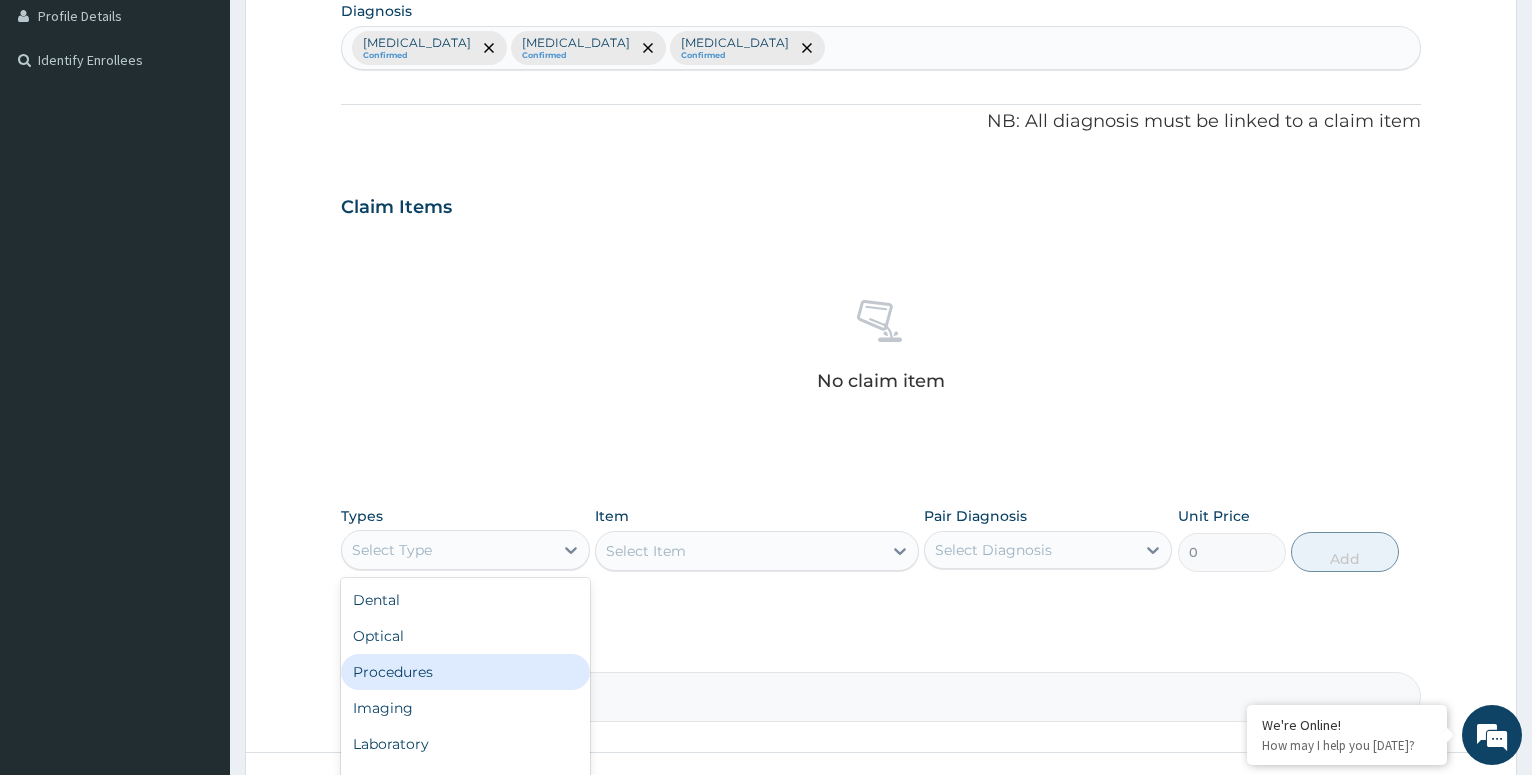 click on "Procedures" at bounding box center [465, 672] 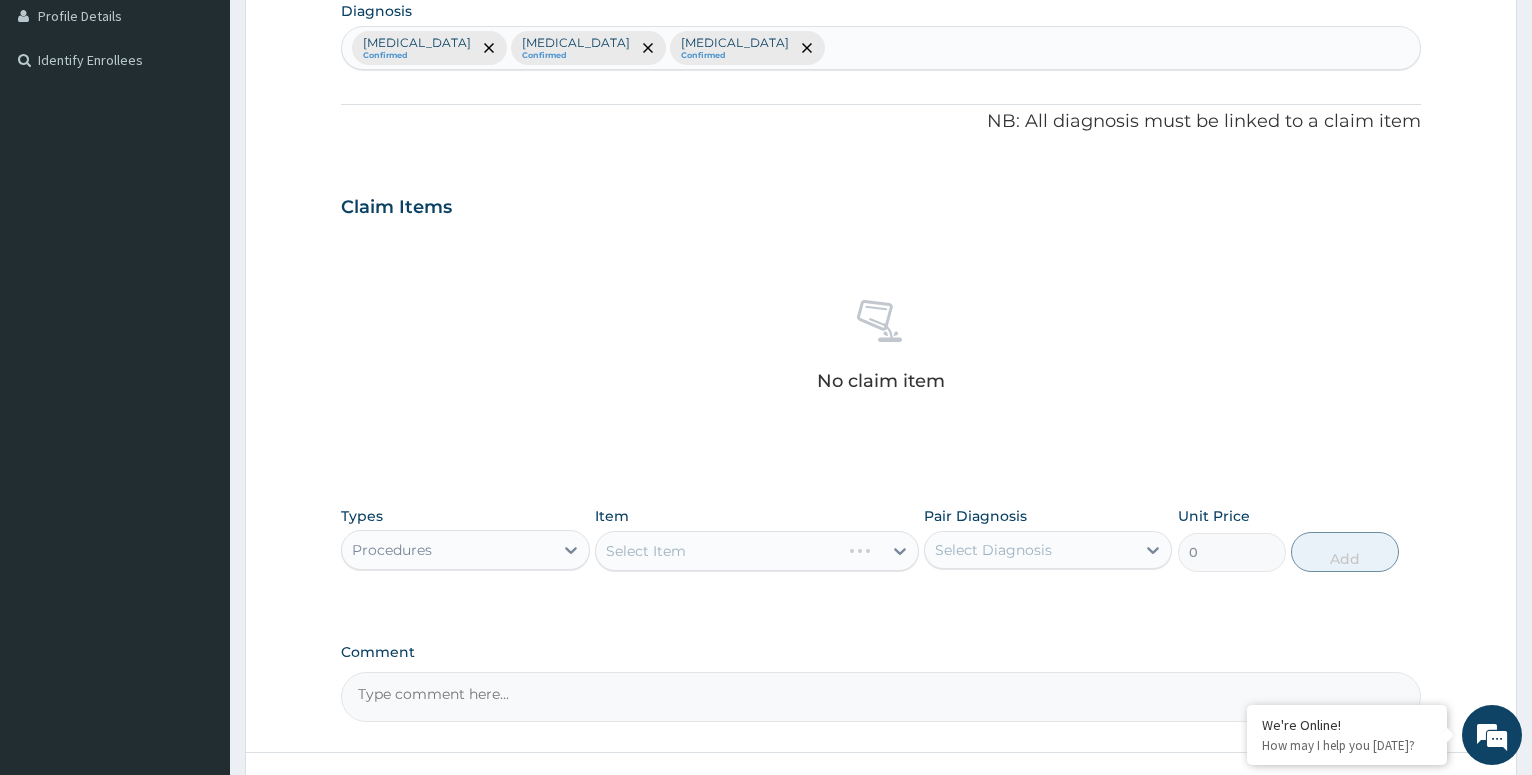 click on "Select Item" at bounding box center [757, 551] 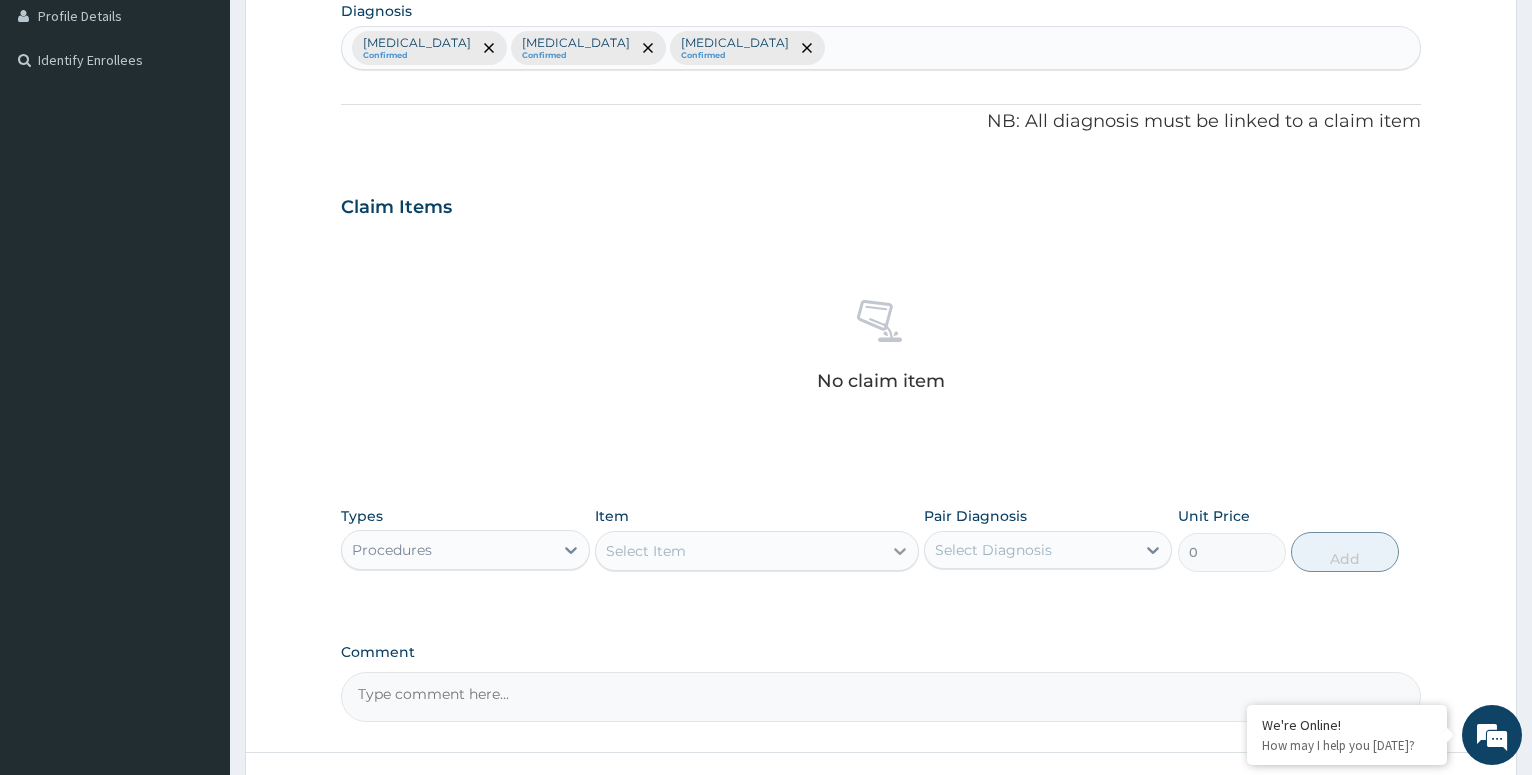 click 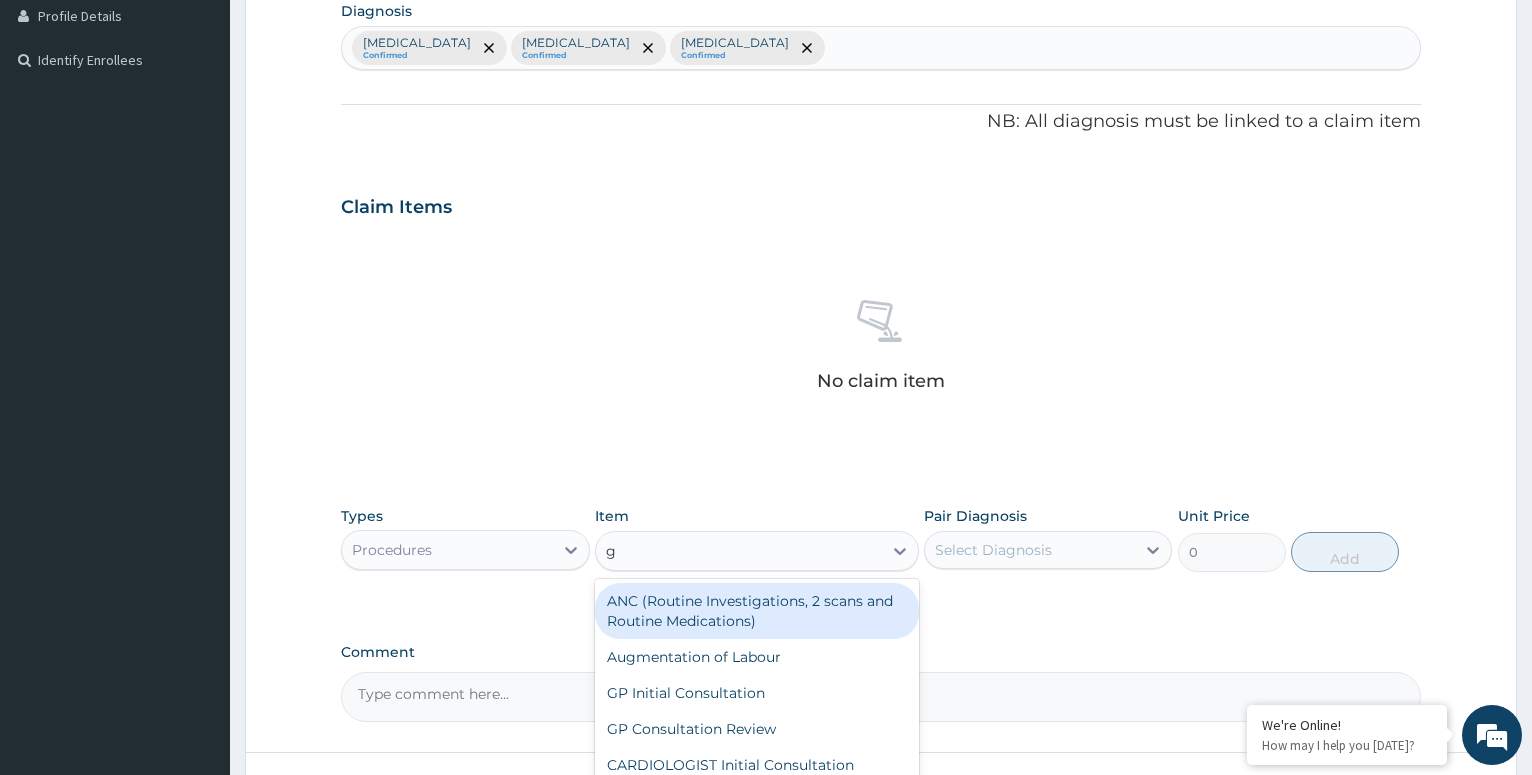 type on "gp" 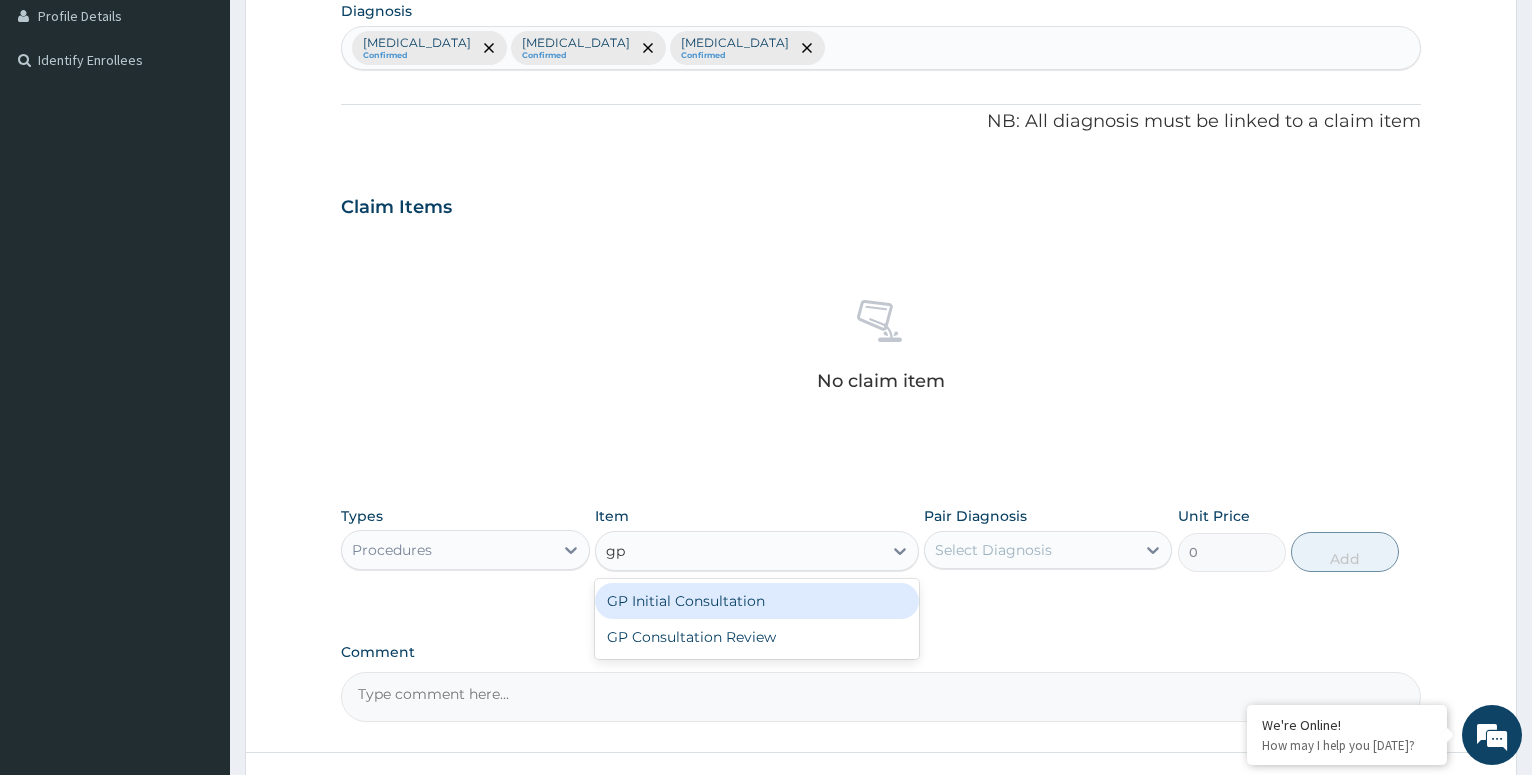 click on "GP Initial Consultation" at bounding box center [757, 601] 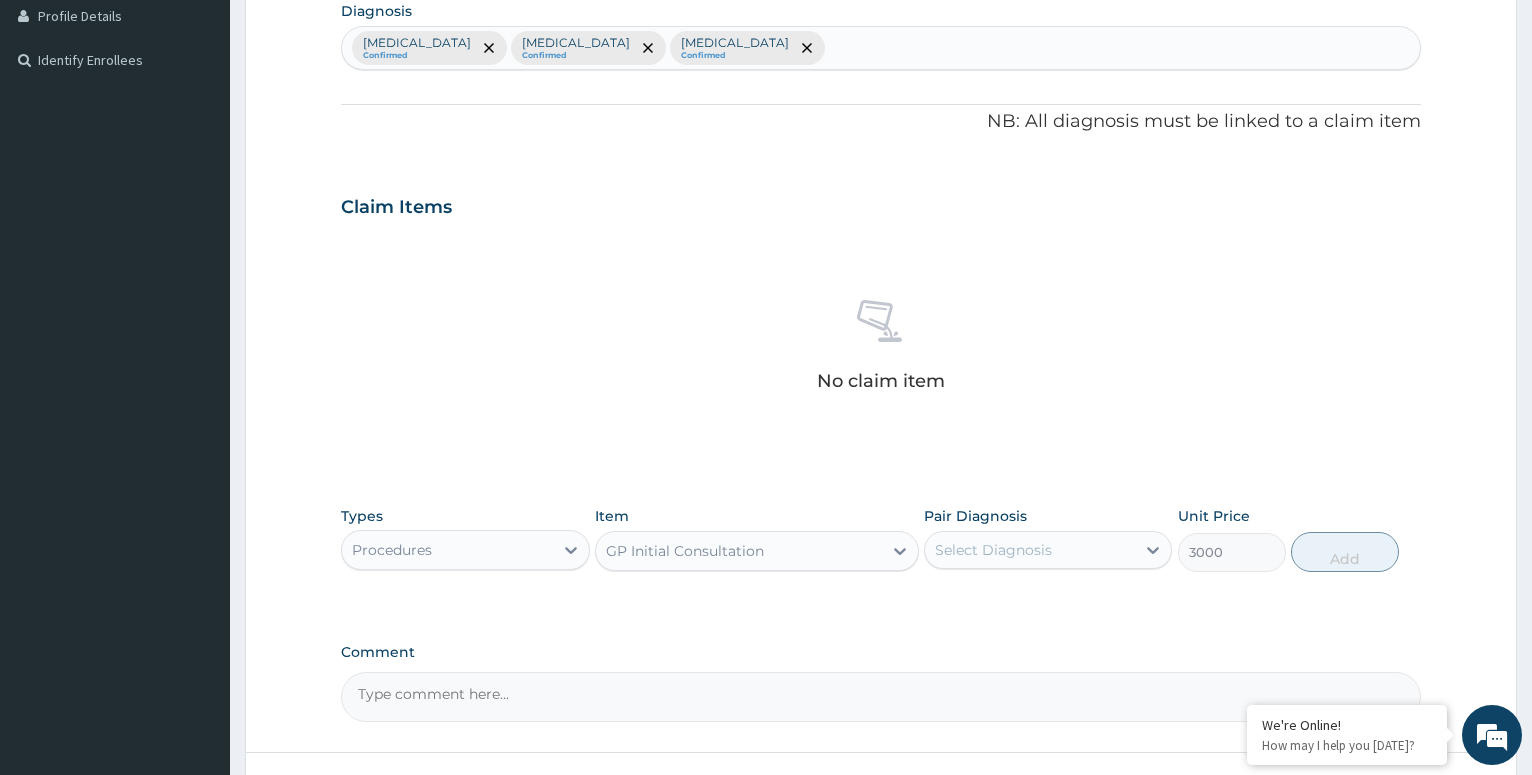click on "Select Diagnosis" at bounding box center [1030, 550] 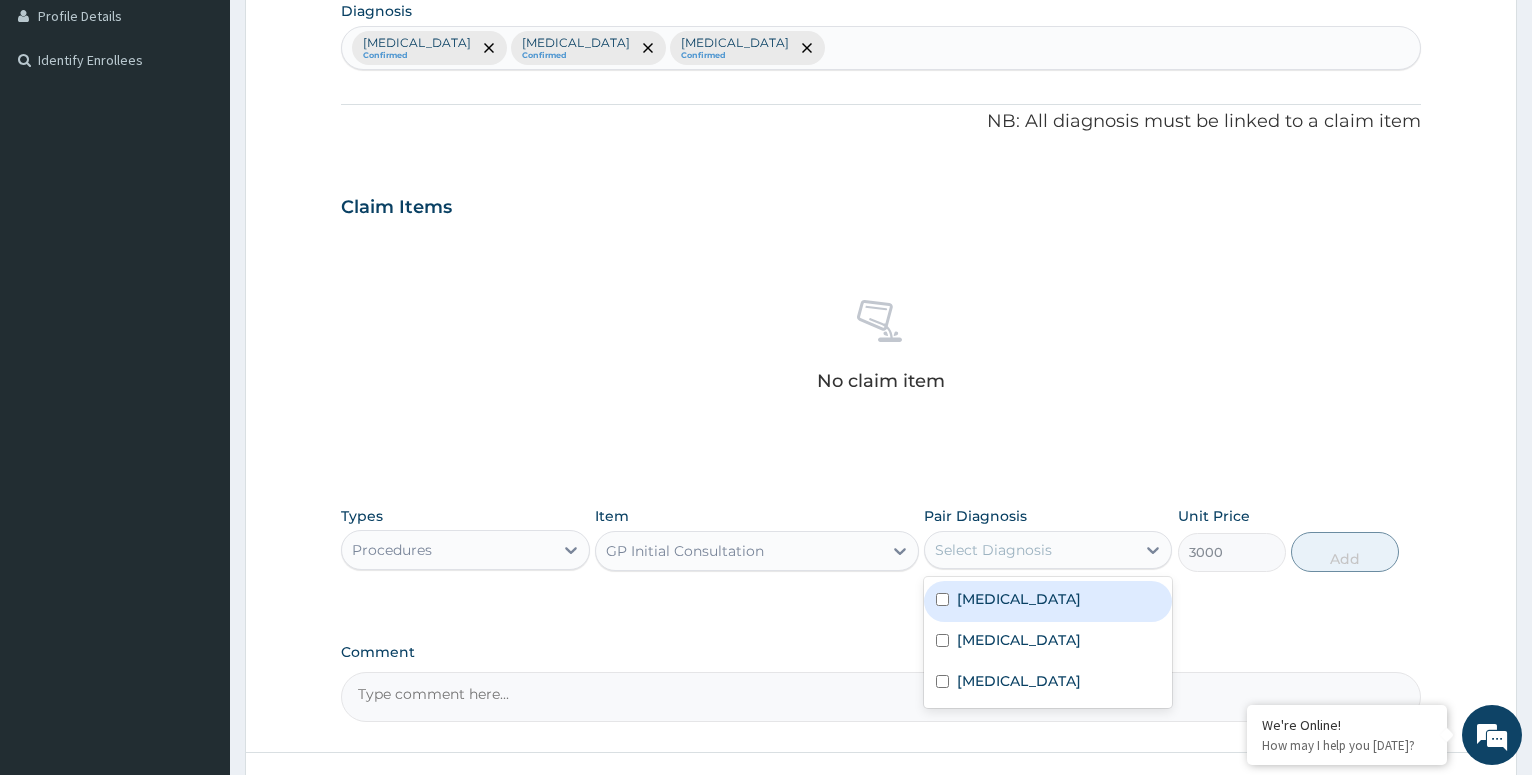 click at bounding box center [942, 599] 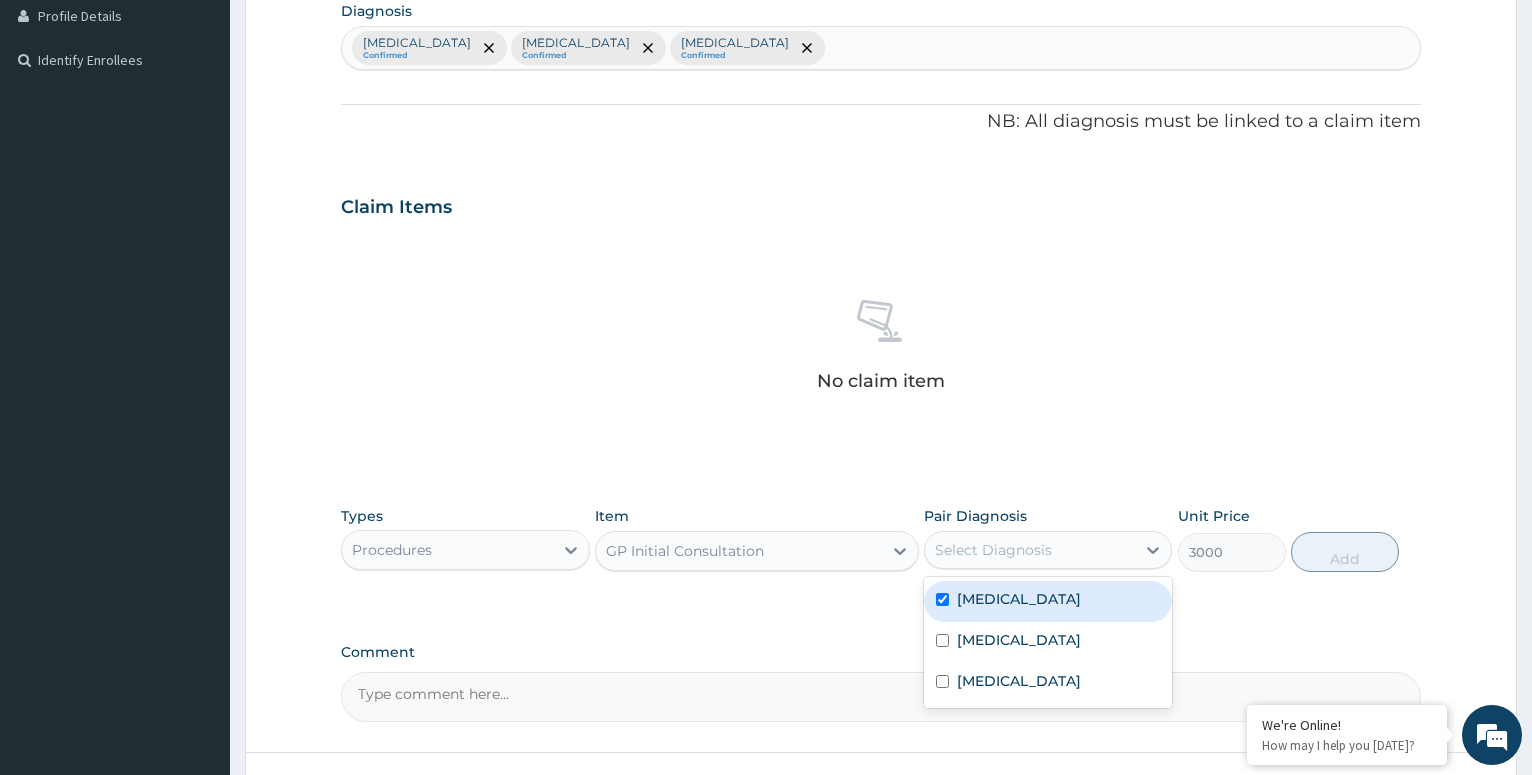 checkbox on "true" 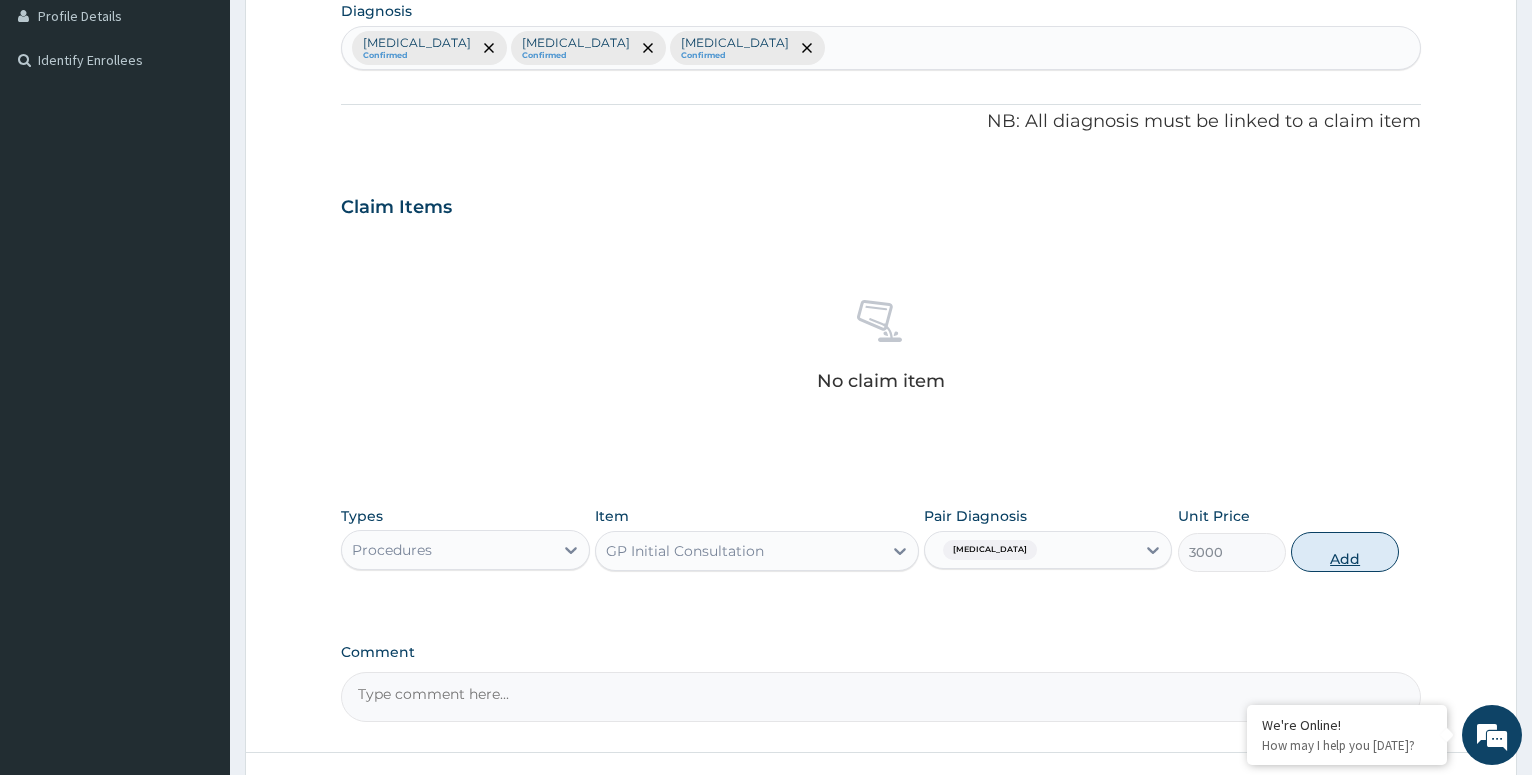 click on "Add" at bounding box center [1345, 552] 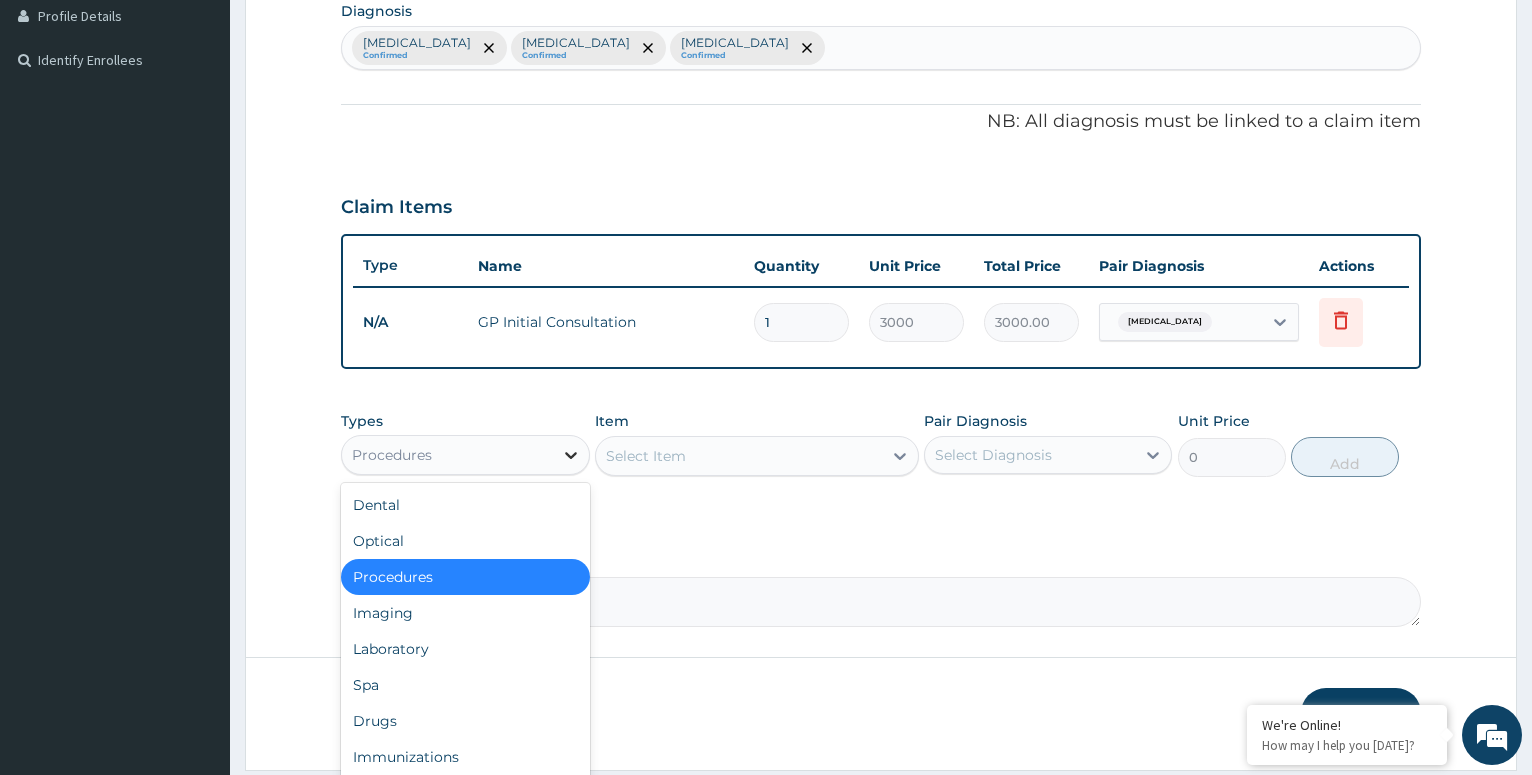 click at bounding box center (571, 455) 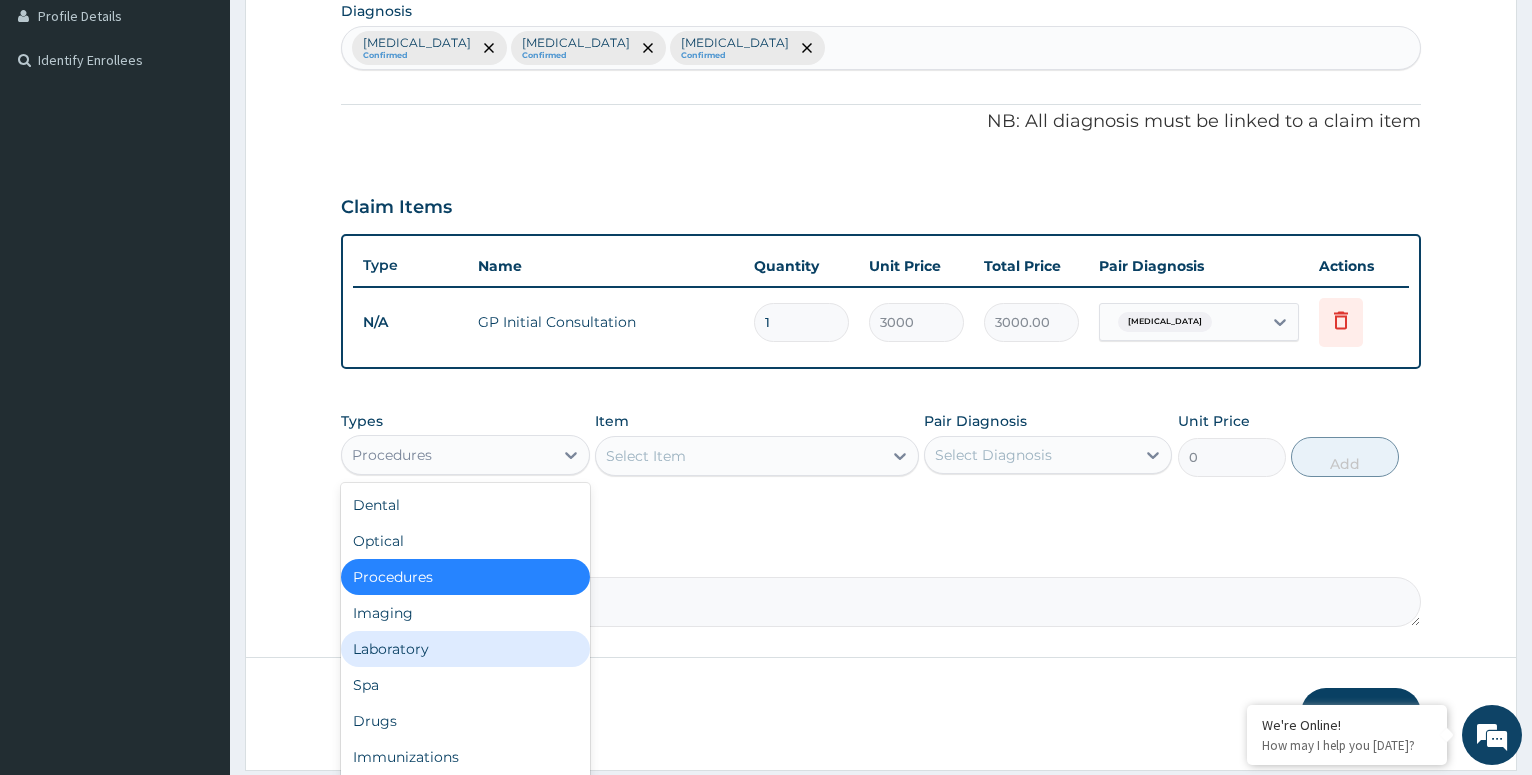 click on "Laboratory" at bounding box center [465, 649] 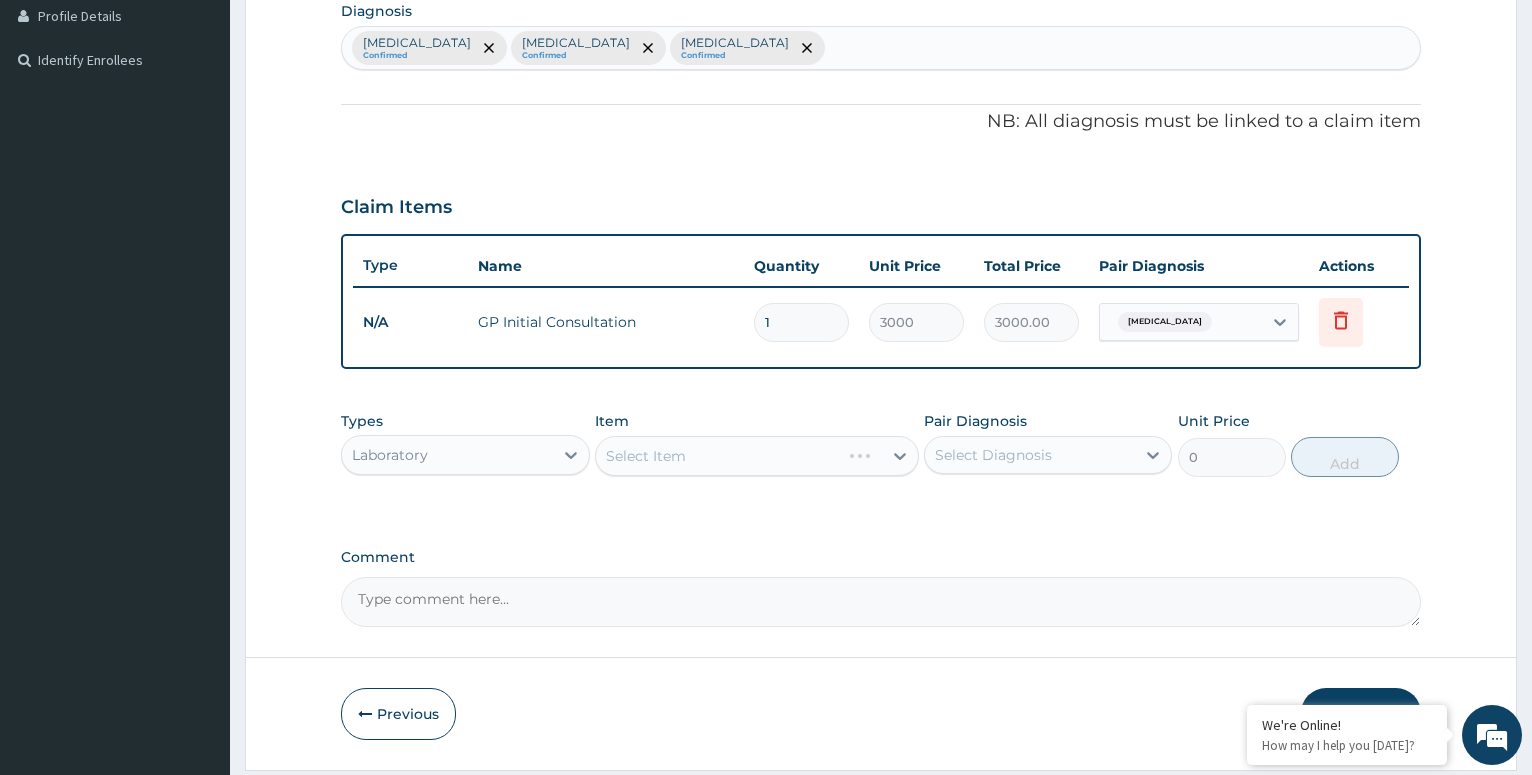 click on "Select Item" at bounding box center (757, 456) 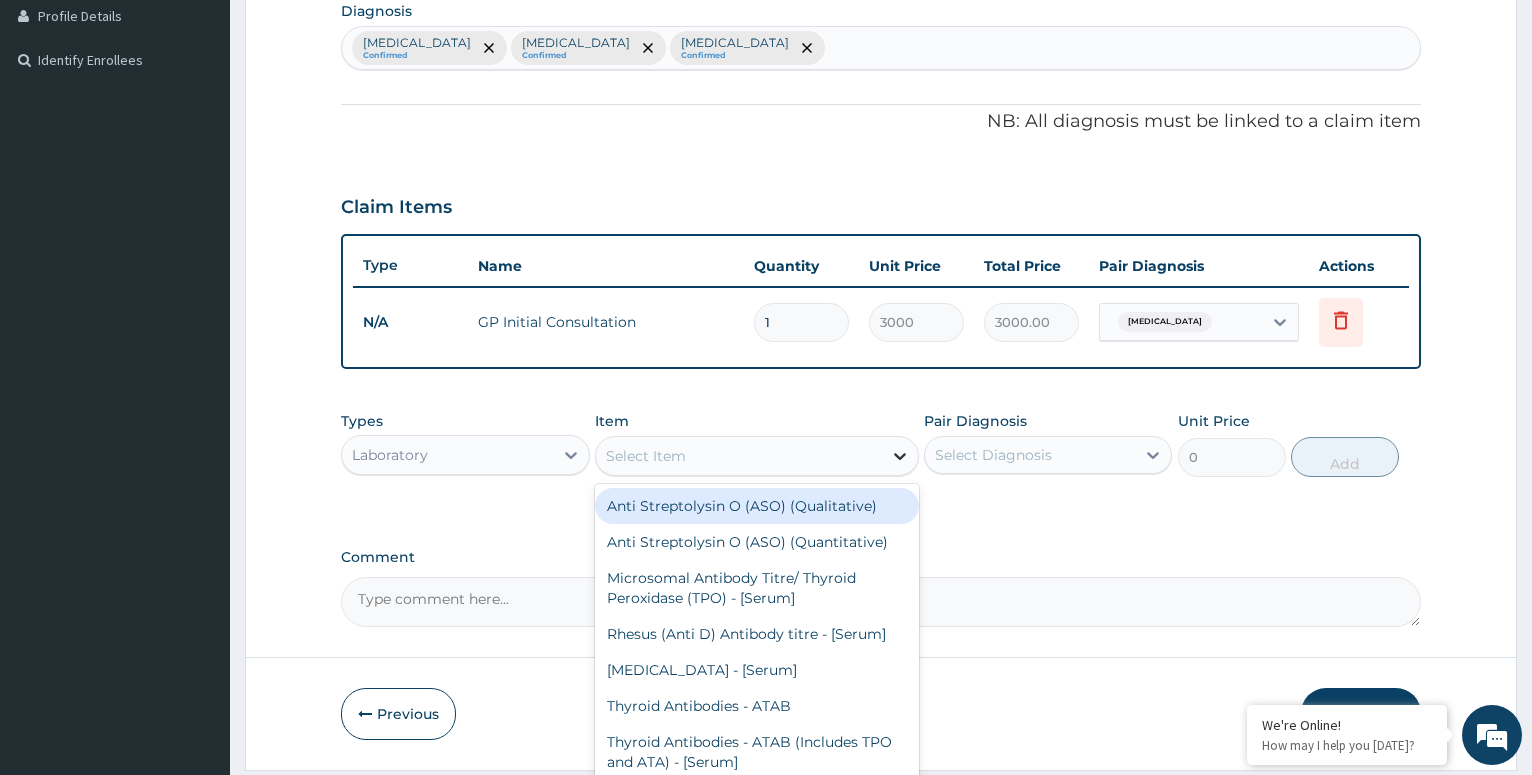 click 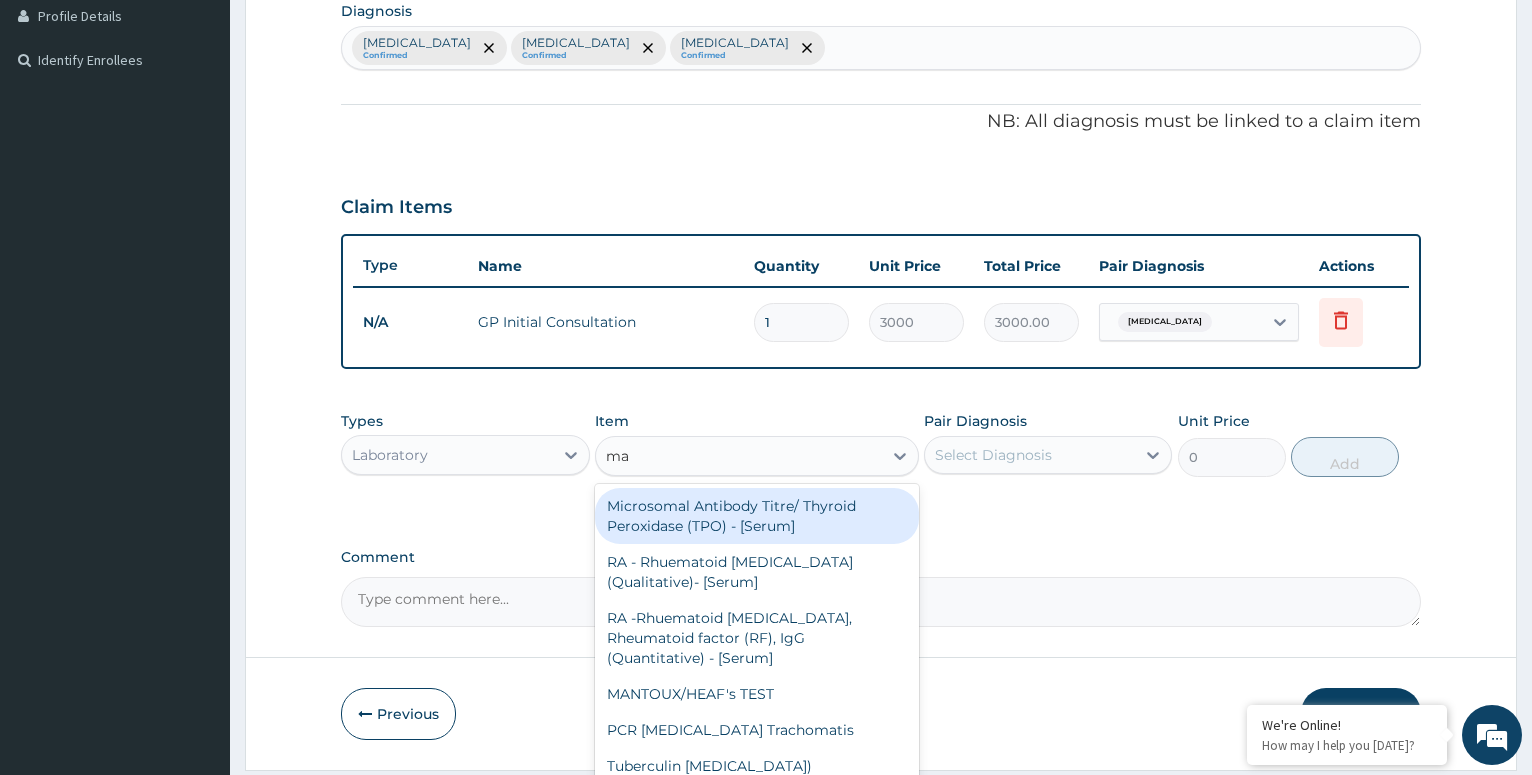 type on "mal" 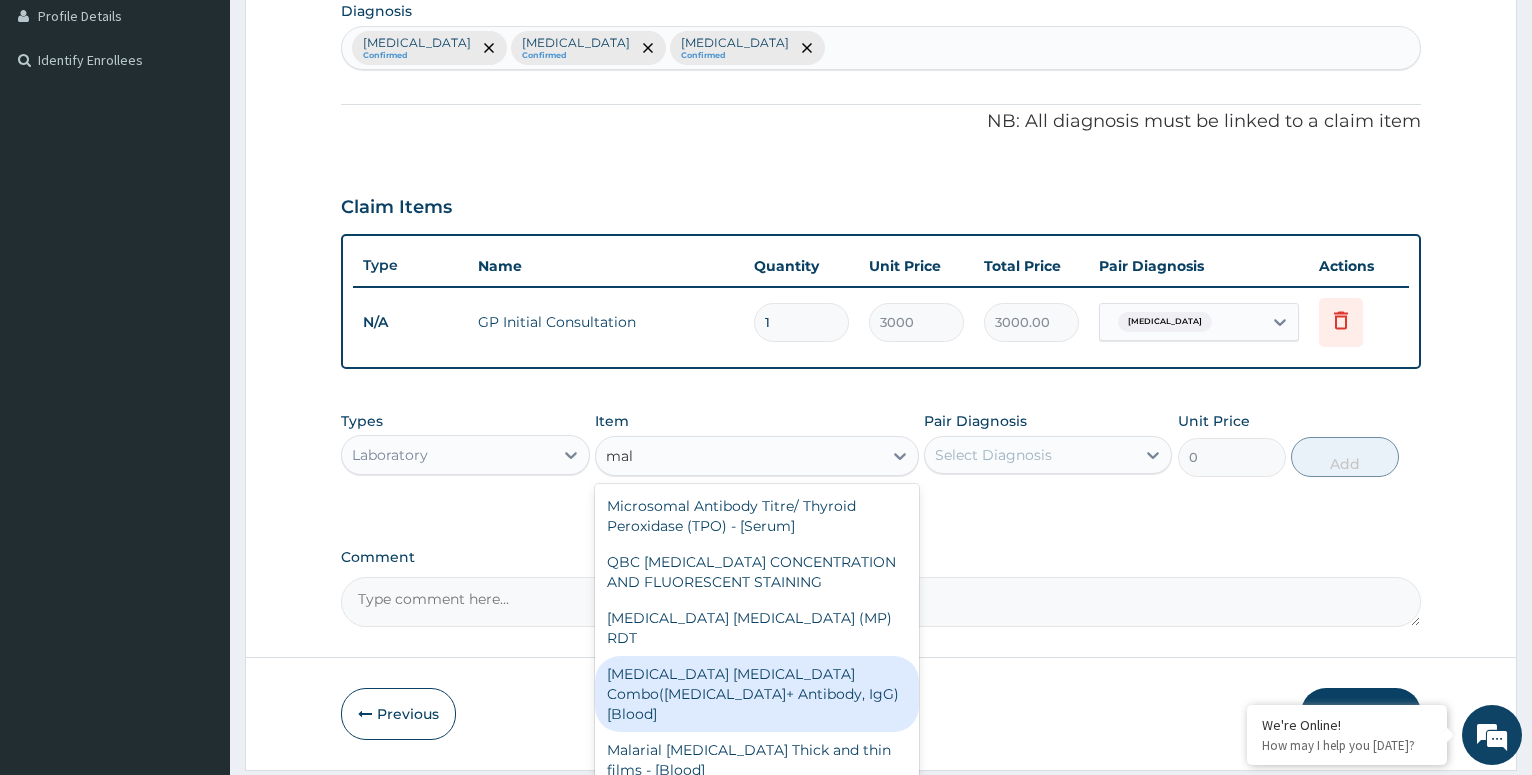 click on "[MEDICAL_DATA] [MEDICAL_DATA] Combo([MEDICAL_DATA]+ Antibody, IgG) [Blood]" at bounding box center [757, 694] 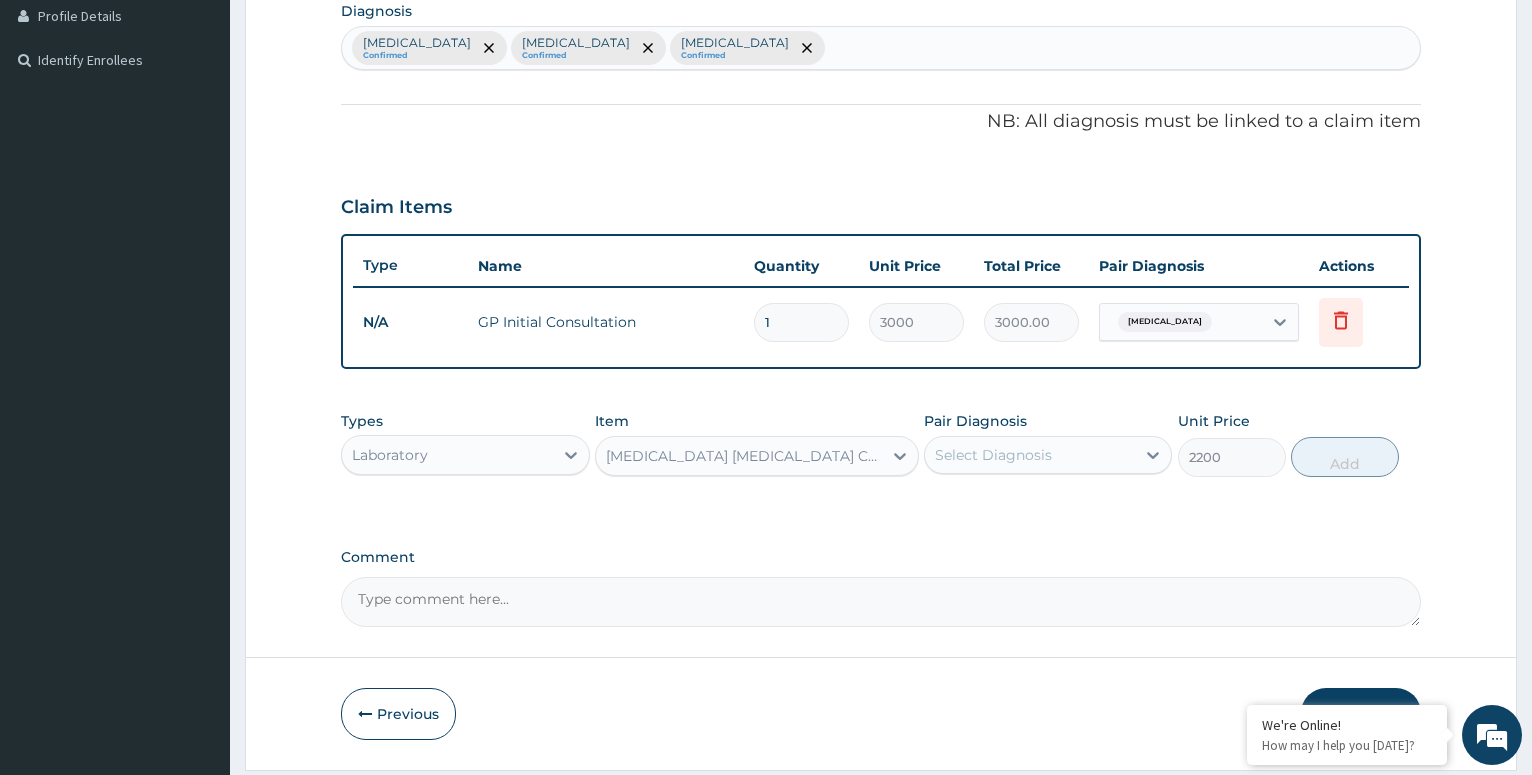 click on "Select Diagnosis" at bounding box center [1030, 455] 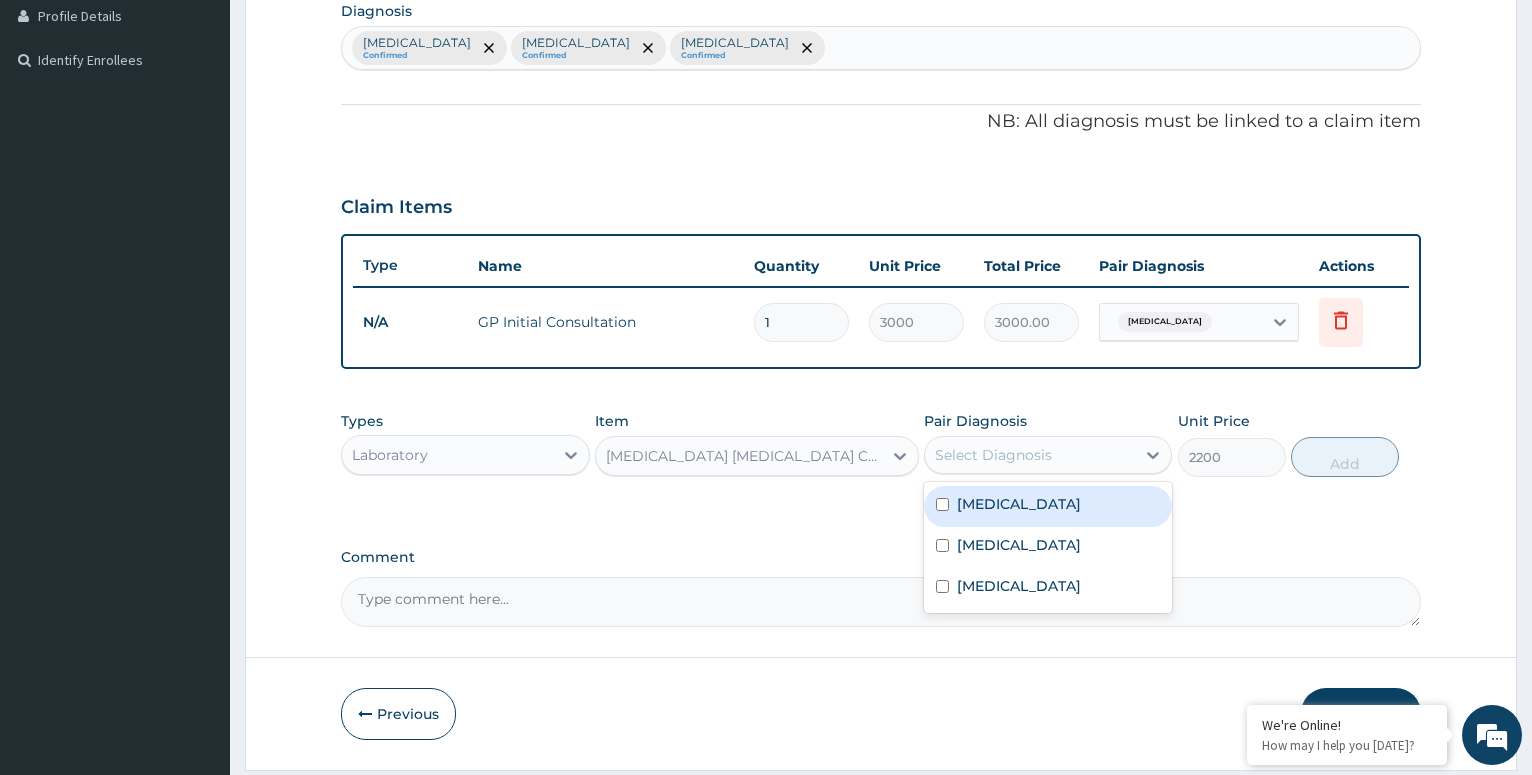 click on "[MEDICAL_DATA]" at bounding box center (1019, 504) 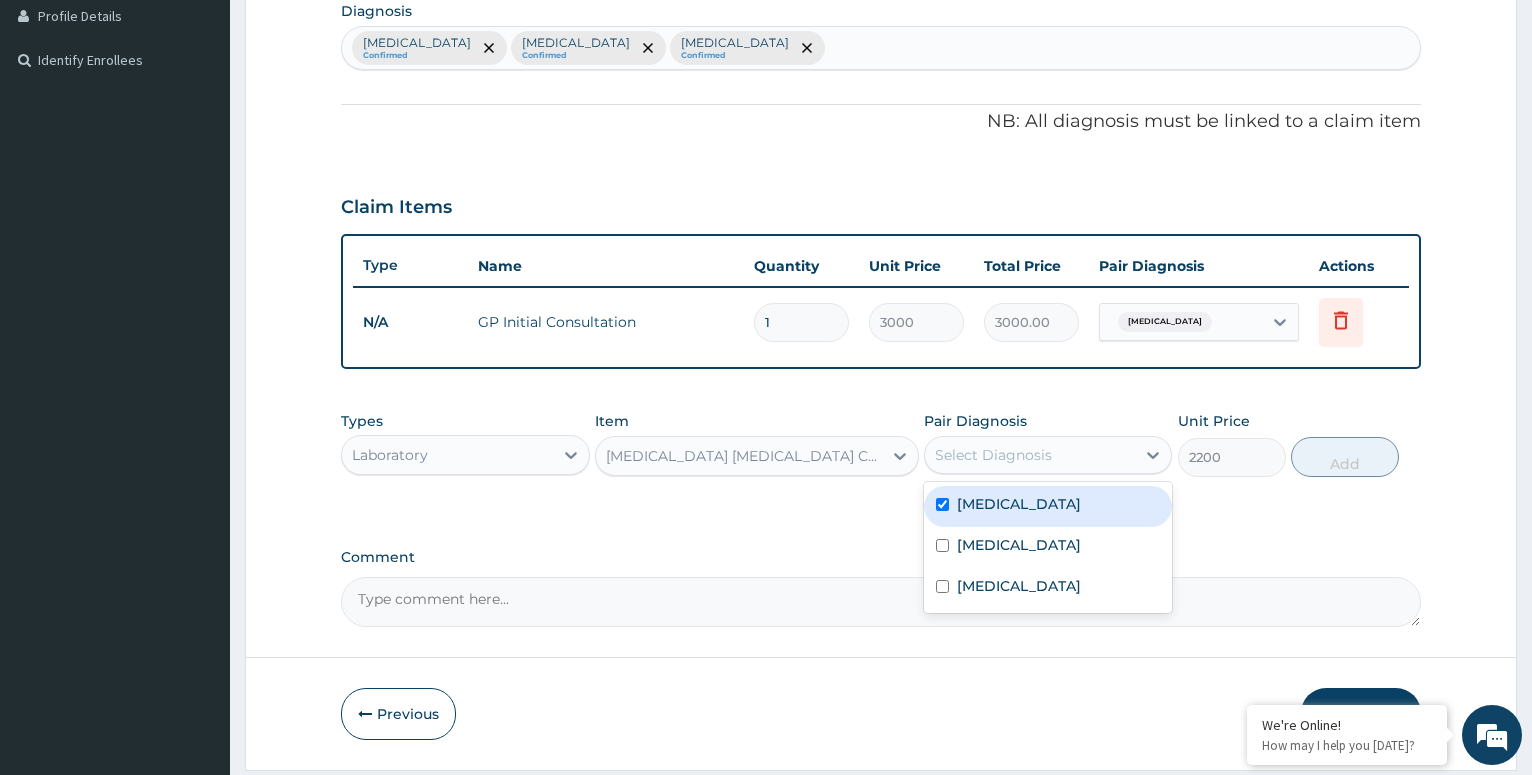 checkbox on "true" 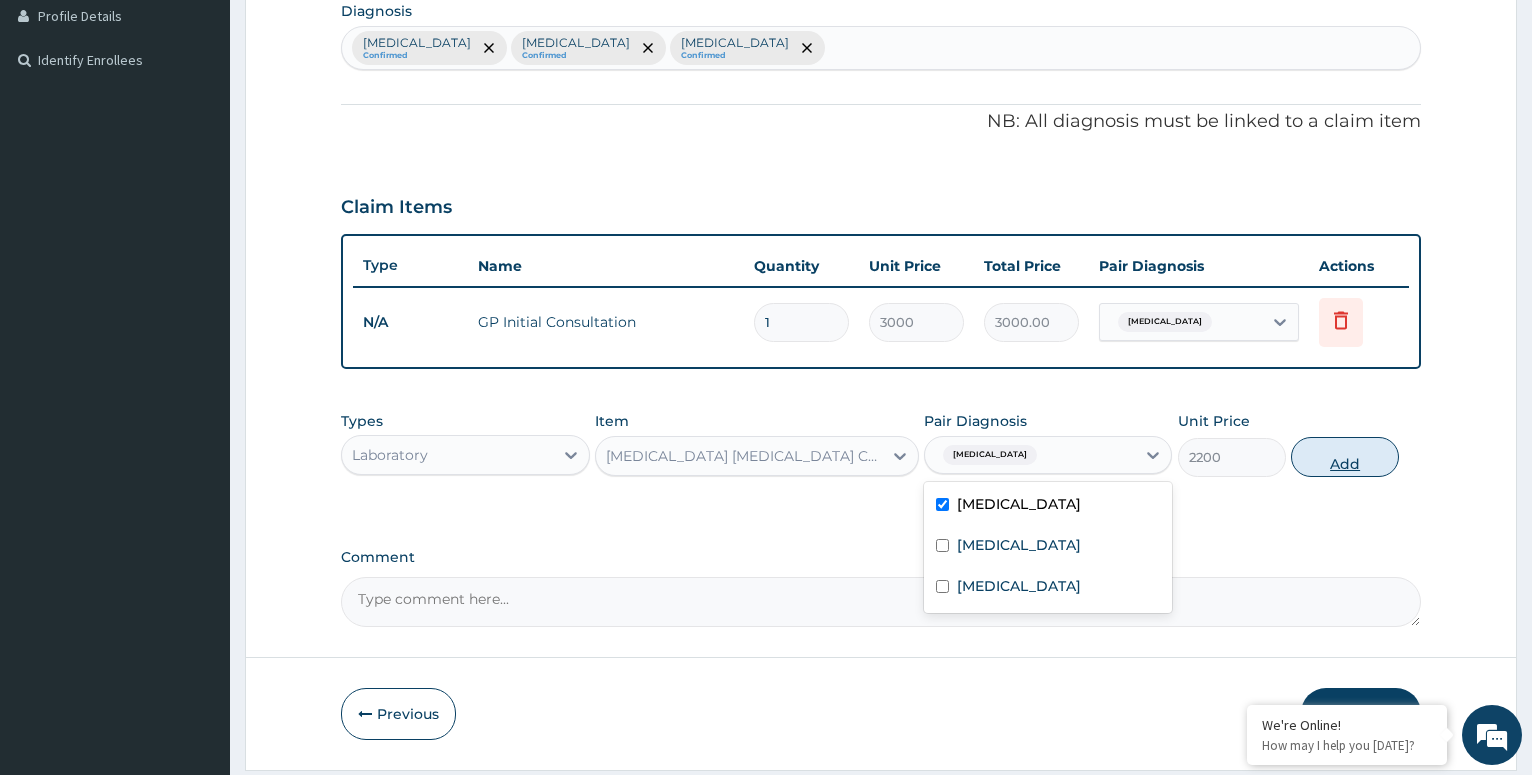 click on "Add" at bounding box center [1345, 457] 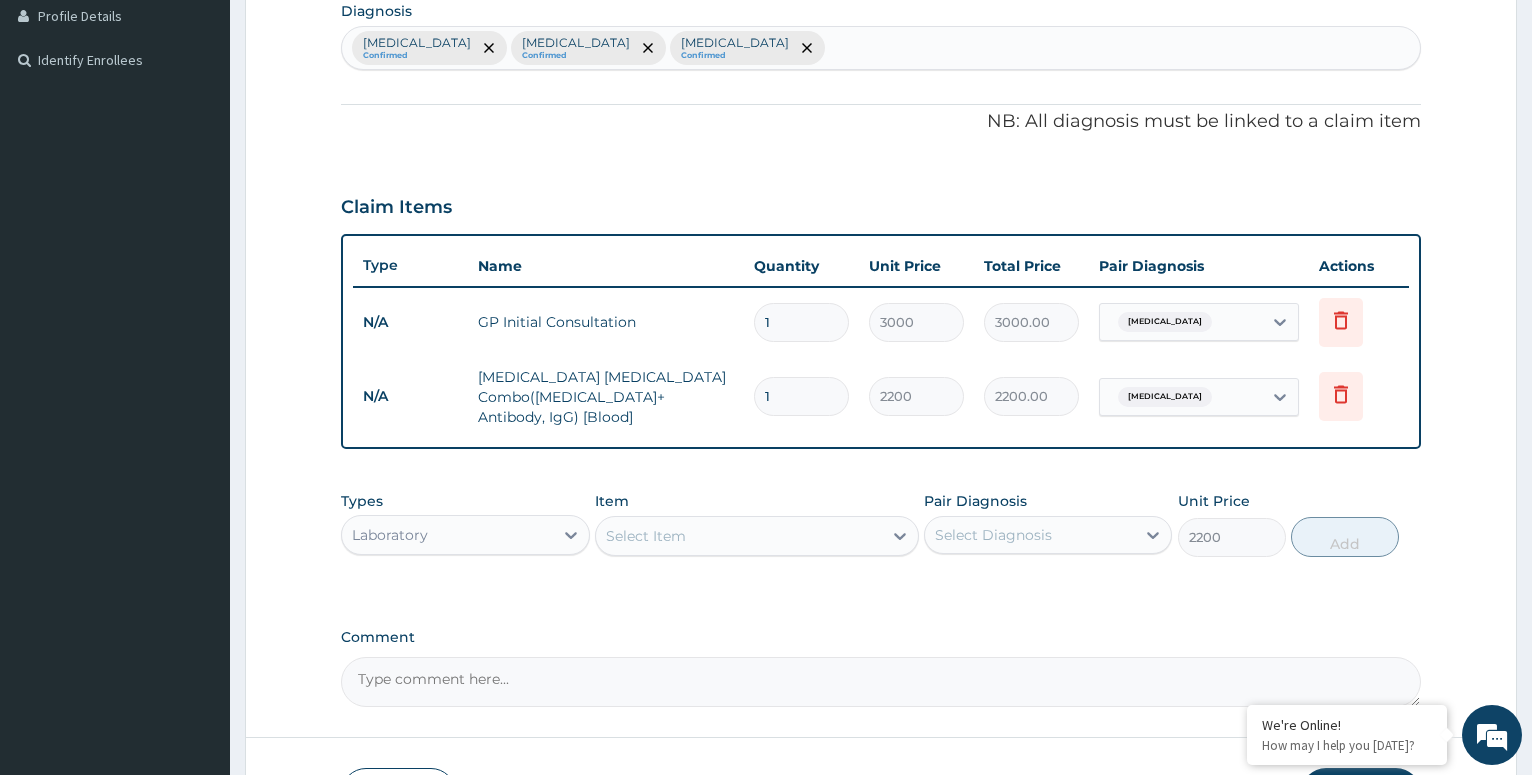 type on "0" 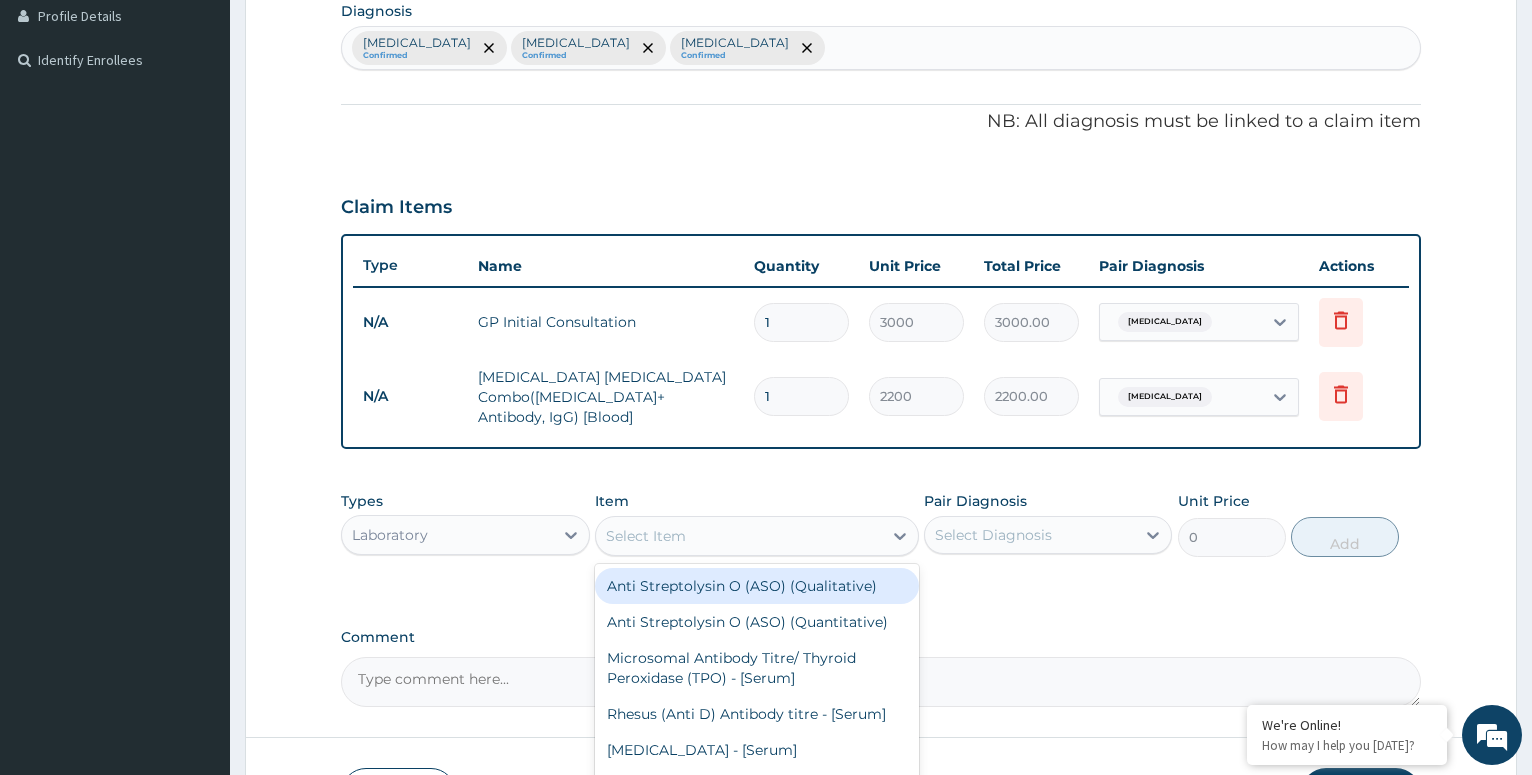 click on "Select Item" at bounding box center (739, 536) 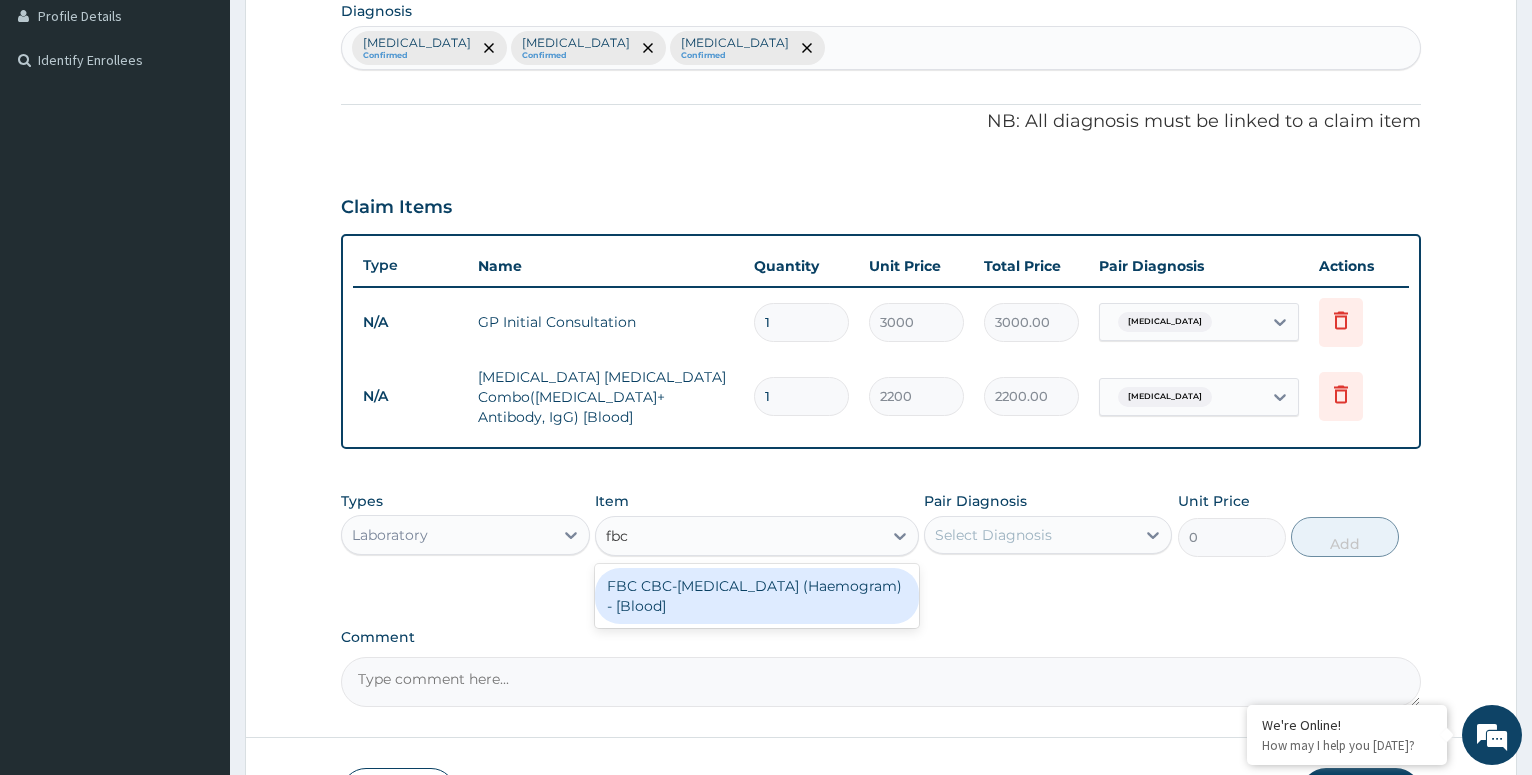 type on "fbc" 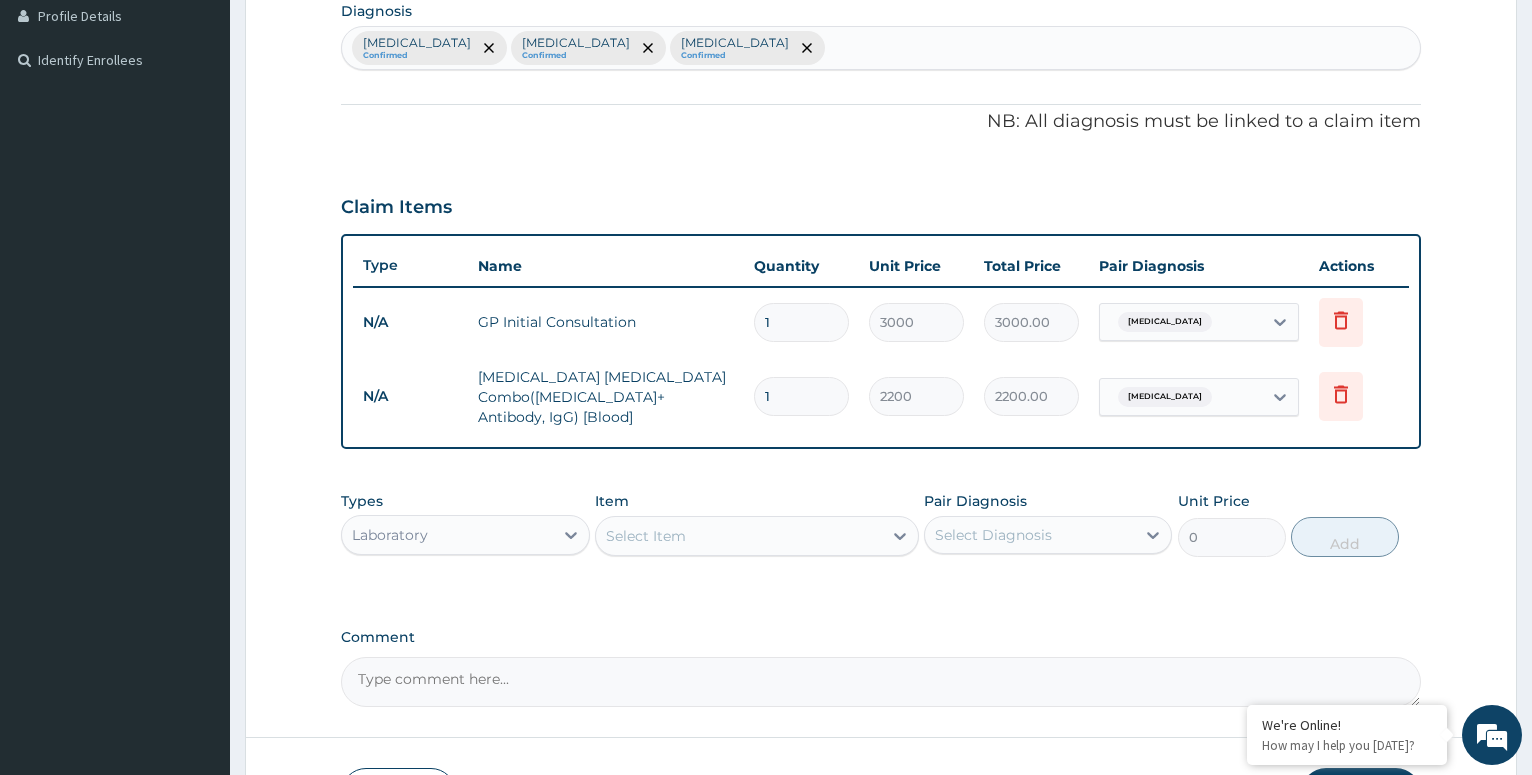 drag, startPoint x: 727, startPoint y: 626, endPoint x: 727, endPoint y: 601, distance: 25 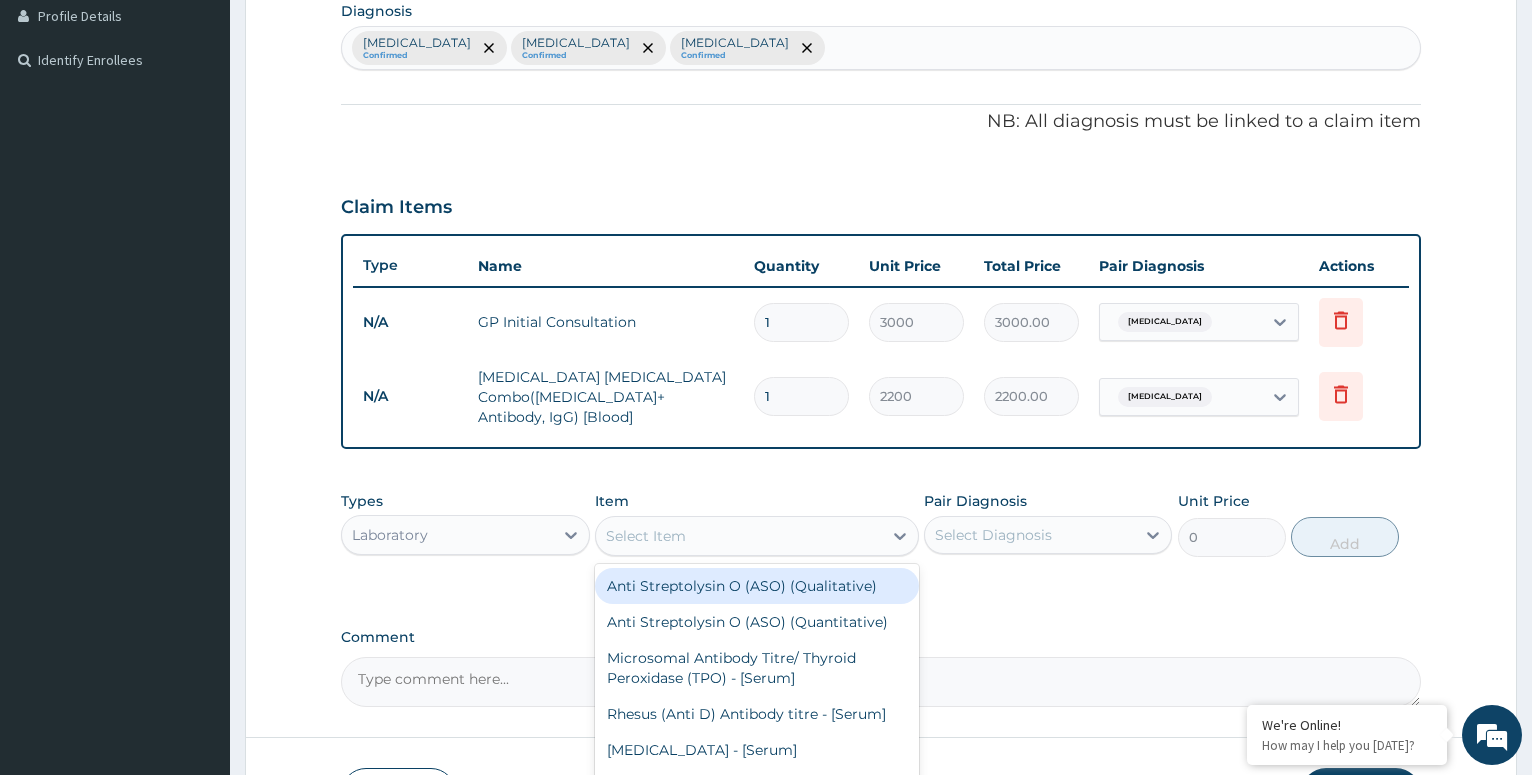 click on "Select Item" at bounding box center (739, 536) 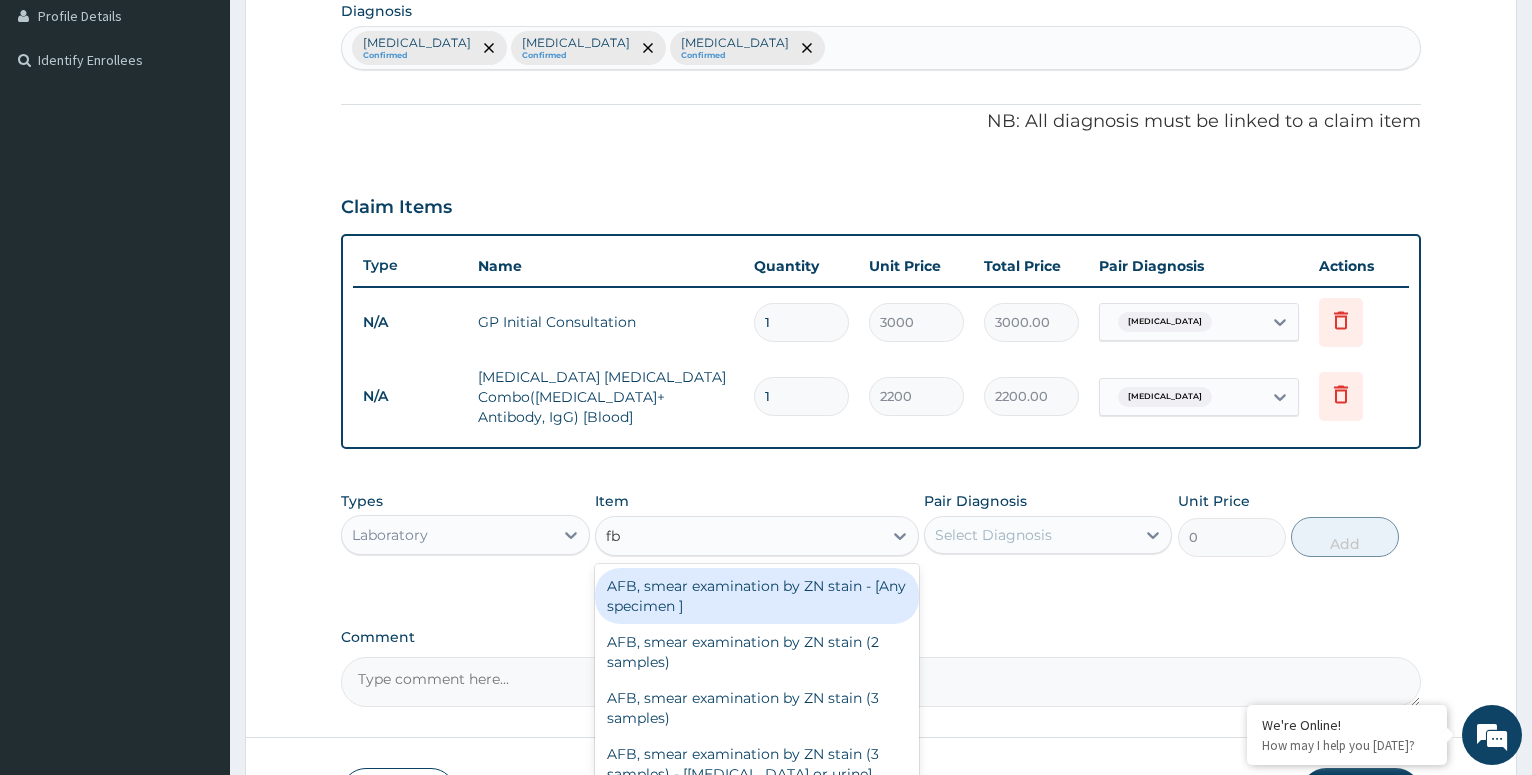 type on "fbc" 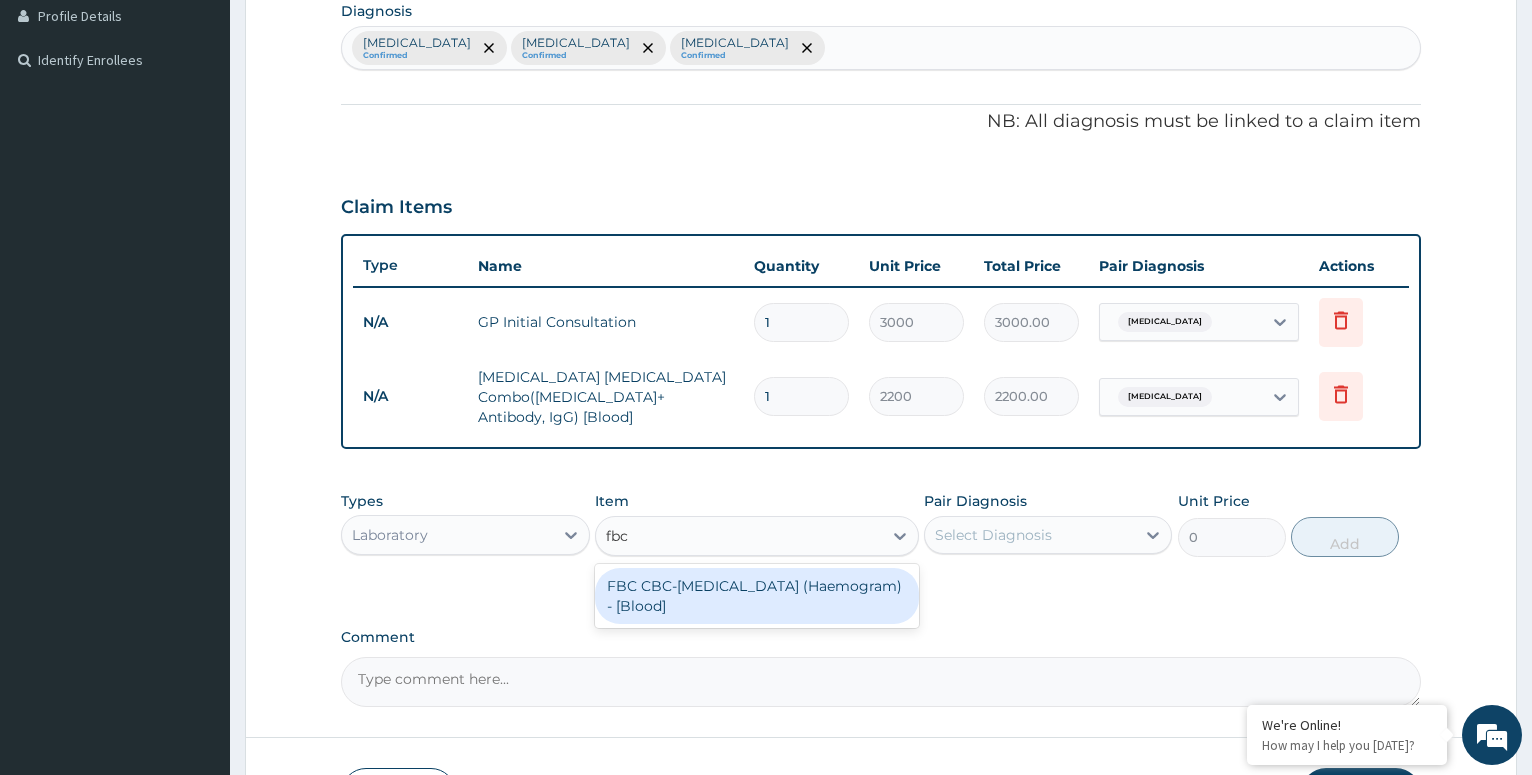 click on "FBC CBC-[MEDICAL_DATA] (Haemogram) - [Blood]" at bounding box center (757, 596) 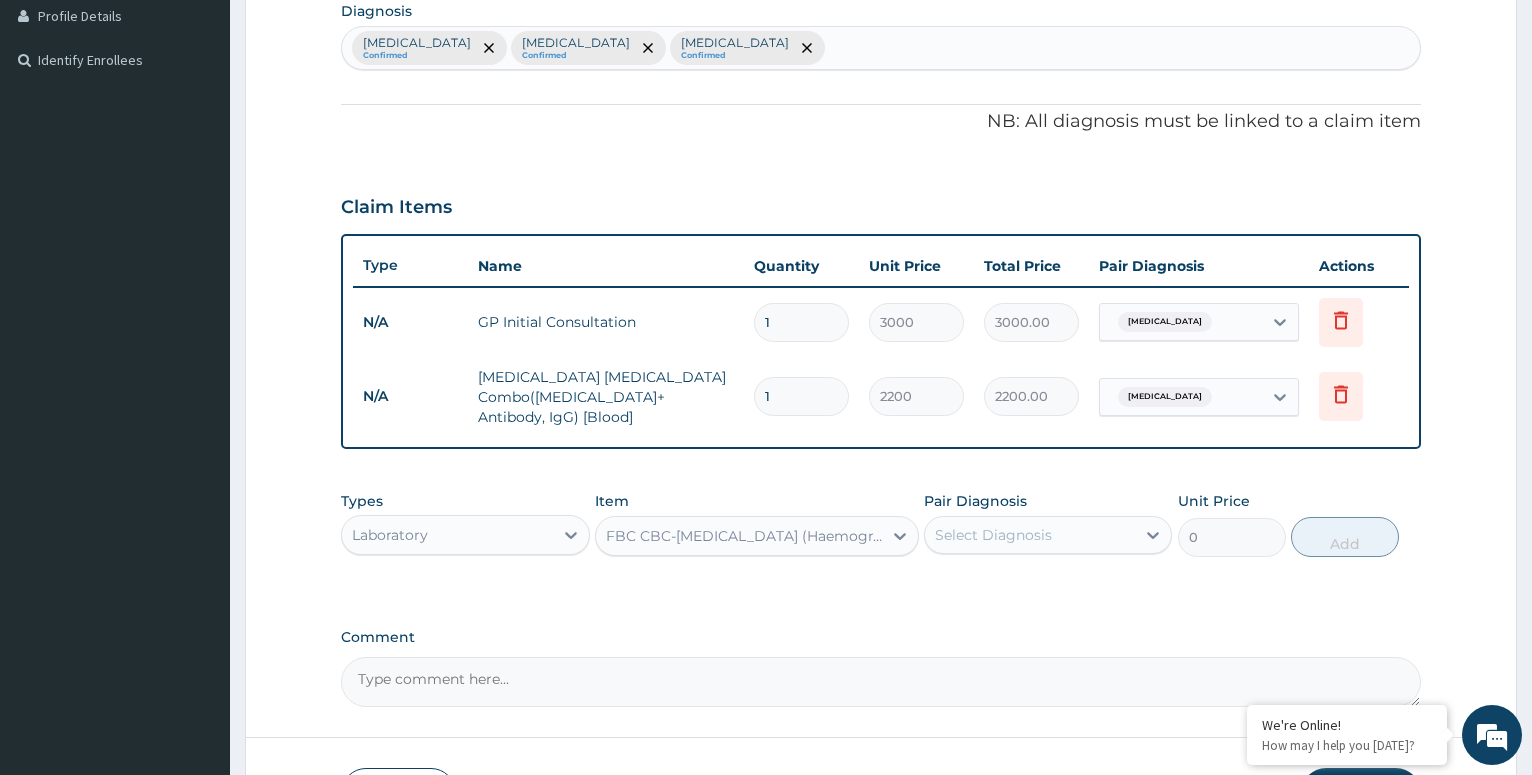 type 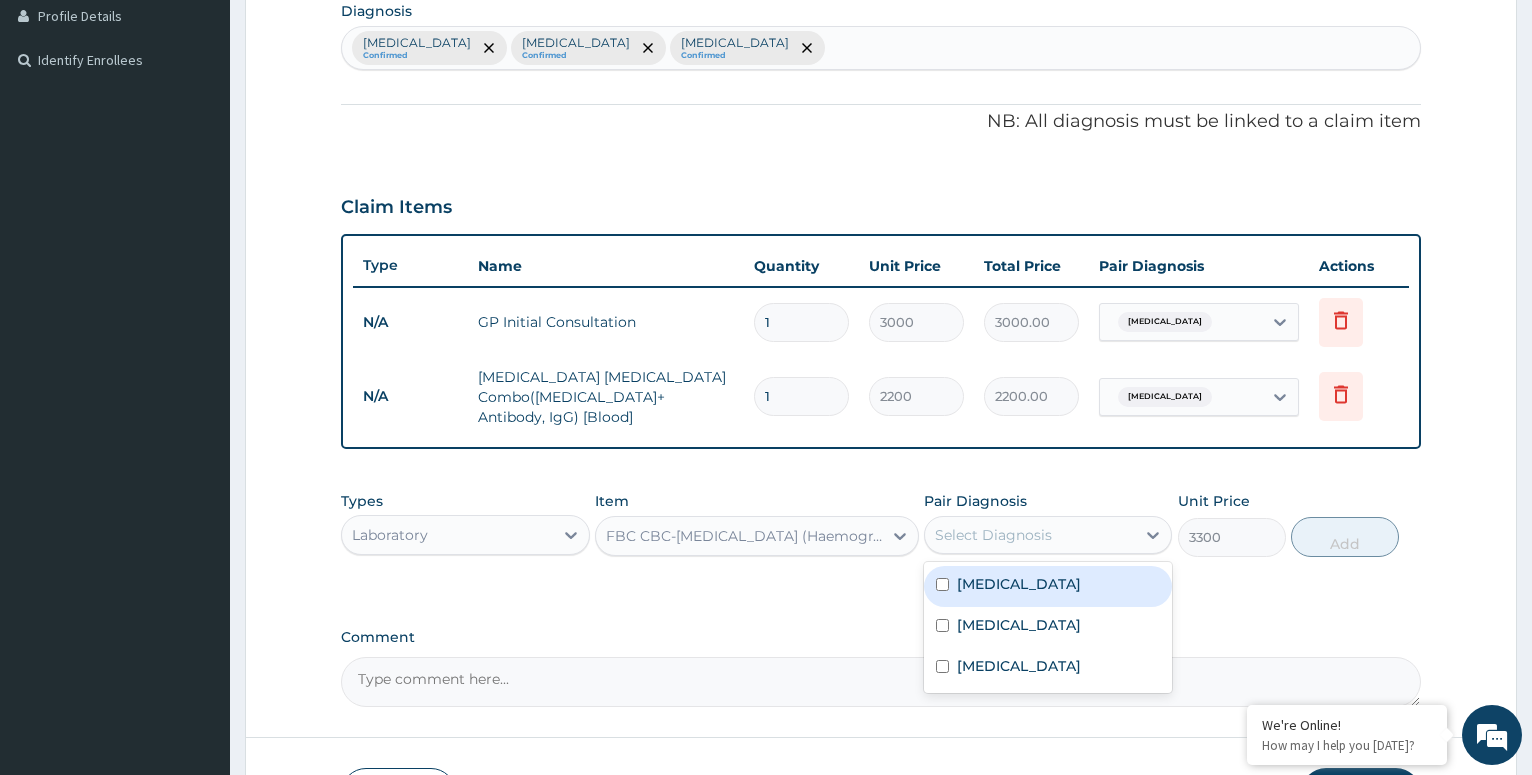 click on "Select Diagnosis" at bounding box center [993, 535] 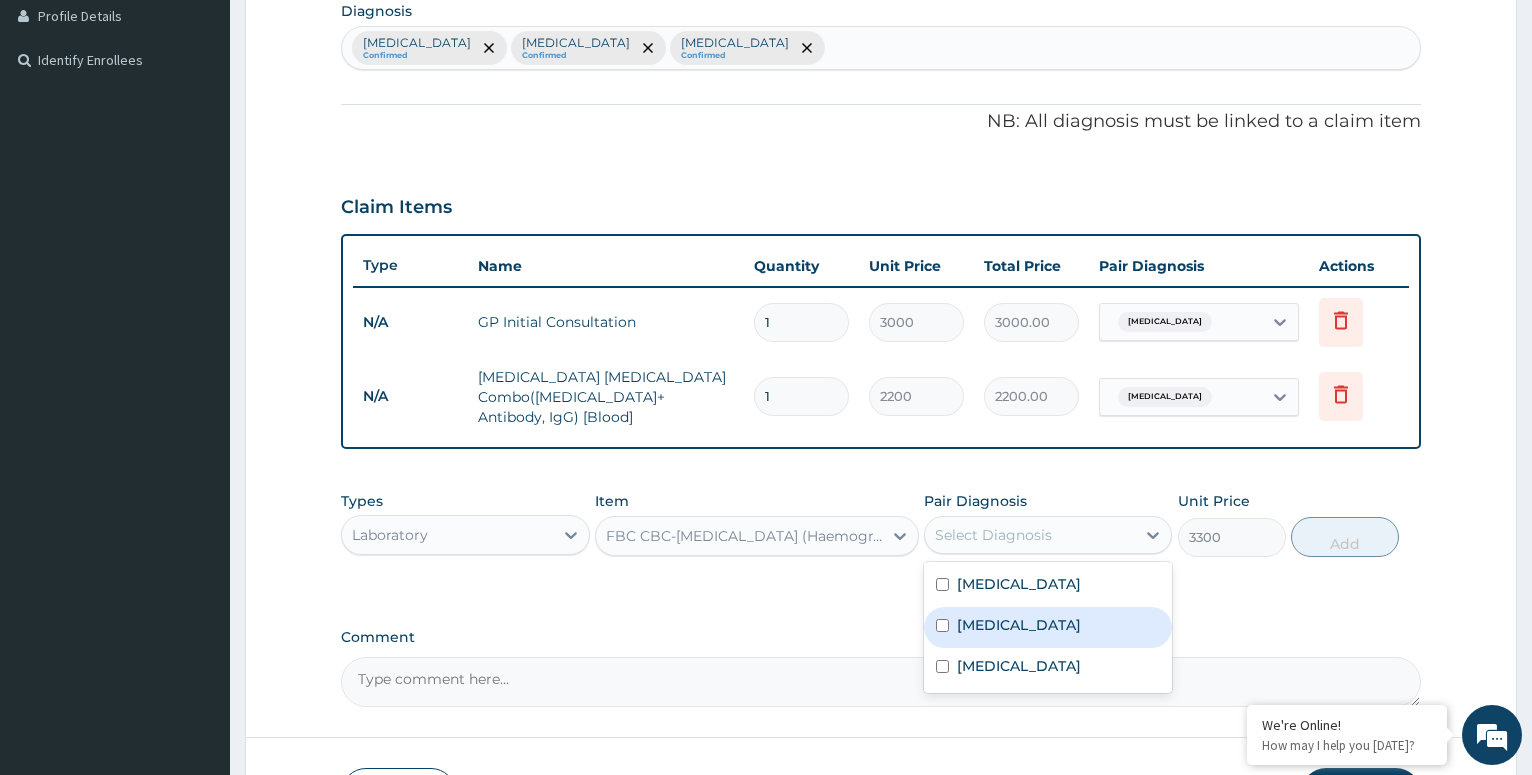 click at bounding box center [942, 625] 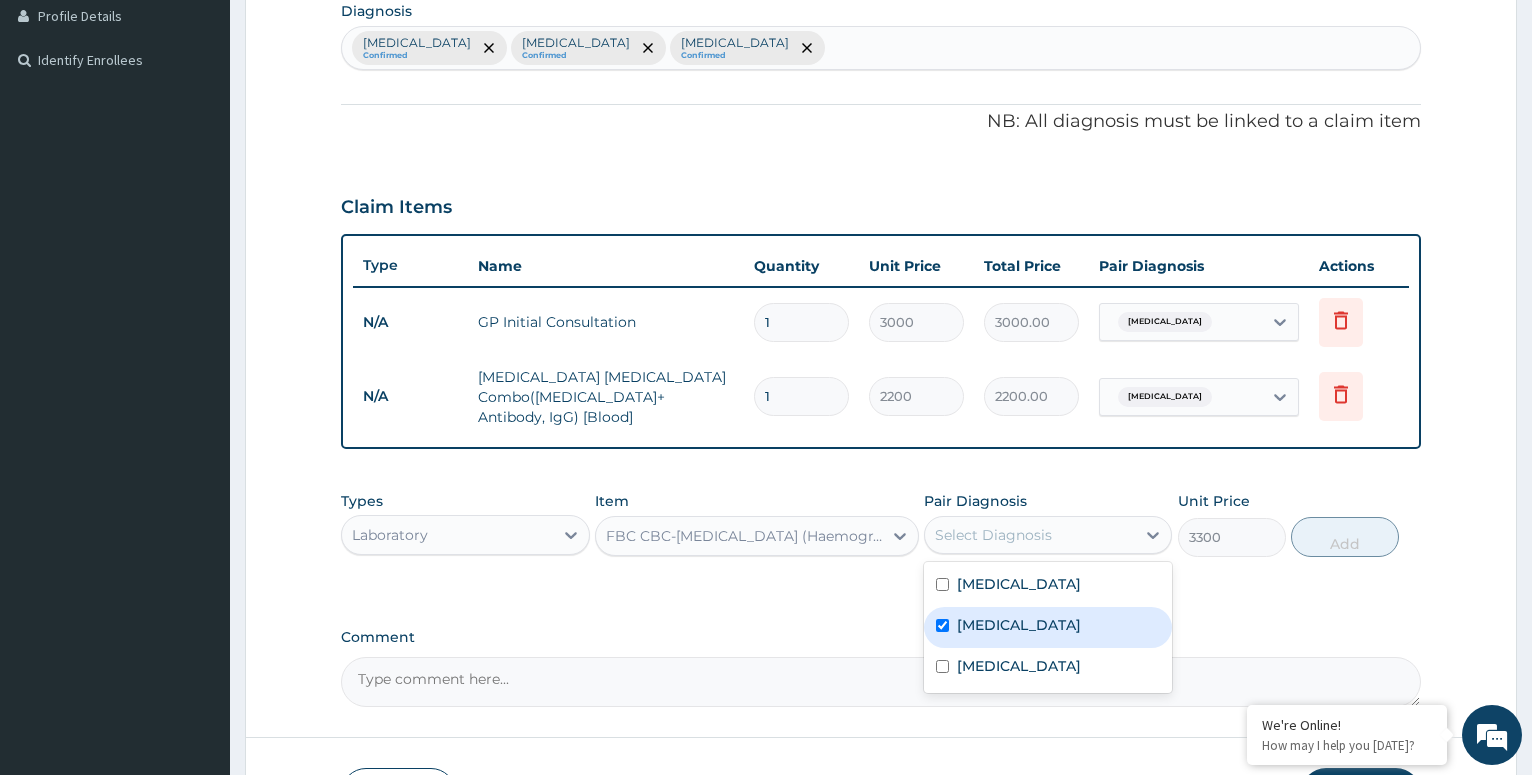checkbox on "true" 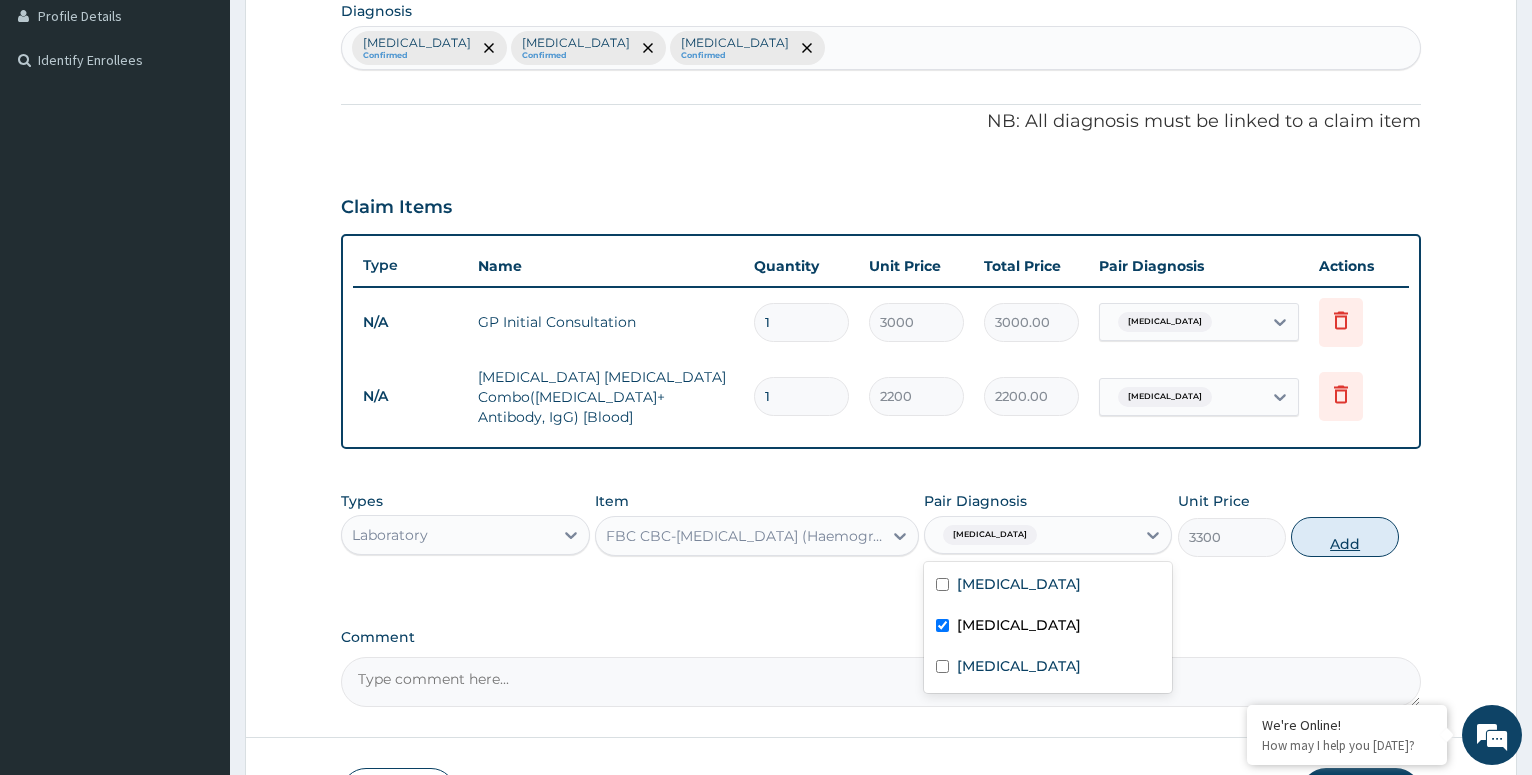 click on "Add" at bounding box center [1345, 537] 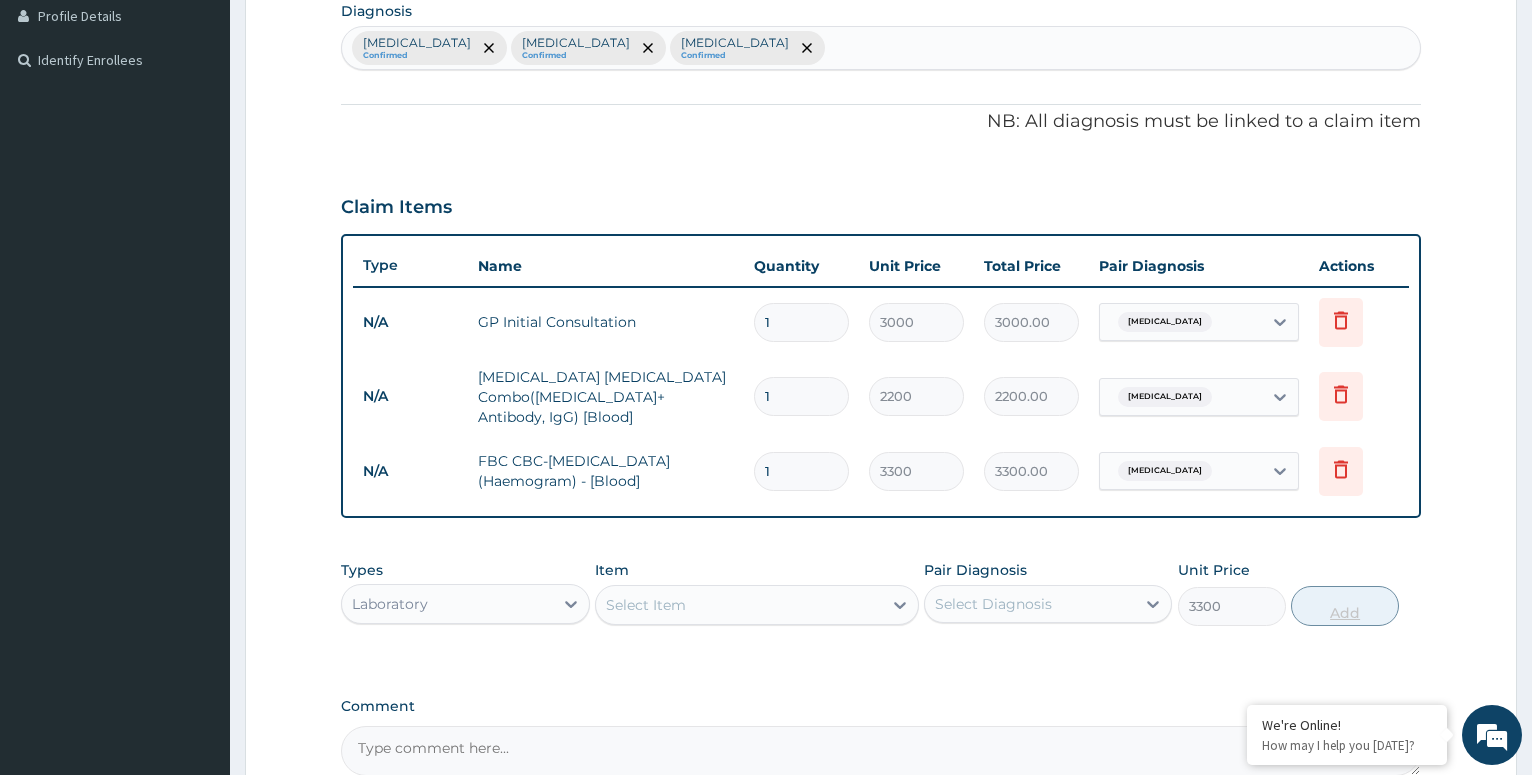 type on "0" 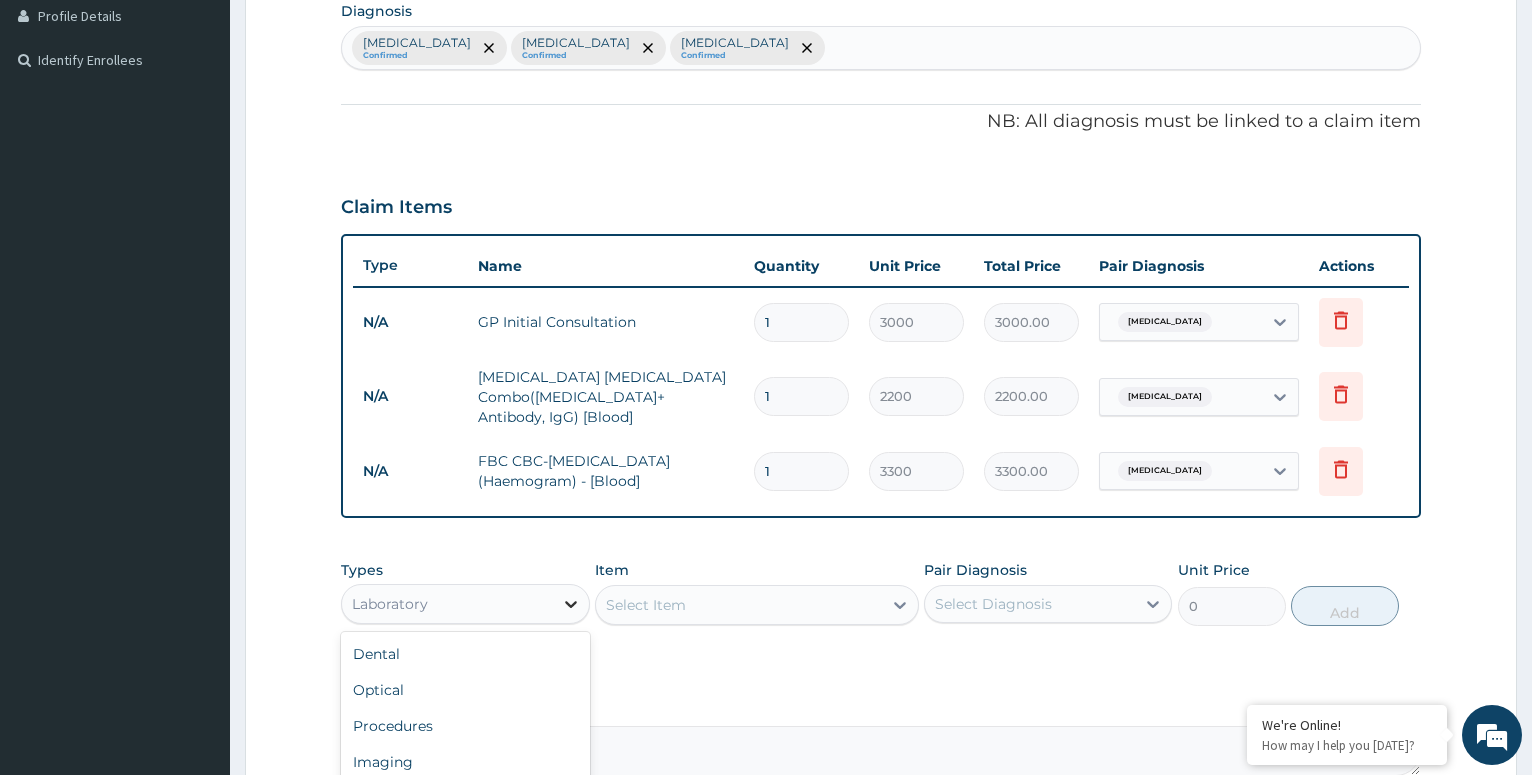 click 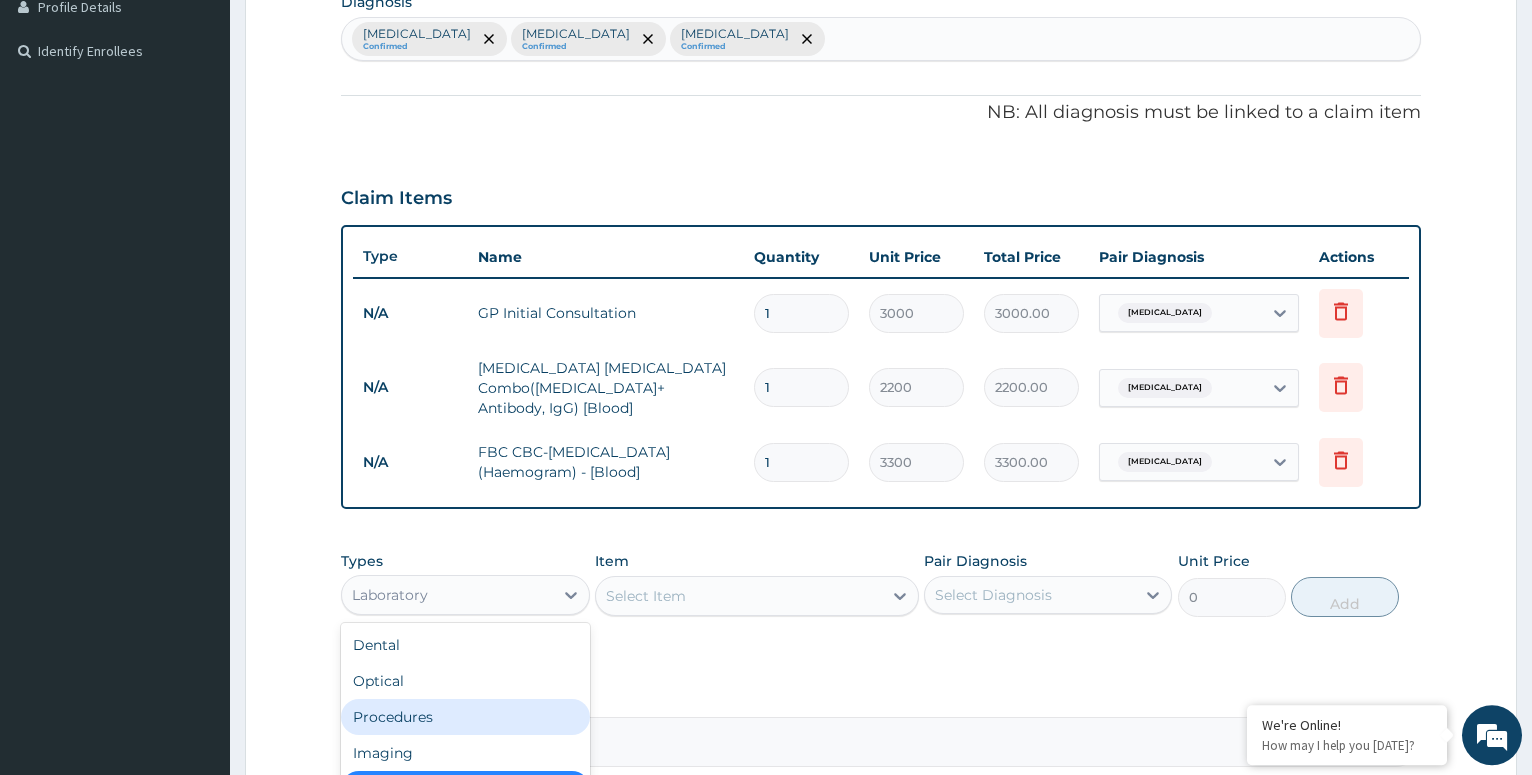 scroll, scrollTop: 710, scrollLeft: 0, axis: vertical 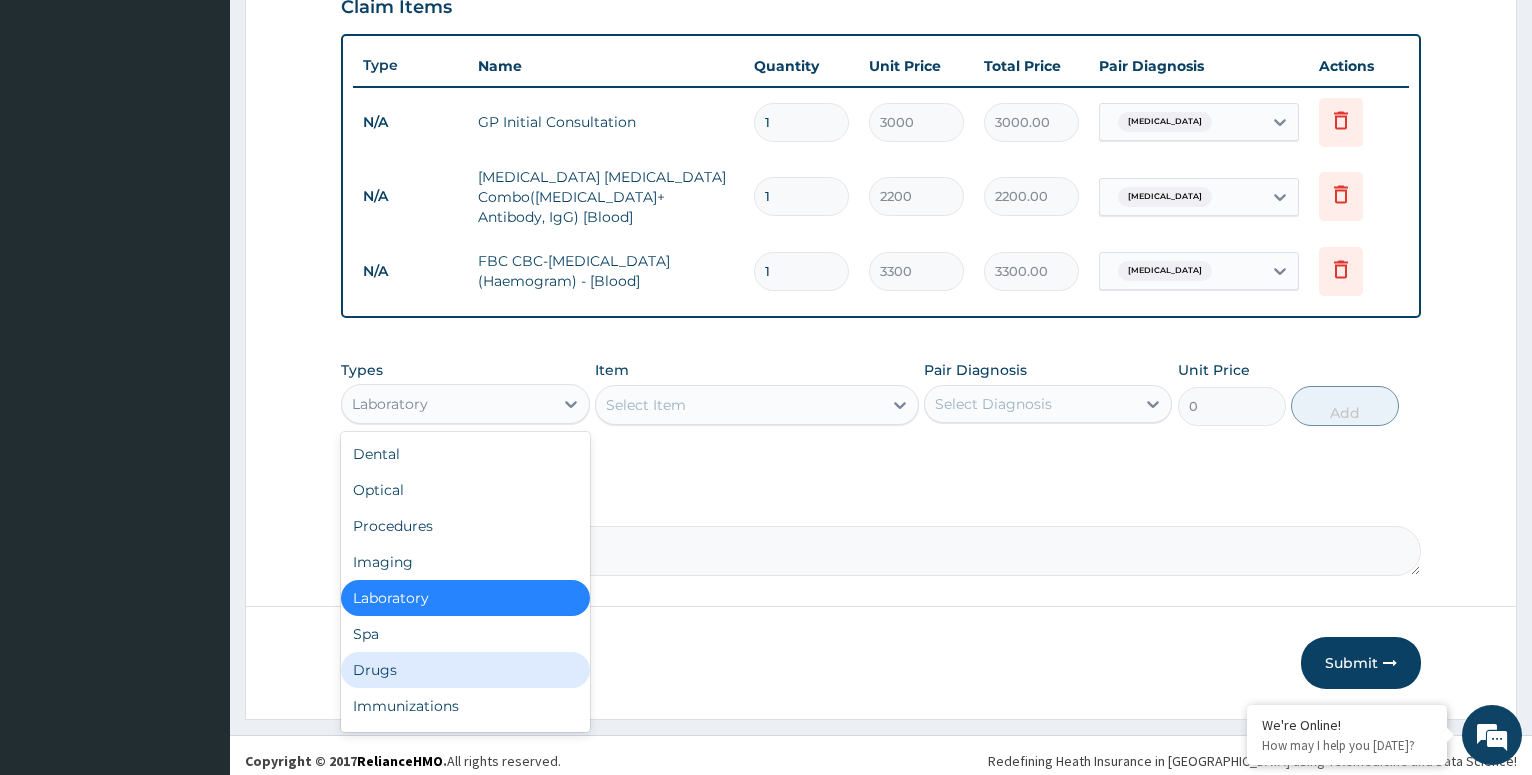 click on "Drugs" at bounding box center [465, 670] 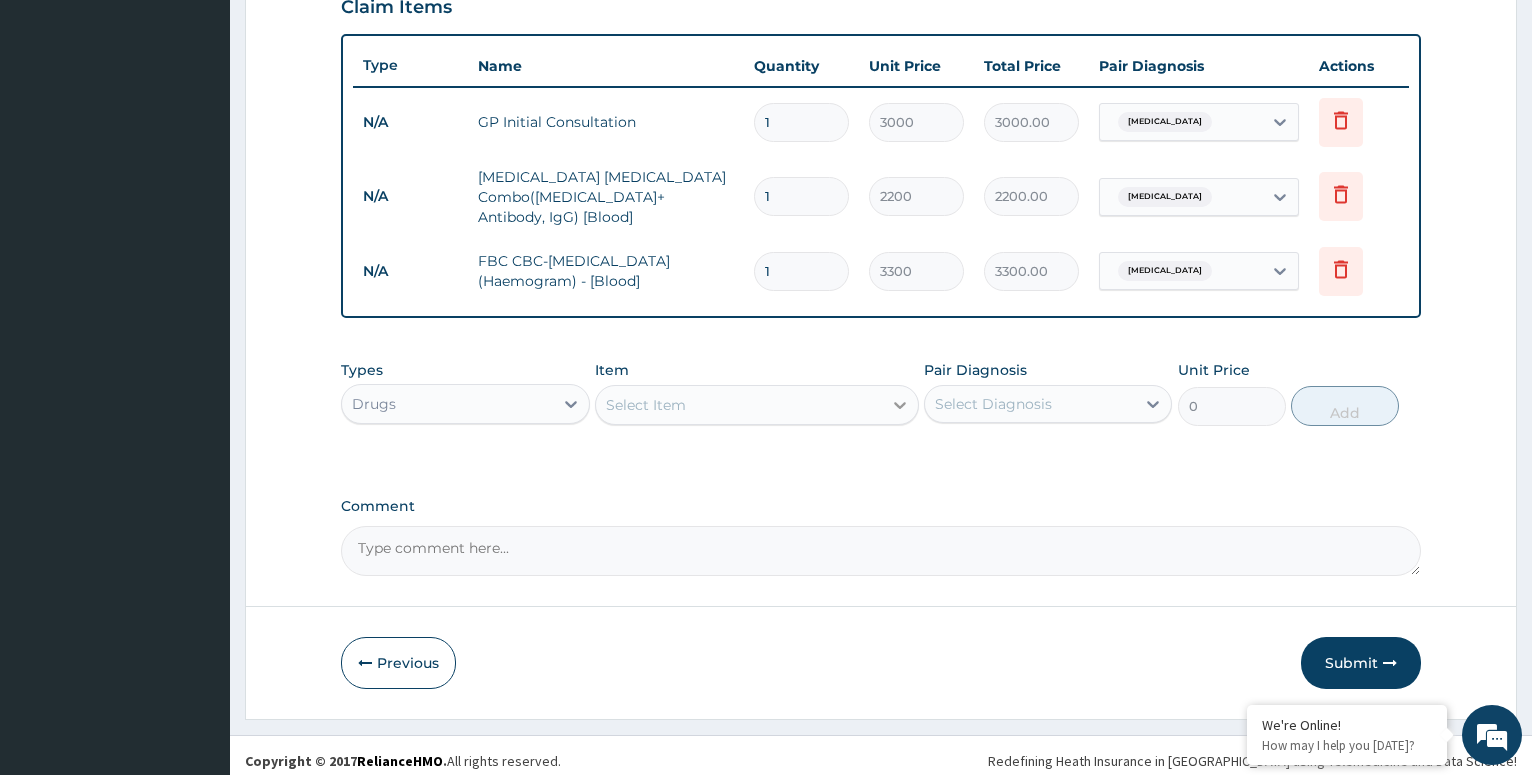 click 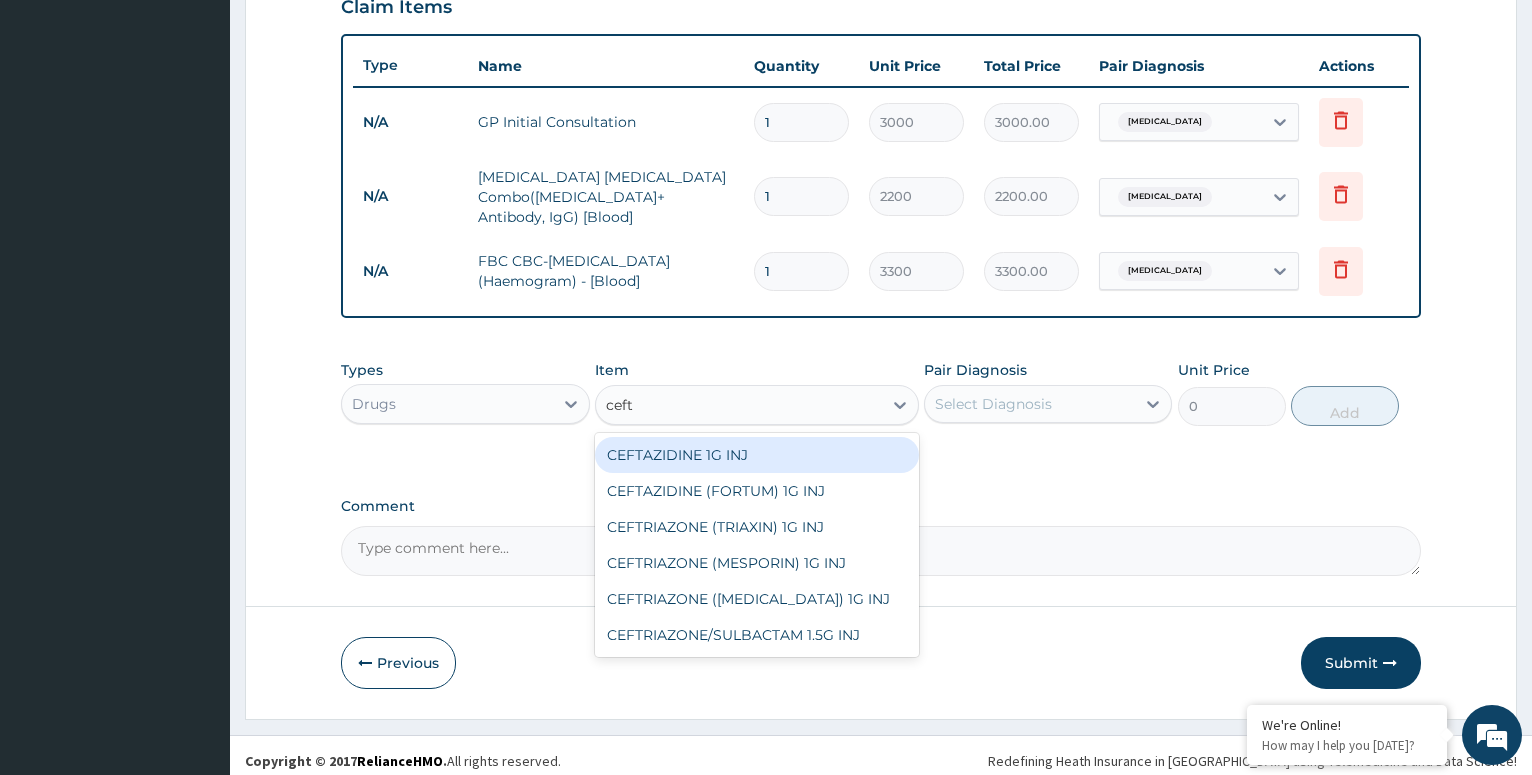 type on "ceftr" 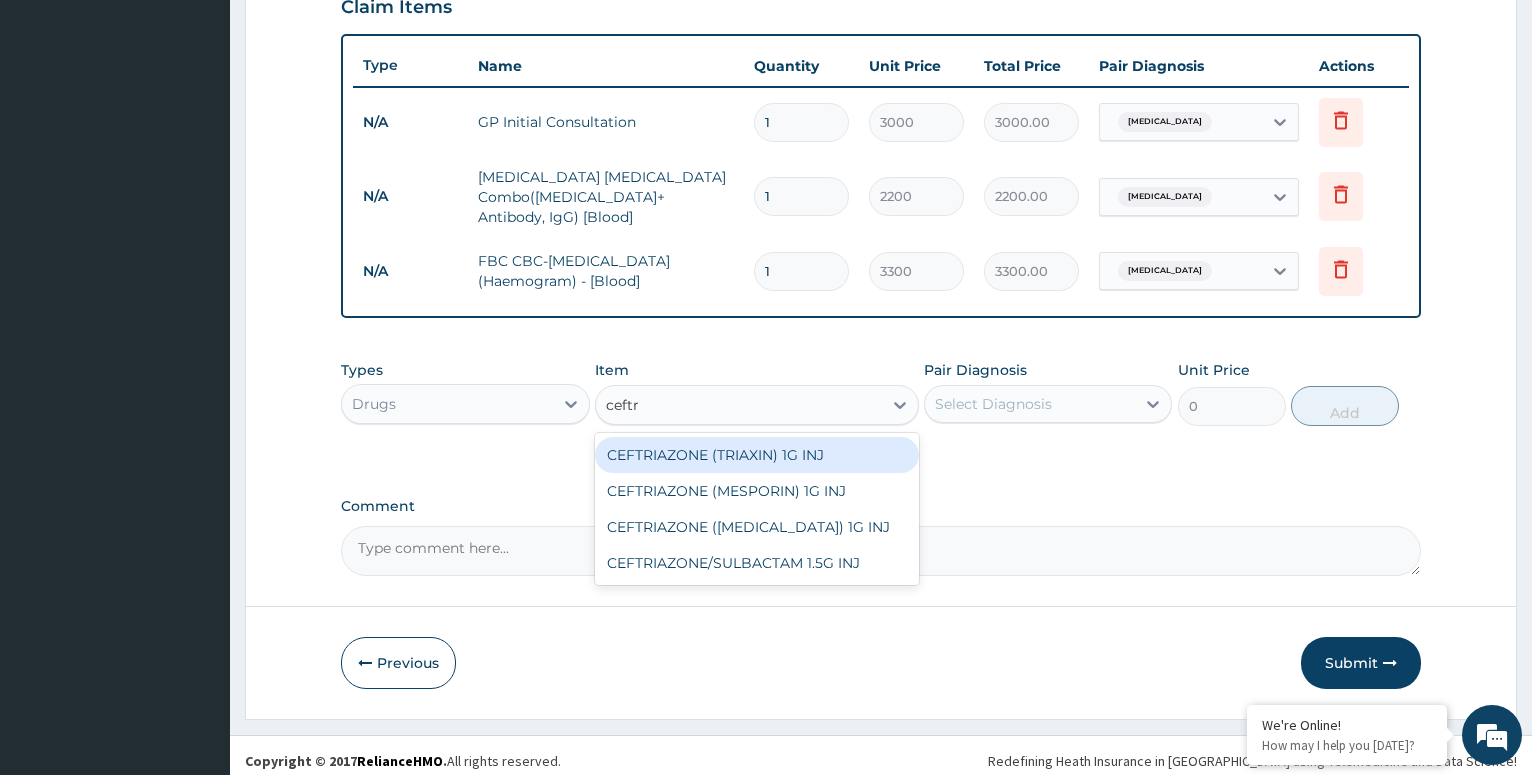 click on "CEFTRIAZONE (TRIAXIN) 1G INJ" at bounding box center [757, 455] 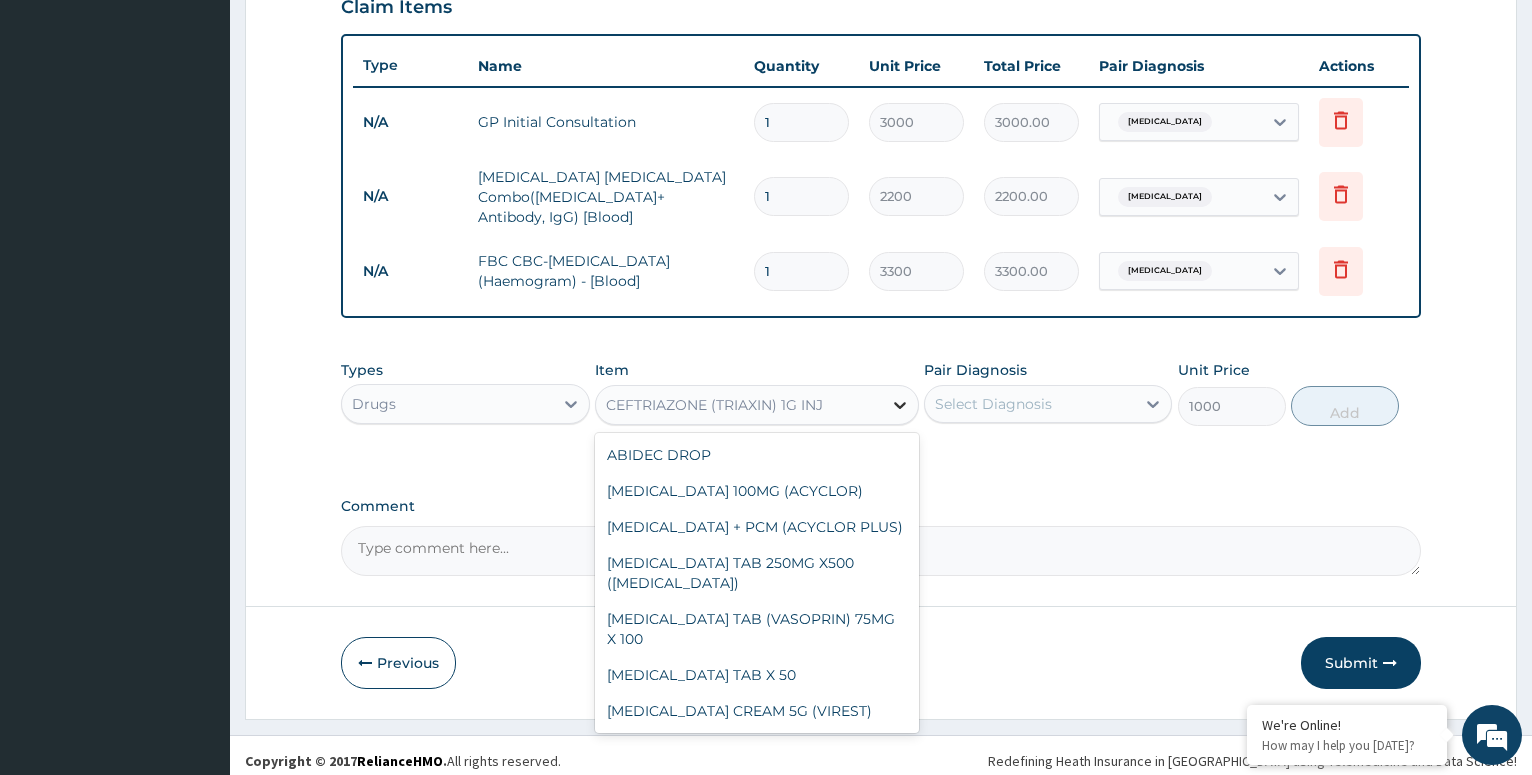 click 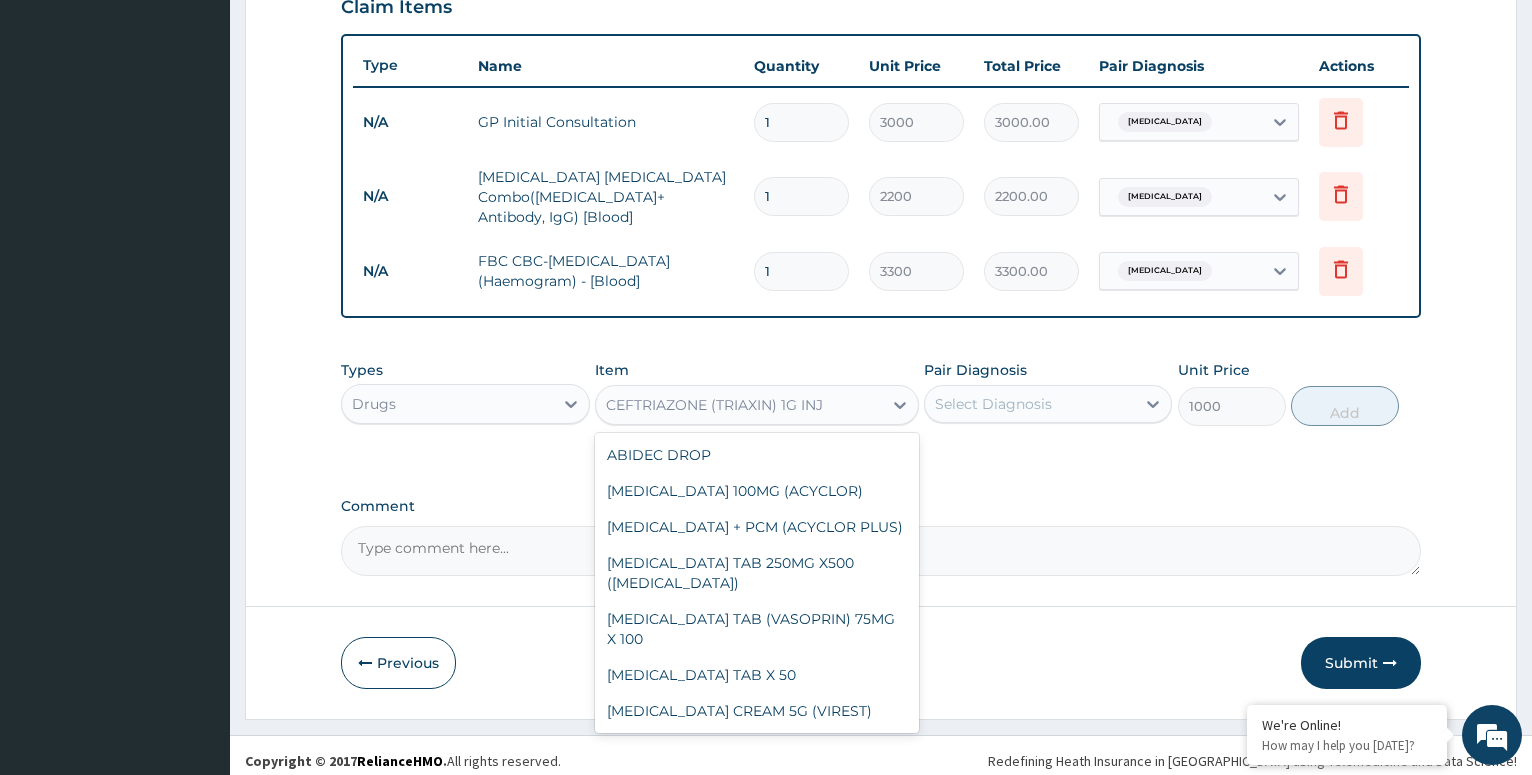 scroll, scrollTop: 5232, scrollLeft: 0, axis: vertical 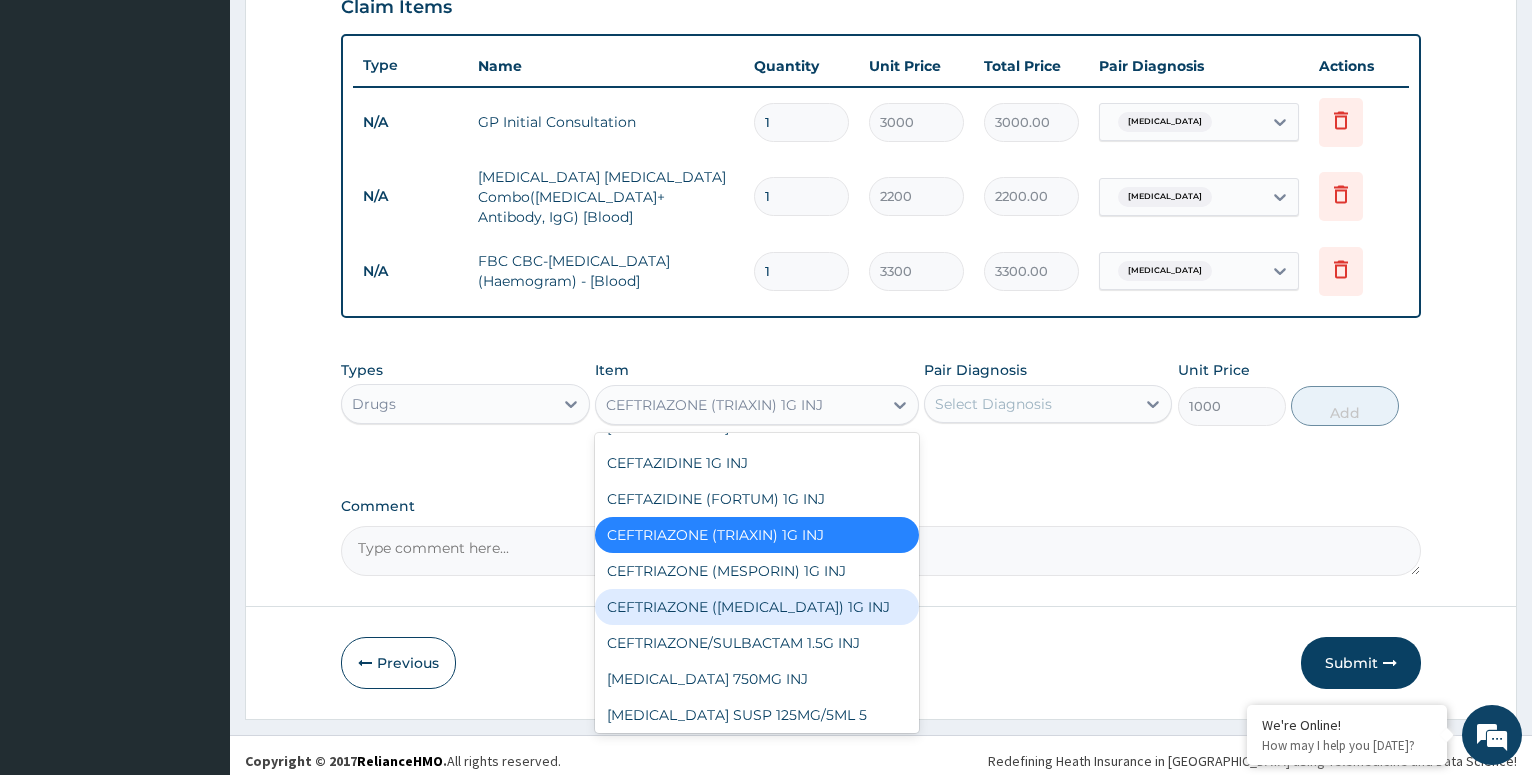 click on "CEFTRIAZONE ([MEDICAL_DATA]) 1G INJ" at bounding box center [757, 607] 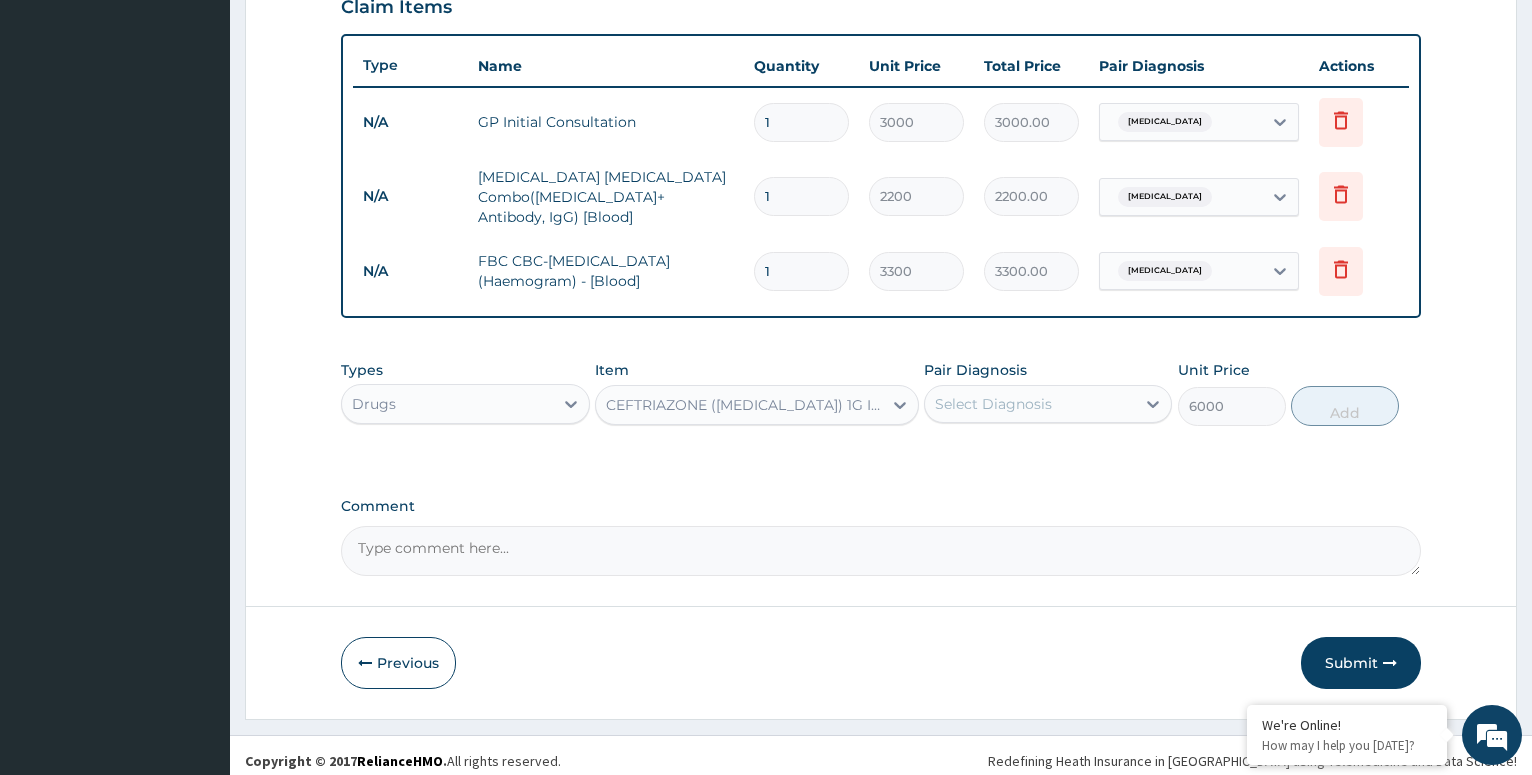 click on "CEFTRIAZONE ([MEDICAL_DATA]) 1G INJ" at bounding box center [739, 405] 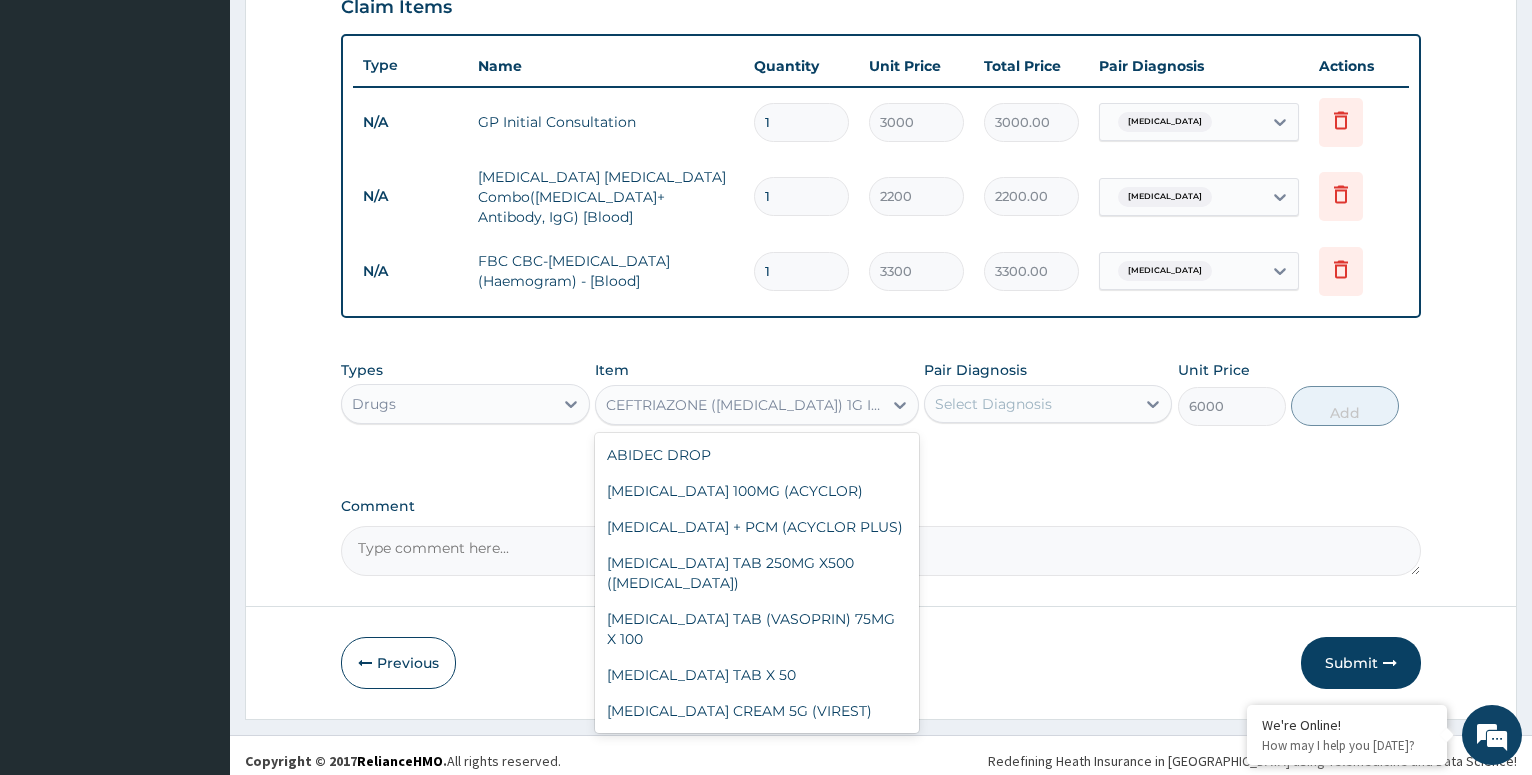 scroll, scrollTop: 5304, scrollLeft: 0, axis: vertical 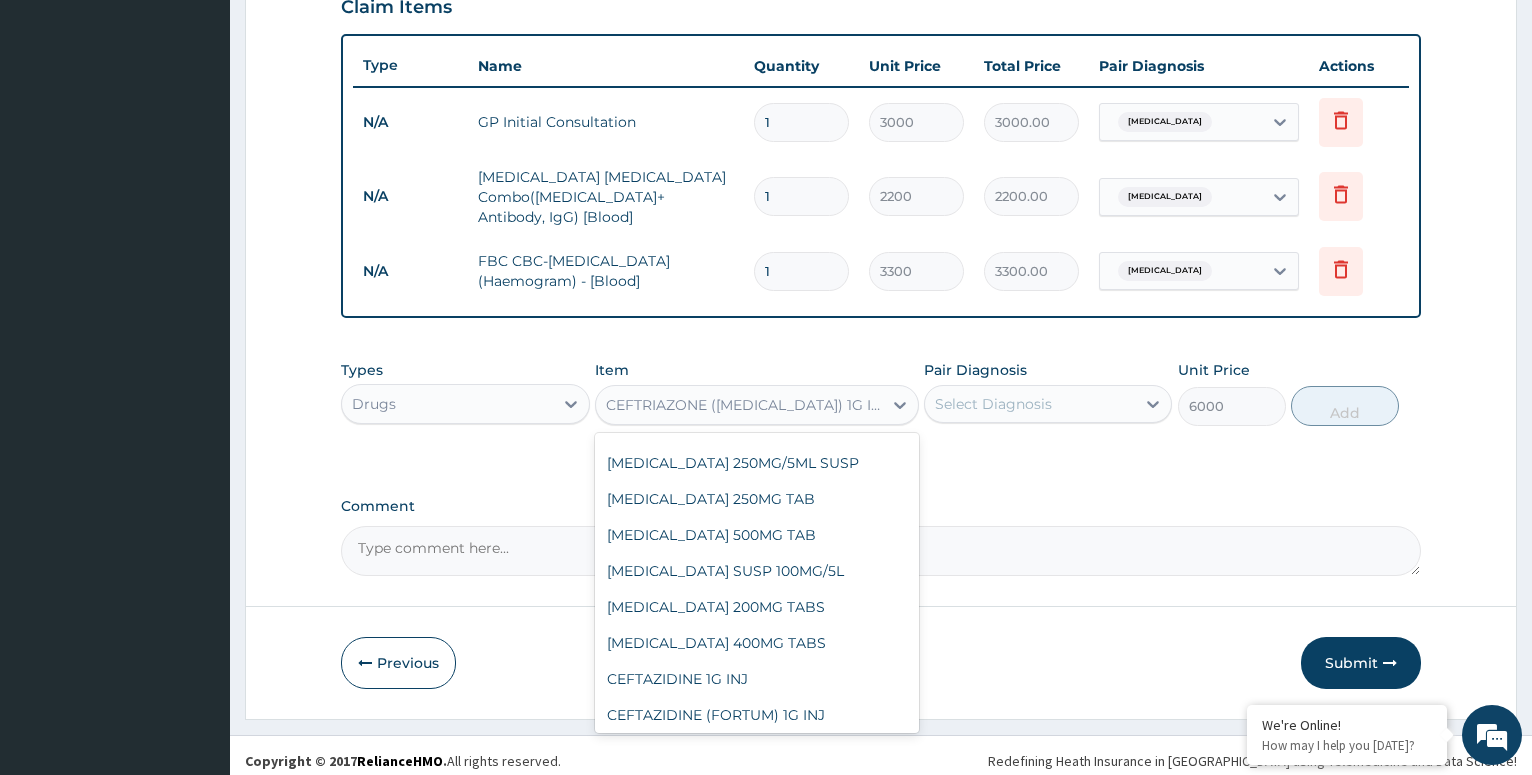 click on "CEFTRIAZONE (MESPORIN) 1G INJ" at bounding box center [757, 787] 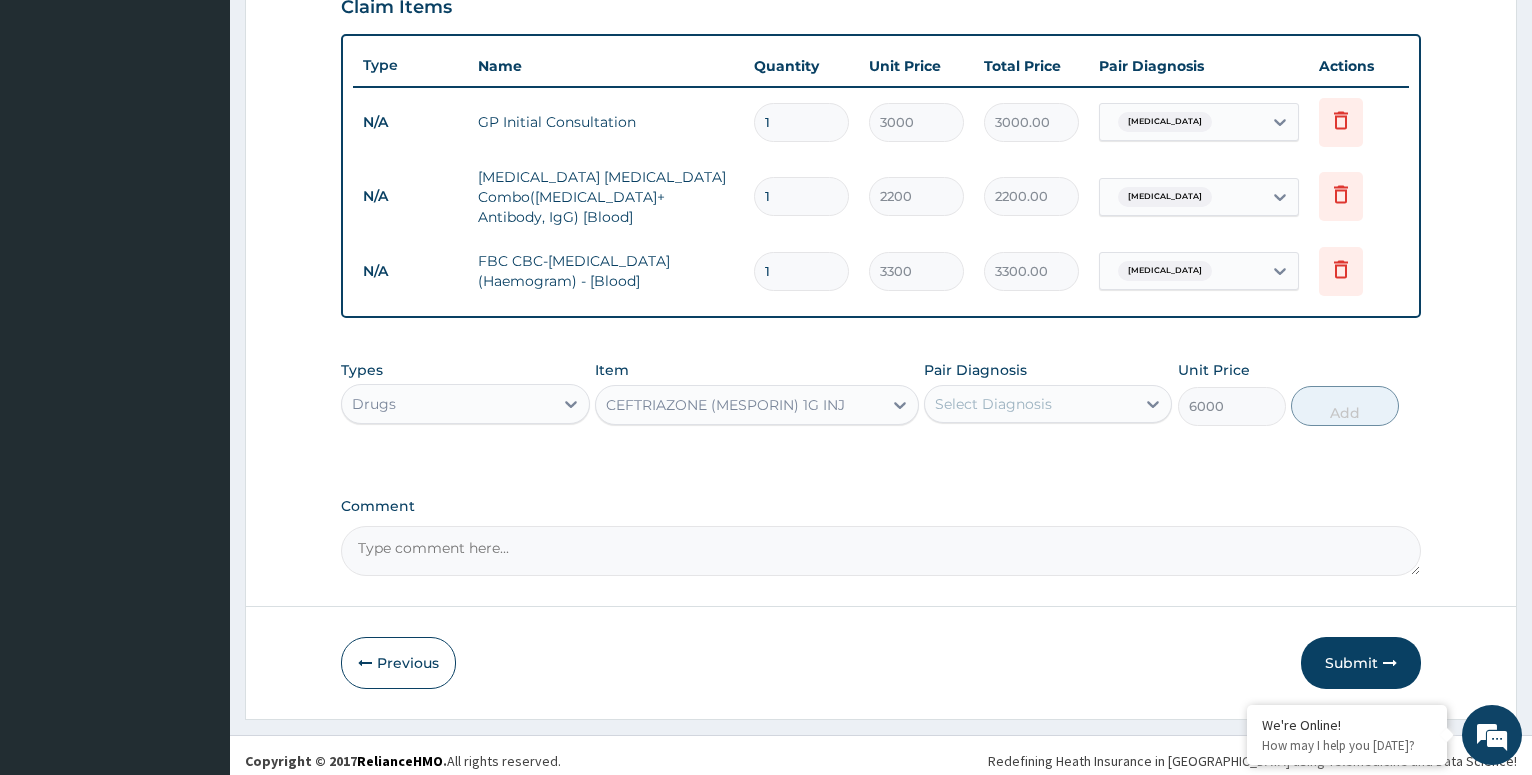 type on "4500" 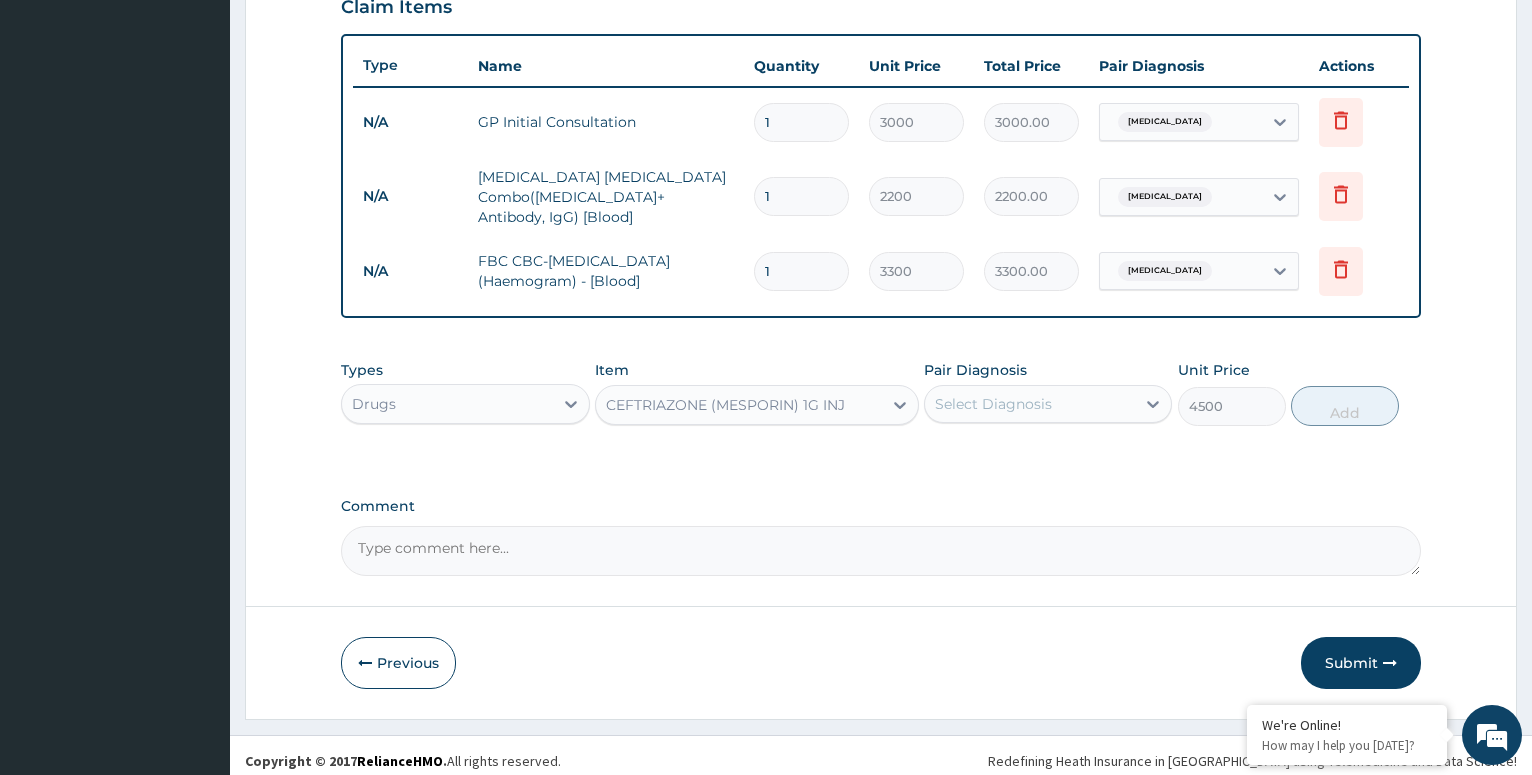 click on "Select Diagnosis" at bounding box center [993, 404] 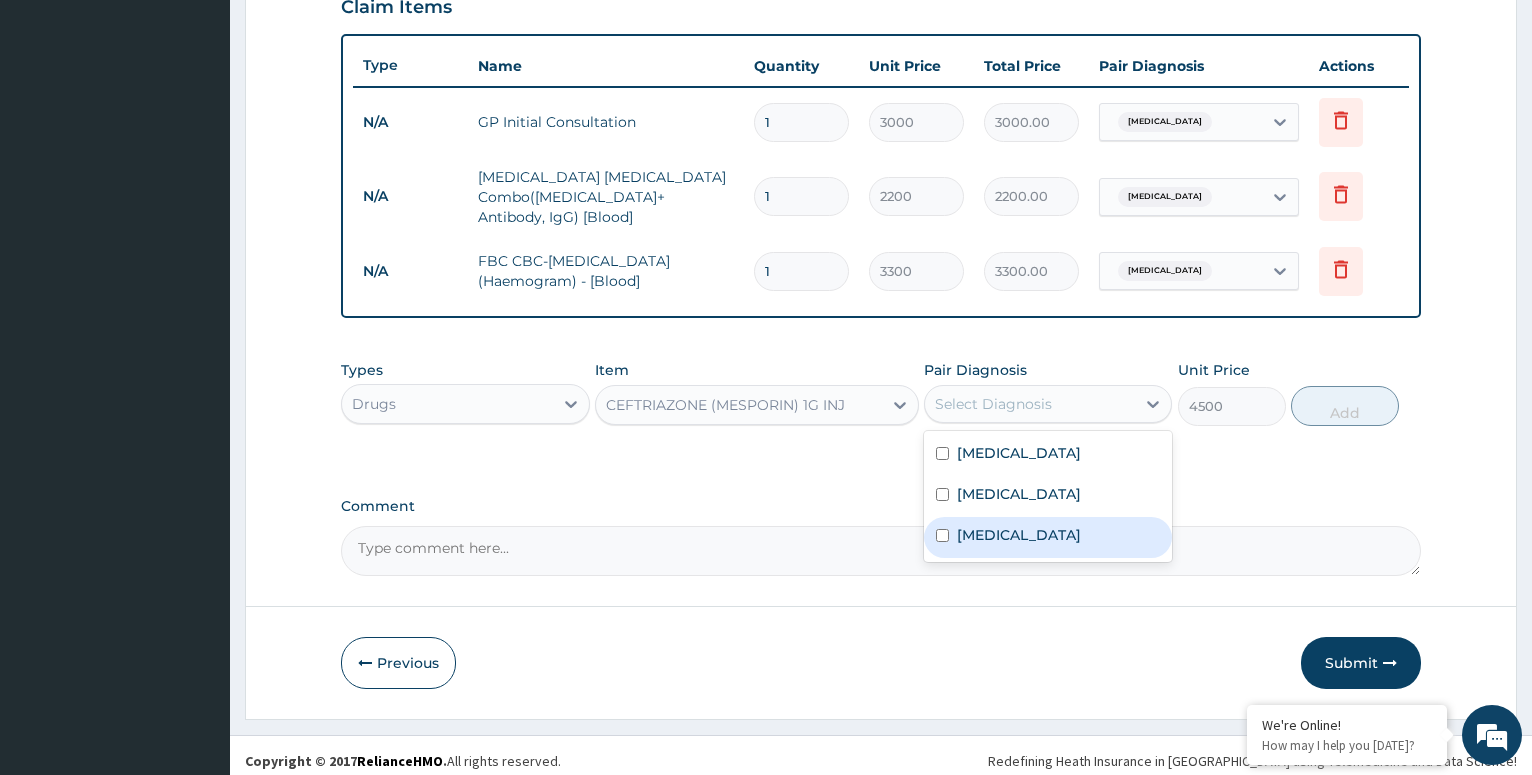 click on "[MEDICAL_DATA]" at bounding box center [1019, 535] 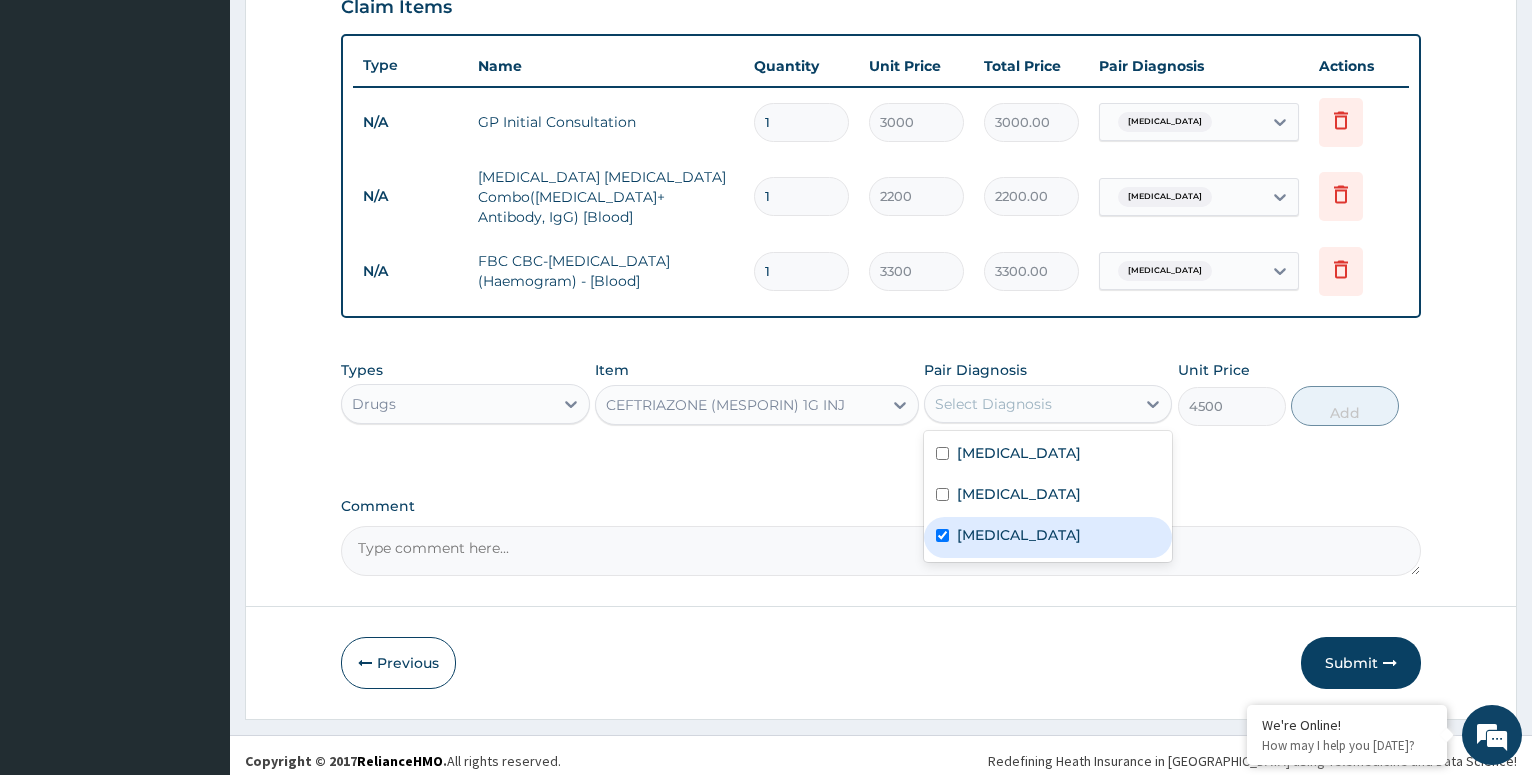checkbox on "true" 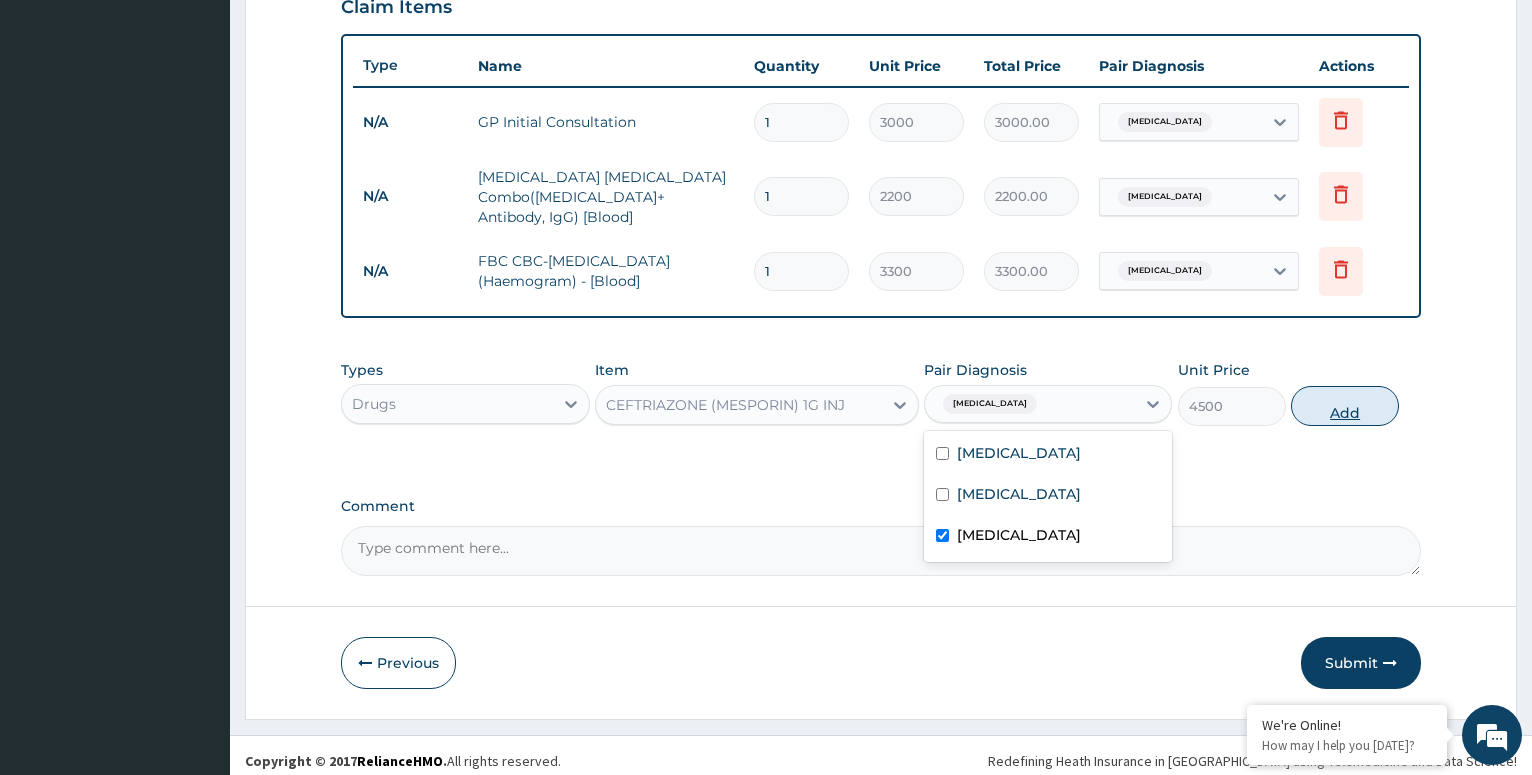 click on "Add" at bounding box center [1345, 406] 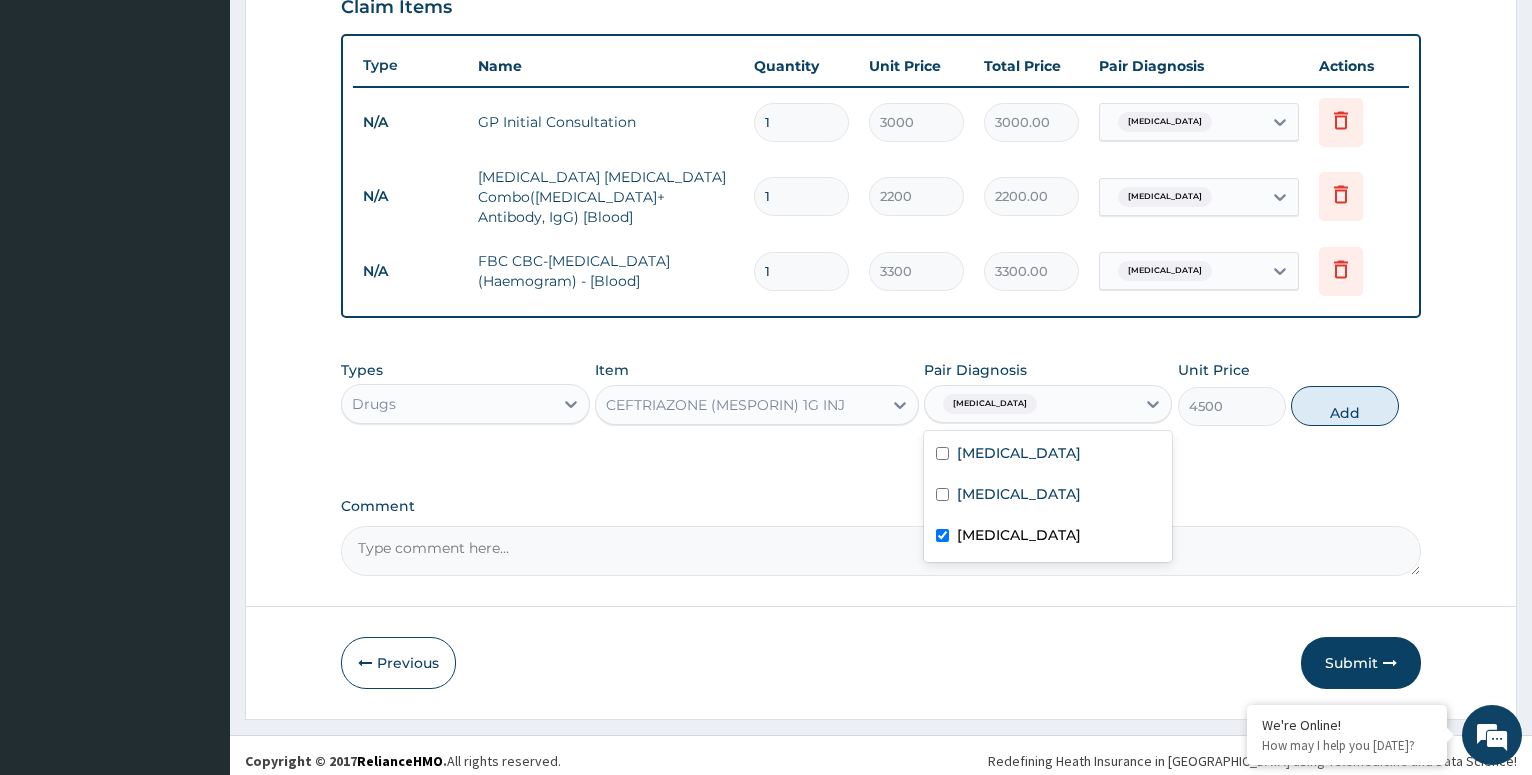 type on "0" 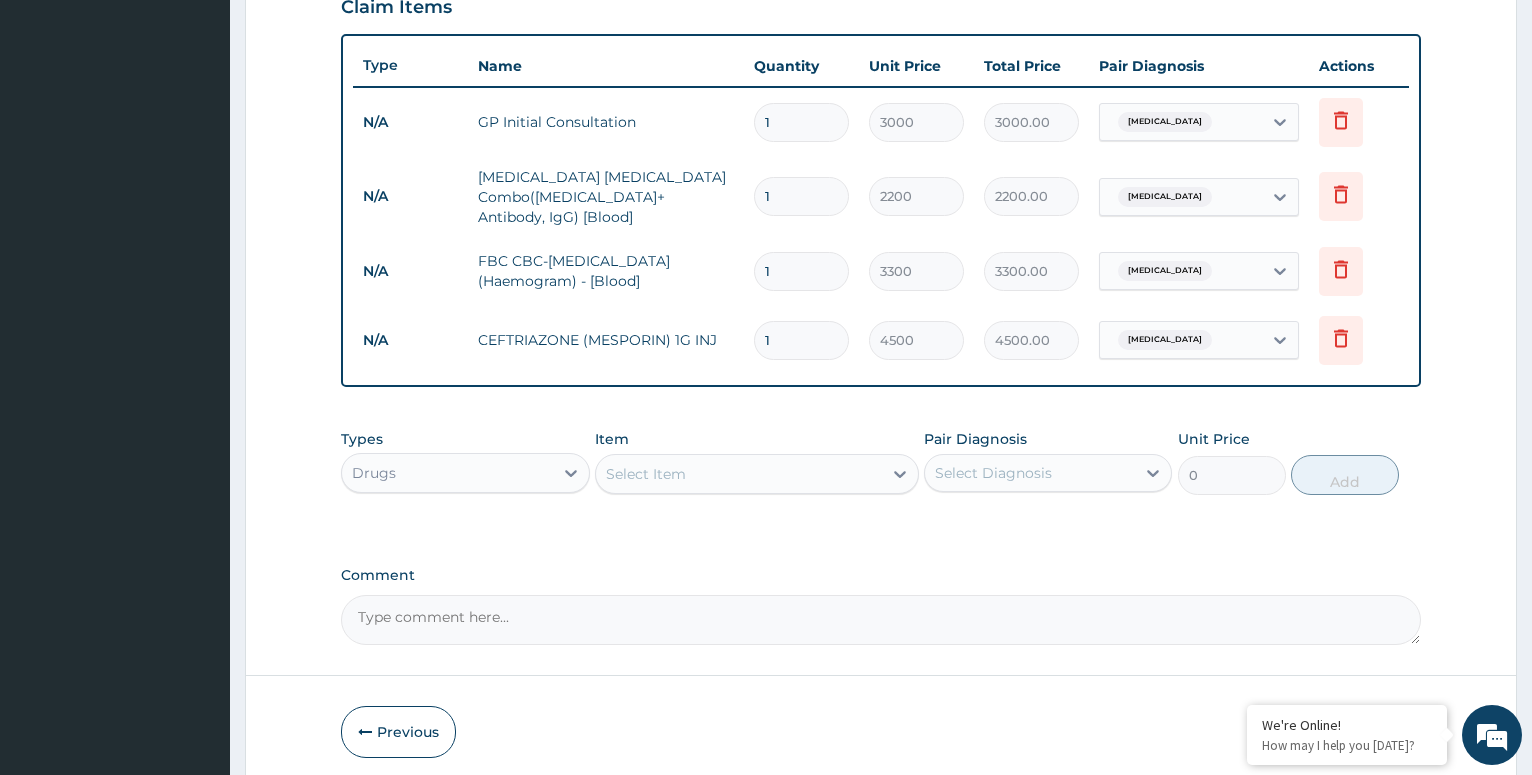 click on "Select Item" at bounding box center (646, 474) 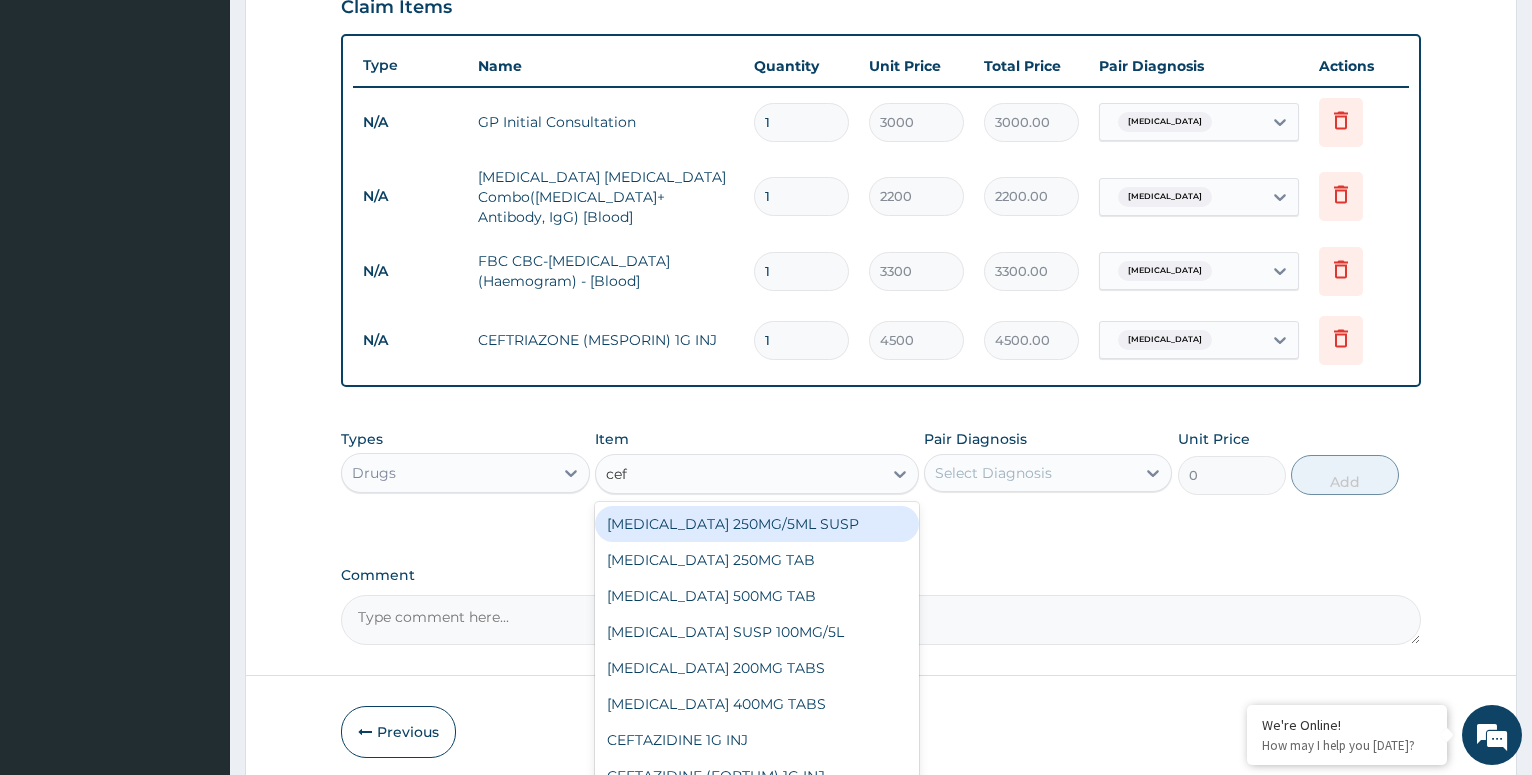 type on "cefu" 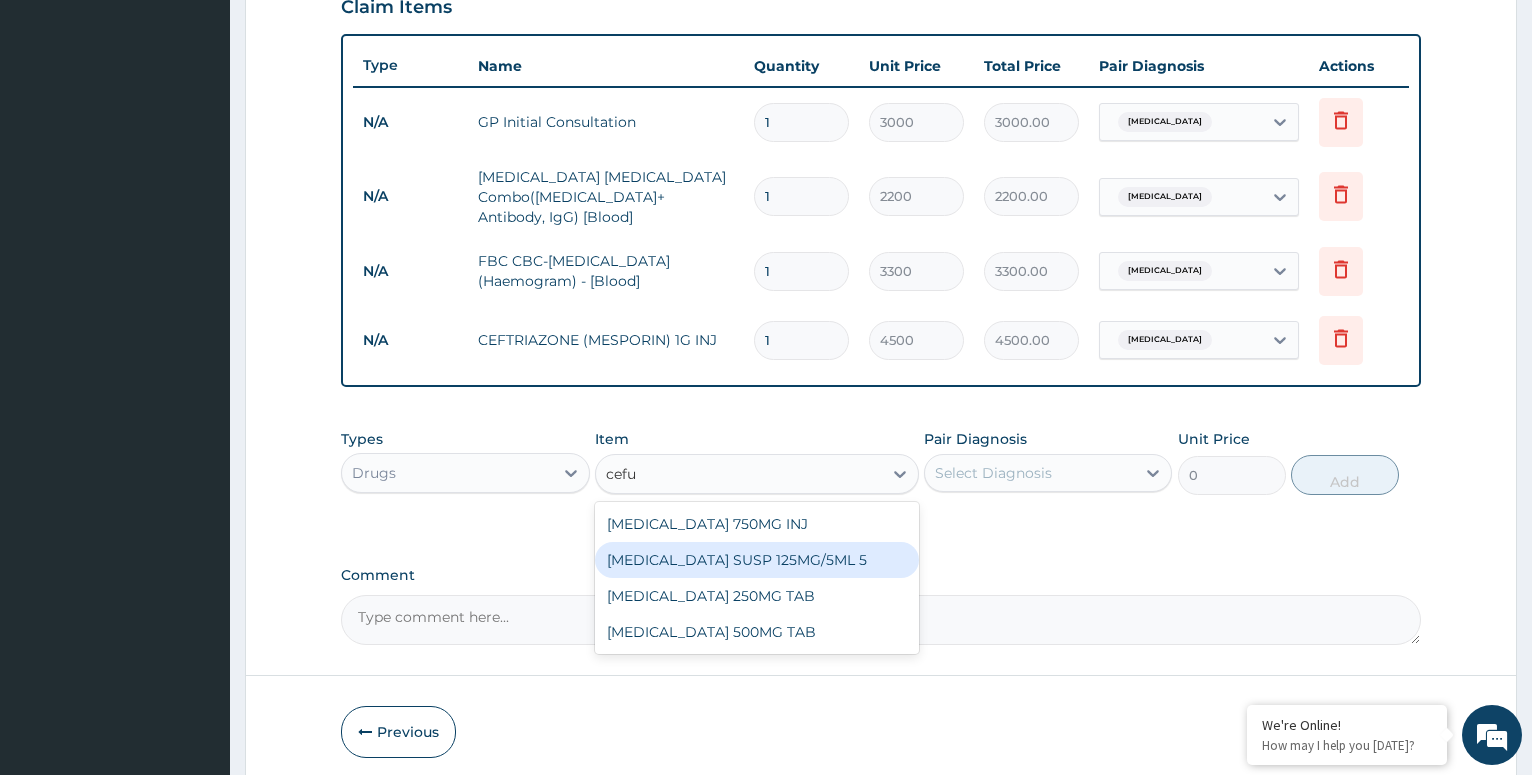 click on "[MEDICAL_DATA] SUSP 125MG/5ML 5" at bounding box center [757, 560] 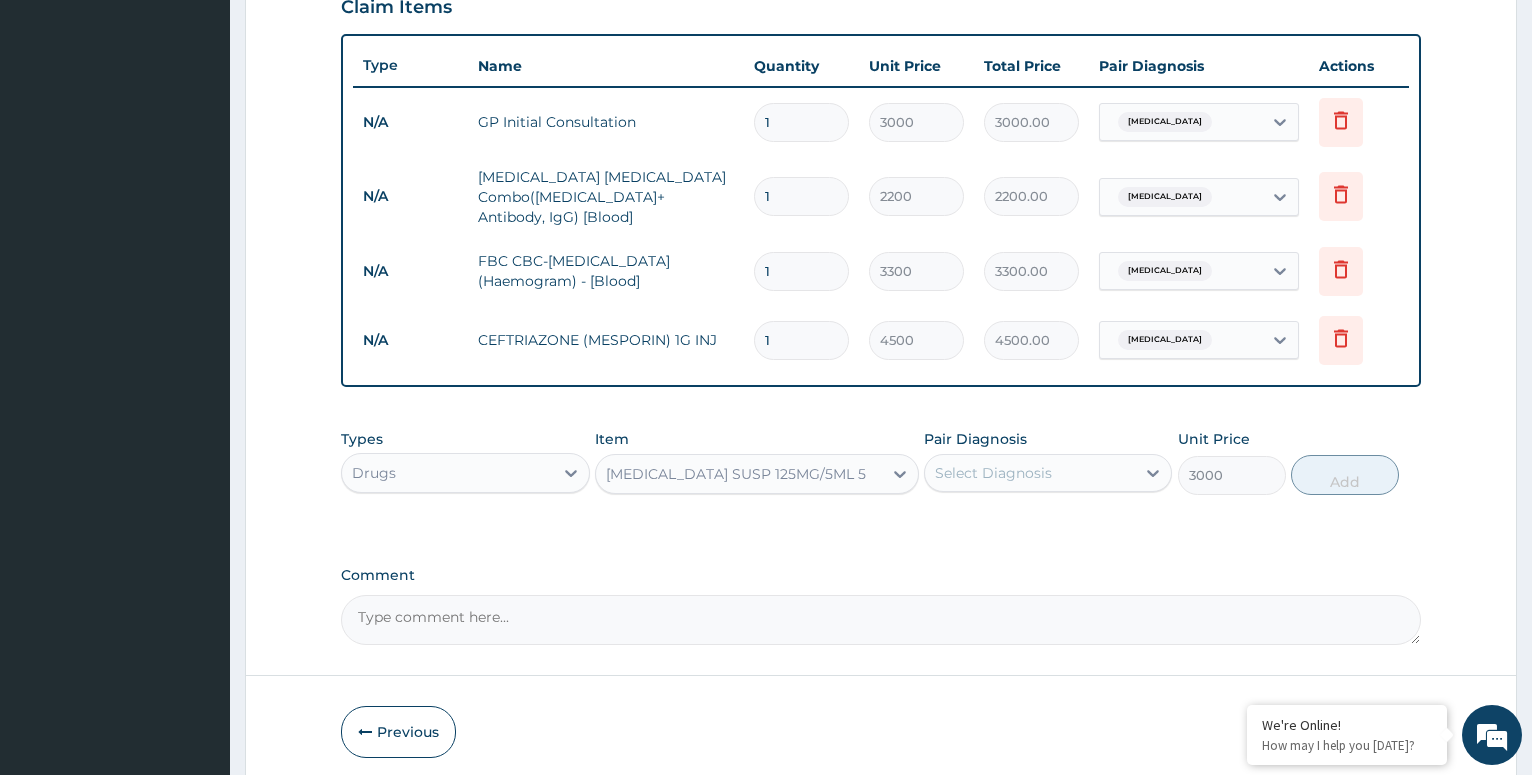 click on "Select Diagnosis" at bounding box center [1030, 473] 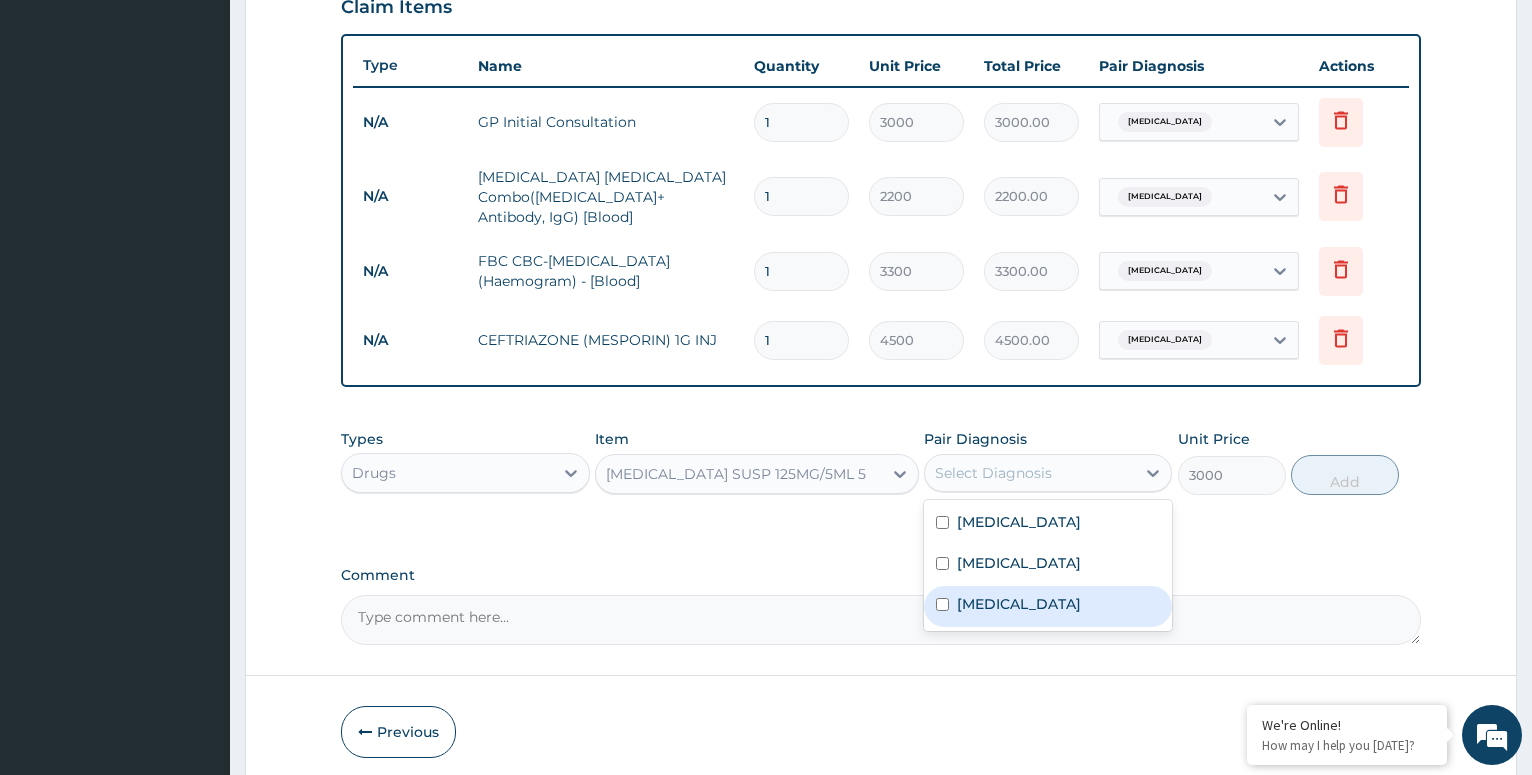 click on "[MEDICAL_DATA]" at bounding box center (1048, 606) 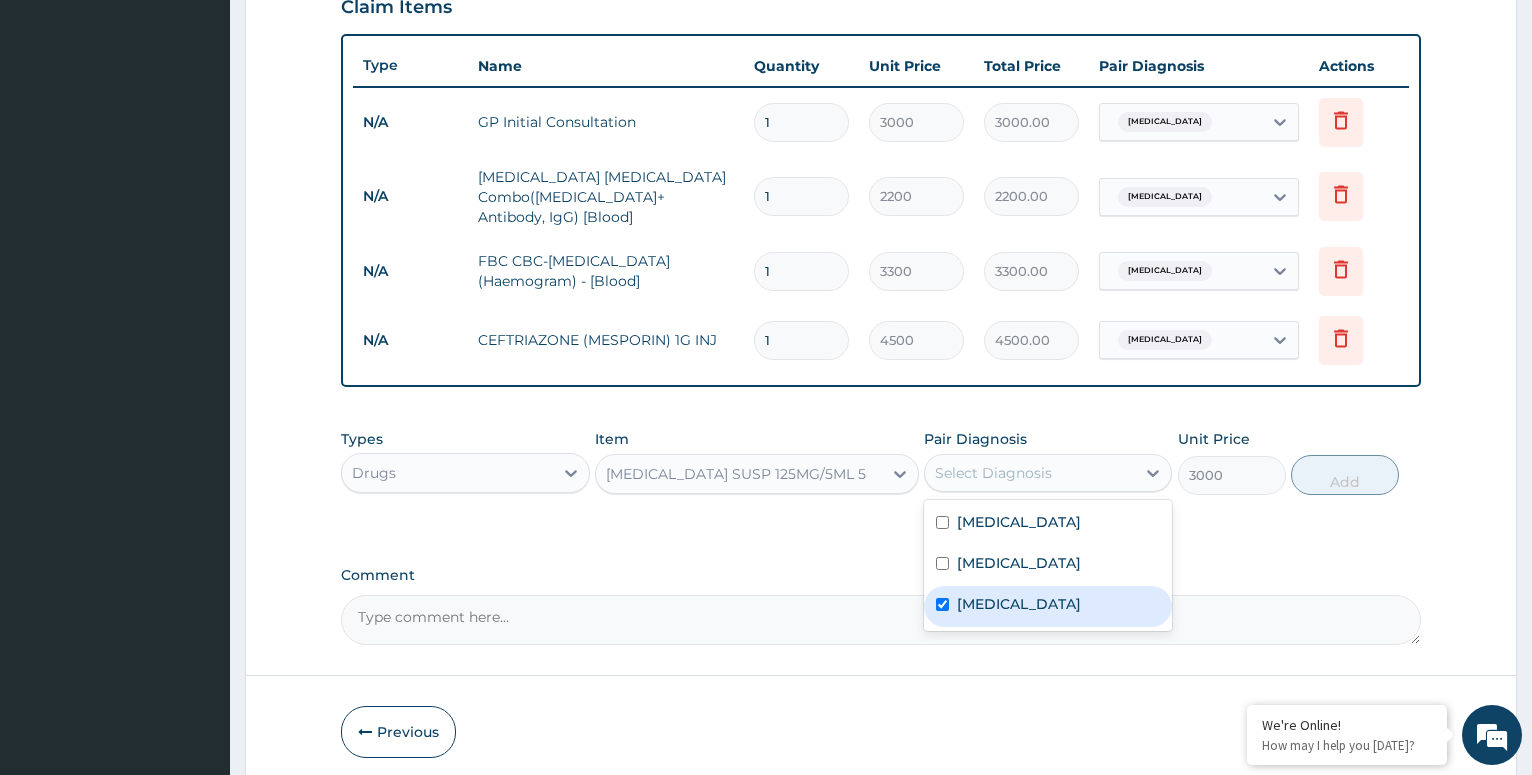 checkbox on "true" 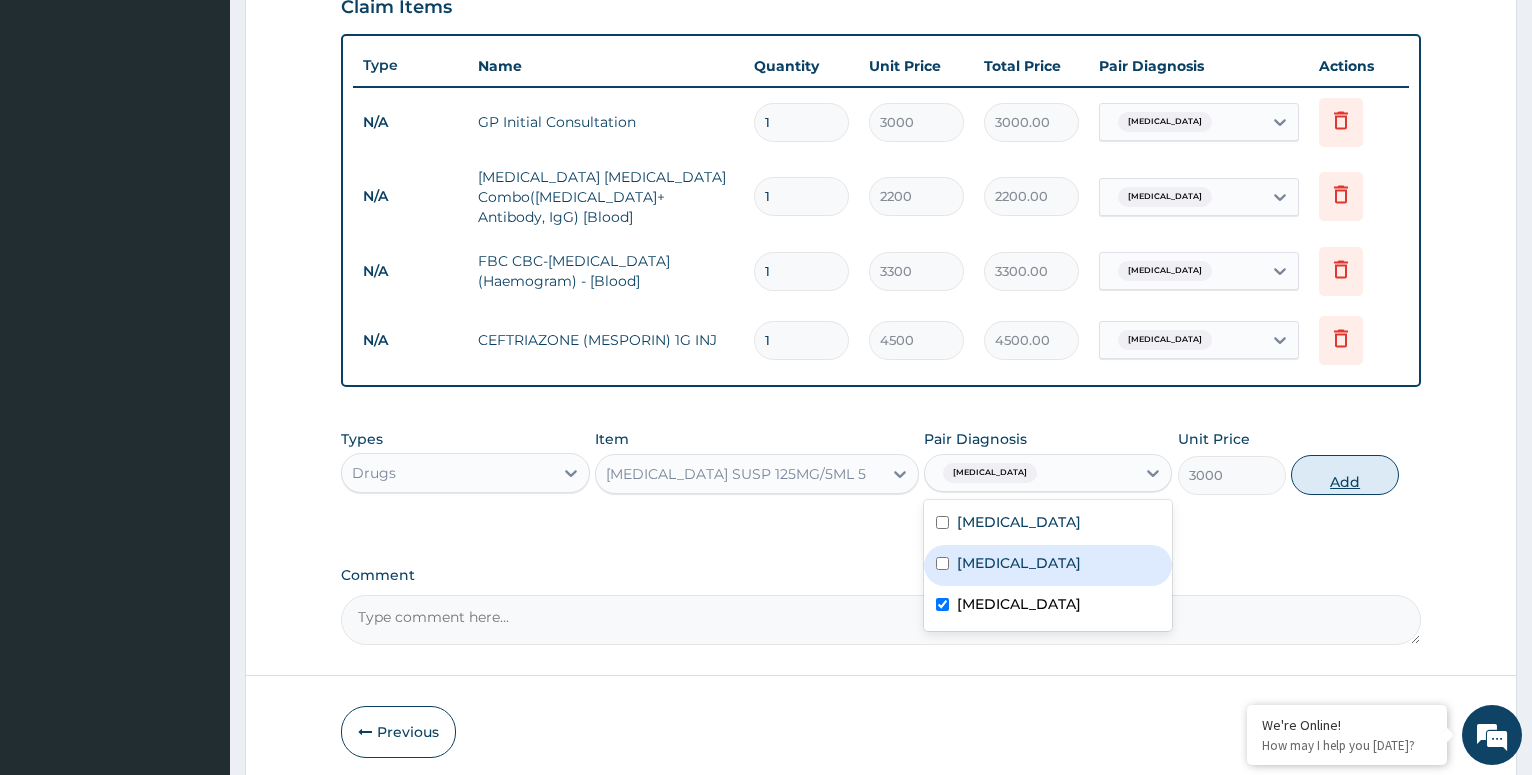 click on "Add" at bounding box center [1345, 475] 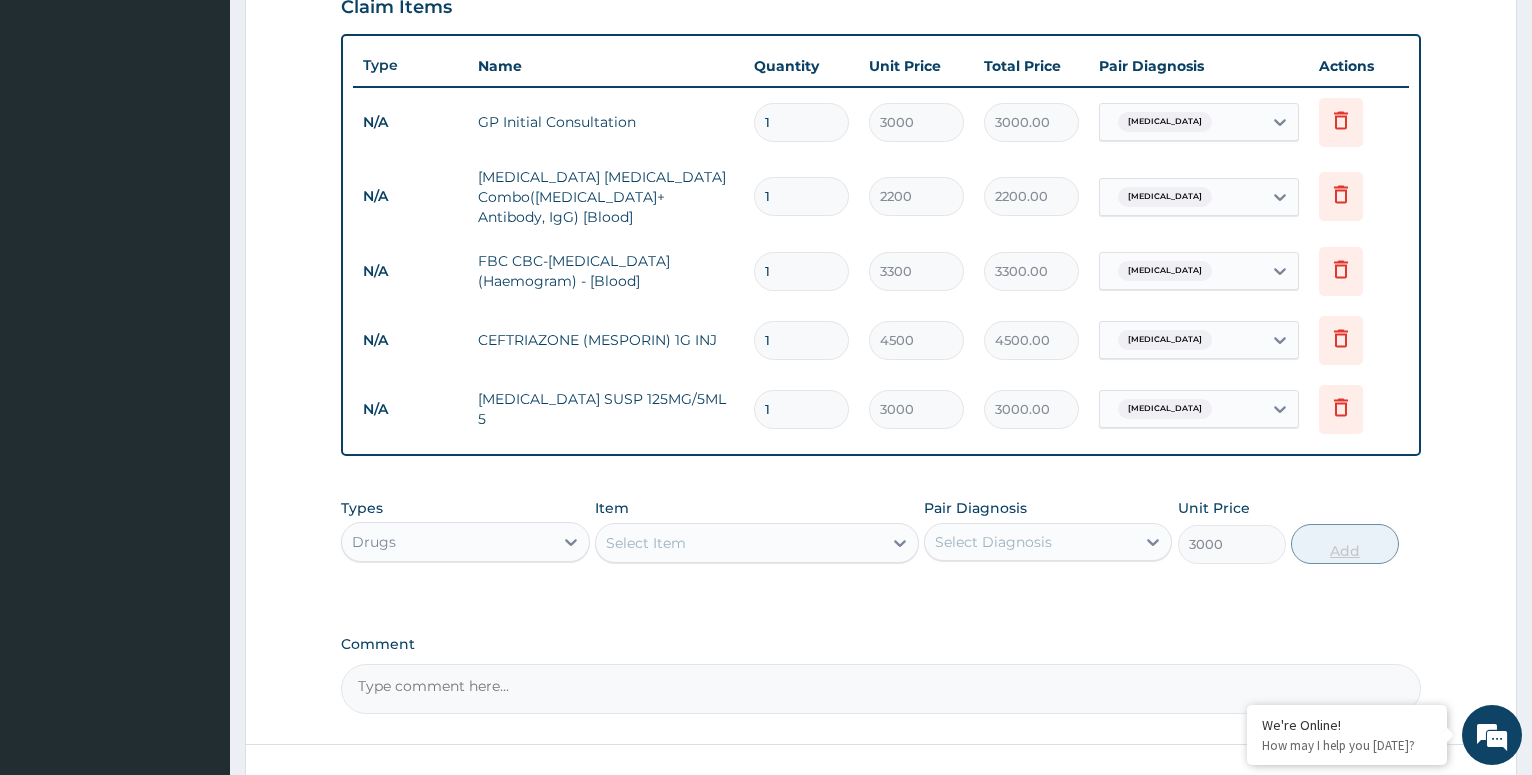 type on "0" 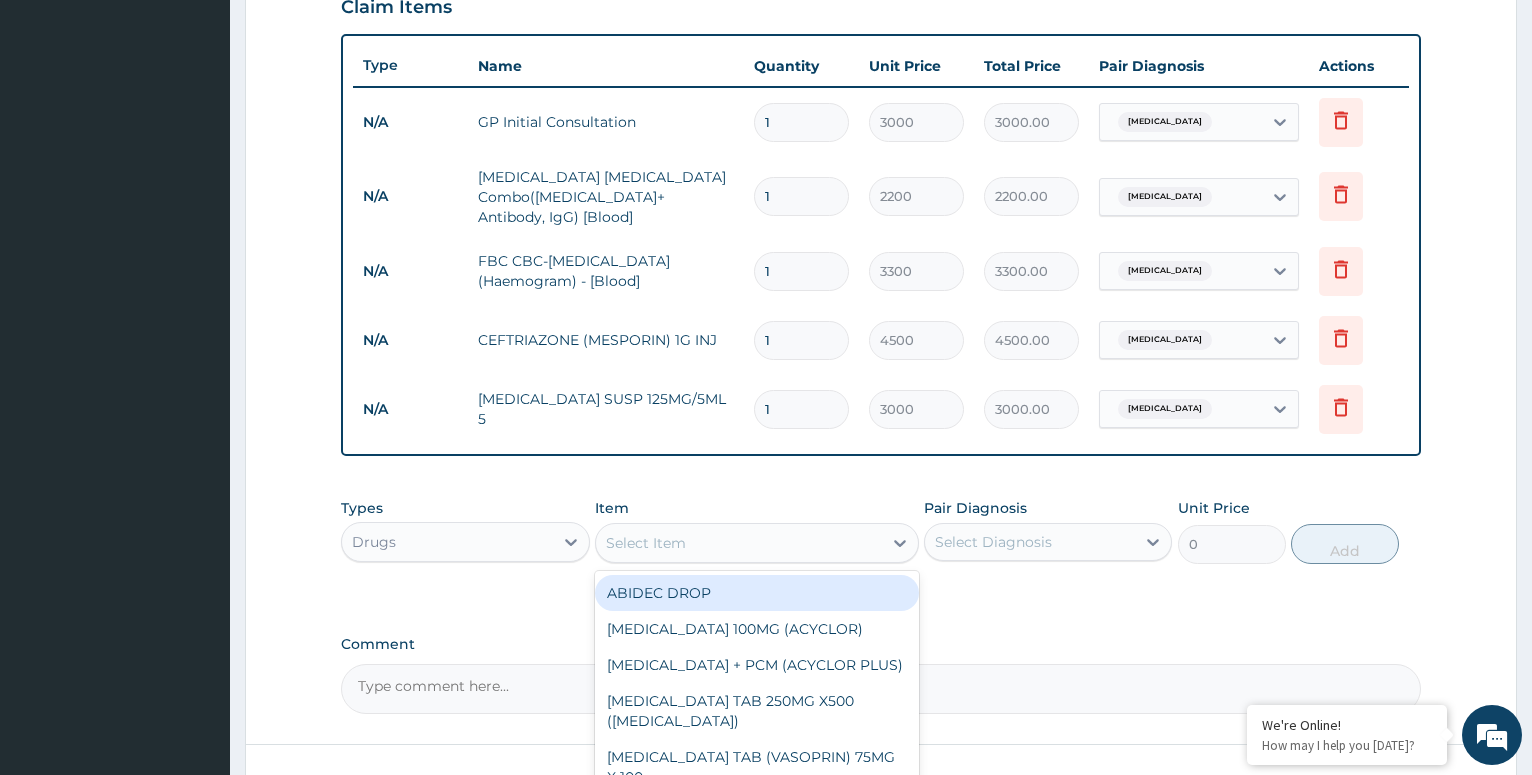 click on "Select Item" at bounding box center (739, 543) 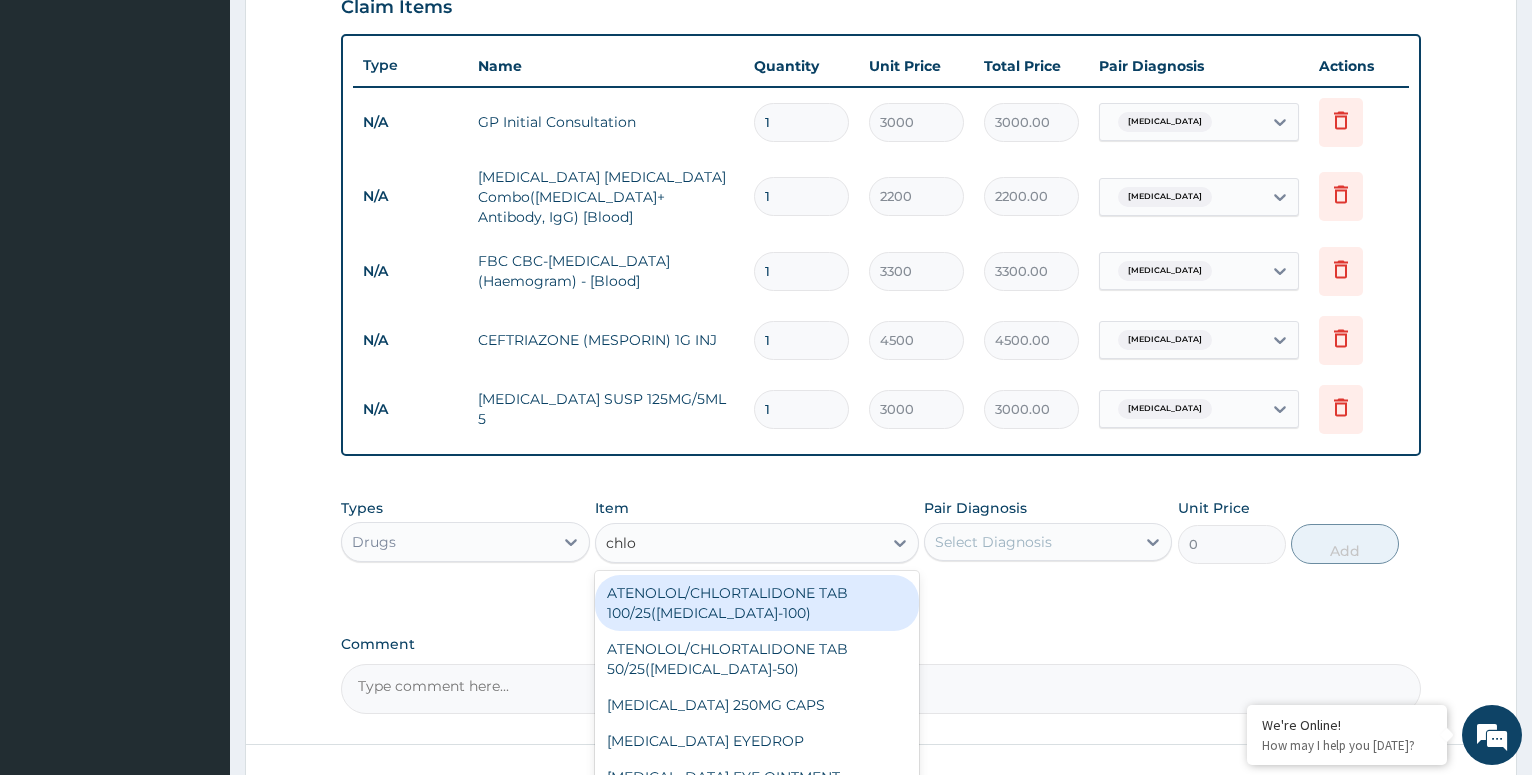 type on "chlor" 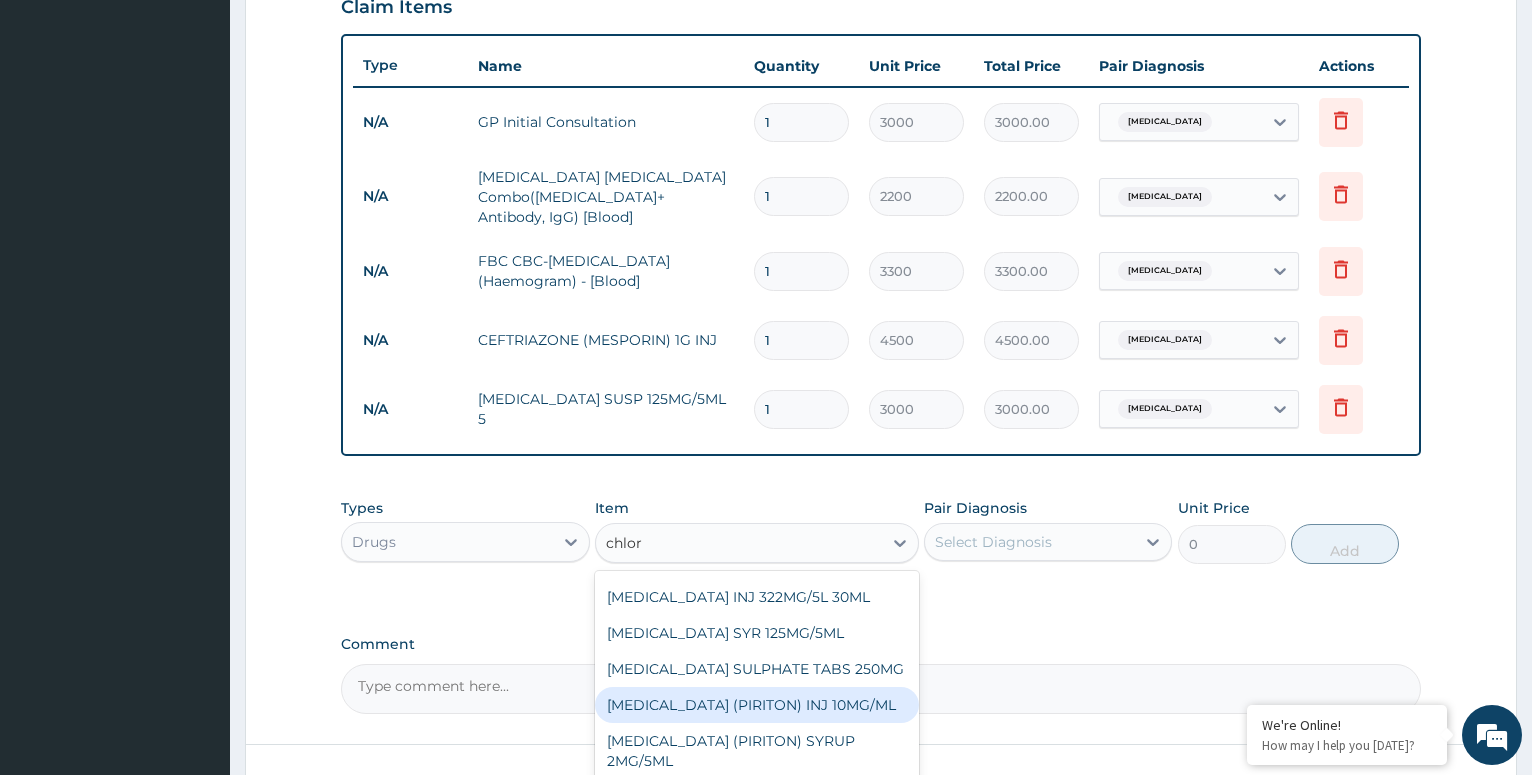 scroll, scrollTop: 432, scrollLeft: 0, axis: vertical 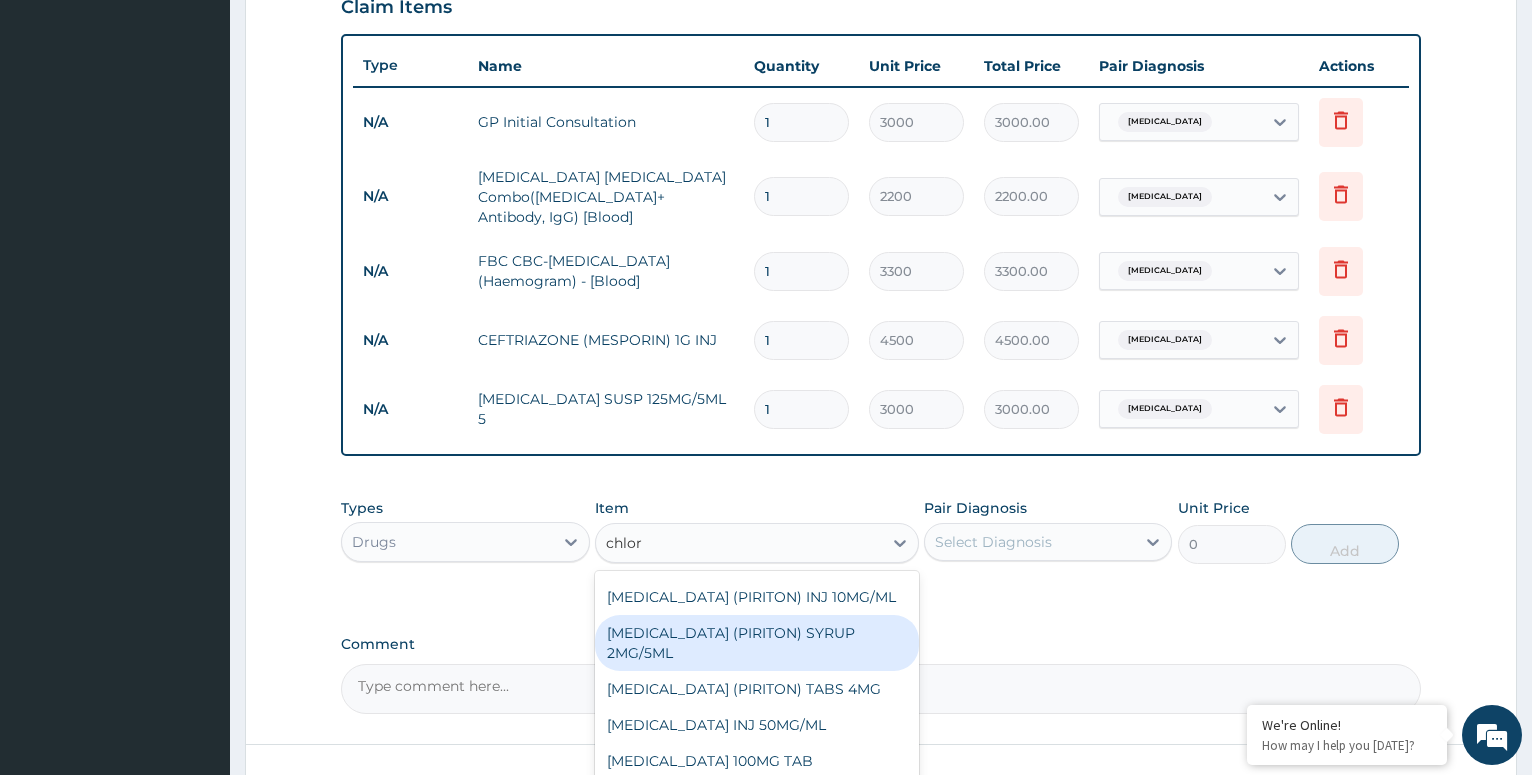 click on "[MEDICAL_DATA] (PIRITON) SYRUP 2MG/5ML" at bounding box center (757, 643) 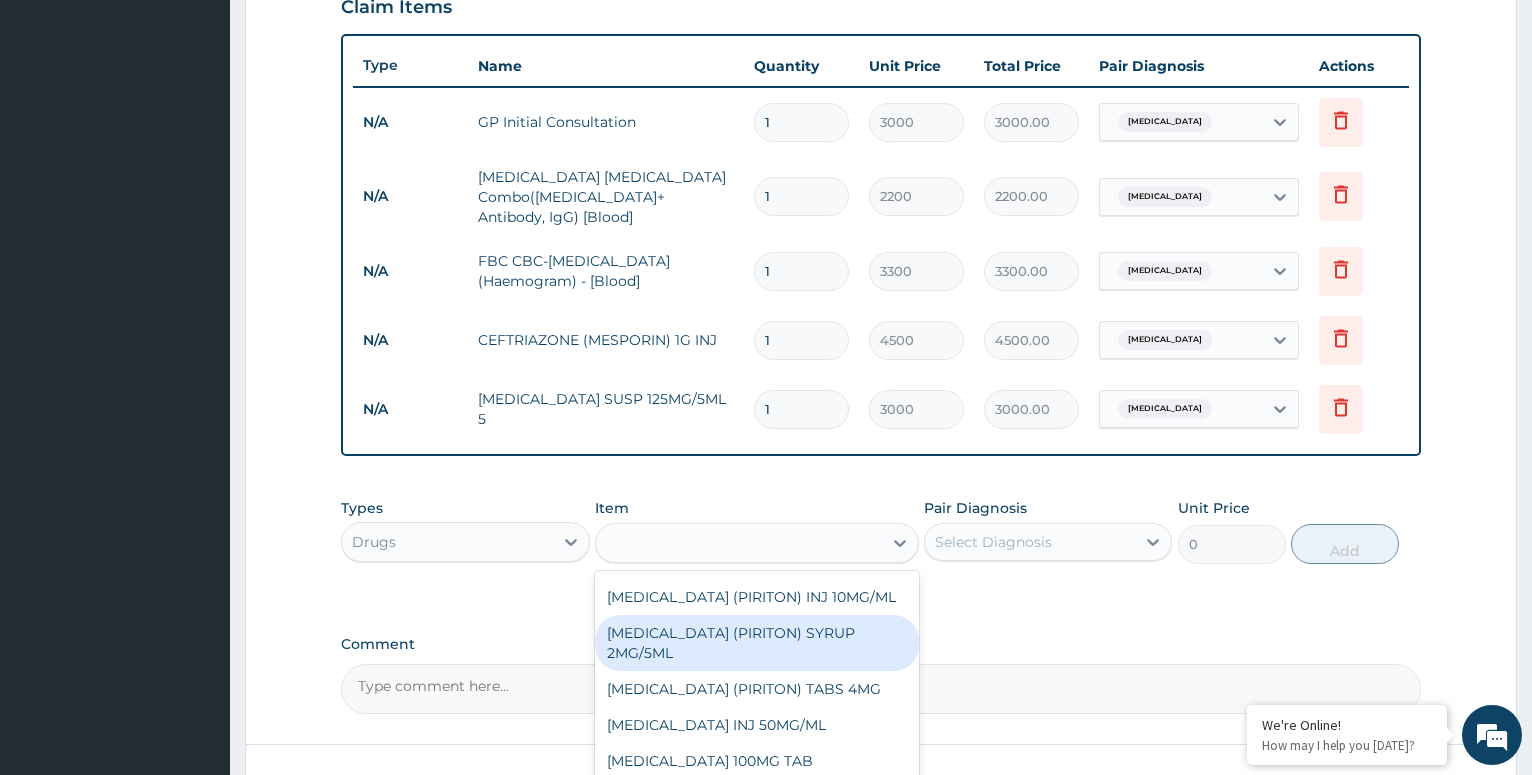 type on "1000" 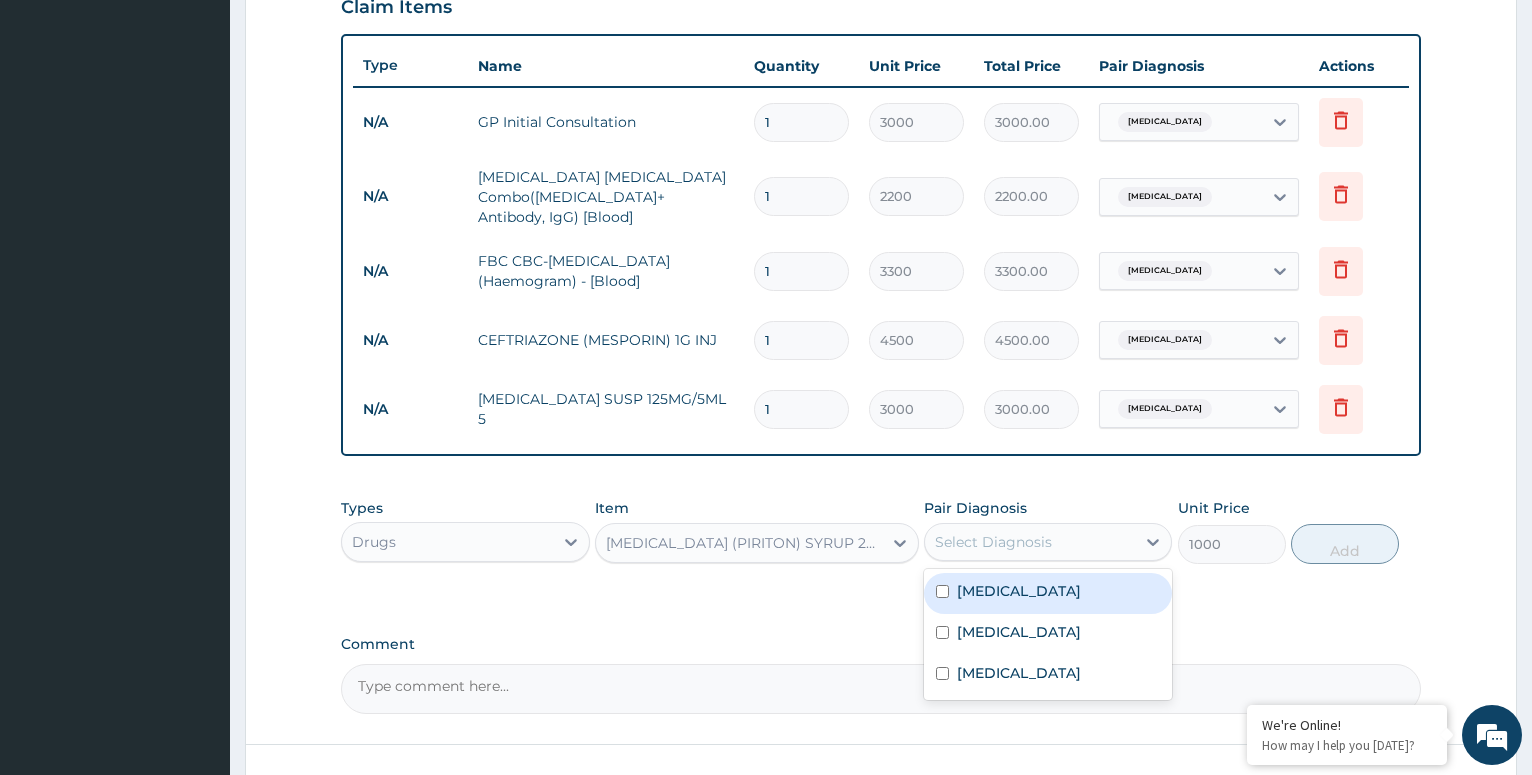click on "Select Diagnosis" at bounding box center [1030, 542] 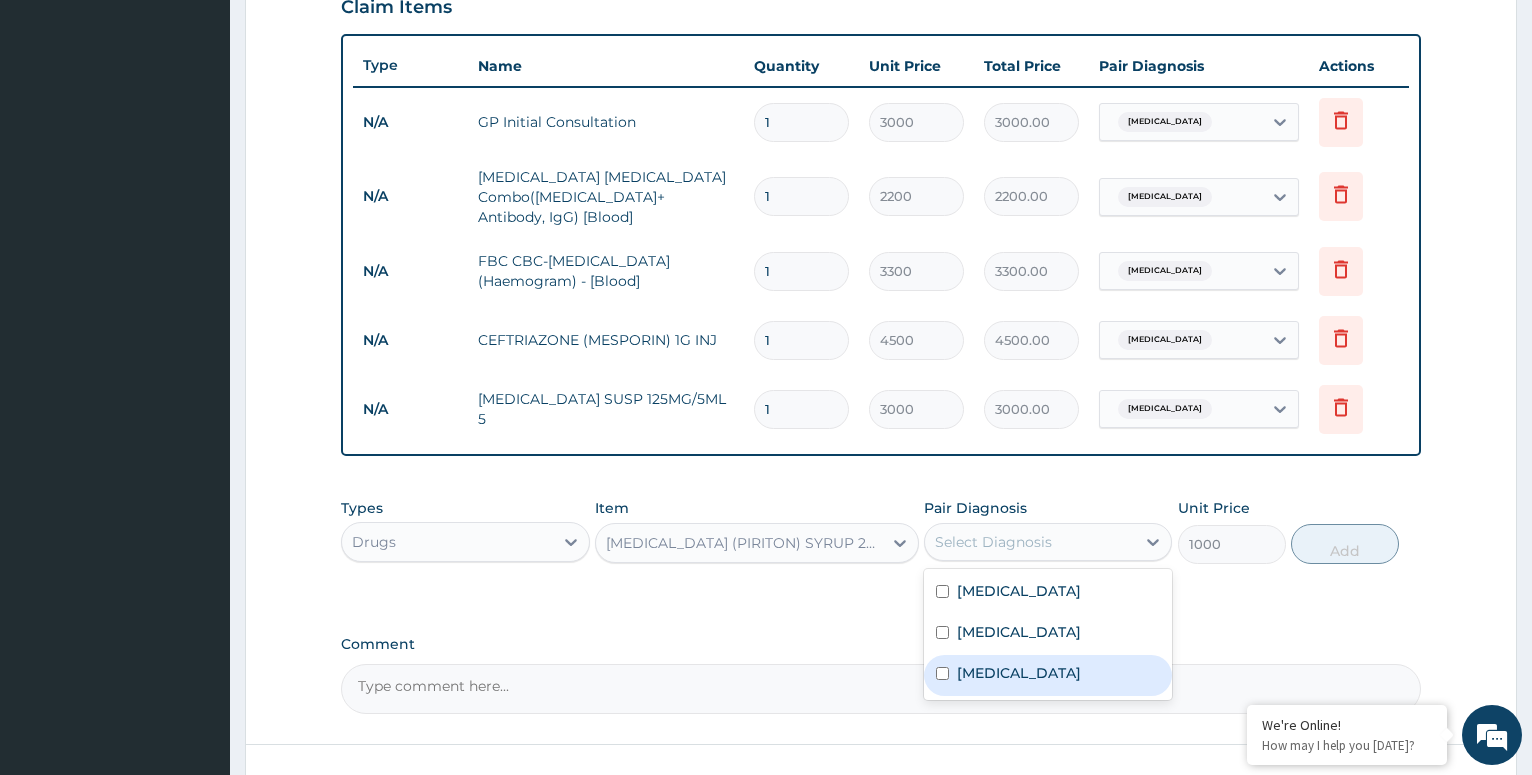 click at bounding box center (942, 673) 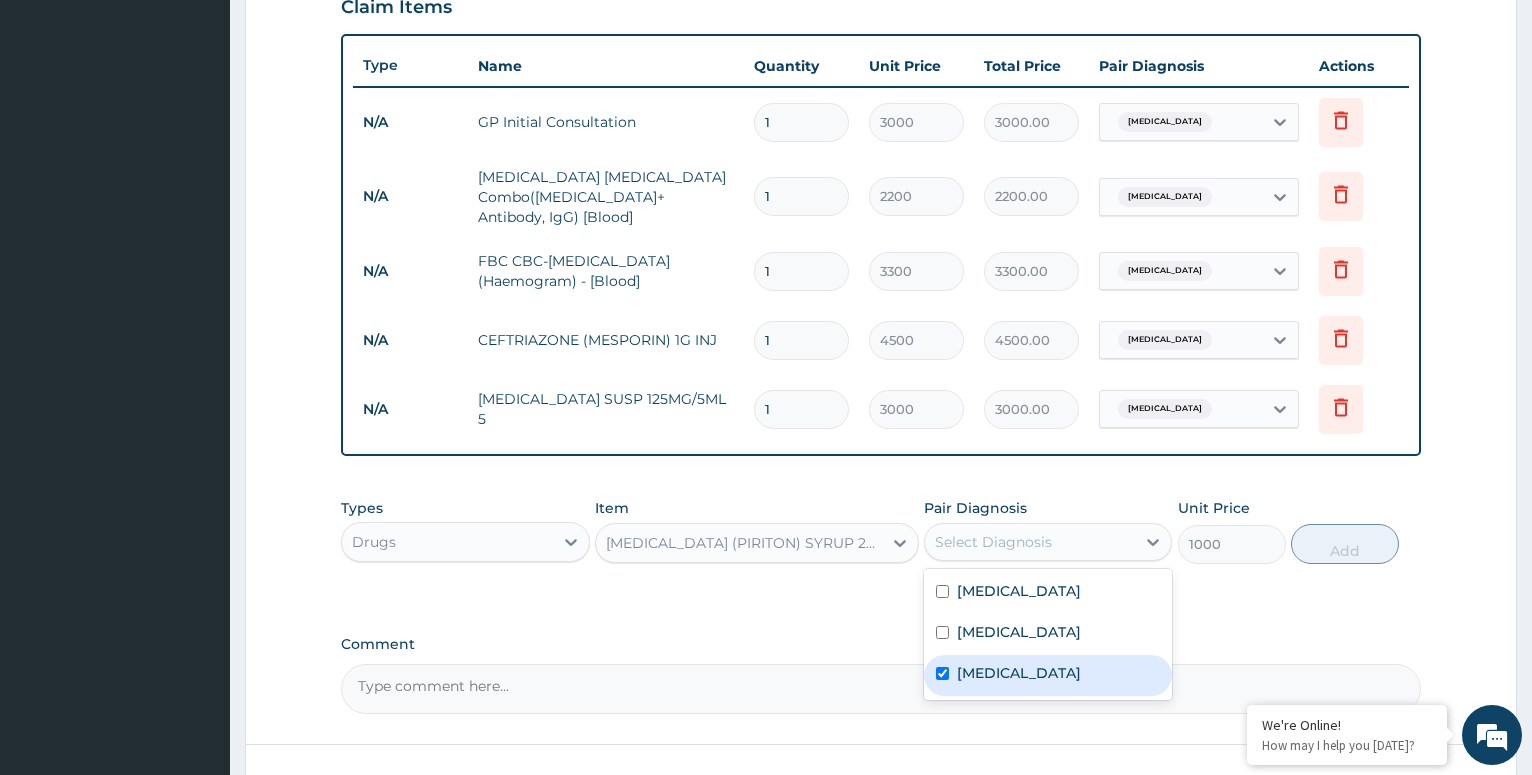 checkbox on "true" 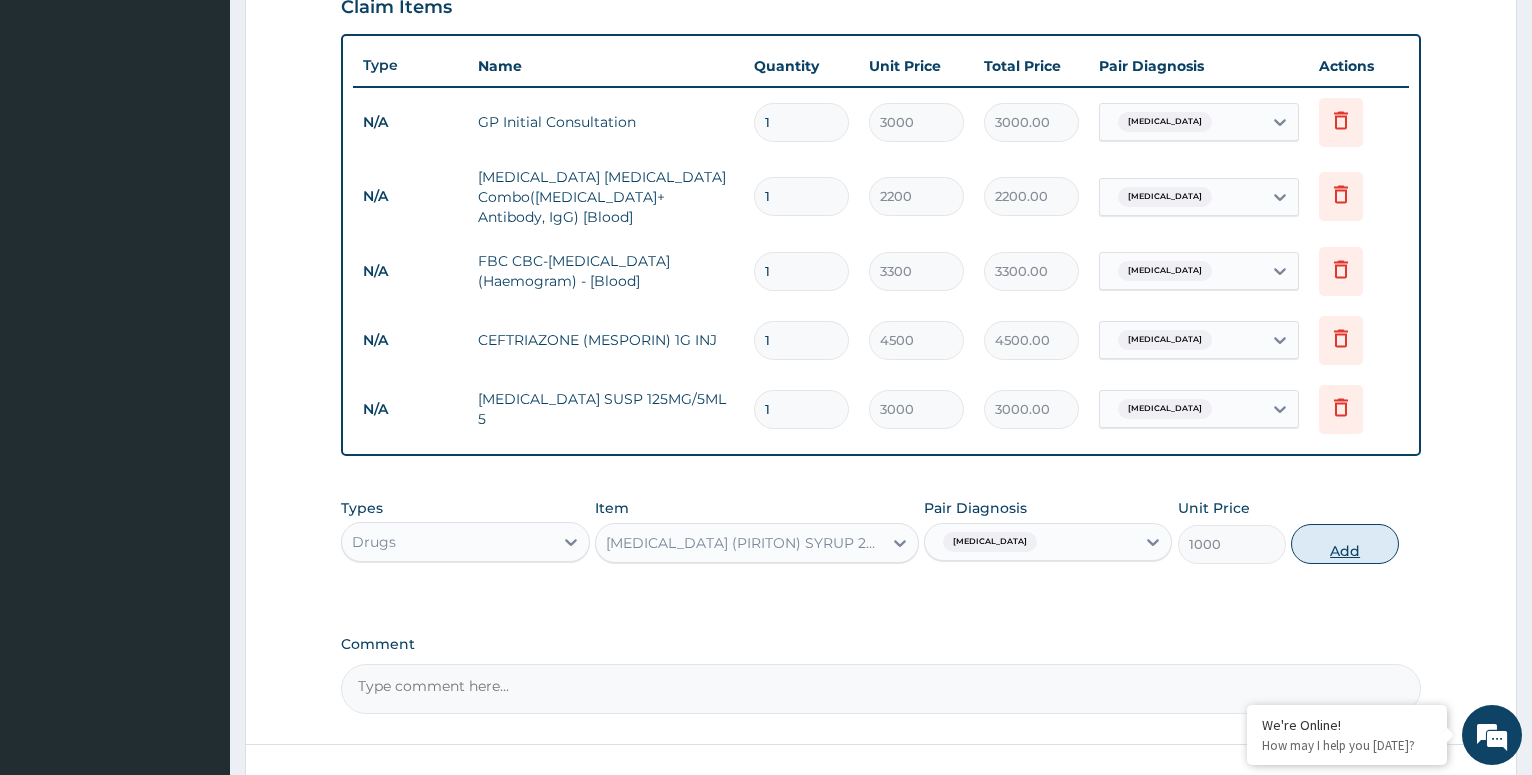 click on "Add" at bounding box center [1345, 544] 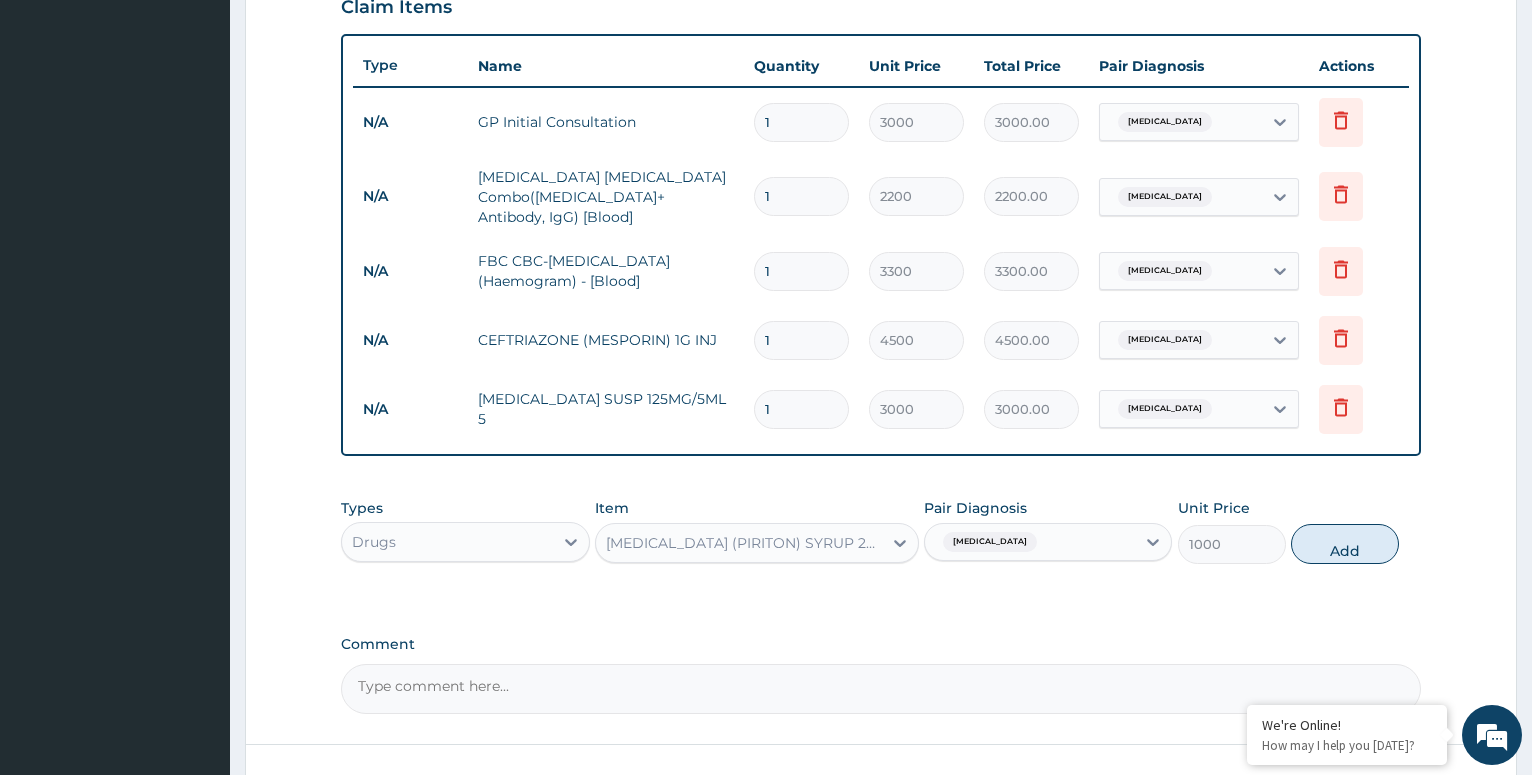 type on "0" 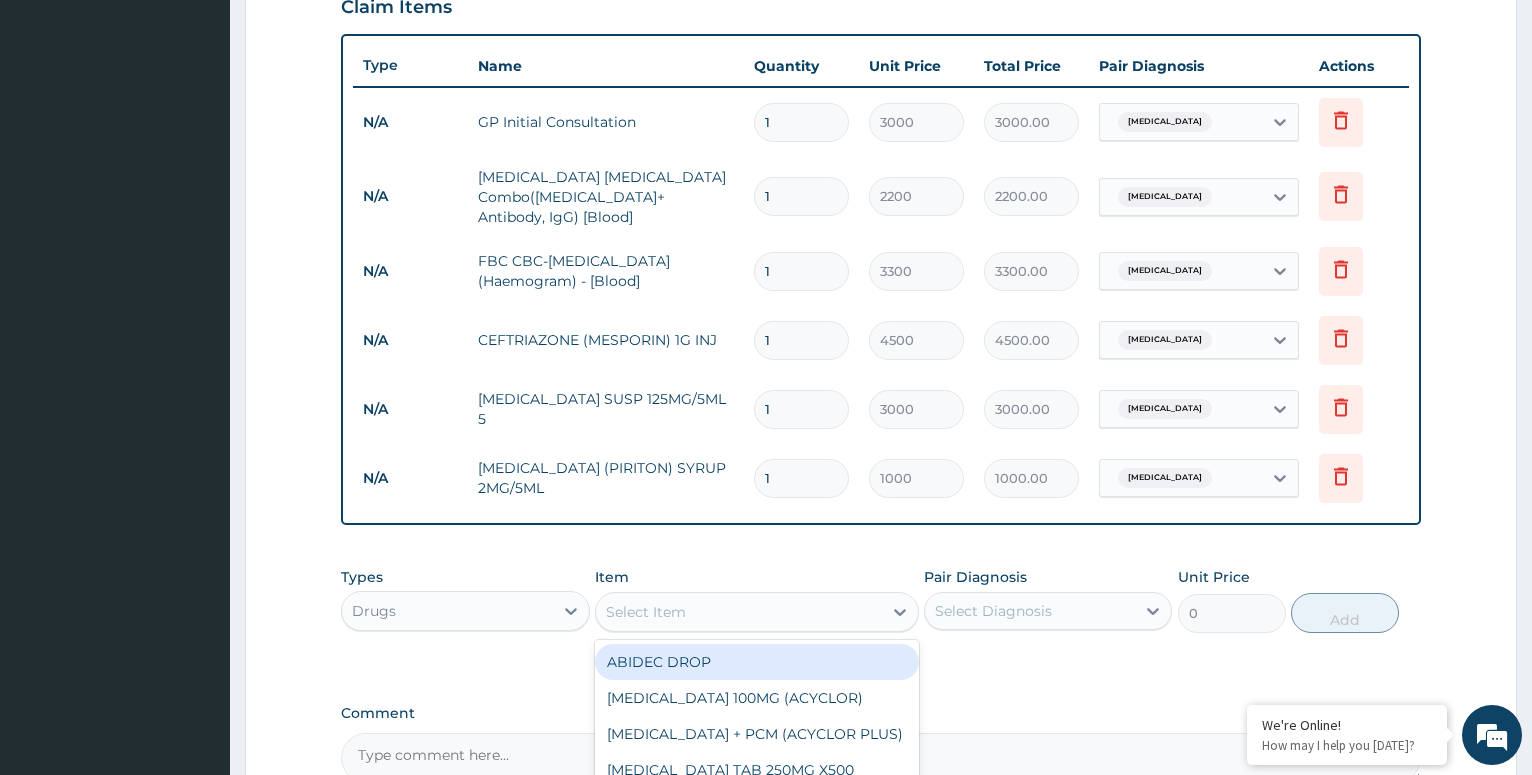 click on "Select Item" at bounding box center (739, 612) 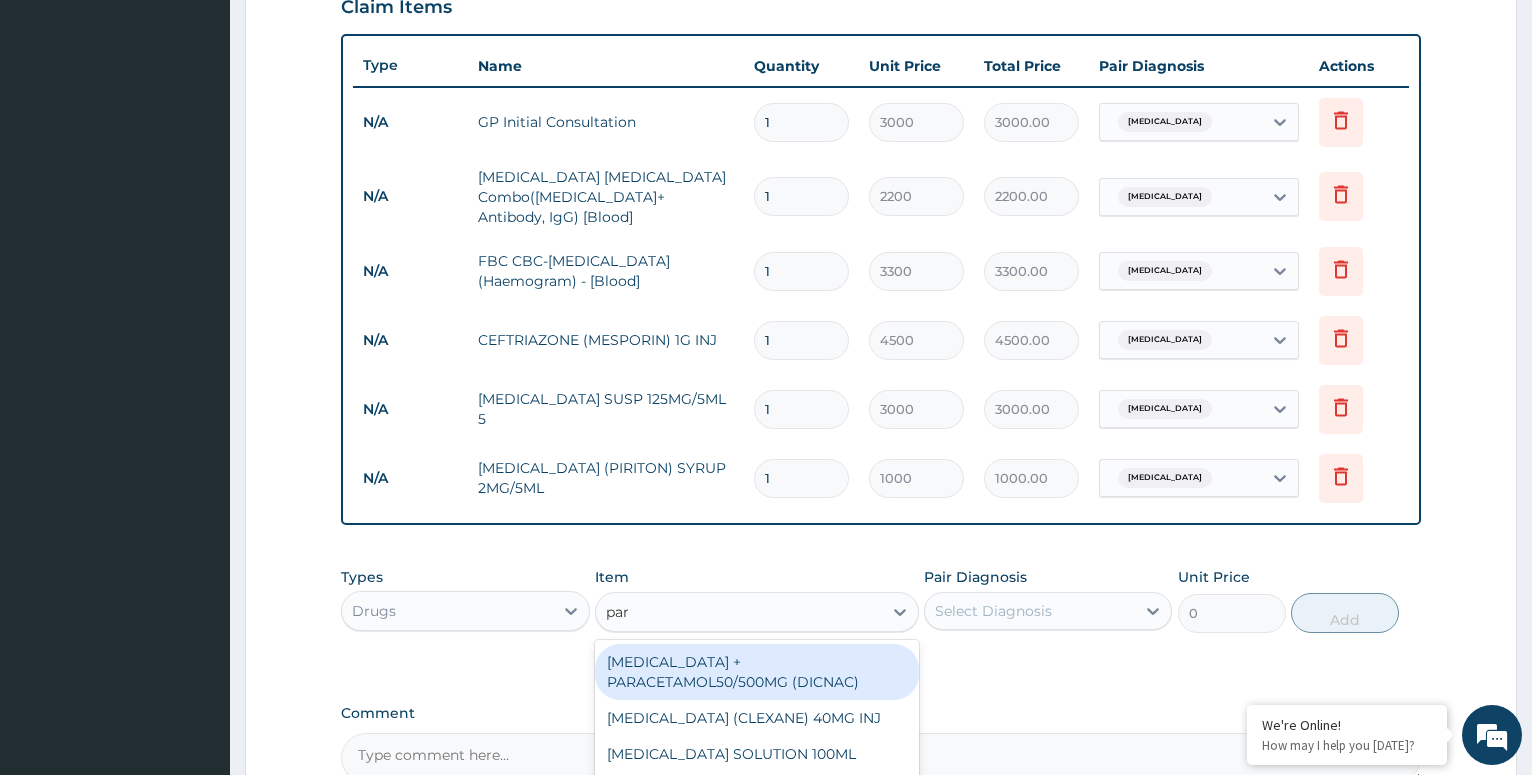 type on "para" 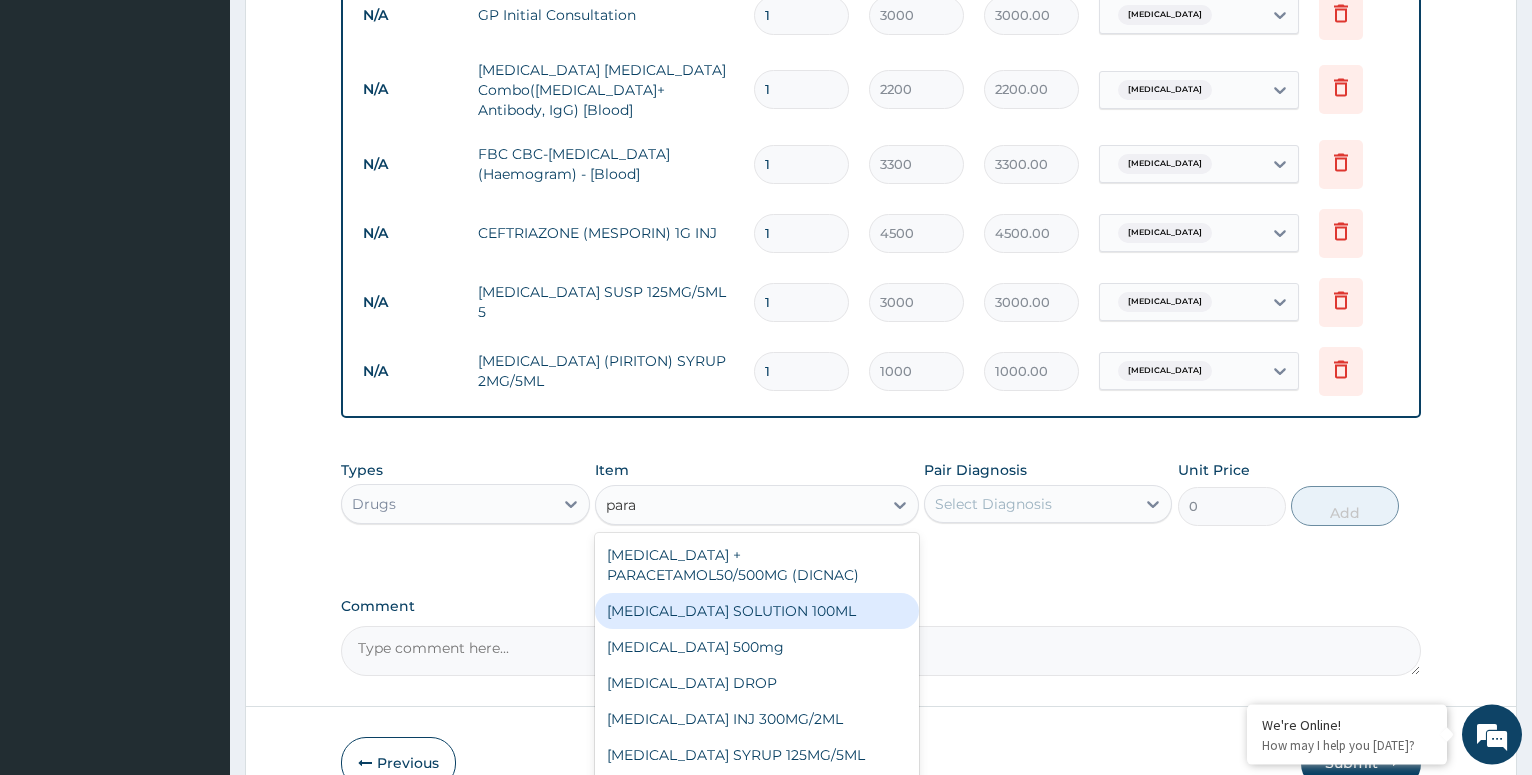 scroll, scrollTop: 917, scrollLeft: 0, axis: vertical 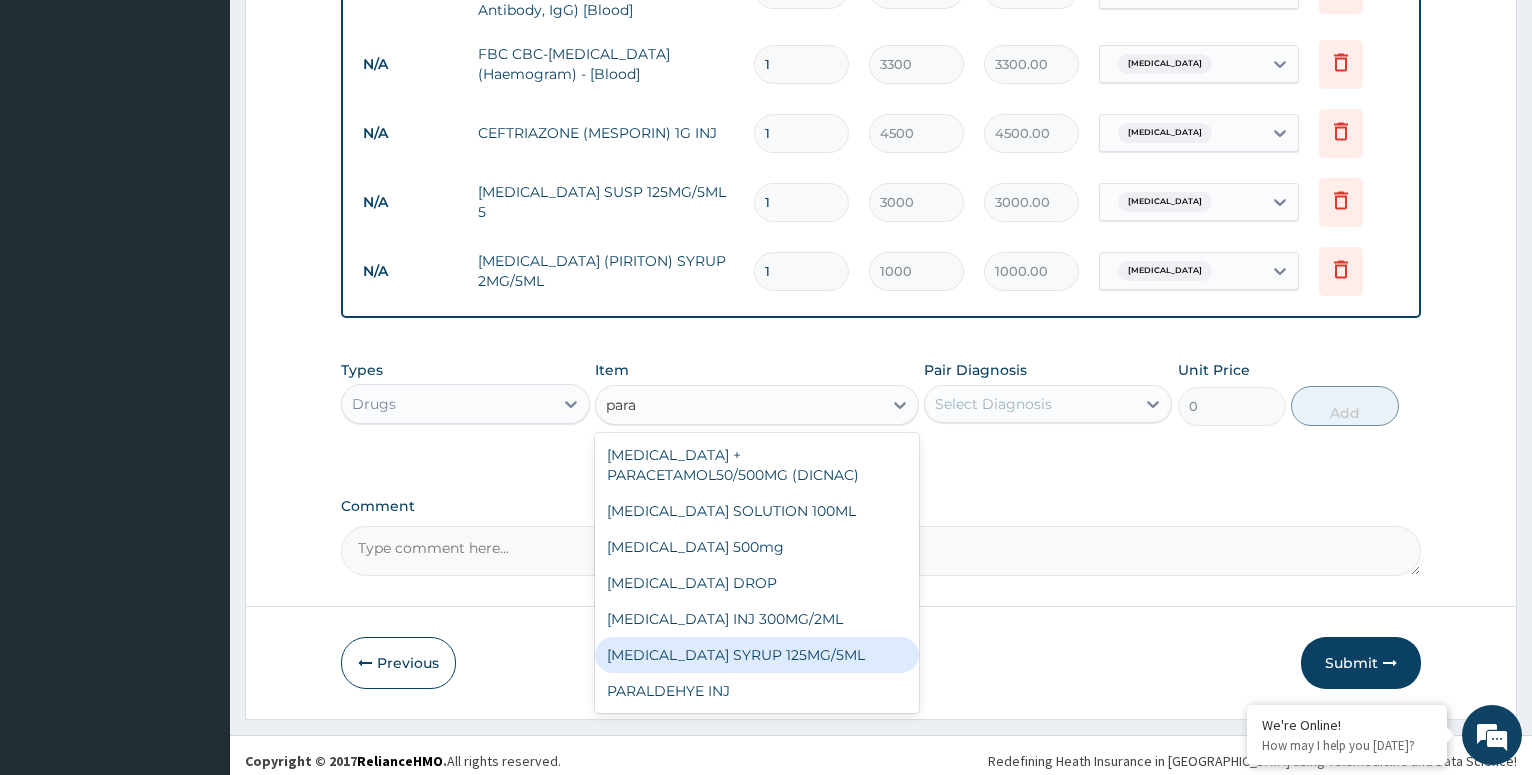 click on "[MEDICAL_DATA] SYRUP 125MG/5ML" at bounding box center [757, 655] 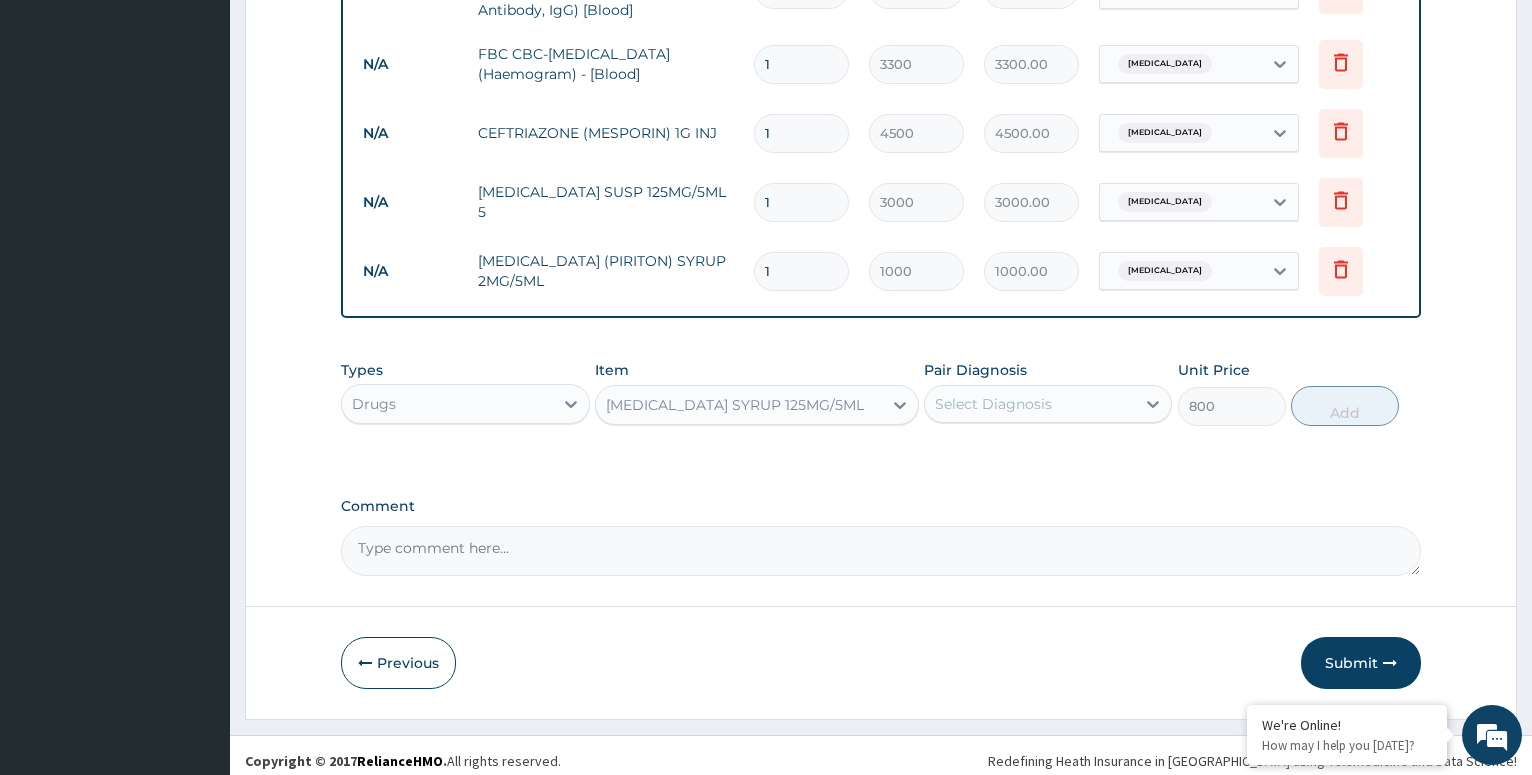 click on "Select Diagnosis" at bounding box center [993, 404] 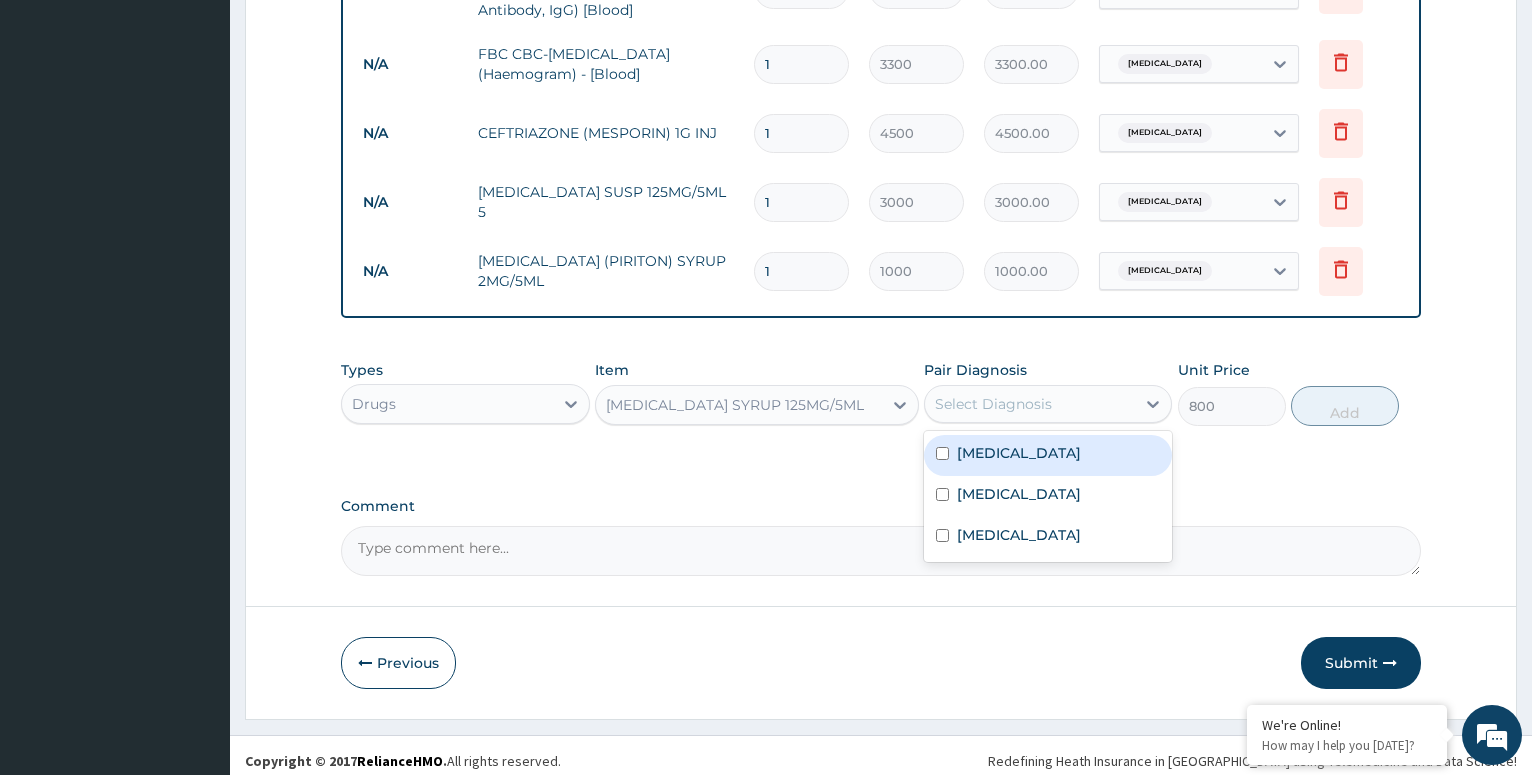 click at bounding box center (942, 453) 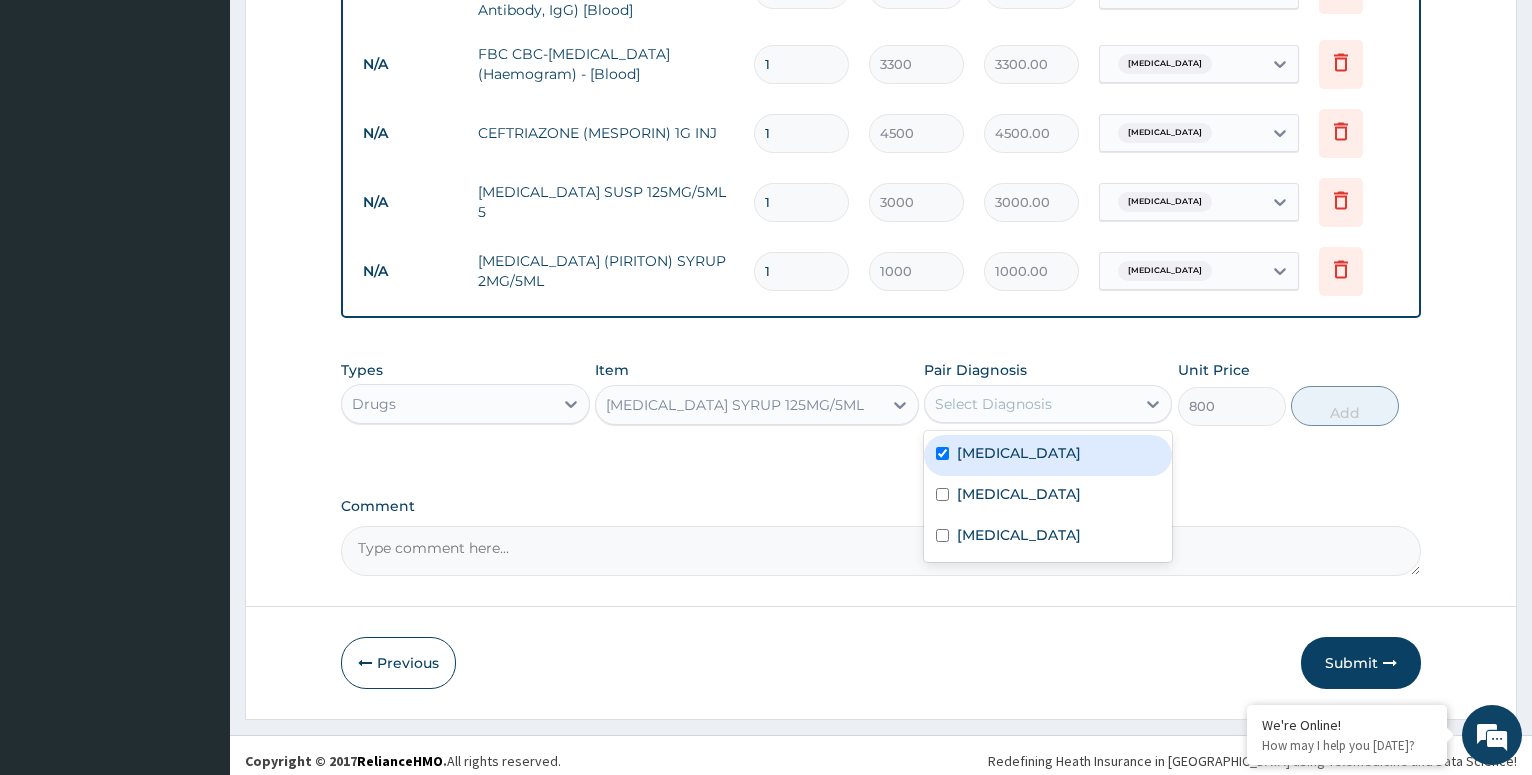 checkbox on "true" 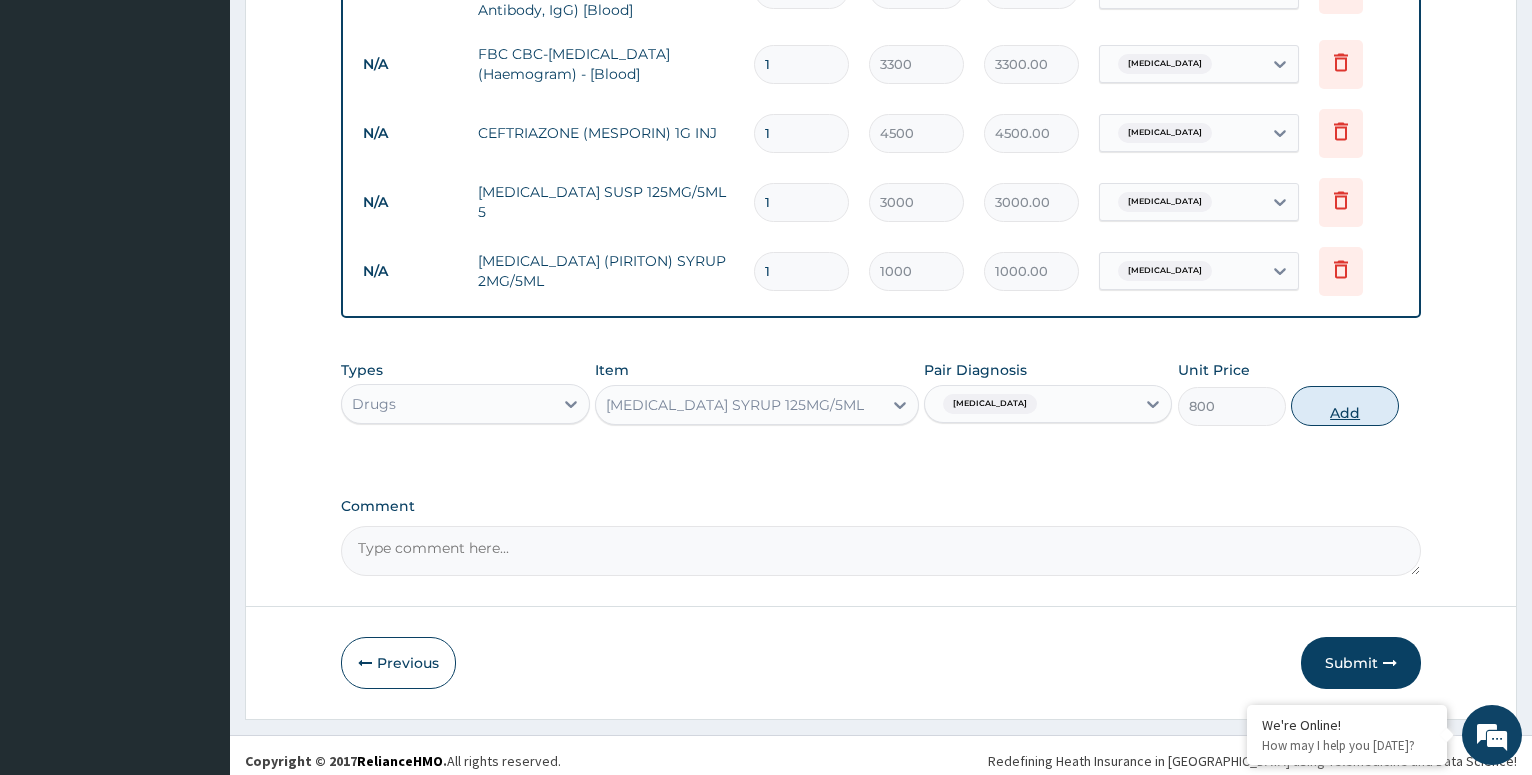 click on "Add" at bounding box center [1345, 406] 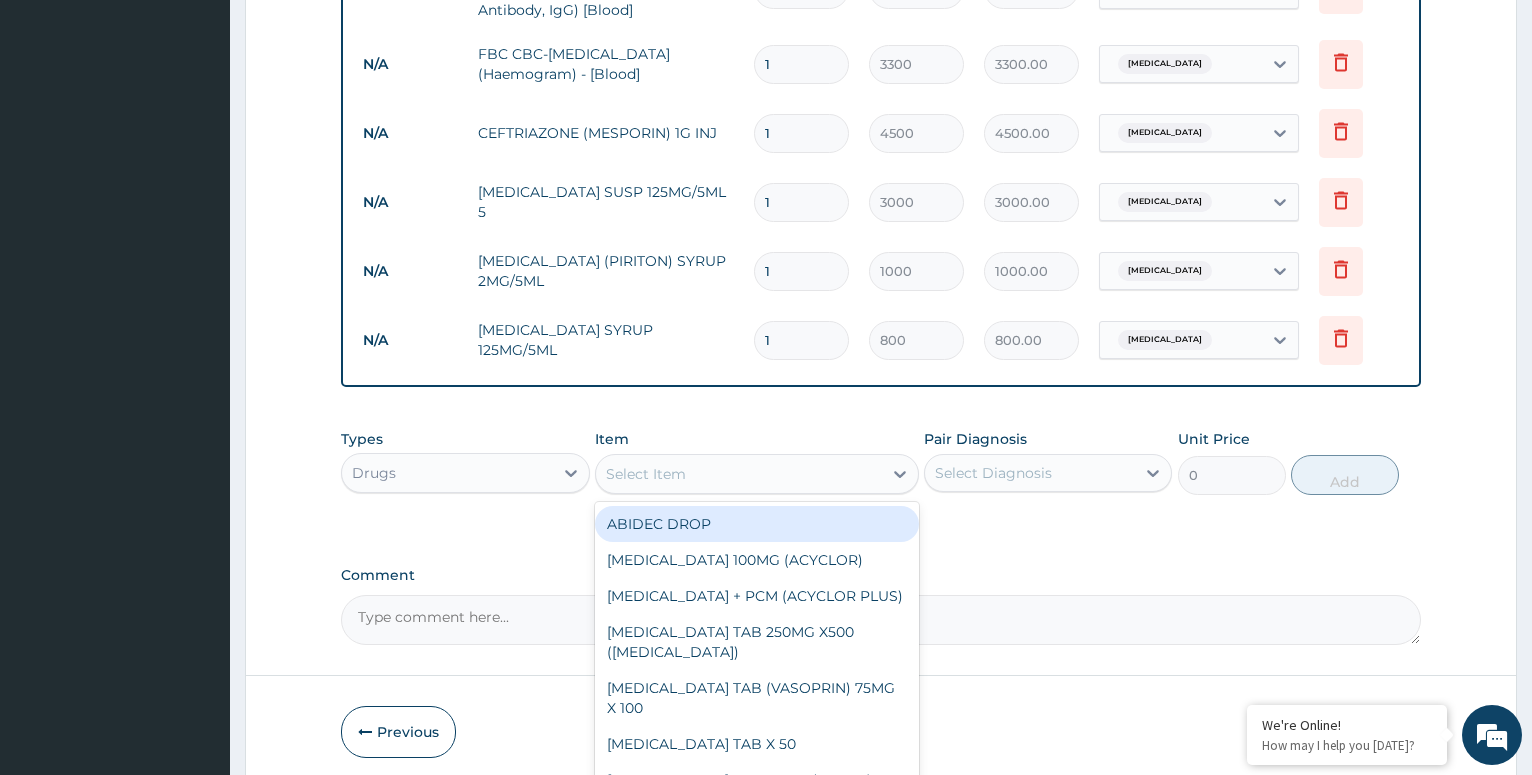 click on "Select Item" at bounding box center [646, 474] 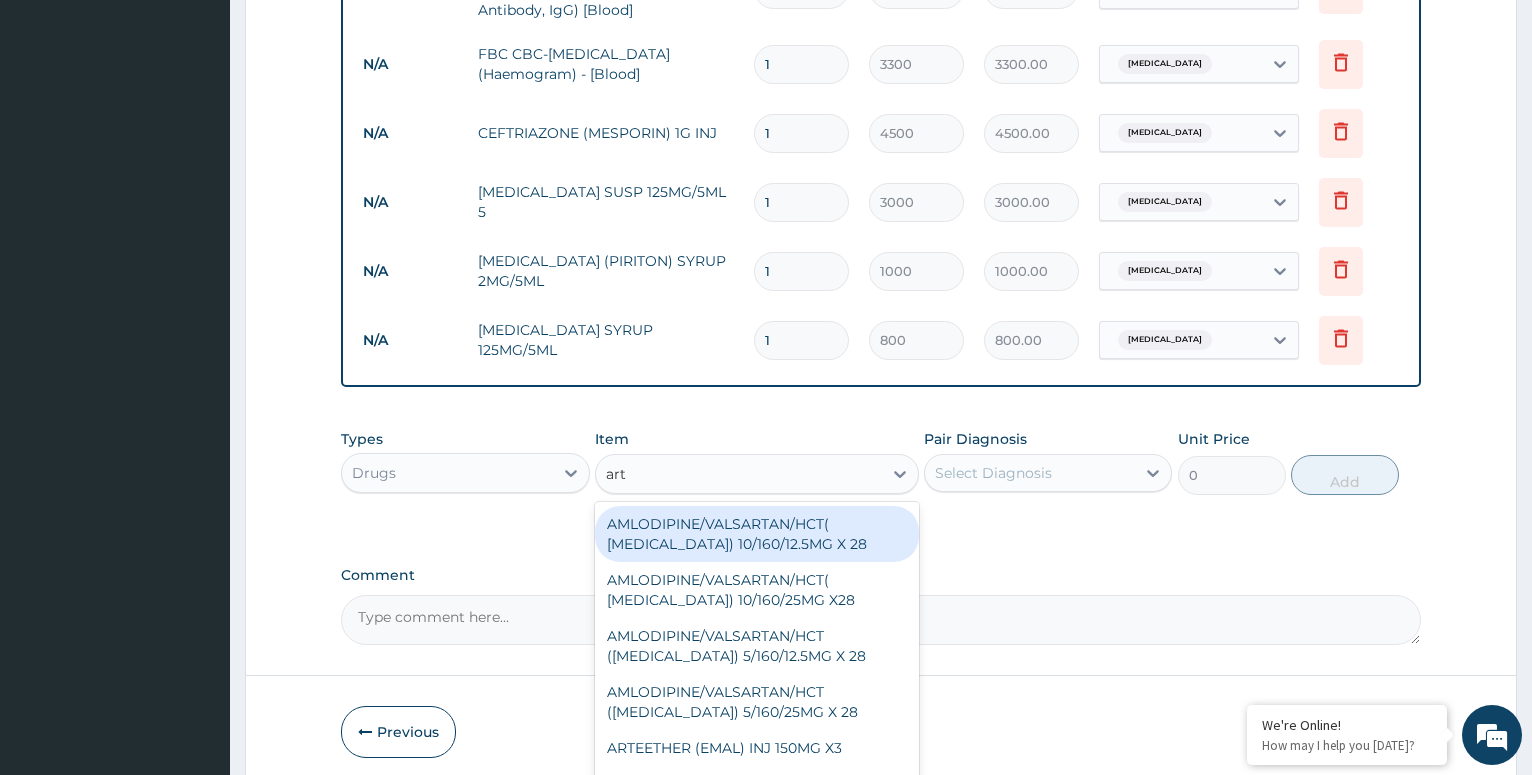 type on "arte" 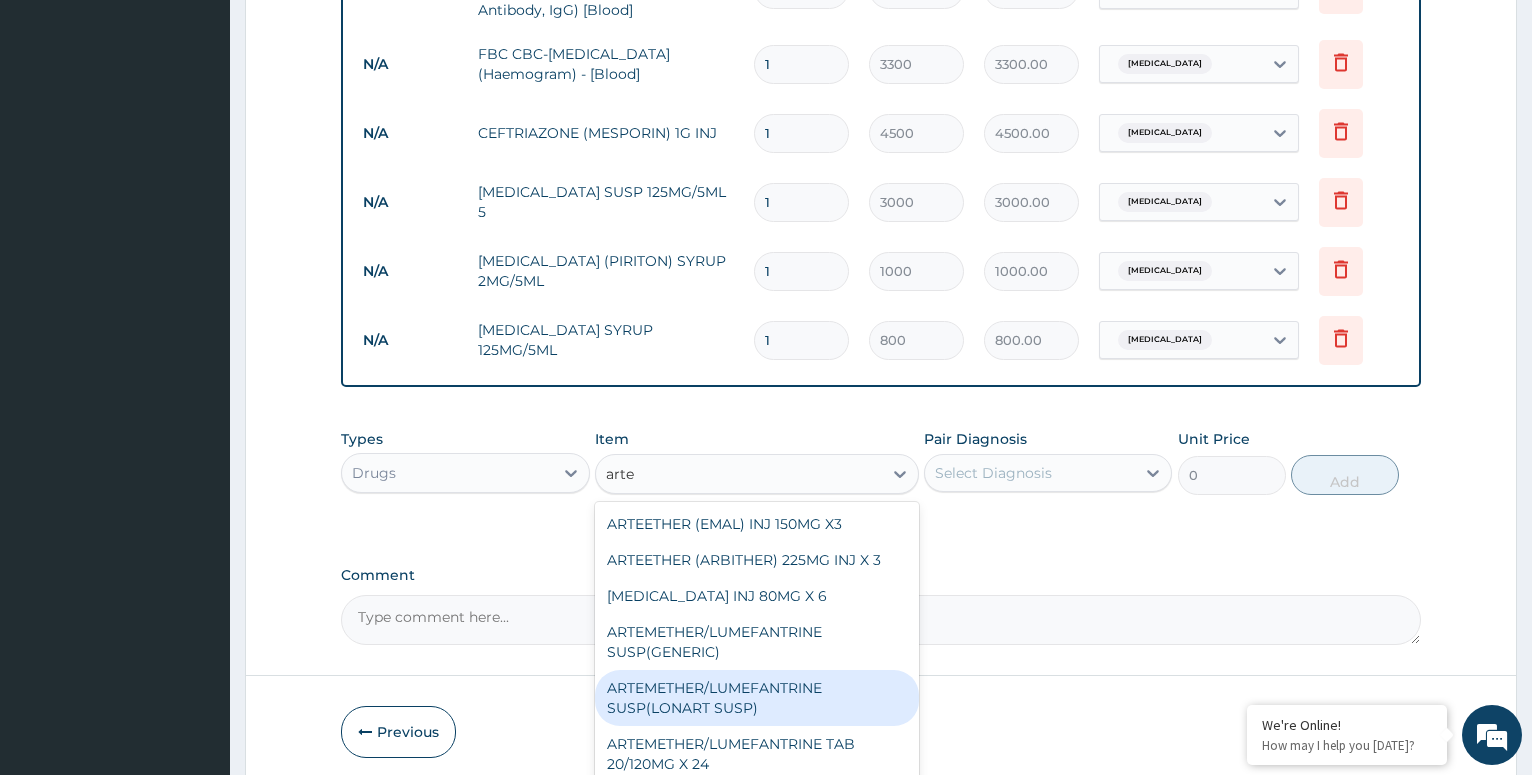 click on "ARTEMETHER/LUMEFANTRINE SUSP(LONART SUSP)" at bounding box center [757, 698] 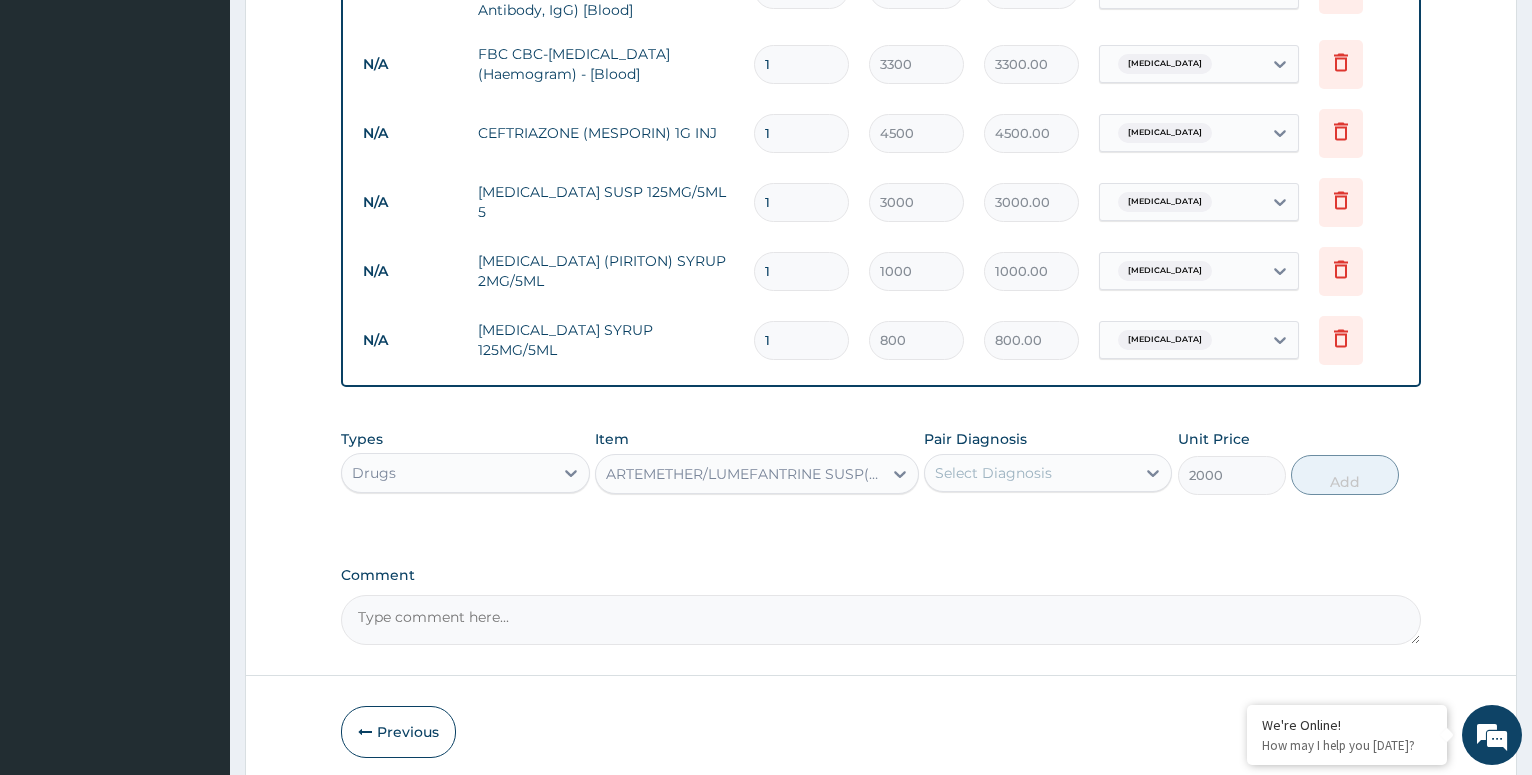 click on "Select Diagnosis" at bounding box center (1030, 473) 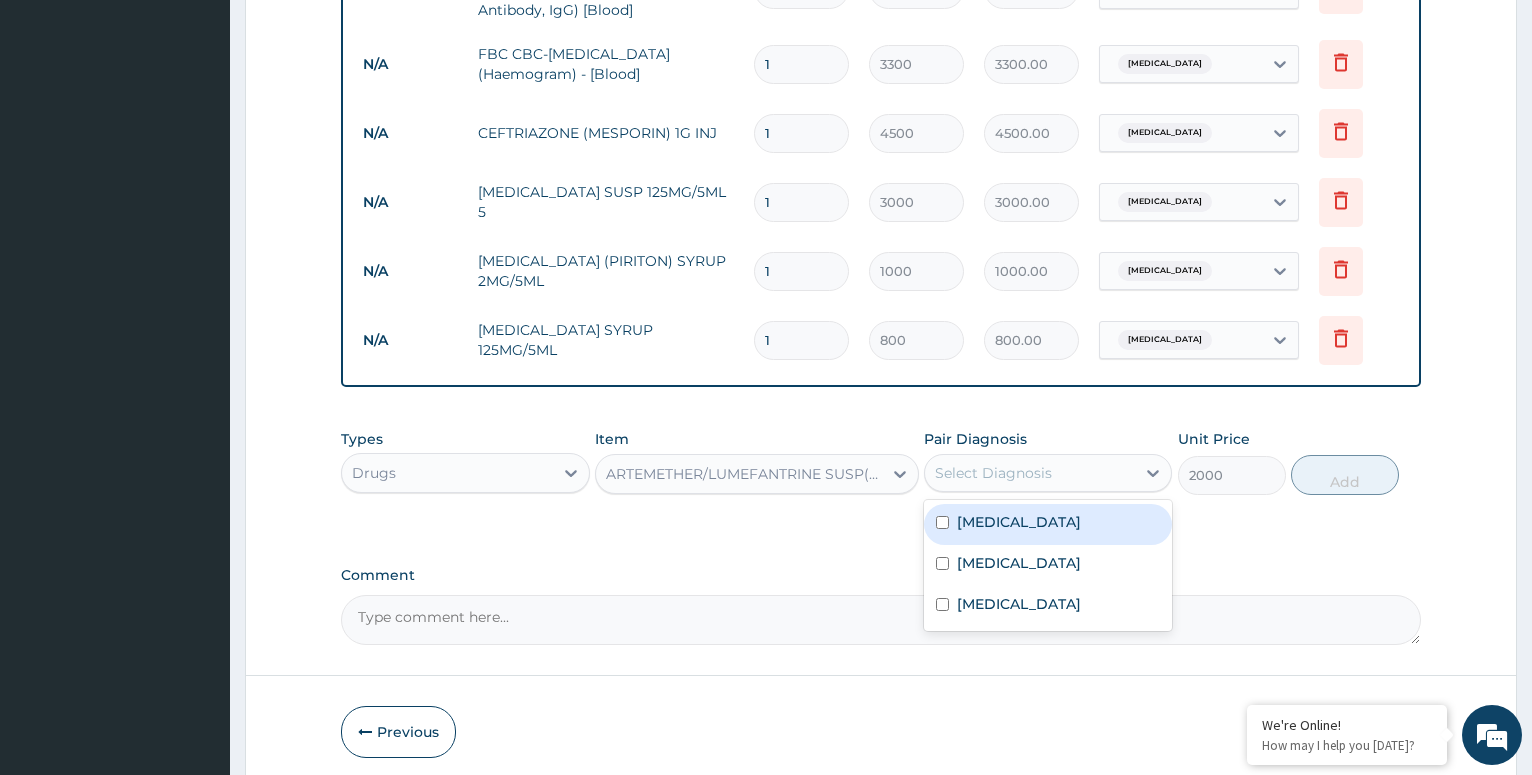 click on "[MEDICAL_DATA]" at bounding box center [1019, 522] 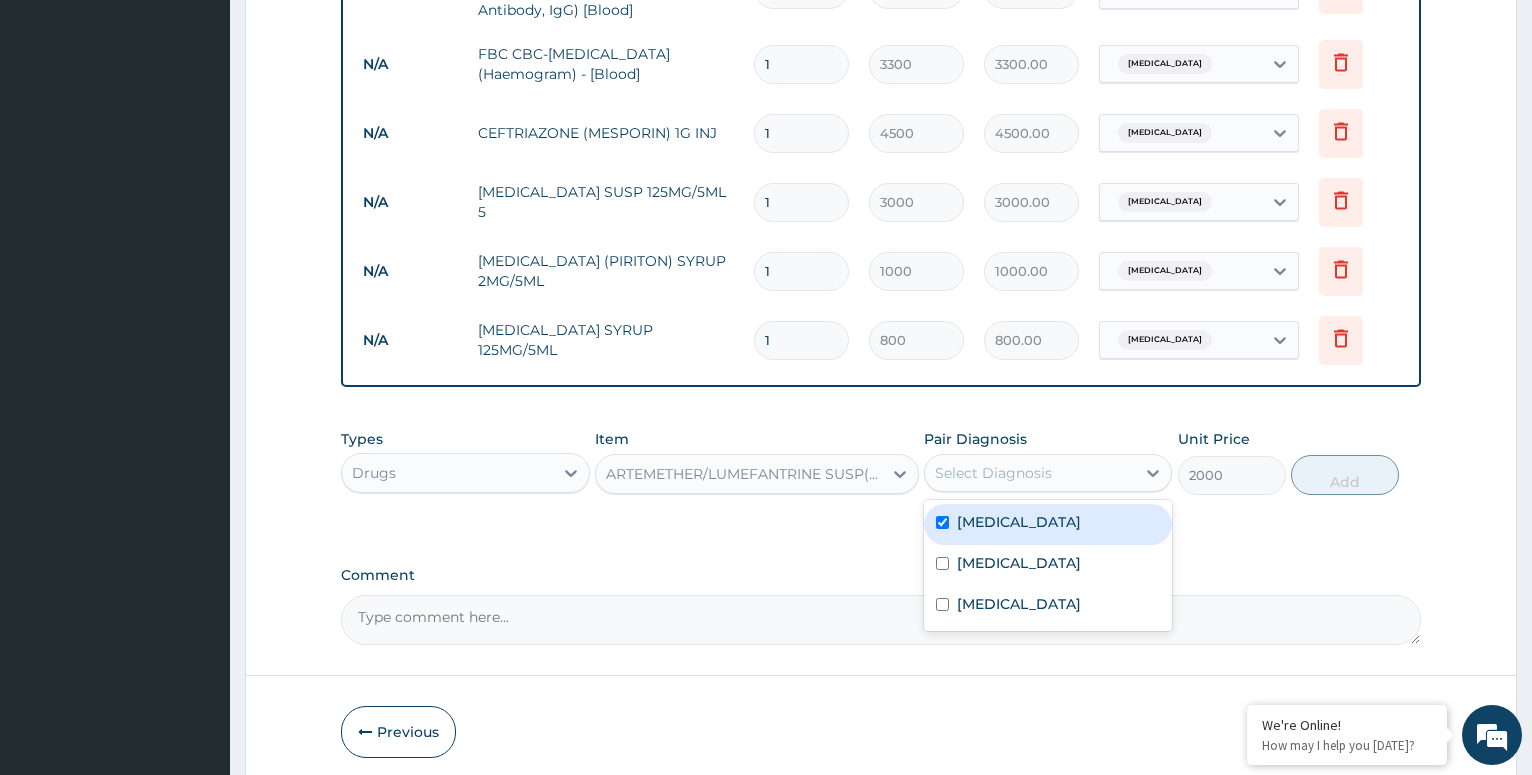 checkbox on "true" 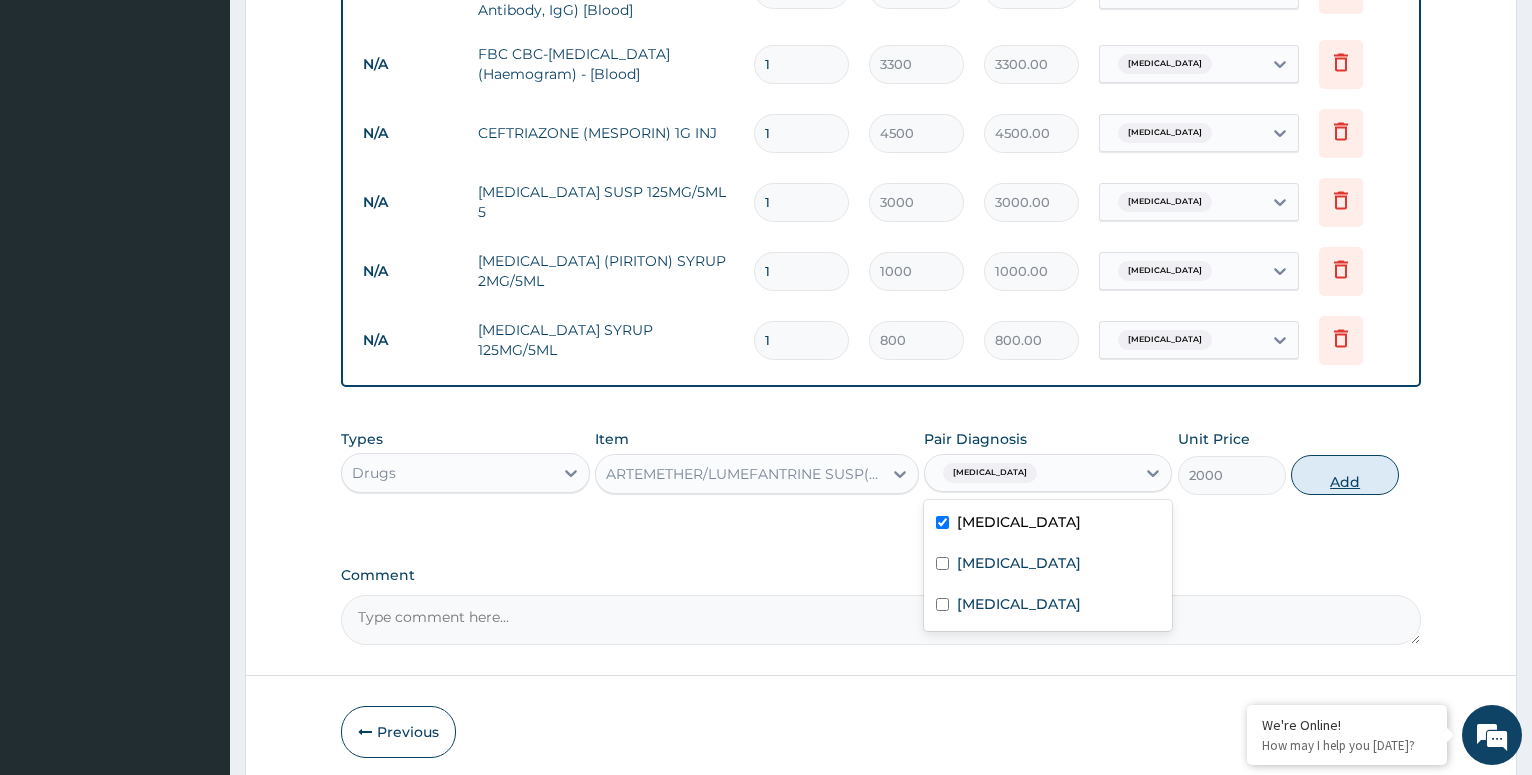 click on "Add" at bounding box center [1345, 475] 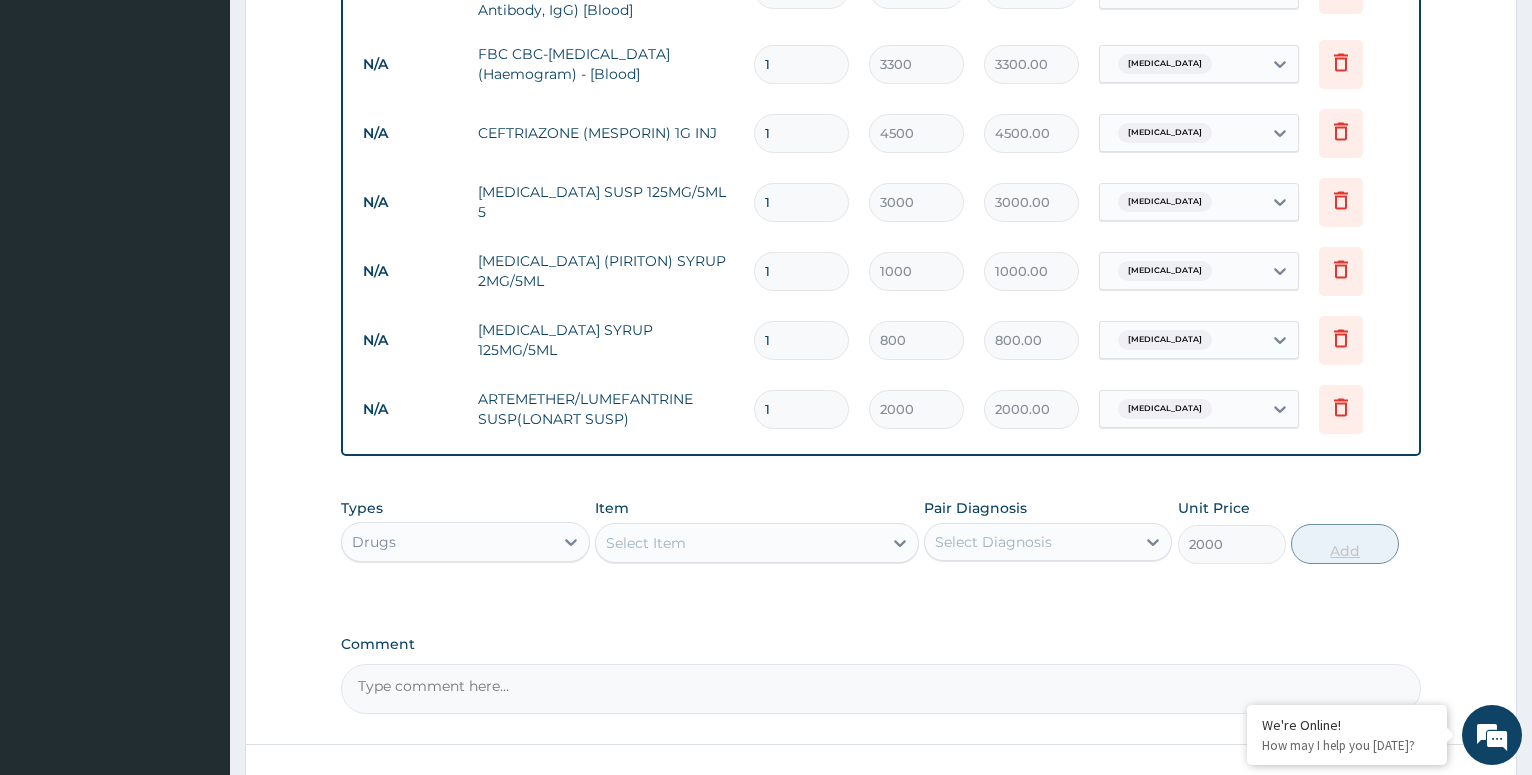 type on "0" 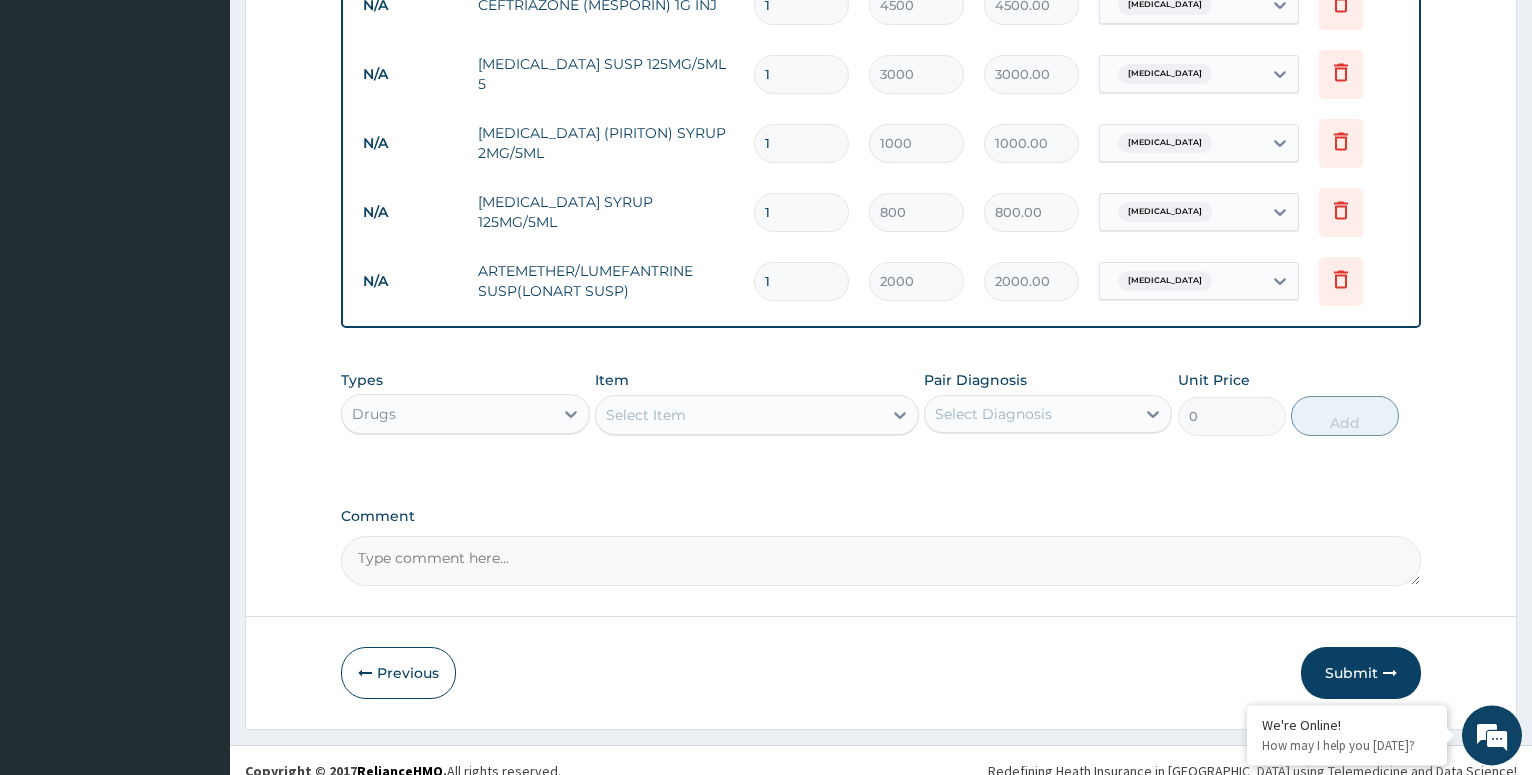scroll, scrollTop: 1055, scrollLeft: 0, axis: vertical 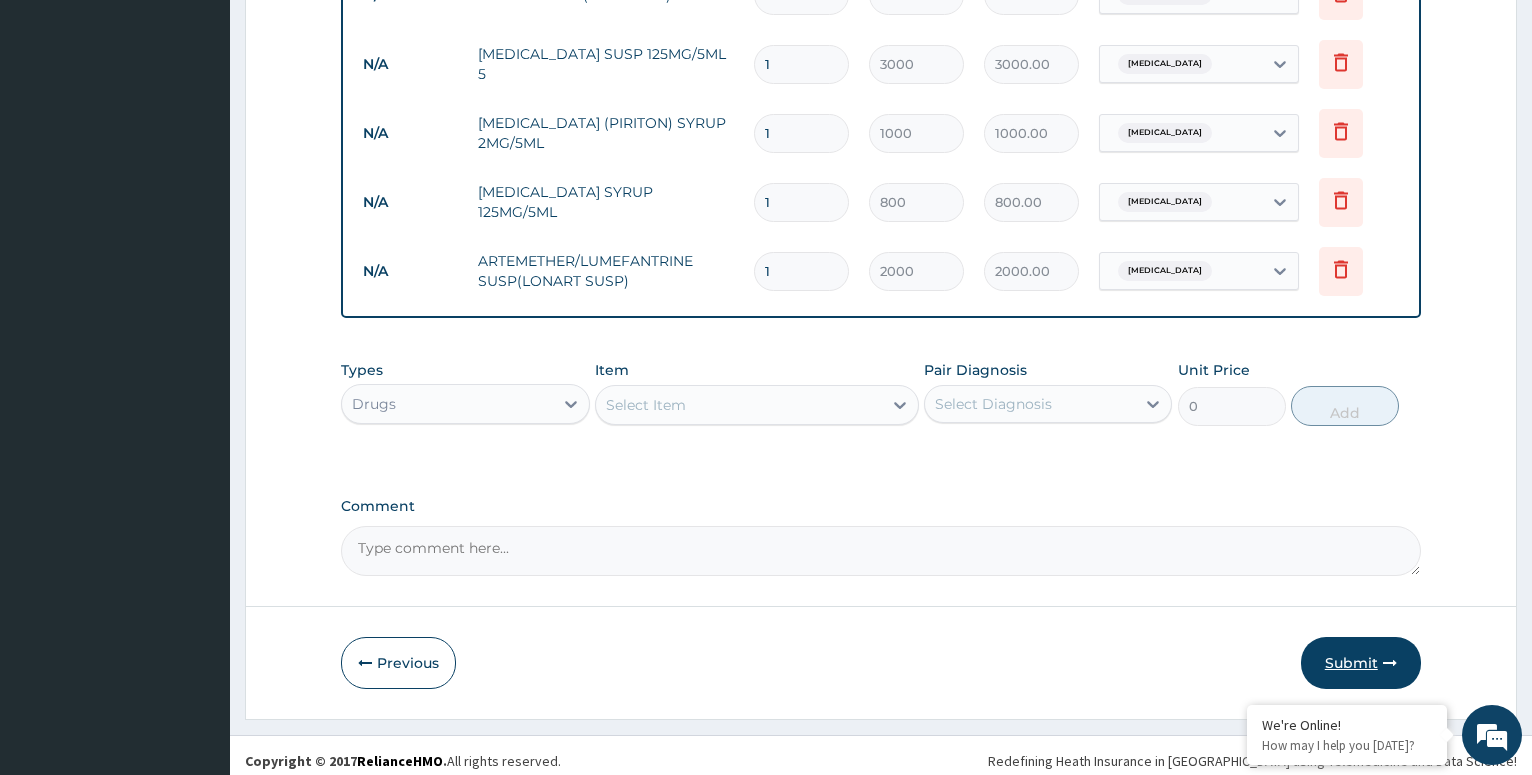 click on "Submit" at bounding box center (1361, 663) 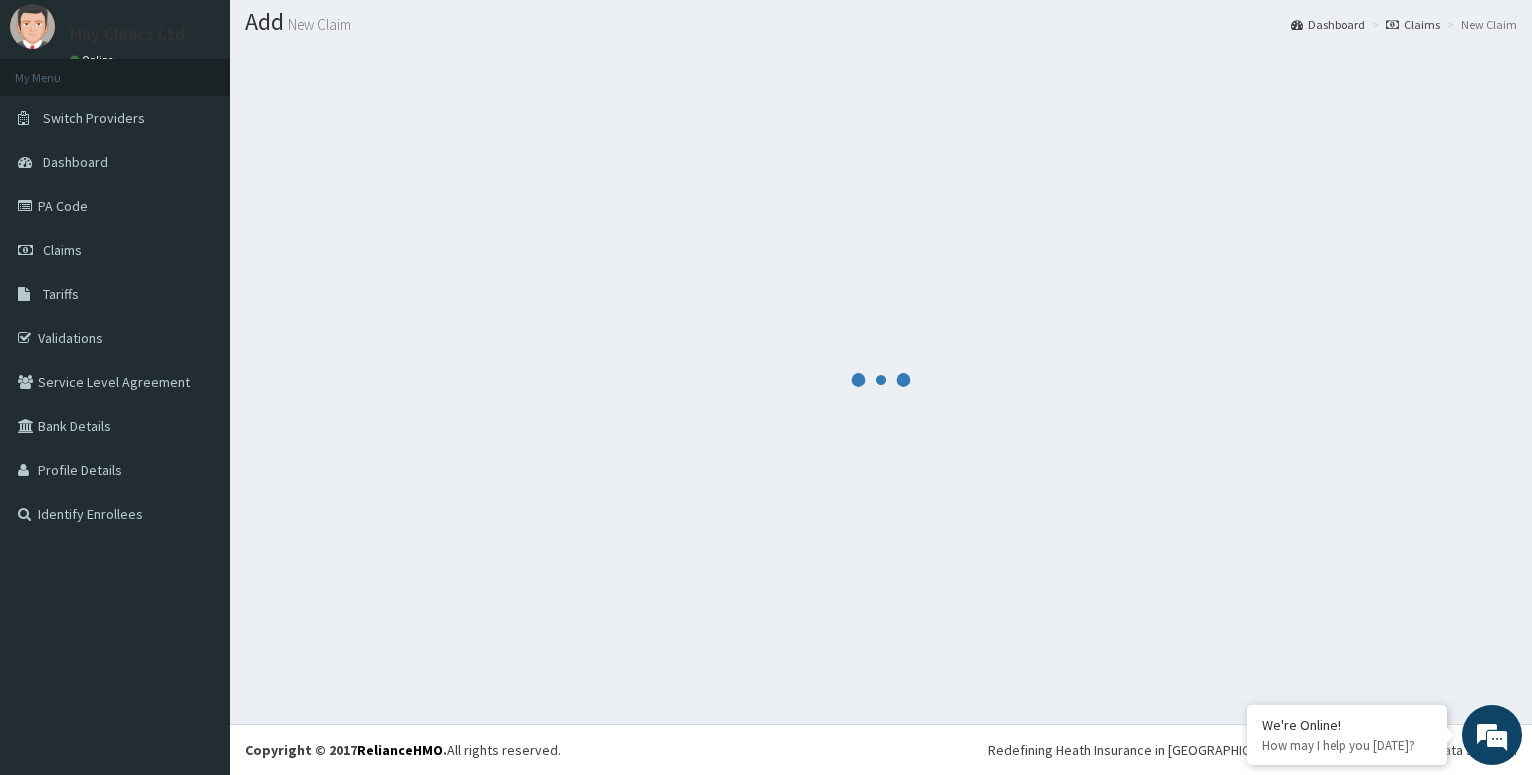 scroll, scrollTop: 56, scrollLeft: 0, axis: vertical 